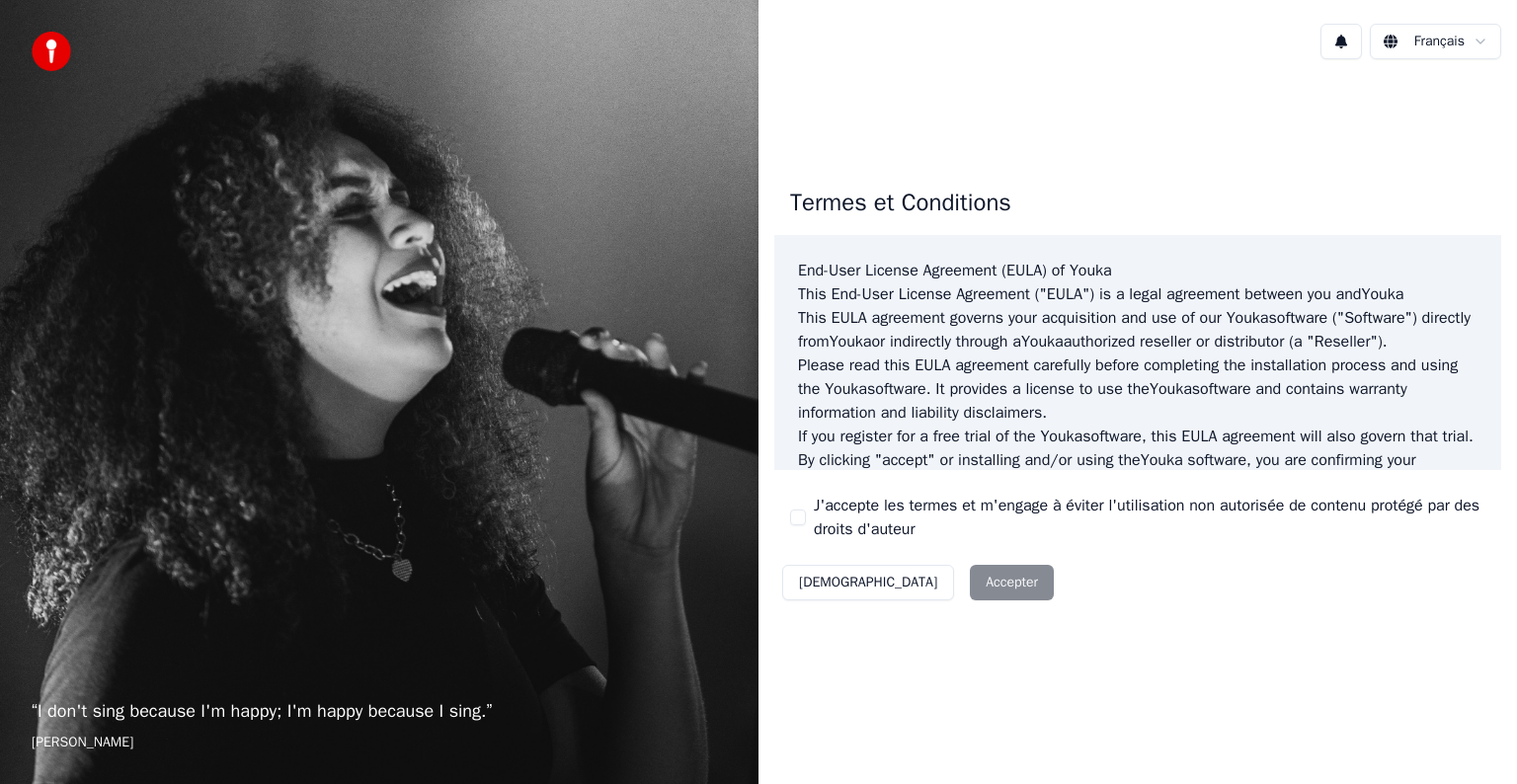 scroll, scrollTop: 0, scrollLeft: 0, axis: both 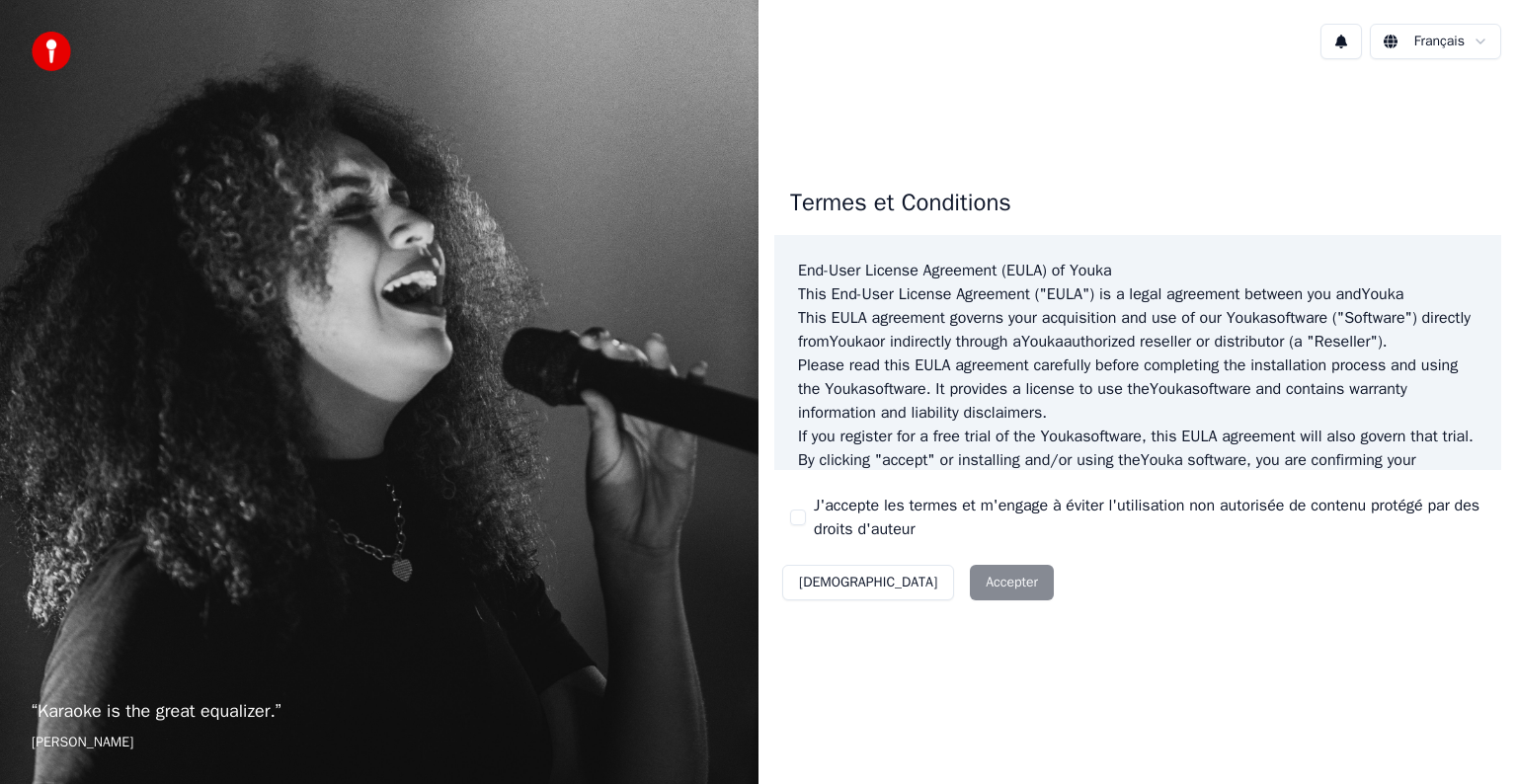 click on "Décliner Accepter" at bounding box center [918, 583] 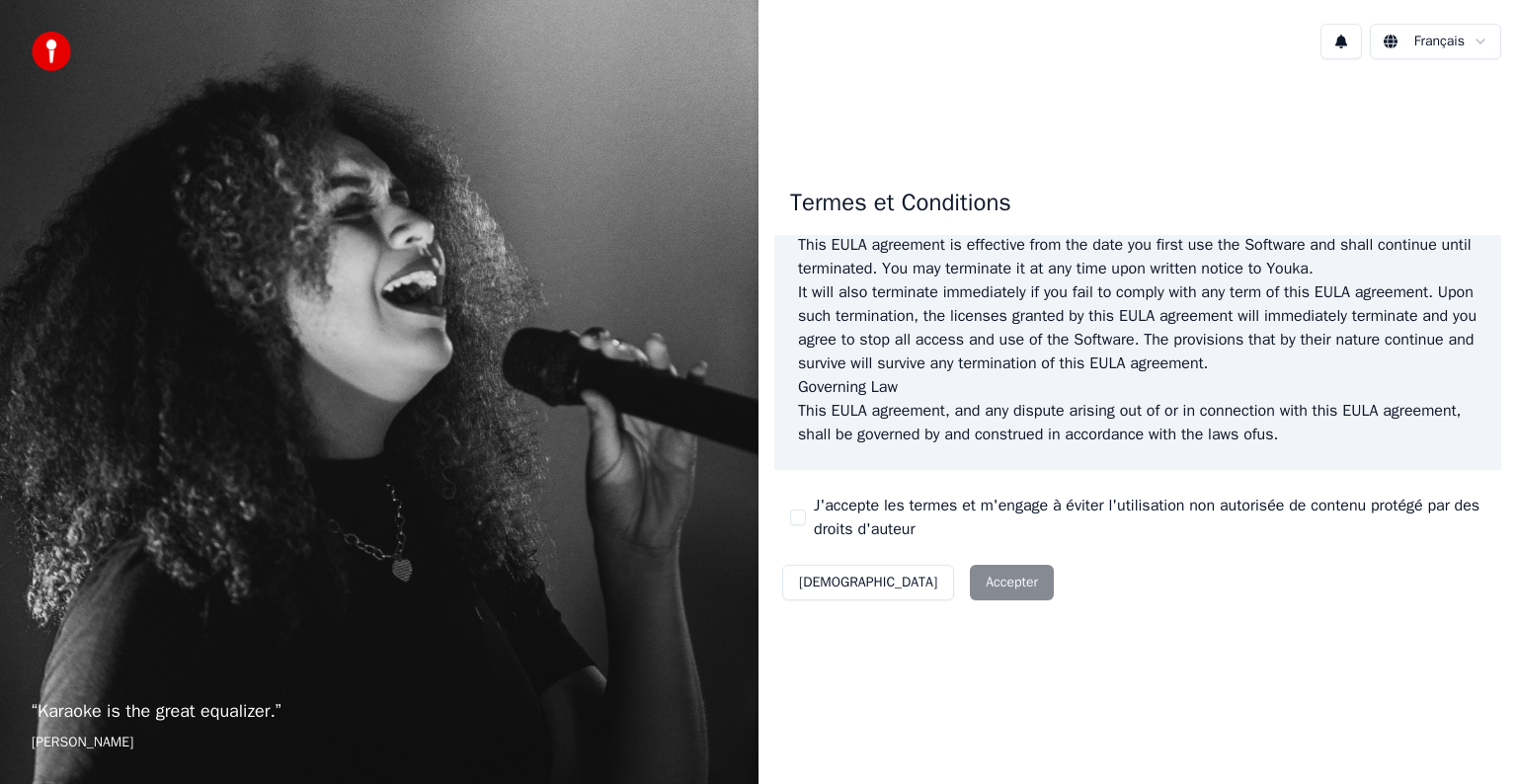 scroll, scrollTop: 1067, scrollLeft: 0, axis: vertical 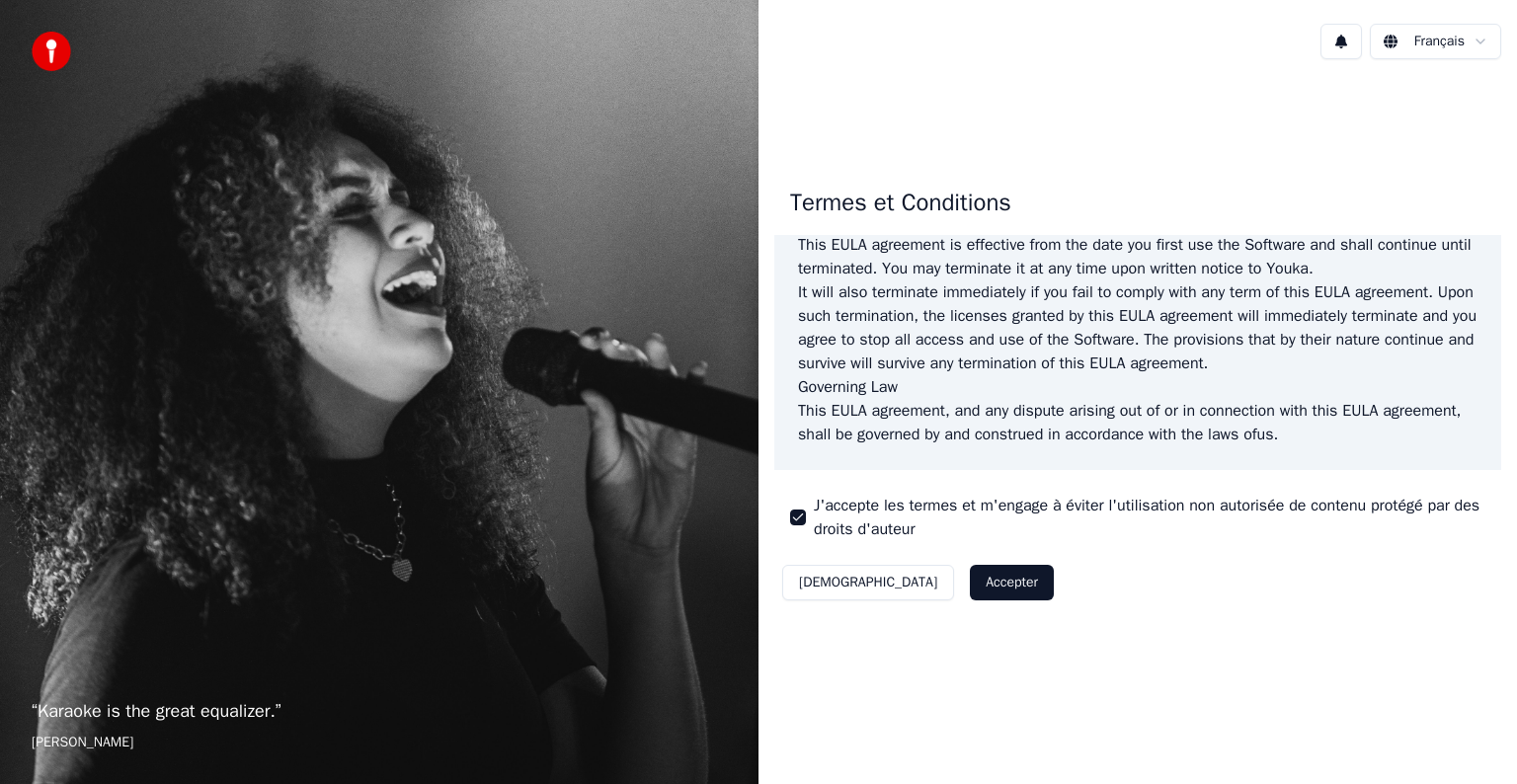 click on "Accepter" at bounding box center [1011, 583] 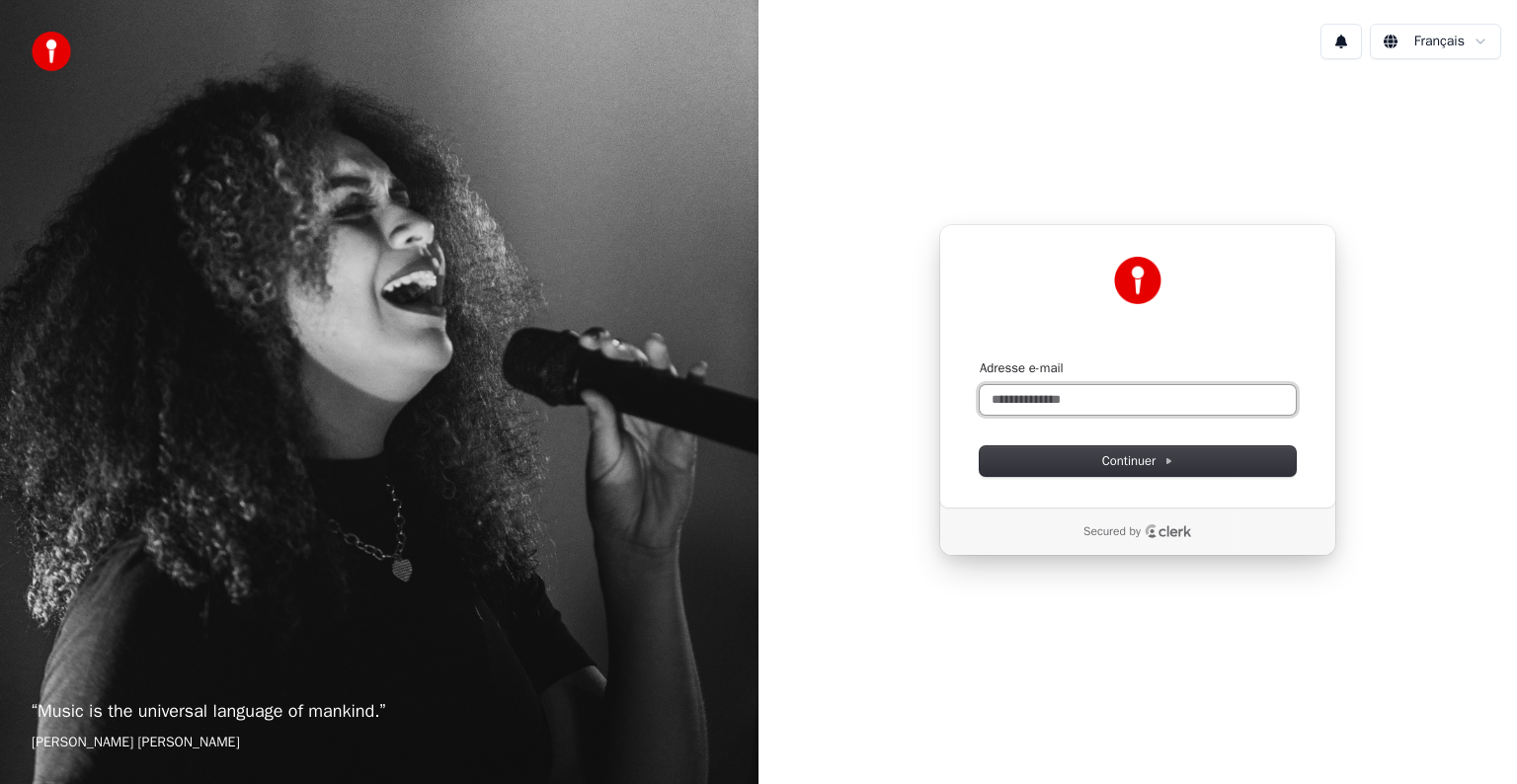 click on "Adresse e-mail" at bounding box center [1138, 400] 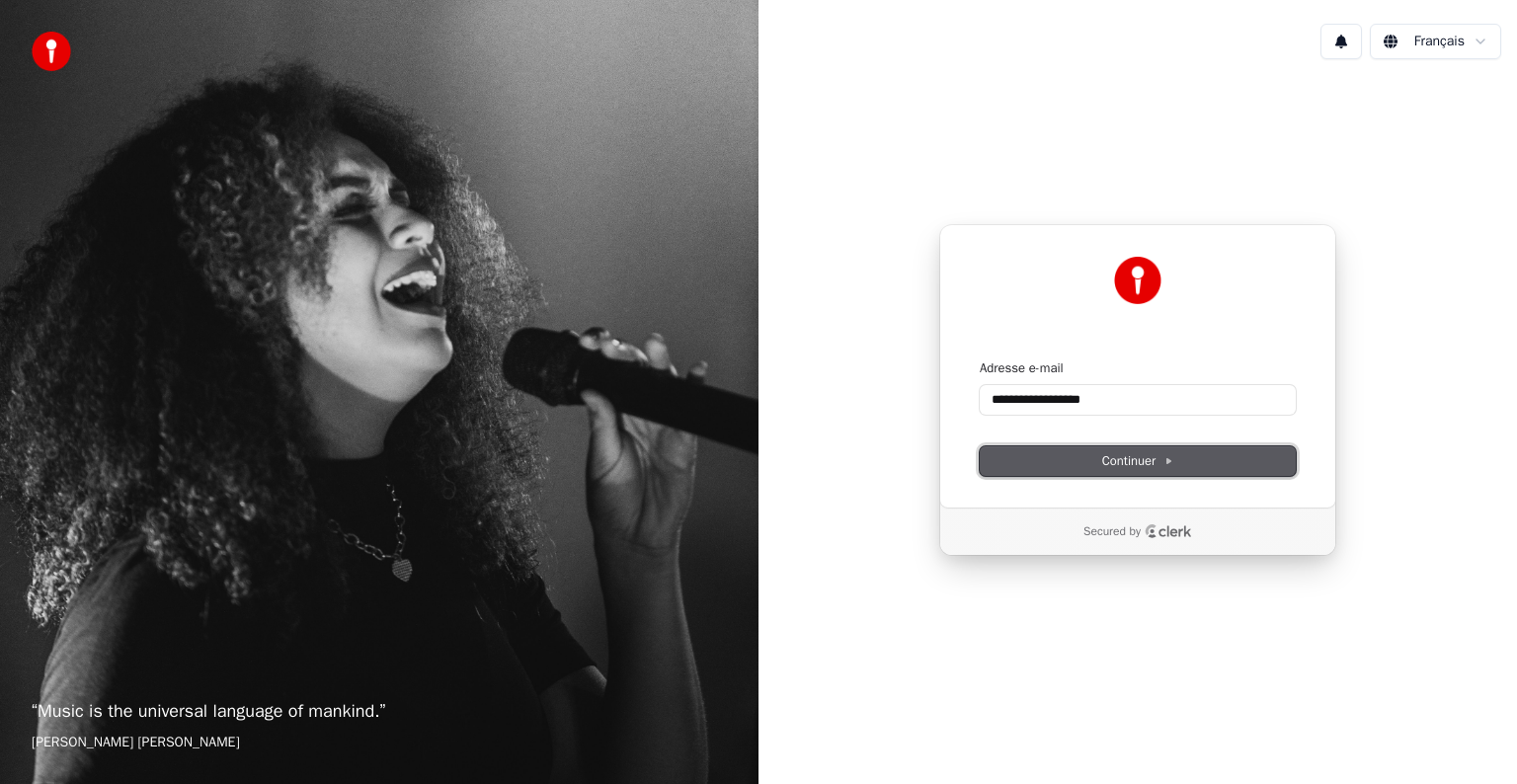 click 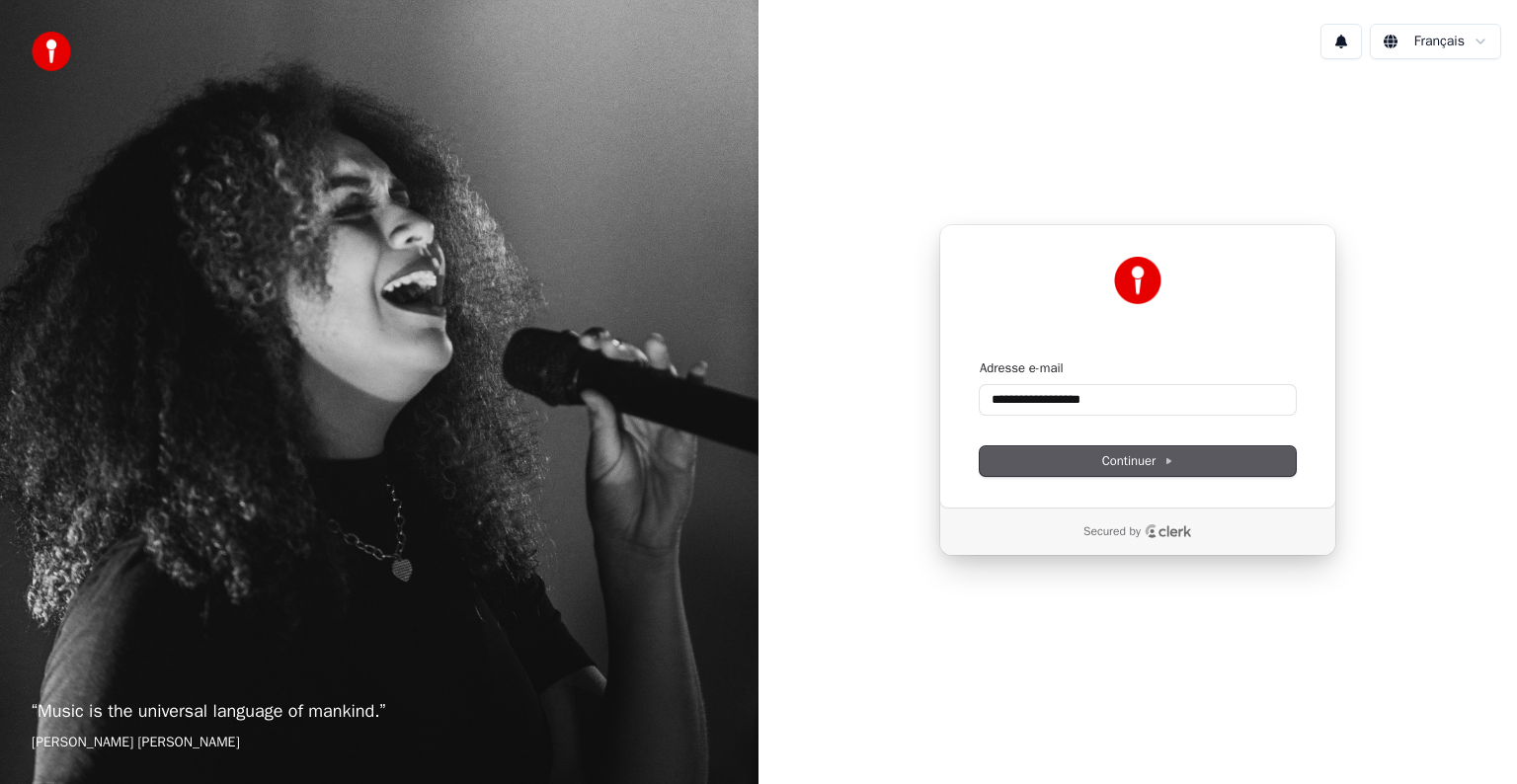 type on "**********" 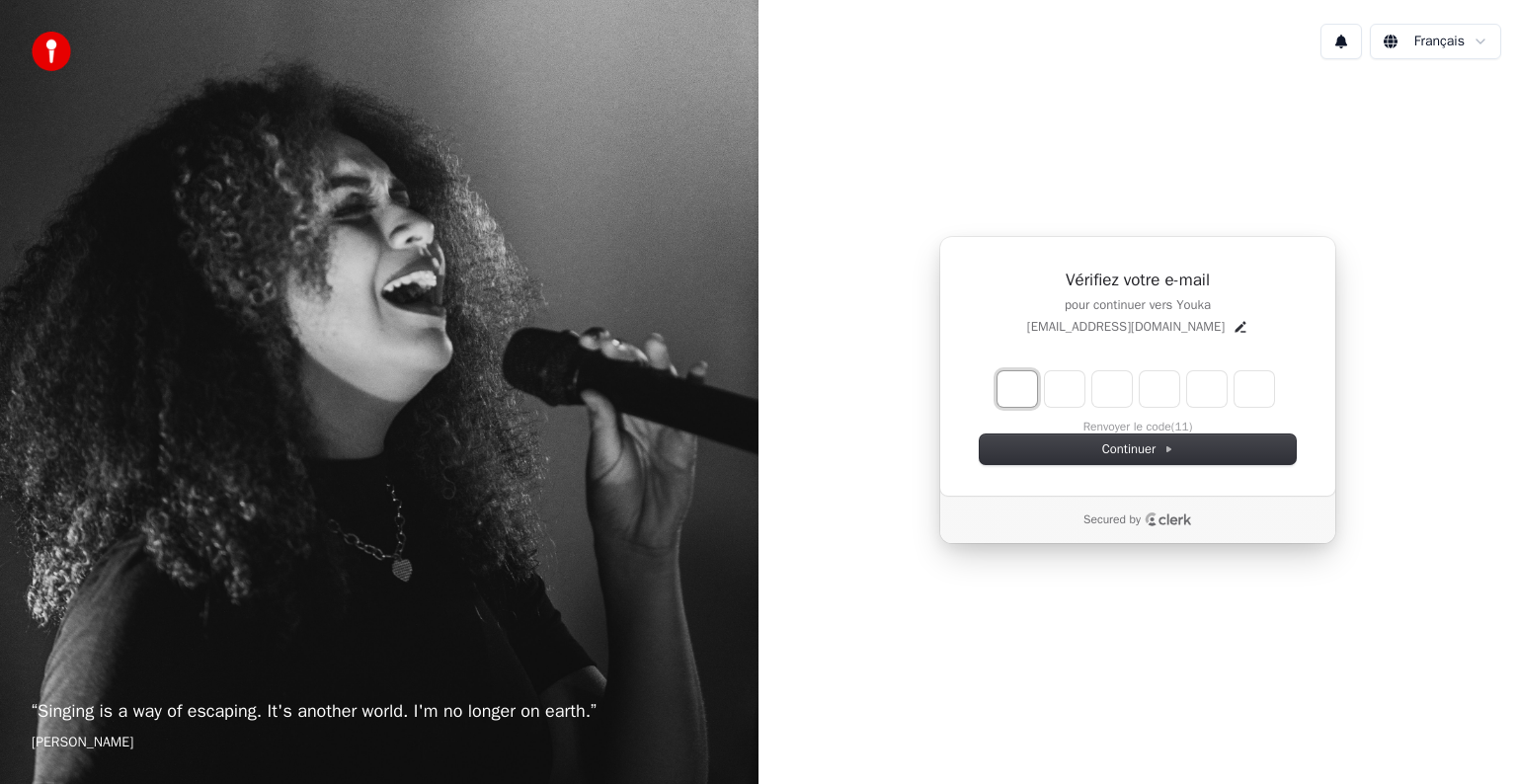 type on "*" 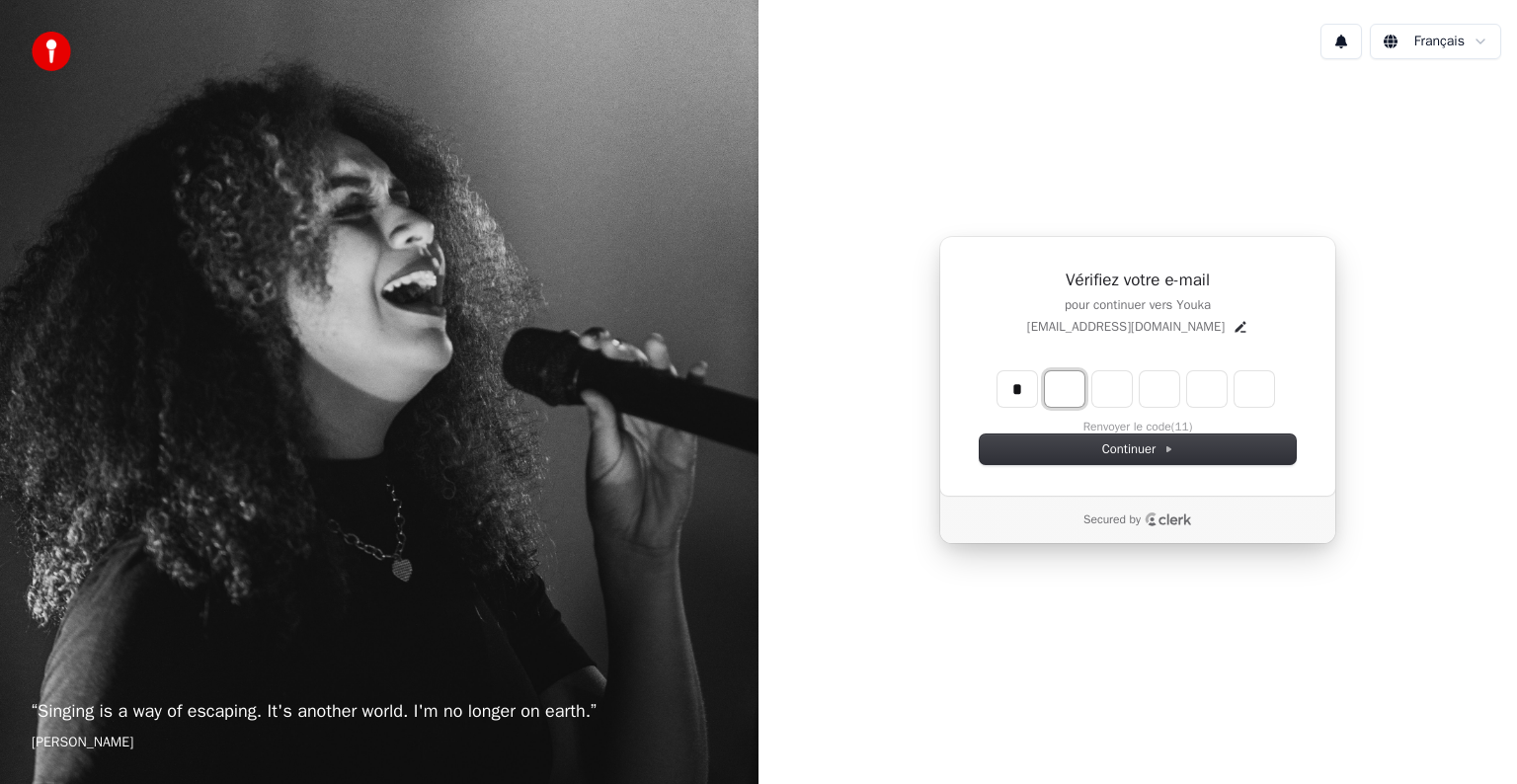 type on "*" 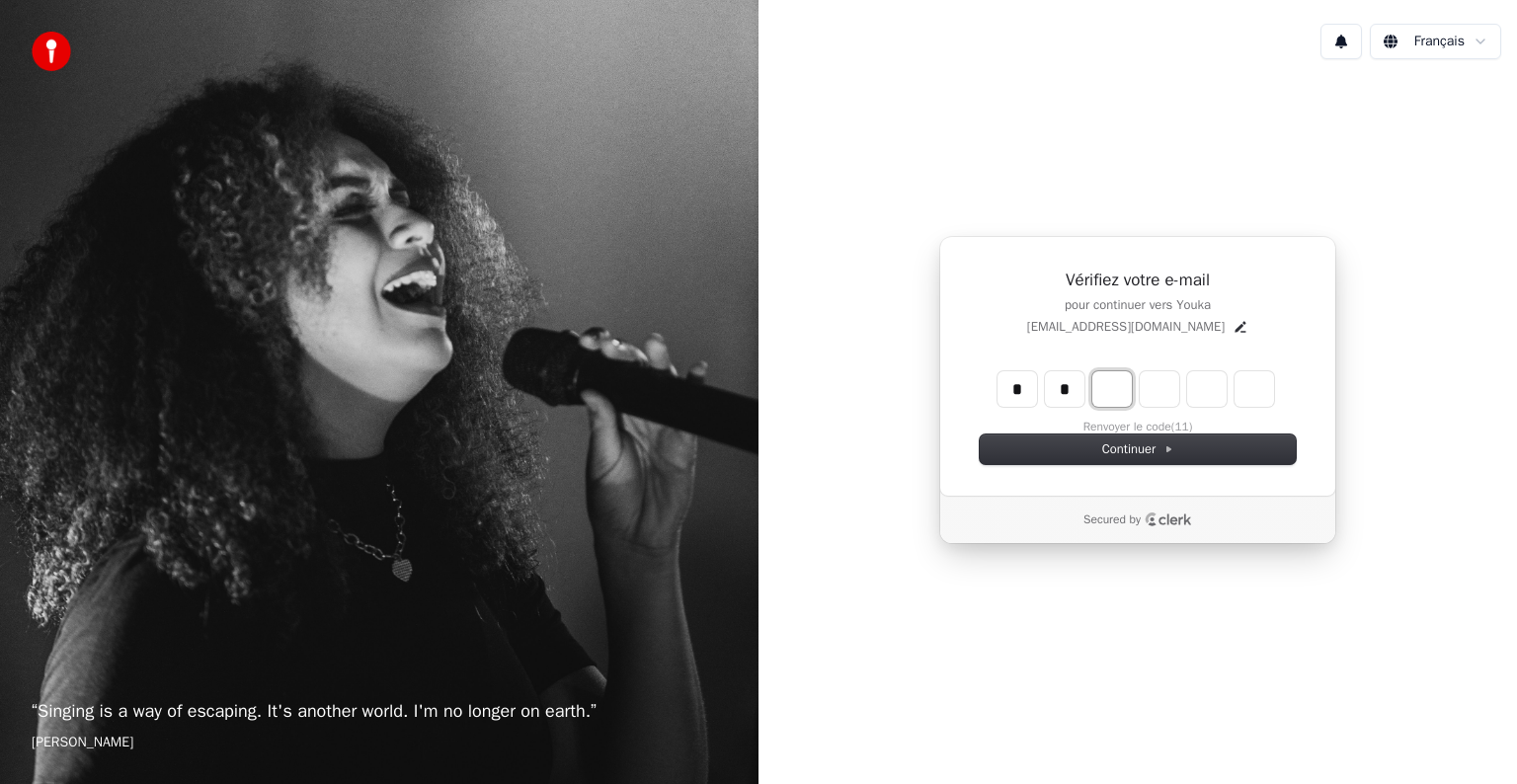 type on "**" 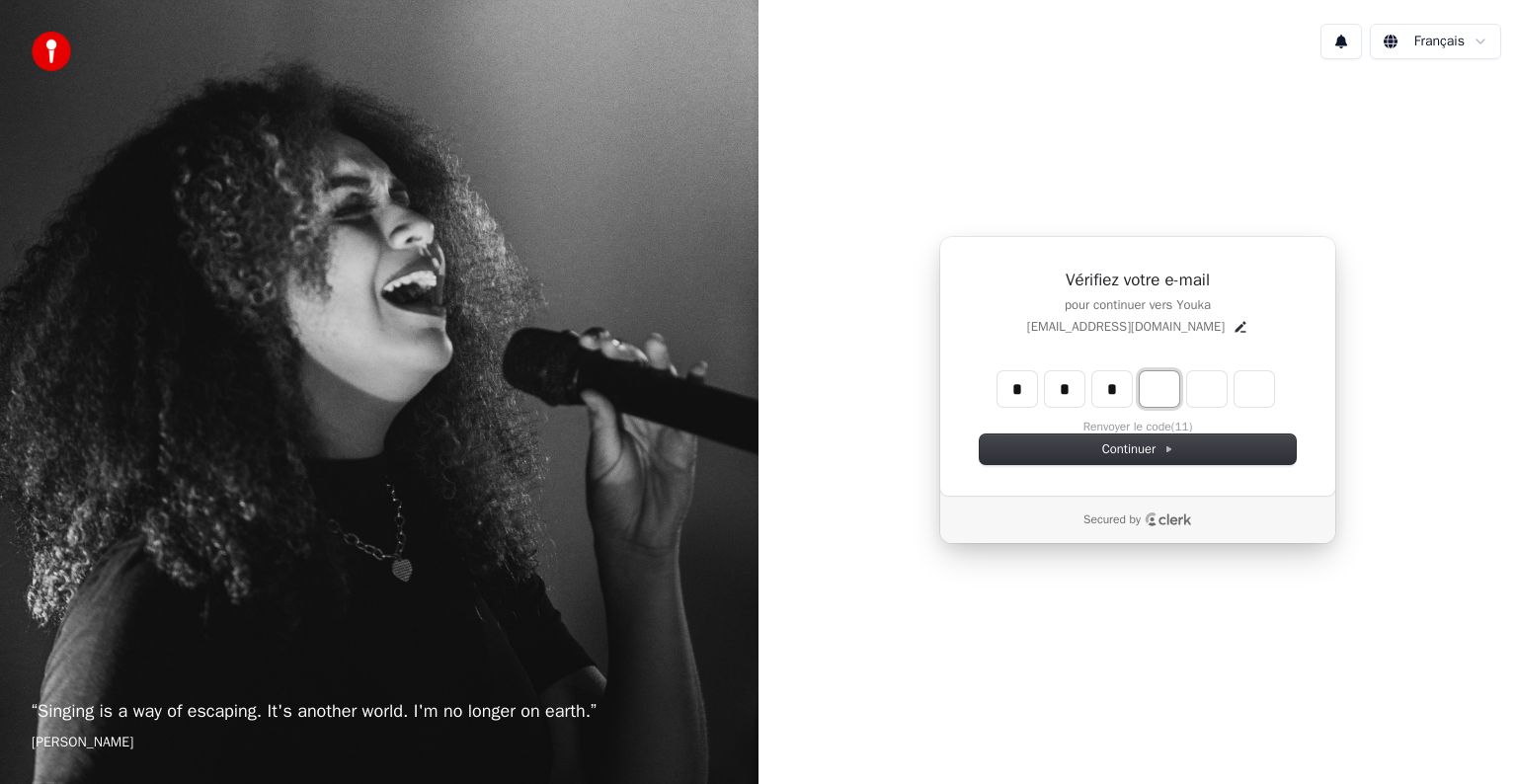 type on "***" 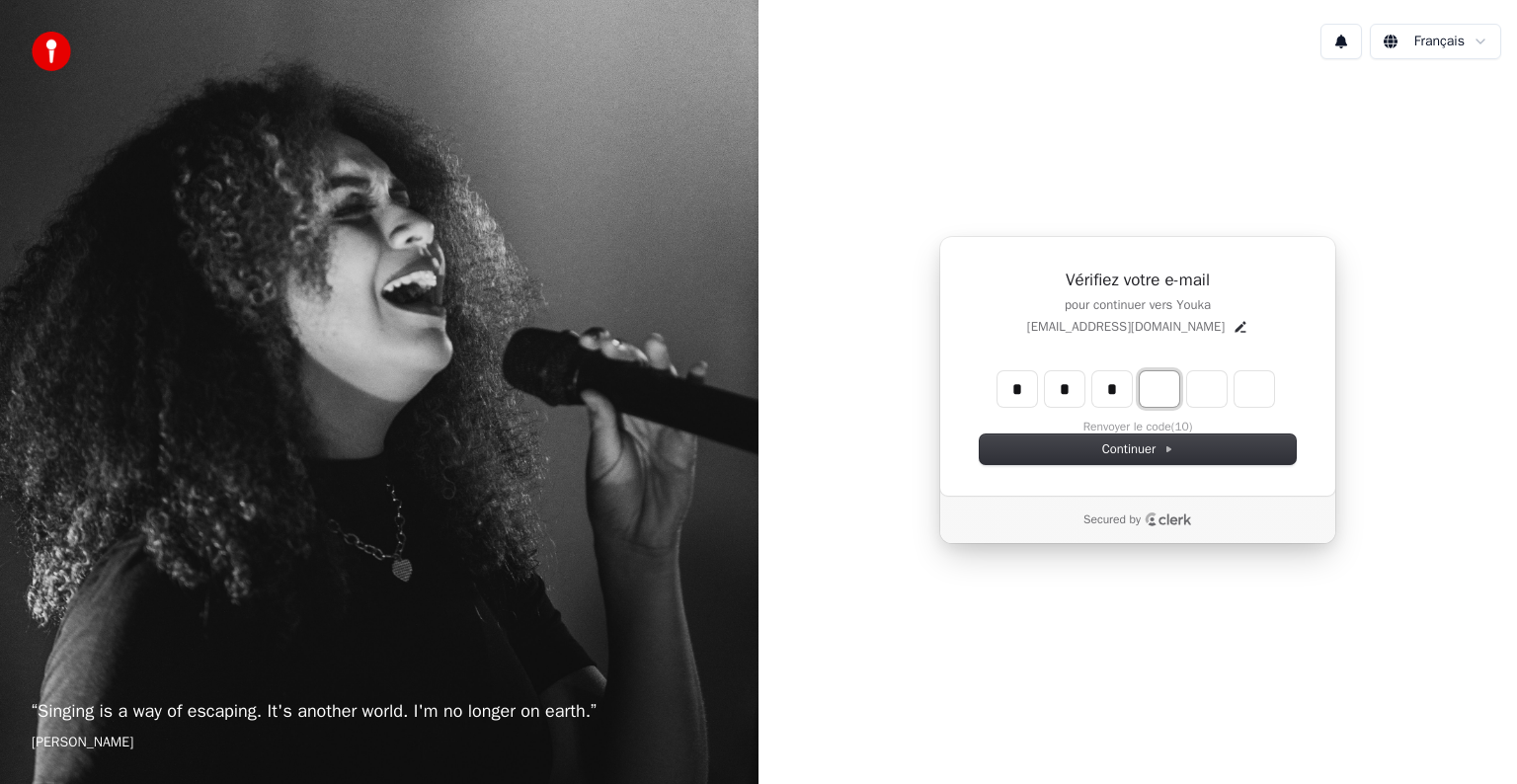 type on "*" 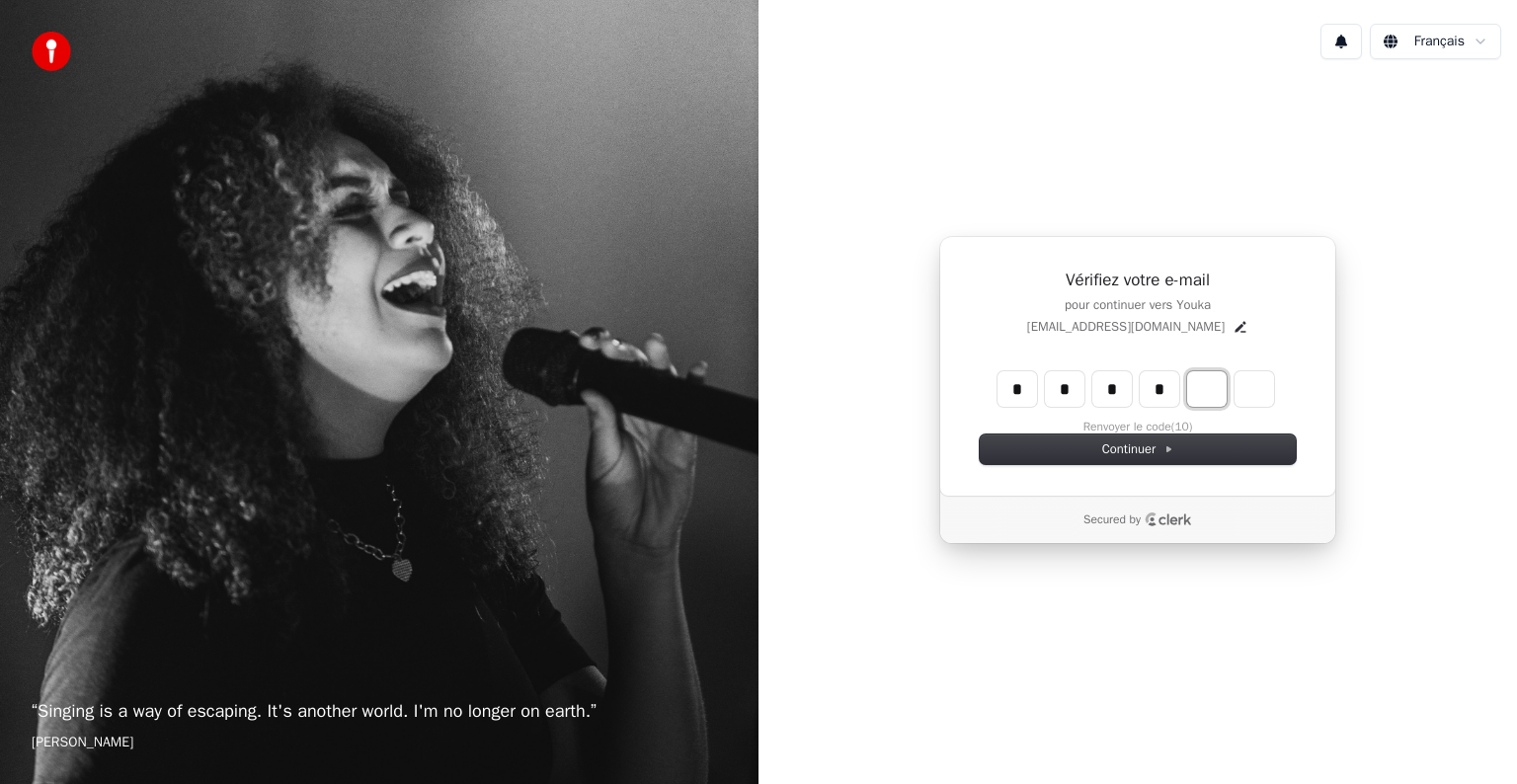 type on "****" 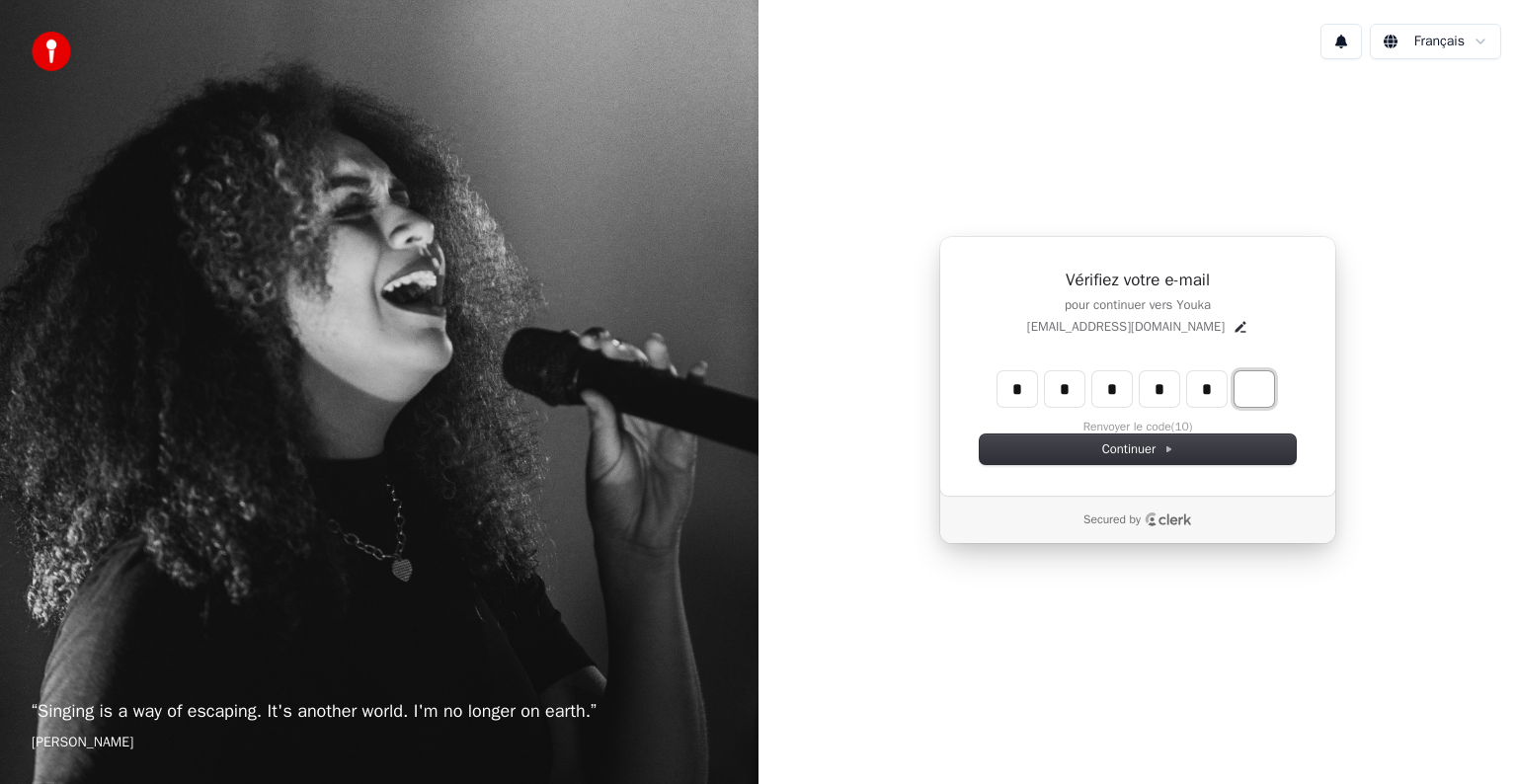 type on "******" 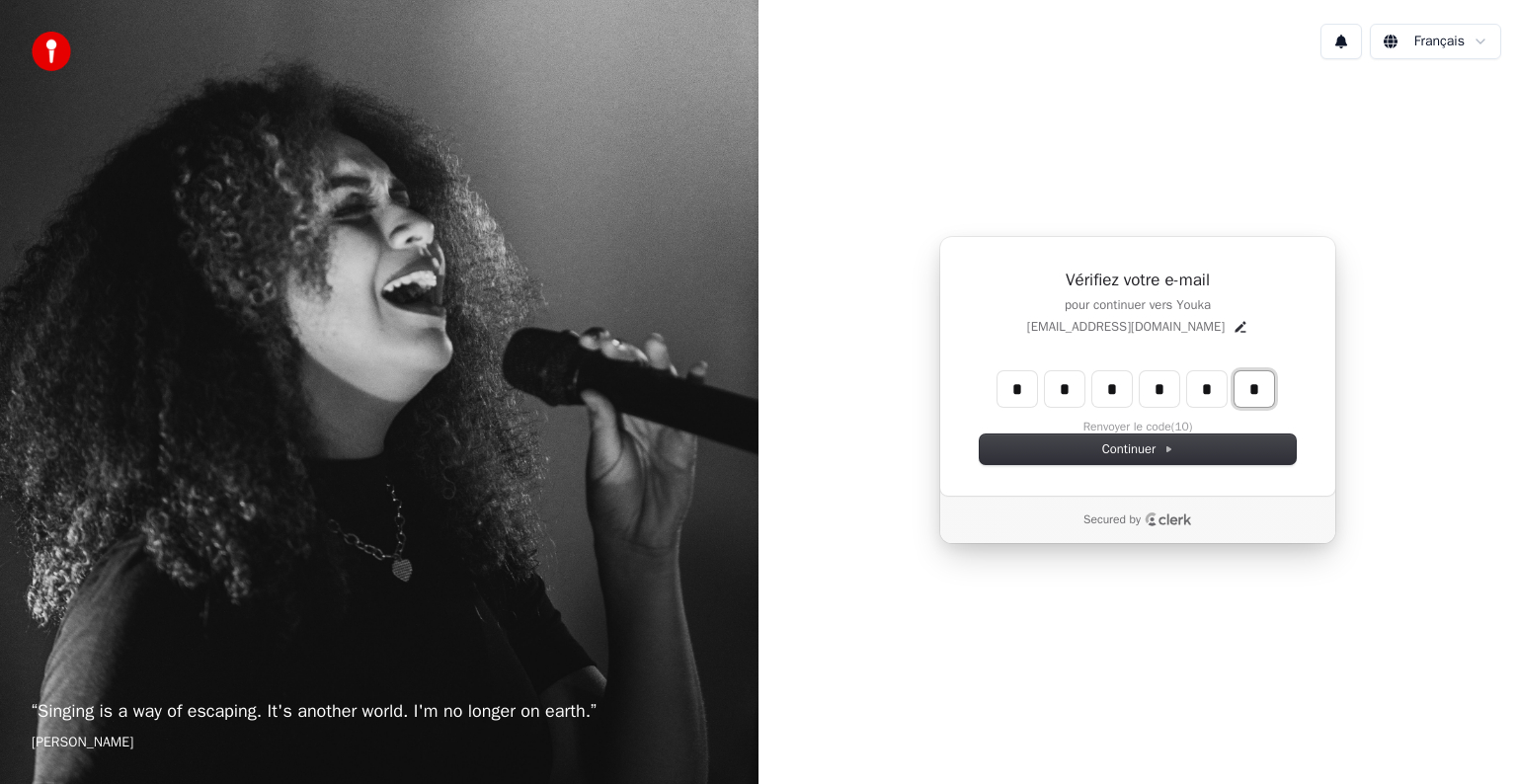 type on "*" 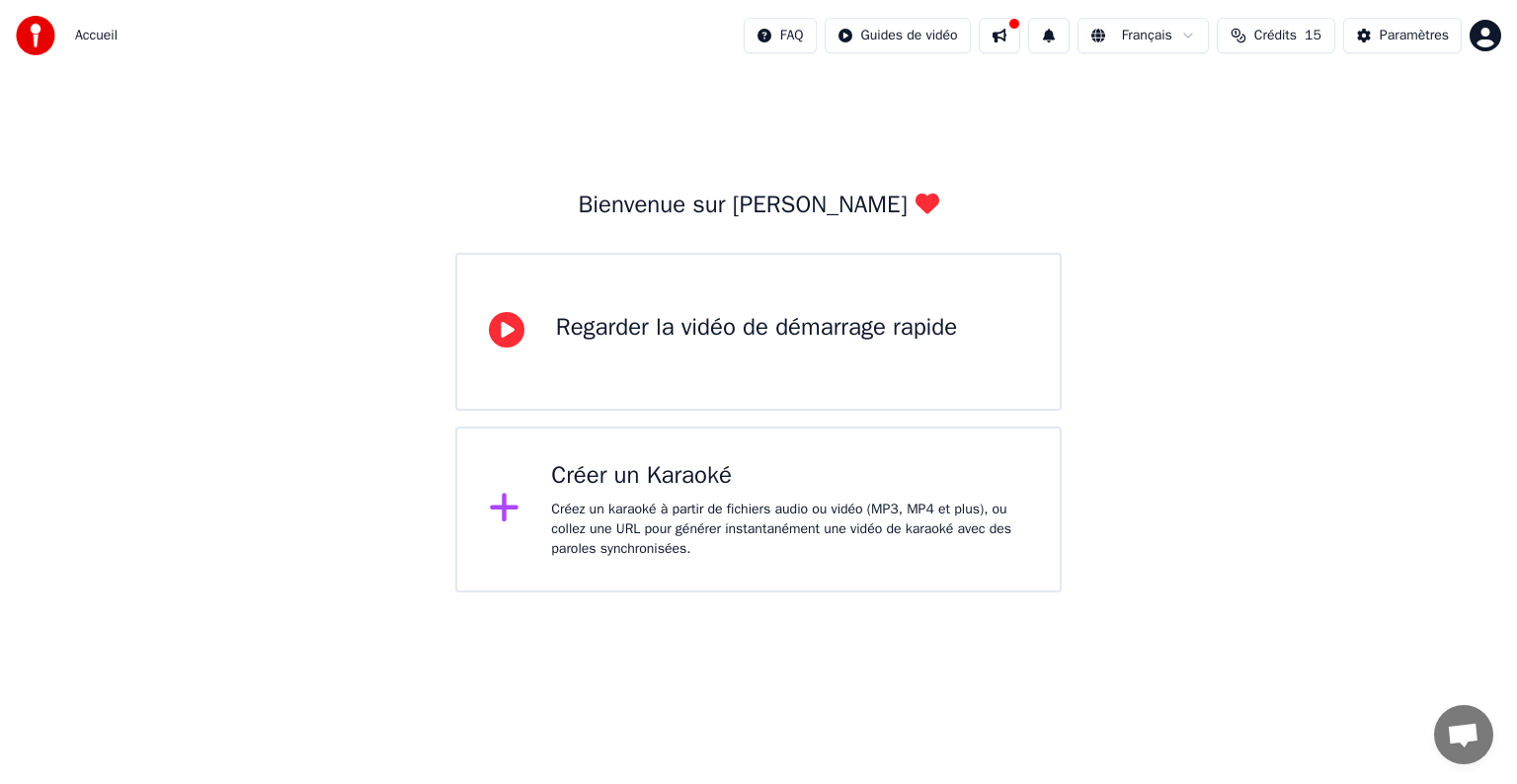 click 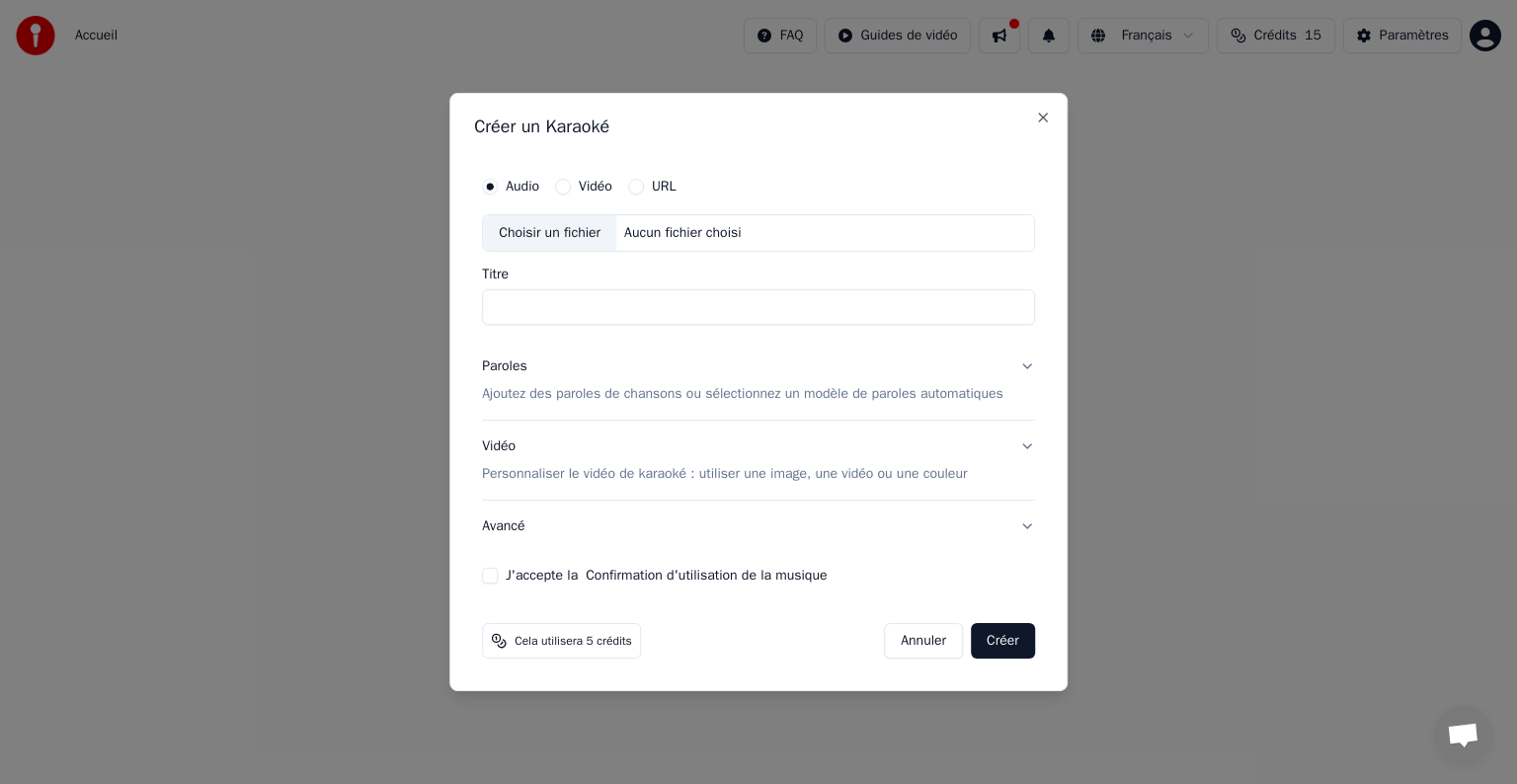 click on "URL" at bounding box center (636, 187) 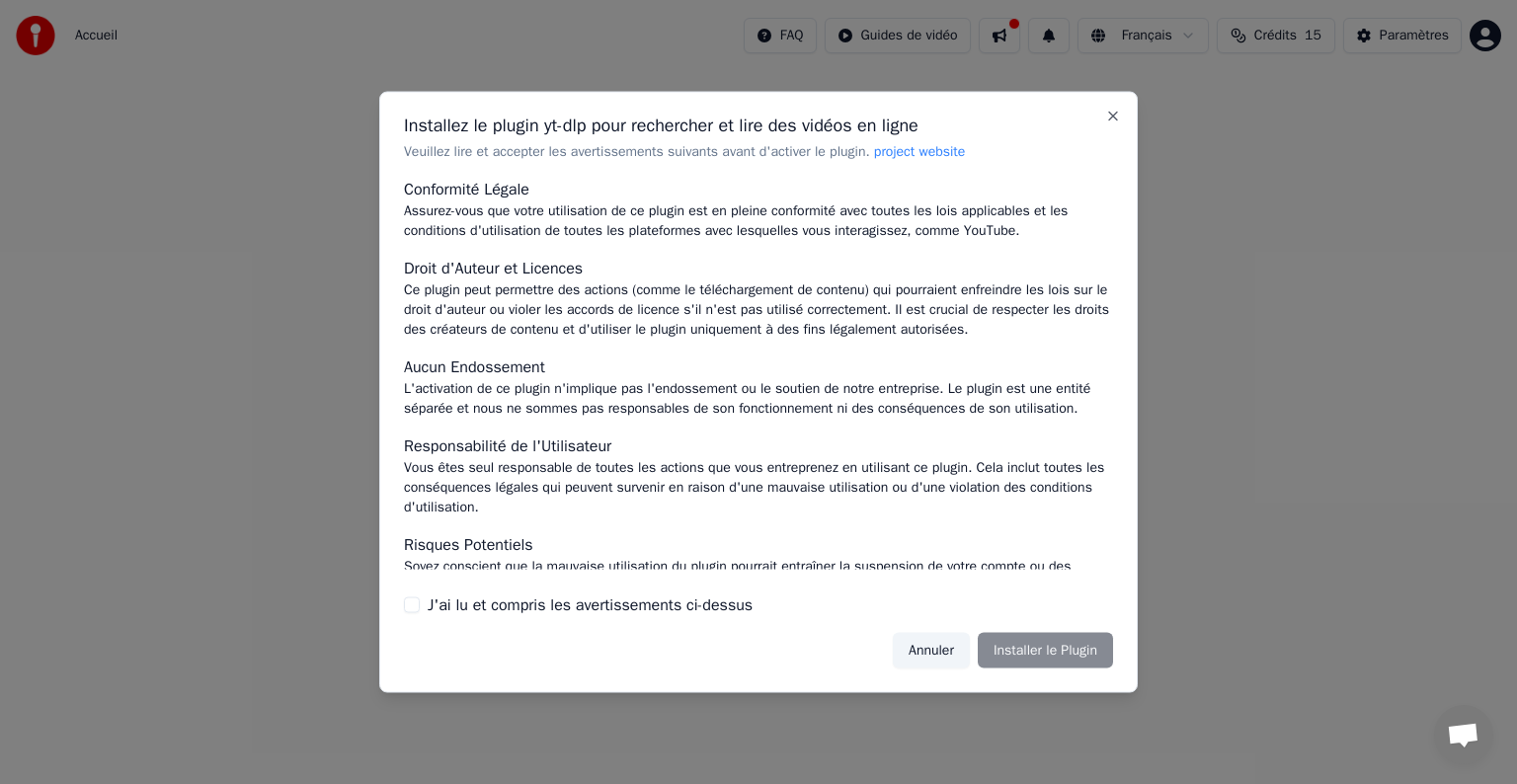 click on "Annuler Installer le Plugin" at bounding box center (1002, 650) 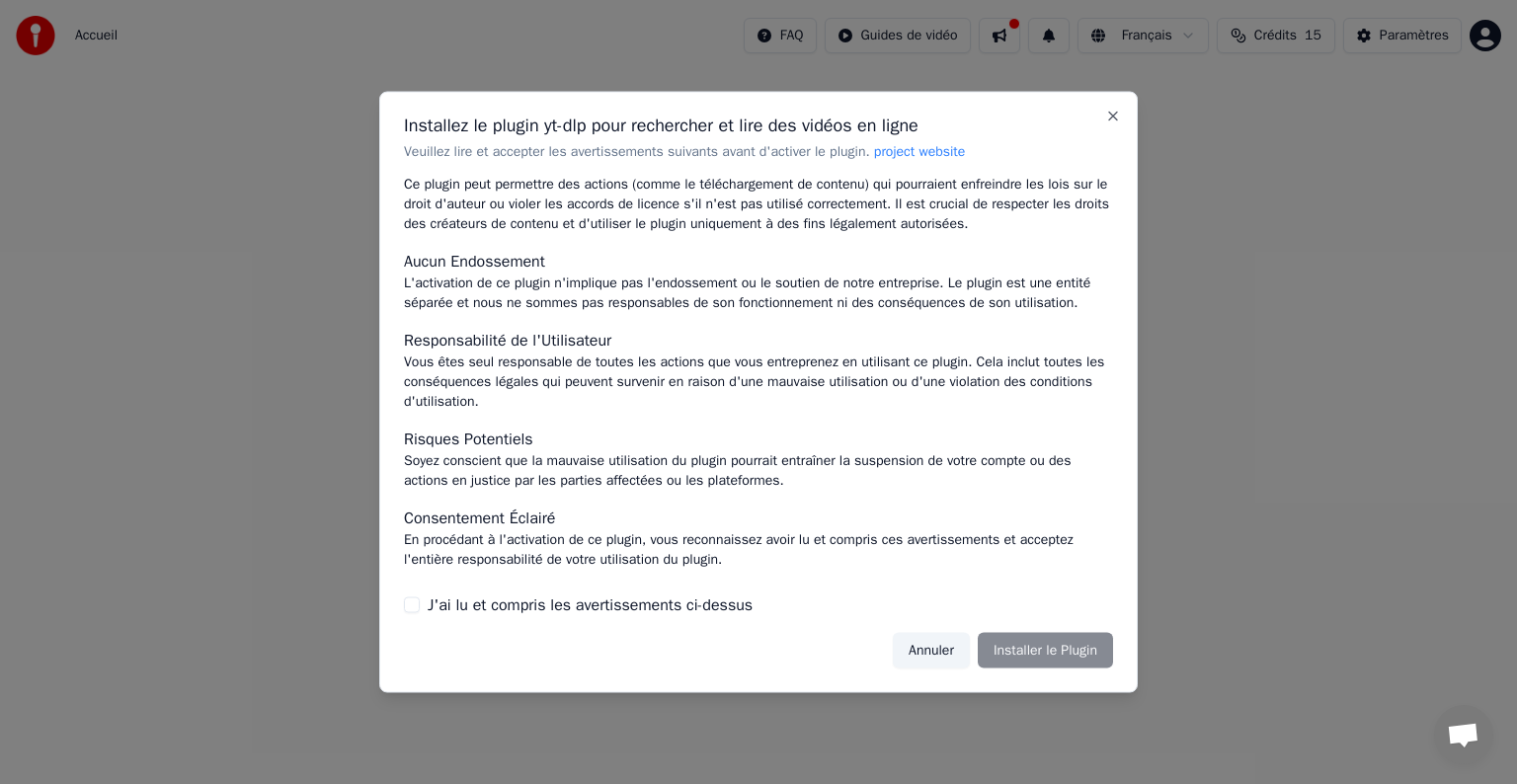 click on "J'ai lu et compris les avertissements ci-dessus" at bounding box center [412, 604] 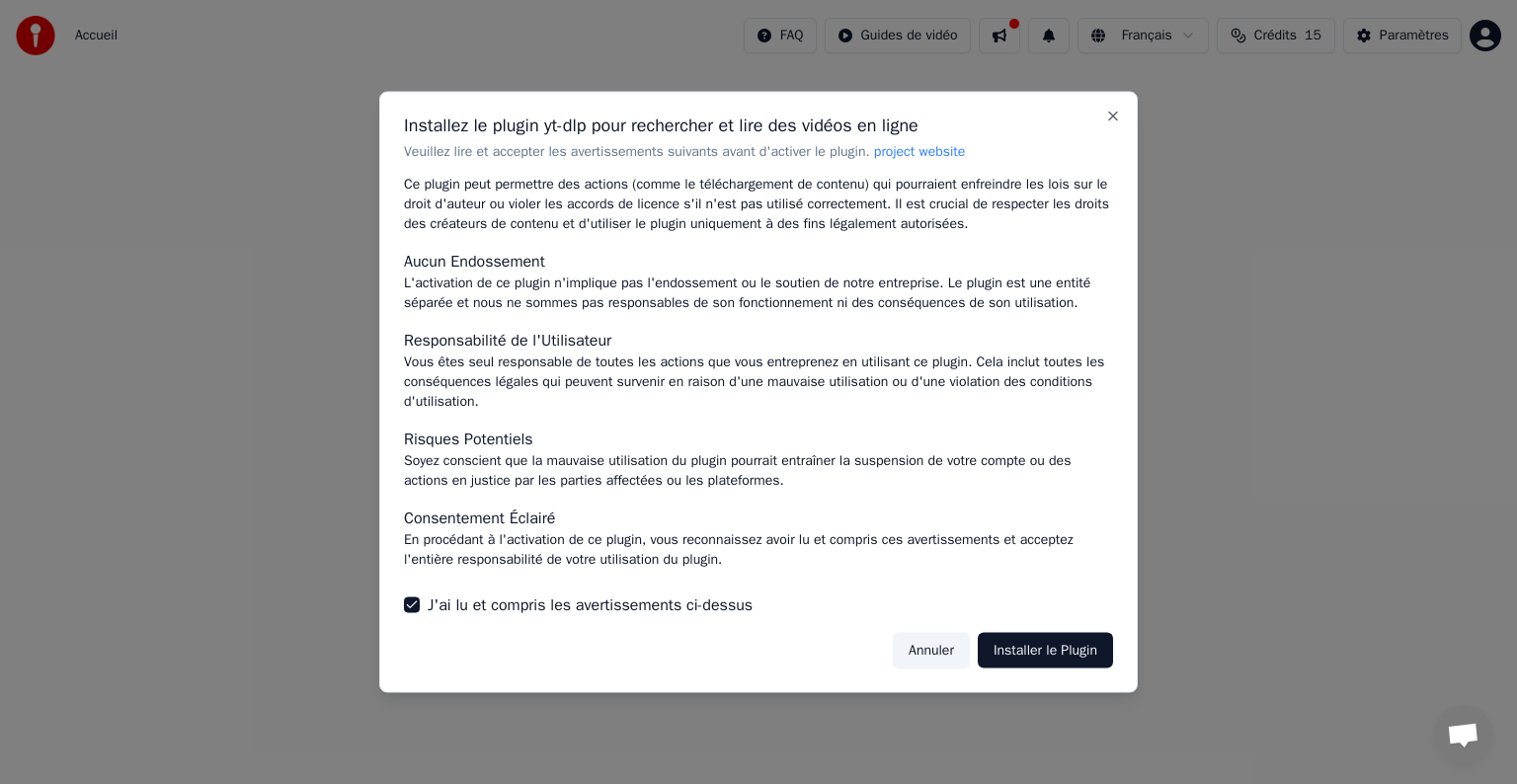 click on "Installer le Plugin" at bounding box center [1045, 650] 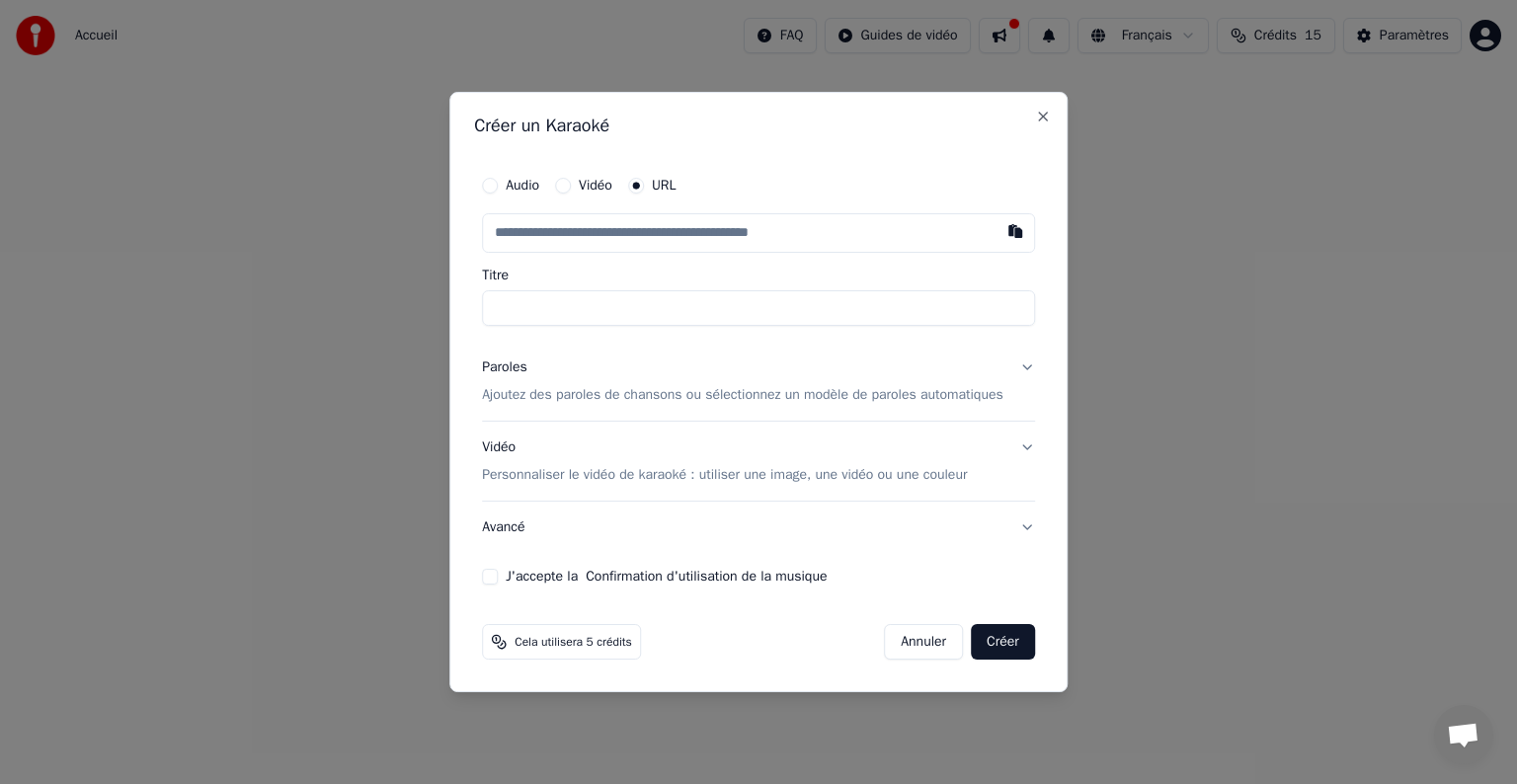 click at bounding box center [758, 233] 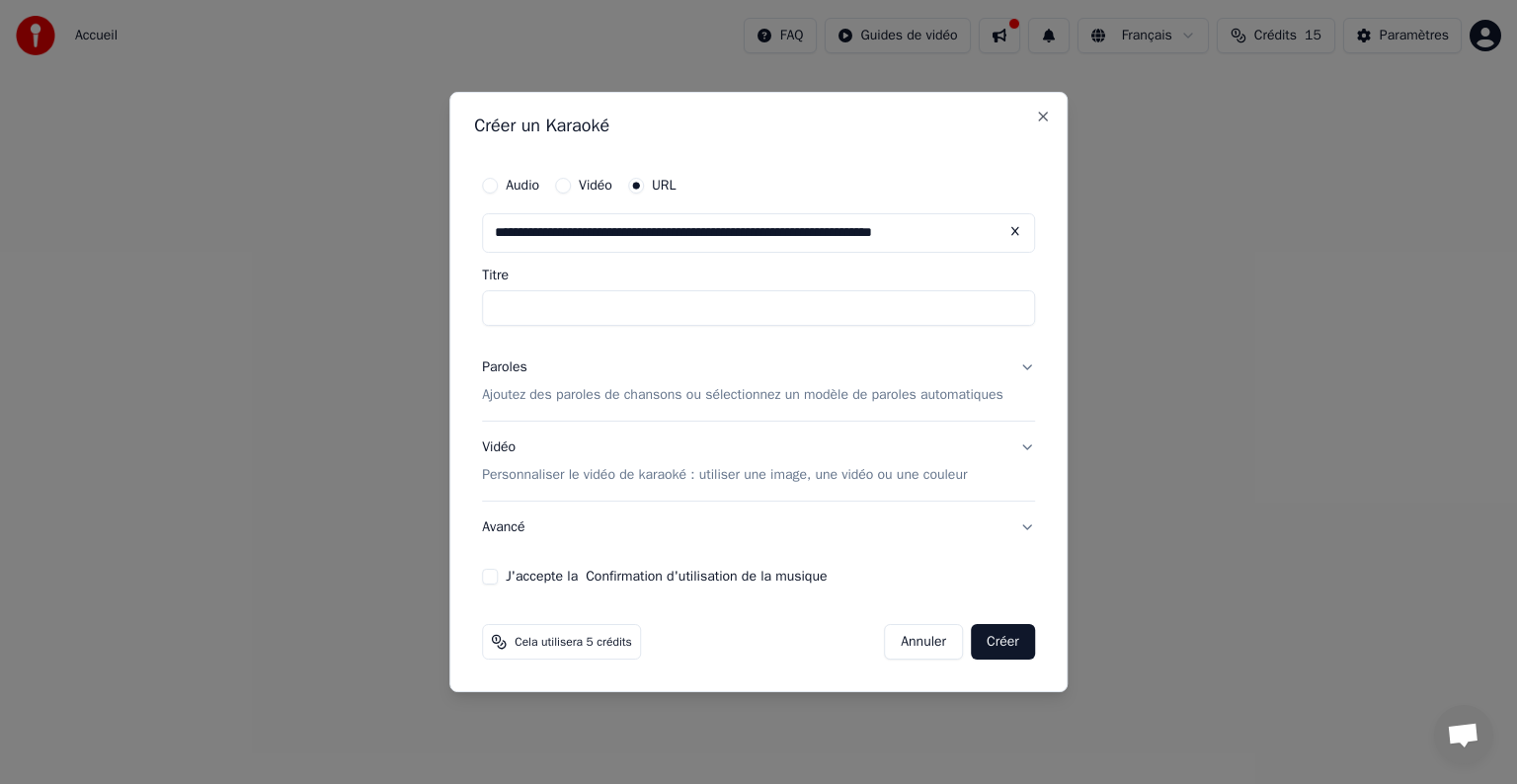 type on "**********" 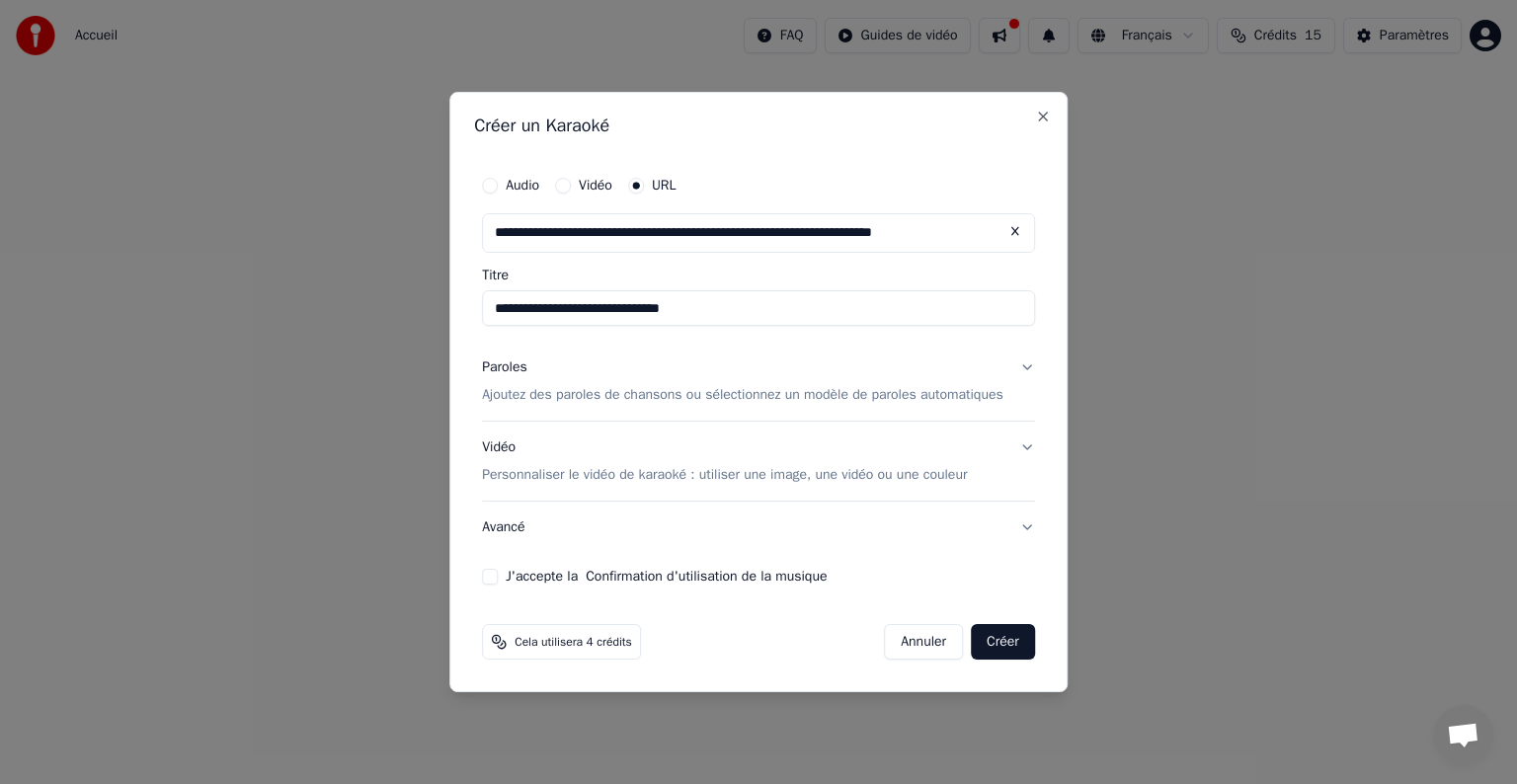 type on "**********" 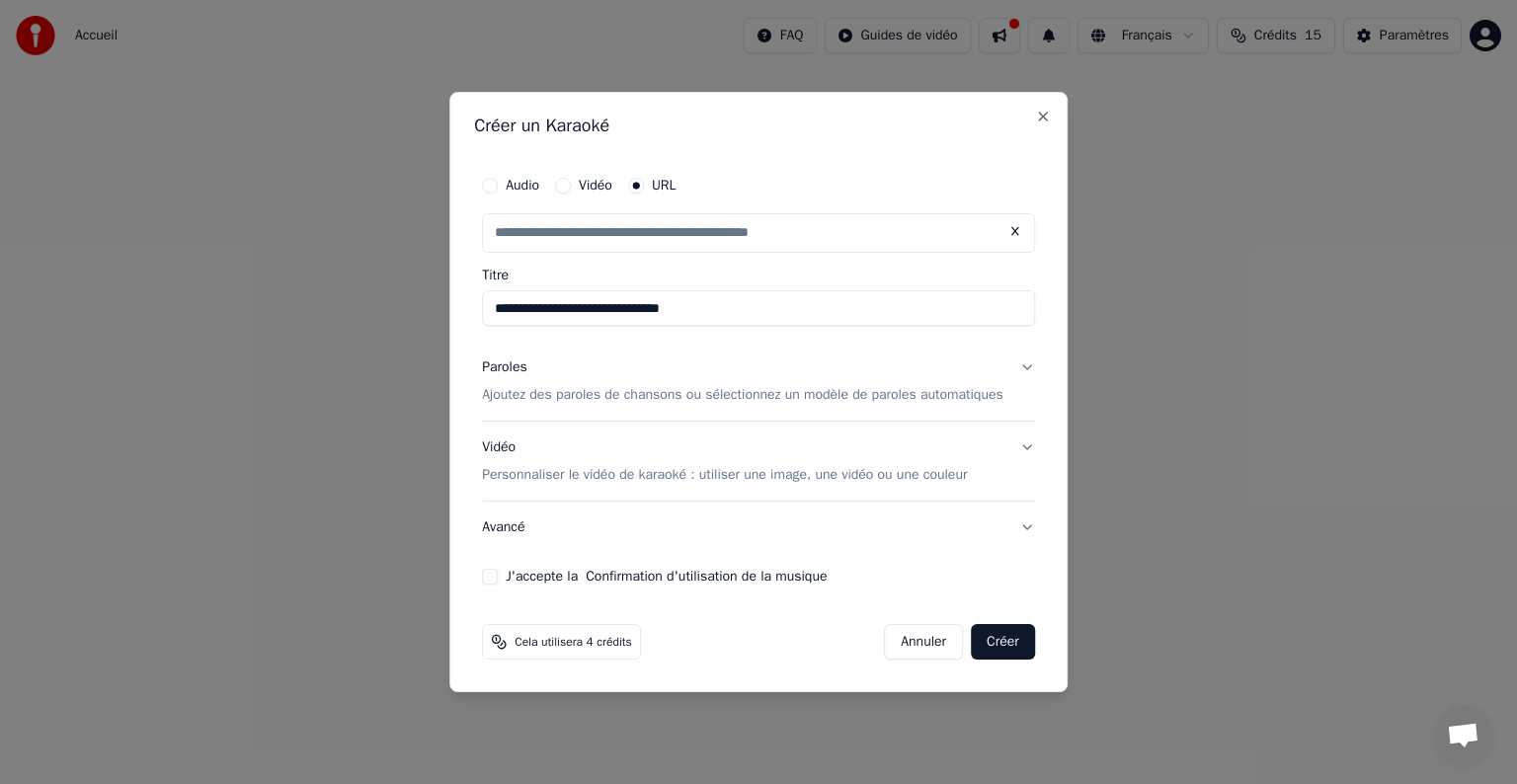 click on "**********" at bounding box center (758, 308) 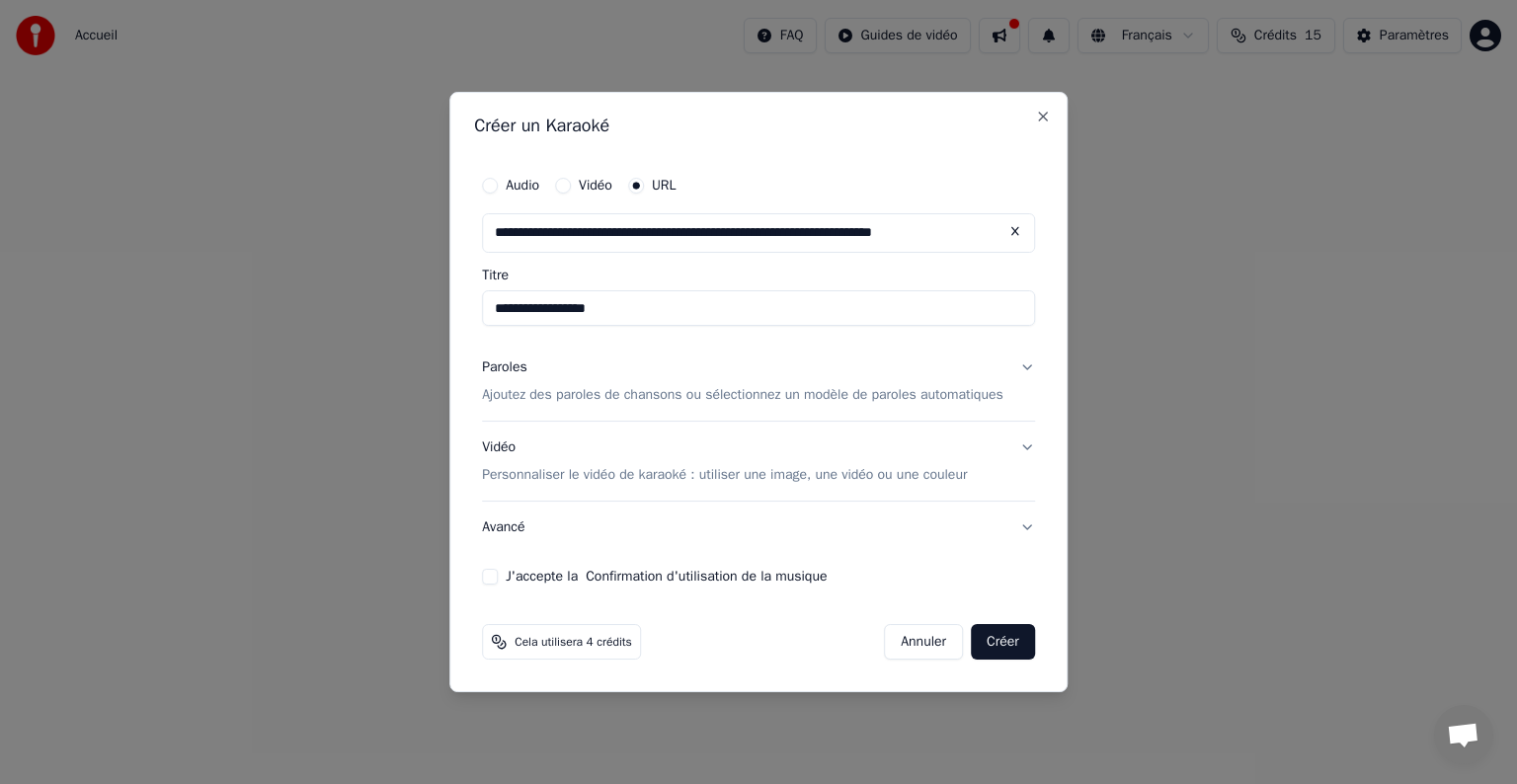 type on "**********" 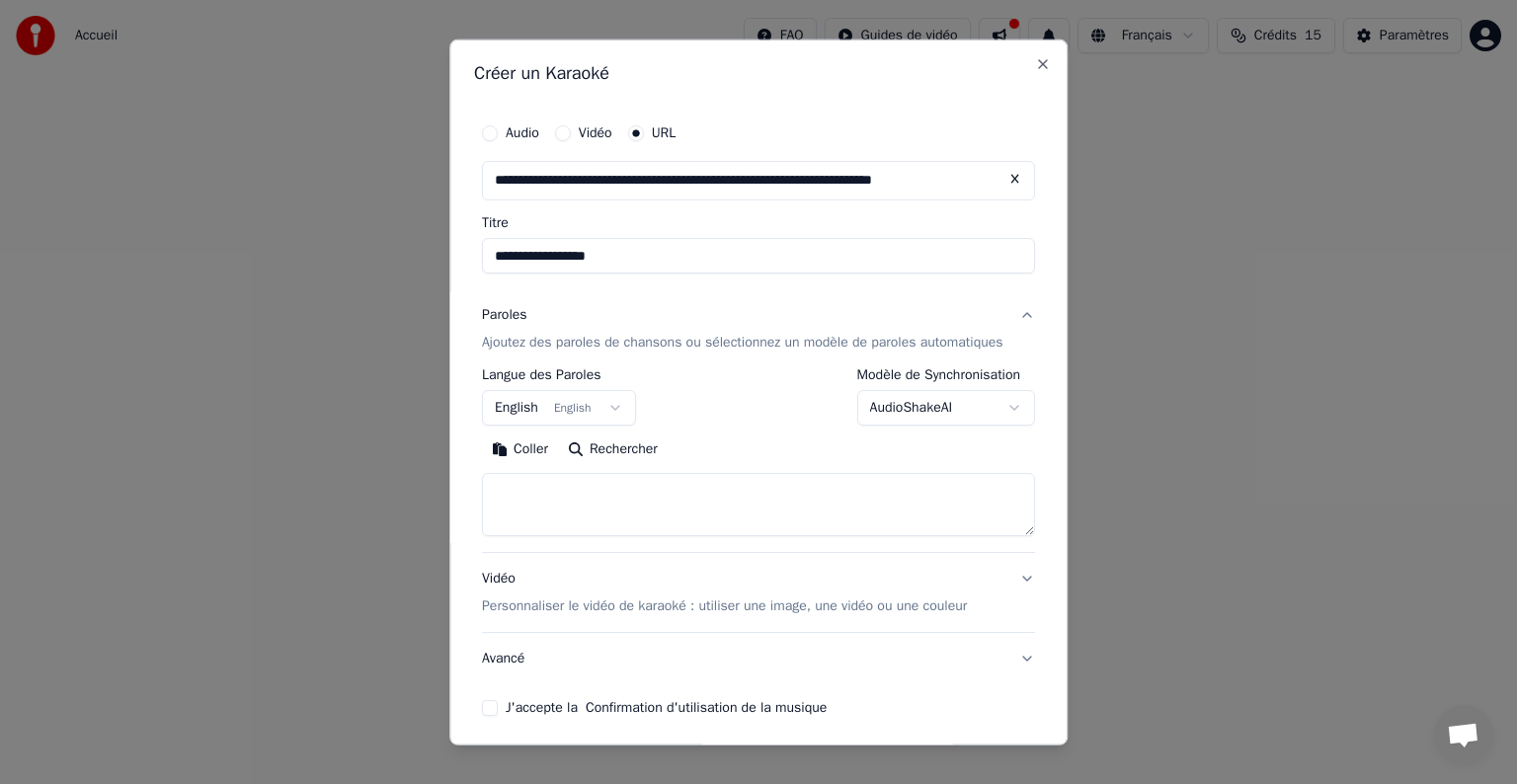 click on "English English" at bounding box center [559, 408] 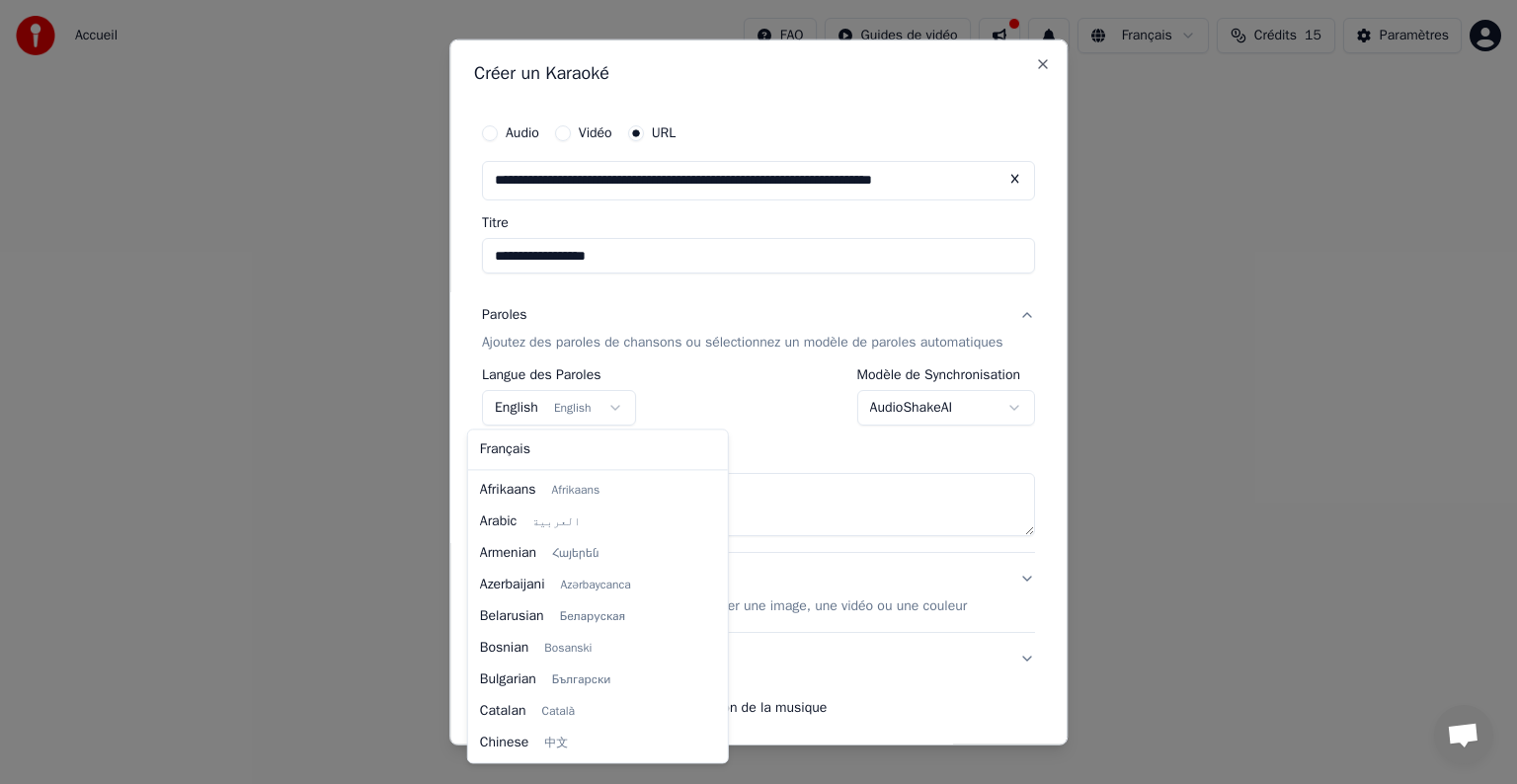 scroll, scrollTop: 158, scrollLeft: 0, axis: vertical 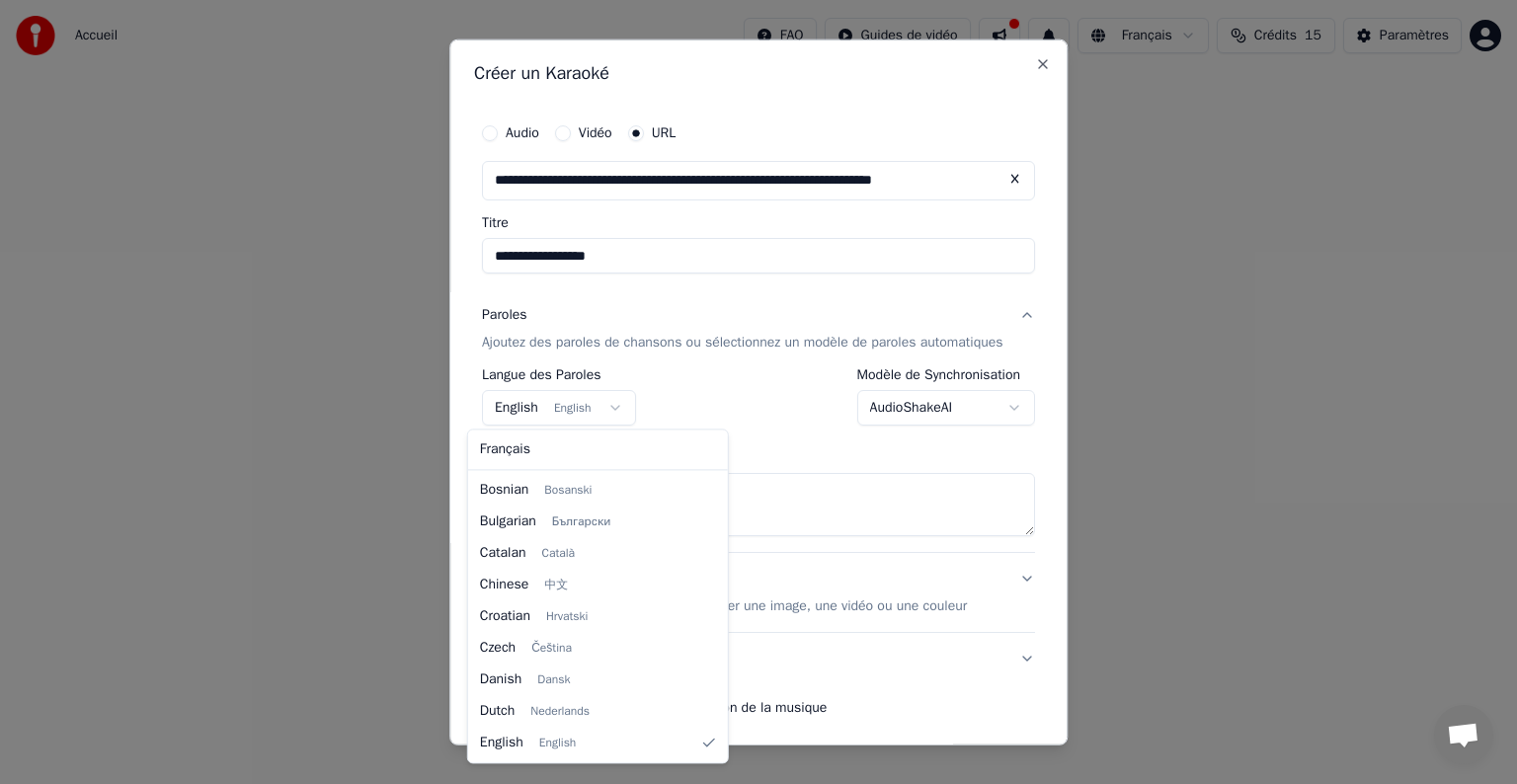 select on "**" 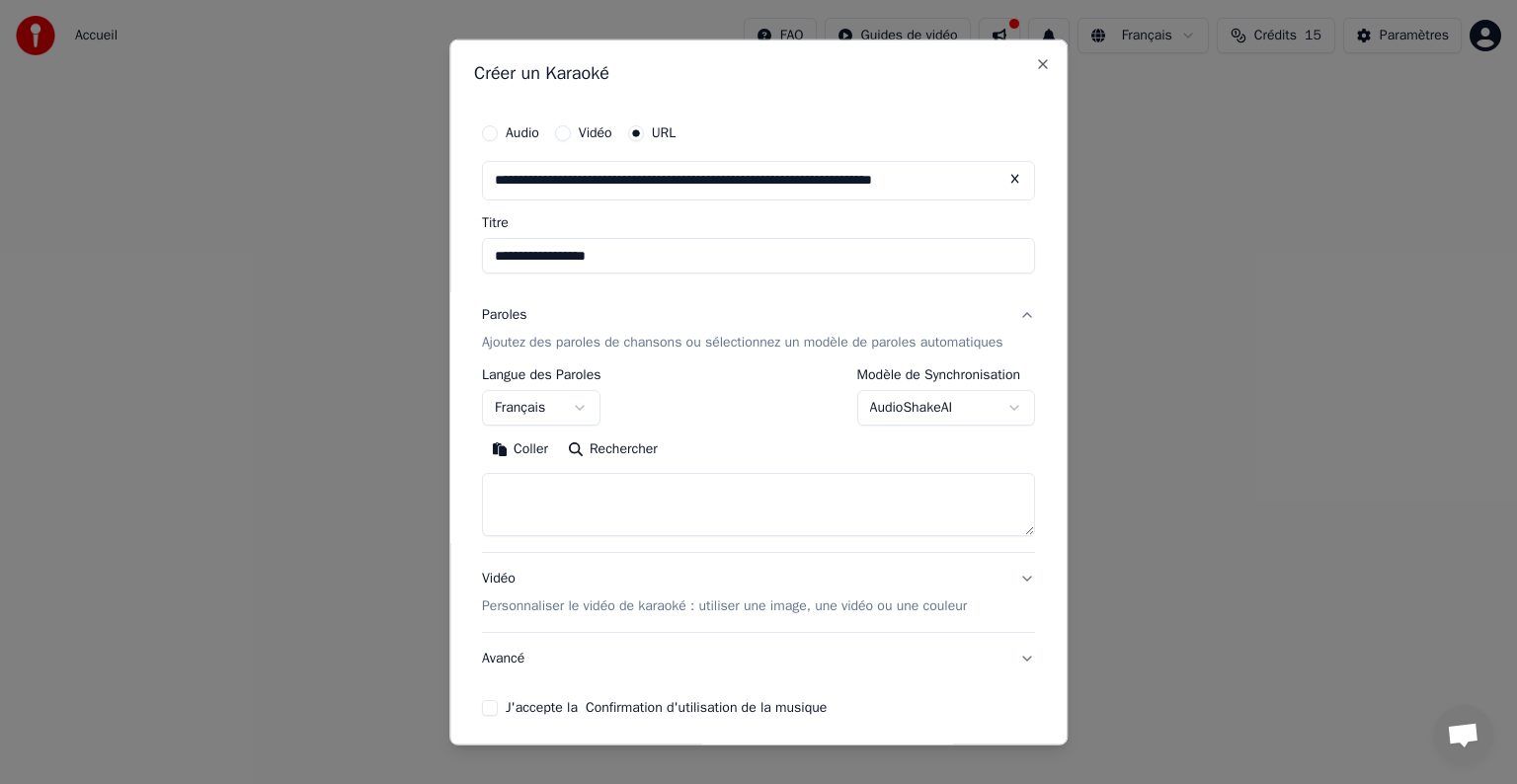 click at bounding box center (758, 505) 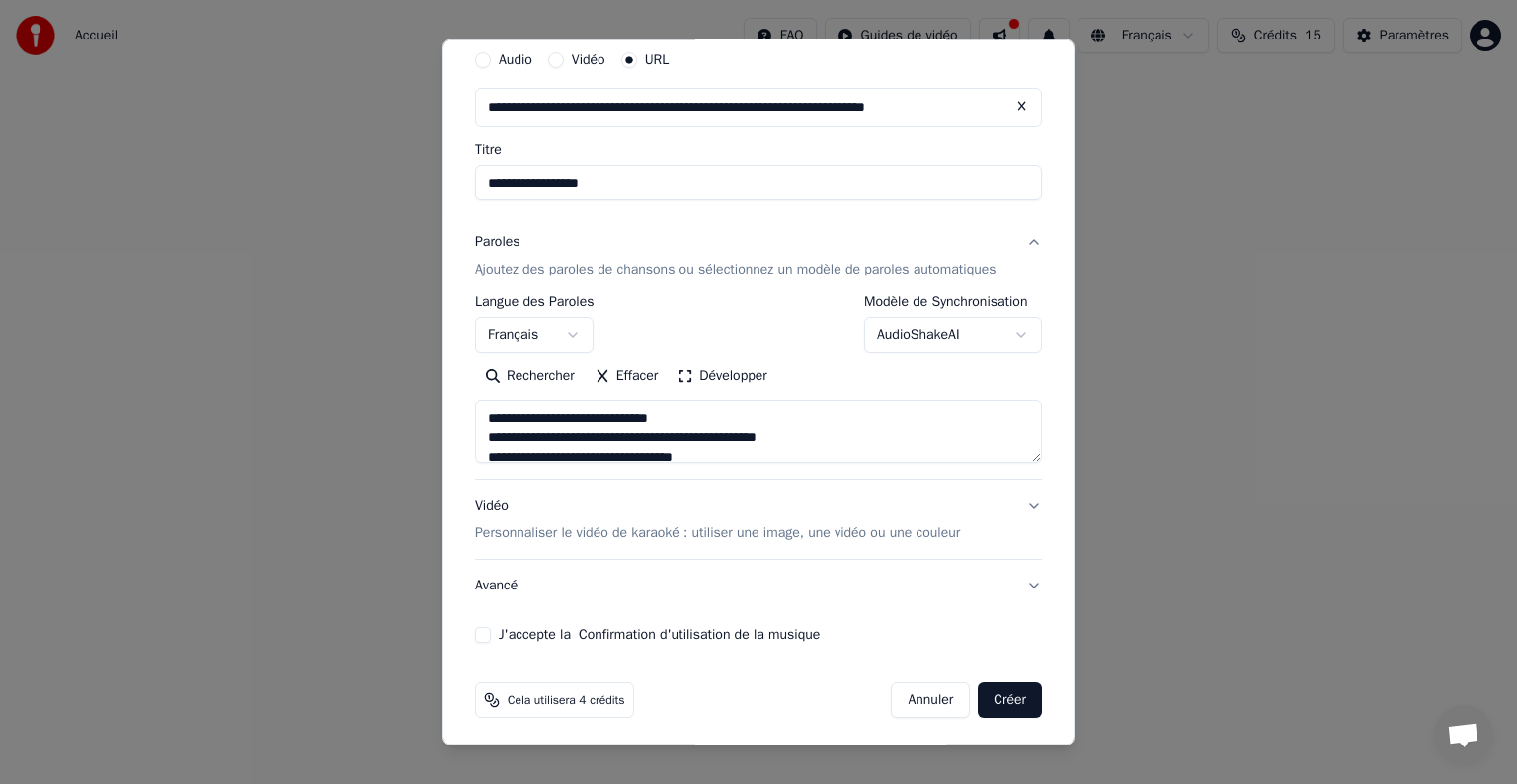 scroll, scrollTop: 77, scrollLeft: 0, axis: vertical 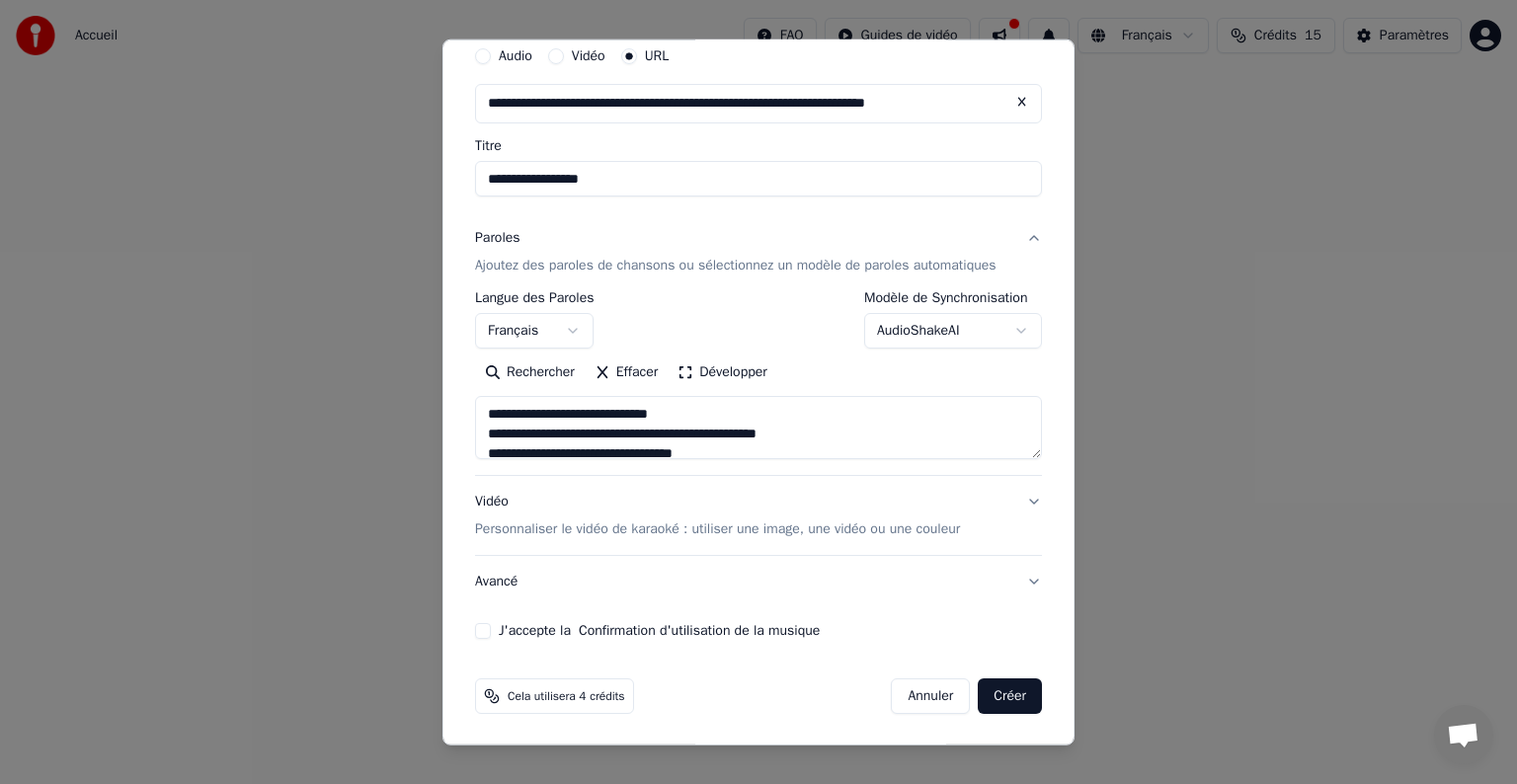 click on "Personnaliser le vidéo de karaoké : utiliser une image, une vidéo ou une couleur" at bounding box center (717, 529) 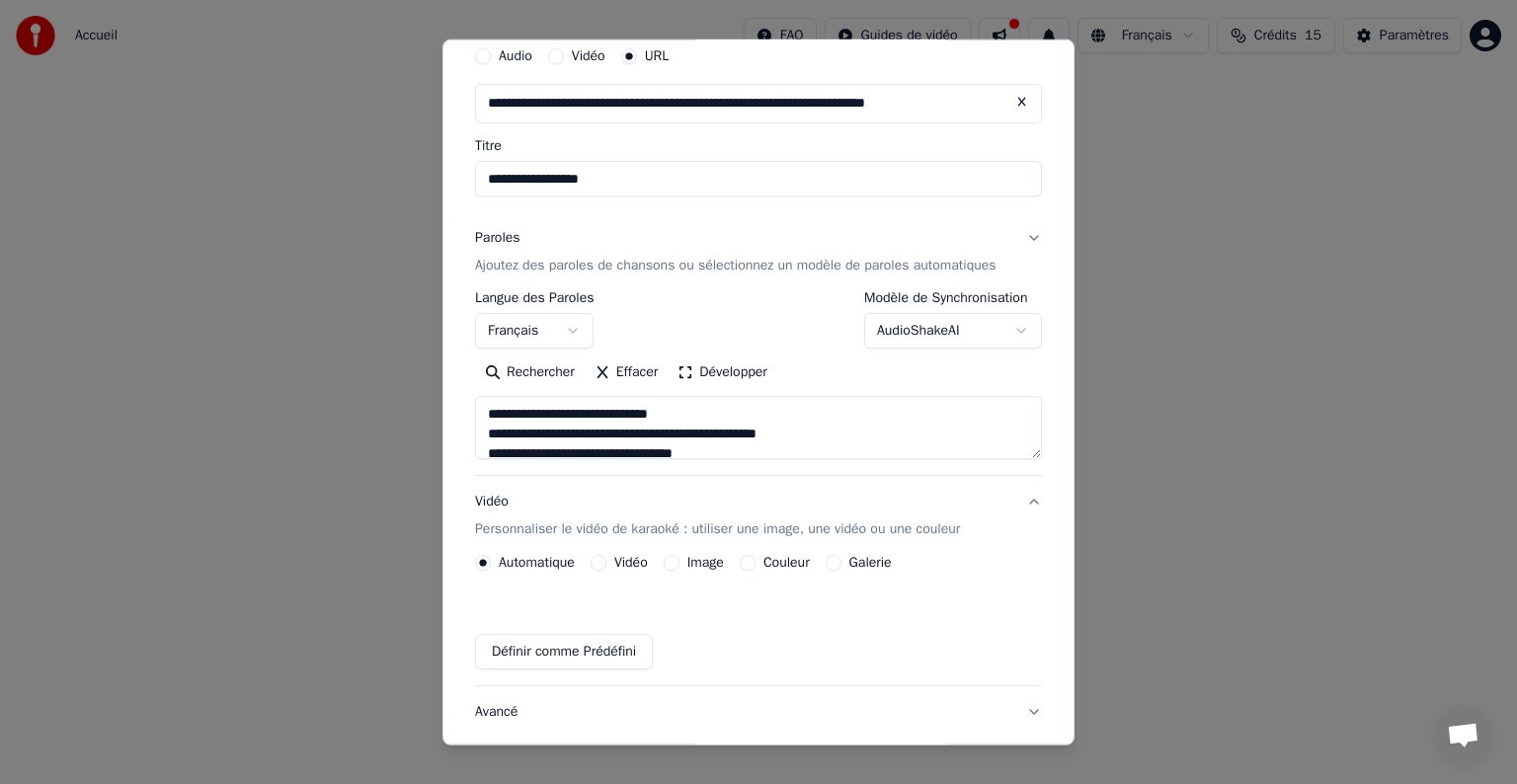 scroll, scrollTop: 24, scrollLeft: 0, axis: vertical 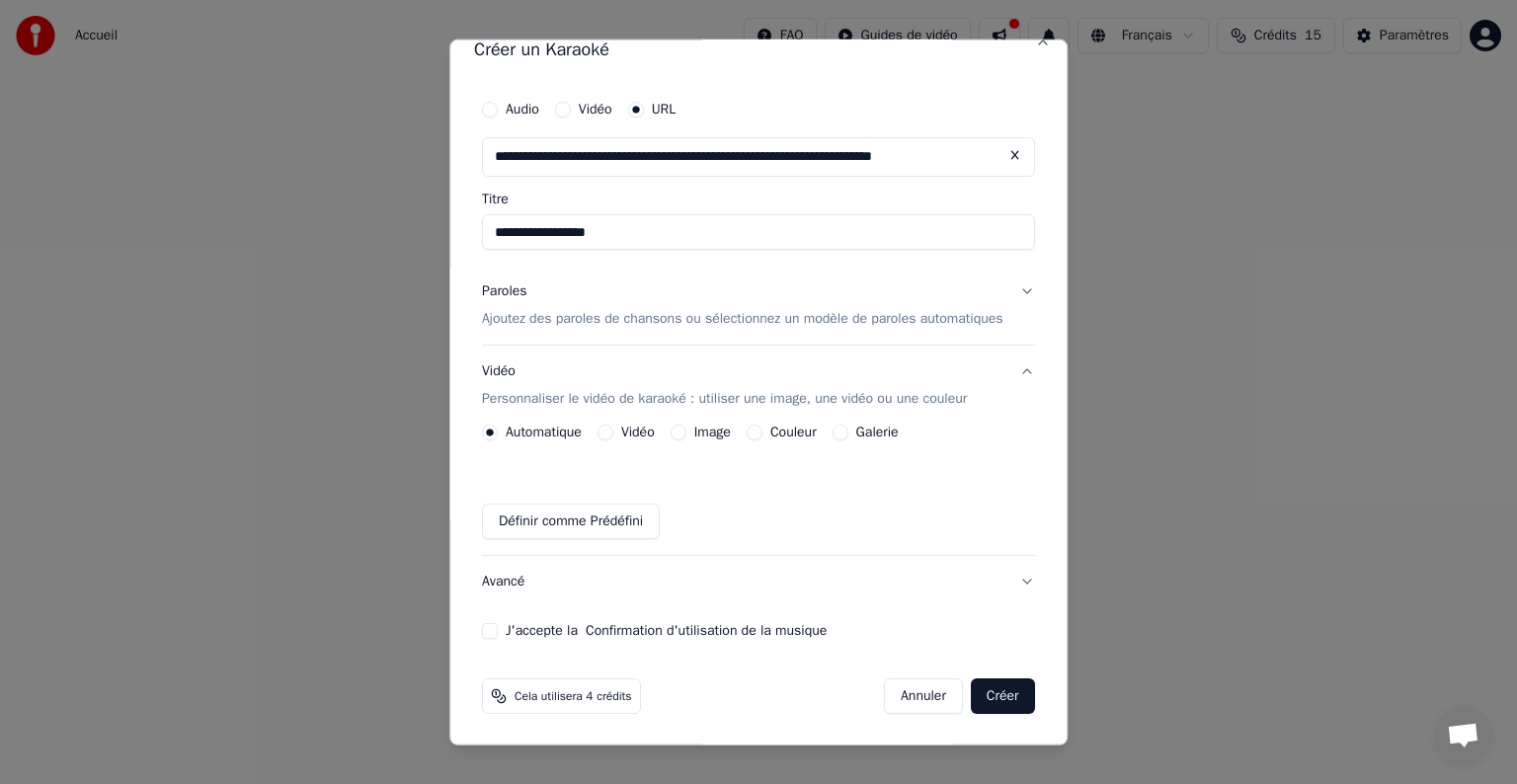 click on "Personnaliser le vidéo de karaoké : utiliser une image, une vidéo ou une couleur" at bounding box center (724, 399) 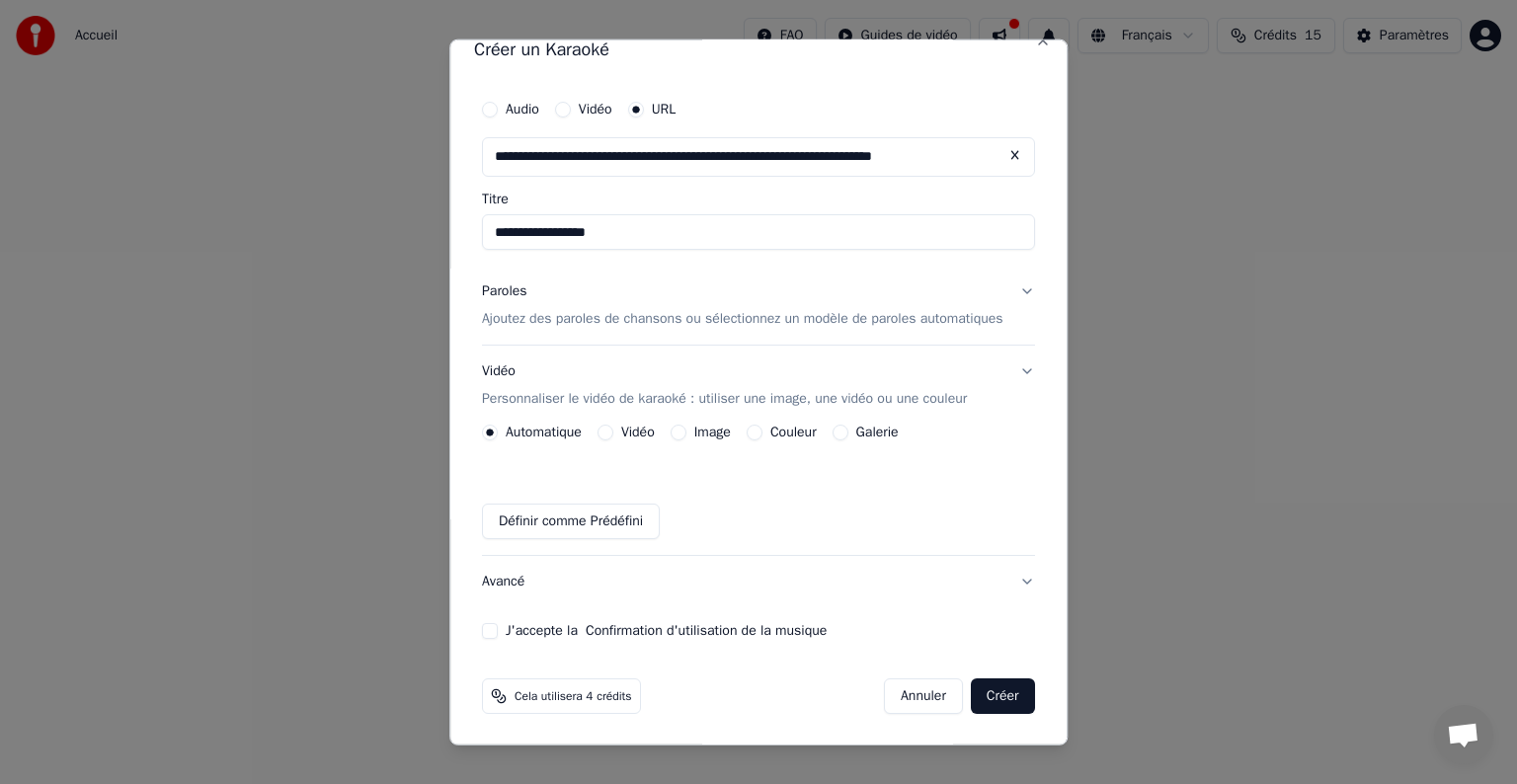 scroll, scrollTop: 0, scrollLeft: 0, axis: both 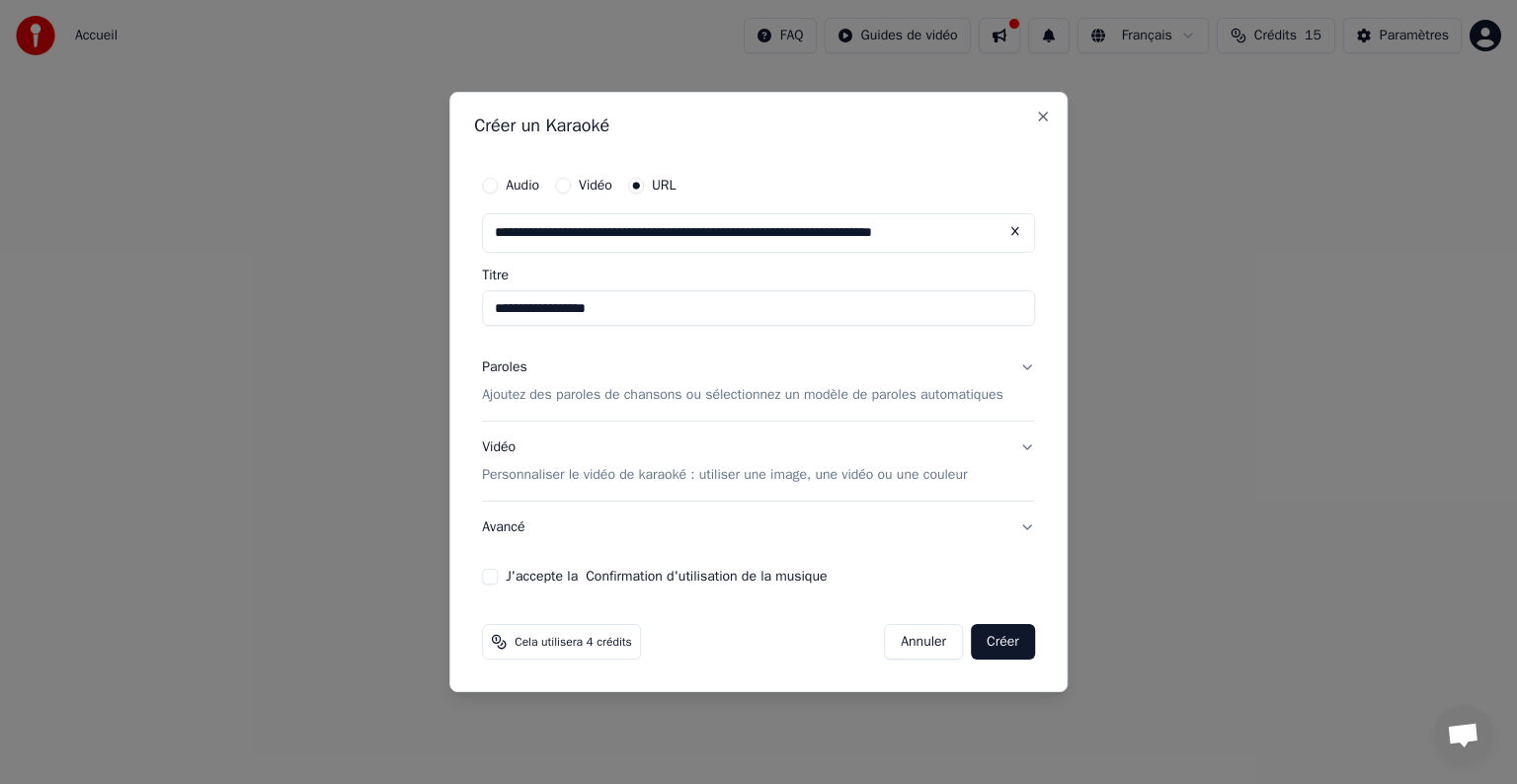 click on "Personnaliser le vidéo de karaoké : utiliser une image, une vidéo ou une couleur" at bounding box center (724, 475) 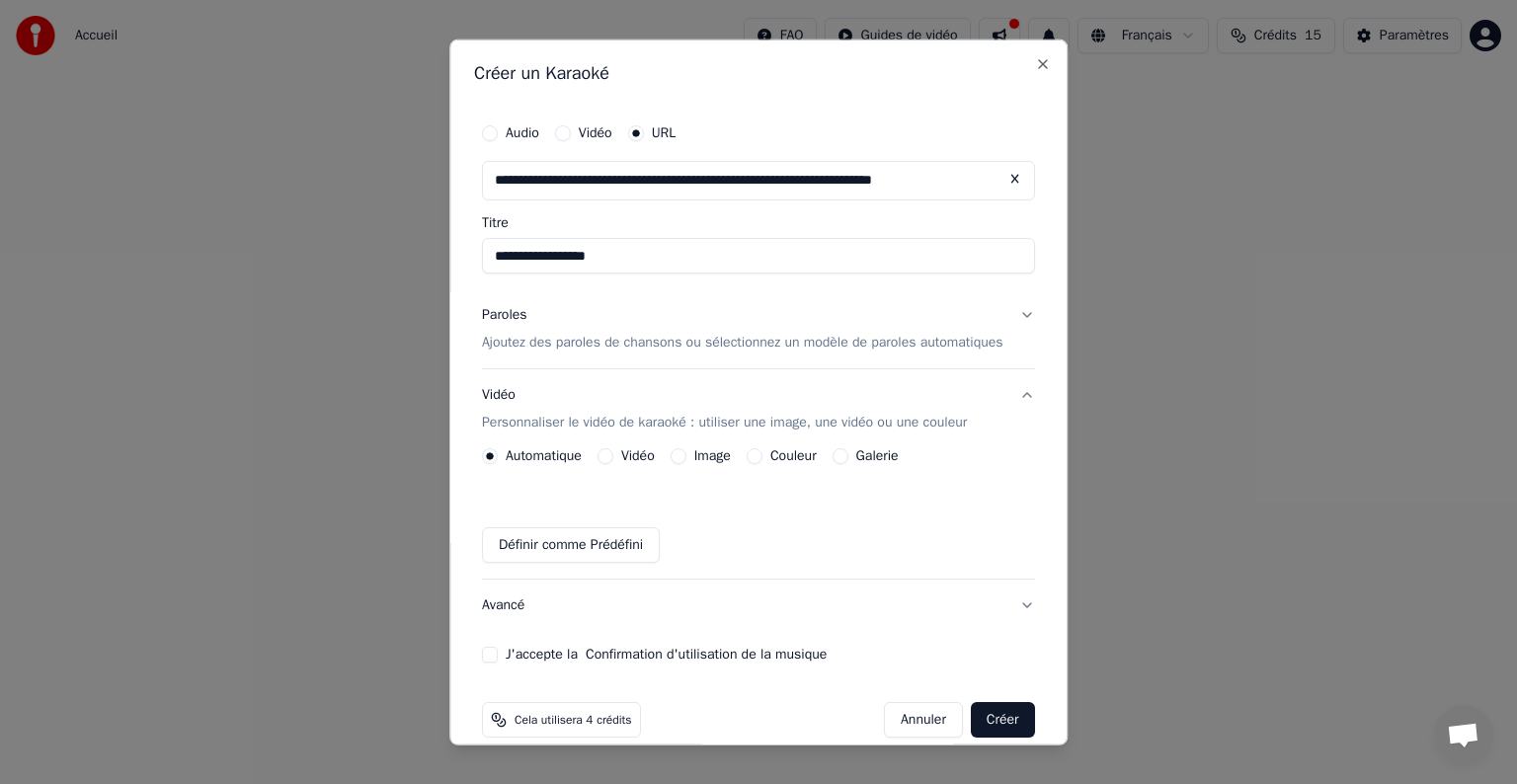click on "Ajoutez des paroles de chansons ou sélectionnez un modèle de paroles automatiques" at bounding box center [743, 343] 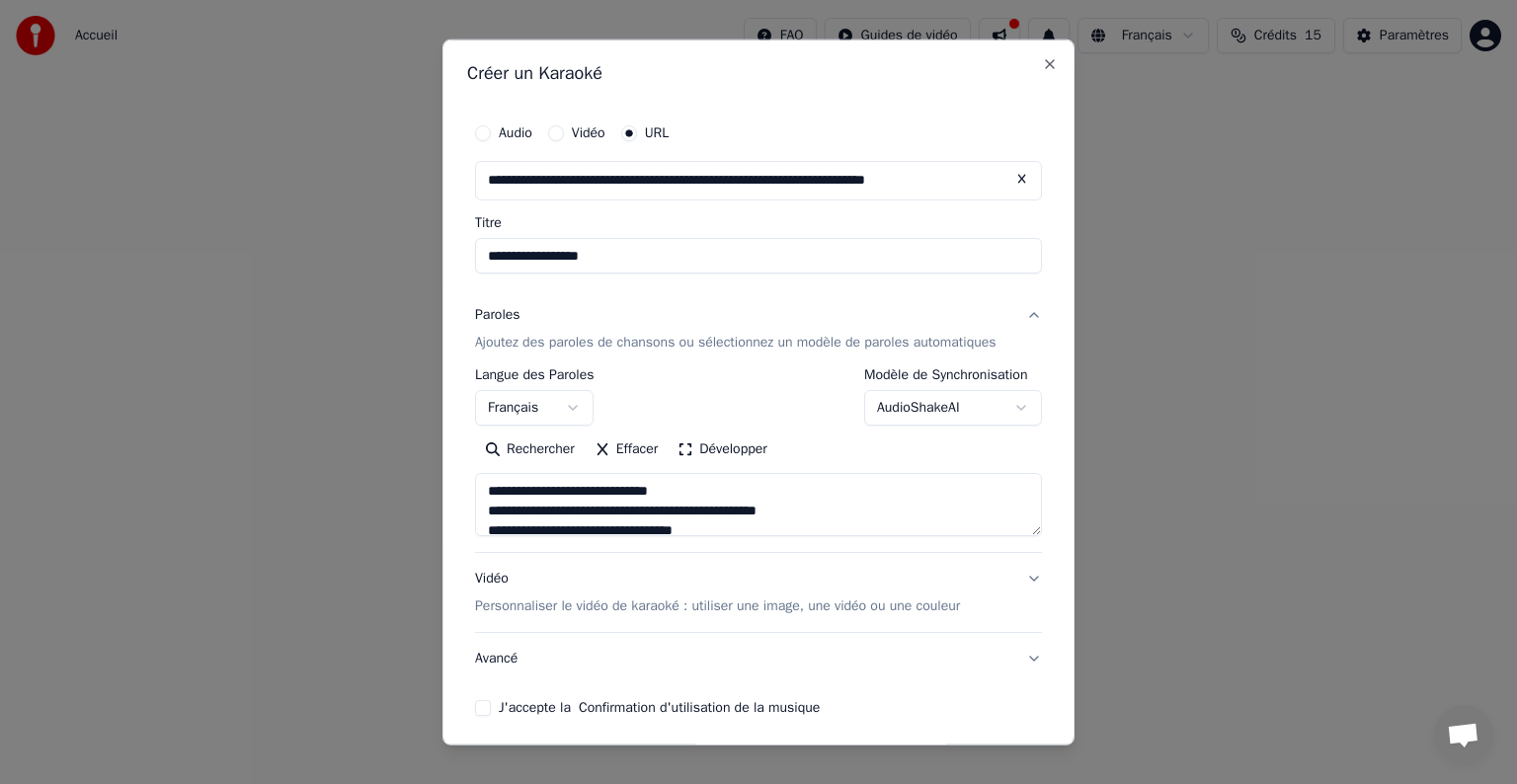 click on "Personnaliser le vidéo de karaoké : utiliser une image, une vidéo ou une couleur" at bounding box center [717, 606] 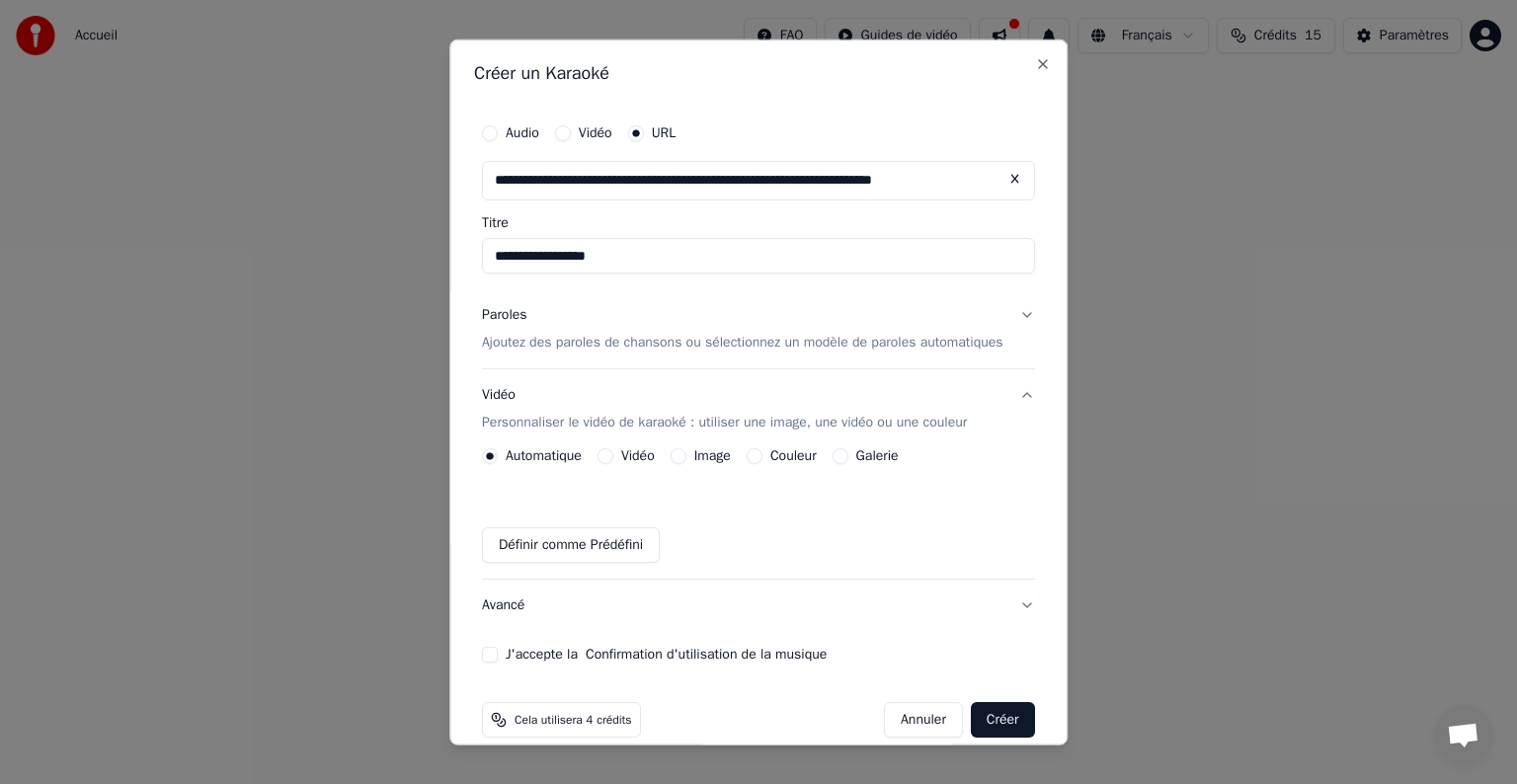 click on "Image" at bounding box center (712, 456) 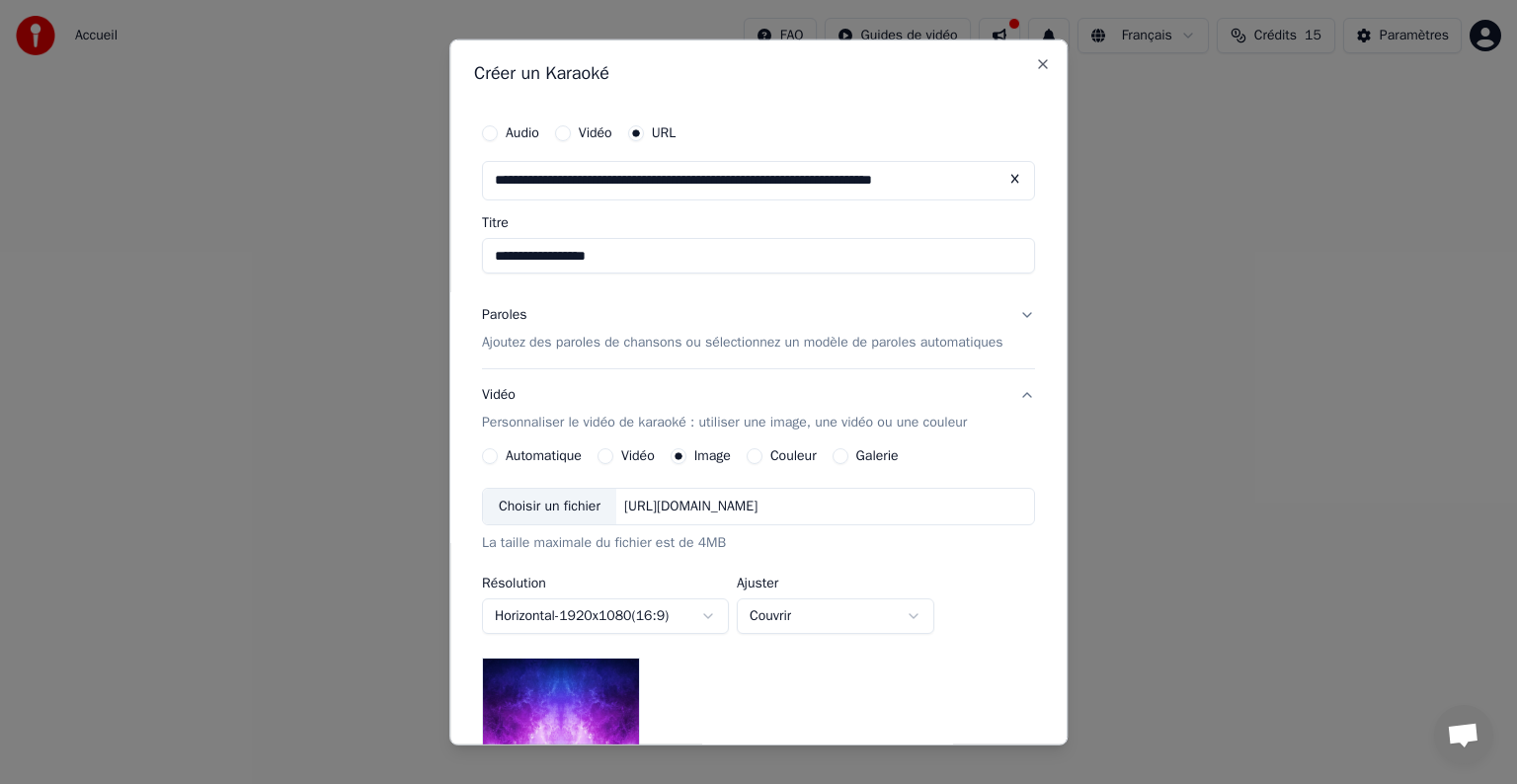 click on "Choisir un fichier" at bounding box center [549, 507] 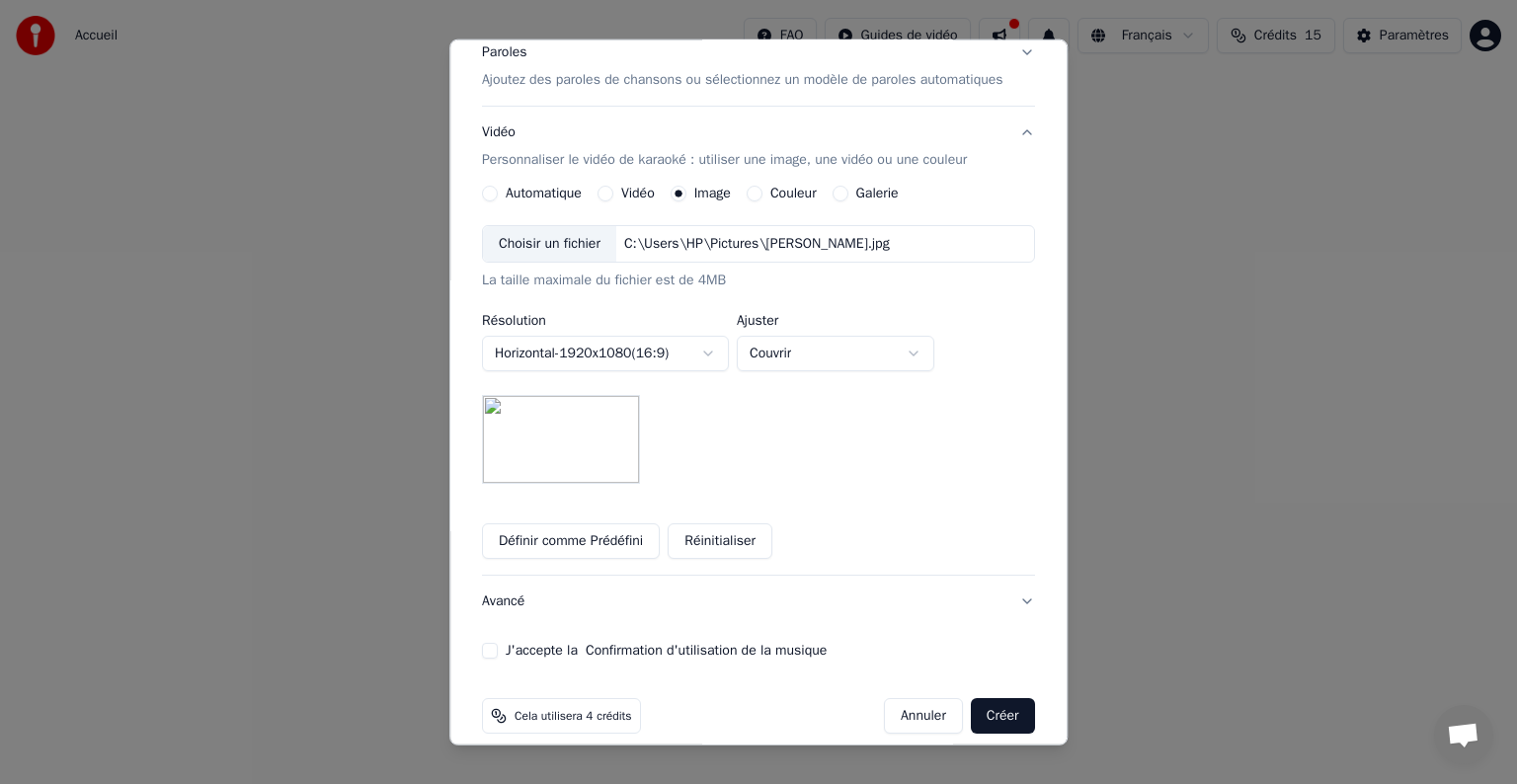 scroll, scrollTop: 282, scrollLeft: 0, axis: vertical 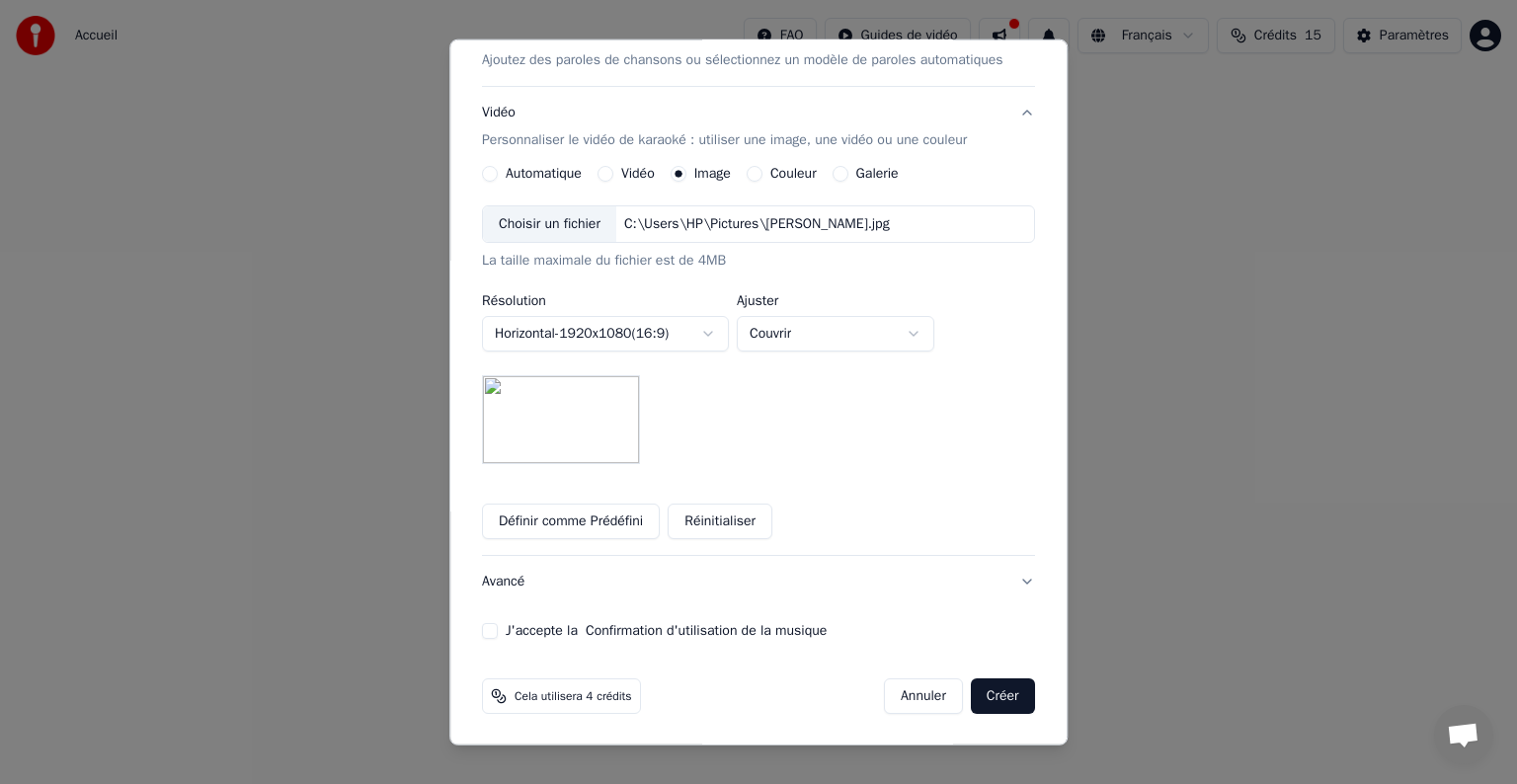 click on "J'accepte la   Confirmation d'utilisation de la musique" at bounding box center [490, 631] 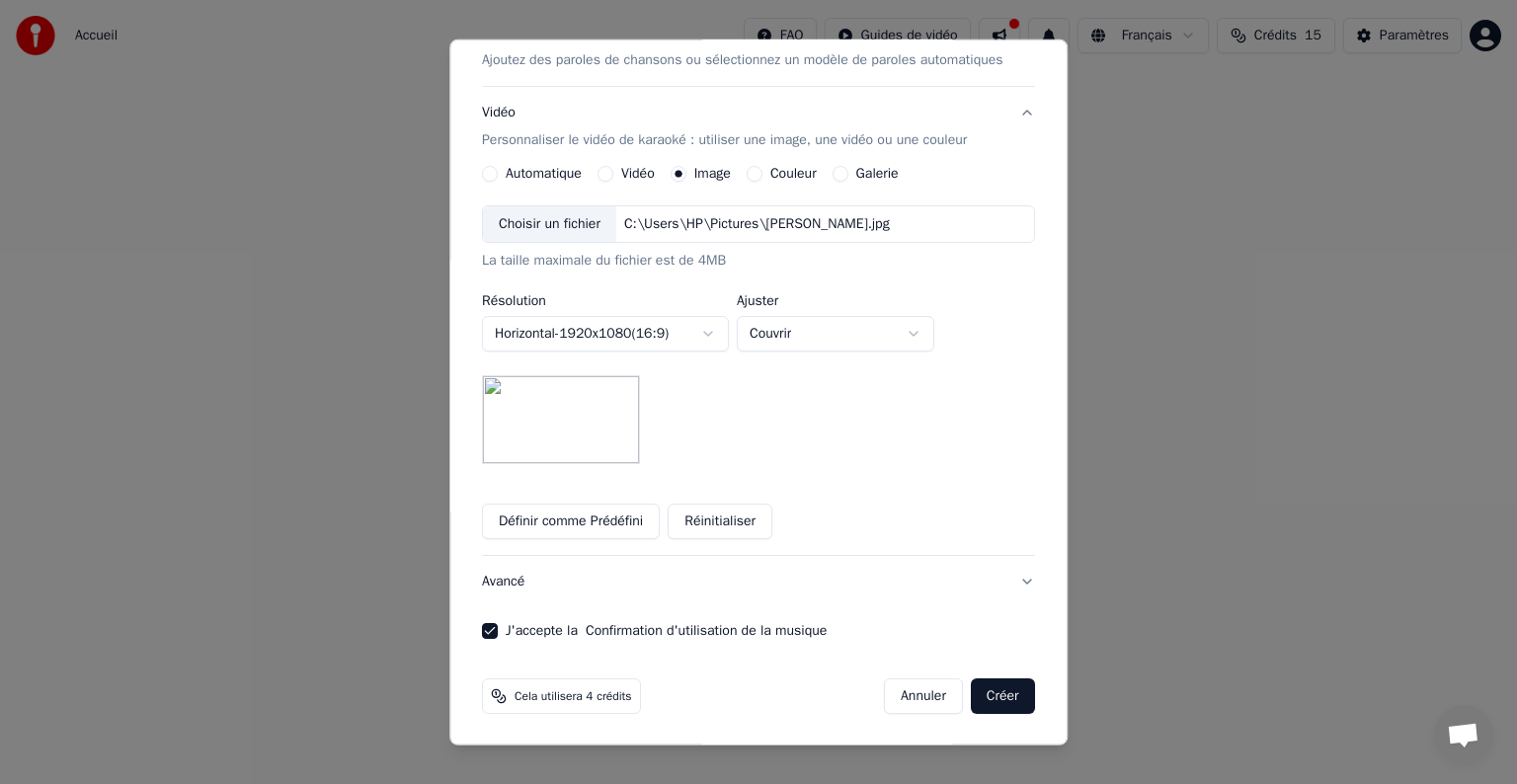 click on "Créer" at bounding box center [1002, 696] 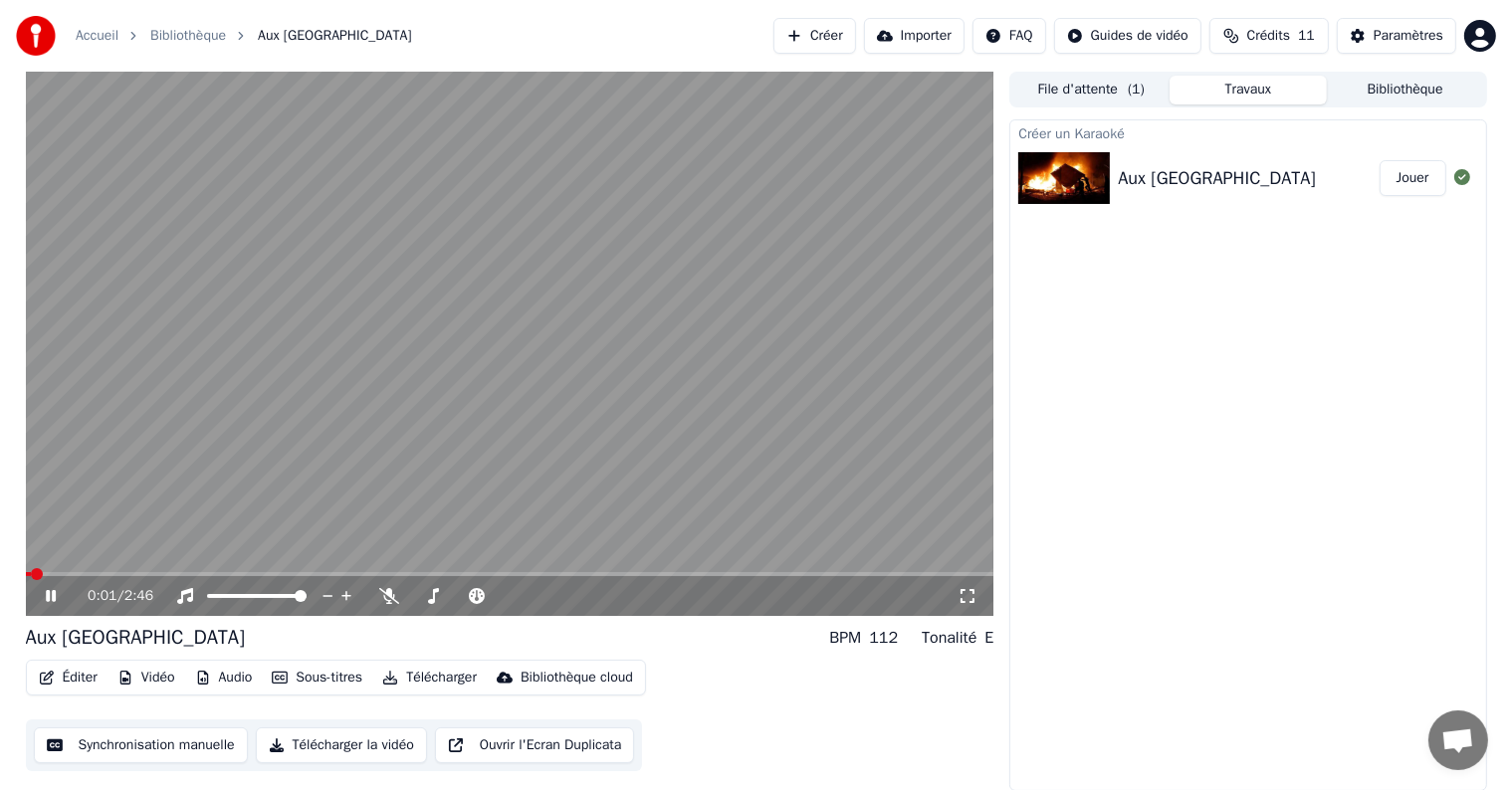 click at bounding box center [29, 574] 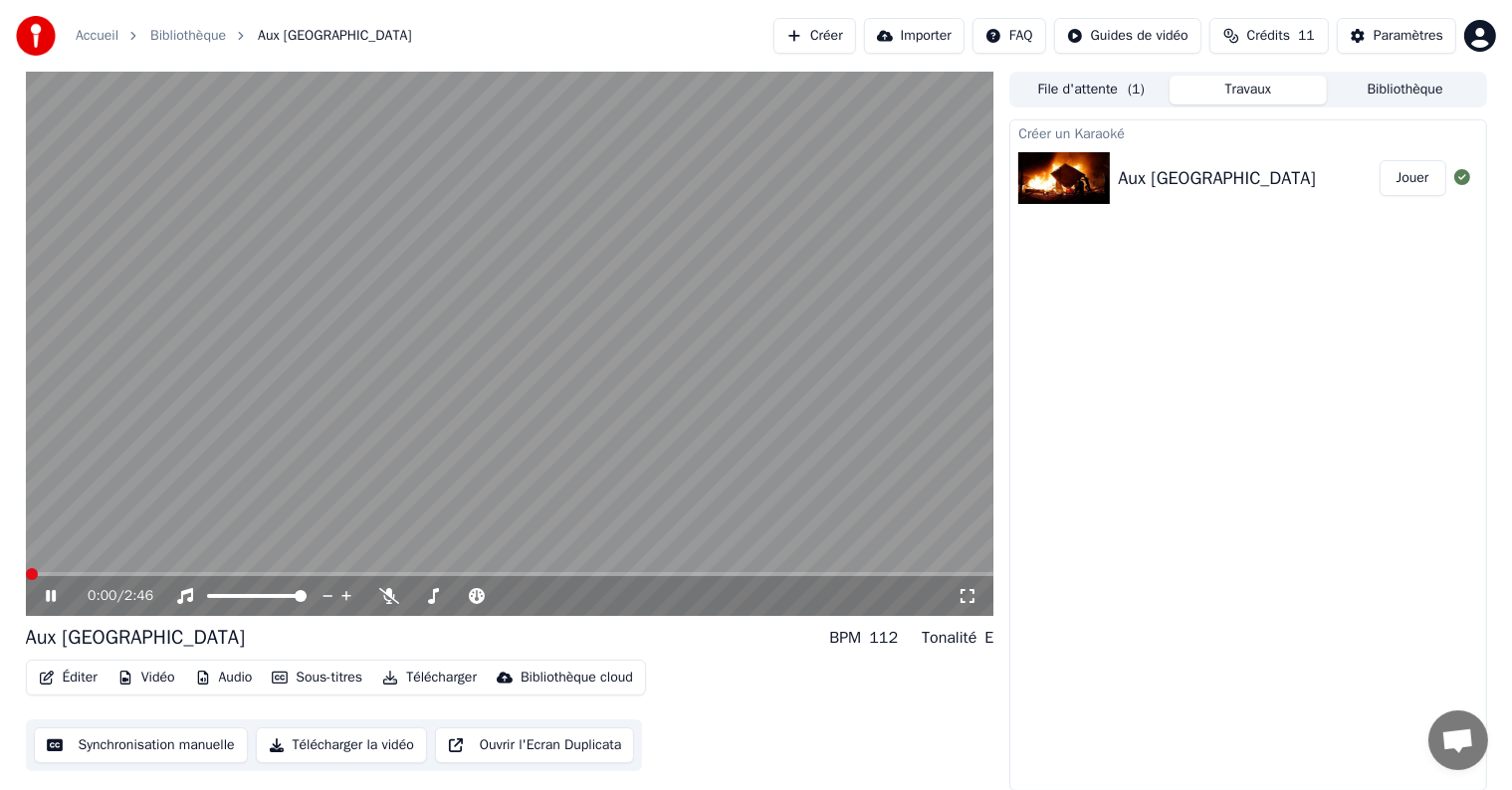 click at bounding box center (32, 574) 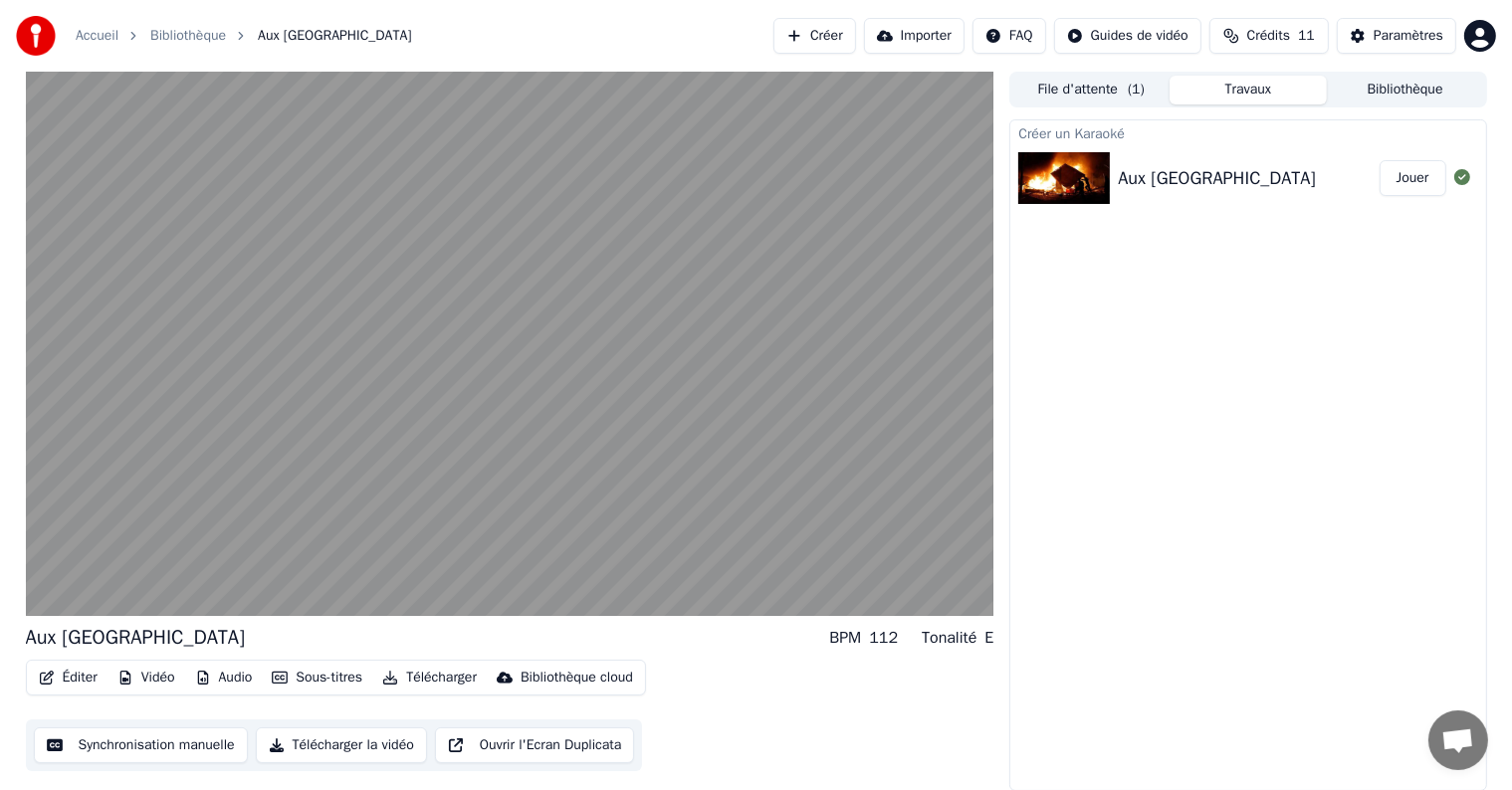 click on "Jouer" at bounding box center [1412, 178] 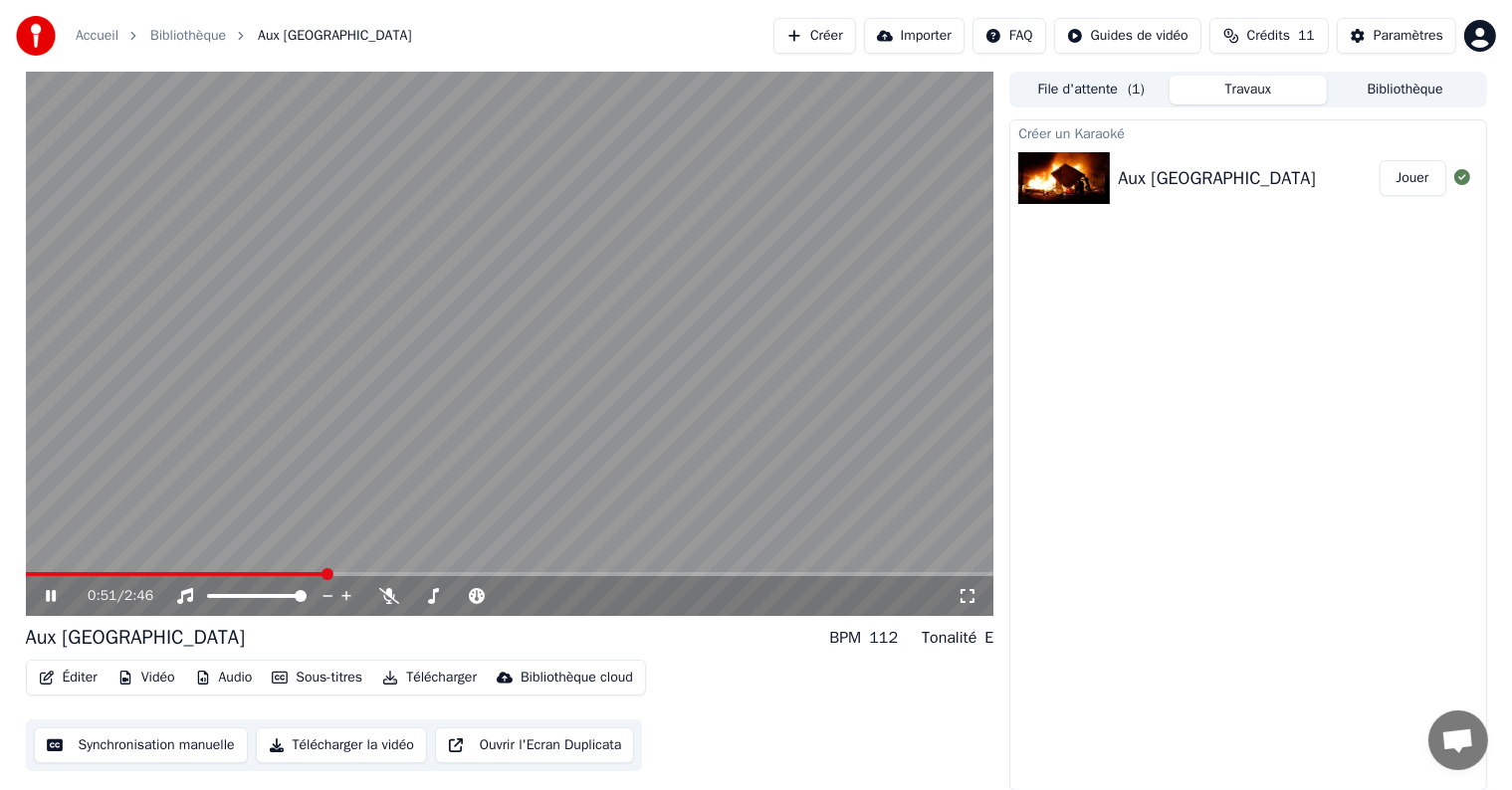 click 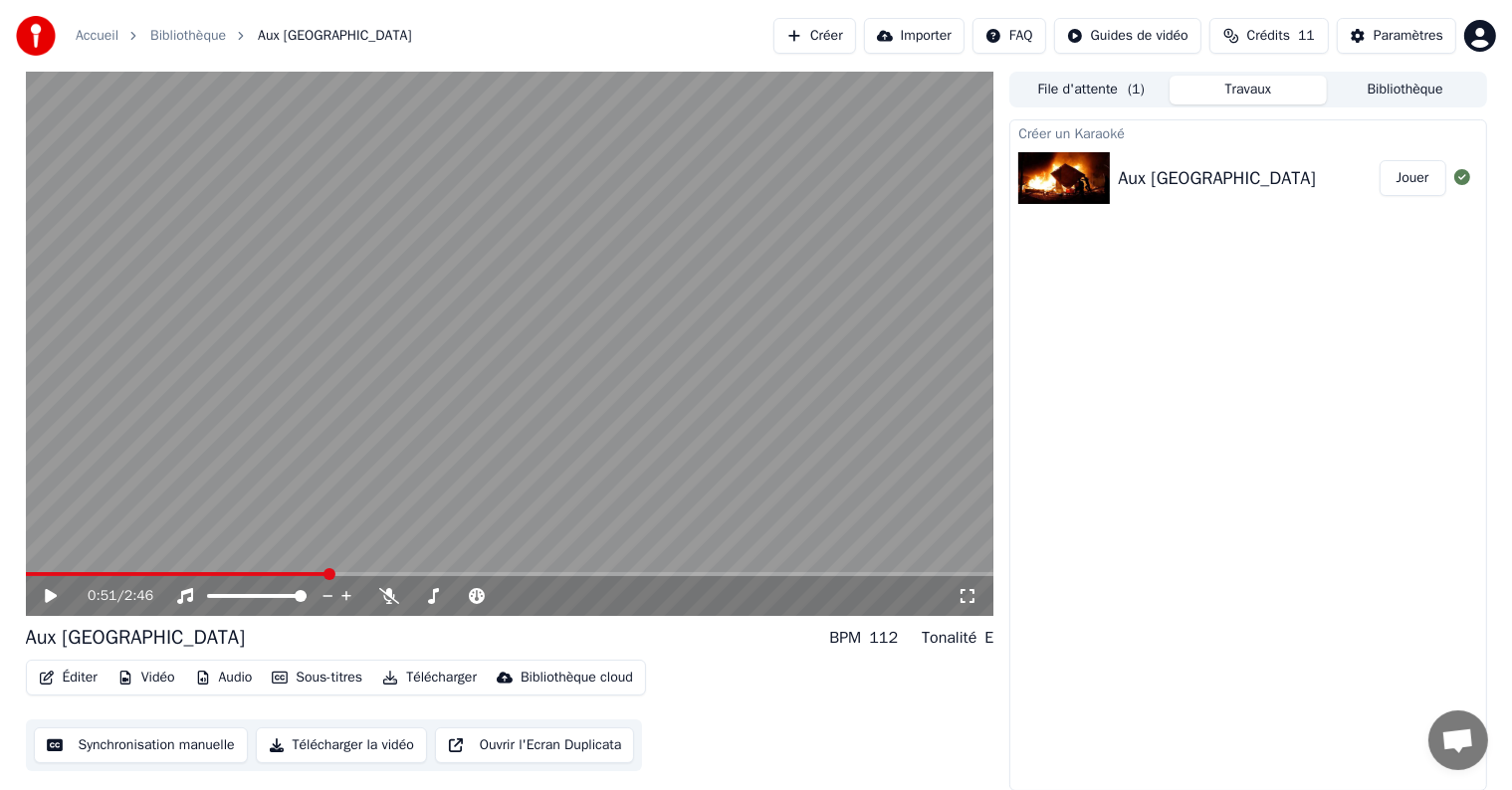 click on "Créer" at bounding box center [814, 36] 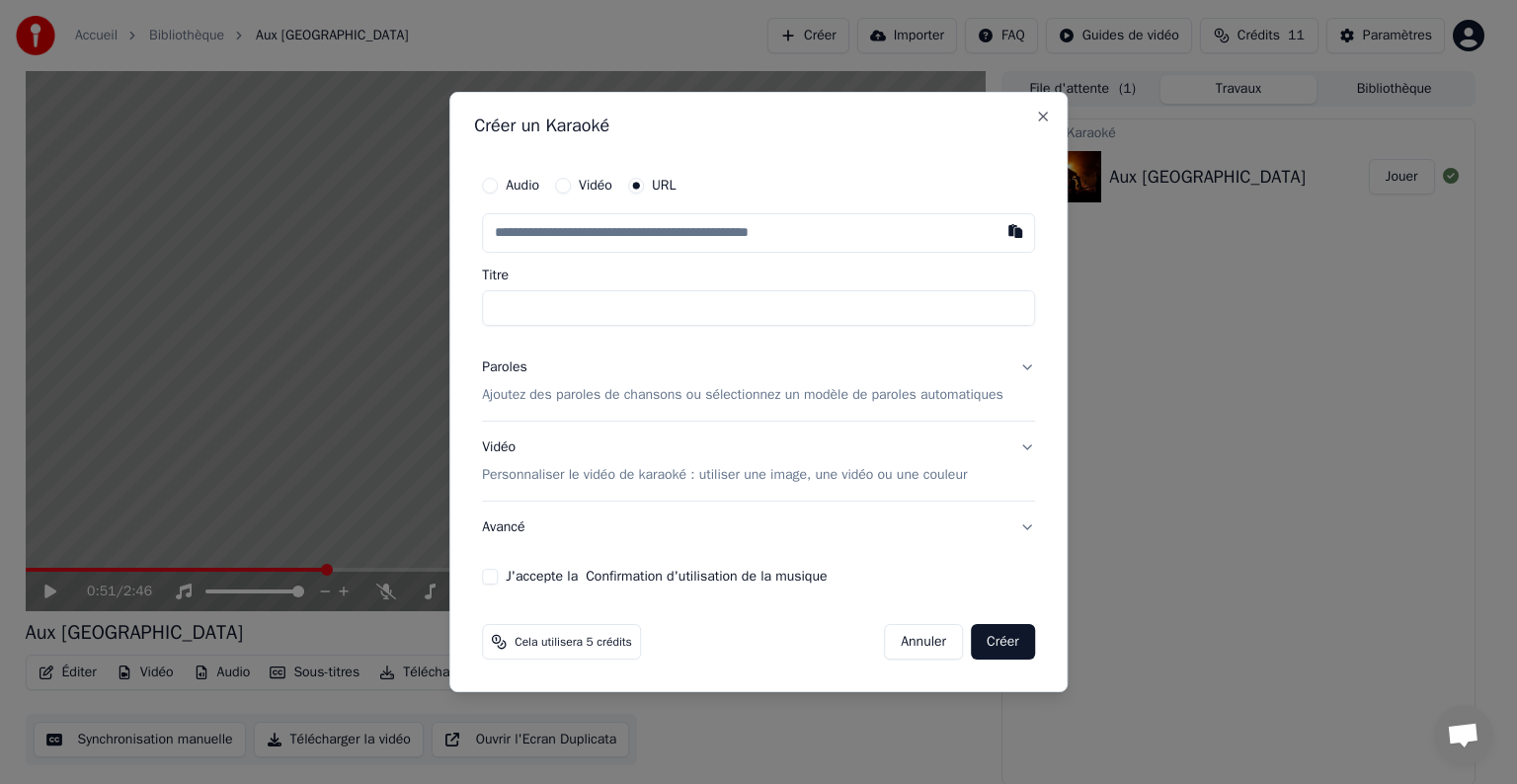 click at bounding box center (758, 233) 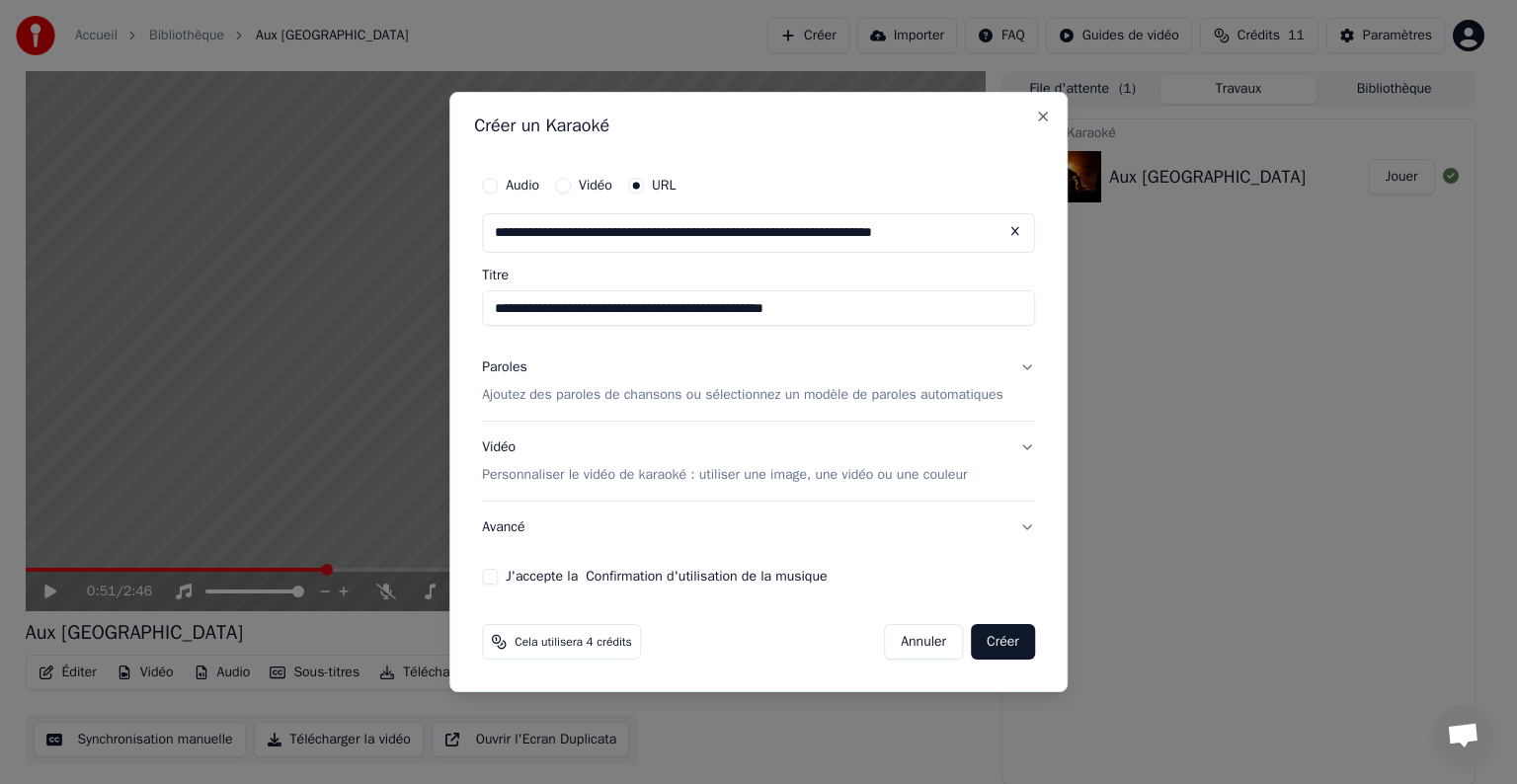 type on "**********" 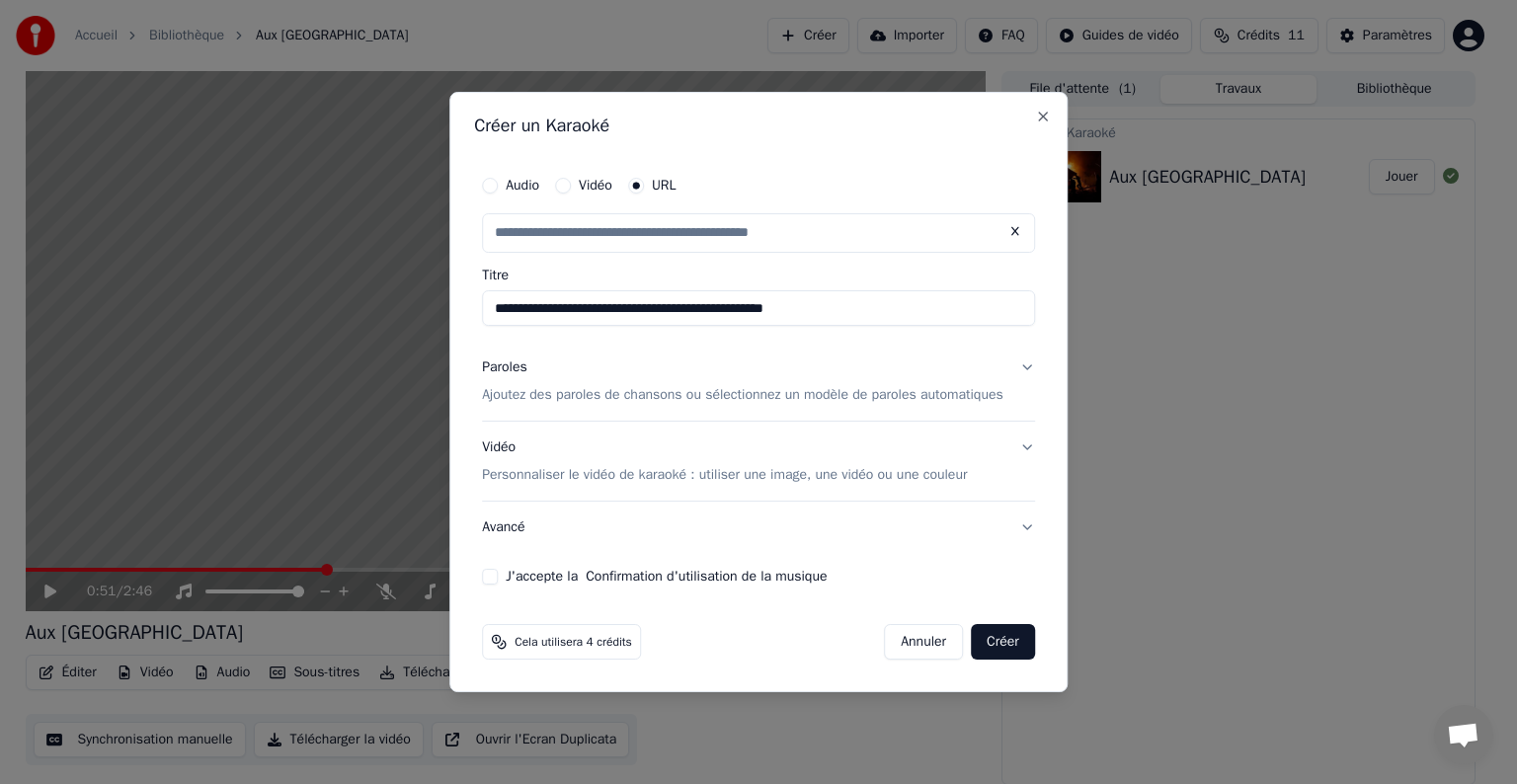 click on "**********" at bounding box center (758, 308) 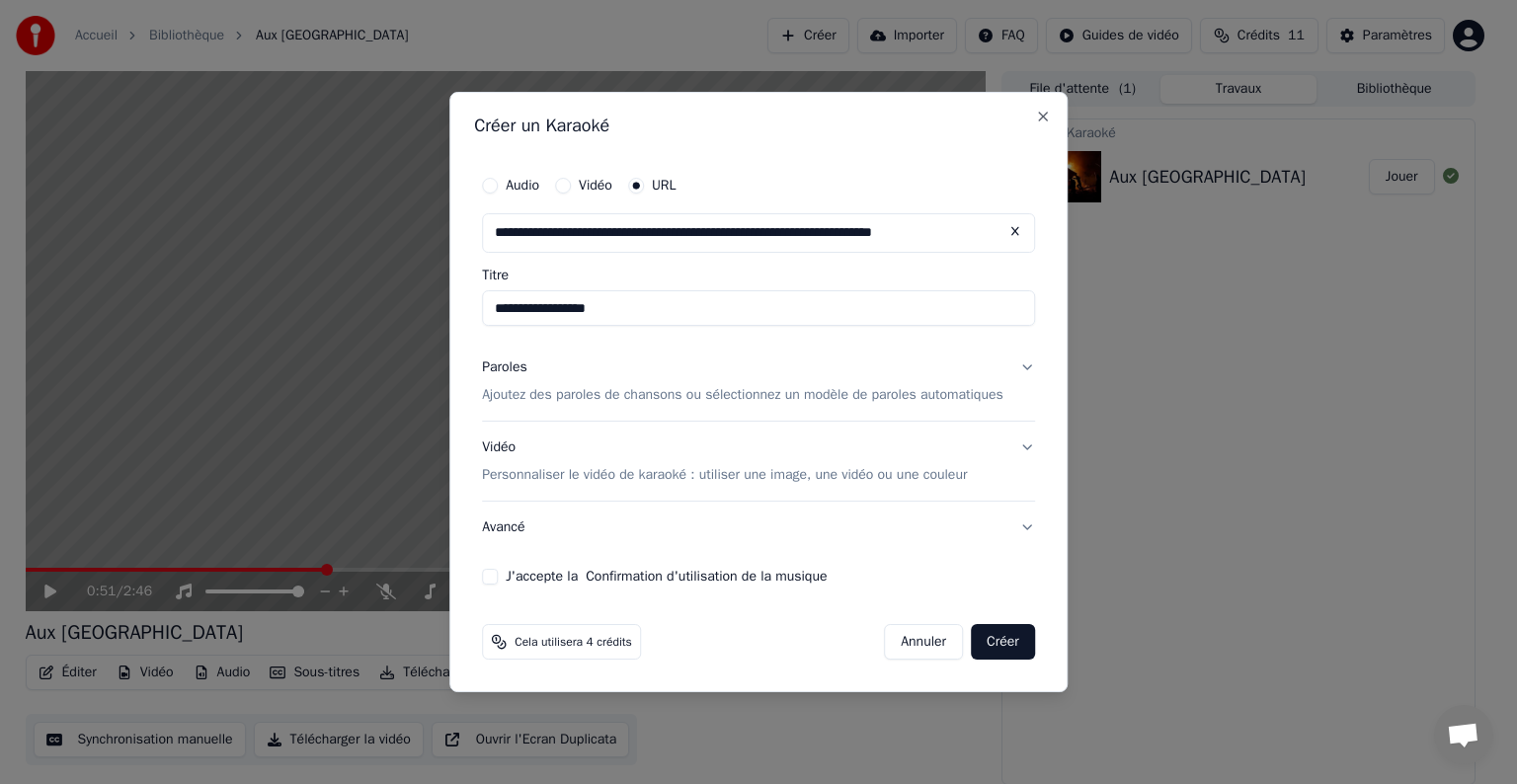type on "**********" 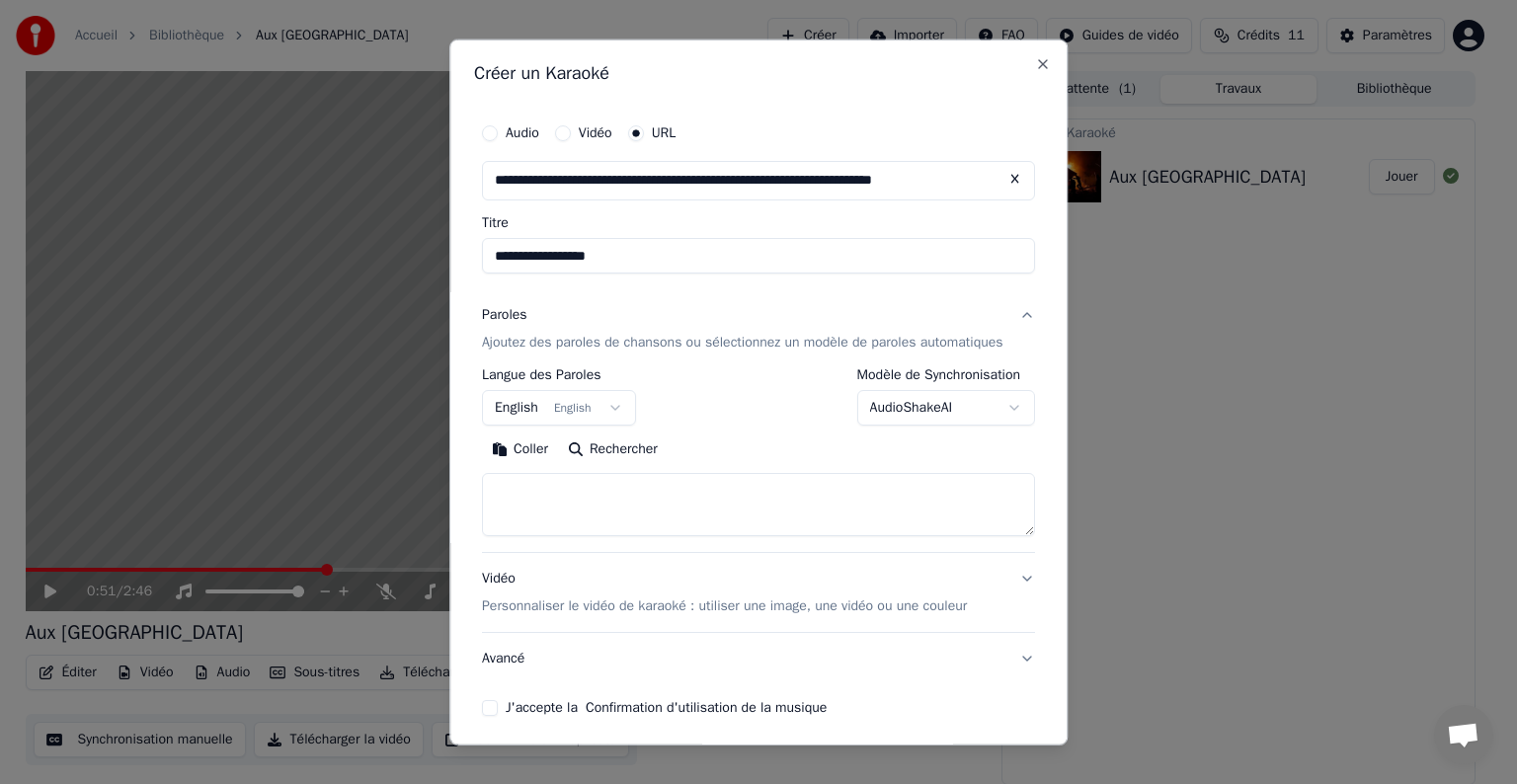 click at bounding box center (758, 505) 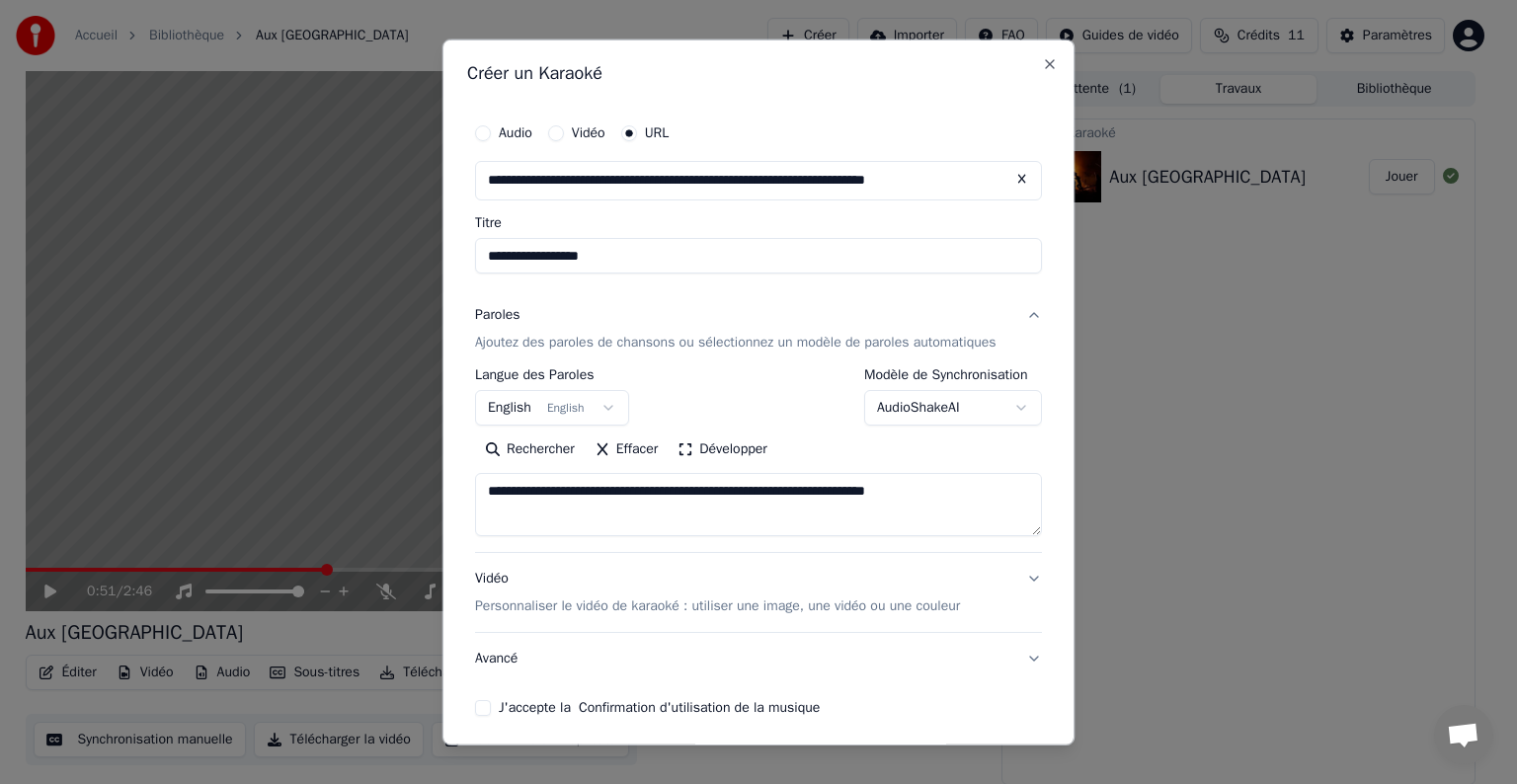 type on "**********" 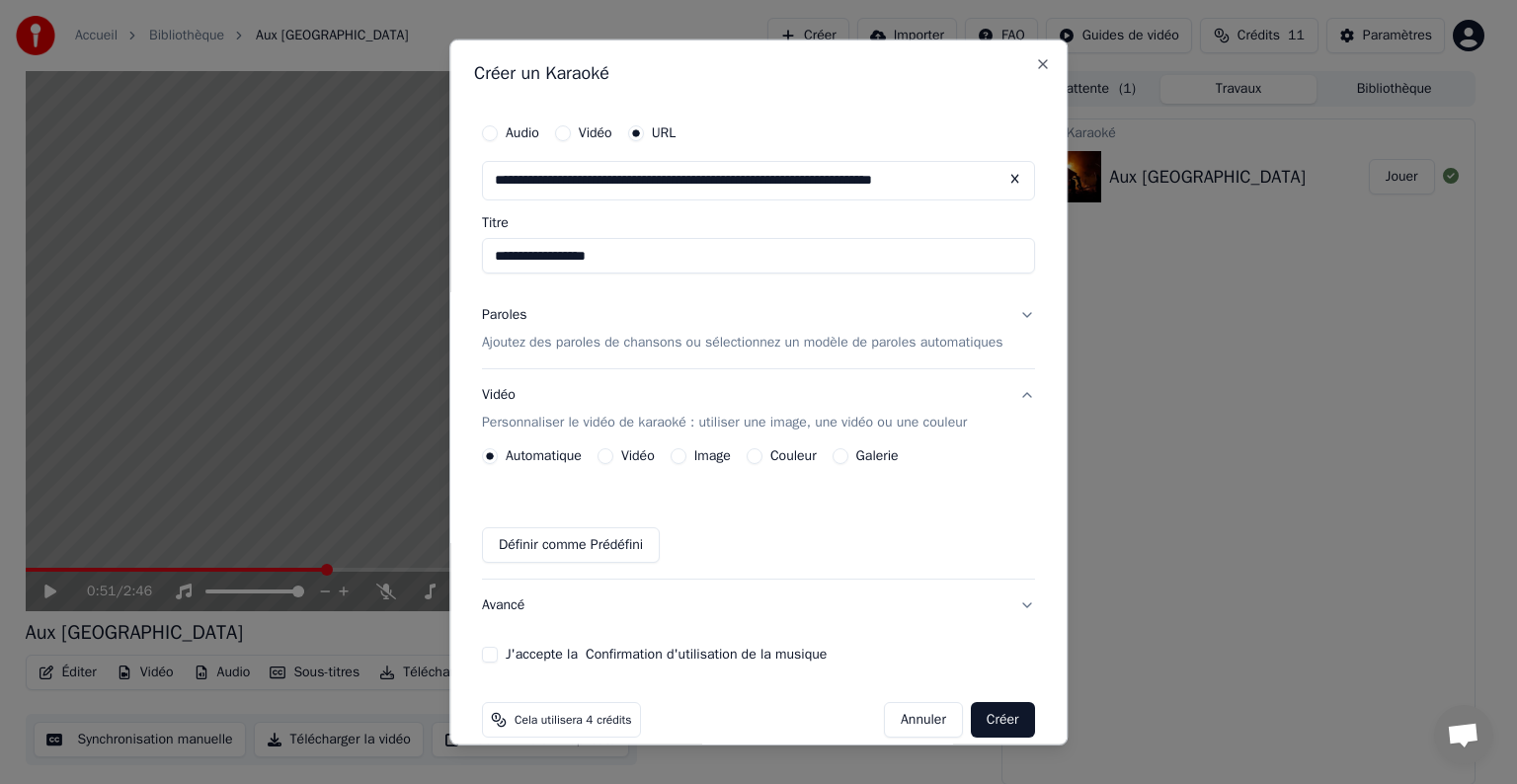 click on "Automatique Vidéo Image Couleur Galerie Définir comme Prédéfini" at bounding box center (758, 506) 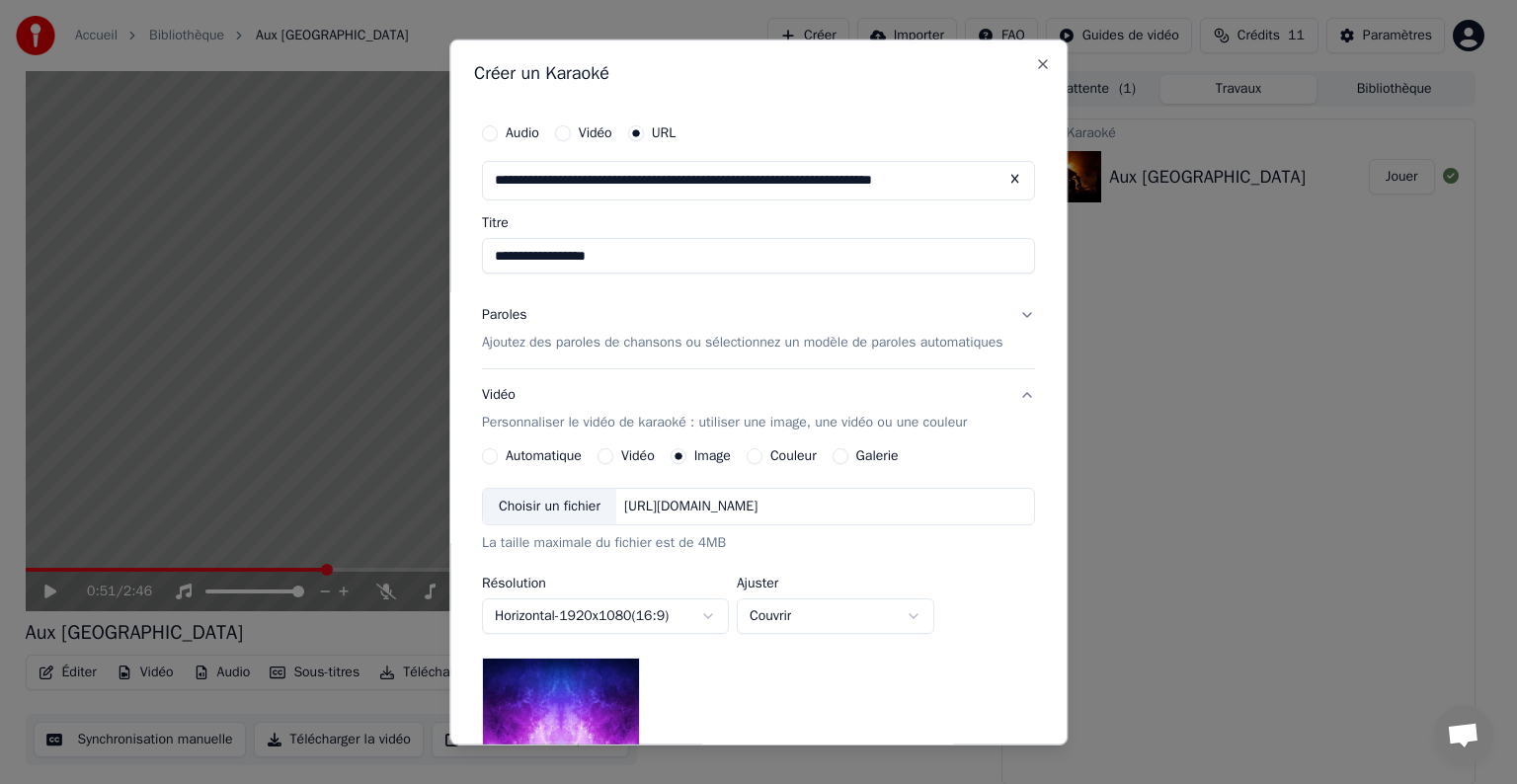 click on "Choisir un fichier" at bounding box center [549, 507] 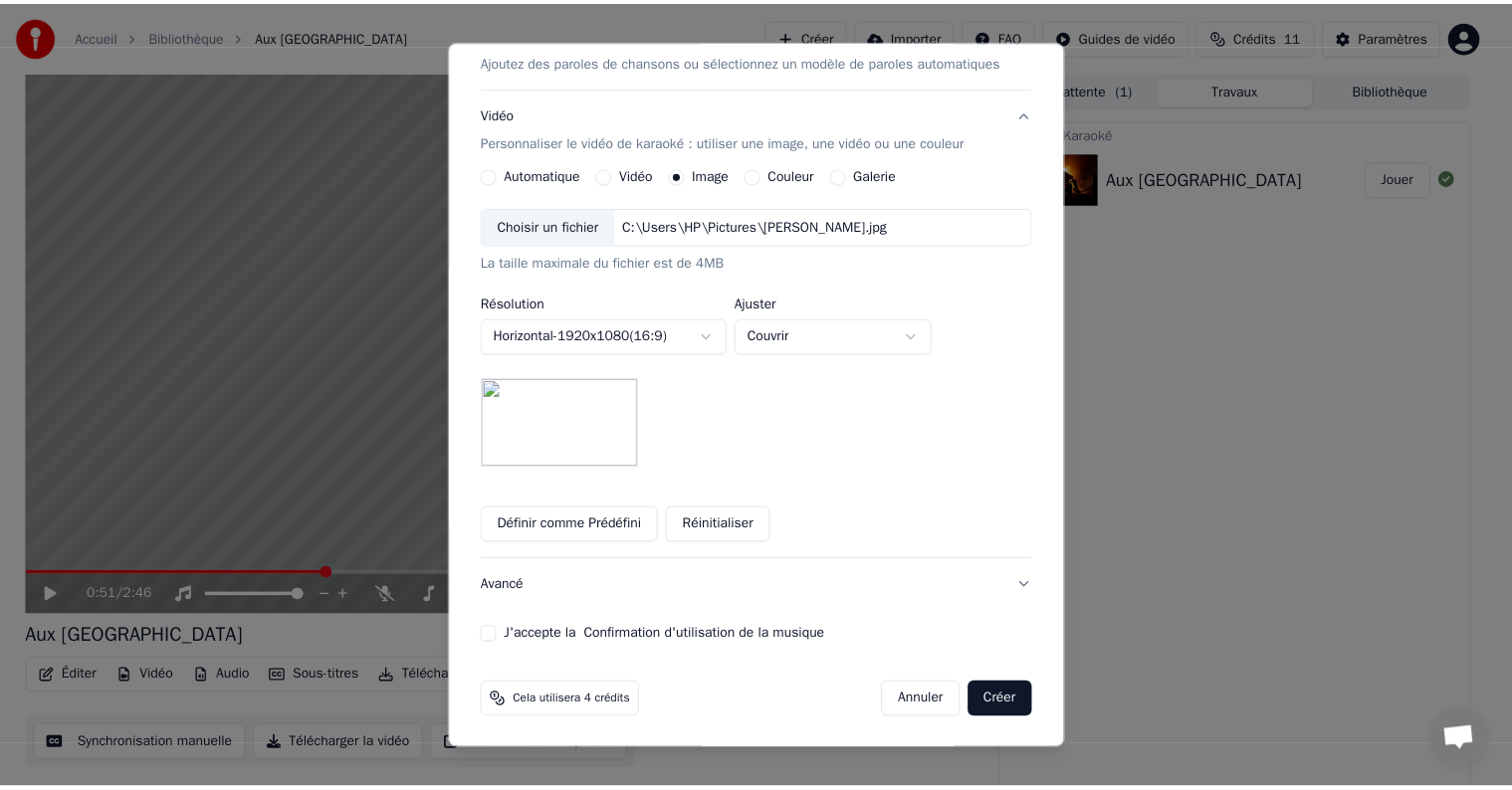 scroll, scrollTop: 285, scrollLeft: 0, axis: vertical 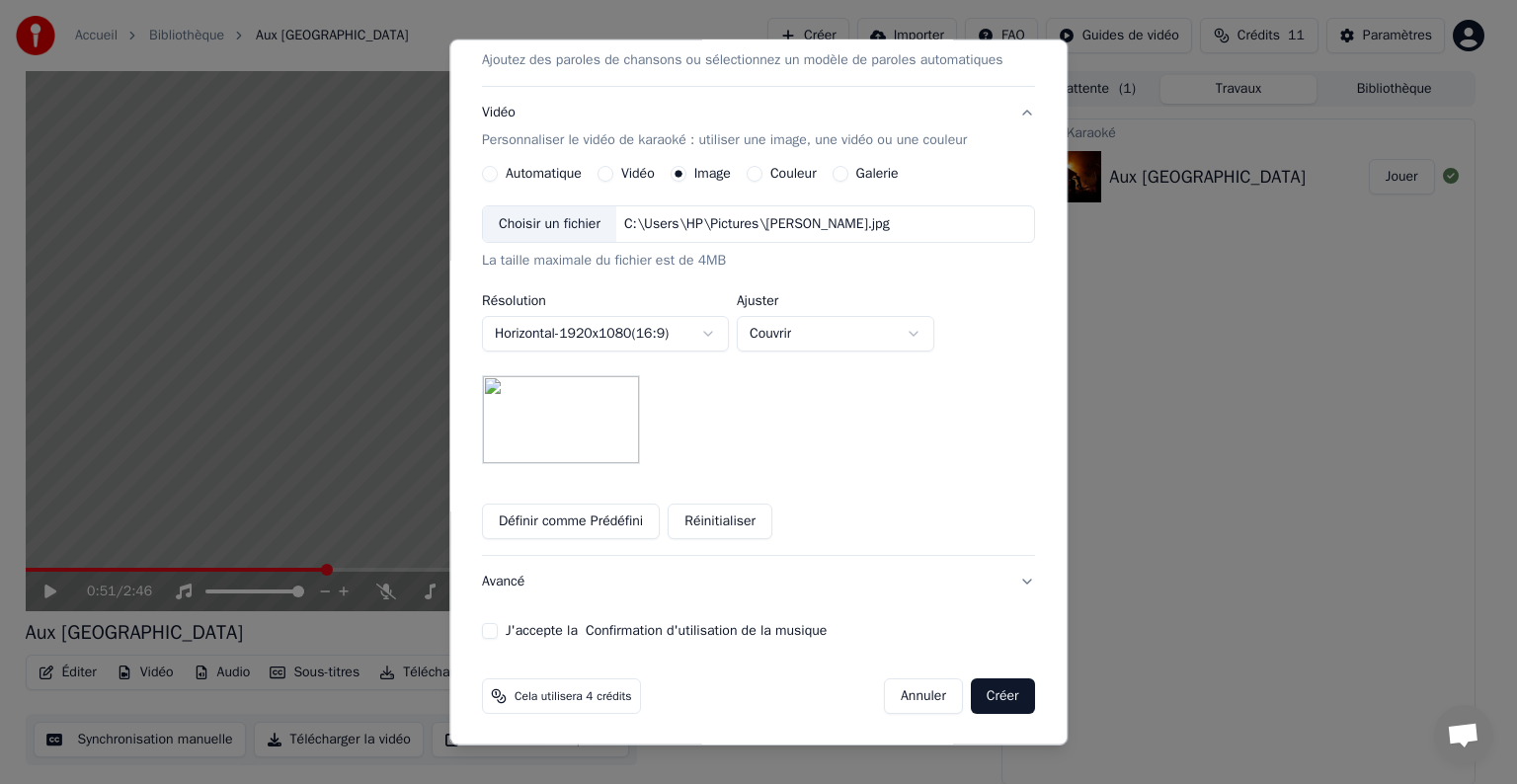 click on "Définir comme Prédéfini" at bounding box center [571, 521] 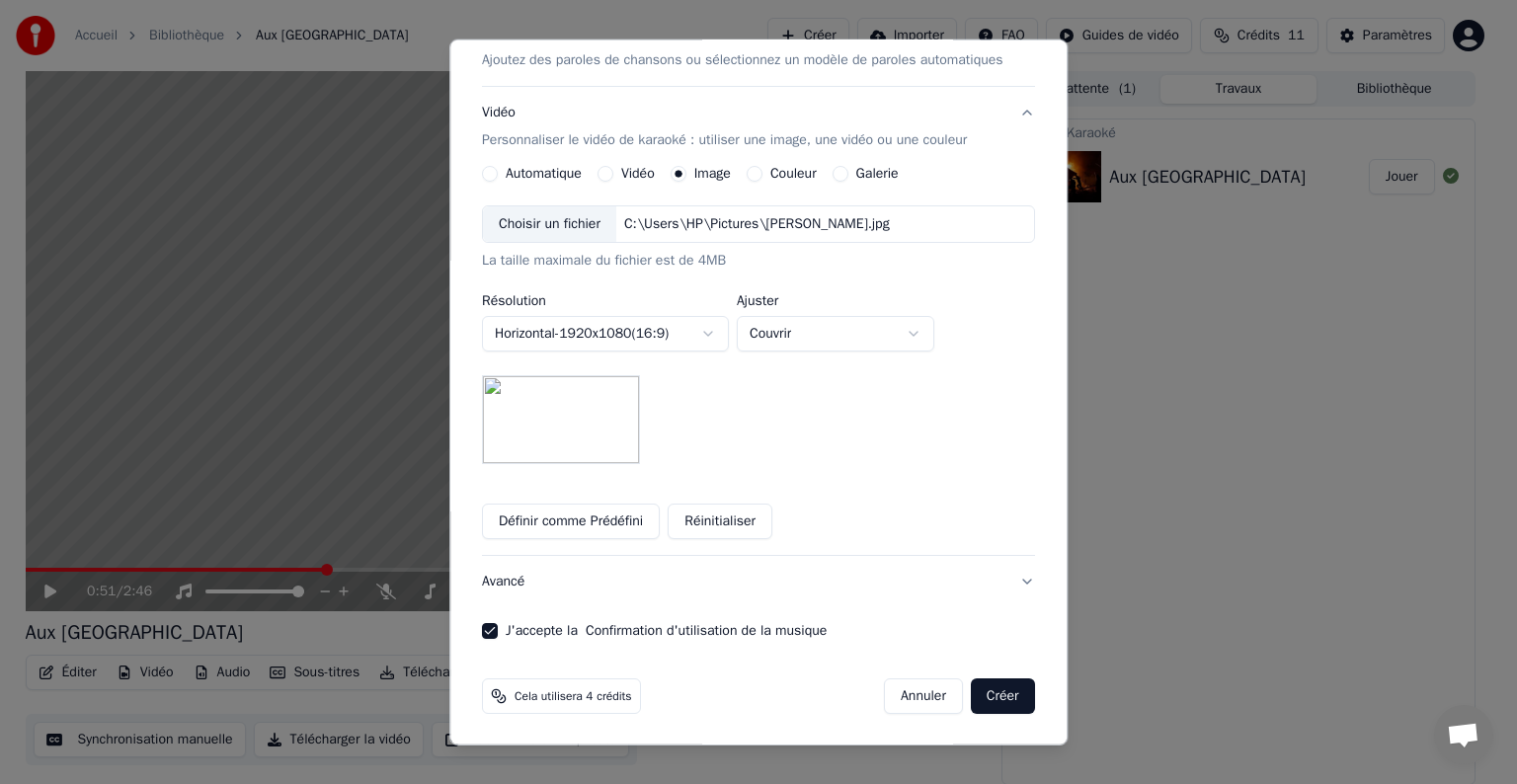 click on "Créer" at bounding box center (1002, 696) 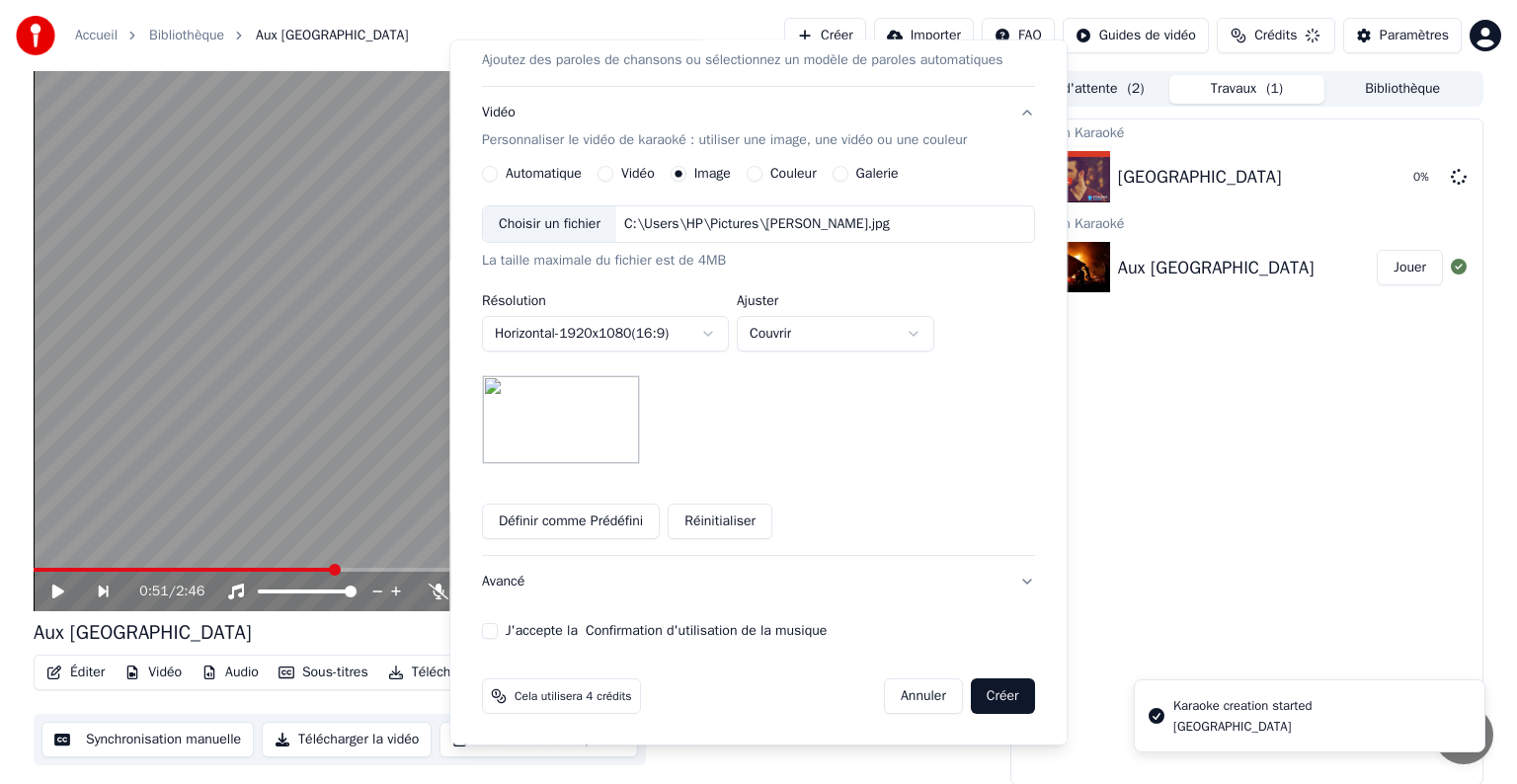 type 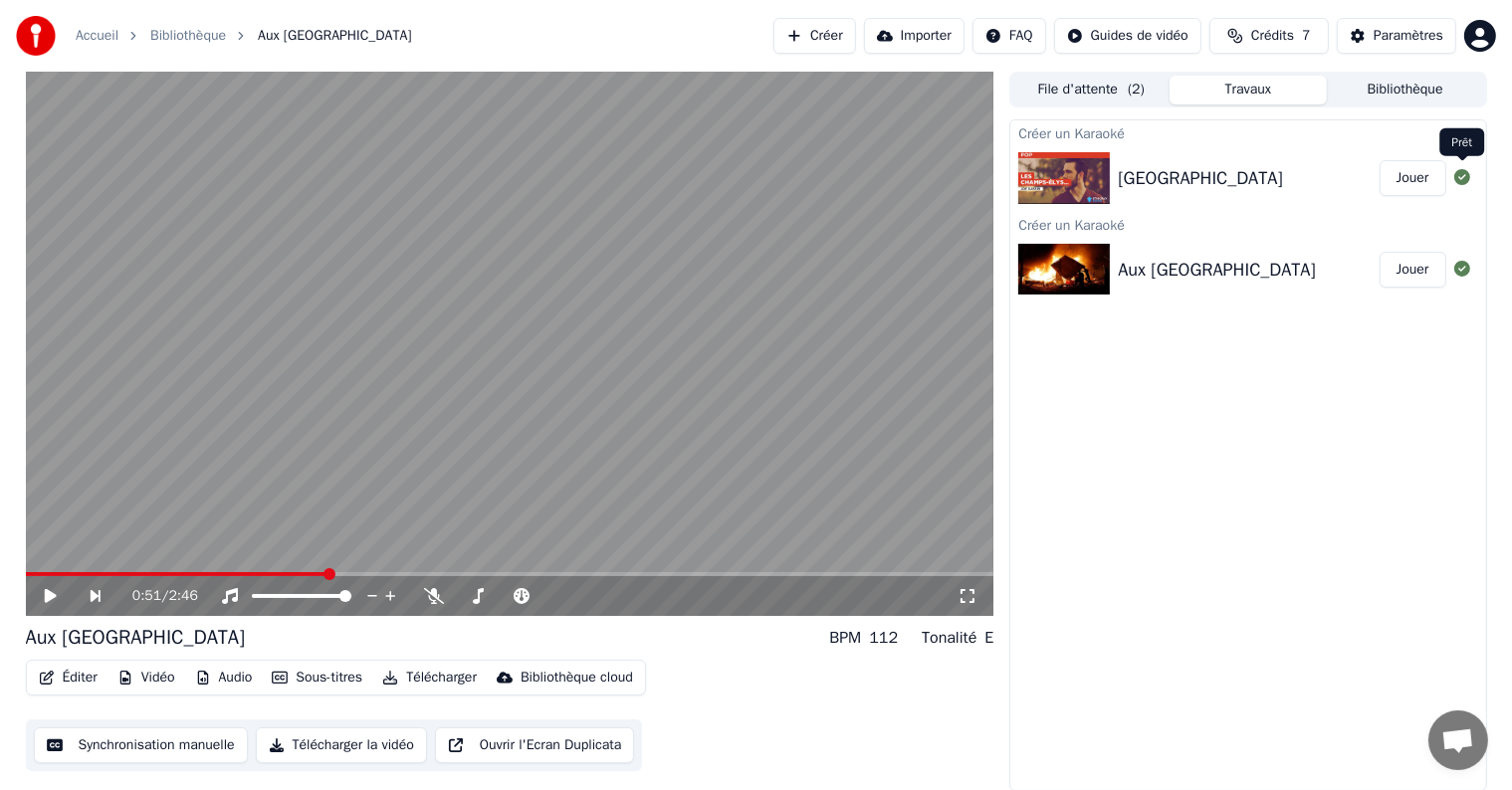 click on "Jouer" at bounding box center [1412, 178] 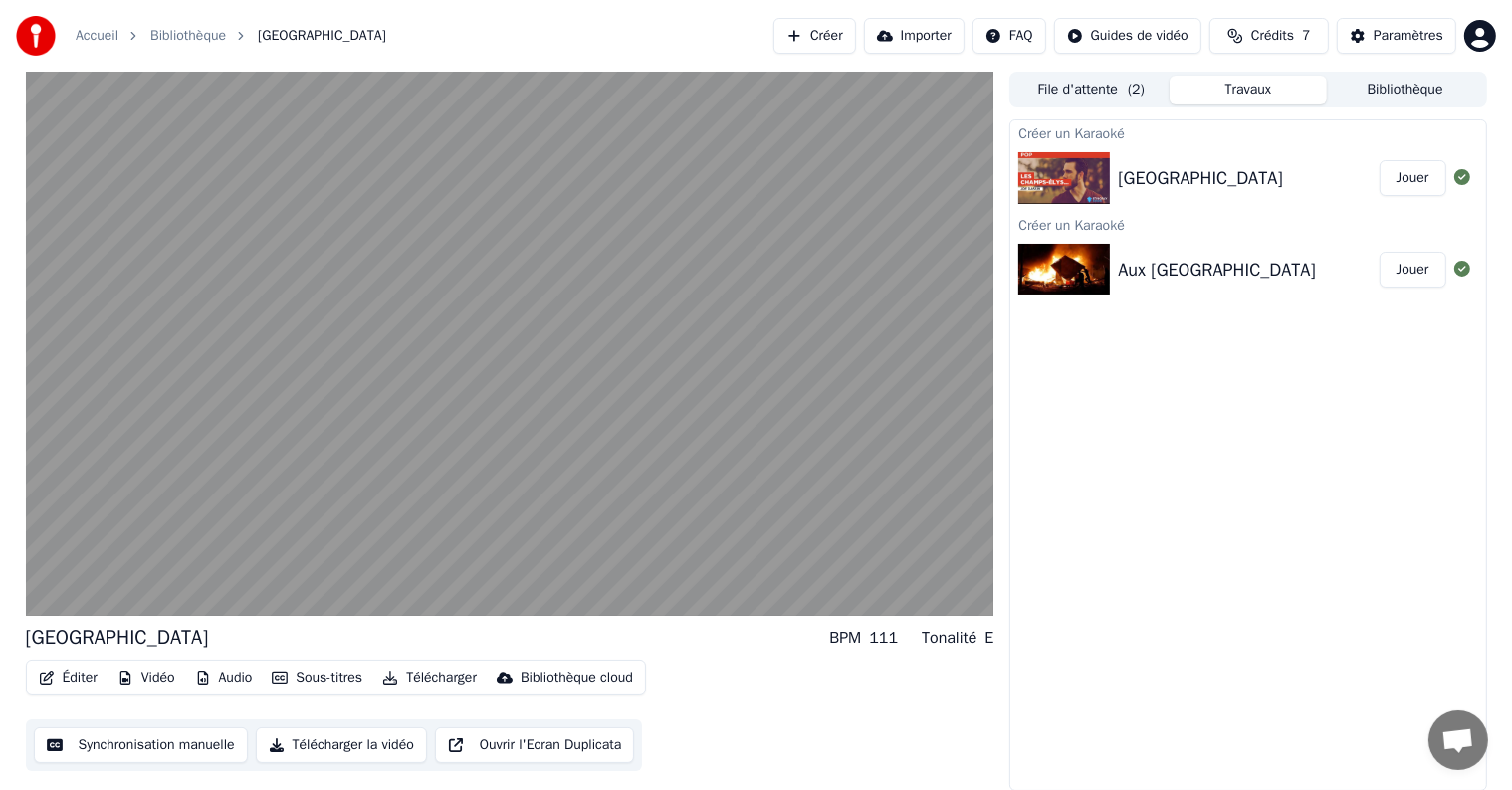 click on "[GEOGRAPHIC_DATA]" at bounding box center (1199, 178) 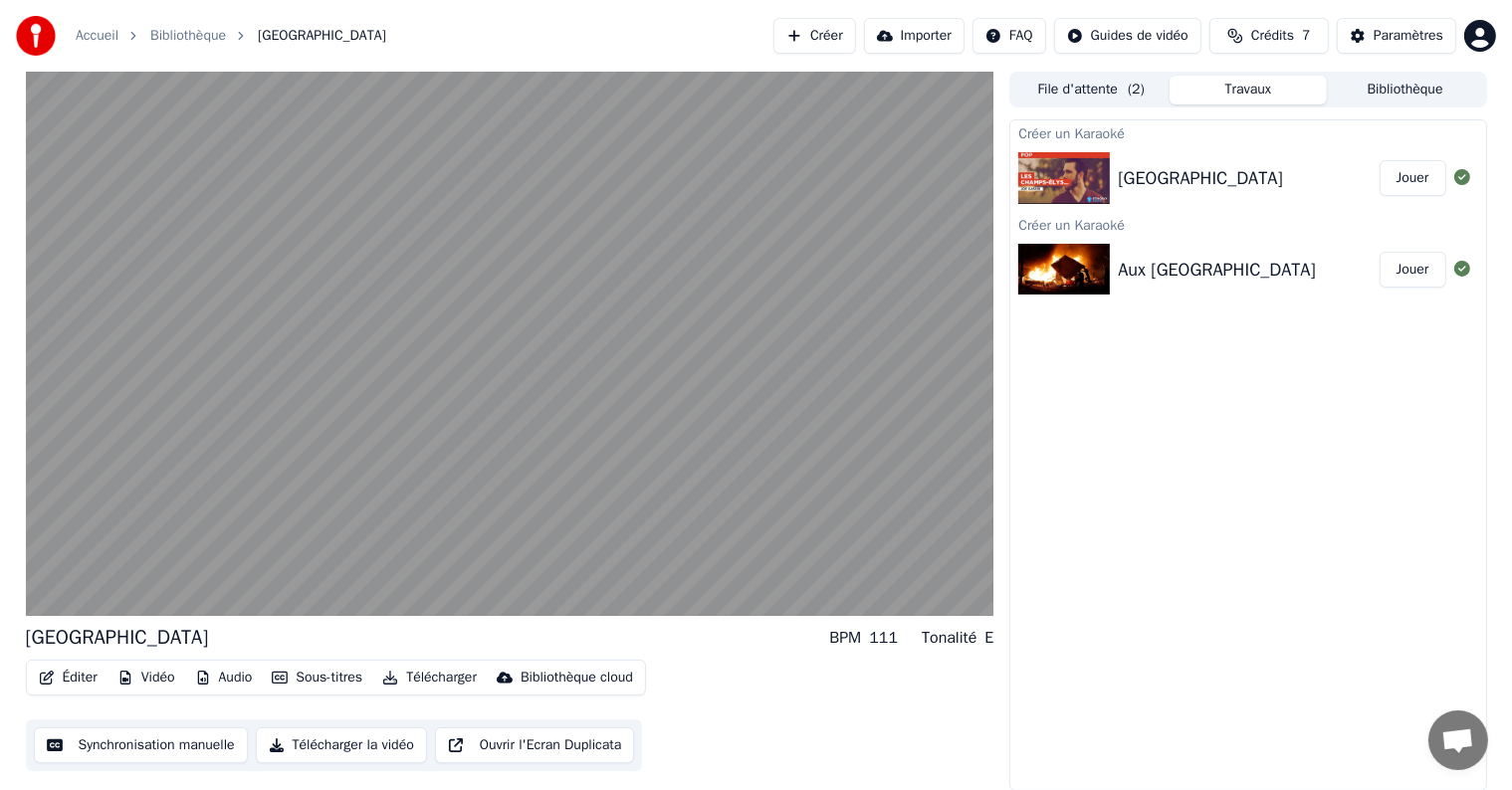 click on "File d'attente ( 2 )" at bounding box center [1091, 90] 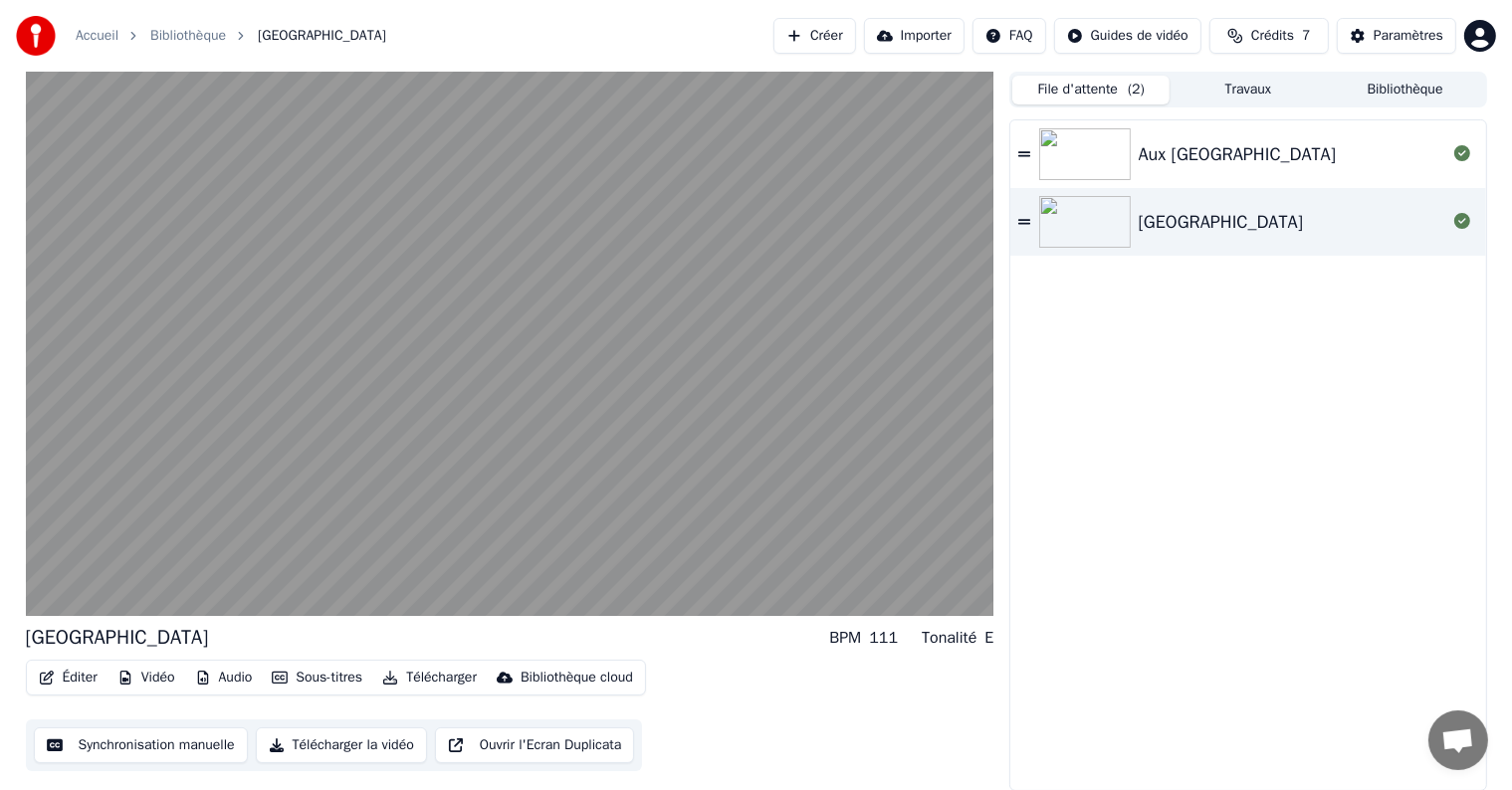click on "Aux [GEOGRAPHIC_DATA]" at bounding box center (1237, 154) 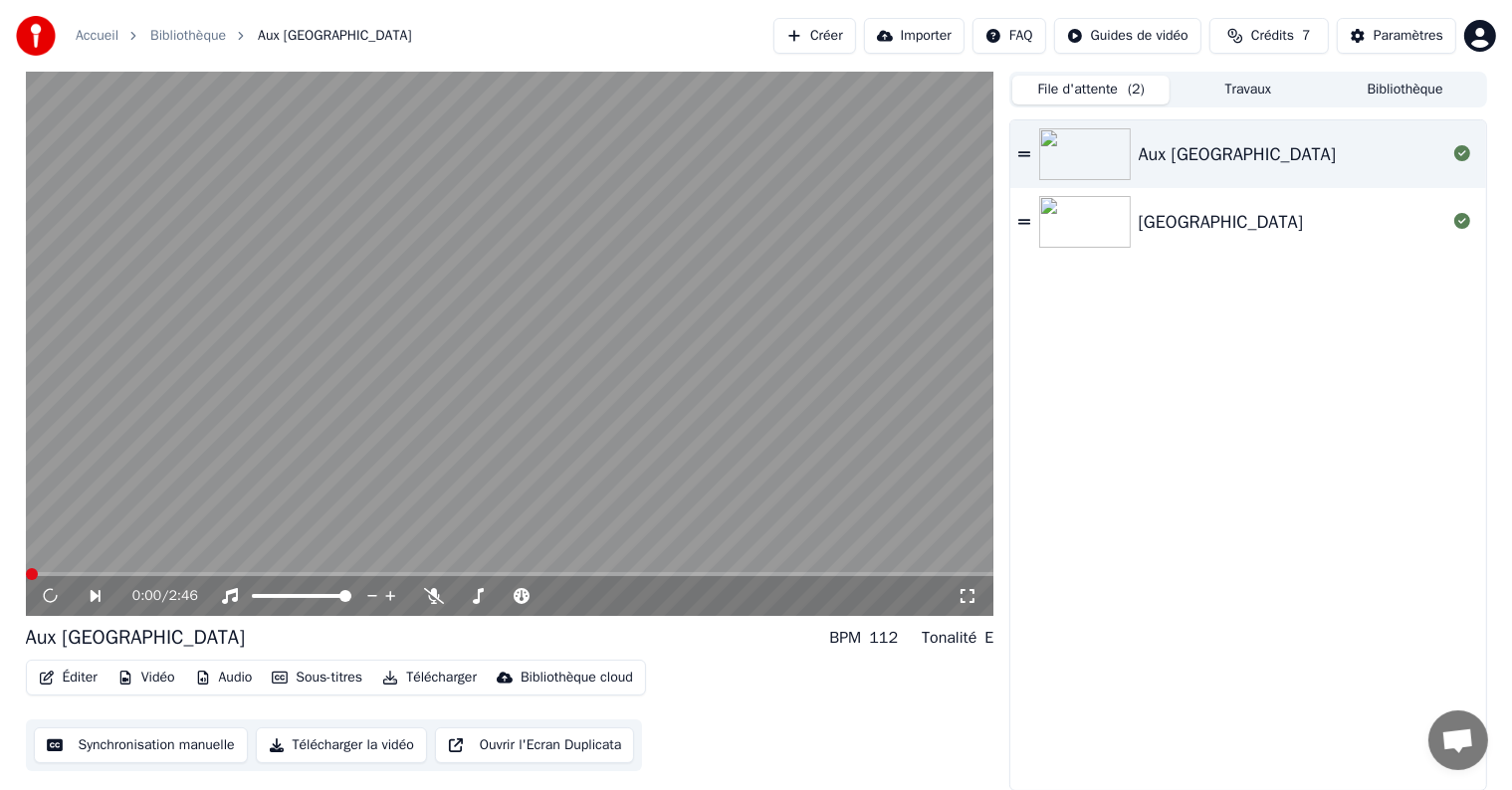 click 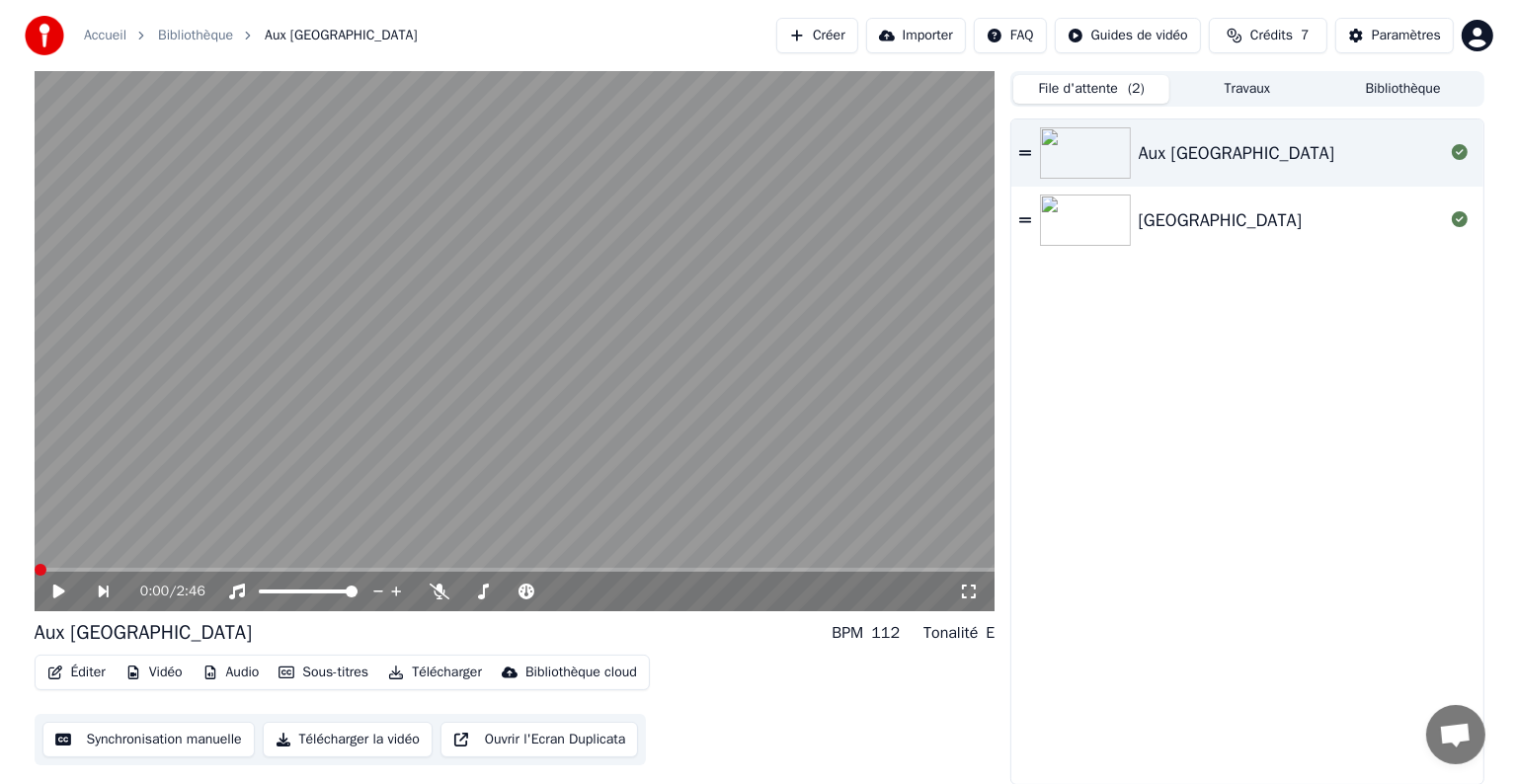 scroll, scrollTop: 0, scrollLeft: 0, axis: both 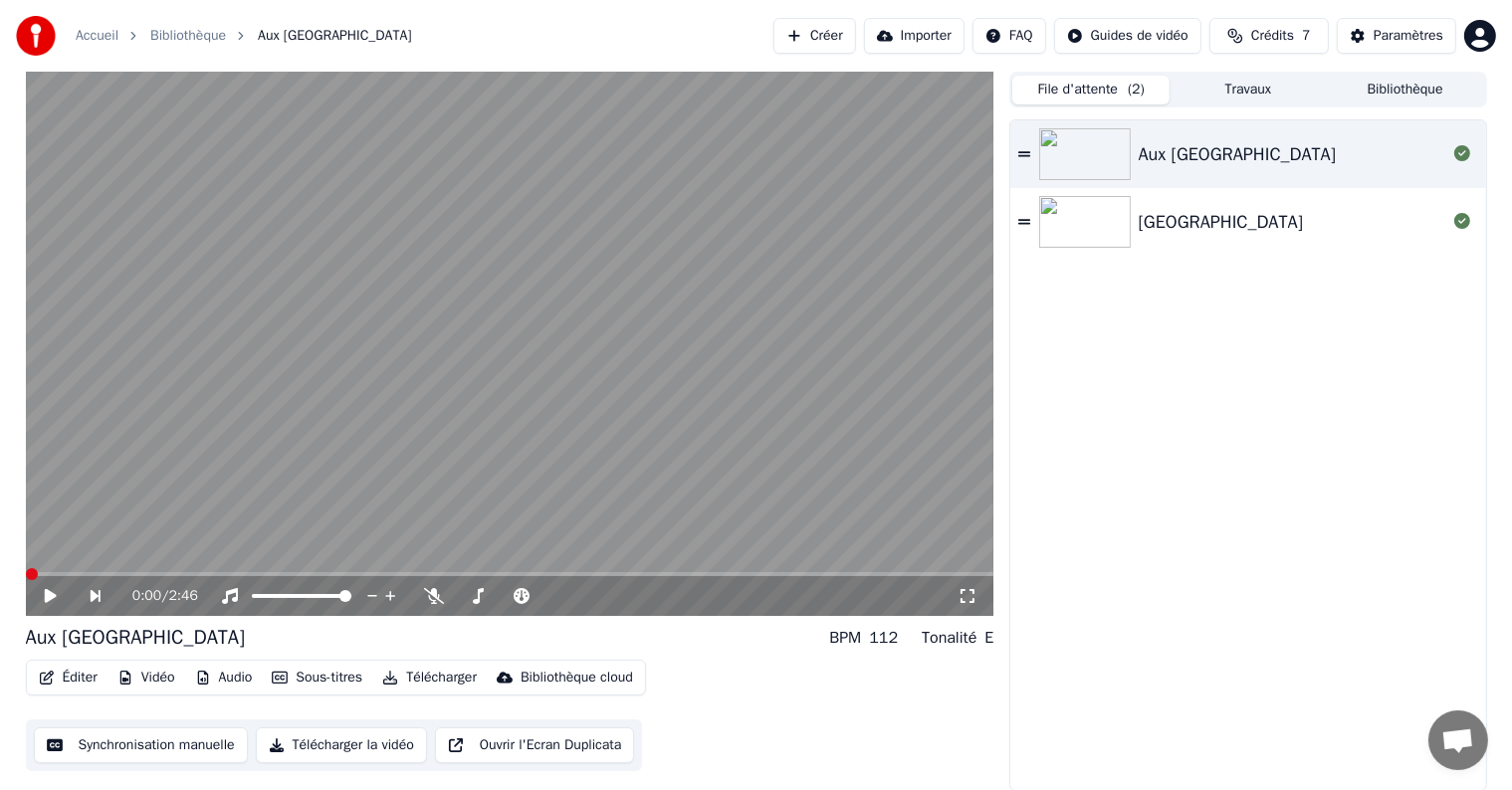 click 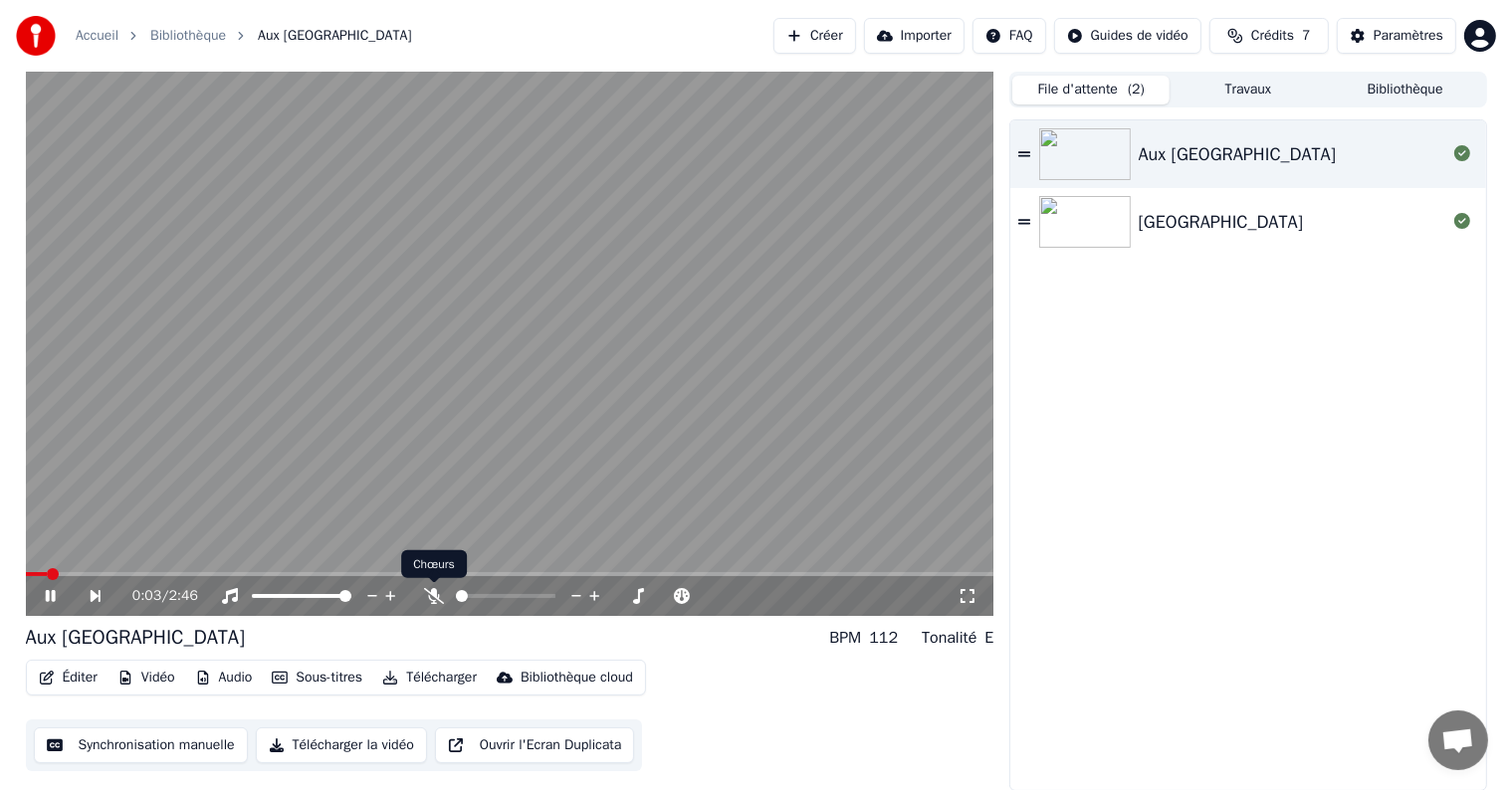click 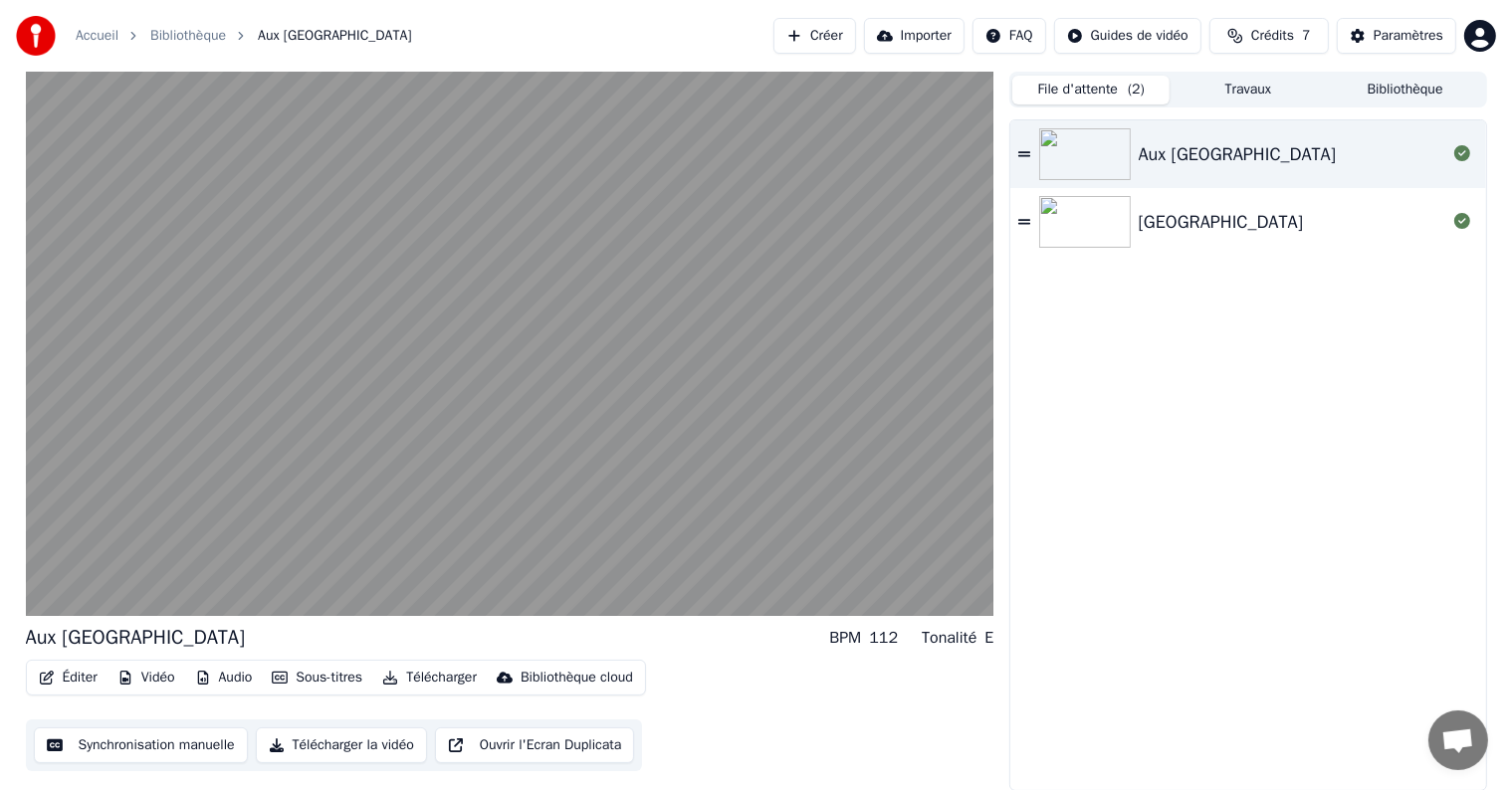 click on "[GEOGRAPHIC_DATA]" at bounding box center (1220, 222) 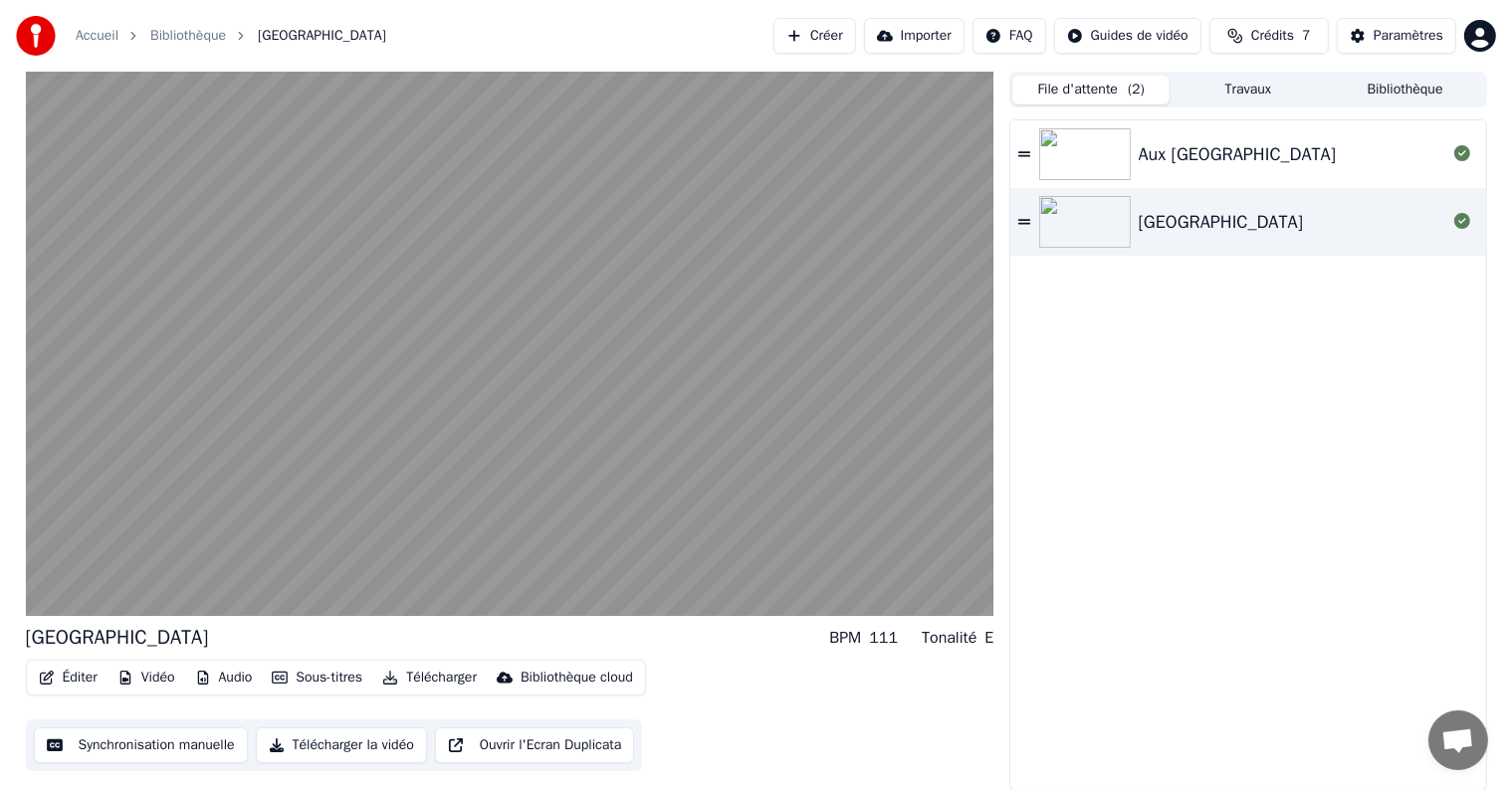 click on "Créer" at bounding box center (814, 36) 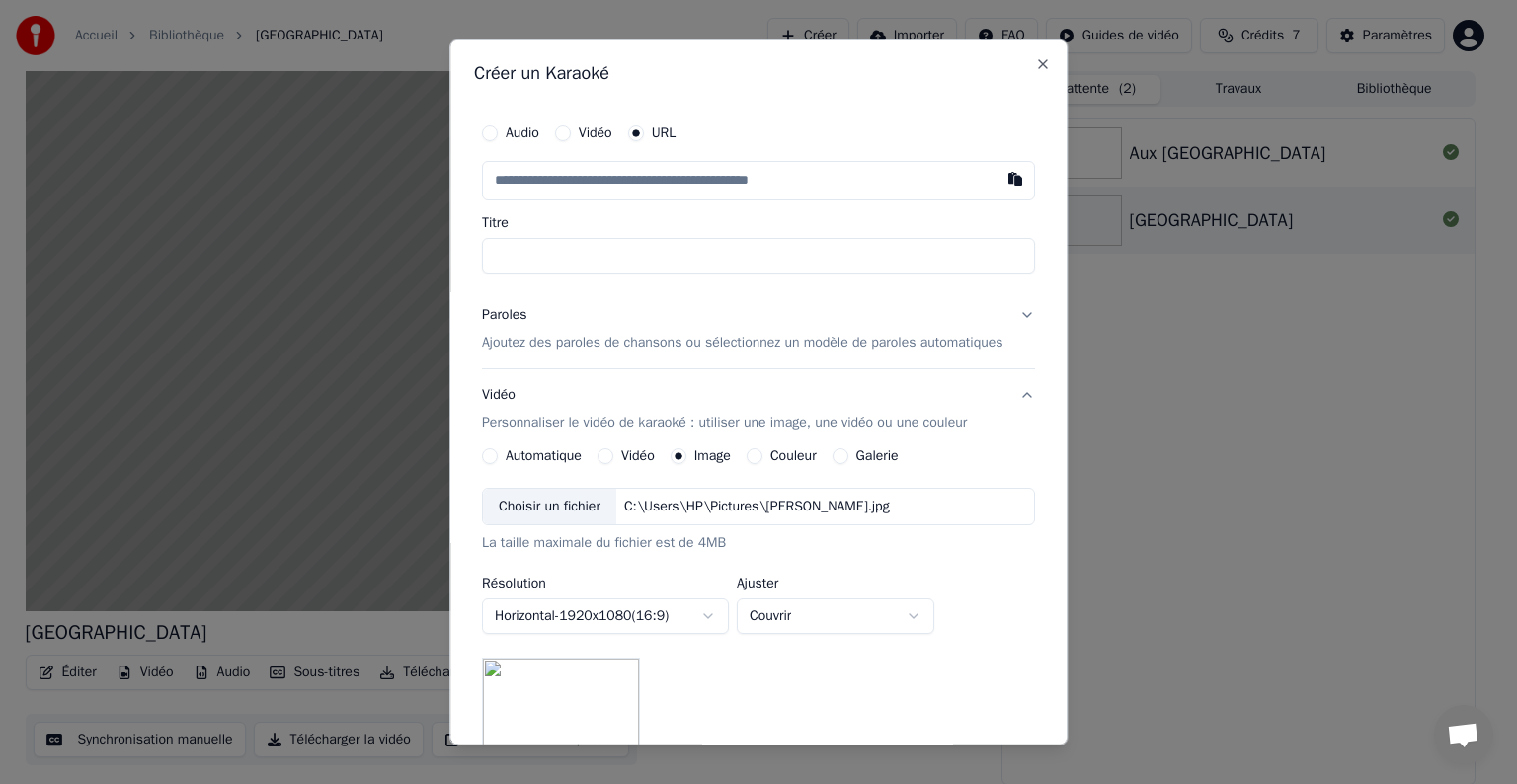 click at bounding box center [758, 181] 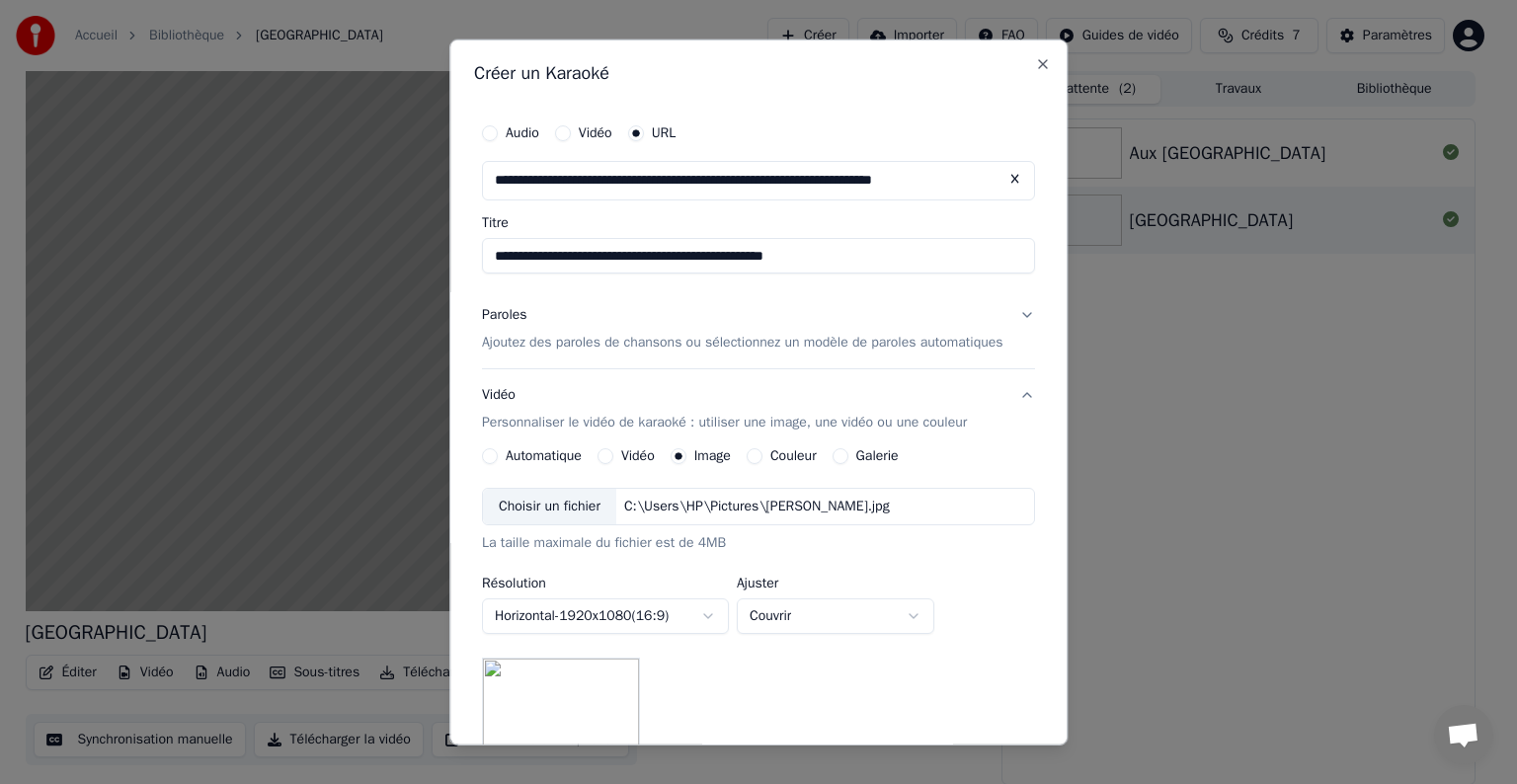 type on "**********" 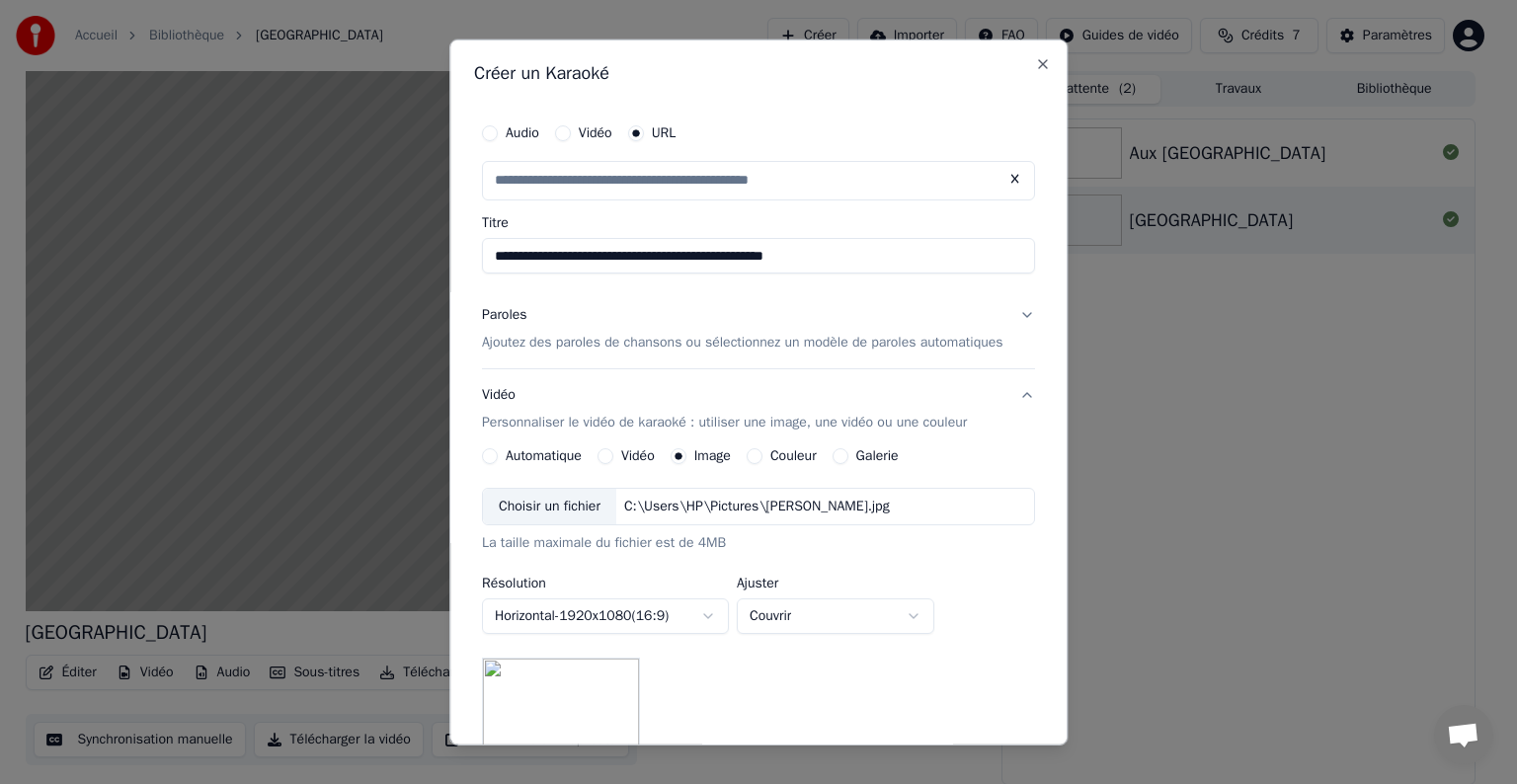 click on "Ajoutez des paroles de chansons ou sélectionnez un modèle de paroles automatiques" at bounding box center (743, 343) 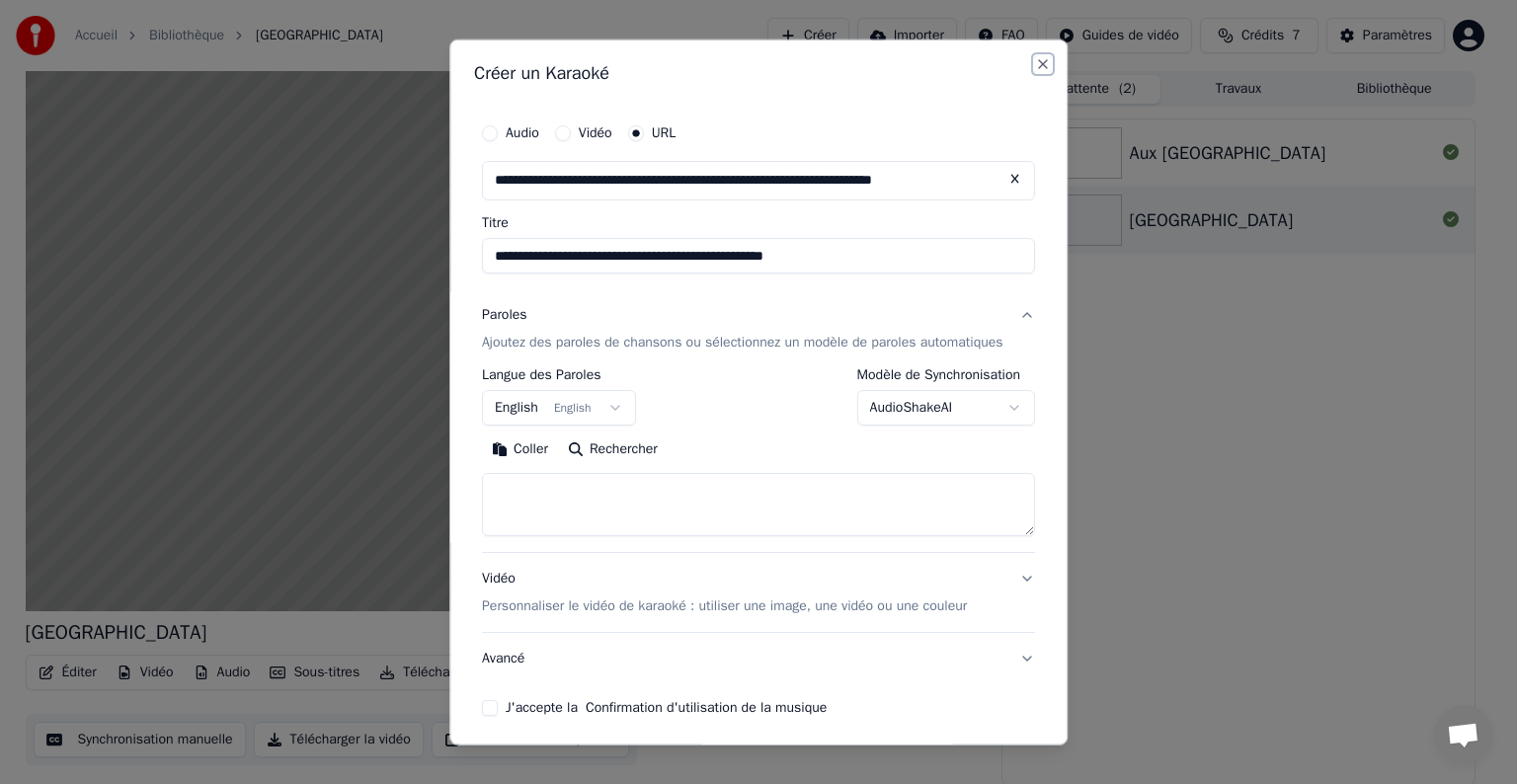 click on "Close" at bounding box center (1043, 64) 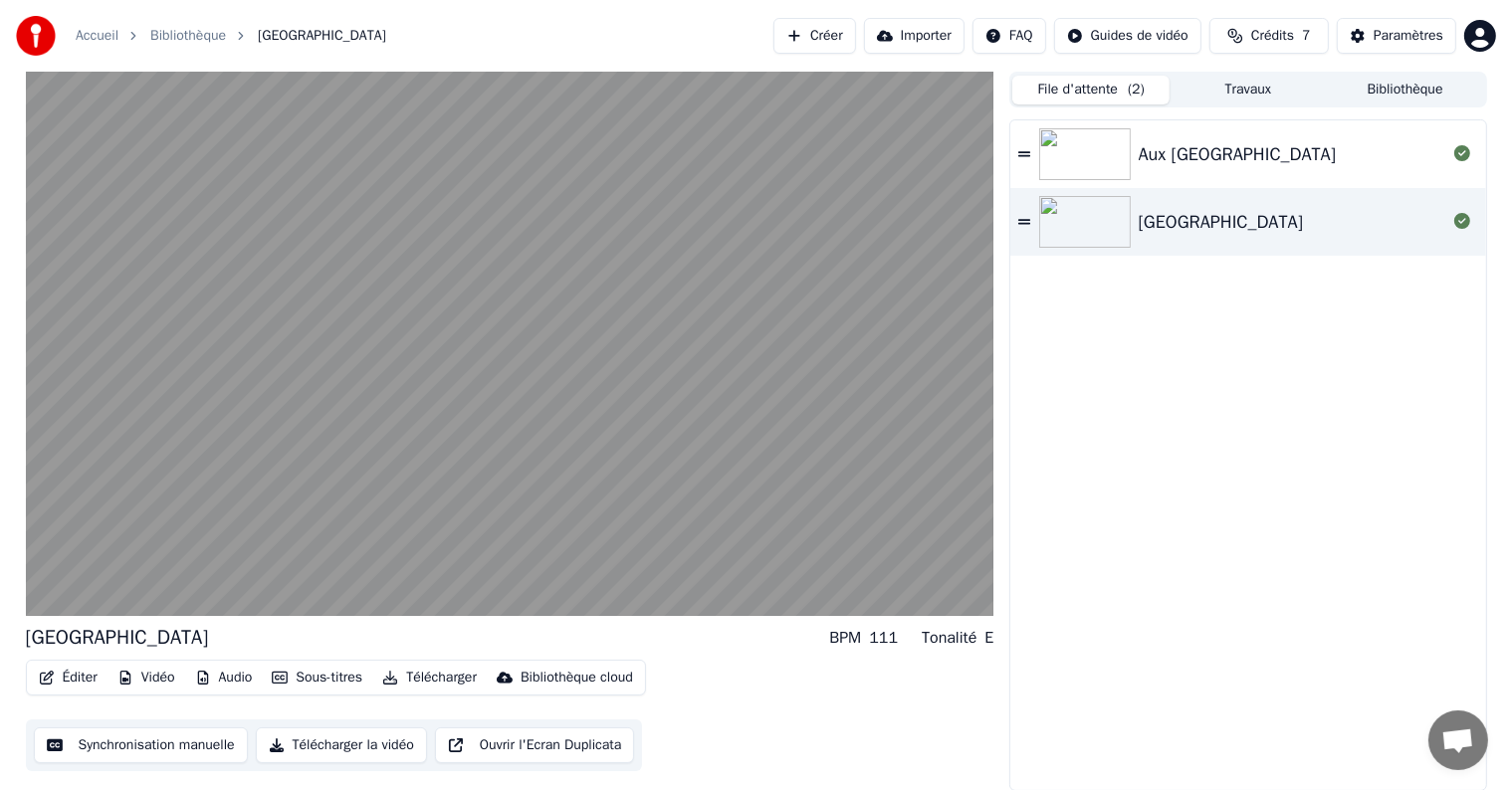 click on "Aux [GEOGRAPHIC_DATA]" at bounding box center (1237, 154) 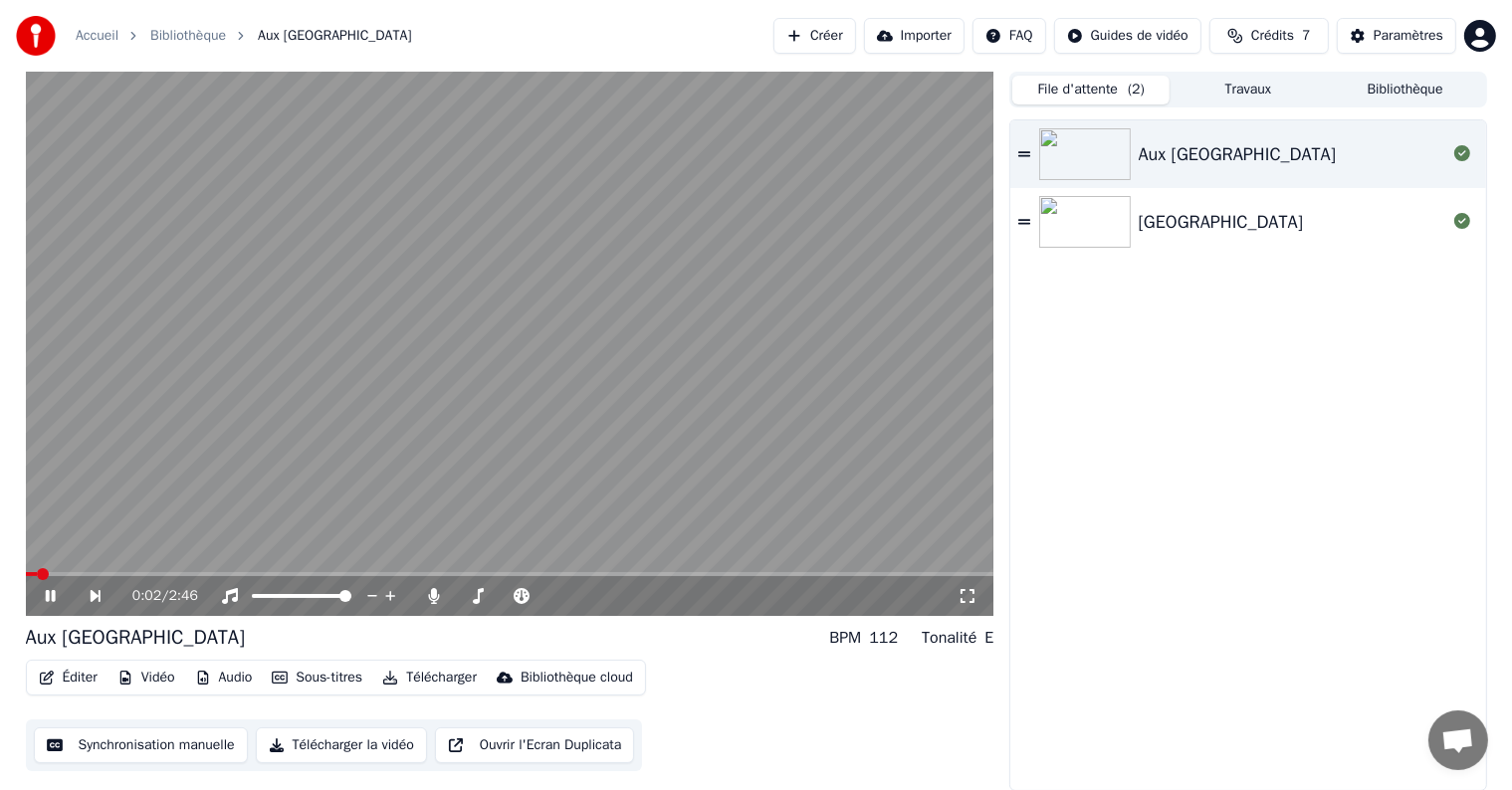 click on "[GEOGRAPHIC_DATA]" at bounding box center [1220, 222] 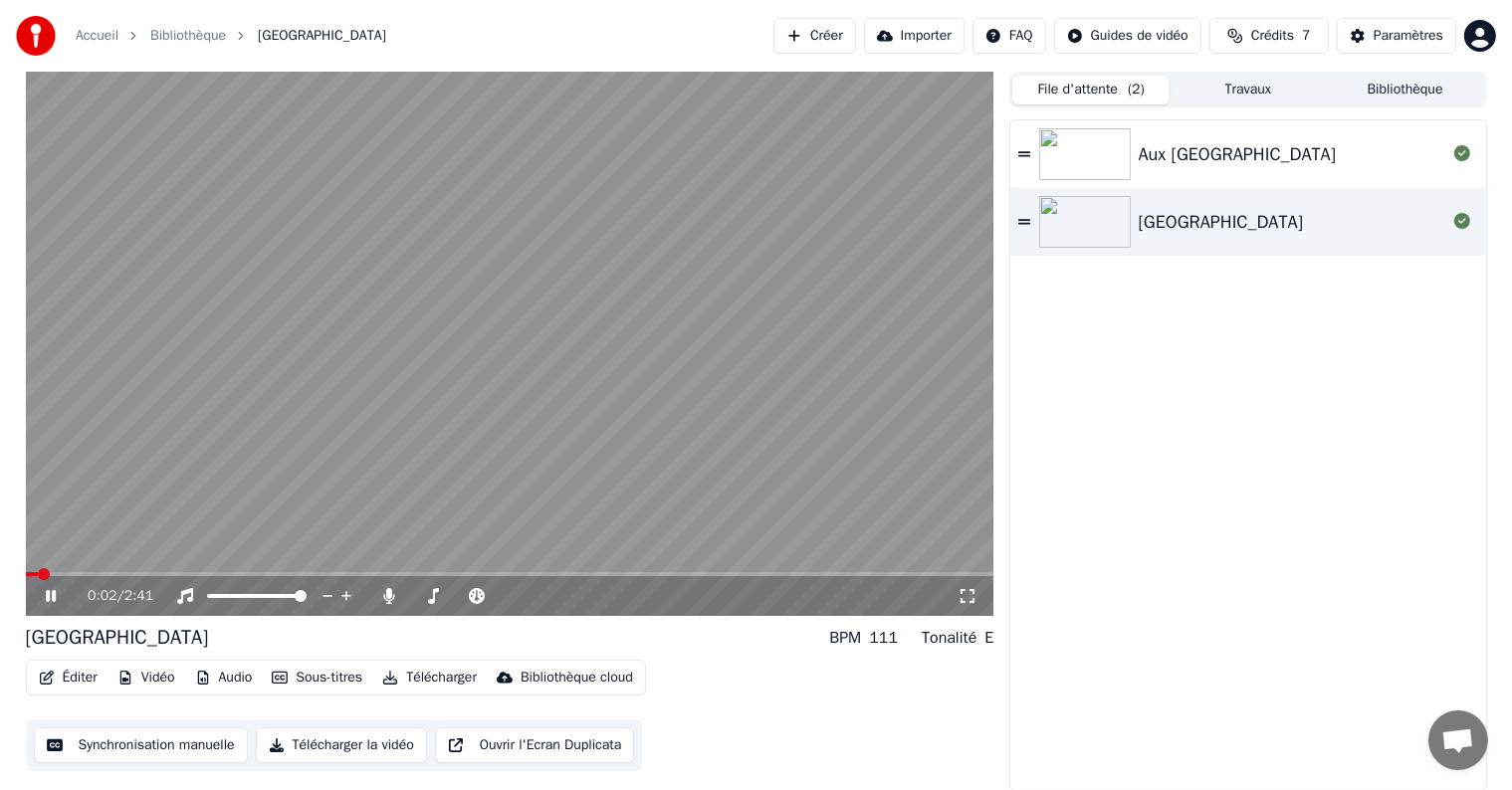 click 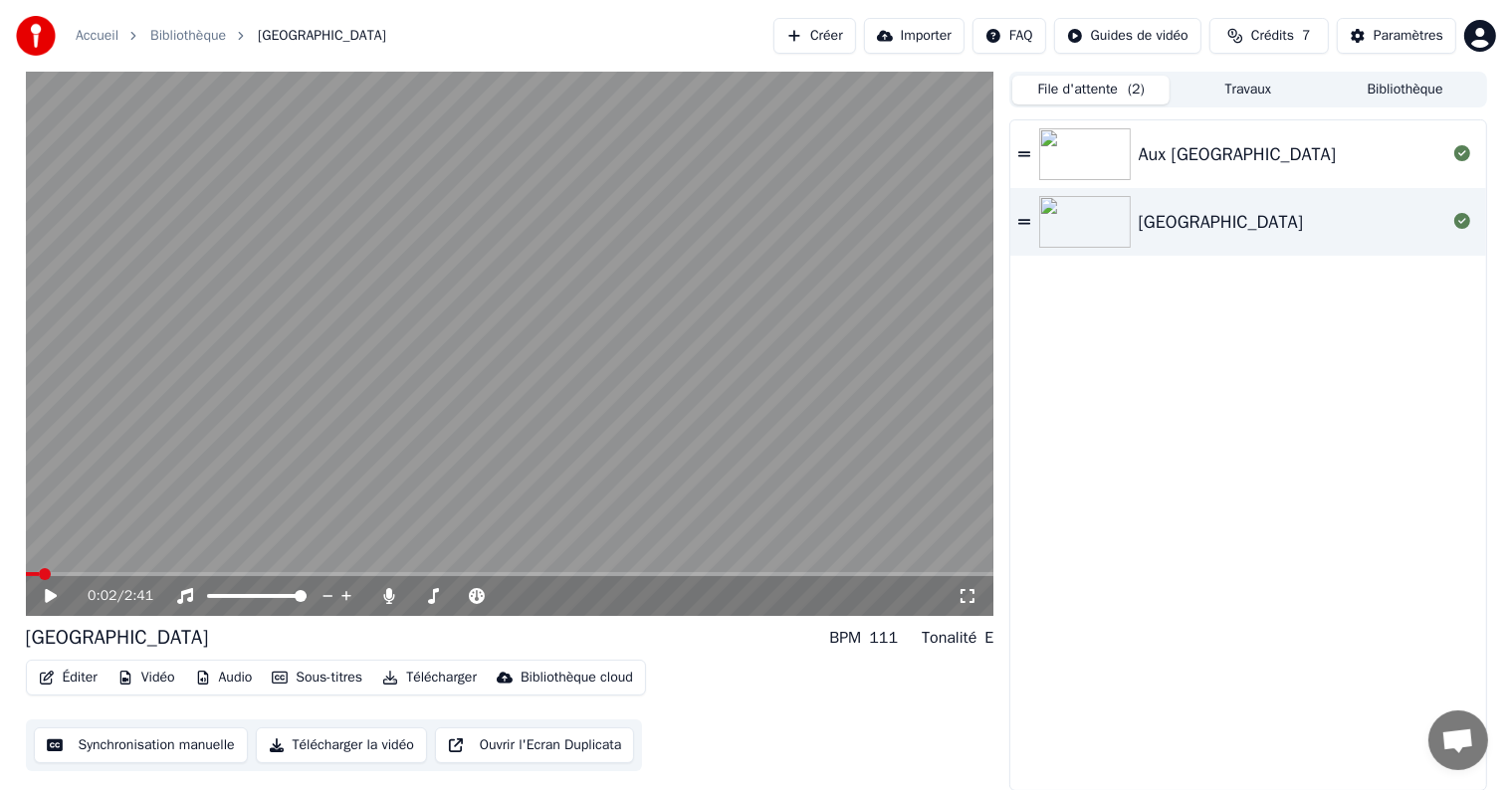 click 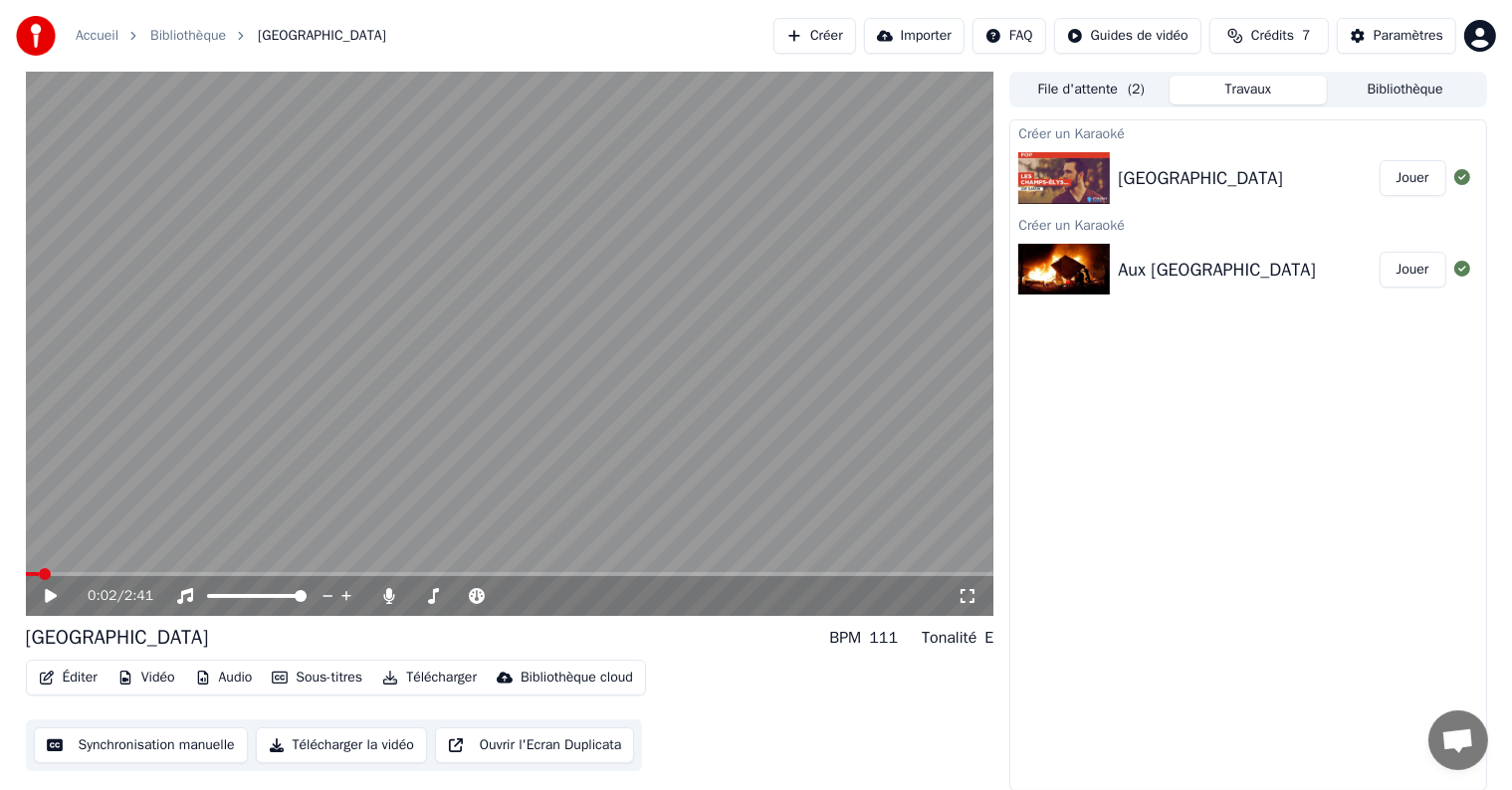 click on "[GEOGRAPHIC_DATA]" at bounding box center (1199, 178) 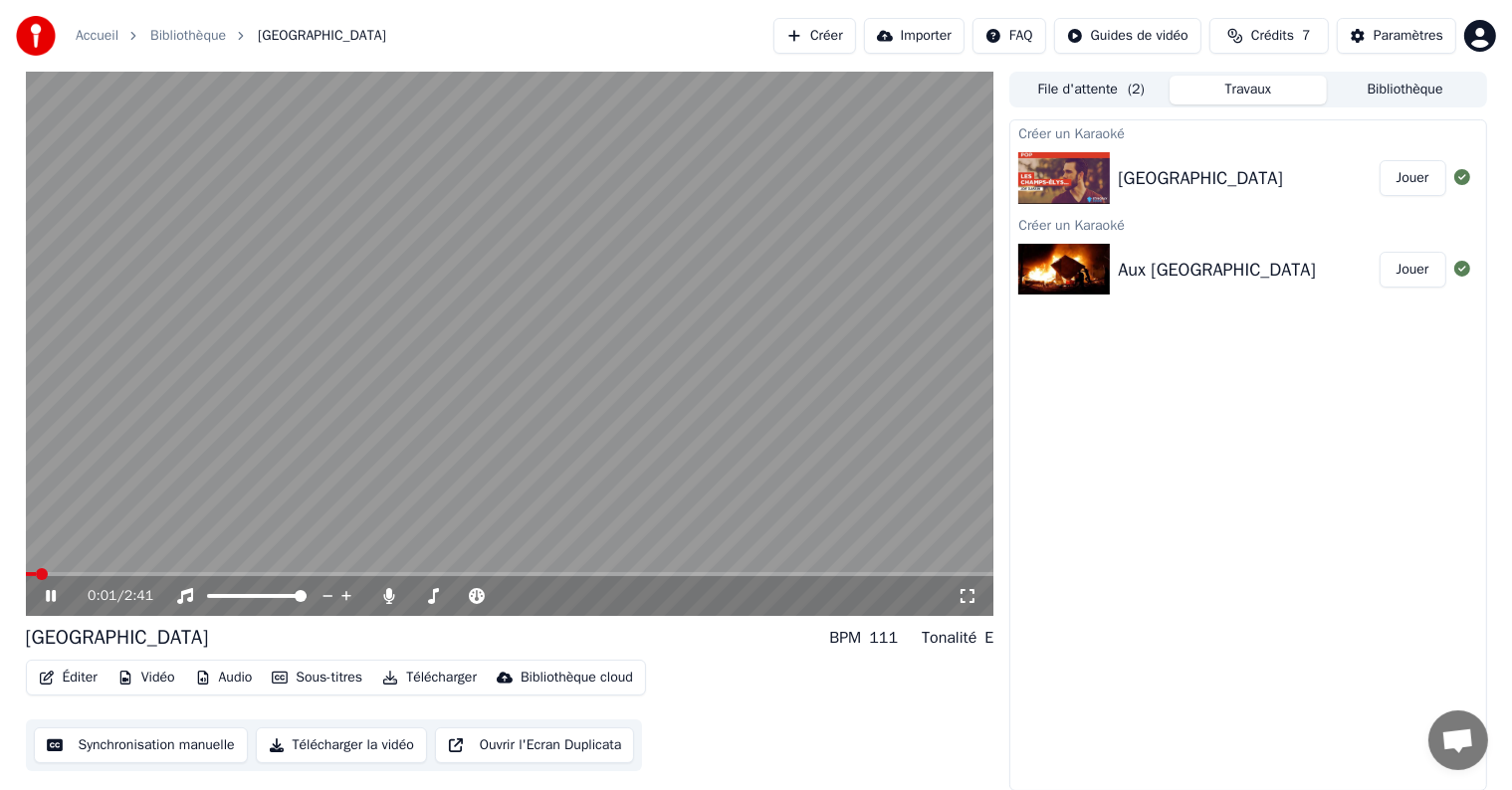 click 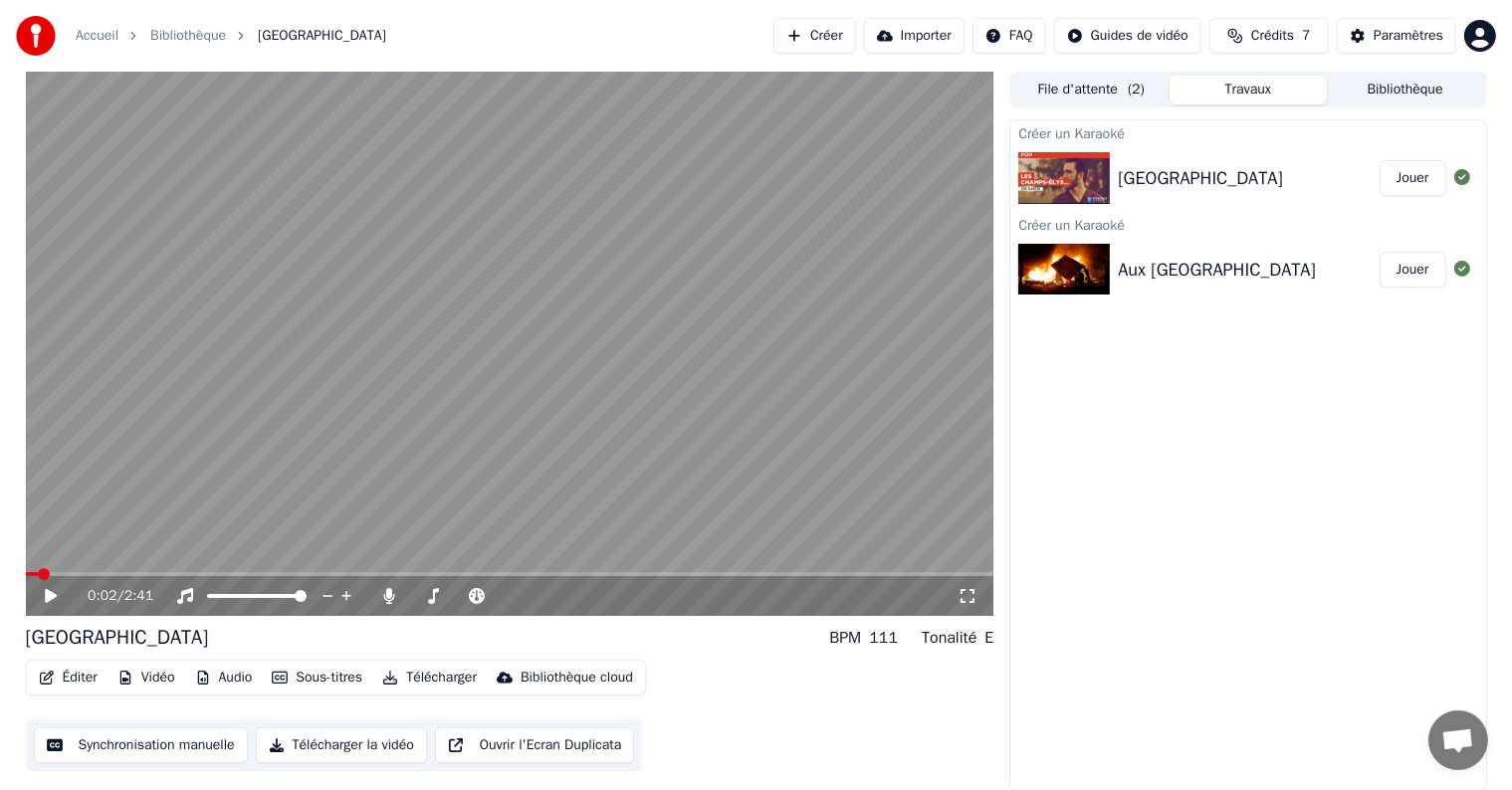 click on "Créer" at bounding box center [814, 36] 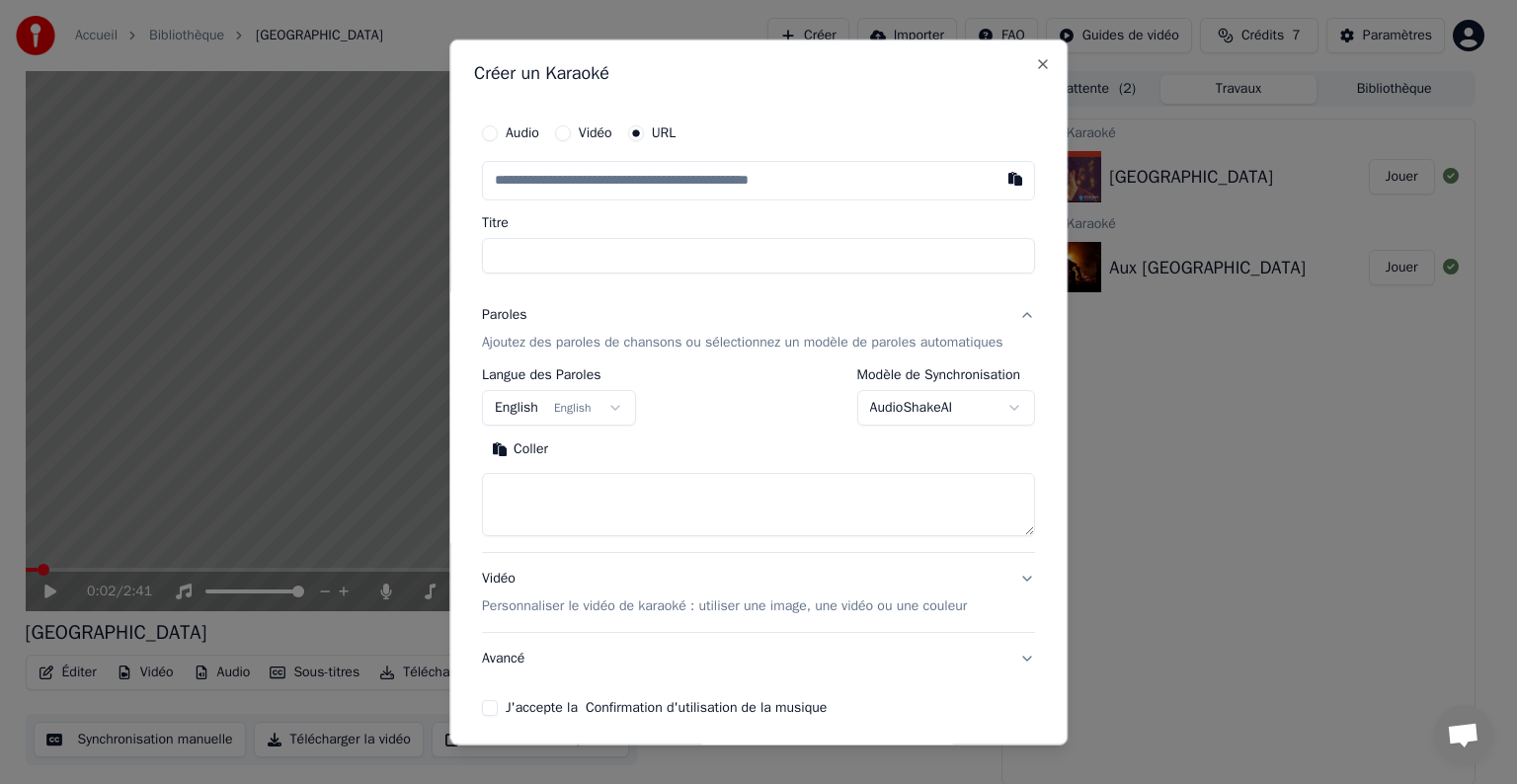 click at bounding box center (758, 181) 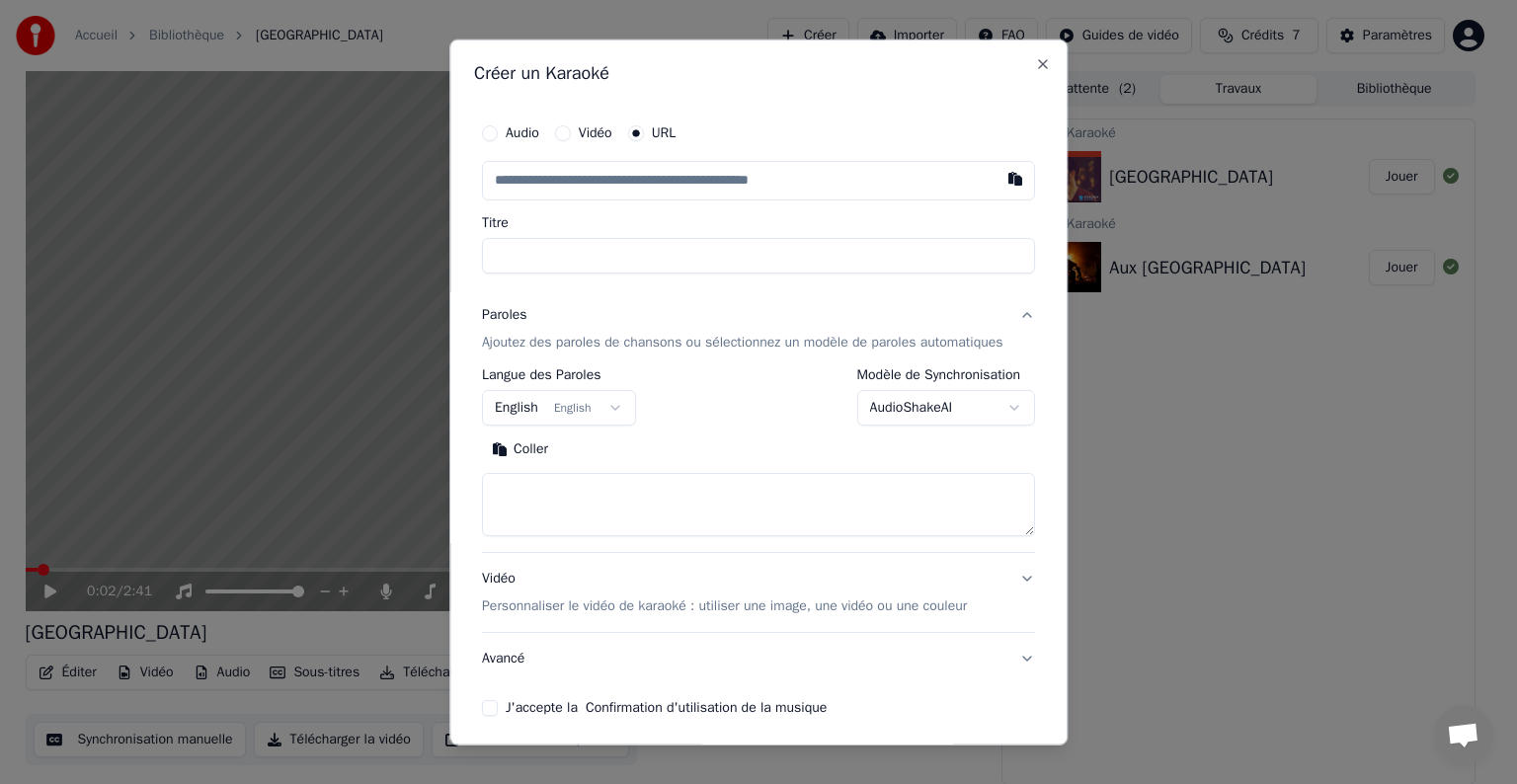type on "**********" 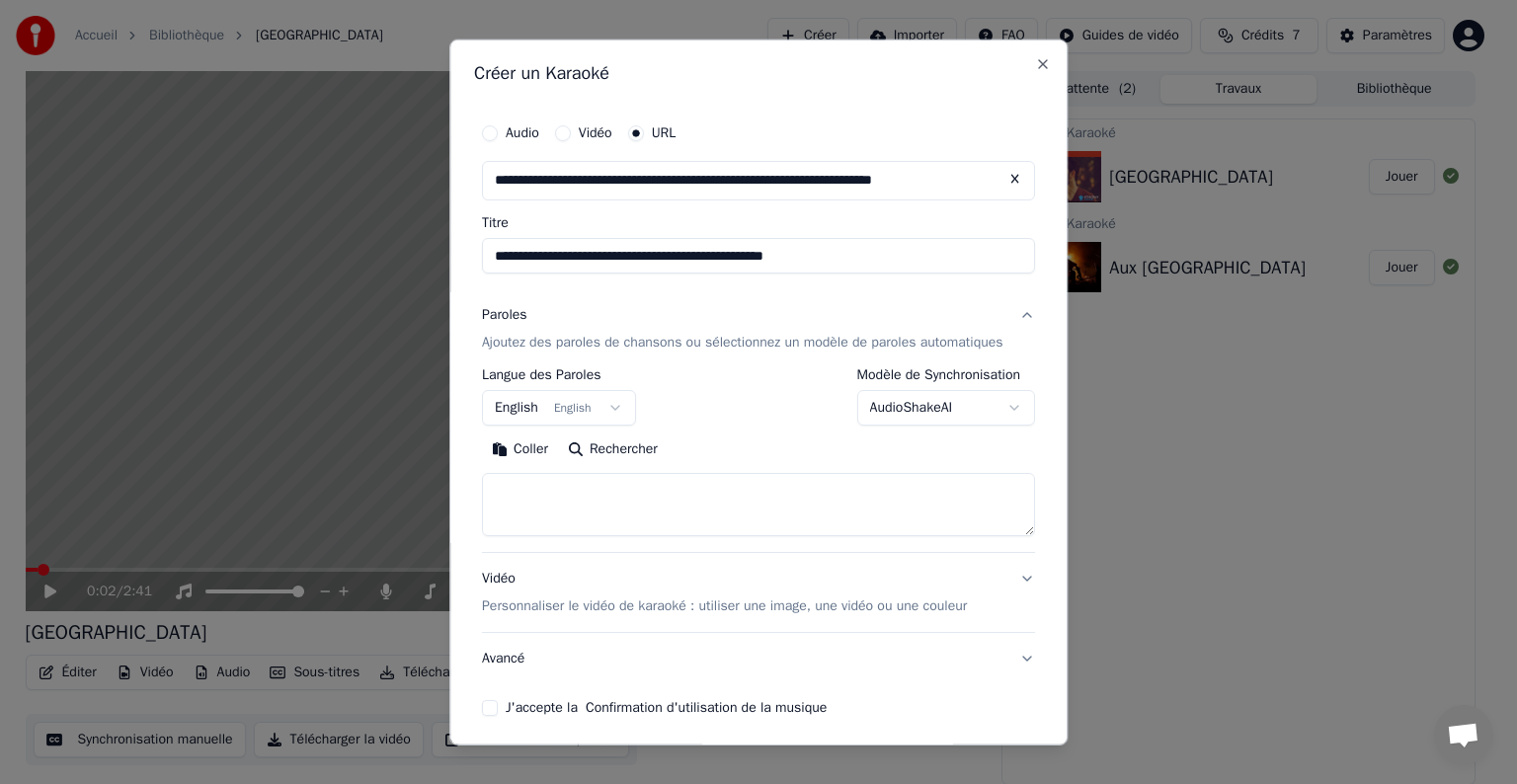 type on "**********" 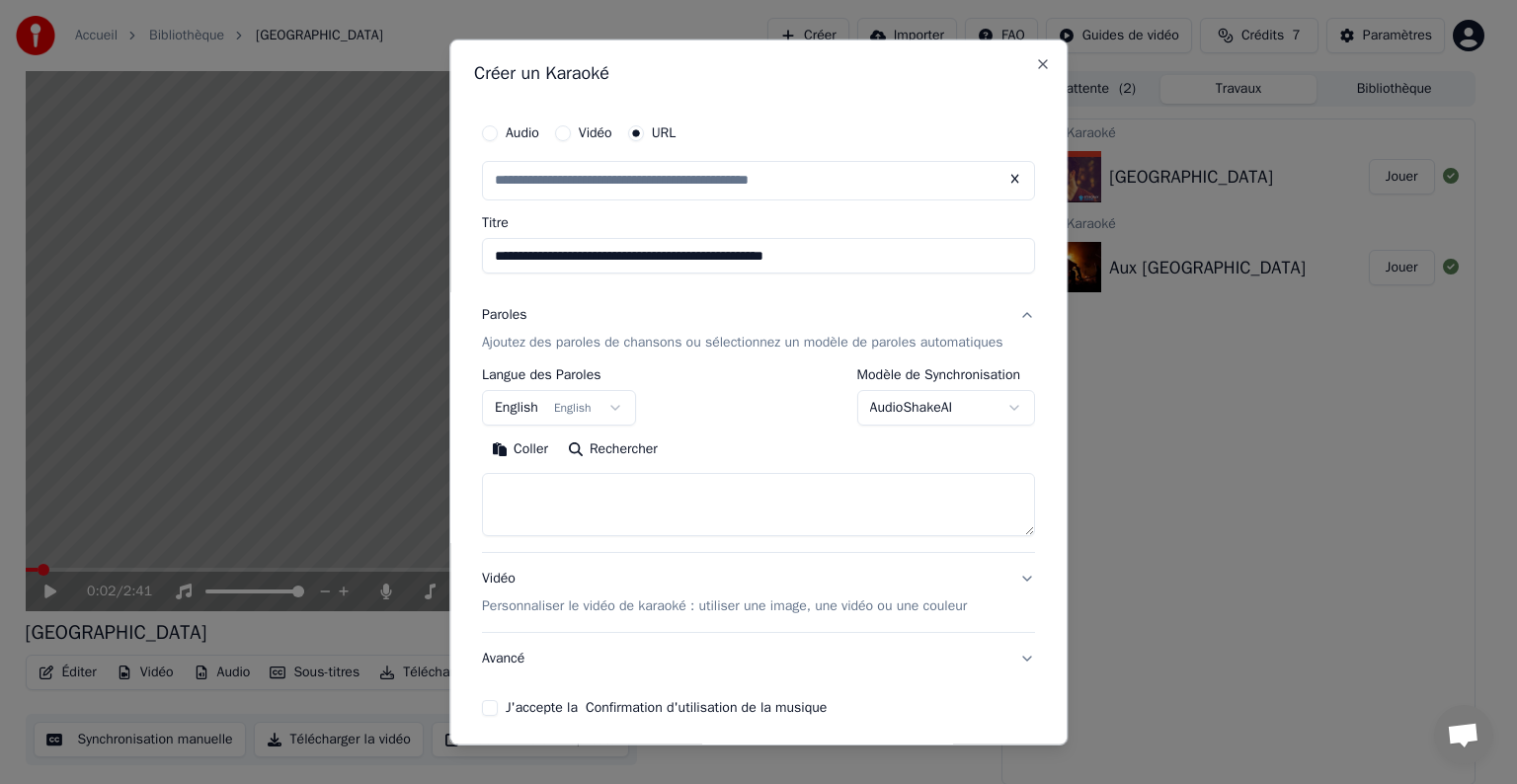 click on "Ajoutez des paroles de chansons ou sélectionnez un modèle de paroles automatiques" at bounding box center (743, 343) 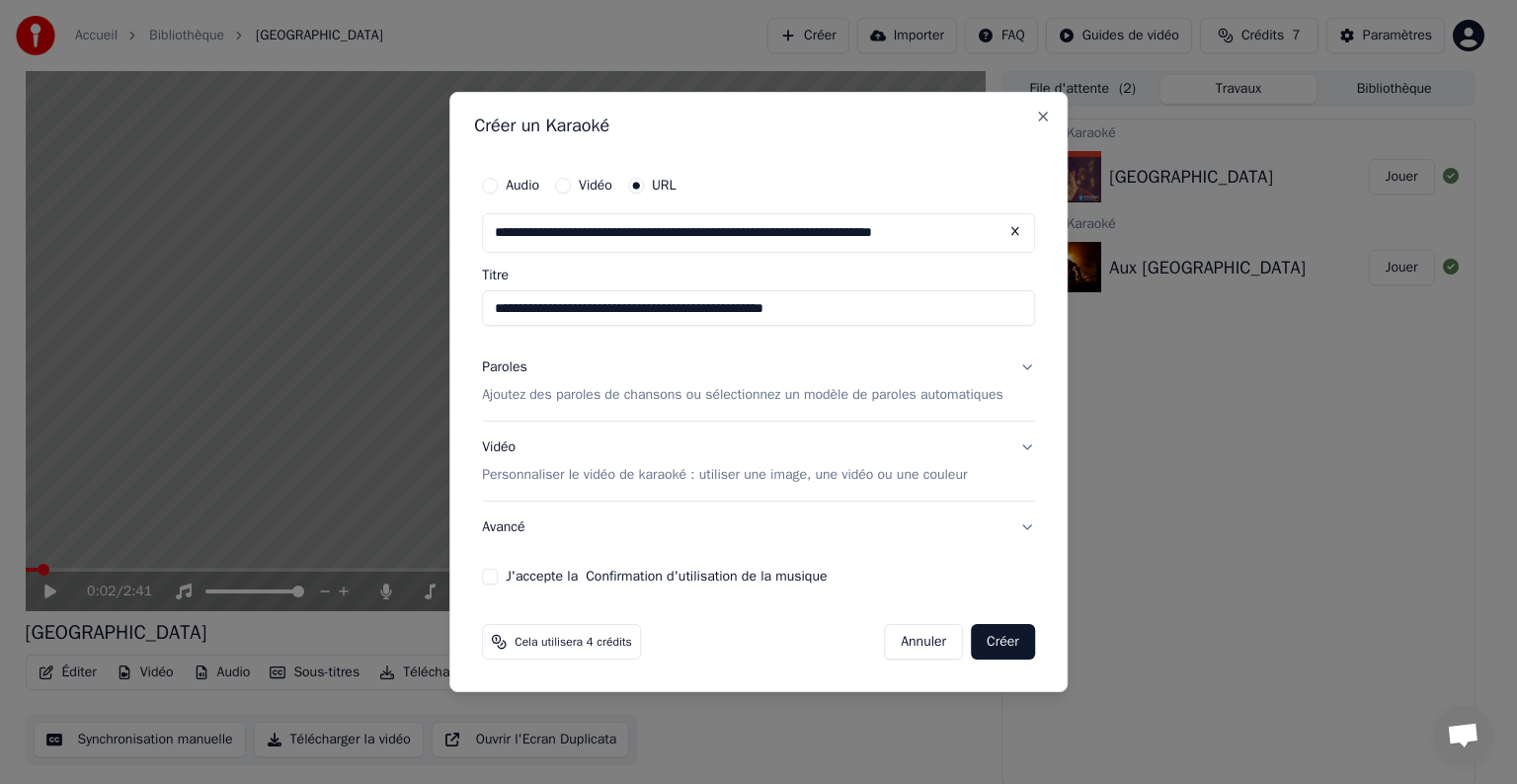click on "Audio" at bounding box center [490, 186] 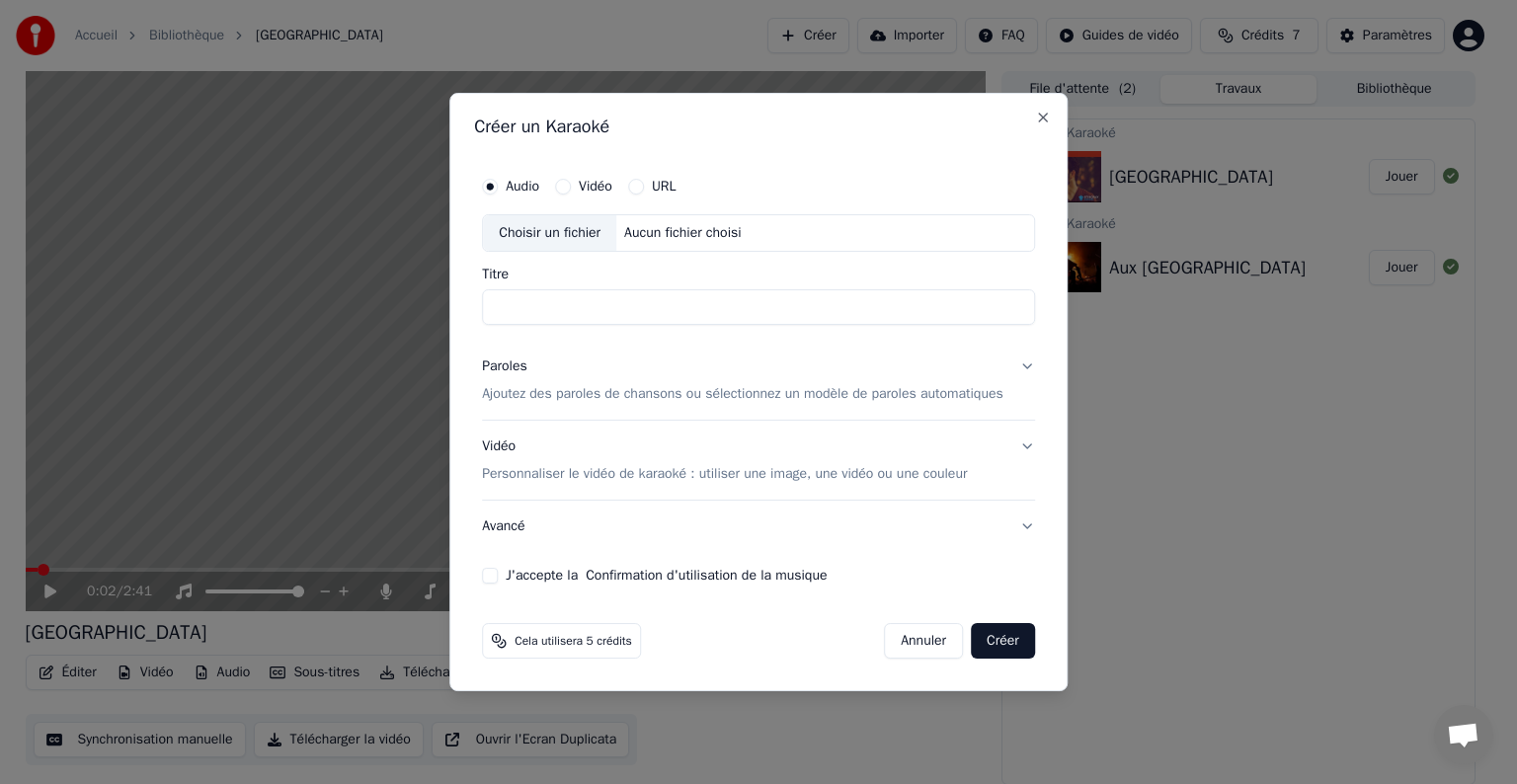 click on "Choisir un fichier" at bounding box center (549, 233) 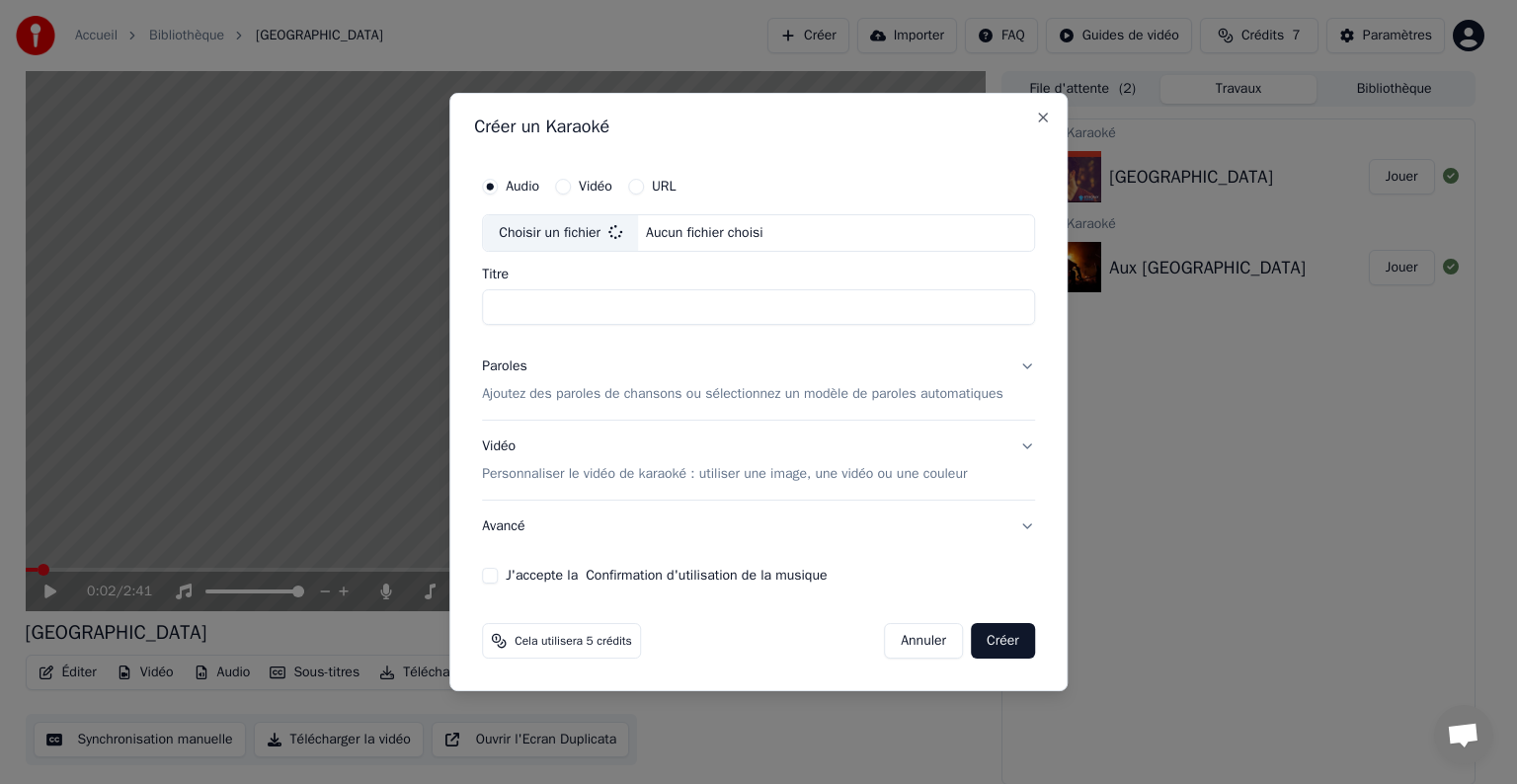 type on "**********" 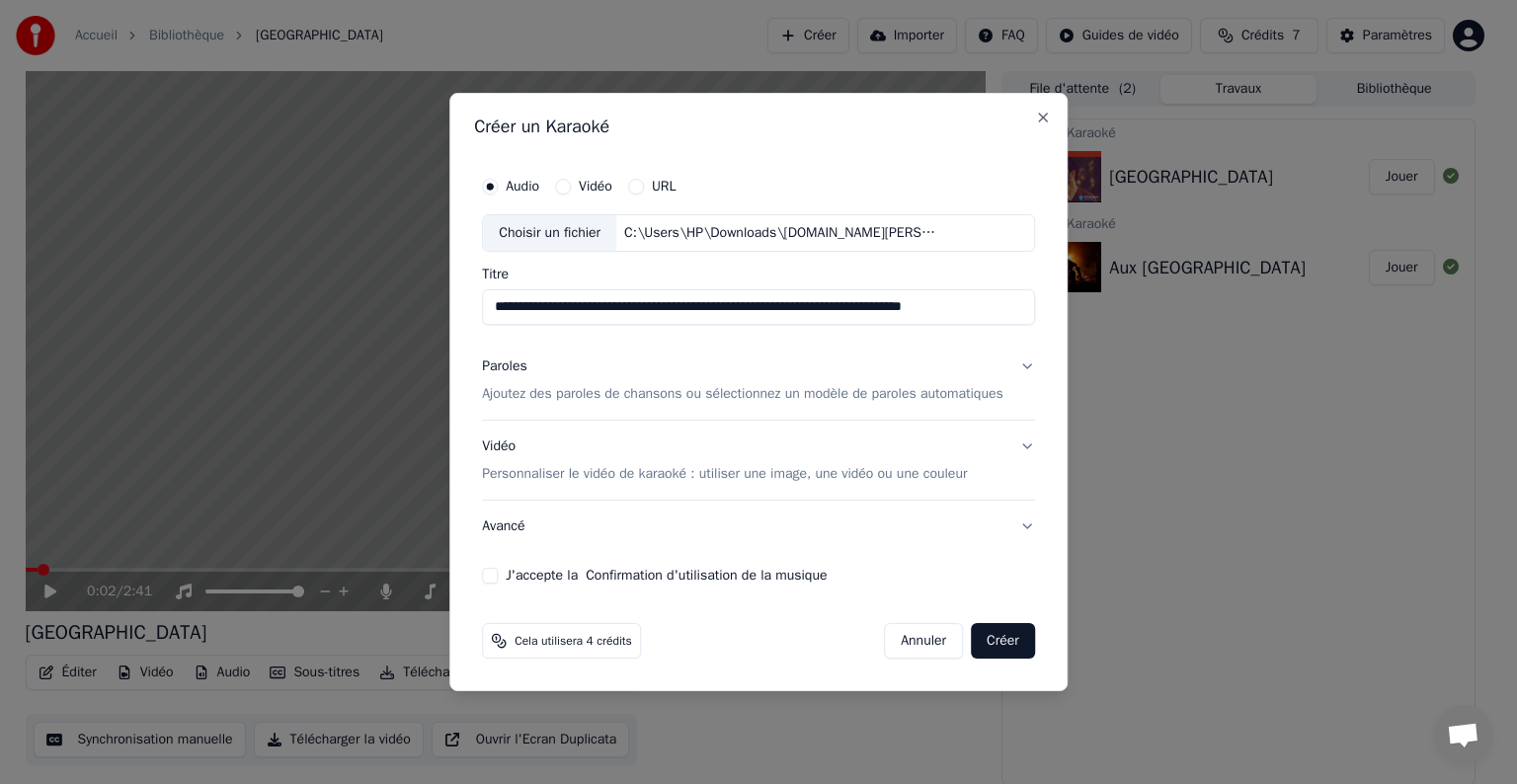 click on "Ajoutez des paroles de chansons ou sélectionnez un modèle de paroles automatiques" at bounding box center [743, 394] 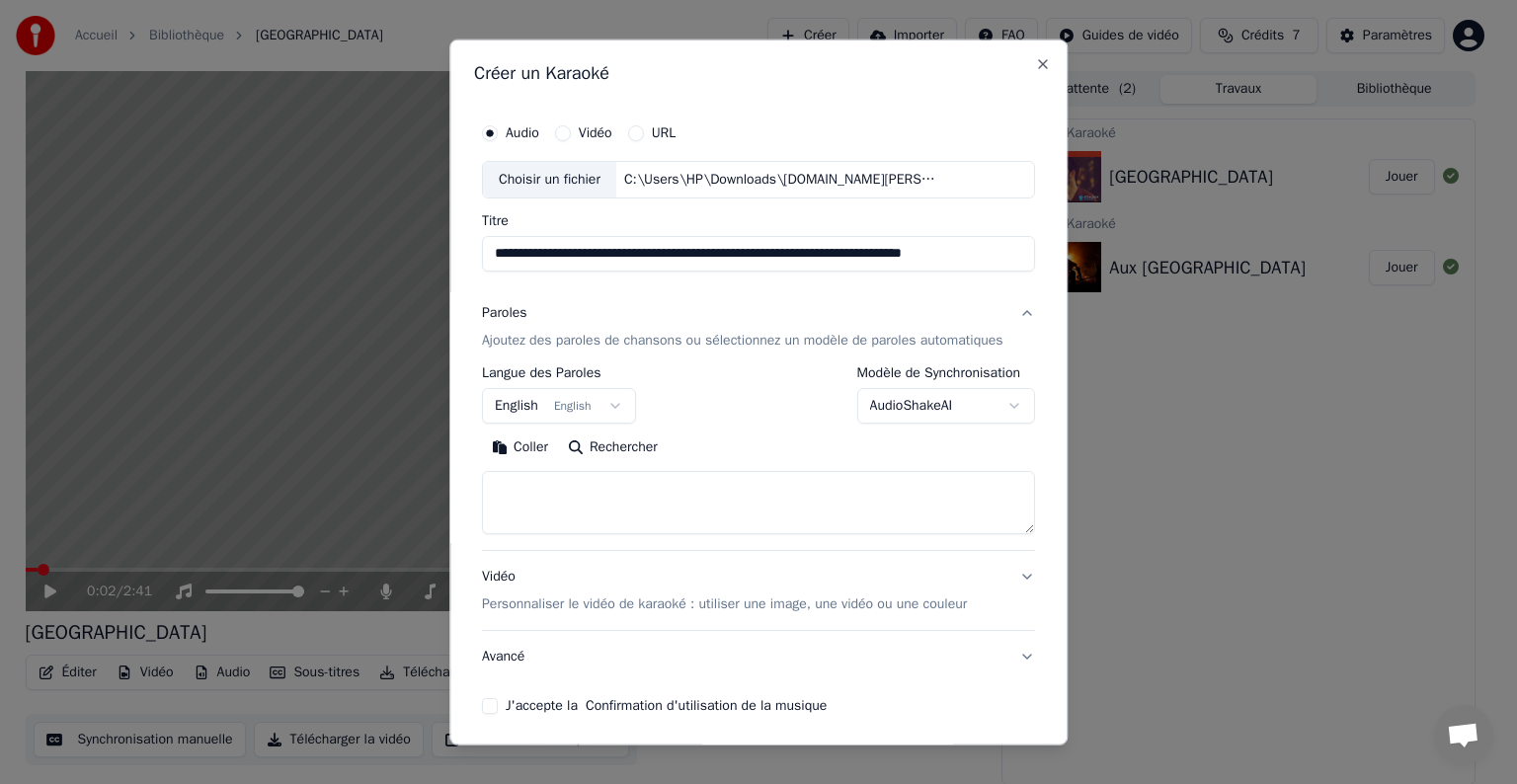 click at bounding box center (758, 503) 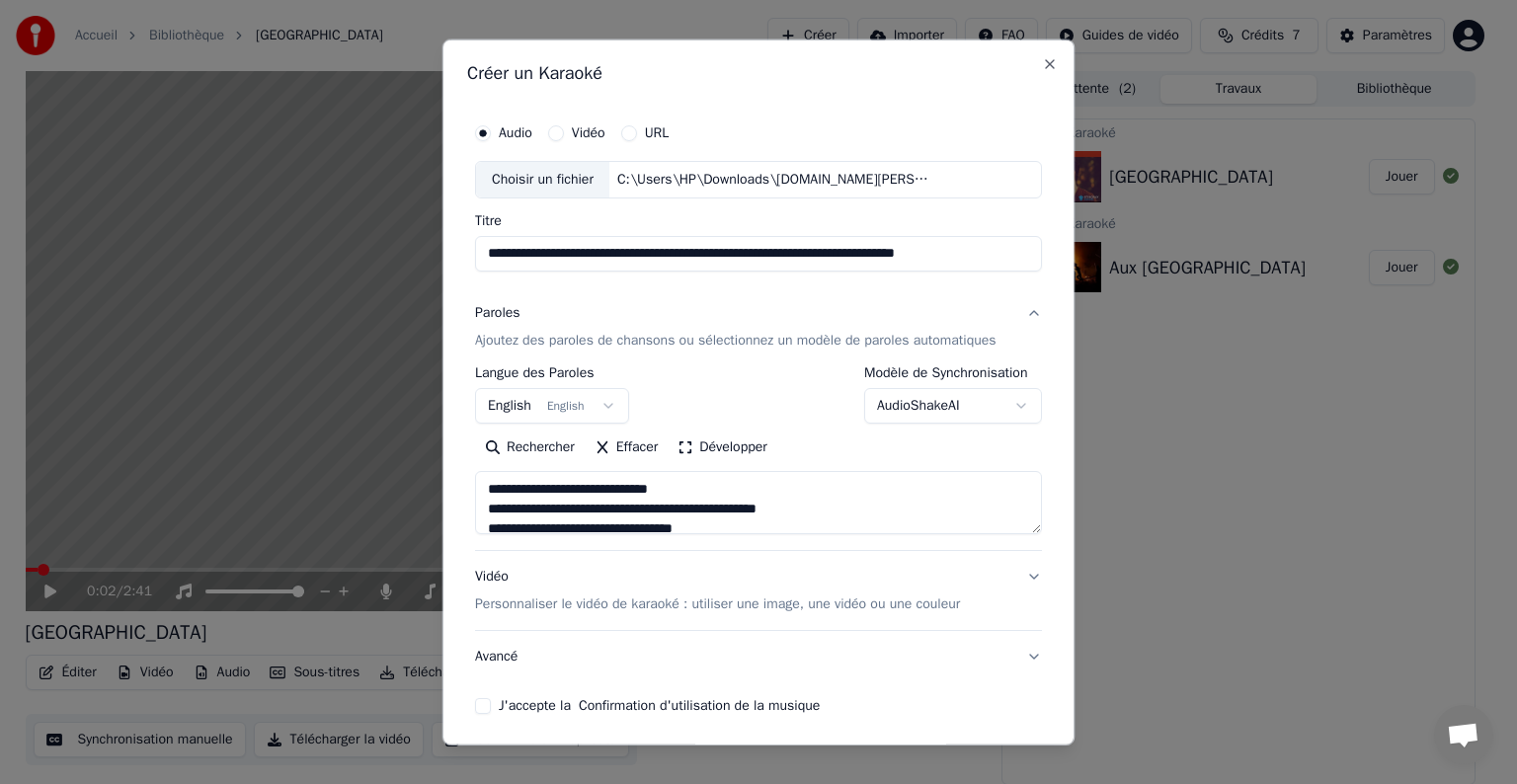 scroll, scrollTop: 774, scrollLeft: 0, axis: vertical 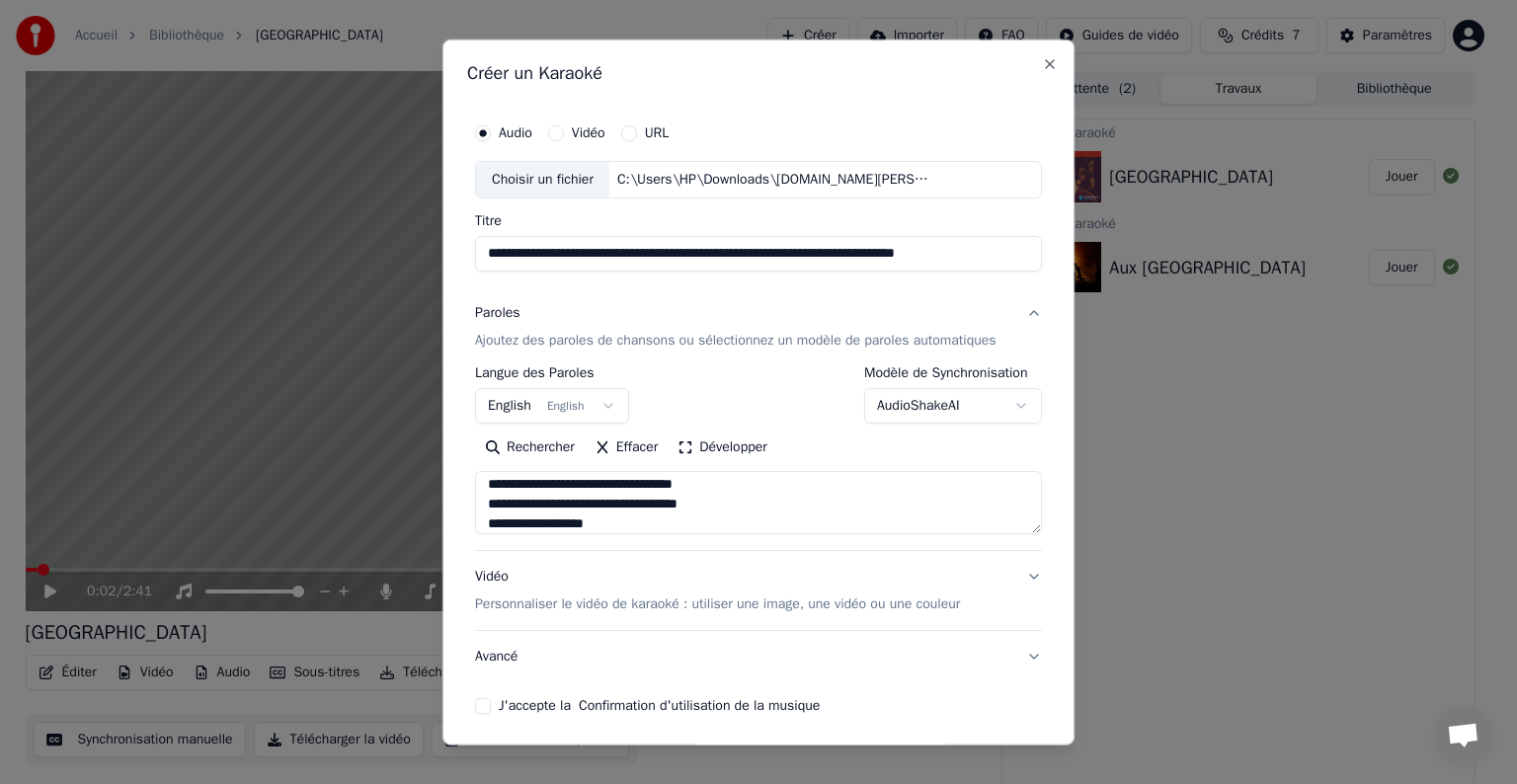 type on "**********" 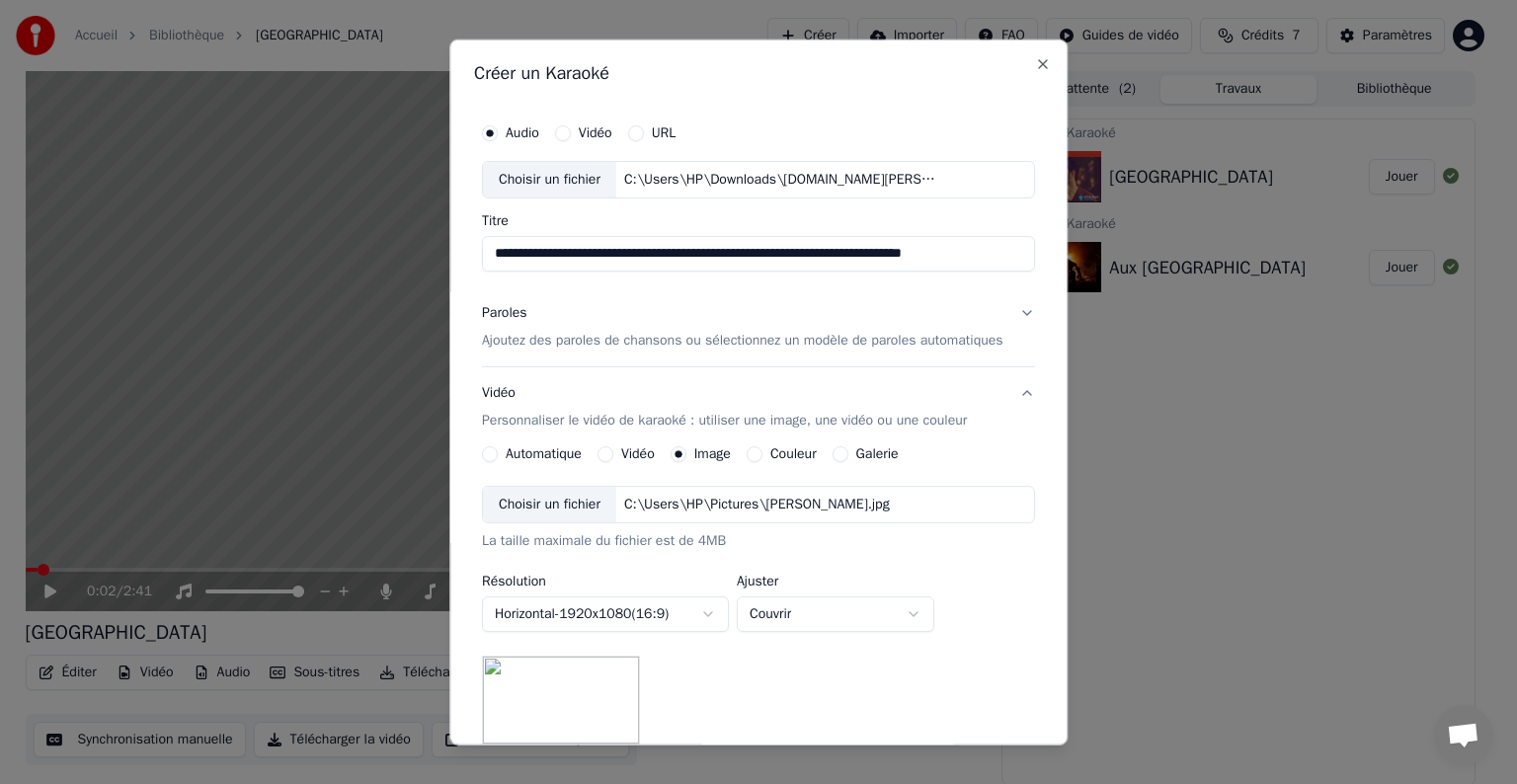 click on "Choisir un fichier" at bounding box center (549, 505) 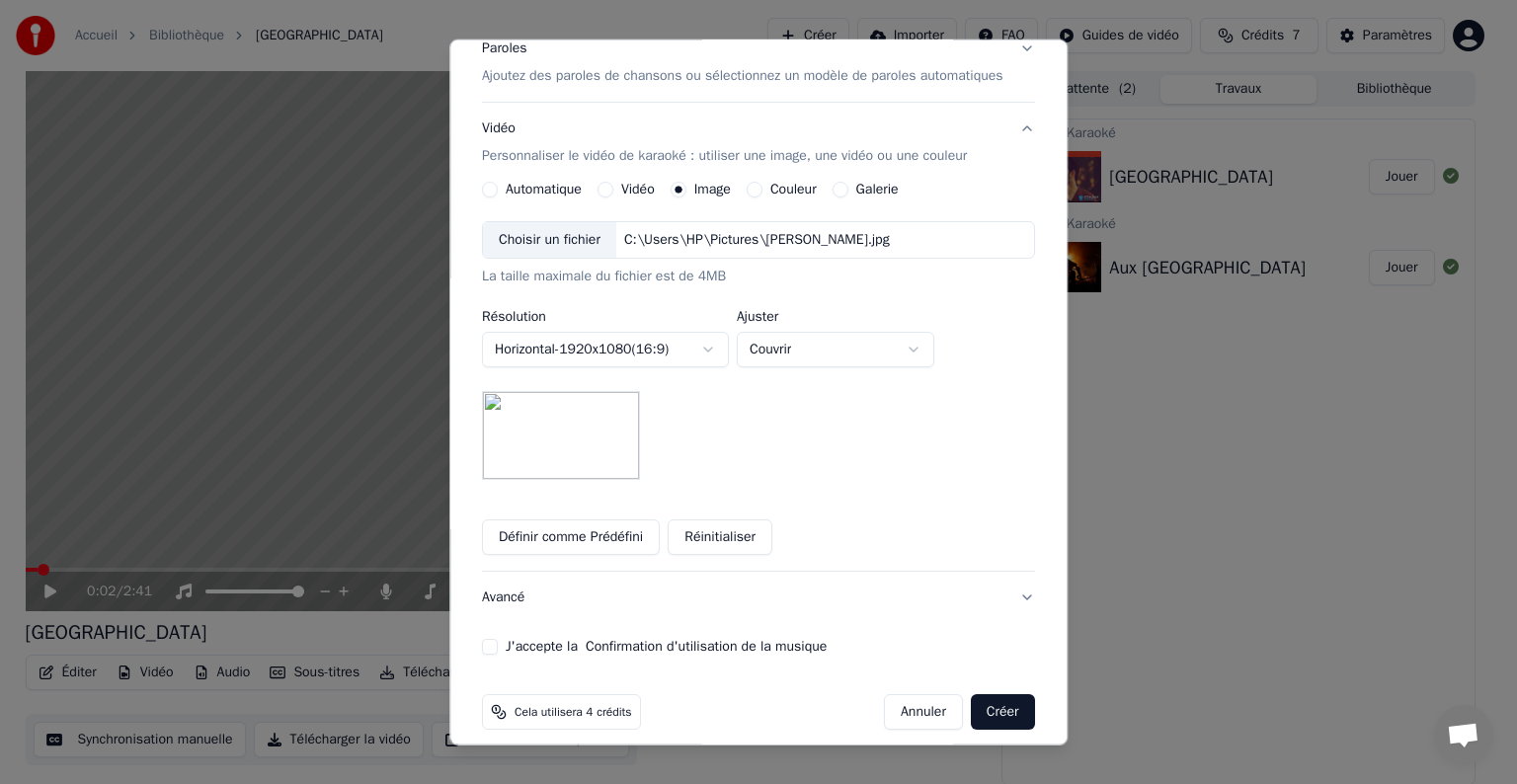 scroll, scrollTop: 273, scrollLeft: 0, axis: vertical 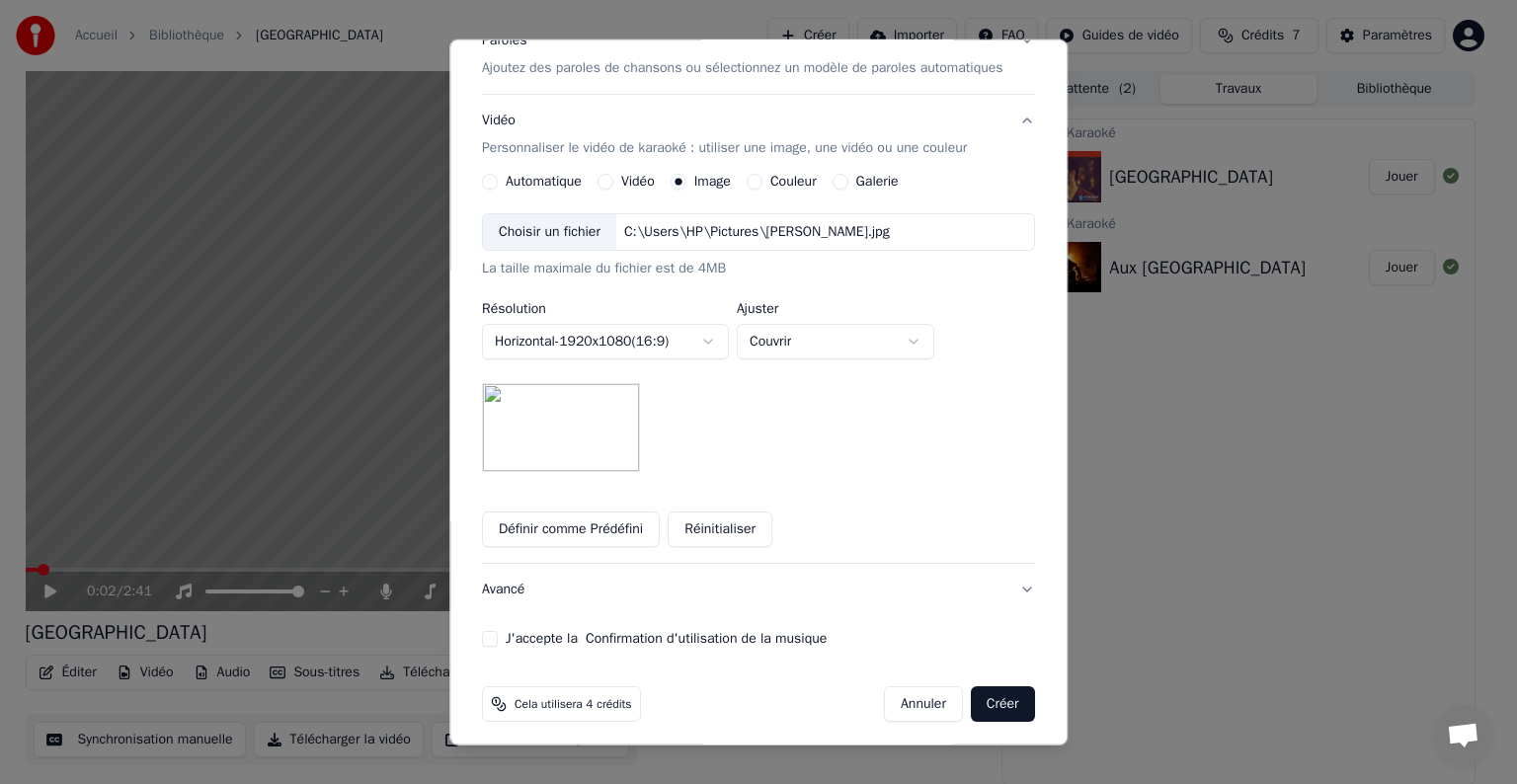 click on "J'accepte la   Confirmation d'utilisation de la musique" at bounding box center (490, 639) 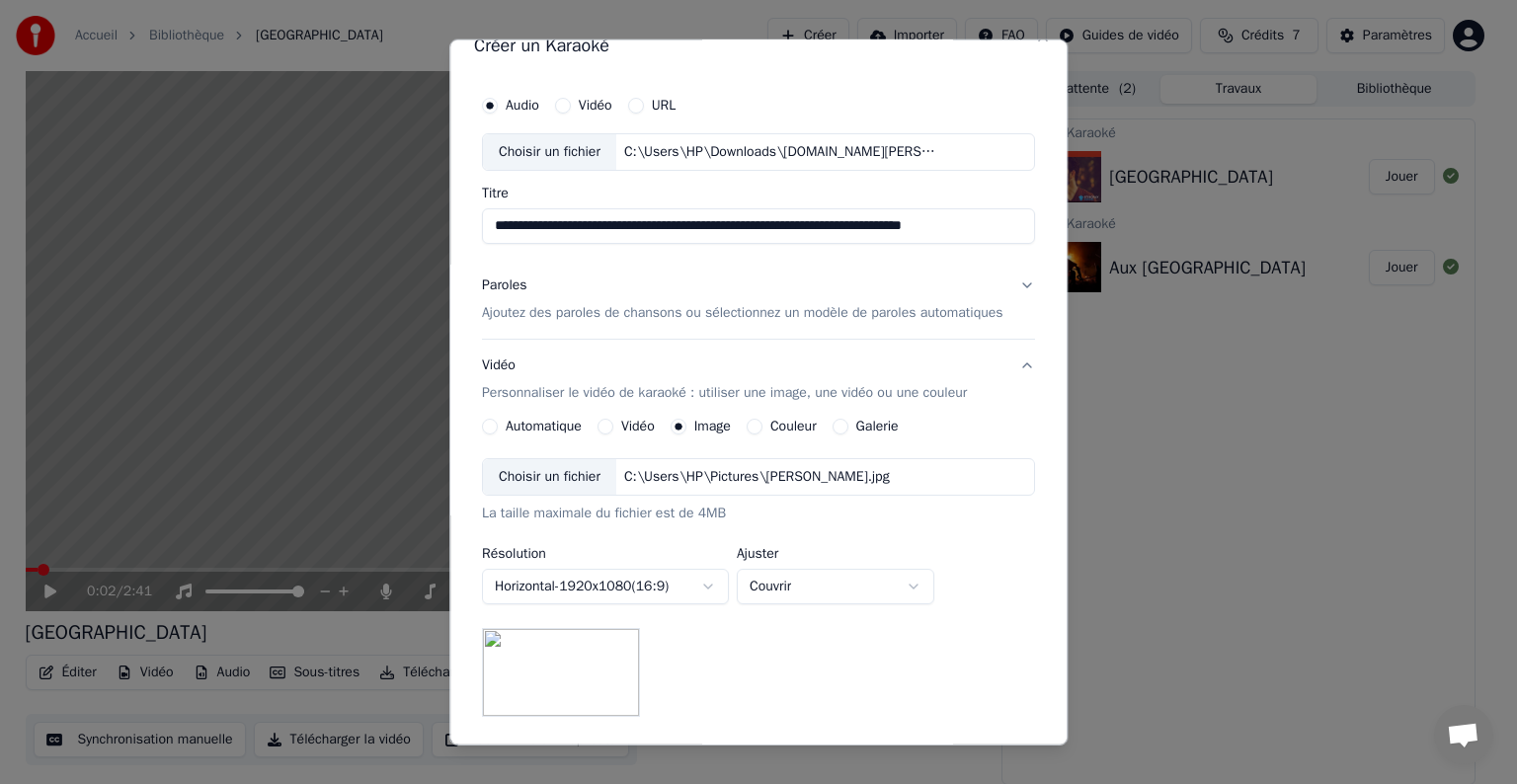 scroll, scrollTop: 0, scrollLeft: 0, axis: both 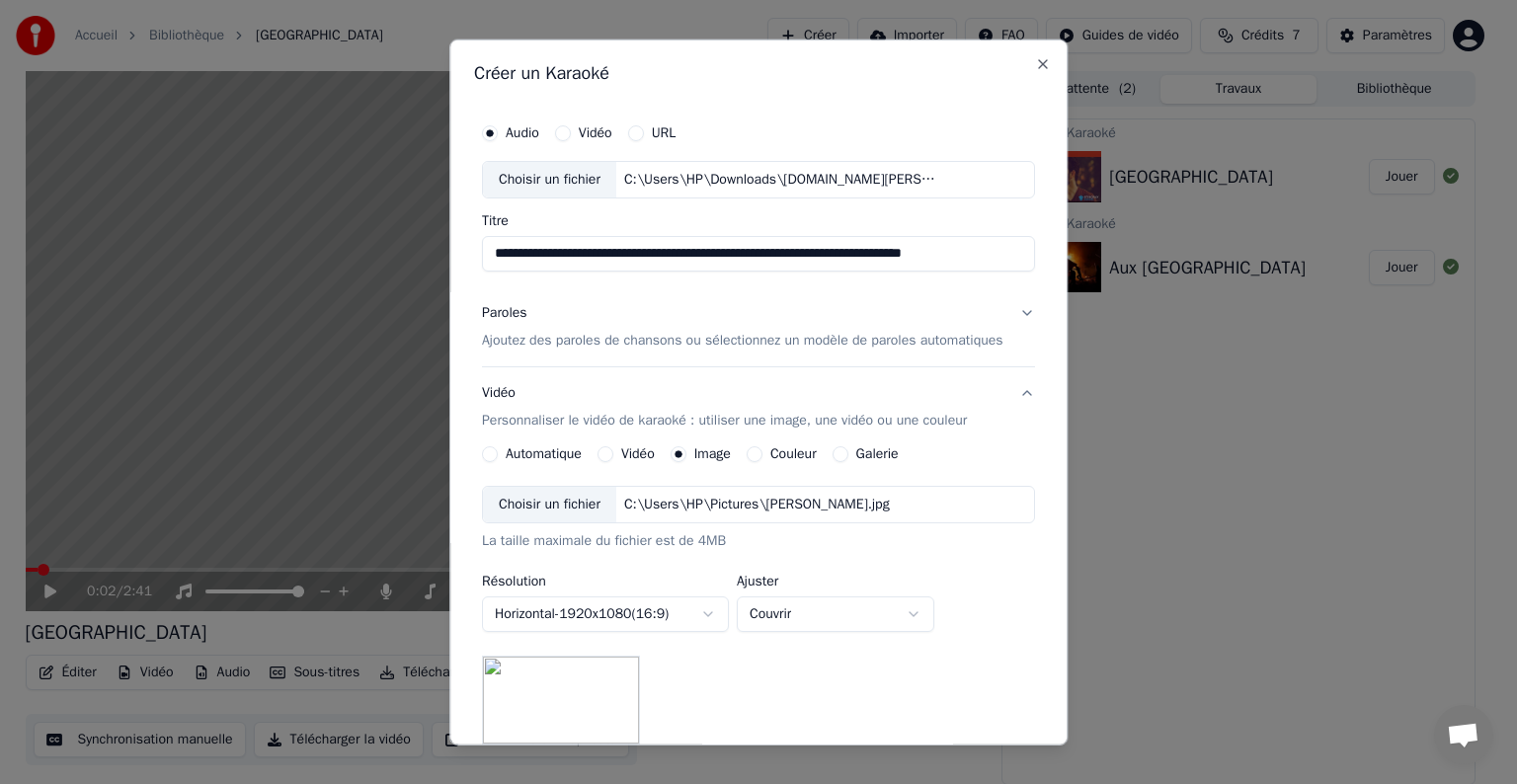 click on "Ajoutez des paroles de chansons ou sélectionnez un modèle de paroles automatiques" at bounding box center [743, 341] 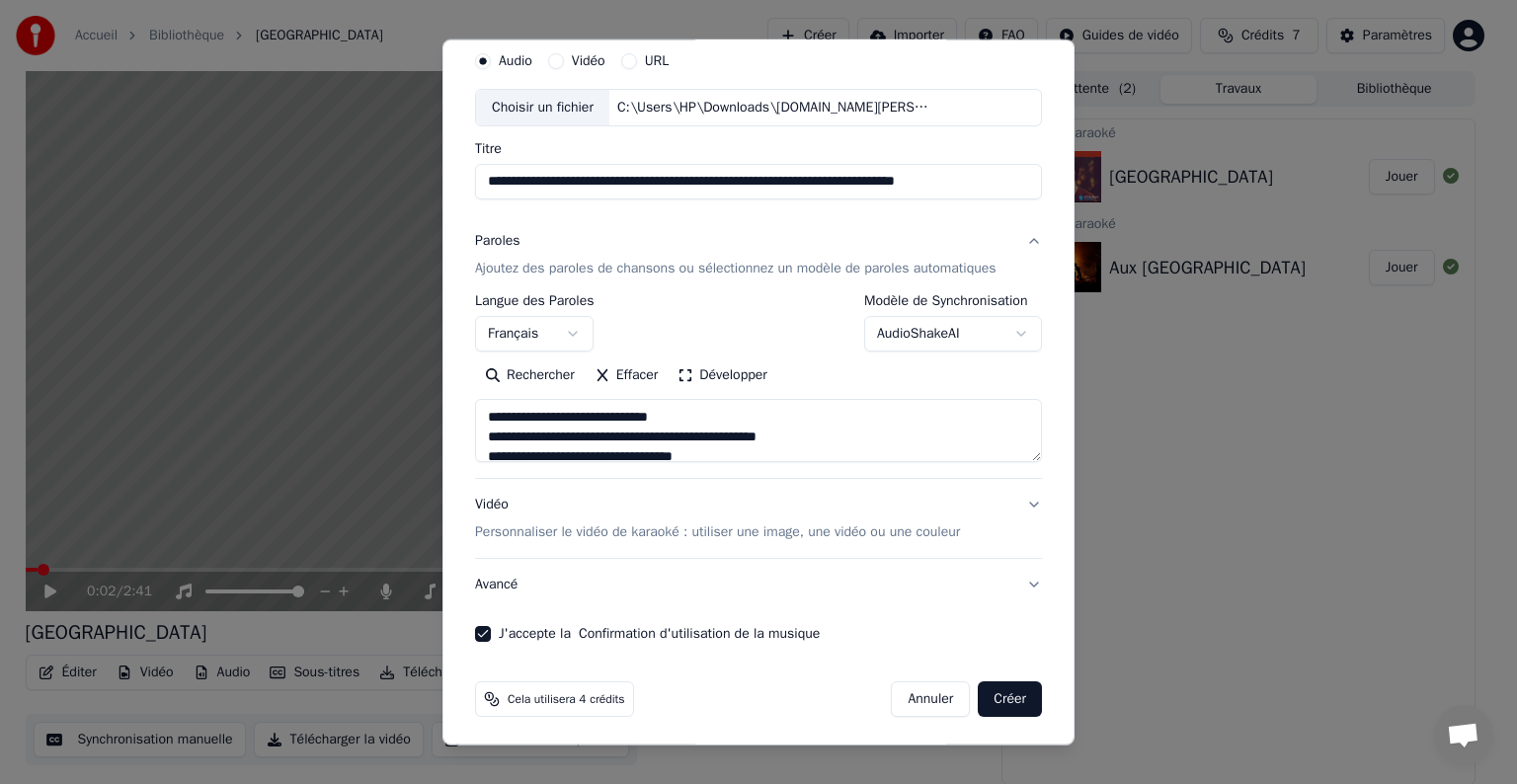 scroll, scrollTop: 75, scrollLeft: 0, axis: vertical 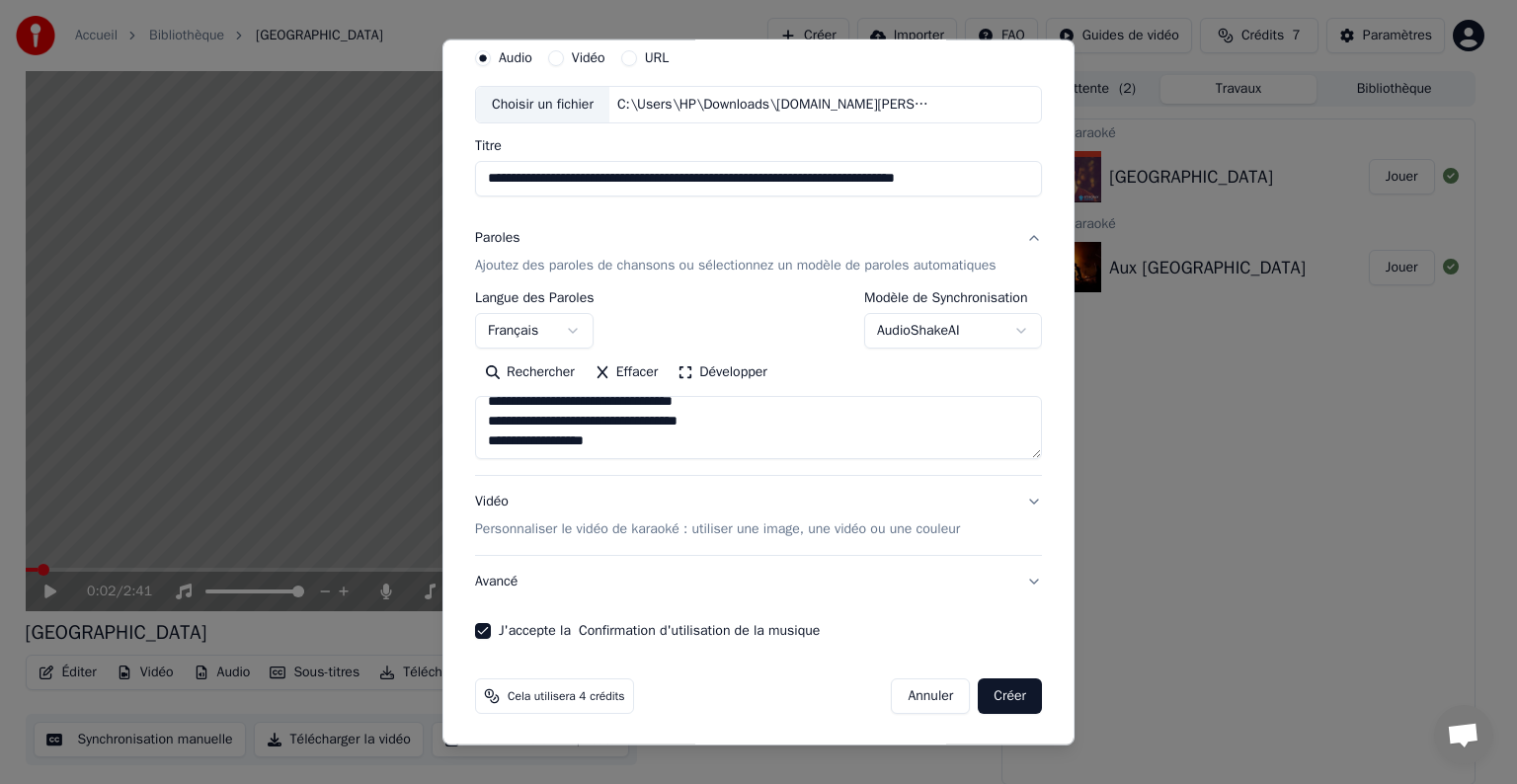 click on "AudioShakeAI" at bounding box center [953, 331] 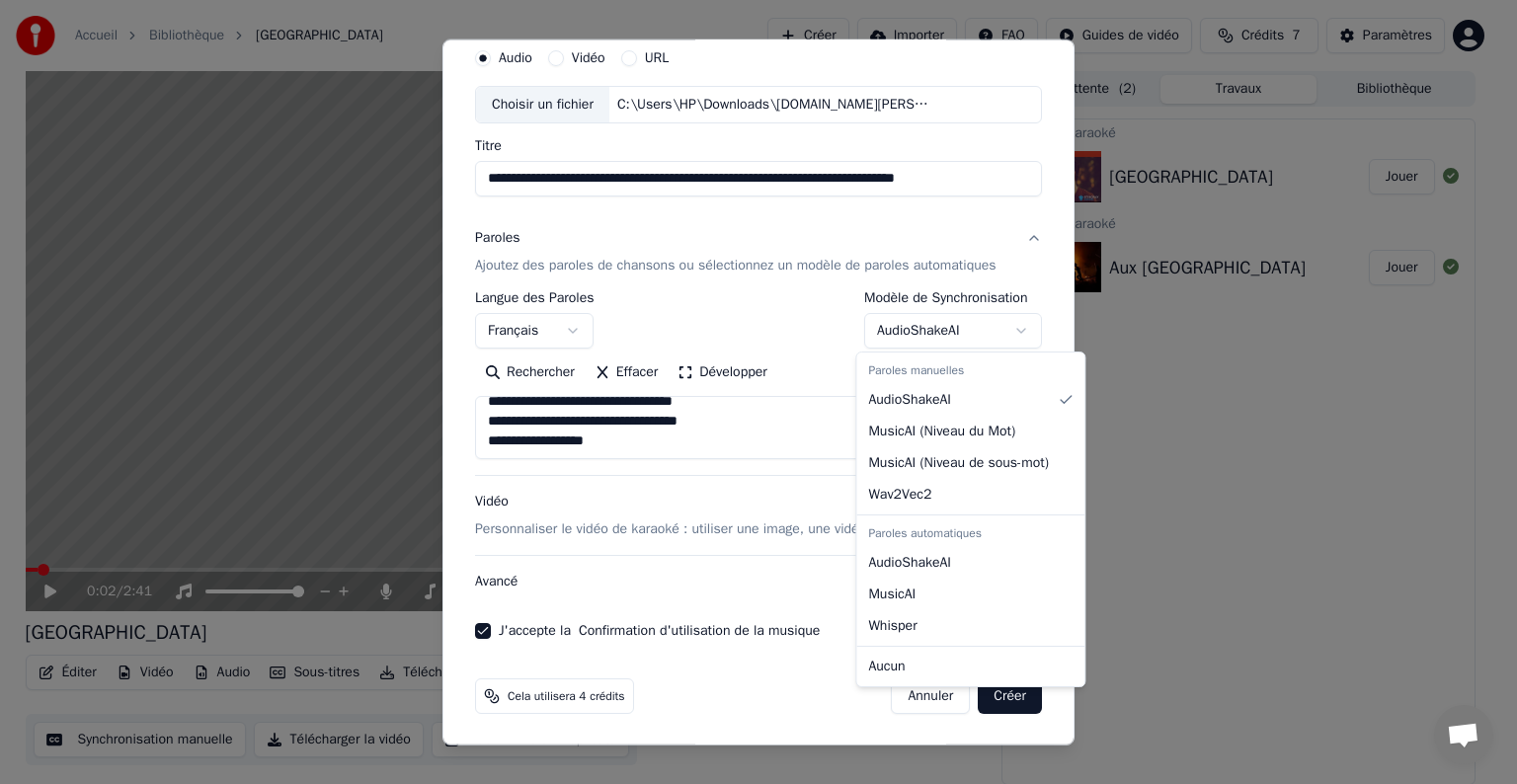 click on "**********" at bounding box center (750, 392) 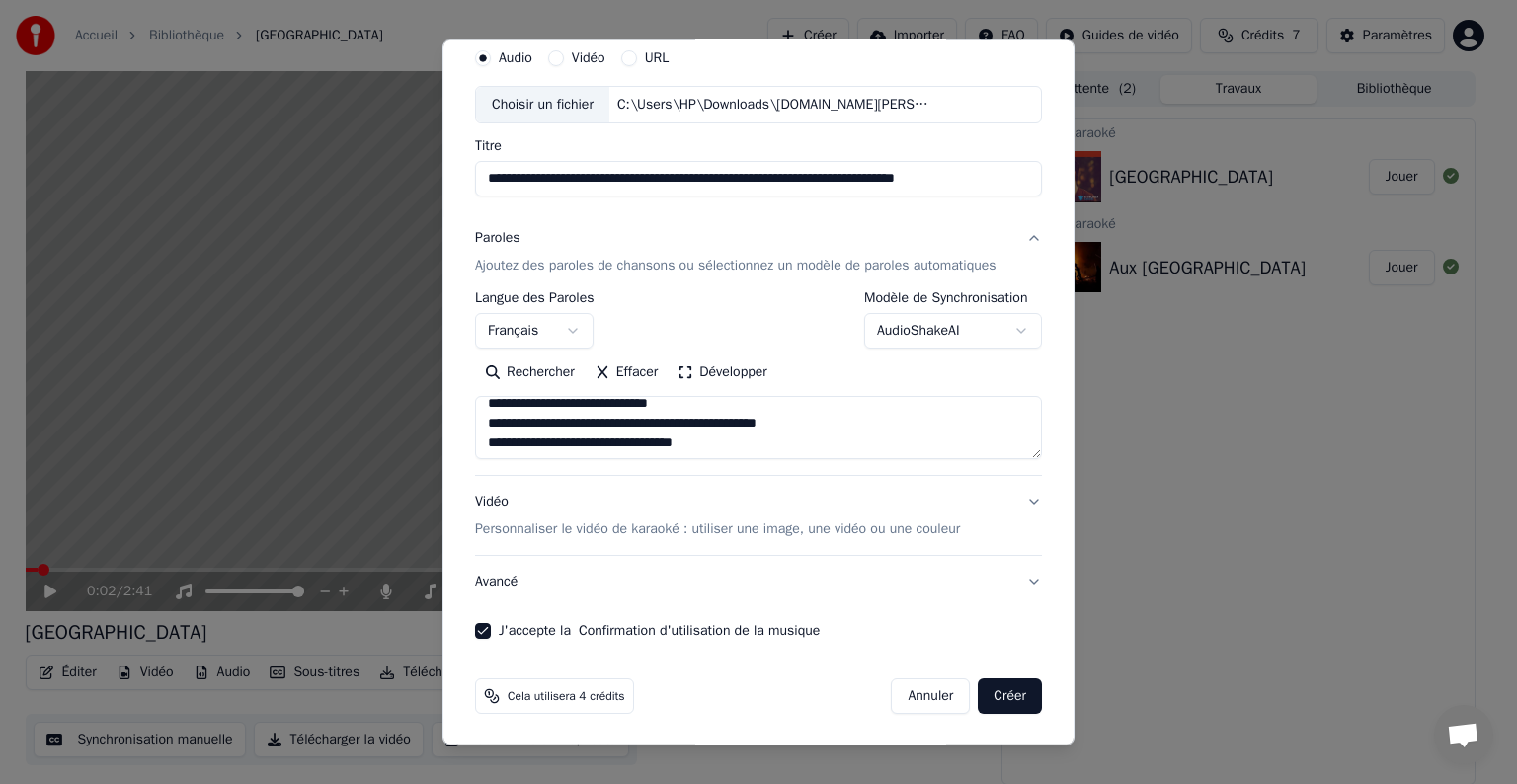 scroll, scrollTop: 0, scrollLeft: 0, axis: both 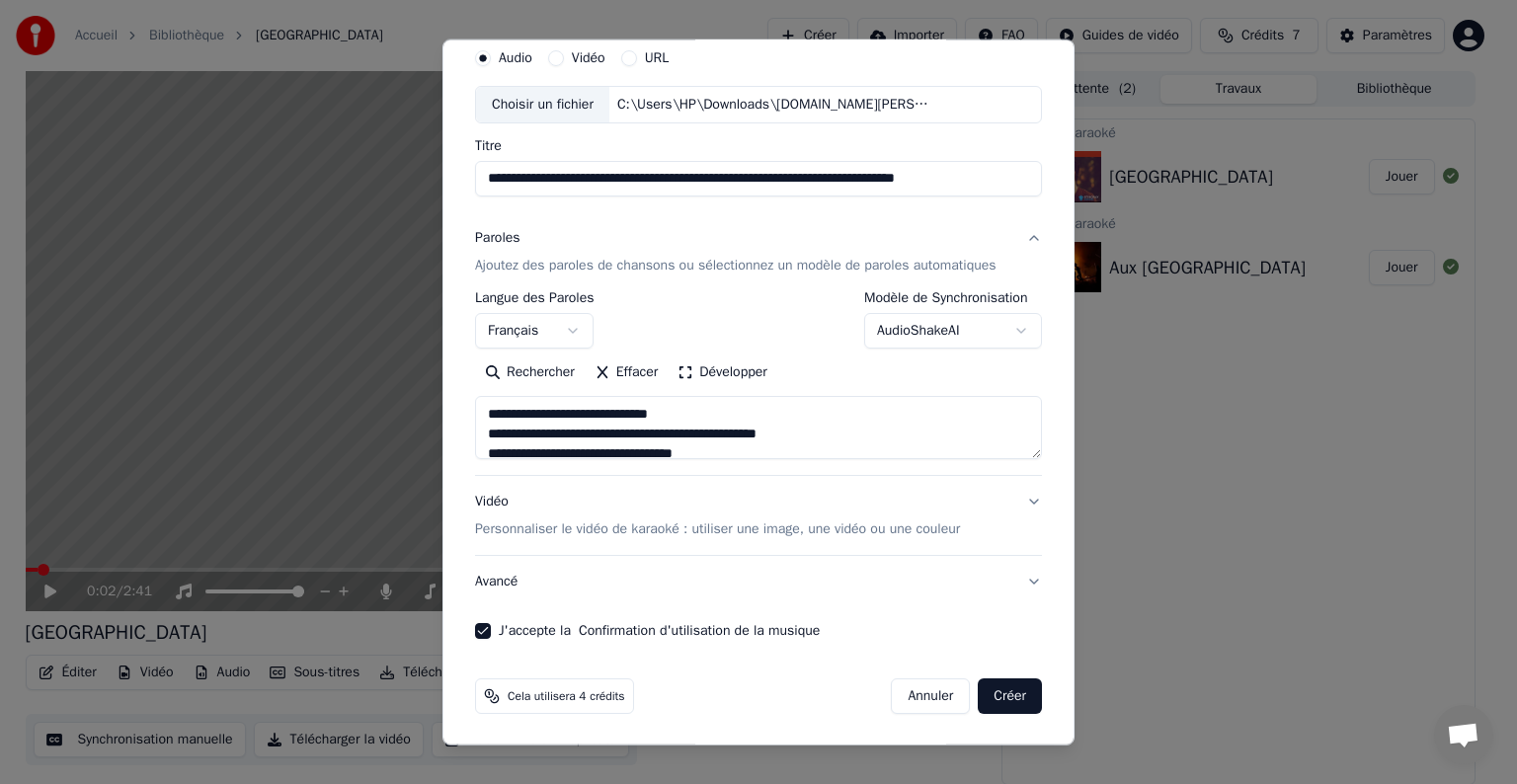 click on "AudioShakeAI" at bounding box center [953, 331] 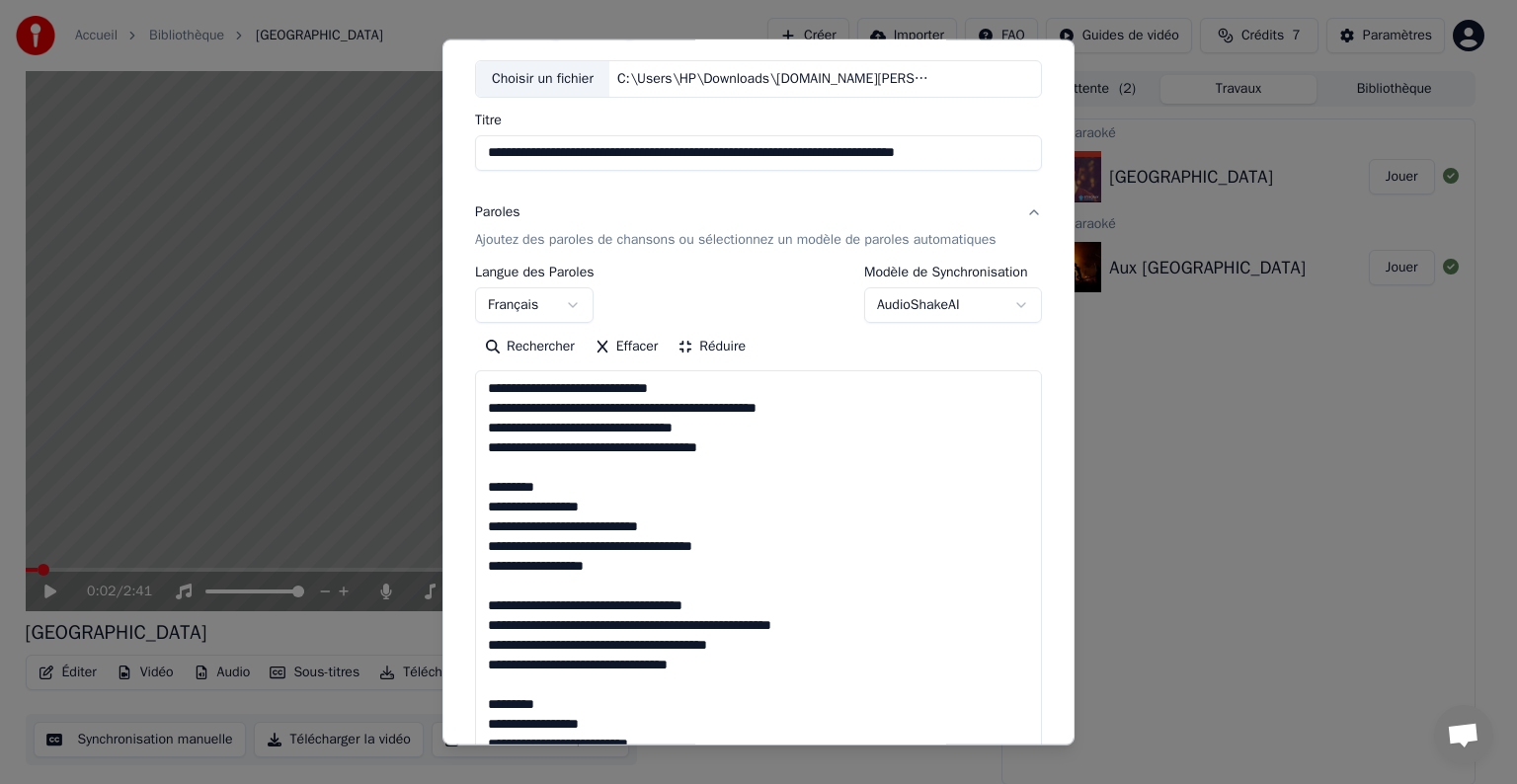 scroll, scrollTop: 115, scrollLeft: 0, axis: vertical 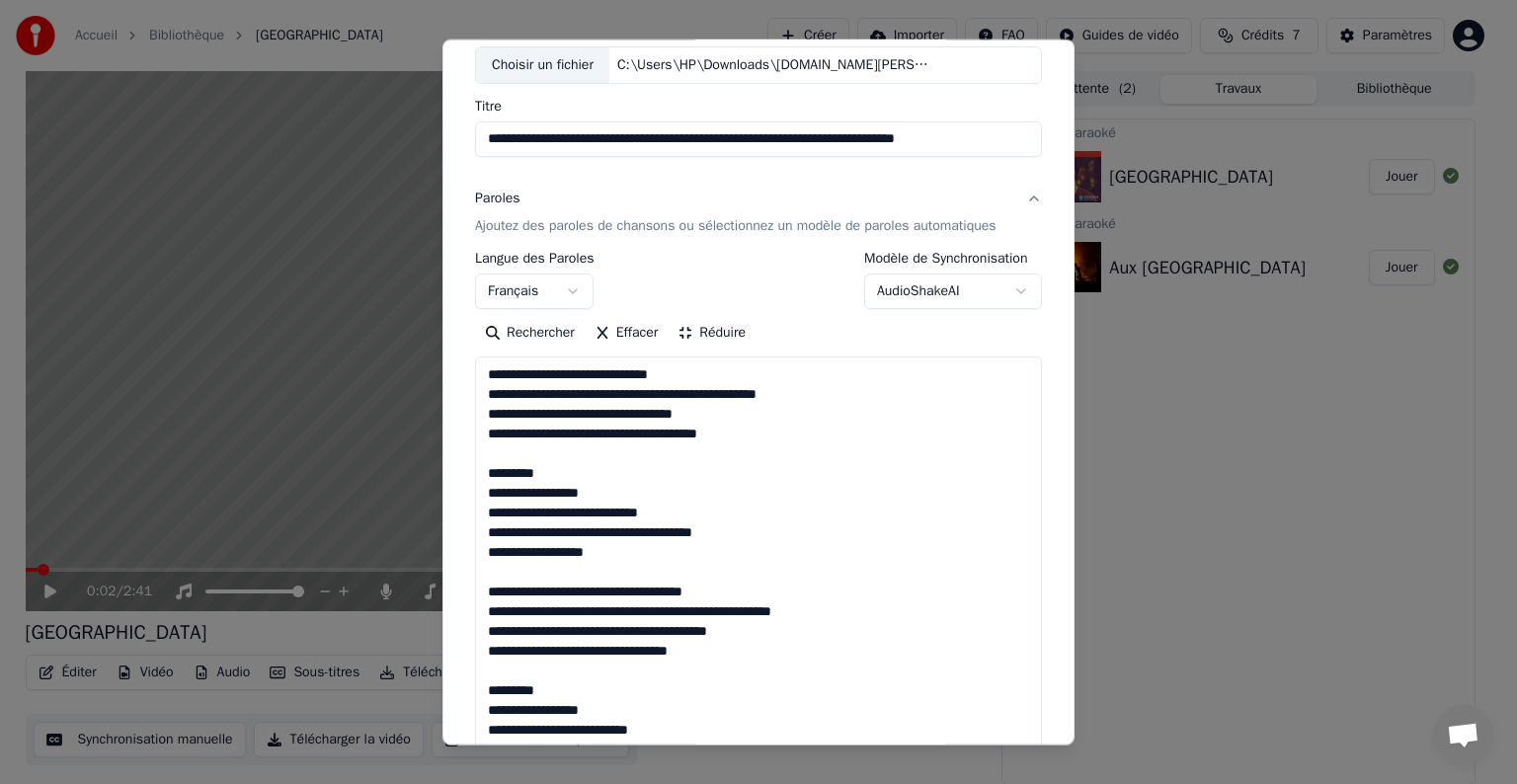 click at bounding box center (758, 778) 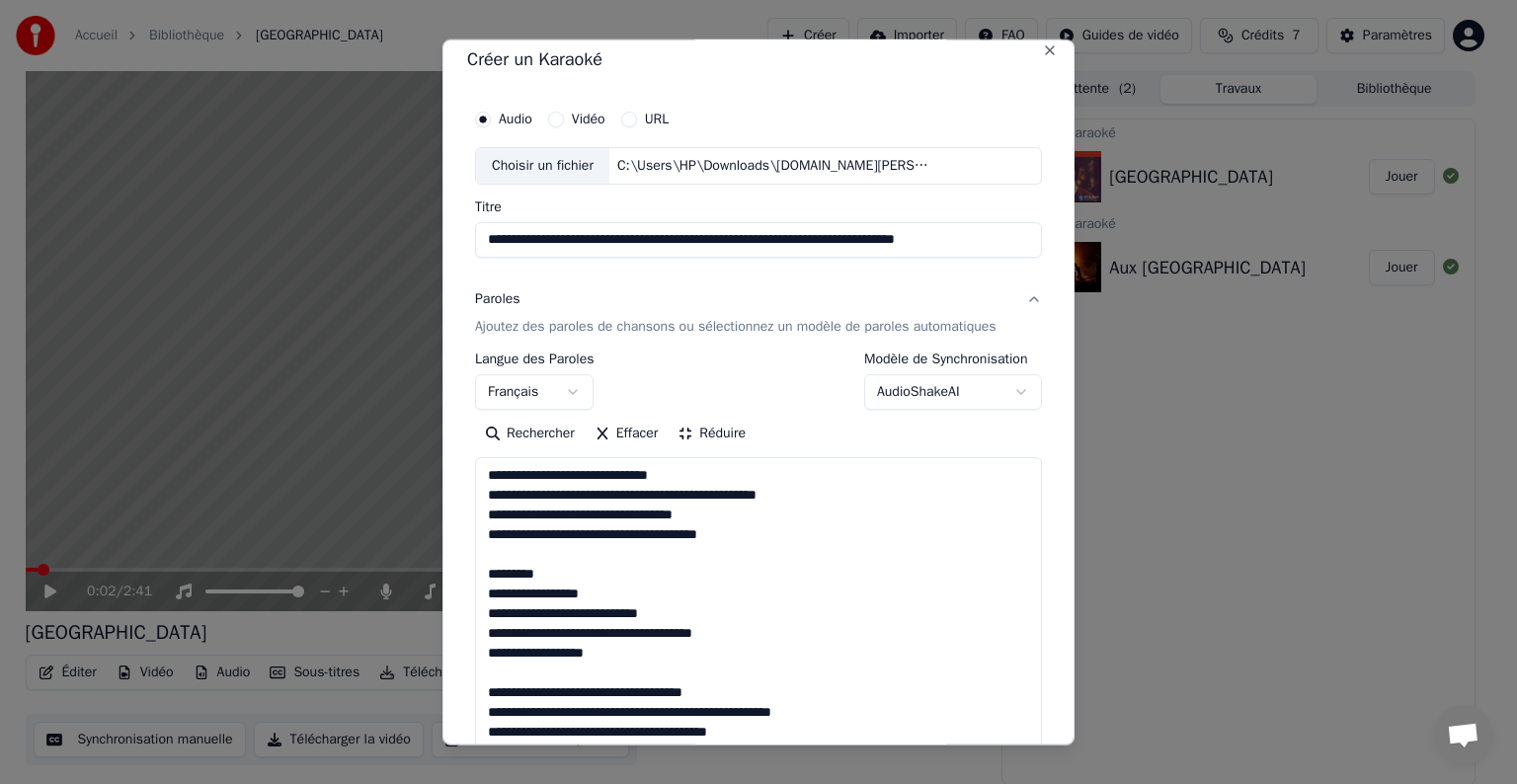 scroll, scrollTop: 0, scrollLeft: 0, axis: both 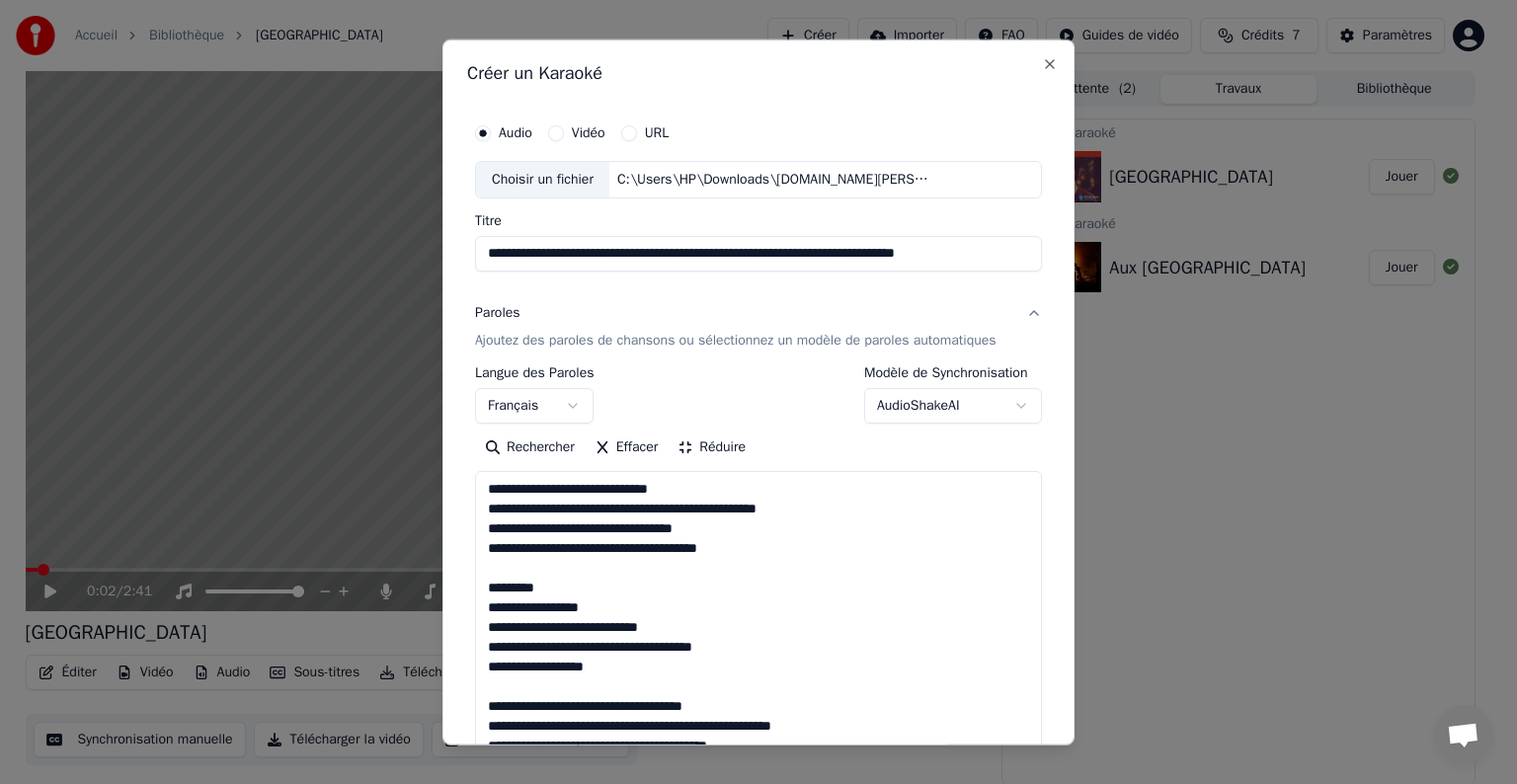 click on "AudioShakeAI" at bounding box center [953, 406] 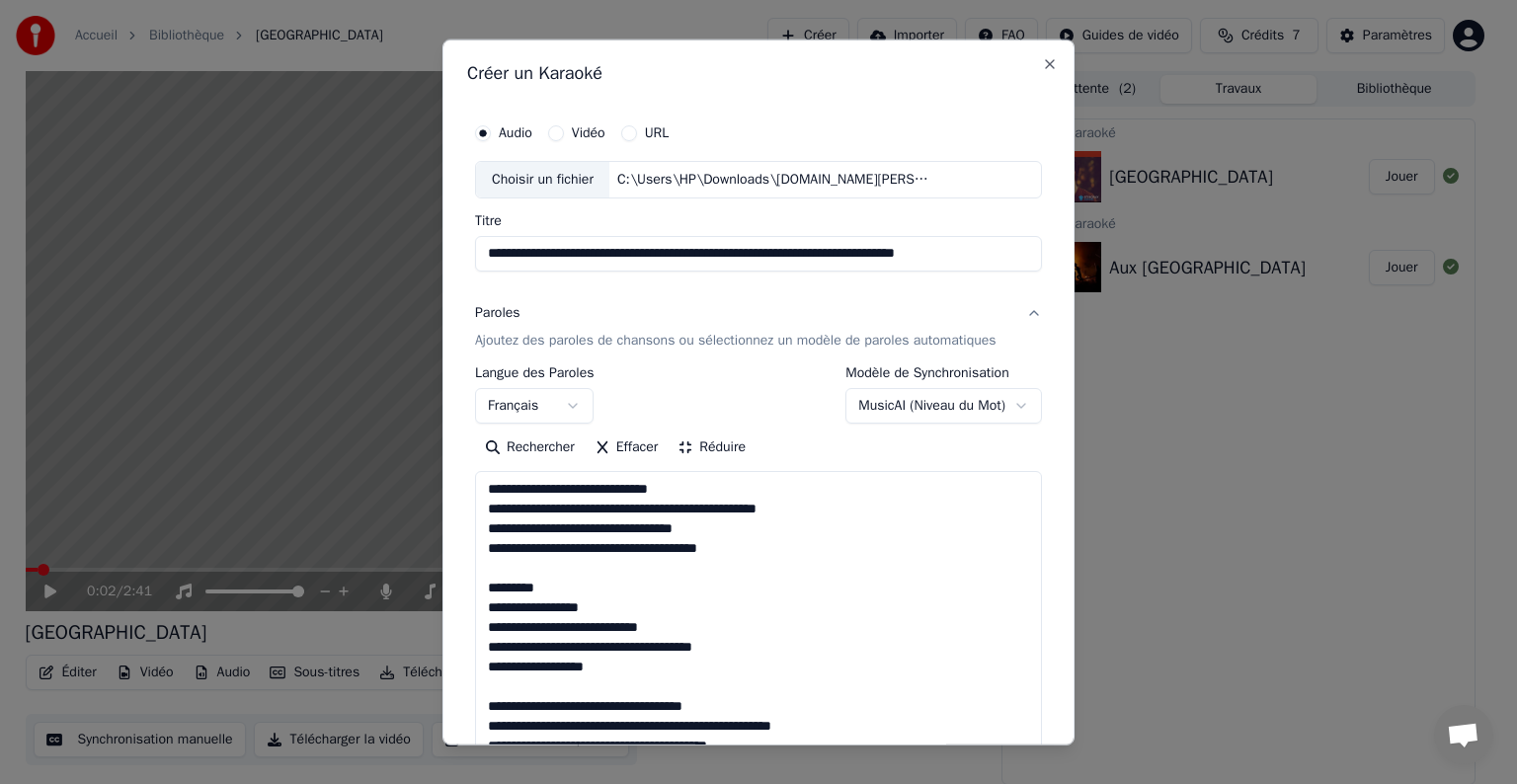 scroll, scrollTop: 1, scrollLeft: 0, axis: vertical 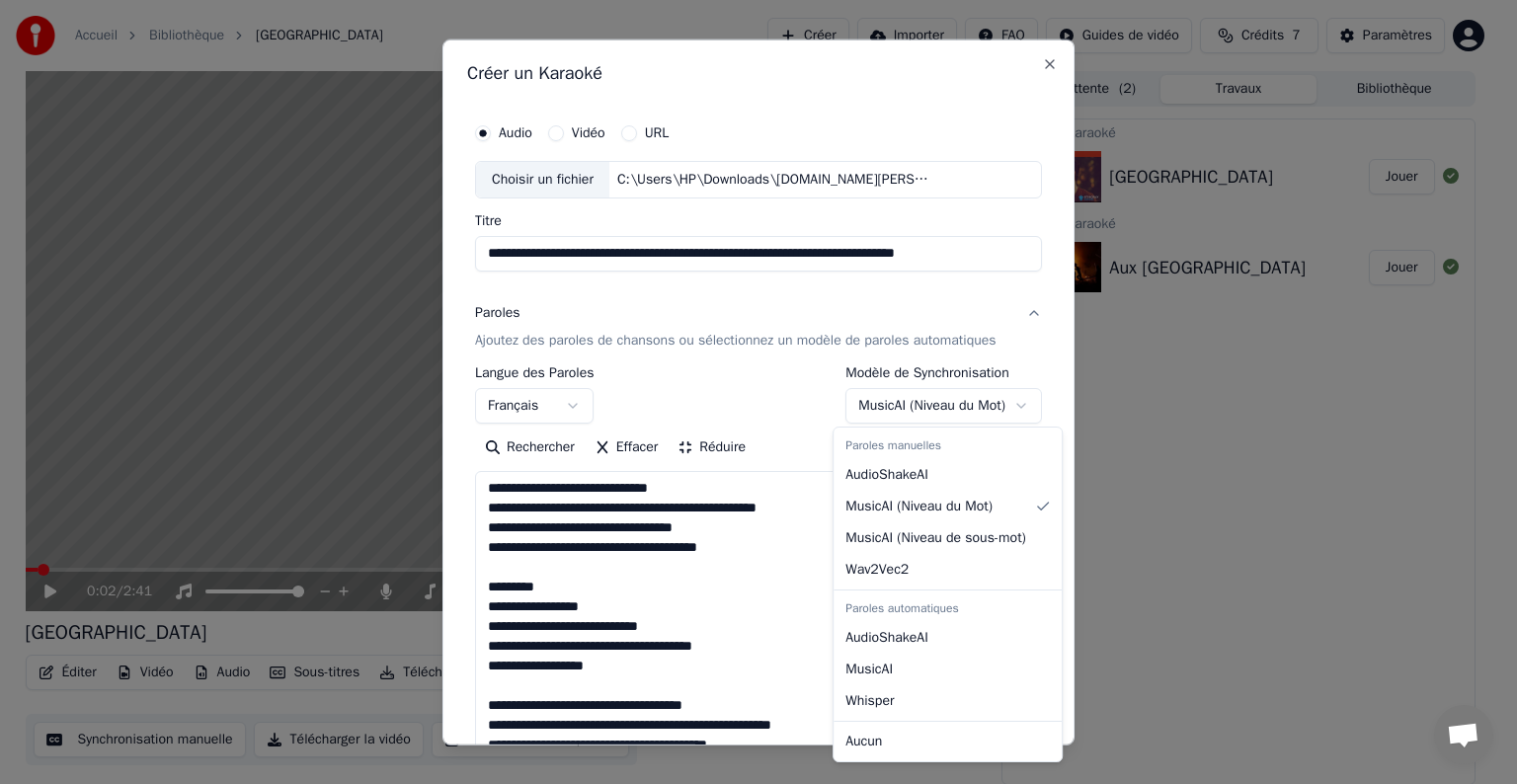 click on "**********" at bounding box center (750, 392) 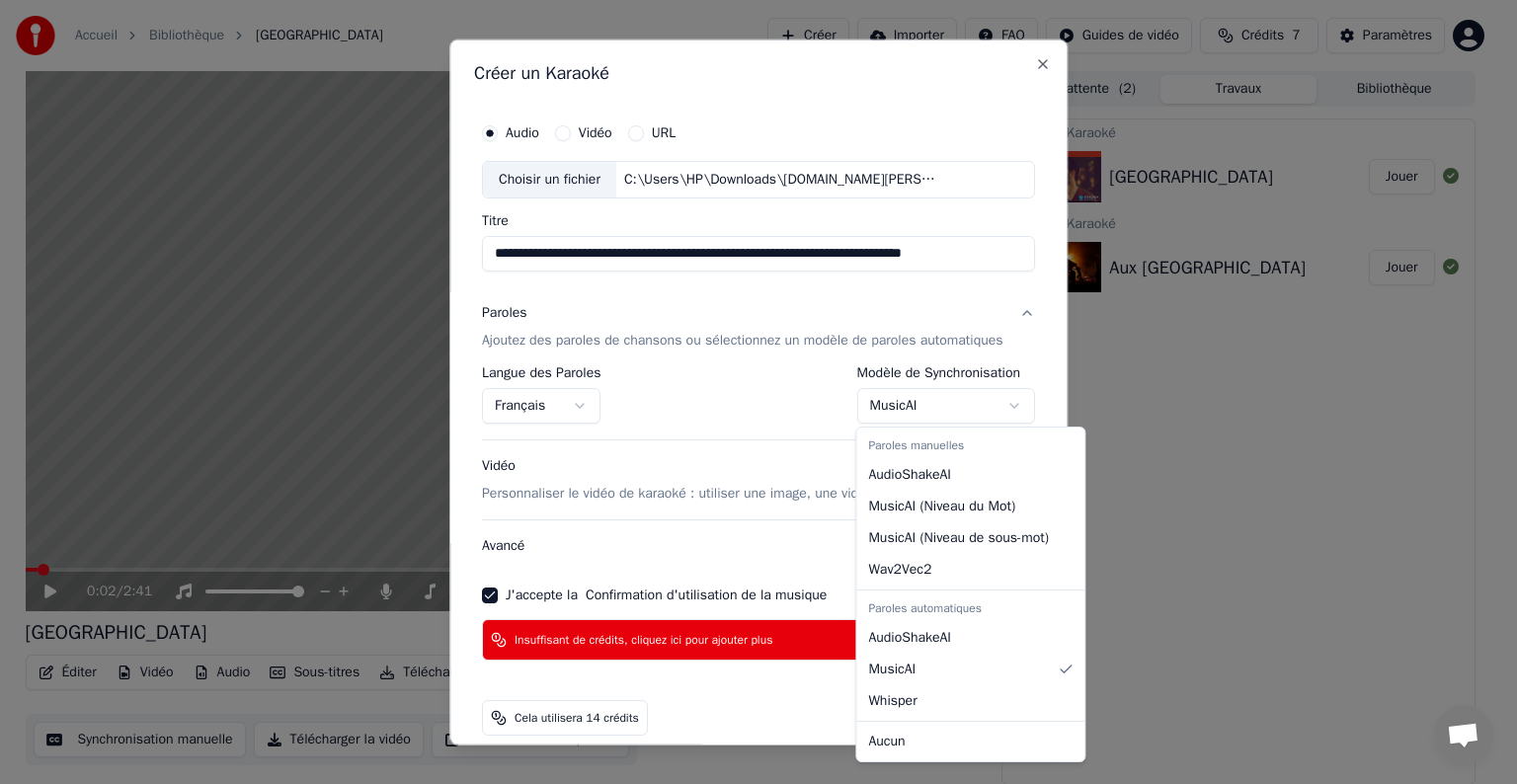 click on "**********" at bounding box center (750, 392) 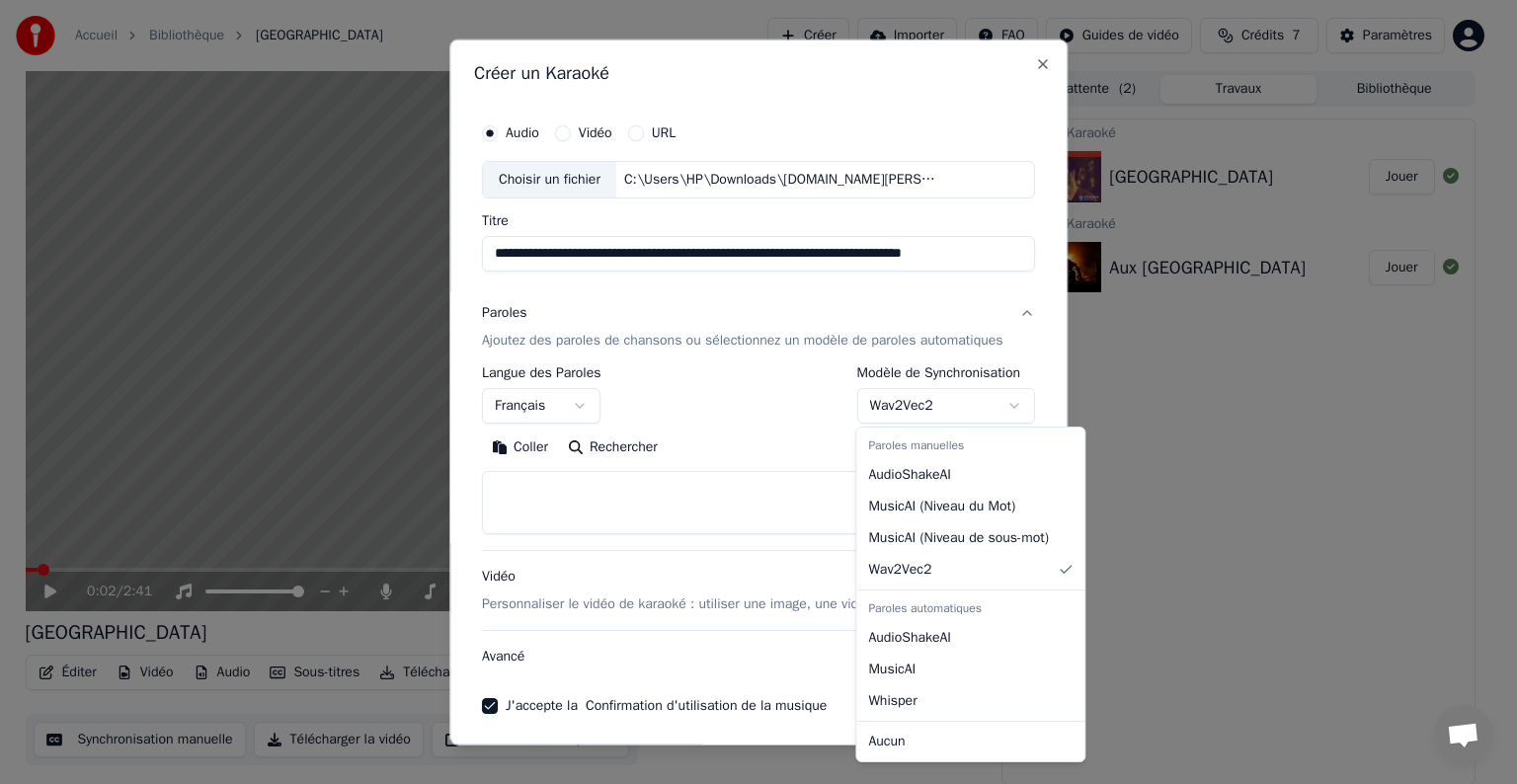 click on "**********" at bounding box center [750, 392] 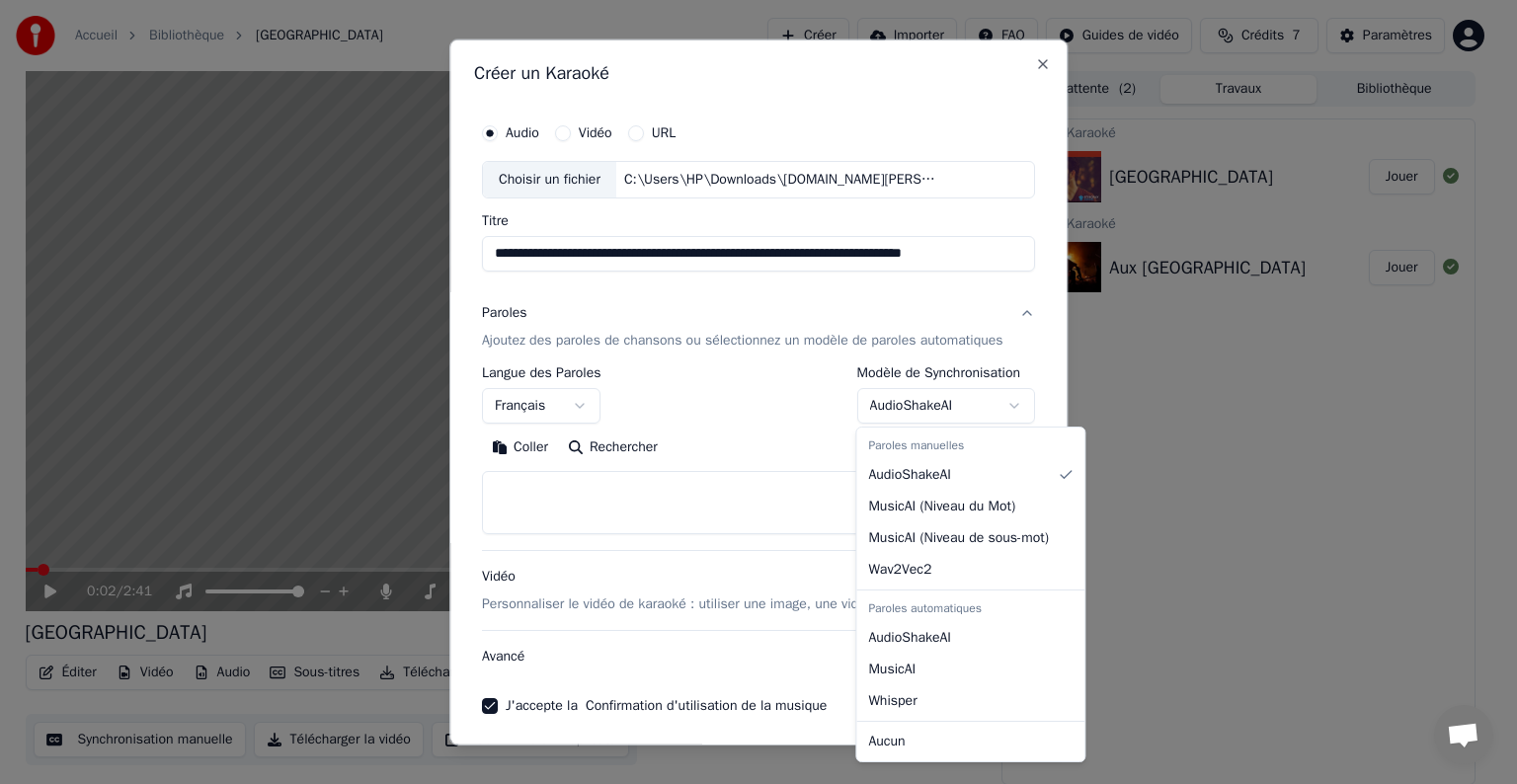 click on "**********" at bounding box center (750, 392) 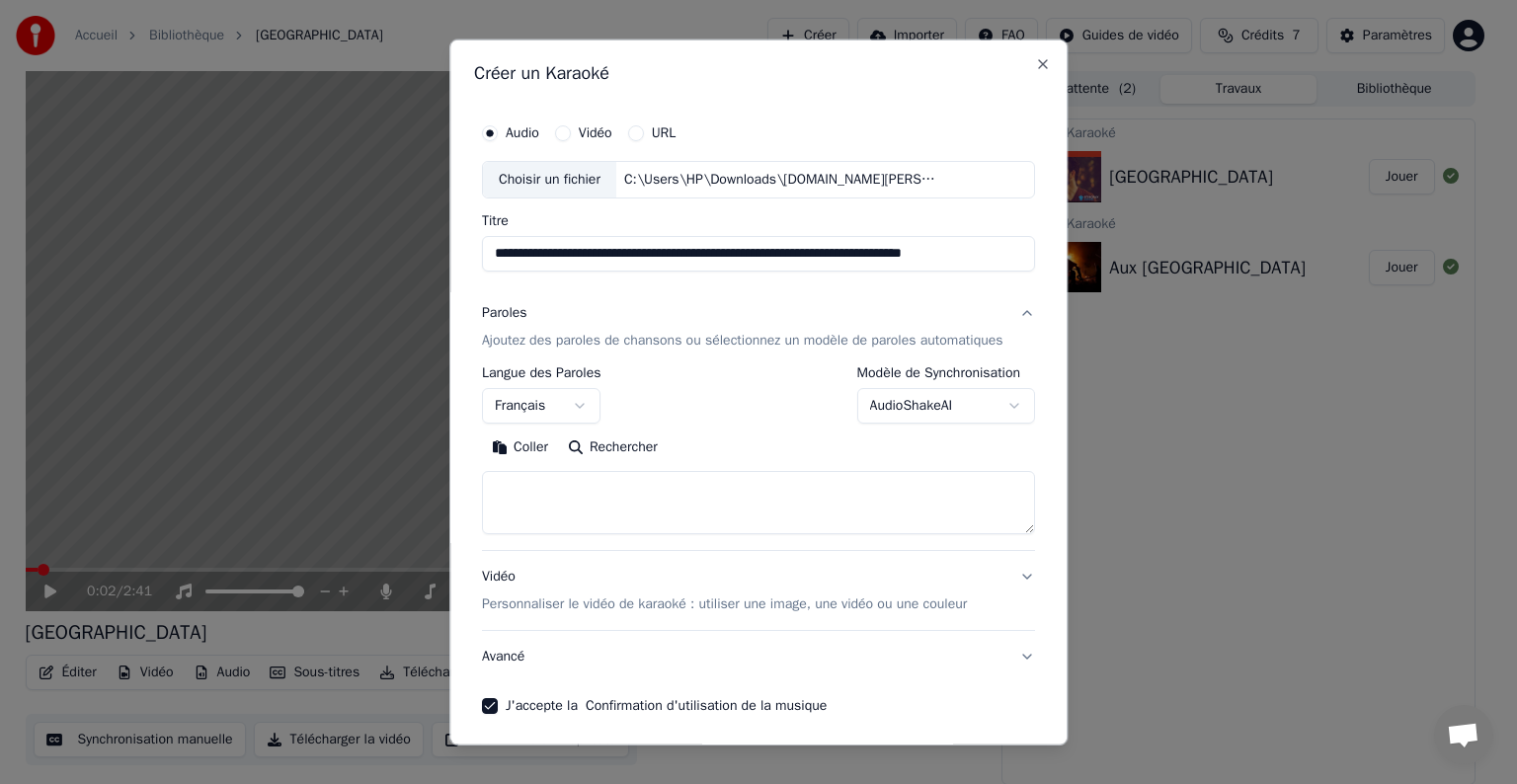 click on "AudioShakeAI" at bounding box center [946, 406] 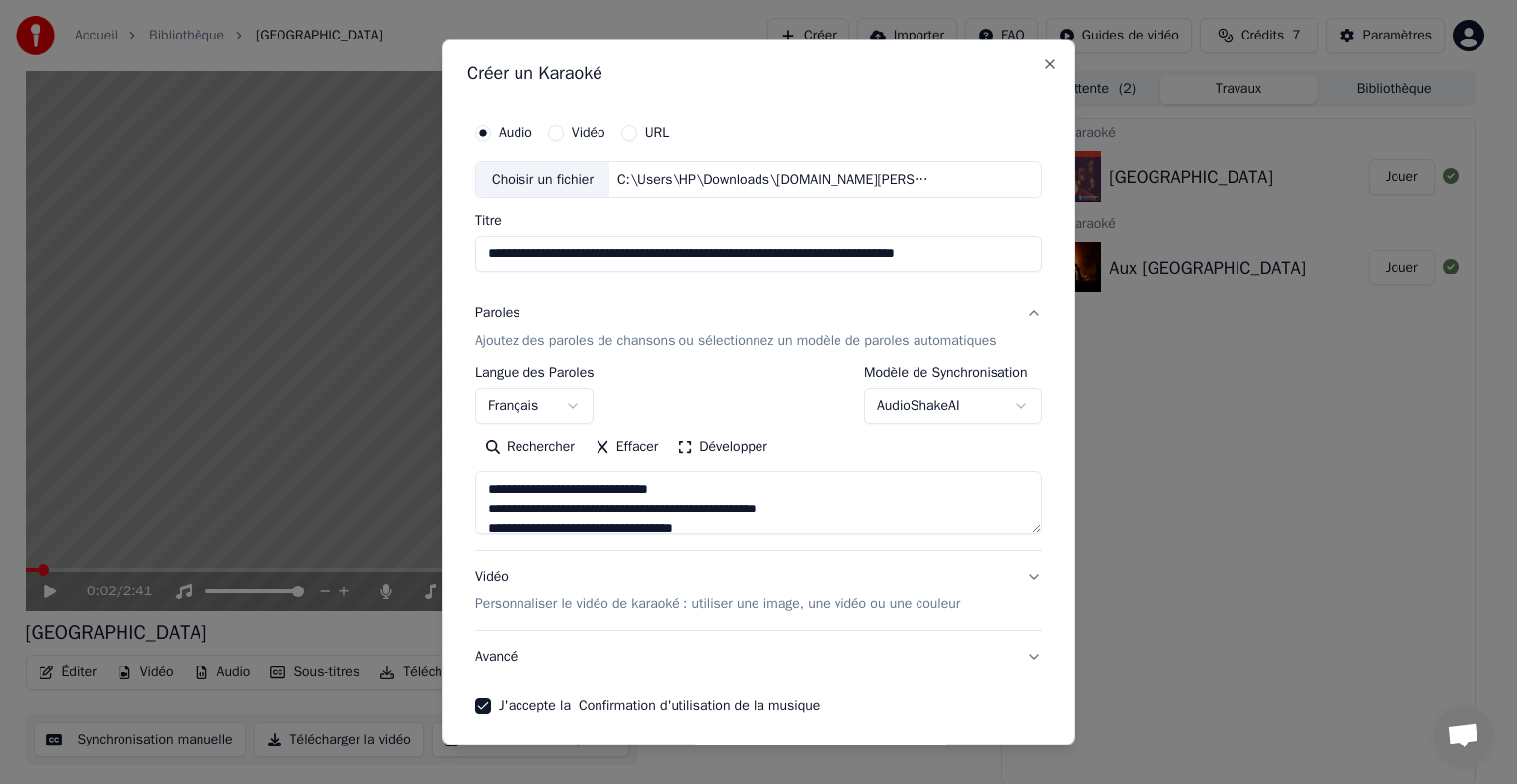click on "Développer" at bounding box center (722, 447) 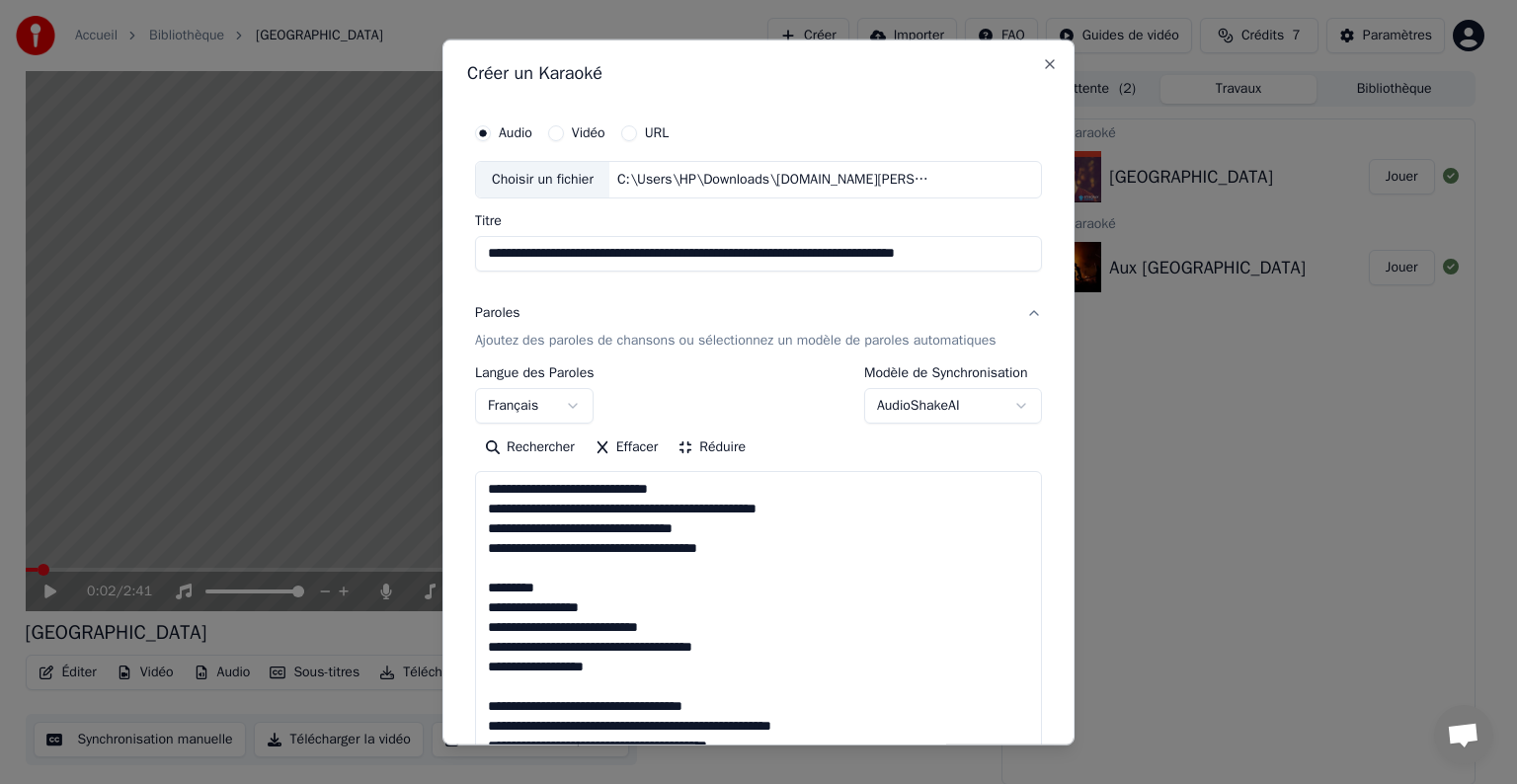 click on "**********" at bounding box center (750, 392) 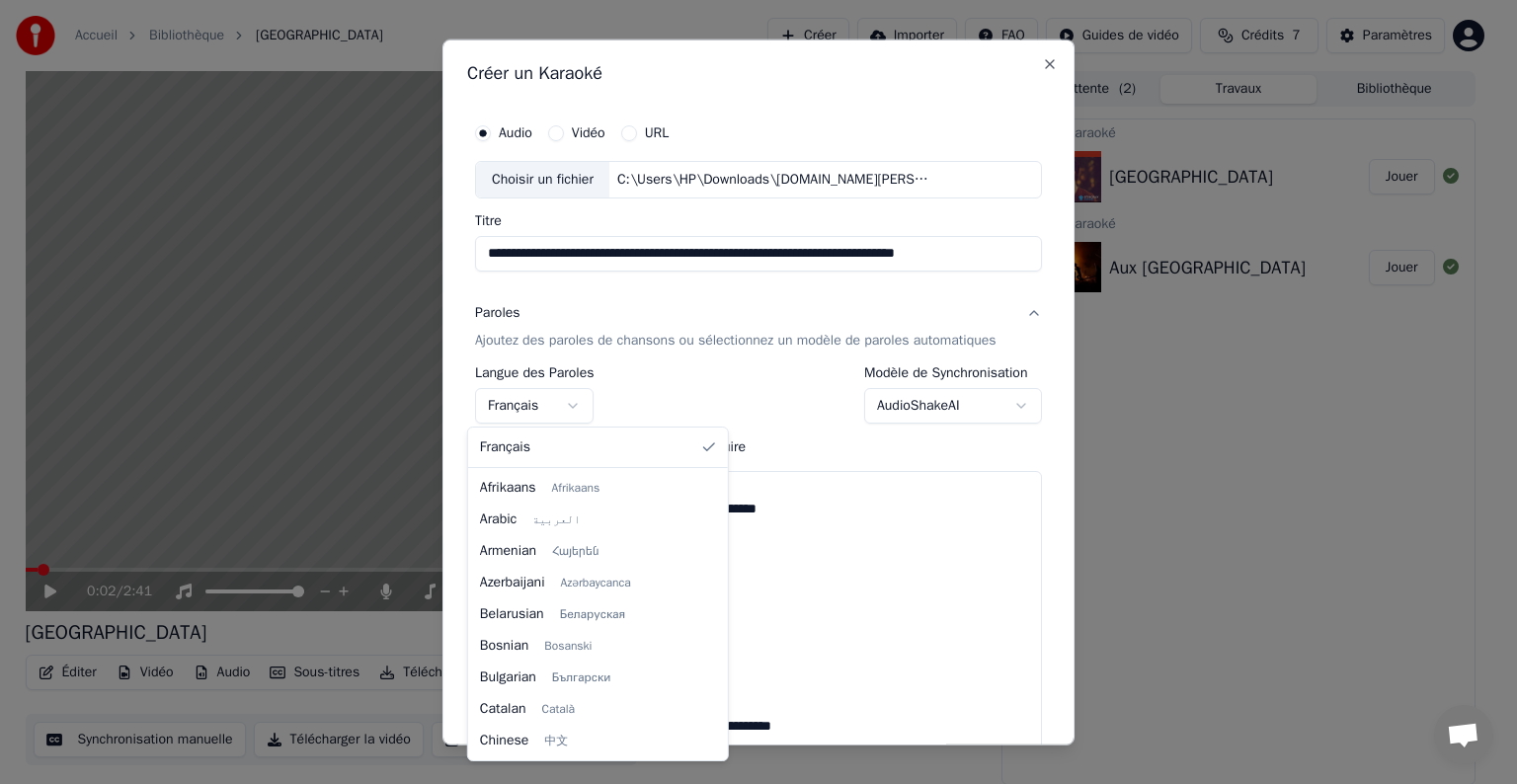 click on "**********" at bounding box center (750, 392) 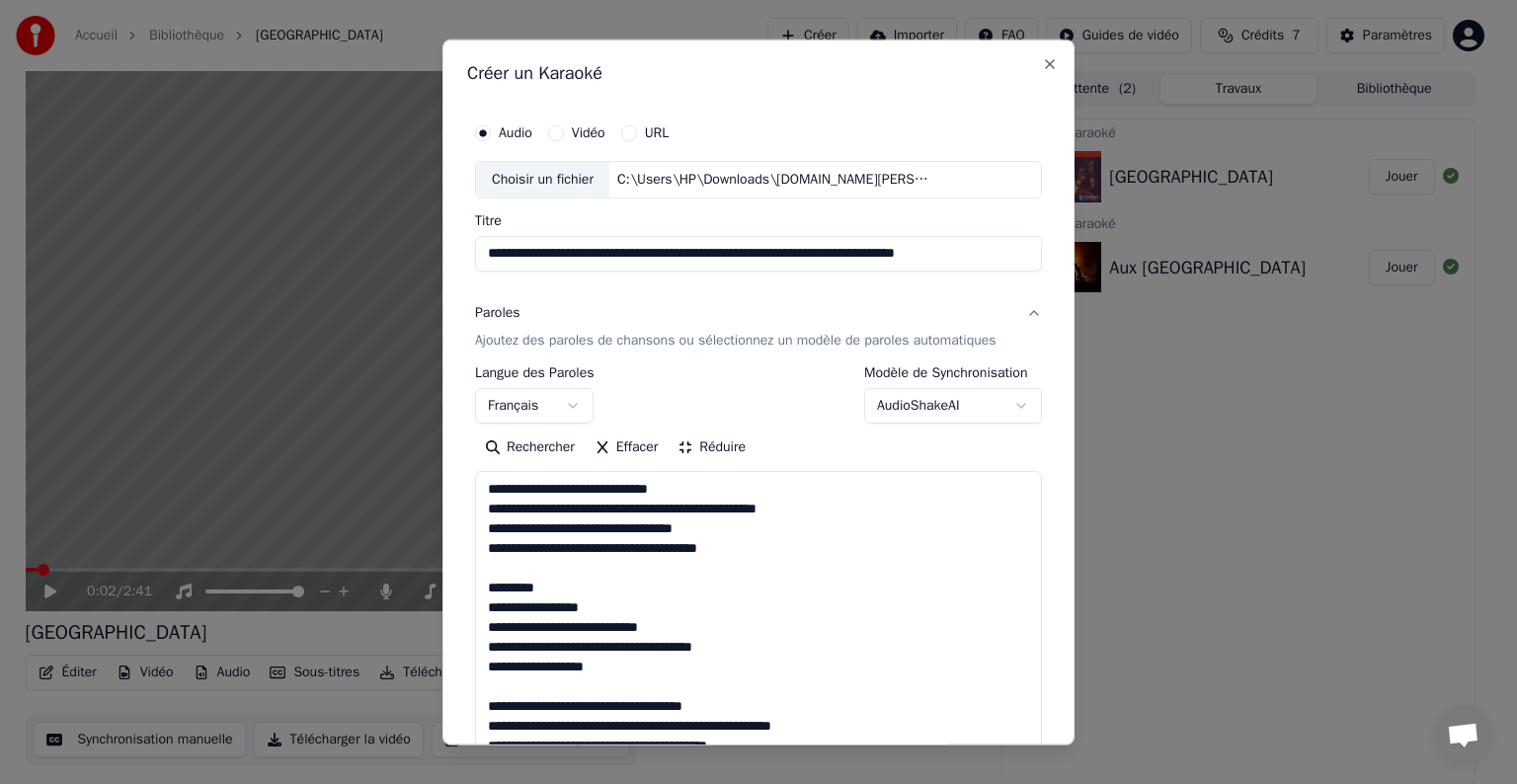 click on "**********" at bounding box center [750, 392] 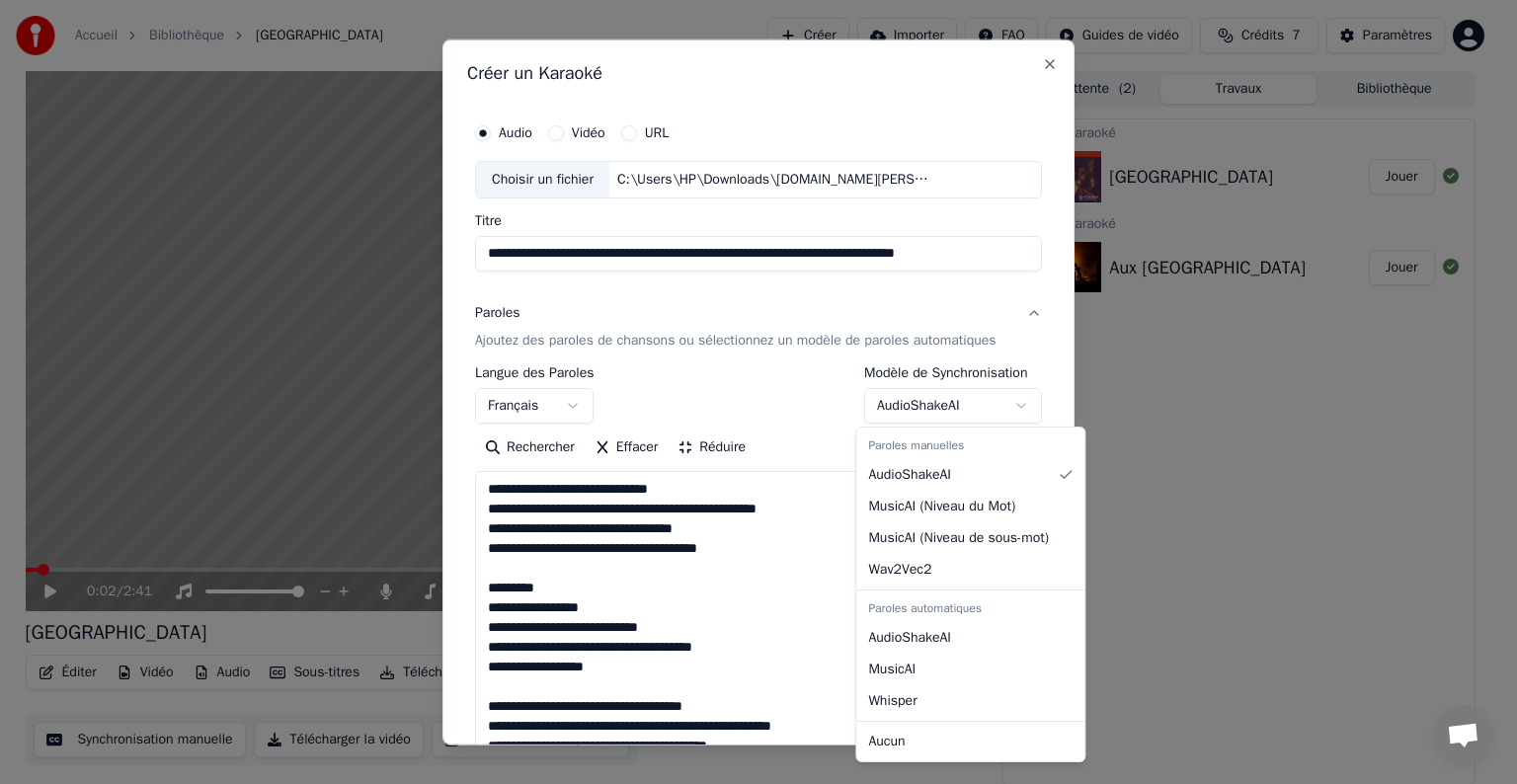 click at bounding box center [758, 392] 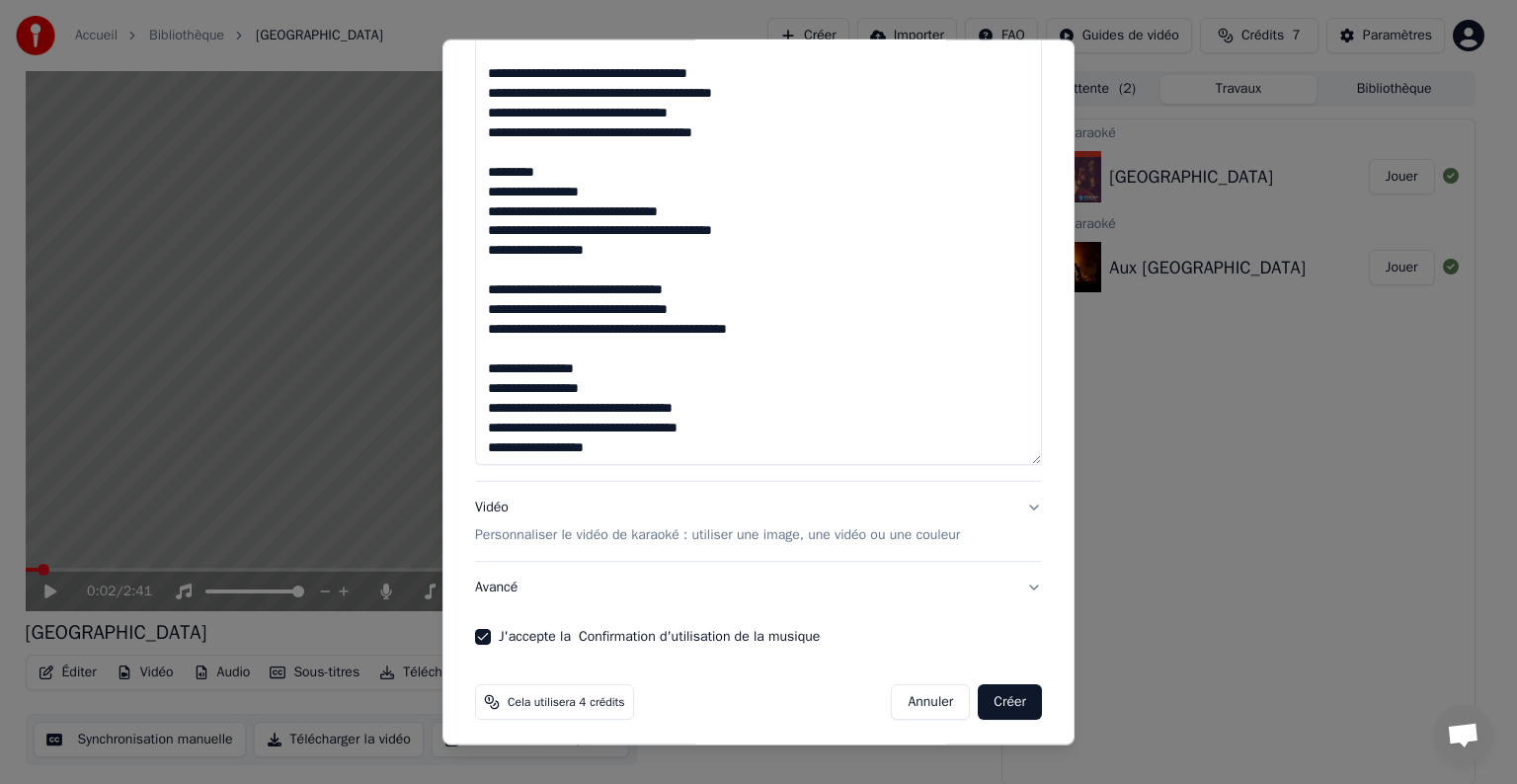scroll, scrollTop: 856, scrollLeft: 0, axis: vertical 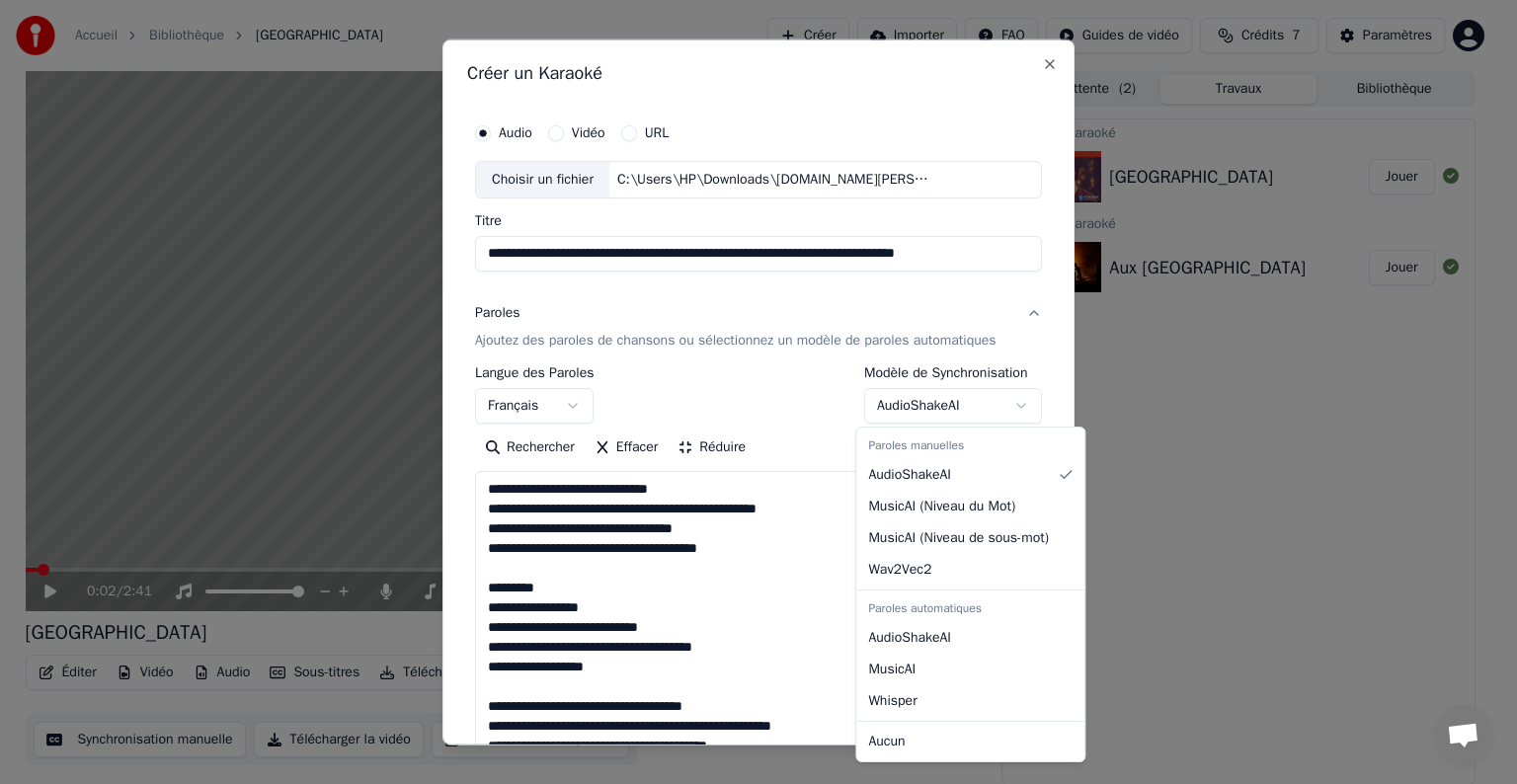 click on "**********" at bounding box center (750, 392) 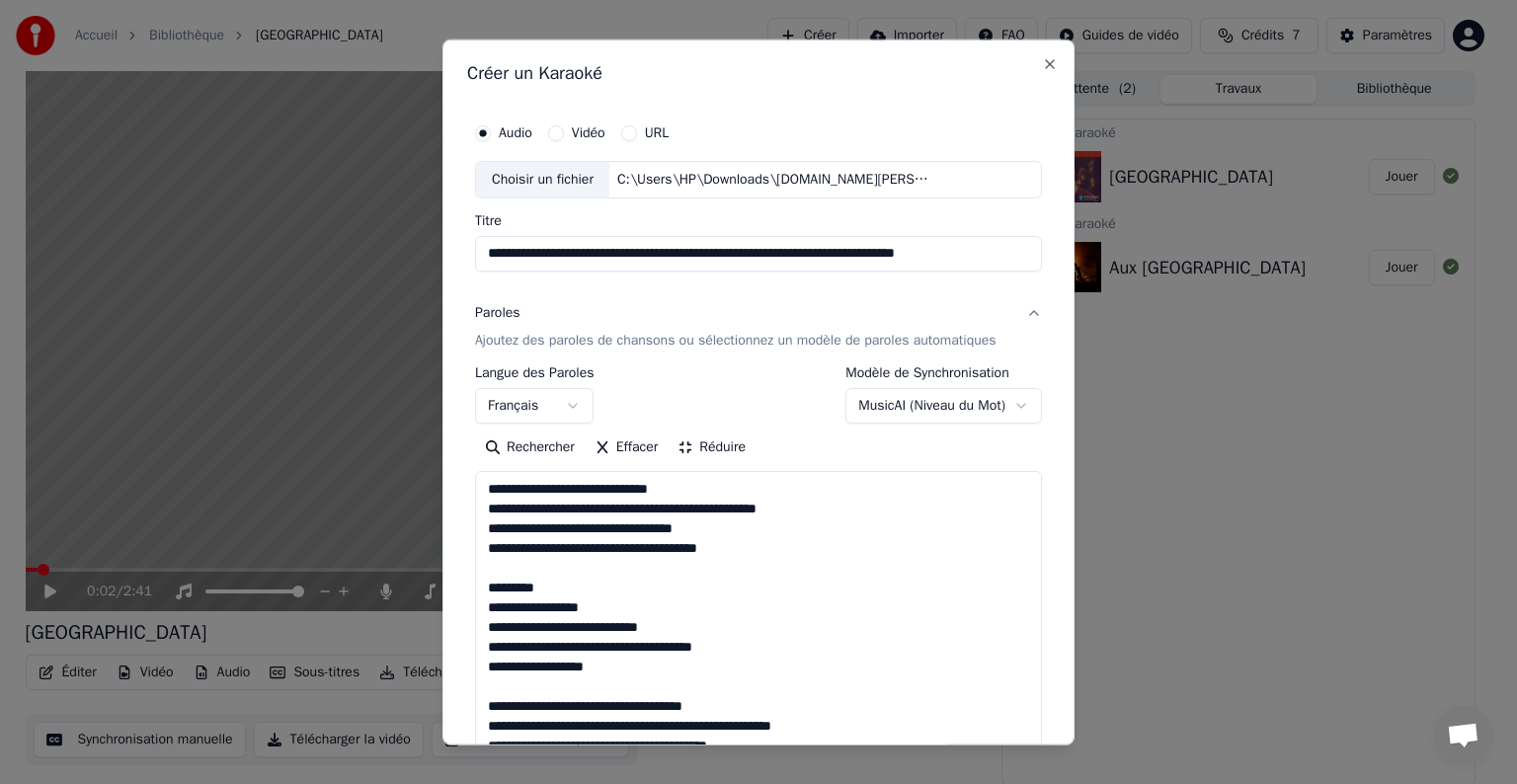 click at bounding box center [758, 893] 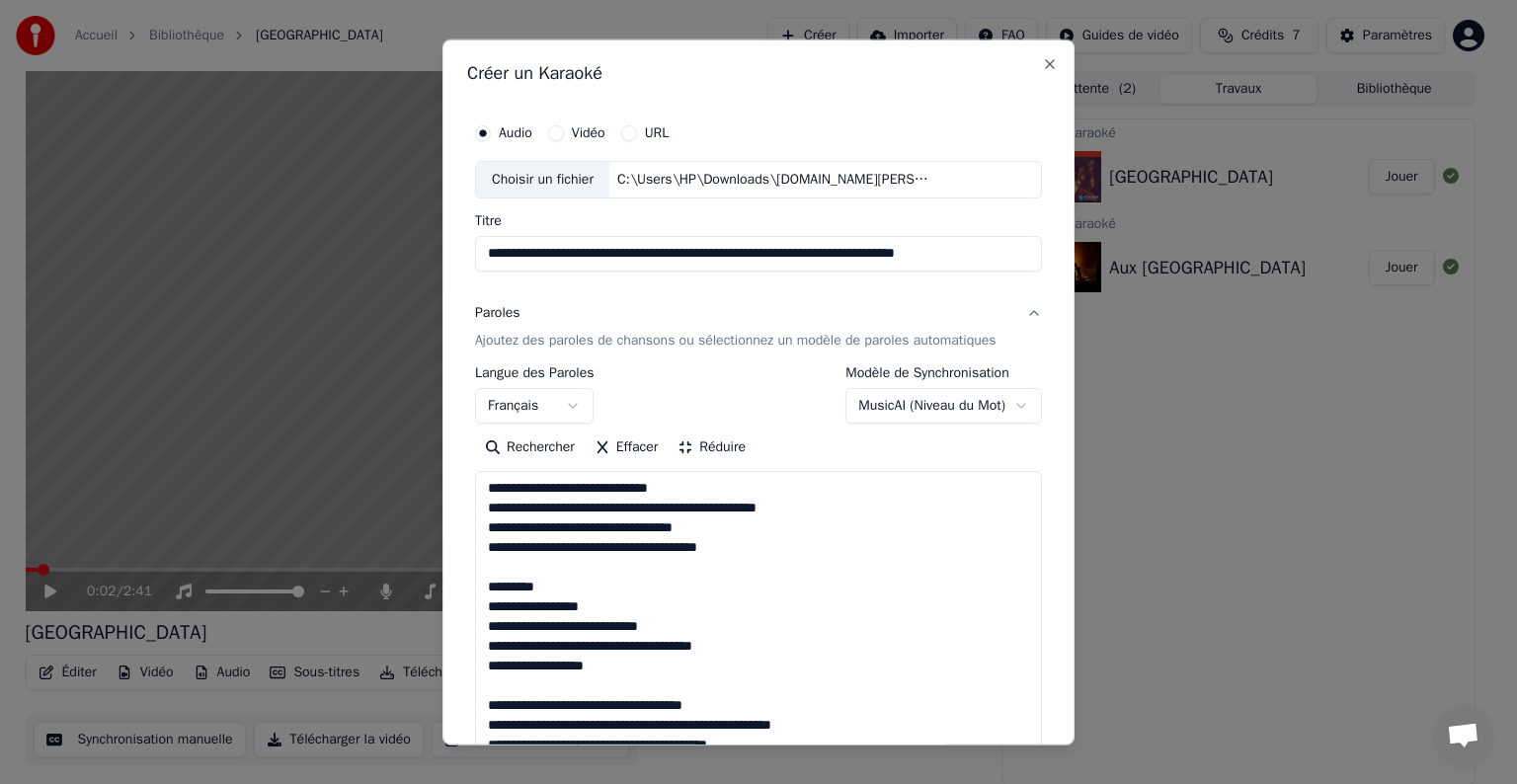 scroll, scrollTop: 0, scrollLeft: 0, axis: both 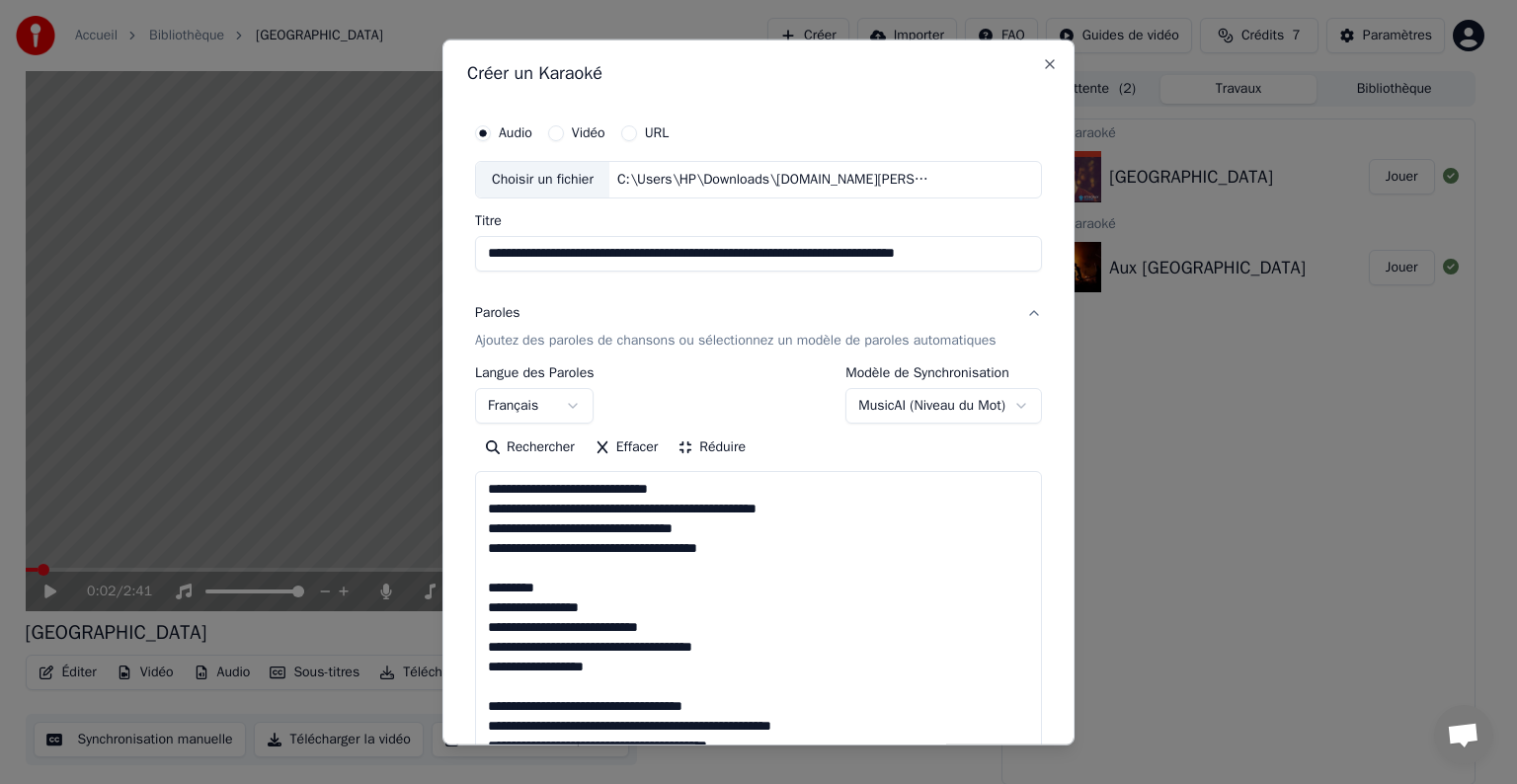 click at bounding box center (758, 893) 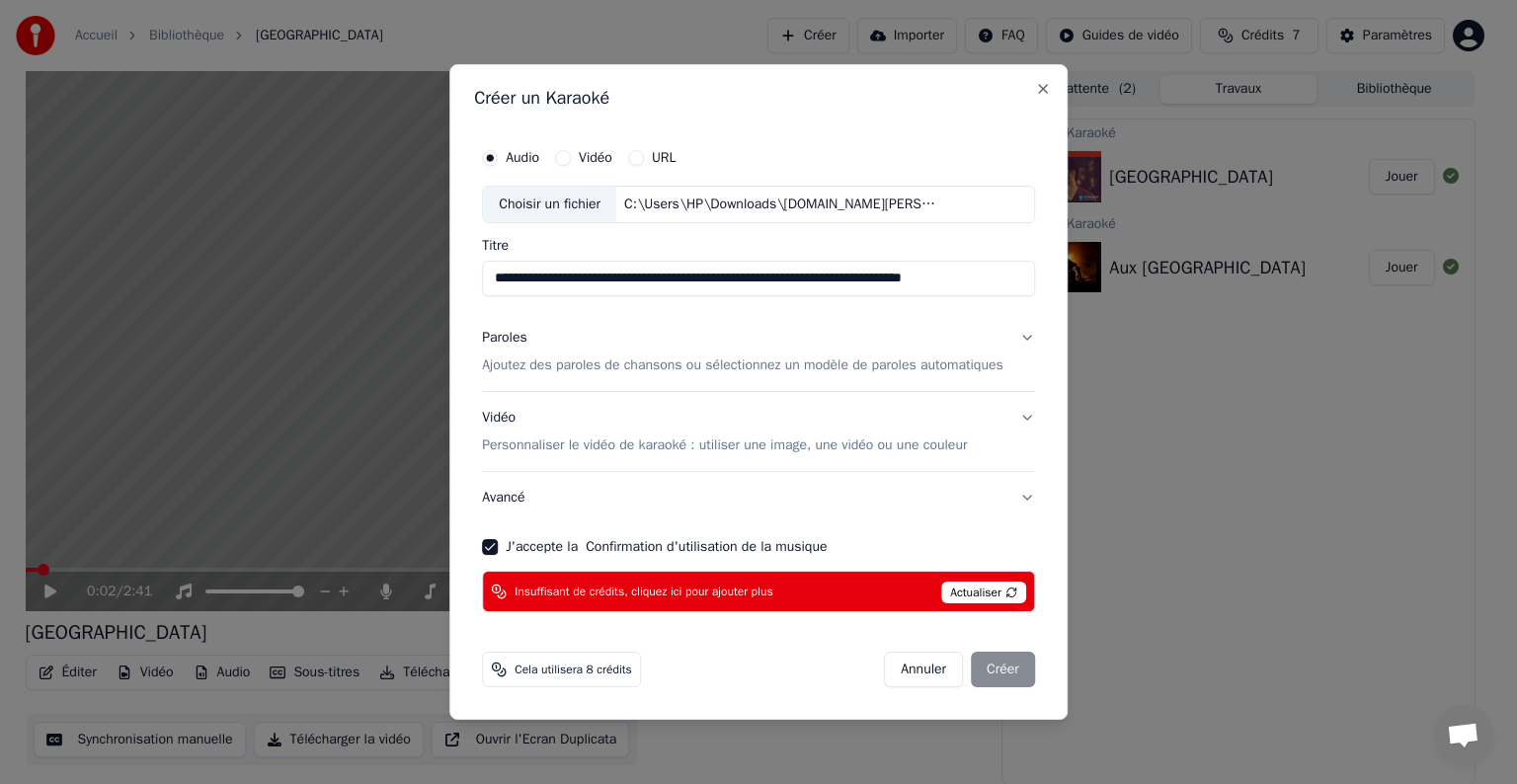 click on "Ajoutez des paroles de chansons ou sélectionnez un modèle de paroles automatiques" at bounding box center (743, 365) 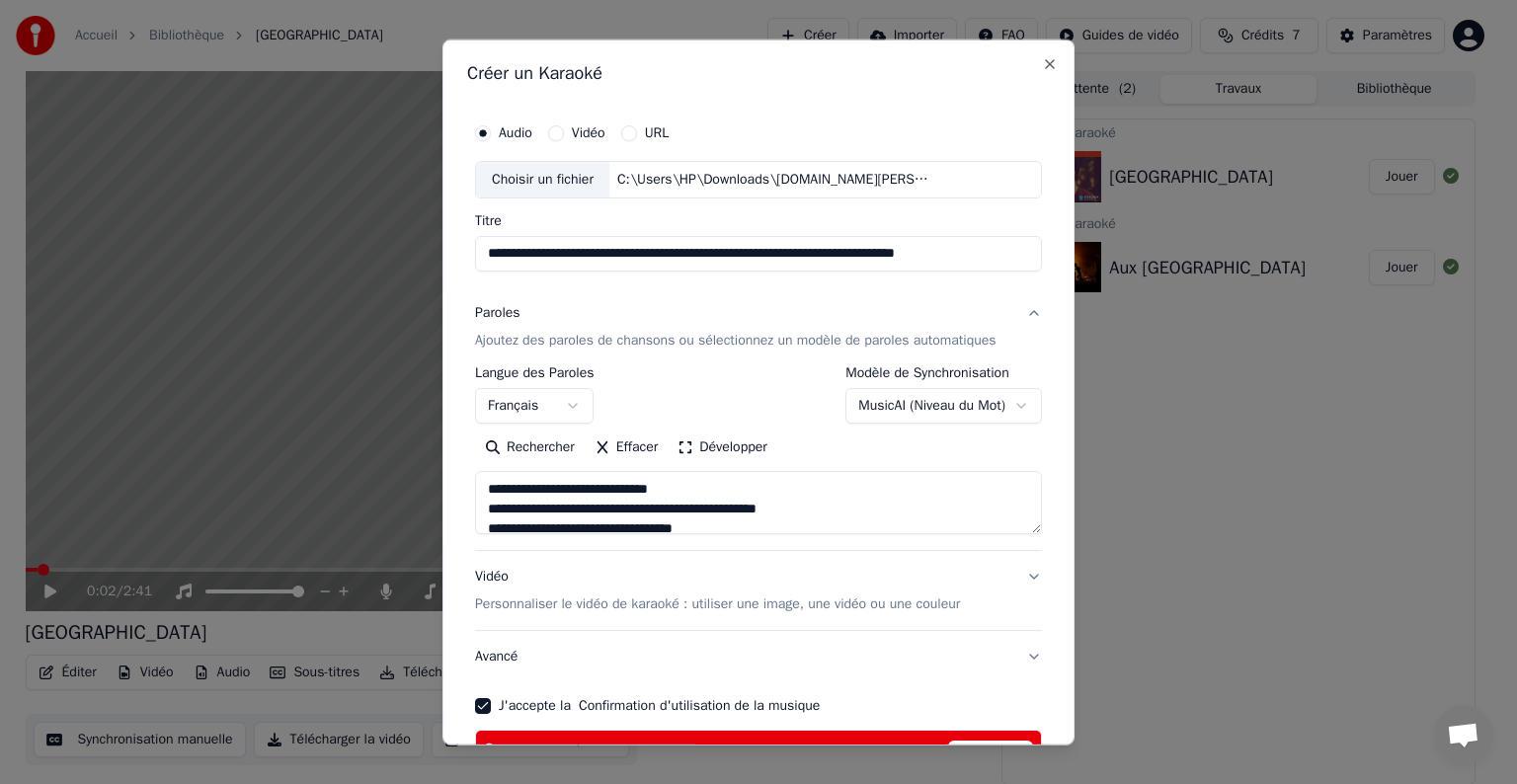 click on "Développer" at bounding box center [722, 447] 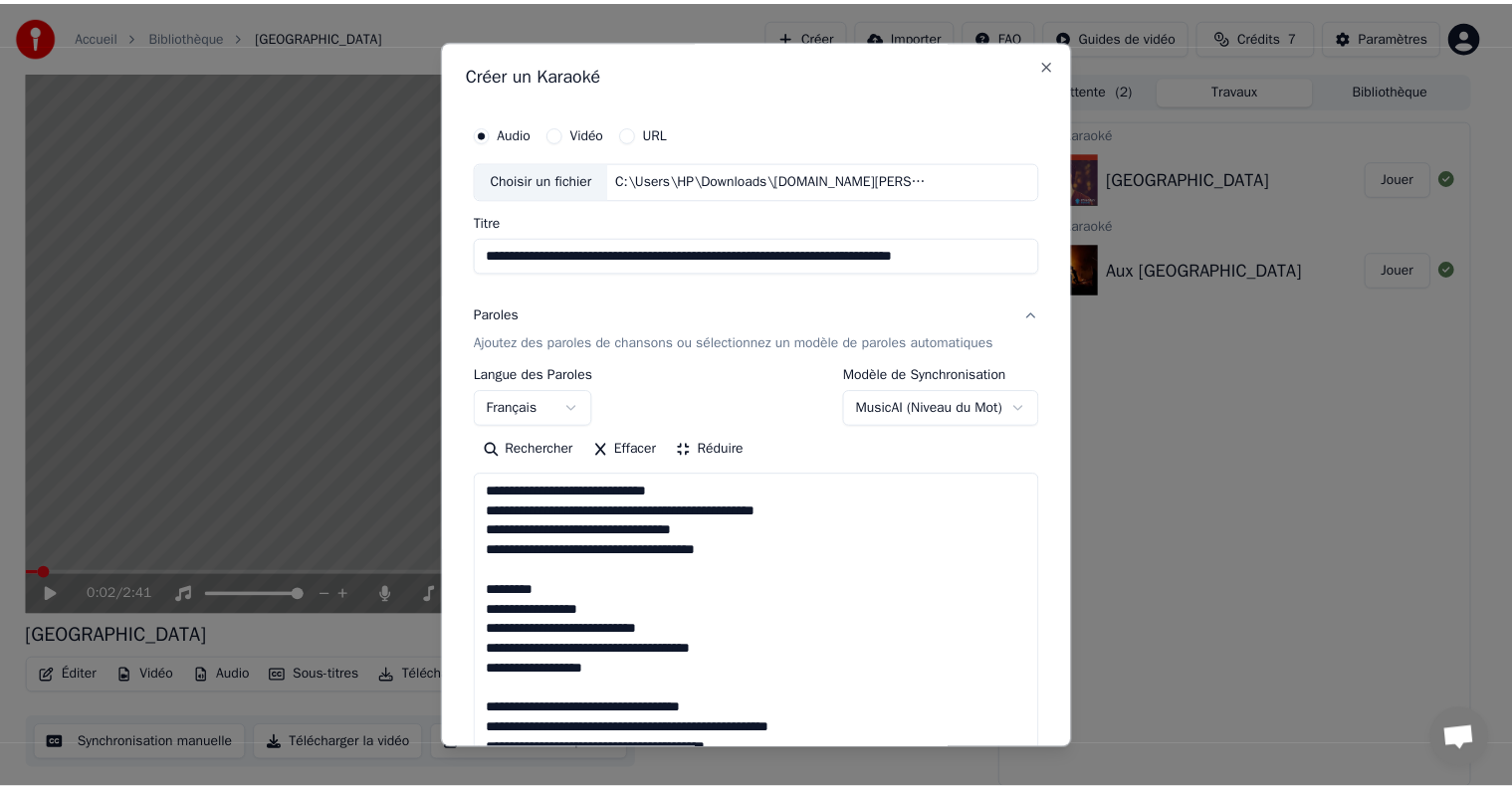 scroll, scrollTop: 1, scrollLeft: 0, axis: vertical 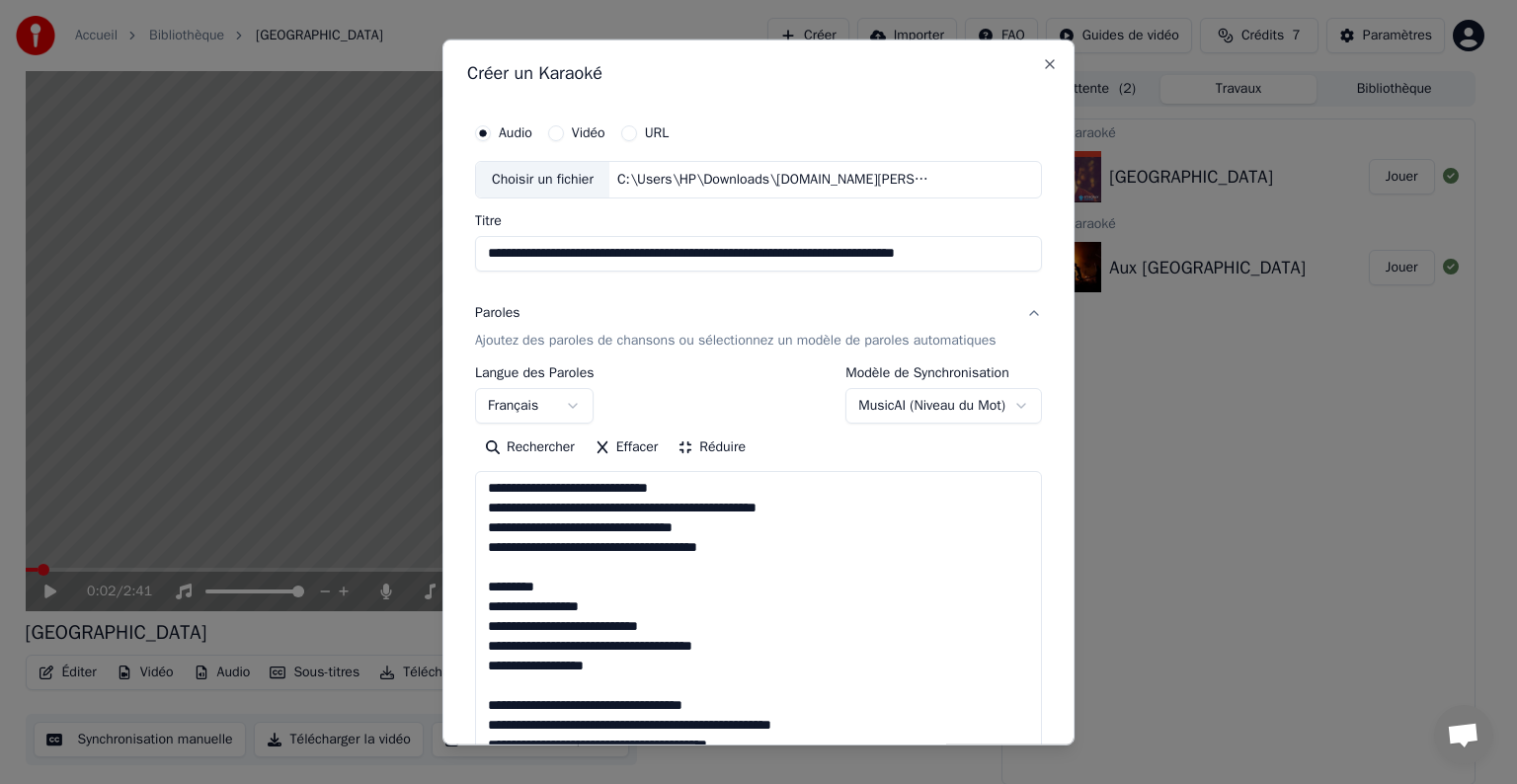 select on "**********" 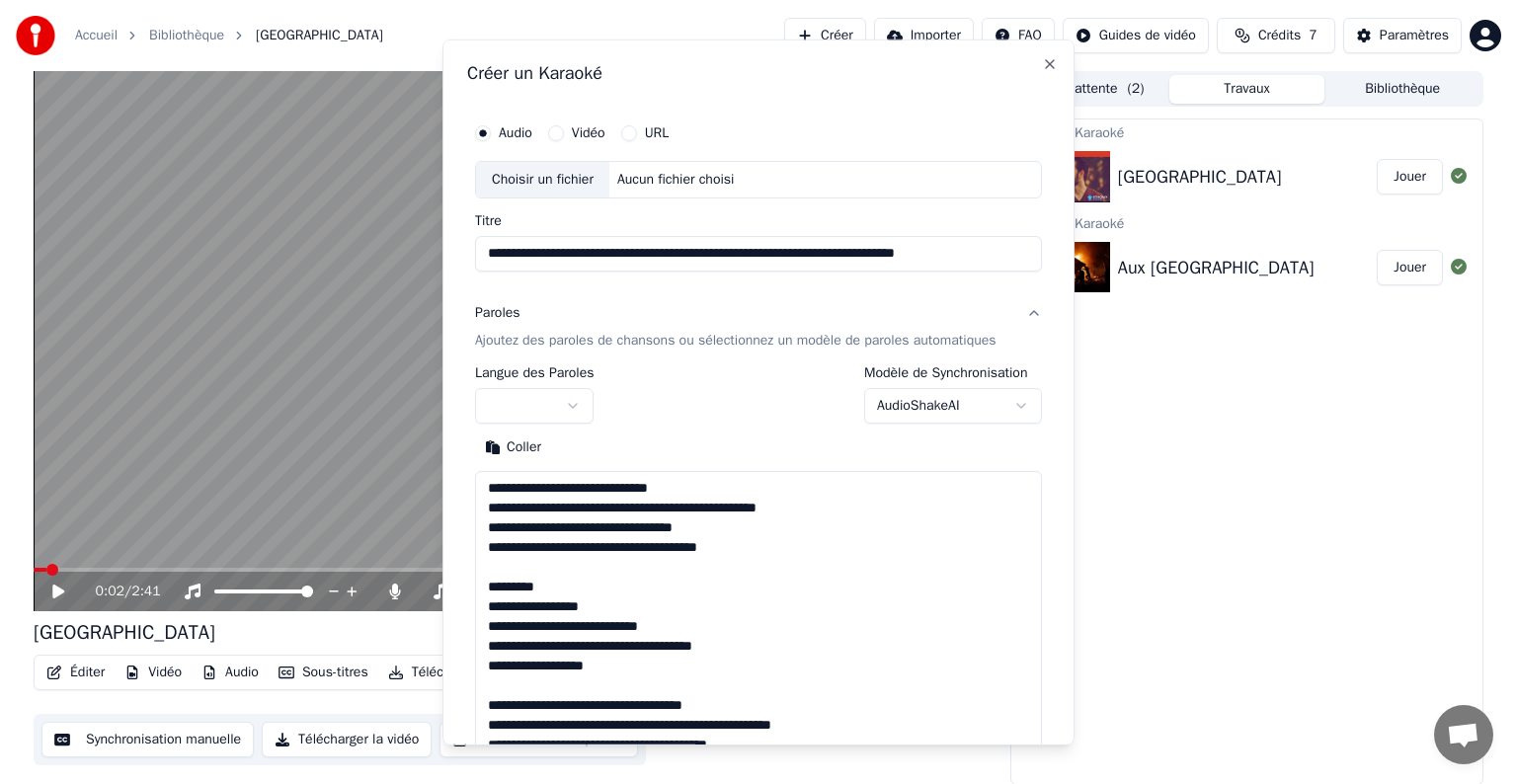 type 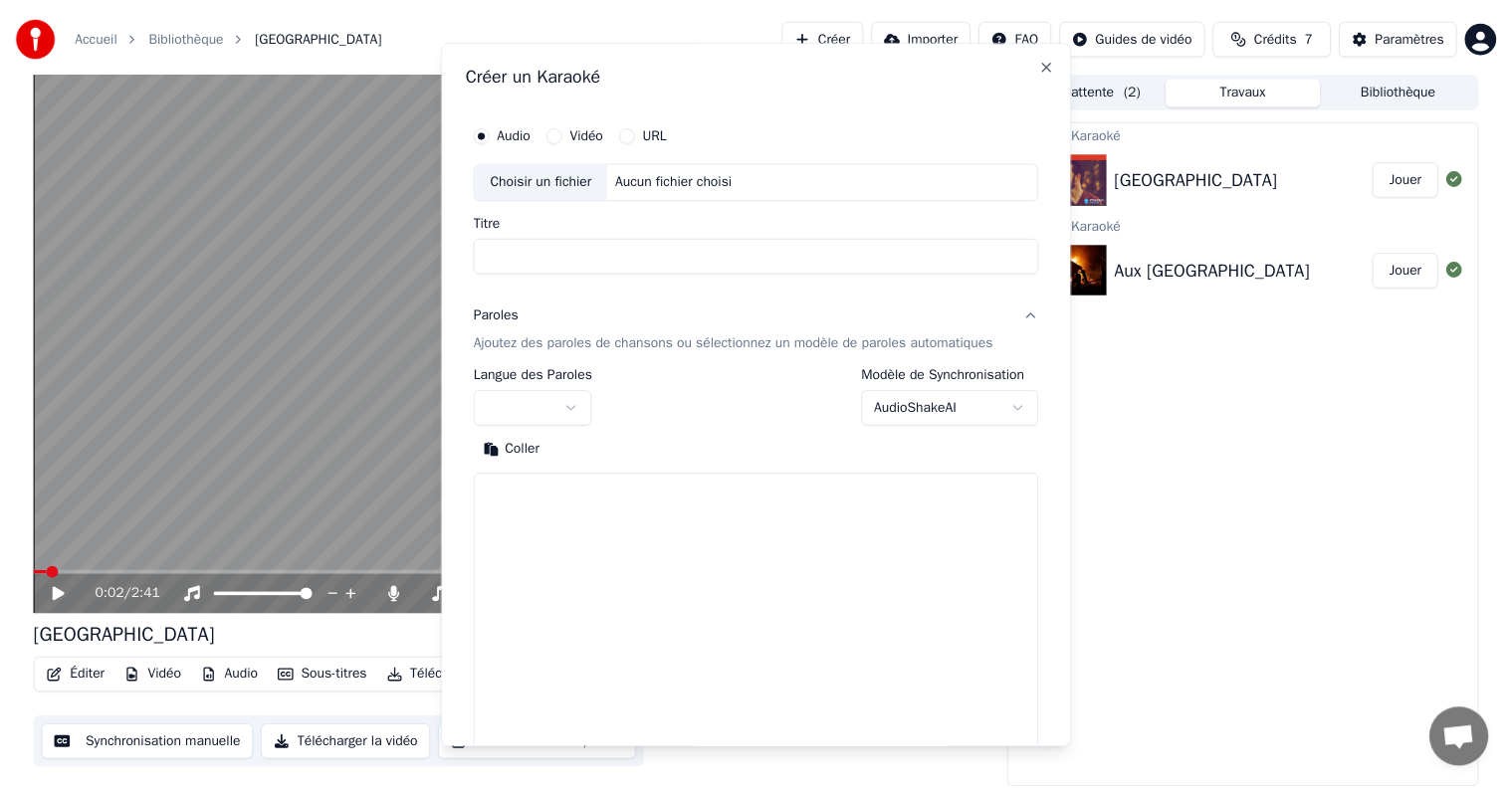 scroll, scrollTop: 0, scrollLeft: 0, axis: both 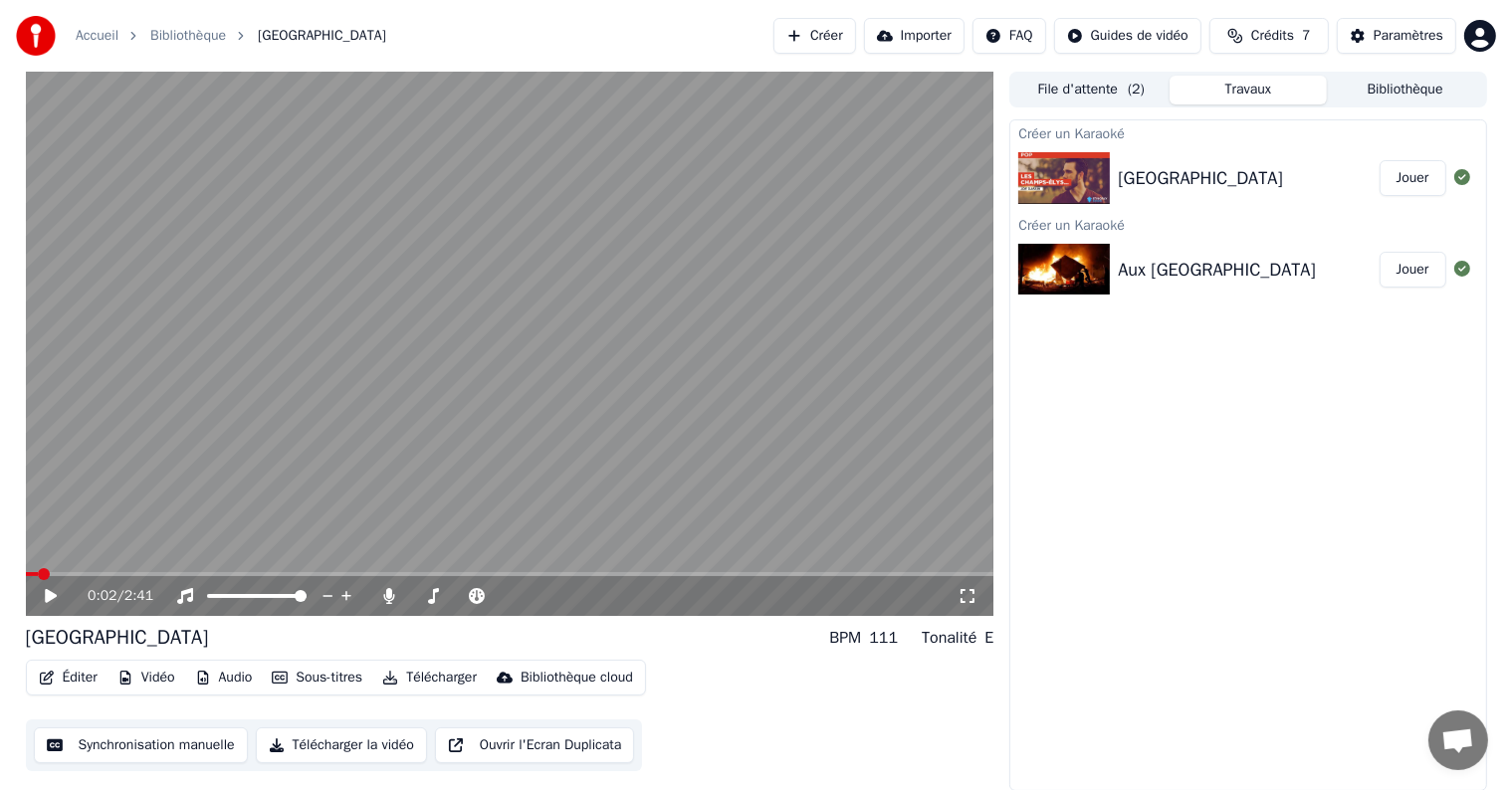 drag, startPoint x: 1091, startPoint y: 307, endPoint x: 1083, endPoint y: 385, distance: 78.40918 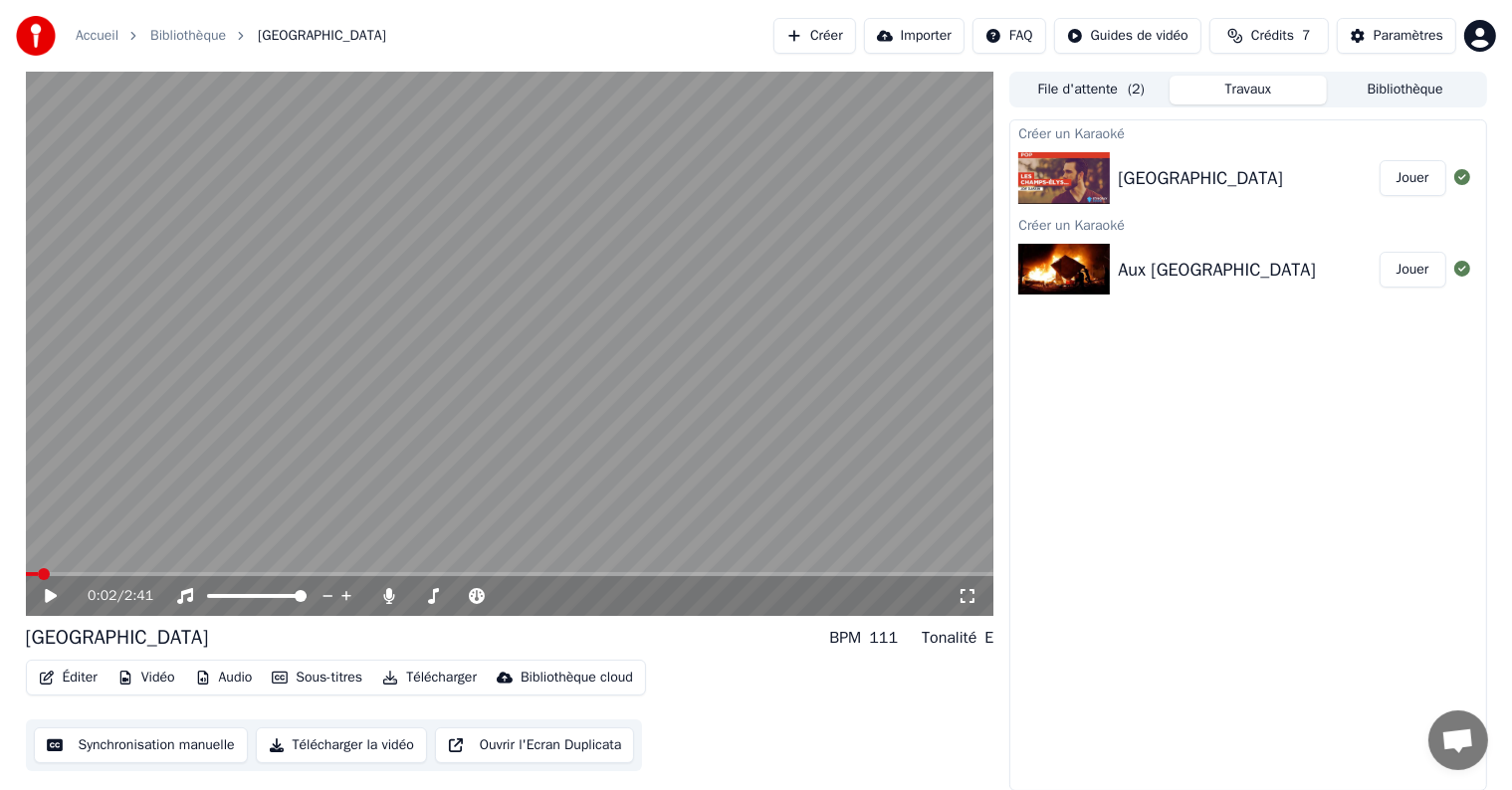 click on "Synchronisation manuelle" at bounding box center (140, 745) 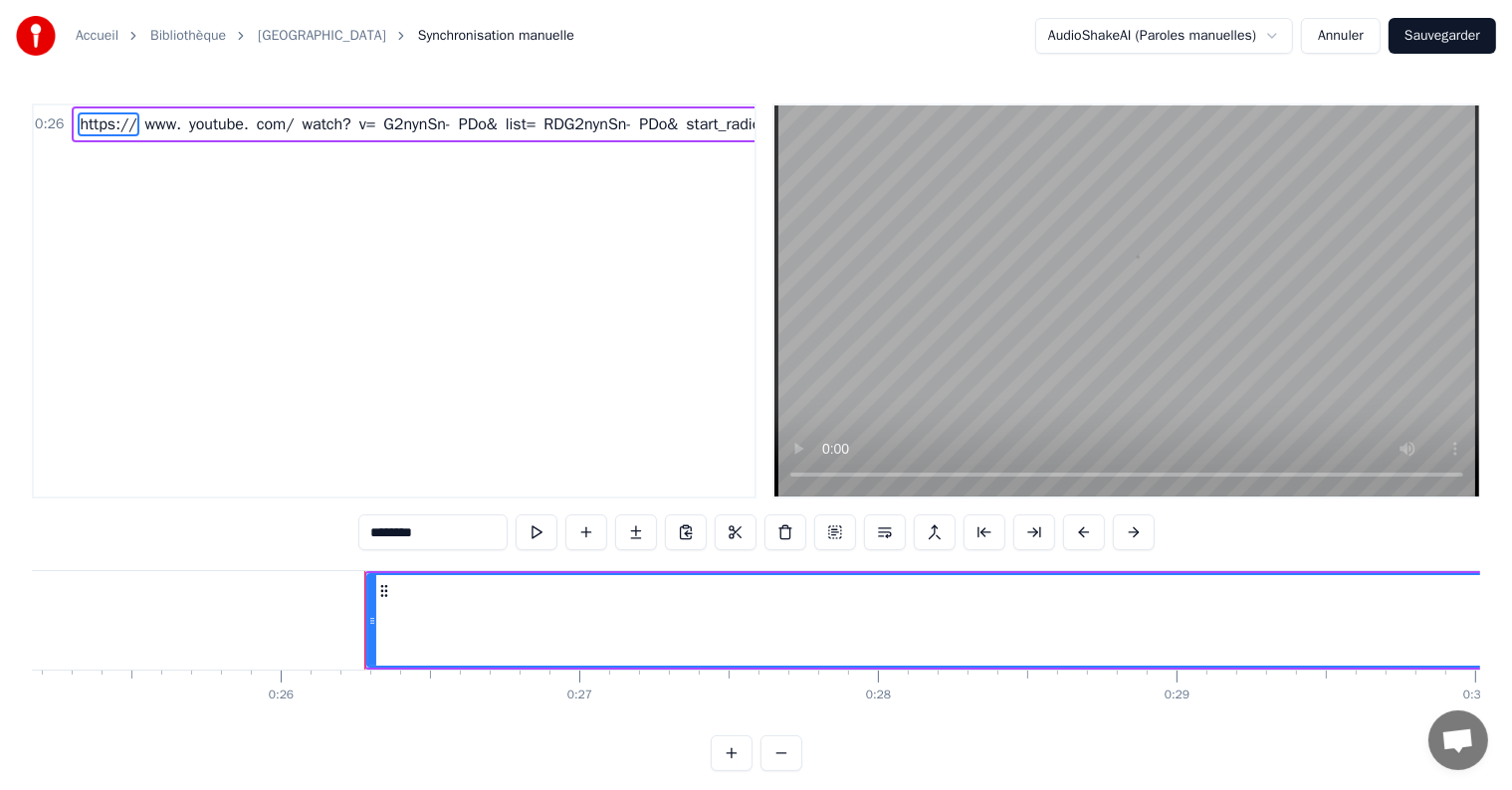 scroll, scrollTop: 0, scrollLeft: 7748, axis: horizontal 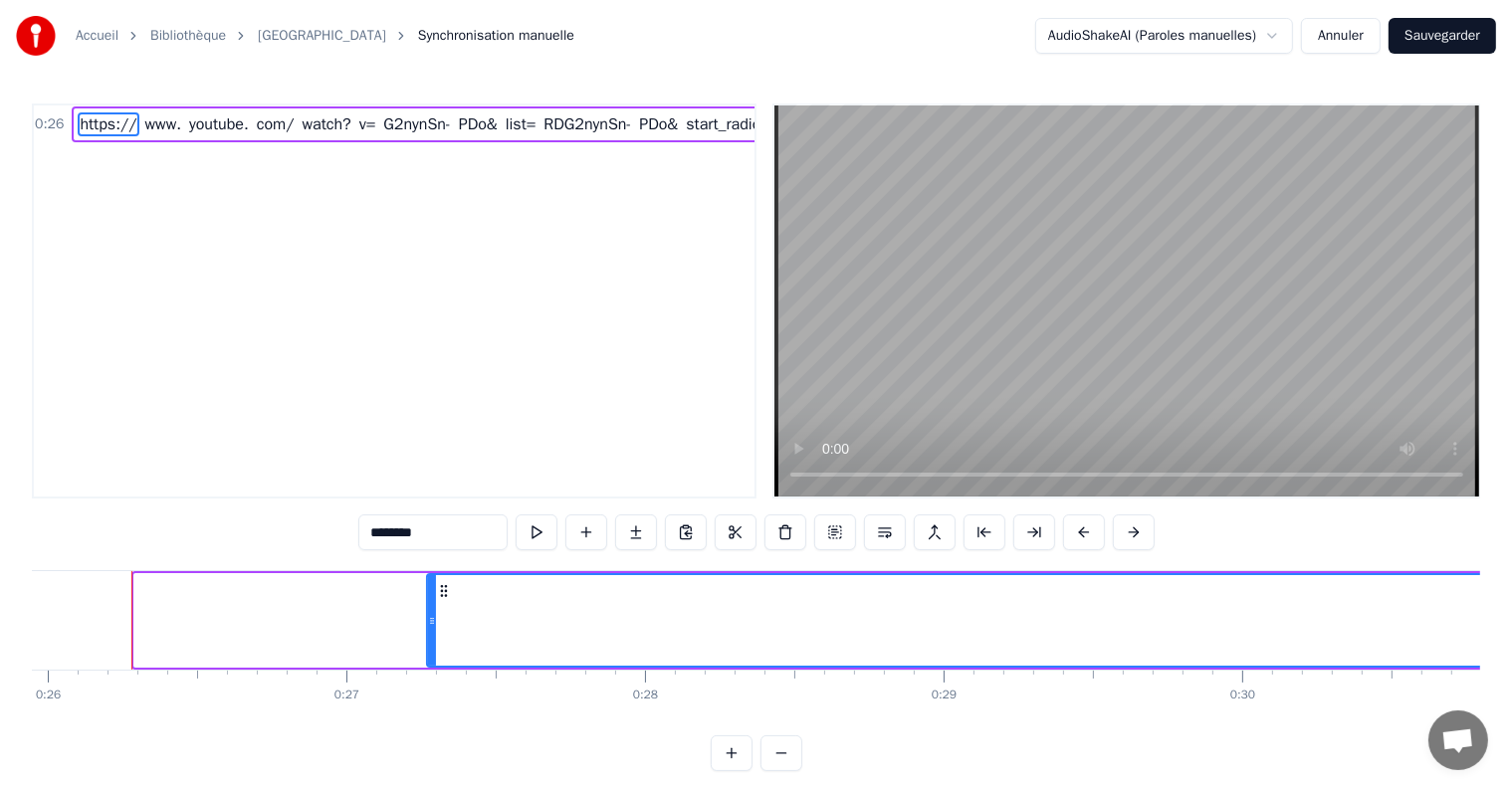 drag, startPoint x: 137, startPoint y: 623, endPoint x: 430, endPoint y: 599, distance: 293.98129 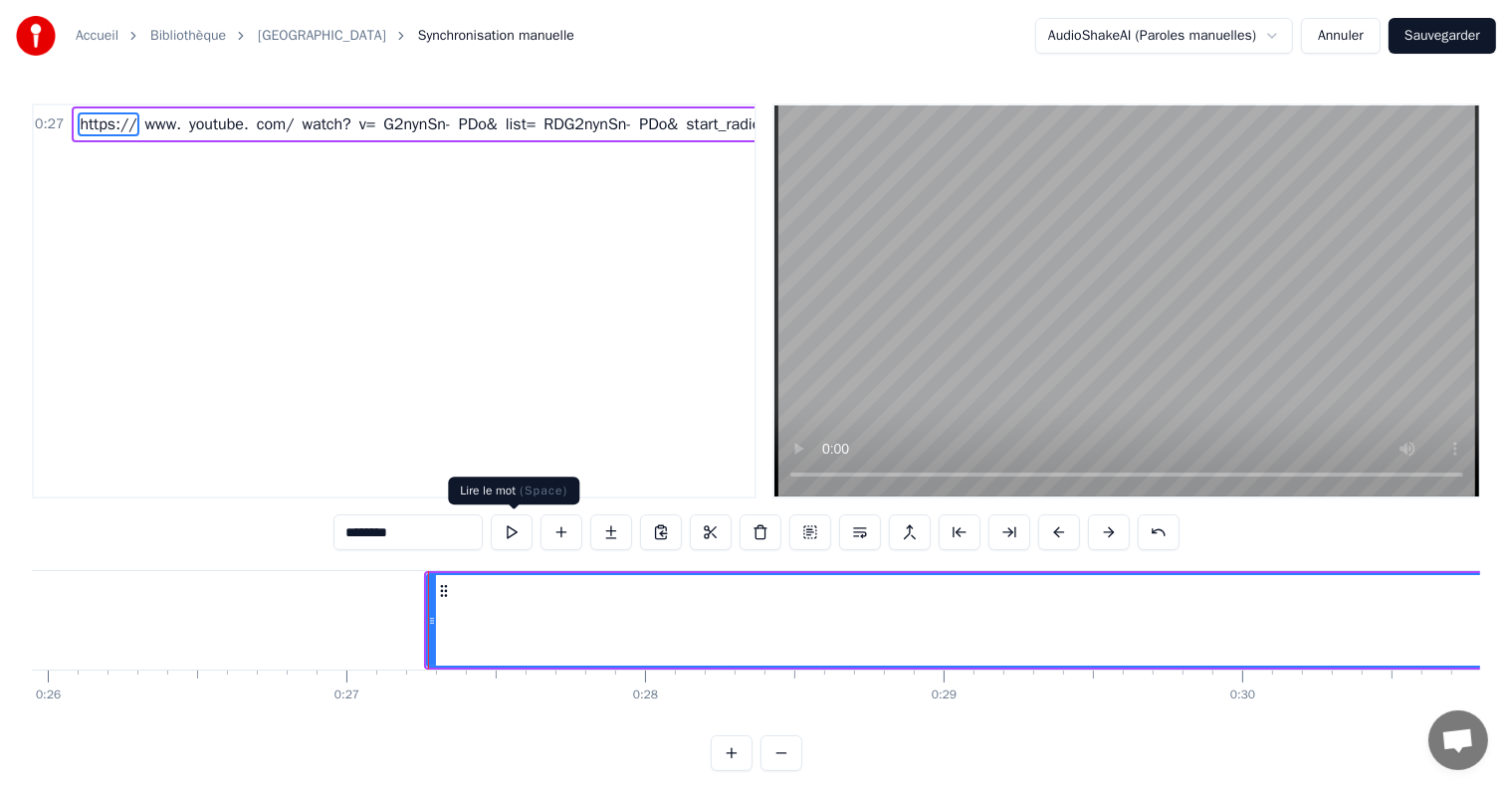 click at bounding box center [512, 532] 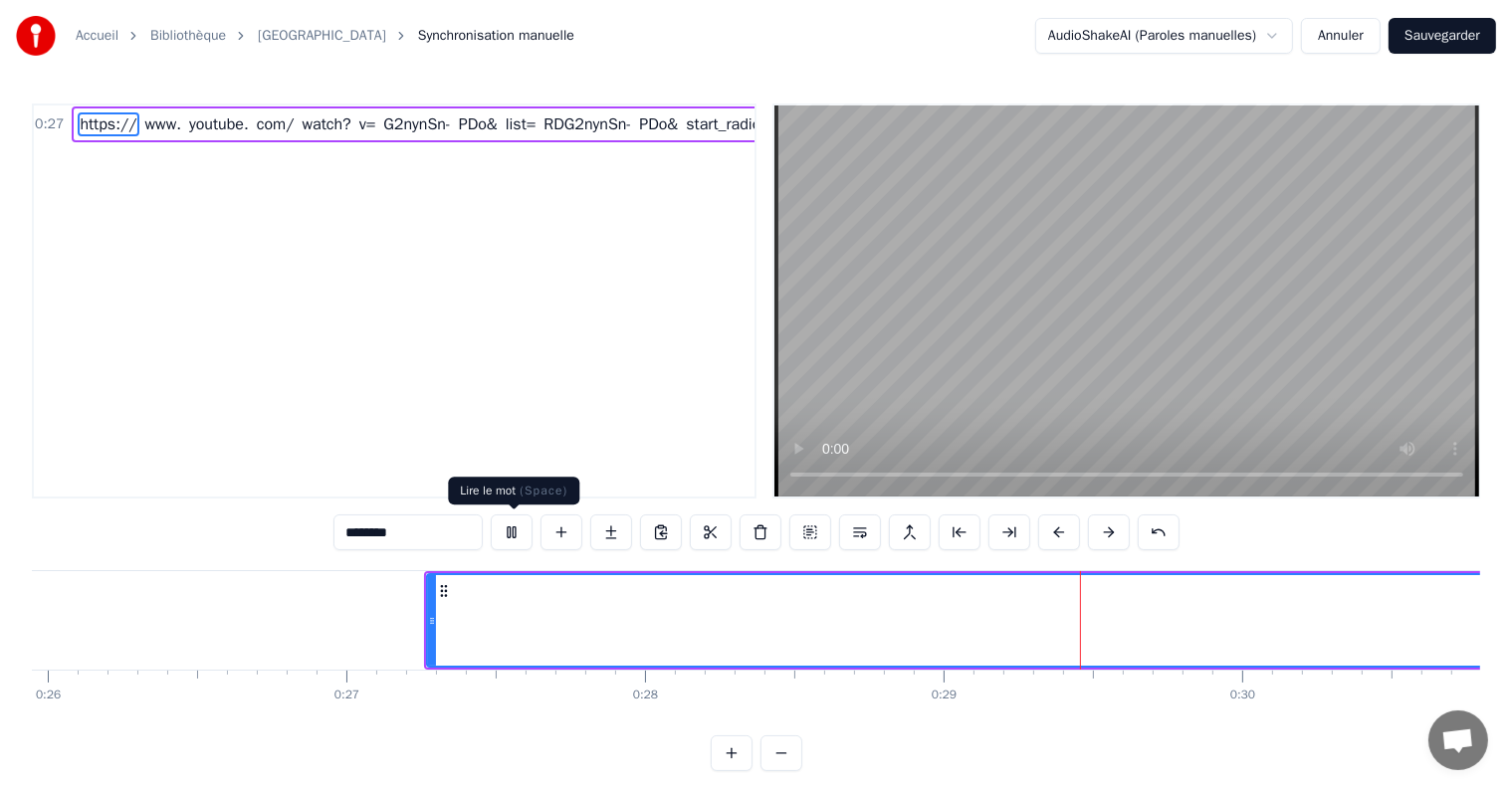click at bounding box center [512, 532] 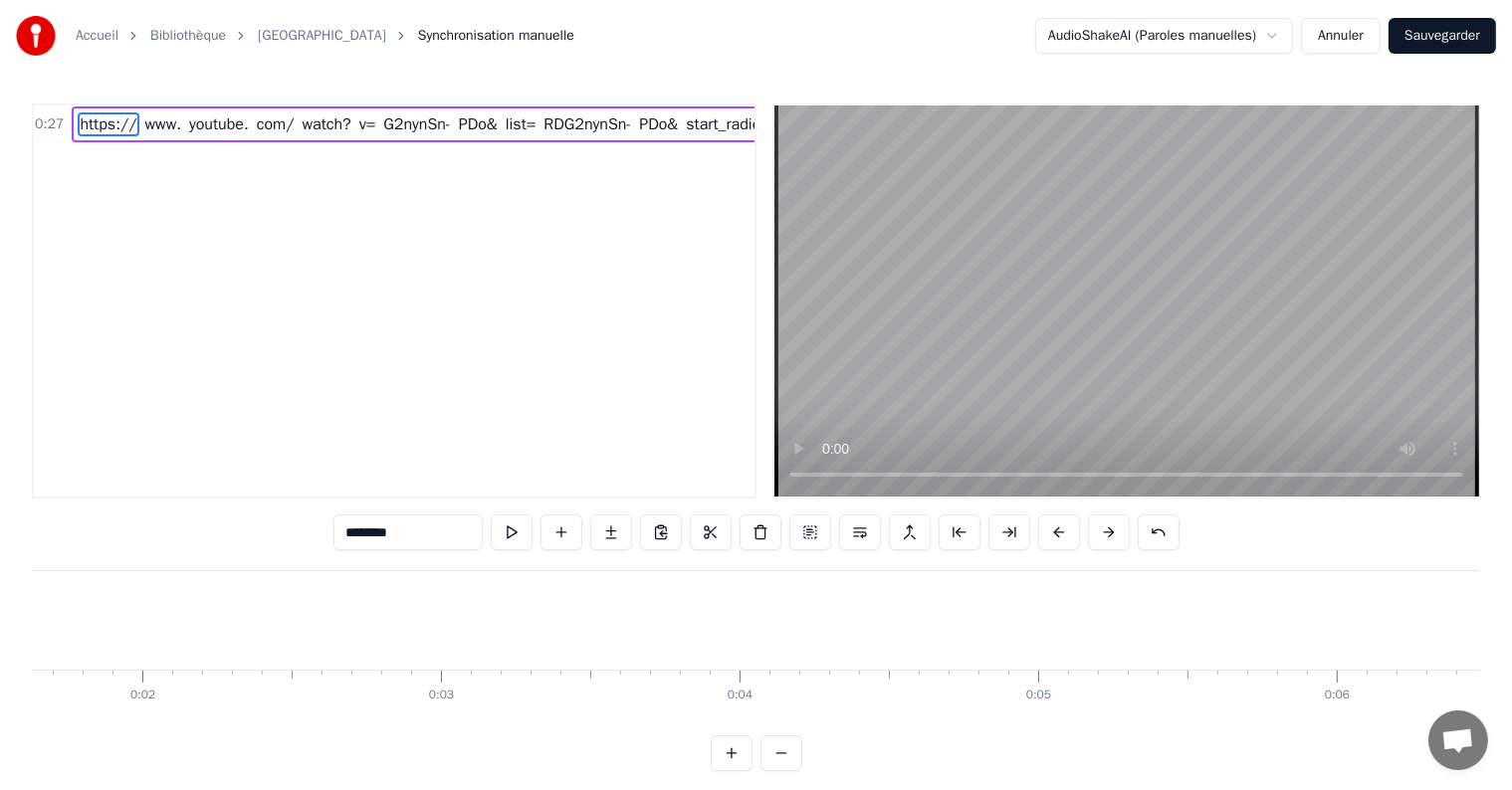 scroll, scrollTop: 0, scrollLeft: 0, axis: both 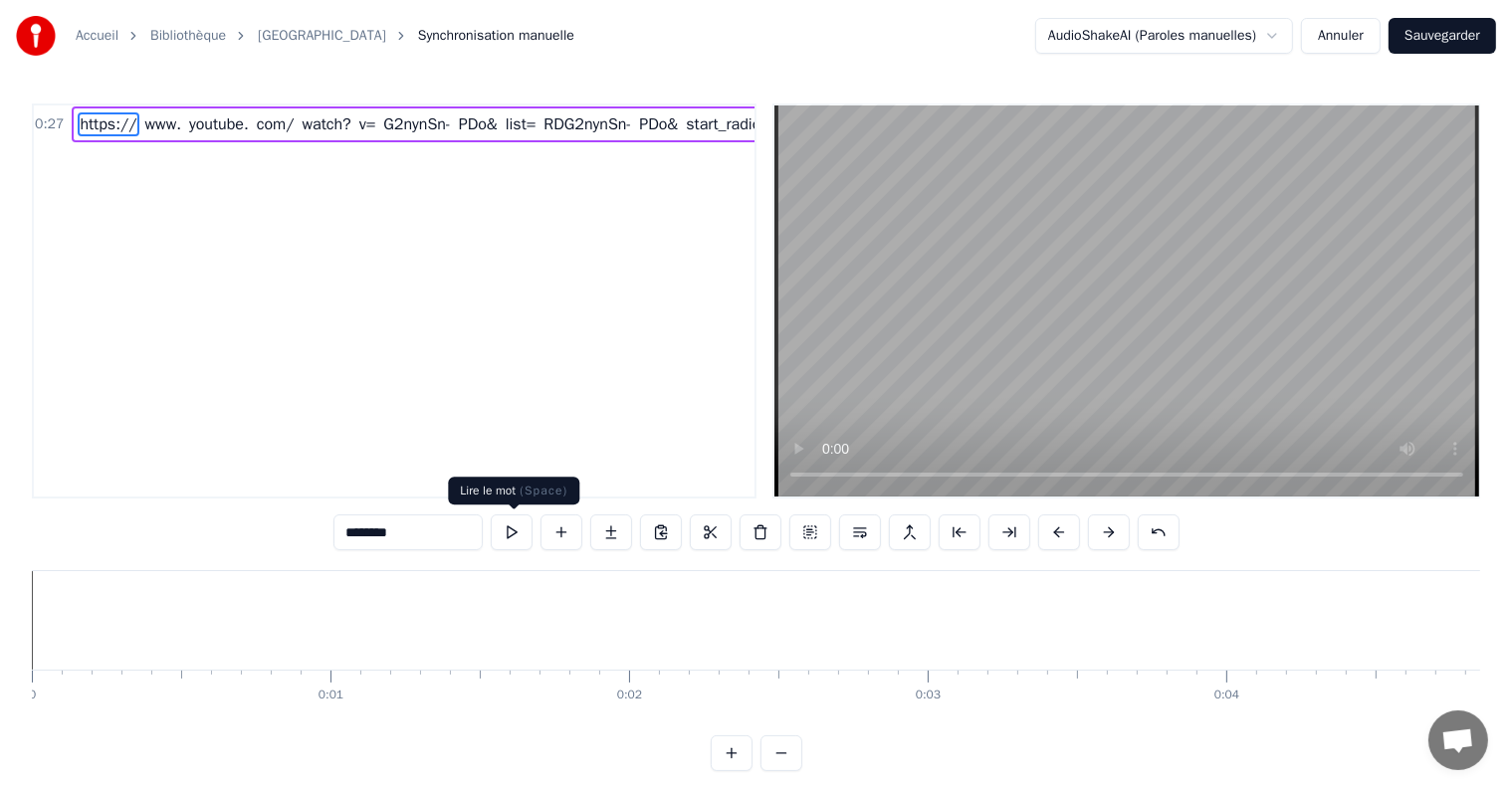 click at bounding box center [512, 532] 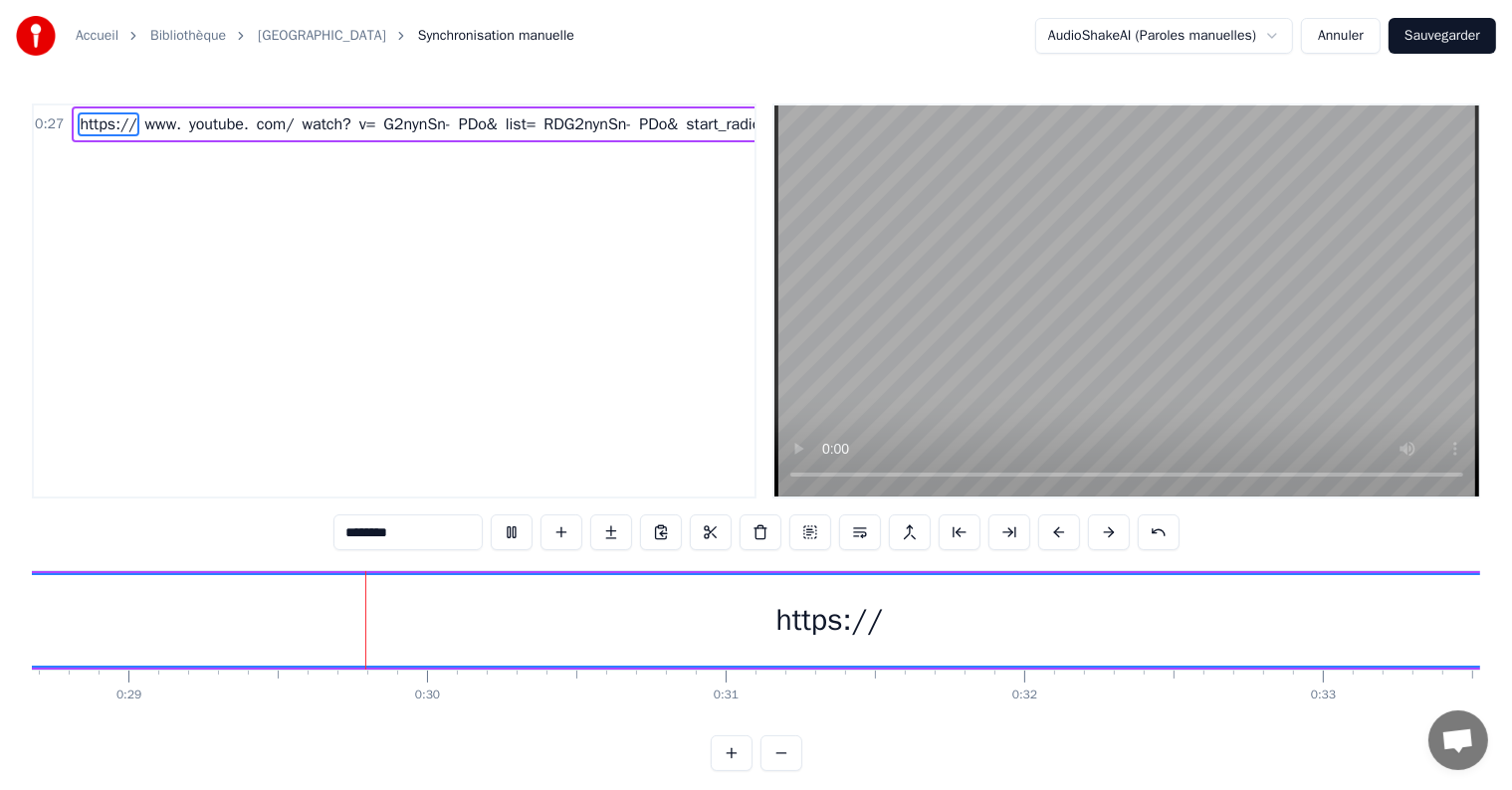 scroll, scrollTop: 0, scrollLeft: 8580, axis: horizontal 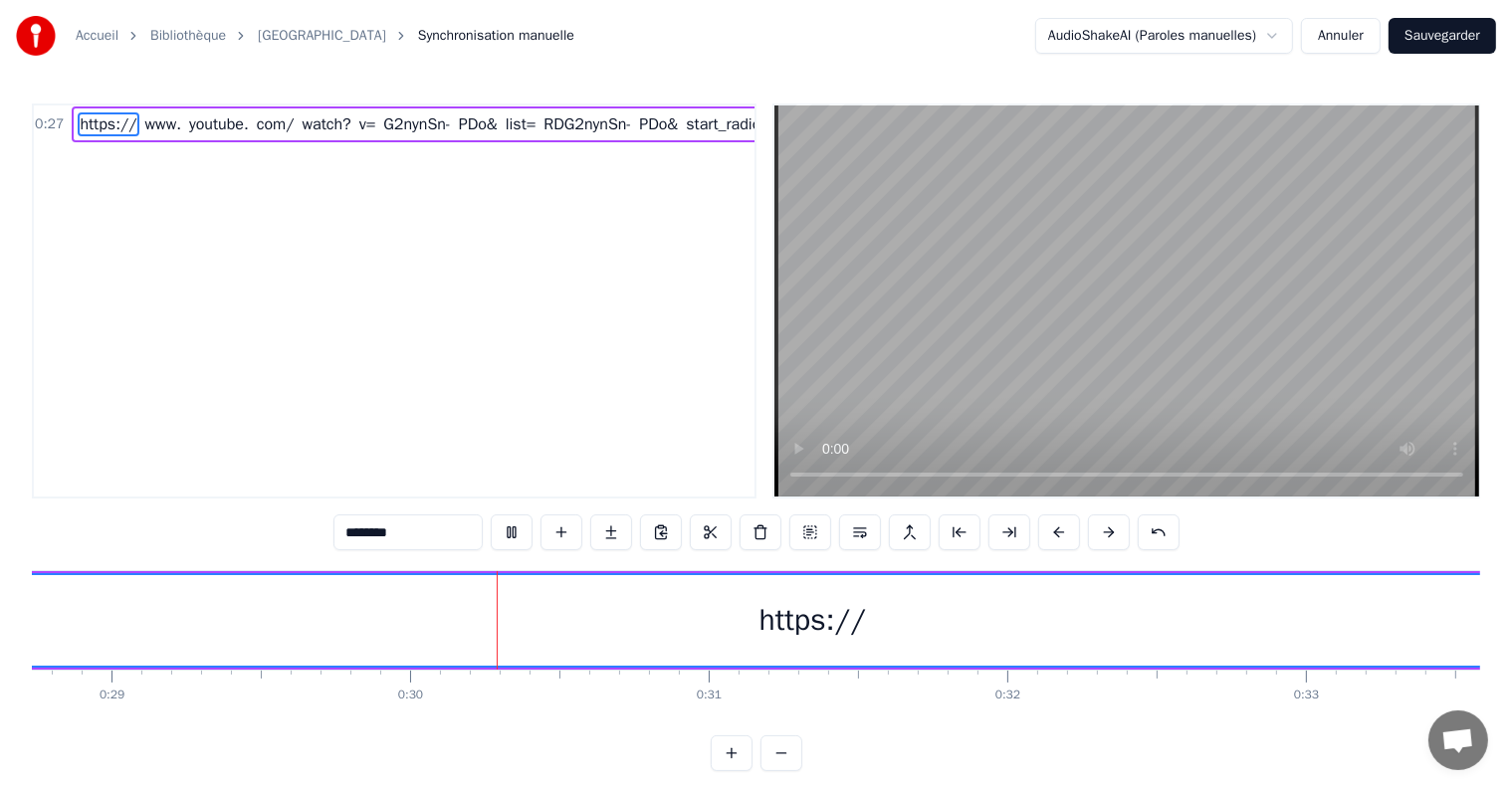 type 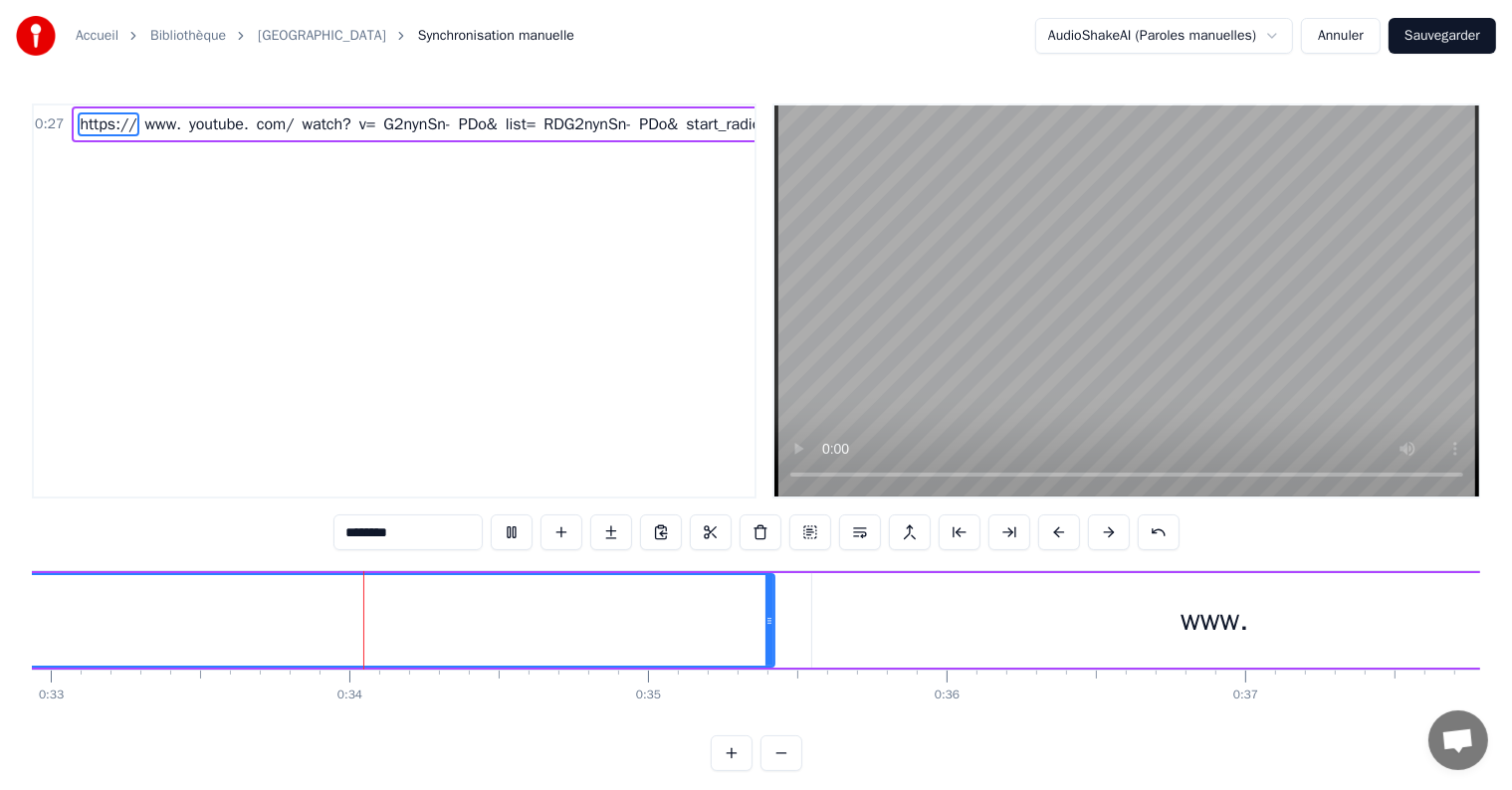 scroll, scrollTop: 0, scrollLeft: 9849, axis: horizontal 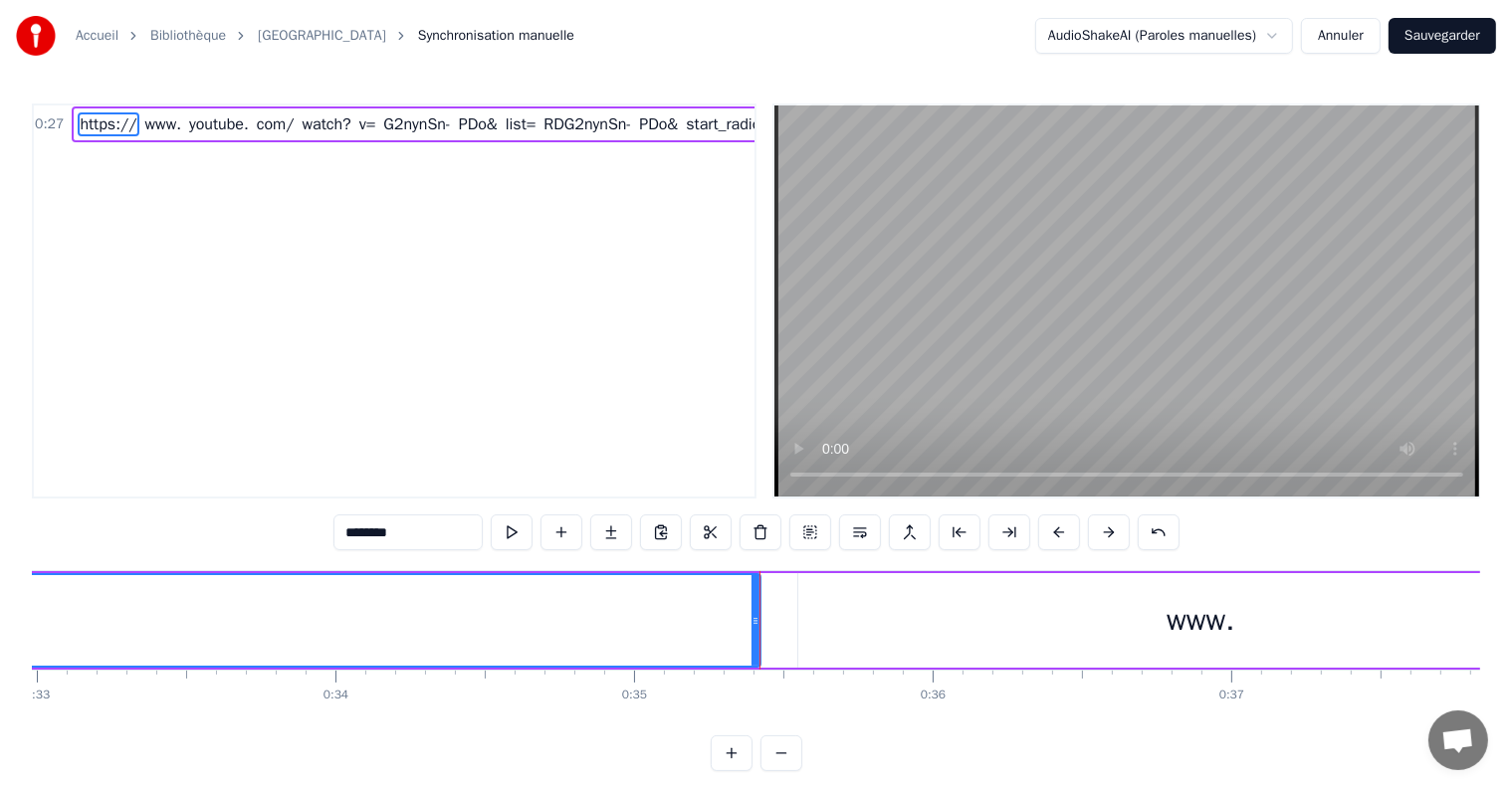 click on "Accueil Bibliothèque Les Champs-Élysées Synchronisation manuelle AudioShakeAI (Paroles manuelles) Annuler Sauvegarder 0:27 https:// www. youtube. com/ watch? v= G2nynSn- PDo& list= RDG2nynSn- PDo& start_radio=1 ******** https:// www. youtube. com/ watch? v= G2nynSn- PDo& list= RDG2nynSn- PDo& start_radio=1
To pick up a draggable item, press the space bar.
While dragging, use the arrow keys to move the item.
Press space again to drop the item in its new position, or press escape to cancel.
0 0:01 0:02 0:03 0:04 0:05 0:06 0:07 0:08 0:09 0:10 0:11 0:12 0:13 0:14 0:15 0:16 0:17 0:18 0:19 0:20 0:21 0:22 0:23 0:24 0:25 0:26 0:27 0:28 0:29 0:30 0:31 0:32 0:33 0:34 0:35 0:36 0:37 0:38 0:39 0:40 0:41 0:42 0:43 0:44 0:45 0:46 0:47 0:48 0:49 0:50 0:51 0:52 0:53 0:54 0:55 0:56 0:57 0:58 0:59 1:00 1:01 1:02 1:03 1:04 1:05 1:06 1:07 1:08 1:09 1:10 1:11 1:12 1:13 1:14 1:15 1:16 1:17 1:18 1:19 1:20 1:21 1:22 1:23 1:24 1:25 1:26 1:27 1:28 1:29 1:30 1:31 1:32 1:33 1:34 1:35 1:36 1:37 1:38 1:39 1:40 1:41 1:42" at bounding box center (756, 401) 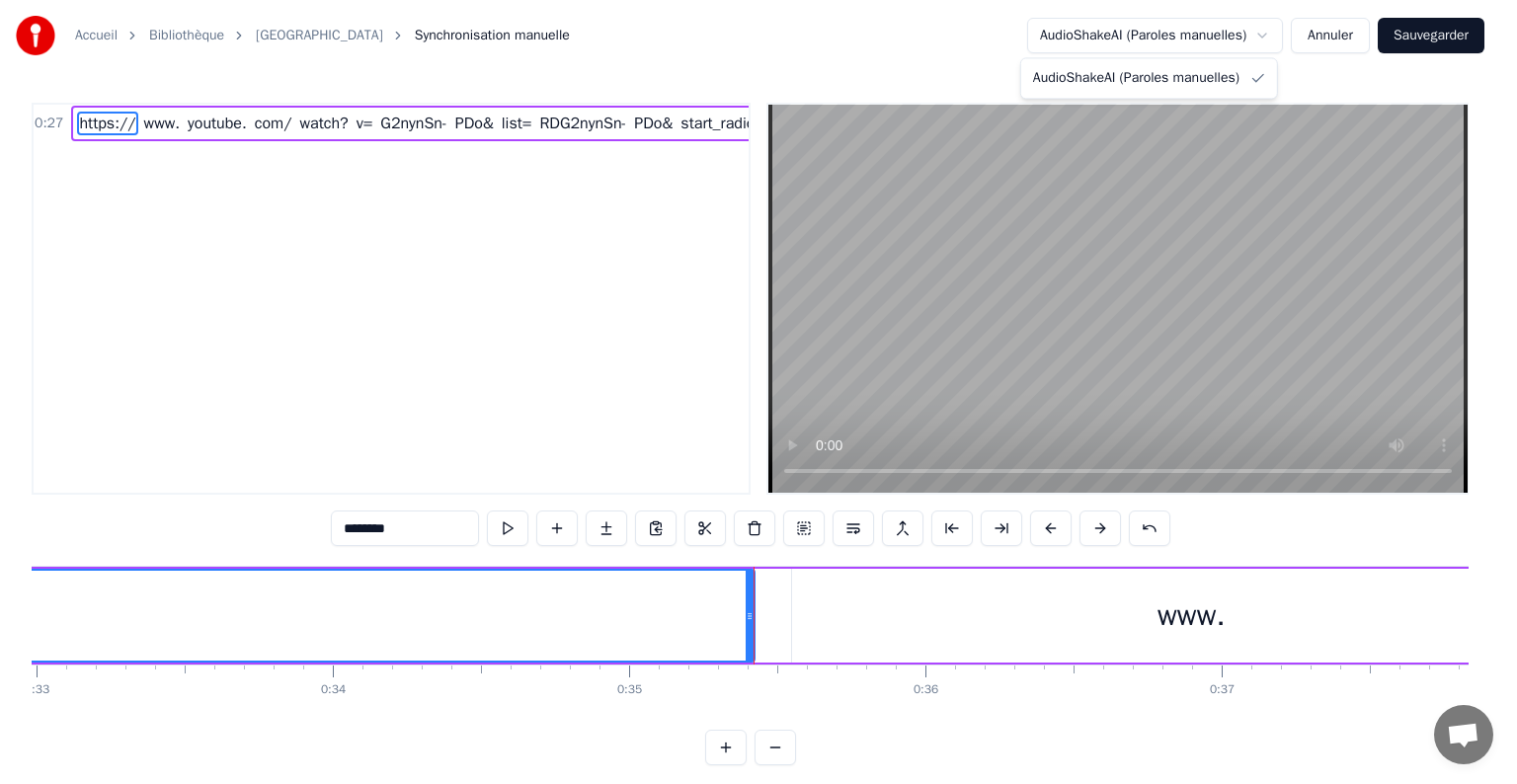 click on "Accueil Bibliothèque Les Champs-Élysées Synchronisation manuelle AudioShakeAI (Paroles manuelles) Annuler Sauvegarder 0:27 https:// www. youtube. com/ watch? v= G2nynSn- PDo& list= RDG2nynSn- PDo& start_radio=1 ******** https:// www. youtube. com/ watch? v= G2nynSn- PDo& list= RDG2nynSn- PDo& start_radio=1
To pick up a draggable item, press the space bar.
While dragging, use the arrow keys to move the item.
Press space again to drop the item in its new position, or press escape to cancel.
0 0:01 0:02 0:03 0:04 0:05 0:06 0:07 0:08 0:09 0:10 0:11 0:12 0:13 0:14 0:15 0:16 0:17 0:18 0:19 0:20 0:21 0:22 0:23 0:24 0:25 0:26 0:27 0:28 0:29 0:30 0:31 0:32 0:33 0:34 0:35 0:36 0:37 0:38 0:39 0:40 0:41 0:42 0:43 0:44 0:45 0:46 0:47 0:48 0:49 0:50 0:51 0:52 0:53 0:54 0:55 0:56 0:57 0:58 0:59 1:00 1:01 1:02 1:03 1:04 1:05 1:06 1:07 1:08 1:09 1:10 1:11 1:12 1:13 1:14 1:15 1:16 1:17 1:18 1:19 1:20 1:21 1:22 1:23 1:24 1:25 1:26 1:27 1:28 1:29 1:30 1:31 1:32 1:33 1:34 1:35 1:36 1:37 1:38 1:39 1:40 1:41 1:42" at bounding box center (758, 398) 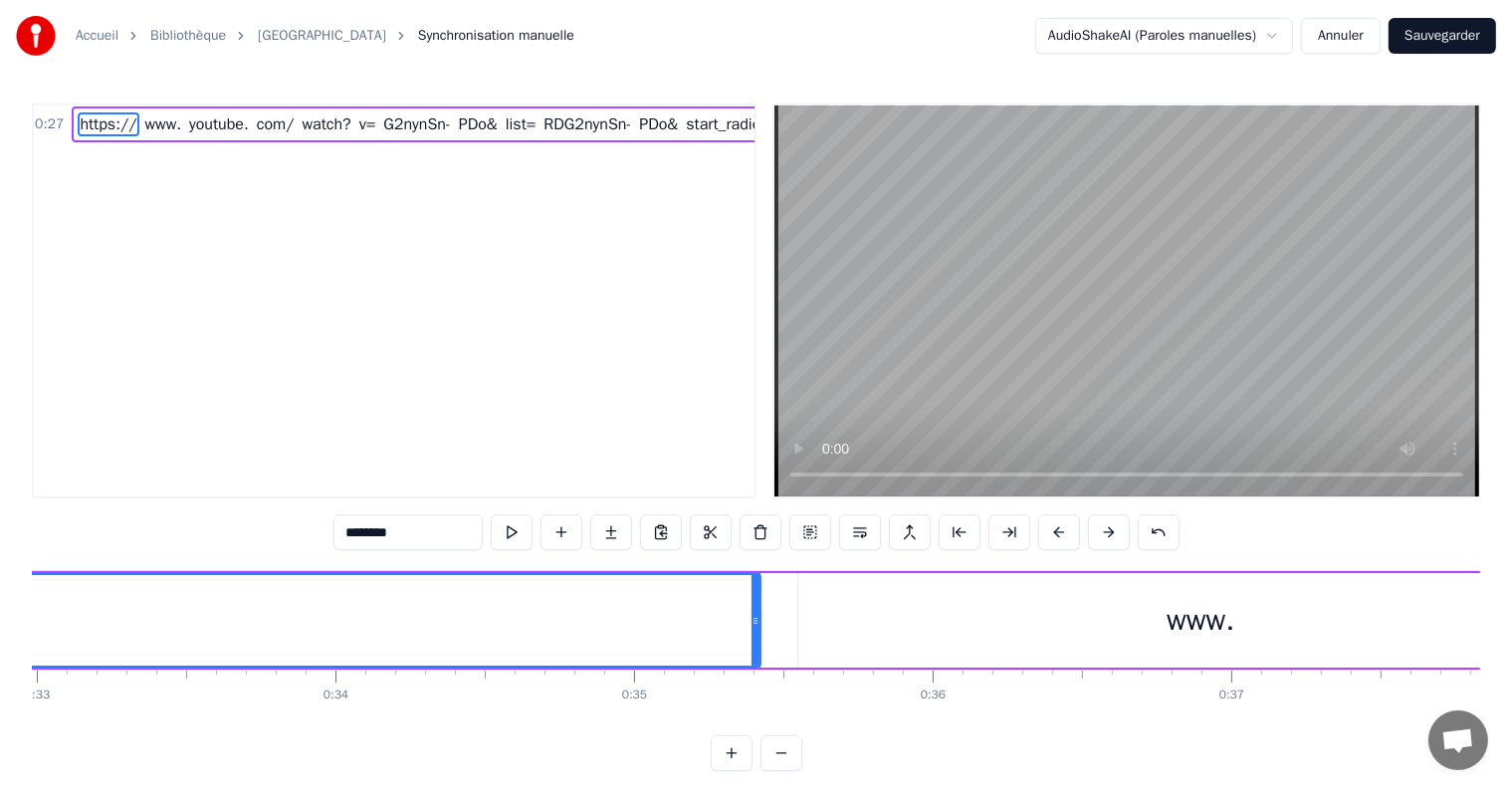 click on "Annuler" at bounding box center [1341, 36] 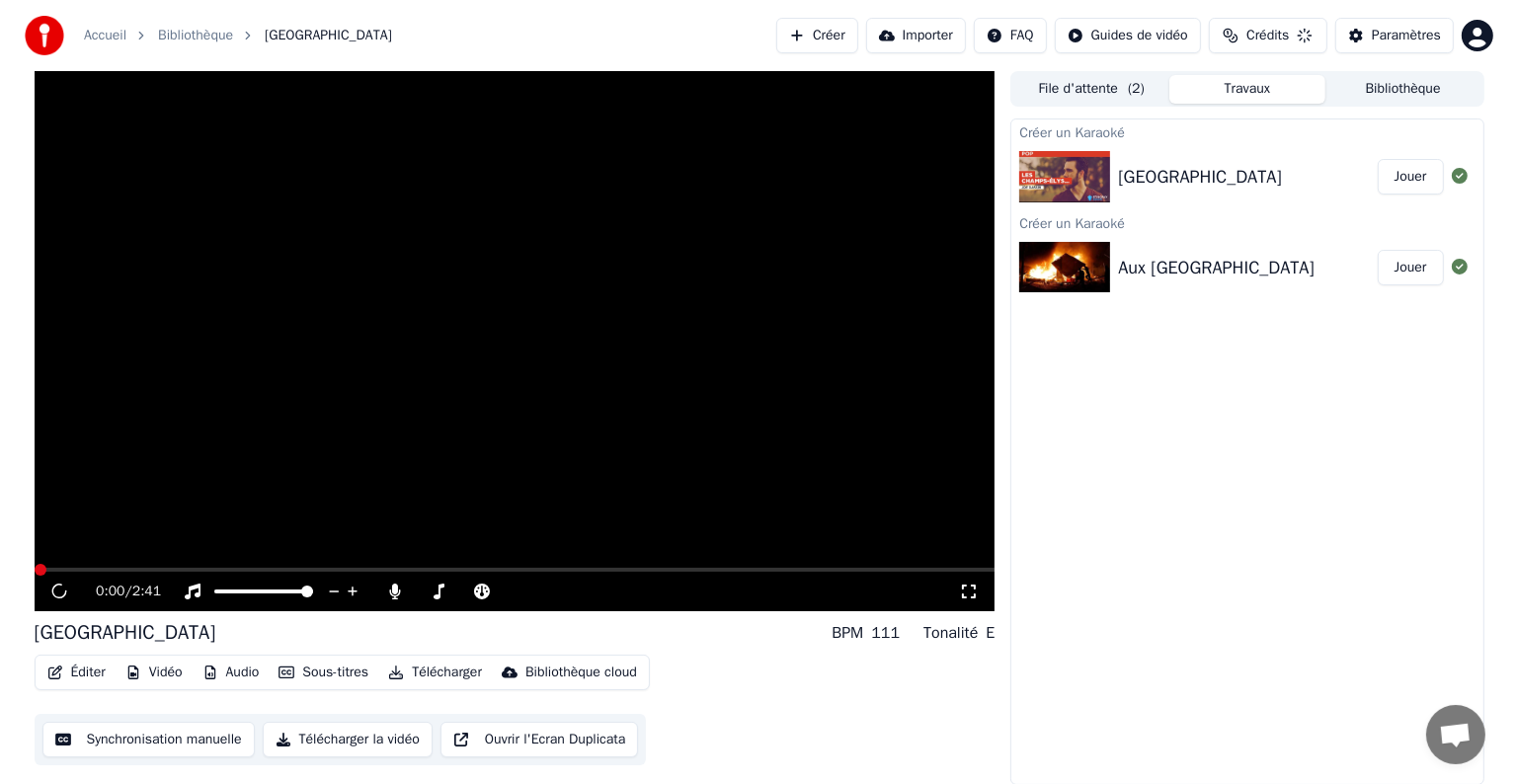 scroll, scrollTop: 0, scrollLeft: 0, axis: both 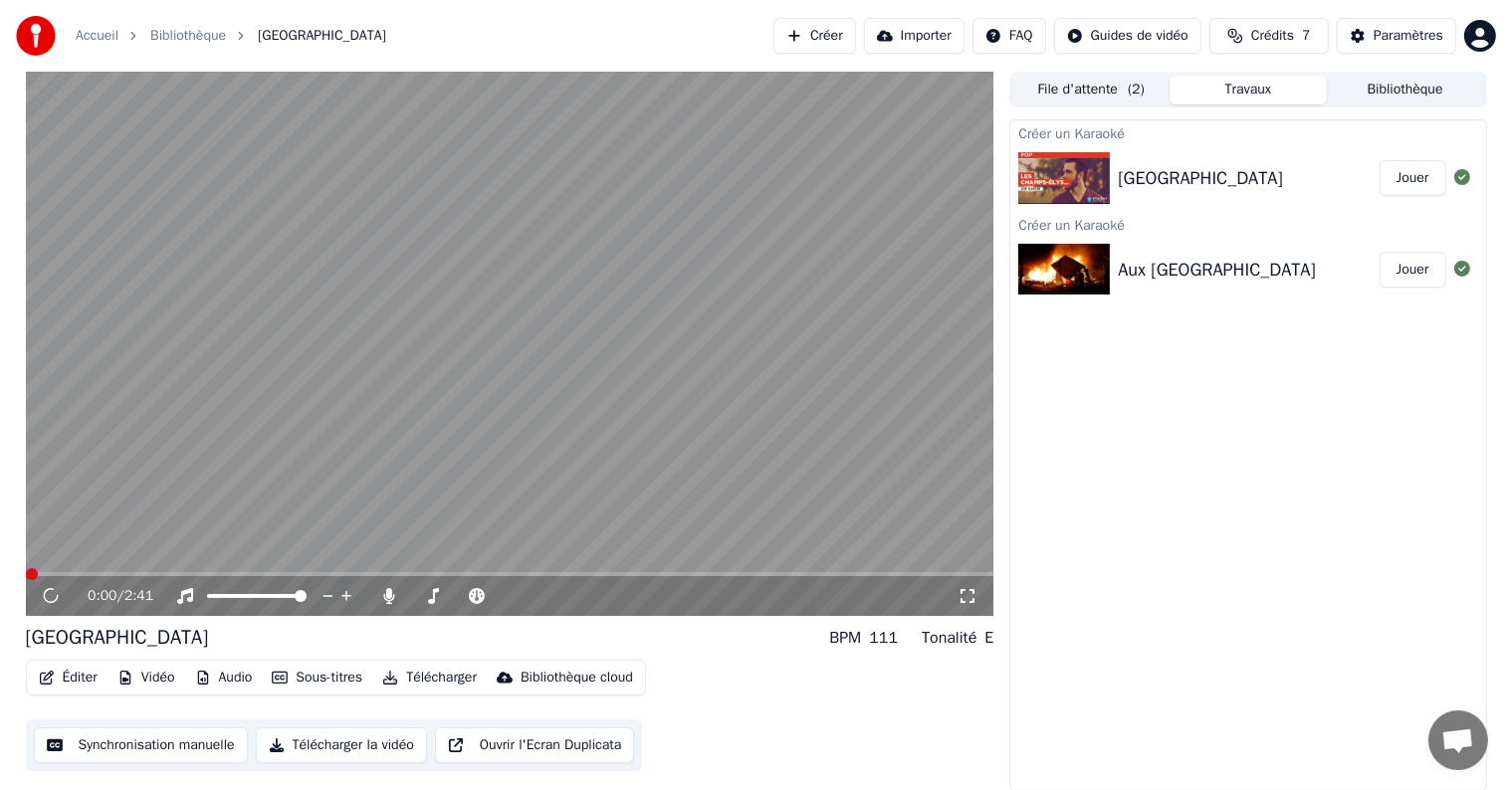click on "[GEOGRAPHIC_DATA]" at bounding box center [1199, 178] 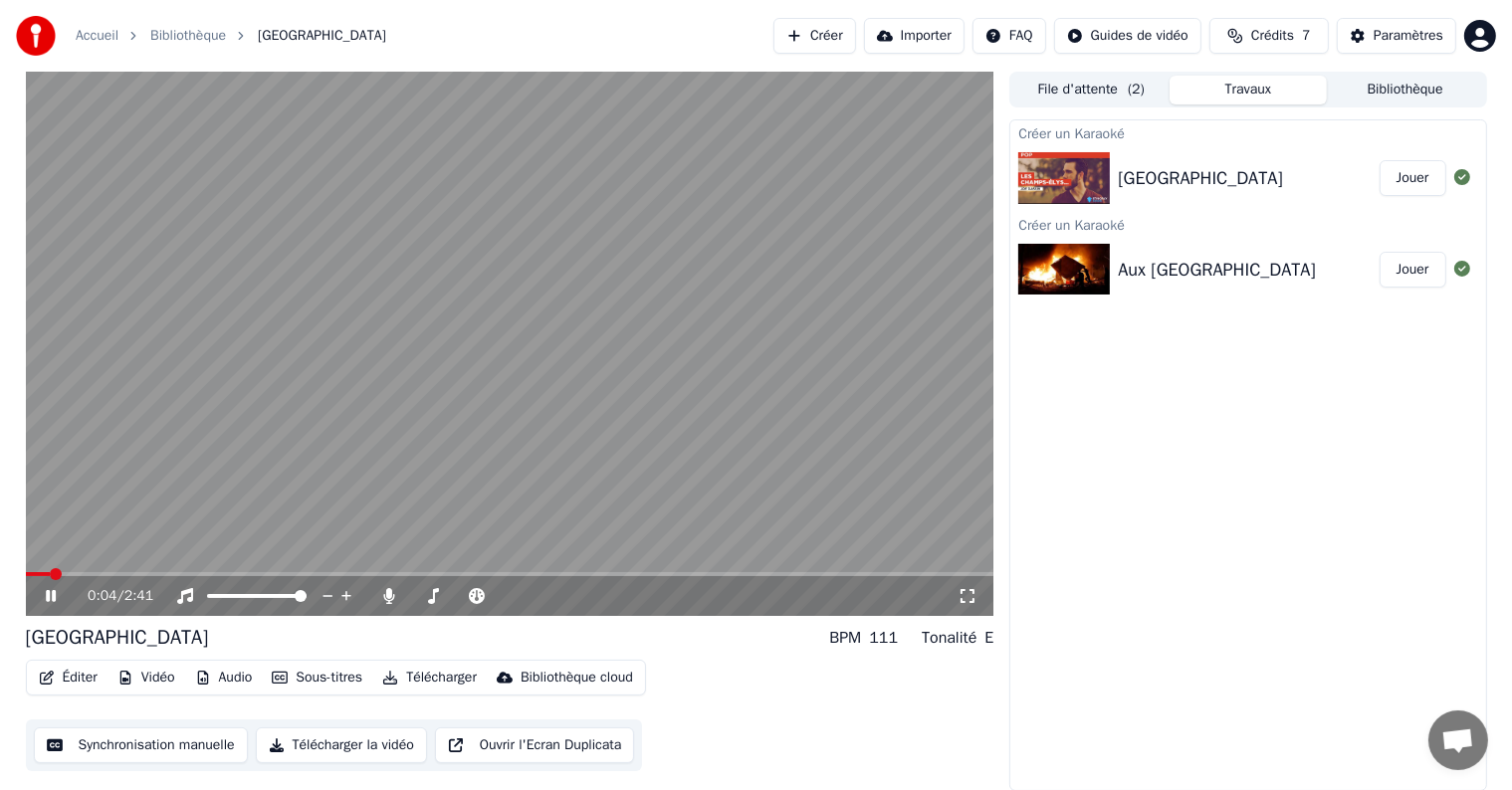 click on "Créer" at bounding box center [814, 36] 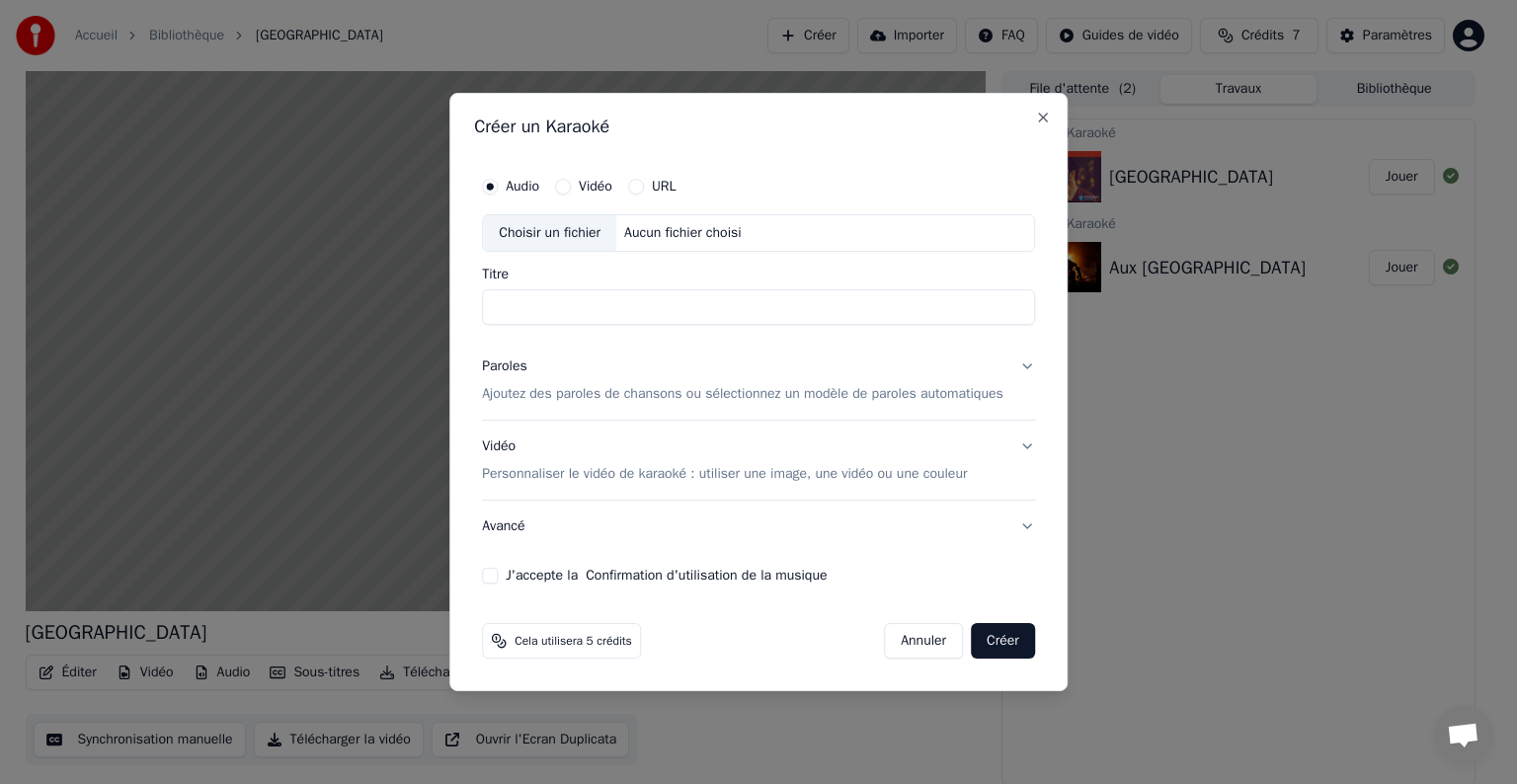 click on "Choisir un fichier" at bounding box center [549, 233] 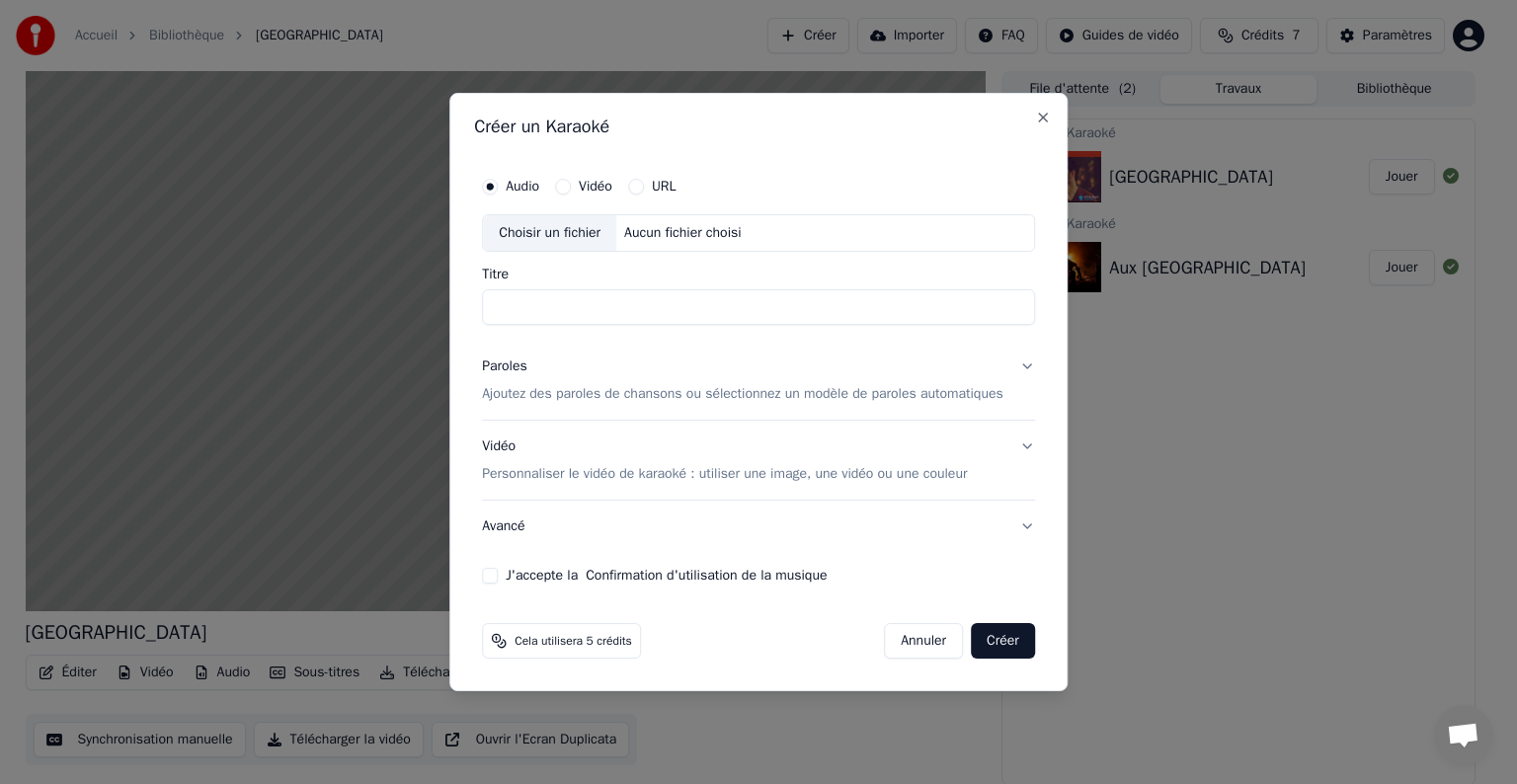click on "Titre" at bounding box center [758, 307] 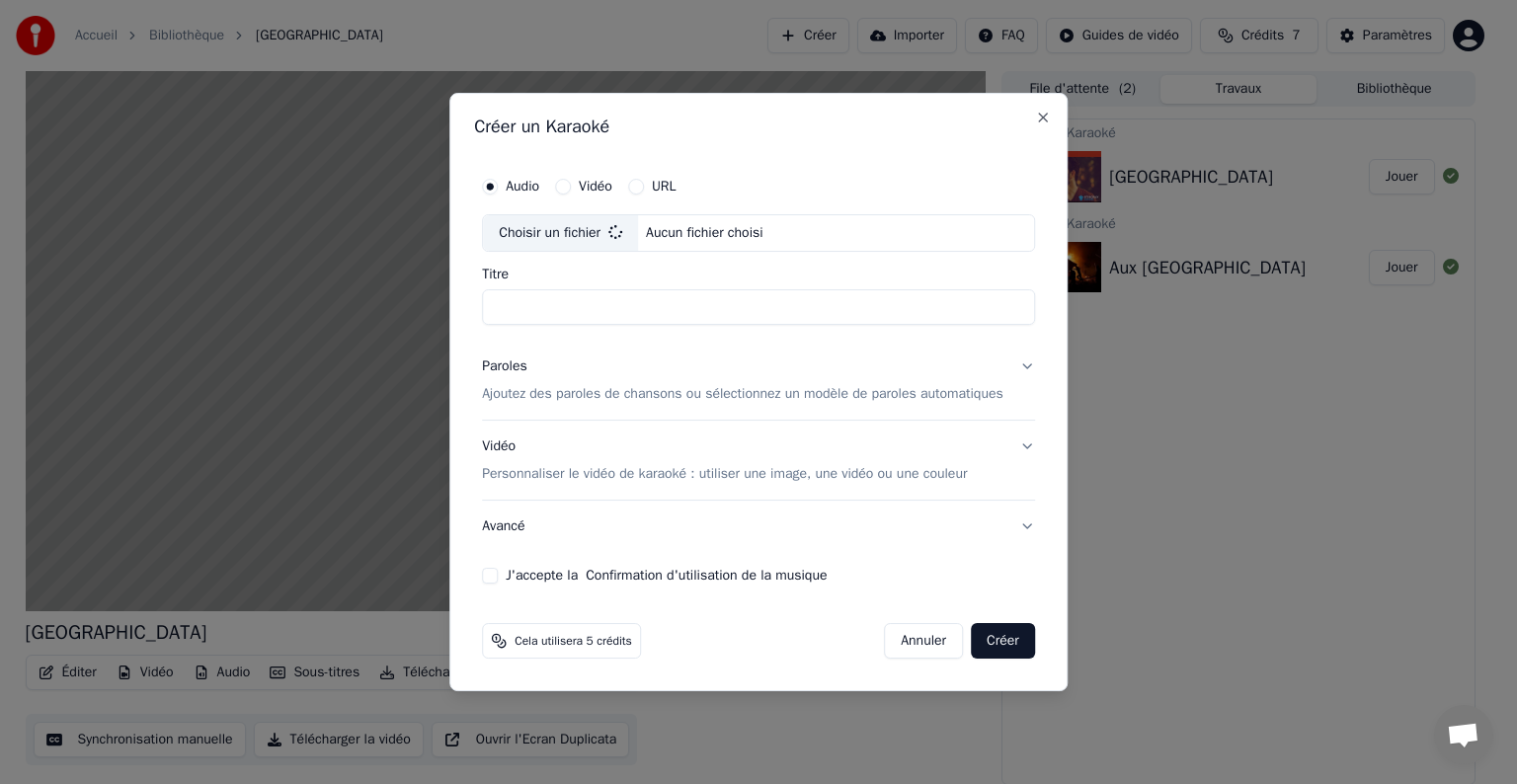 type on "**********" 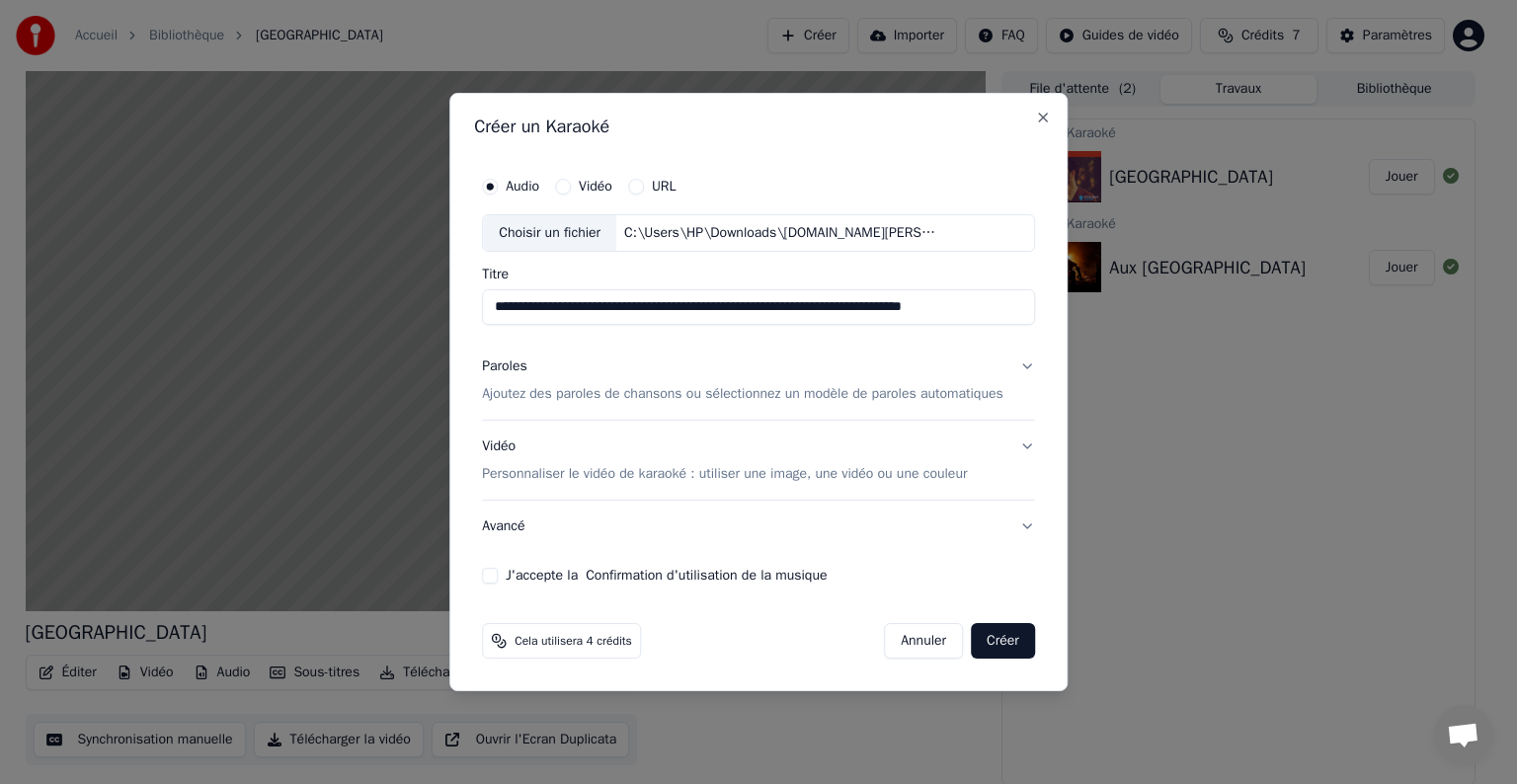click on "Ajoutez des paroles de chansons ou sélectionnez un modèle de paroles automatiques" at bounding box center (743, 394) 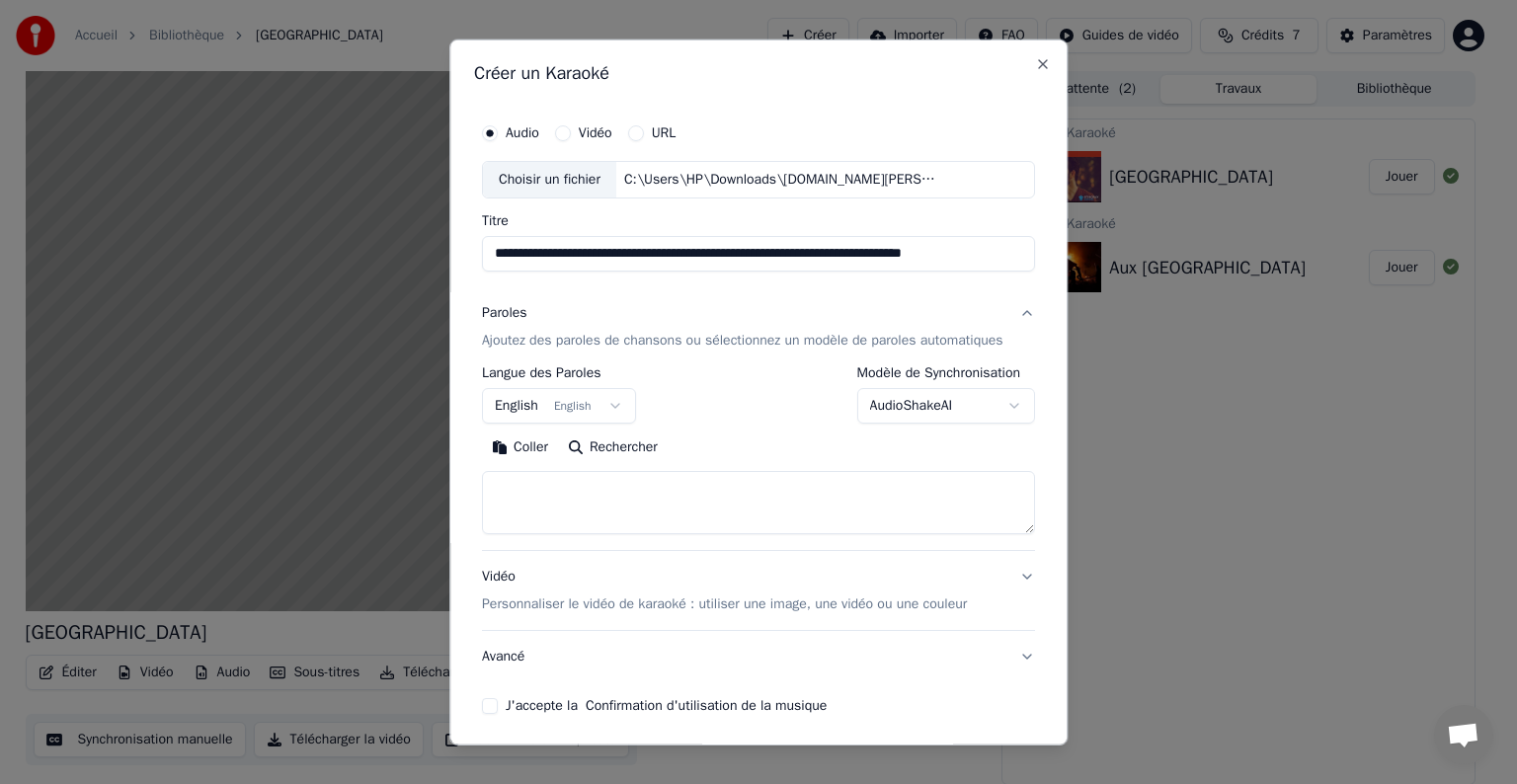 click at bounding box center [758, 503] 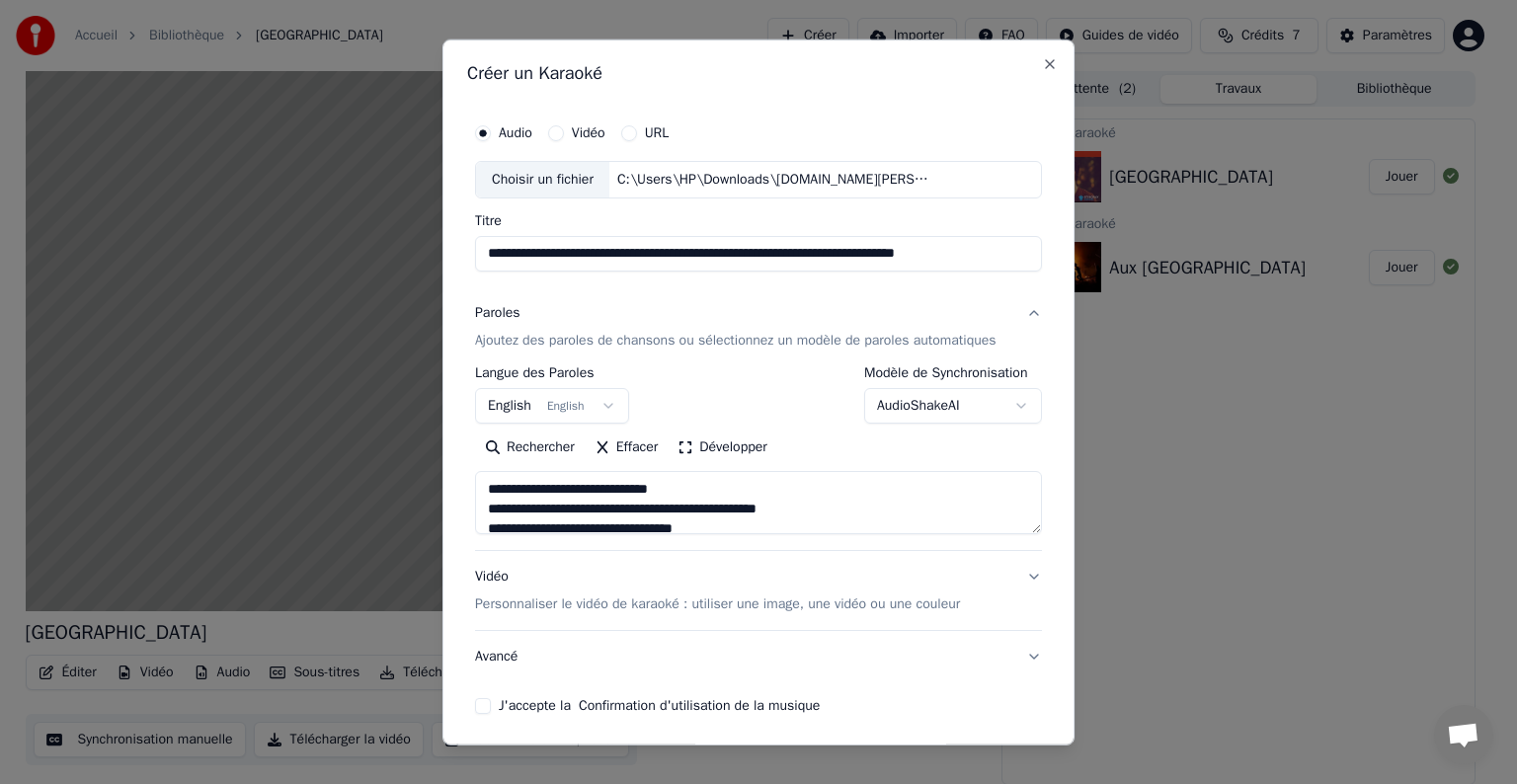 scroll, scrollTop: 774, scrollLeft: 0, axis: vertical 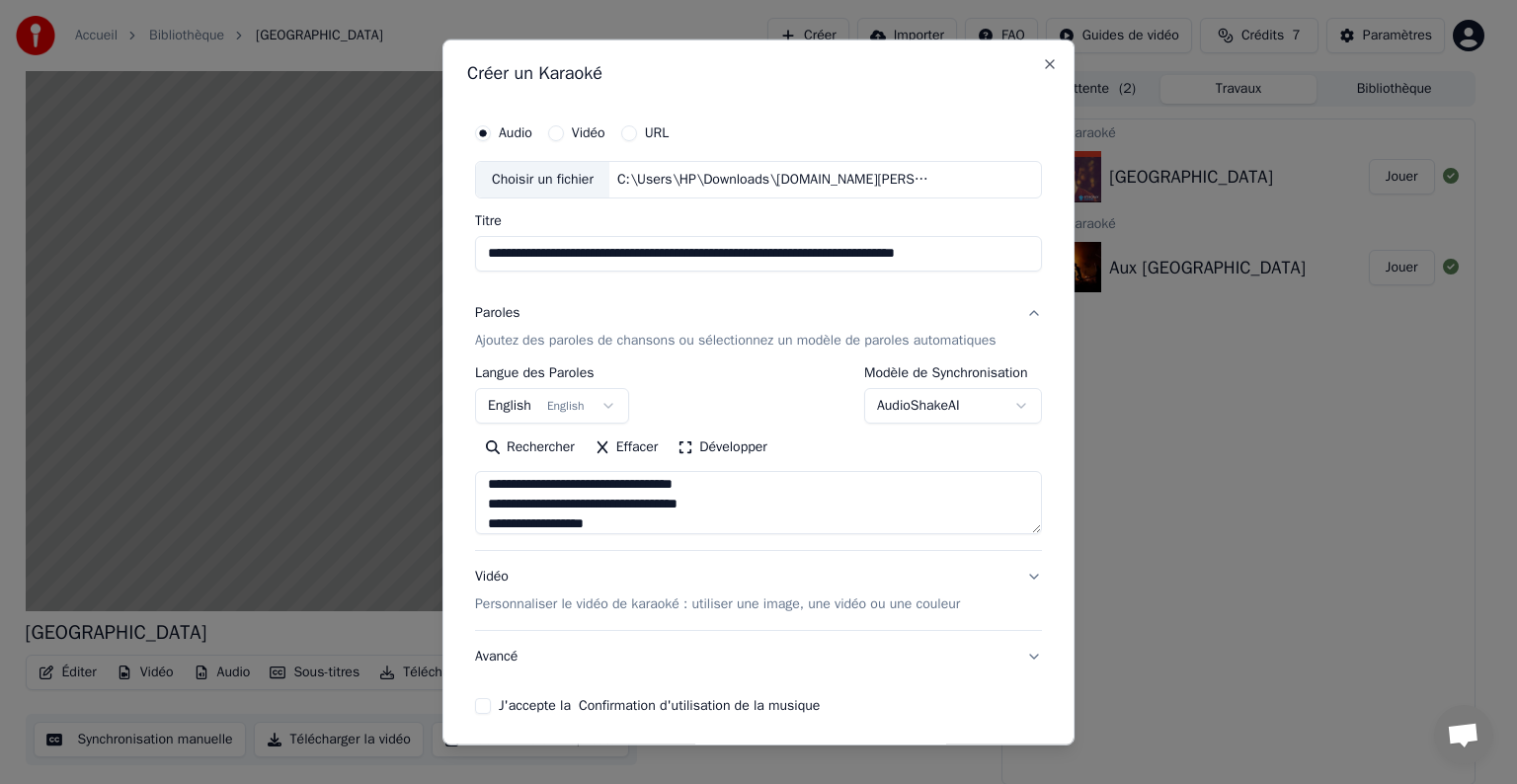 type on "**********" 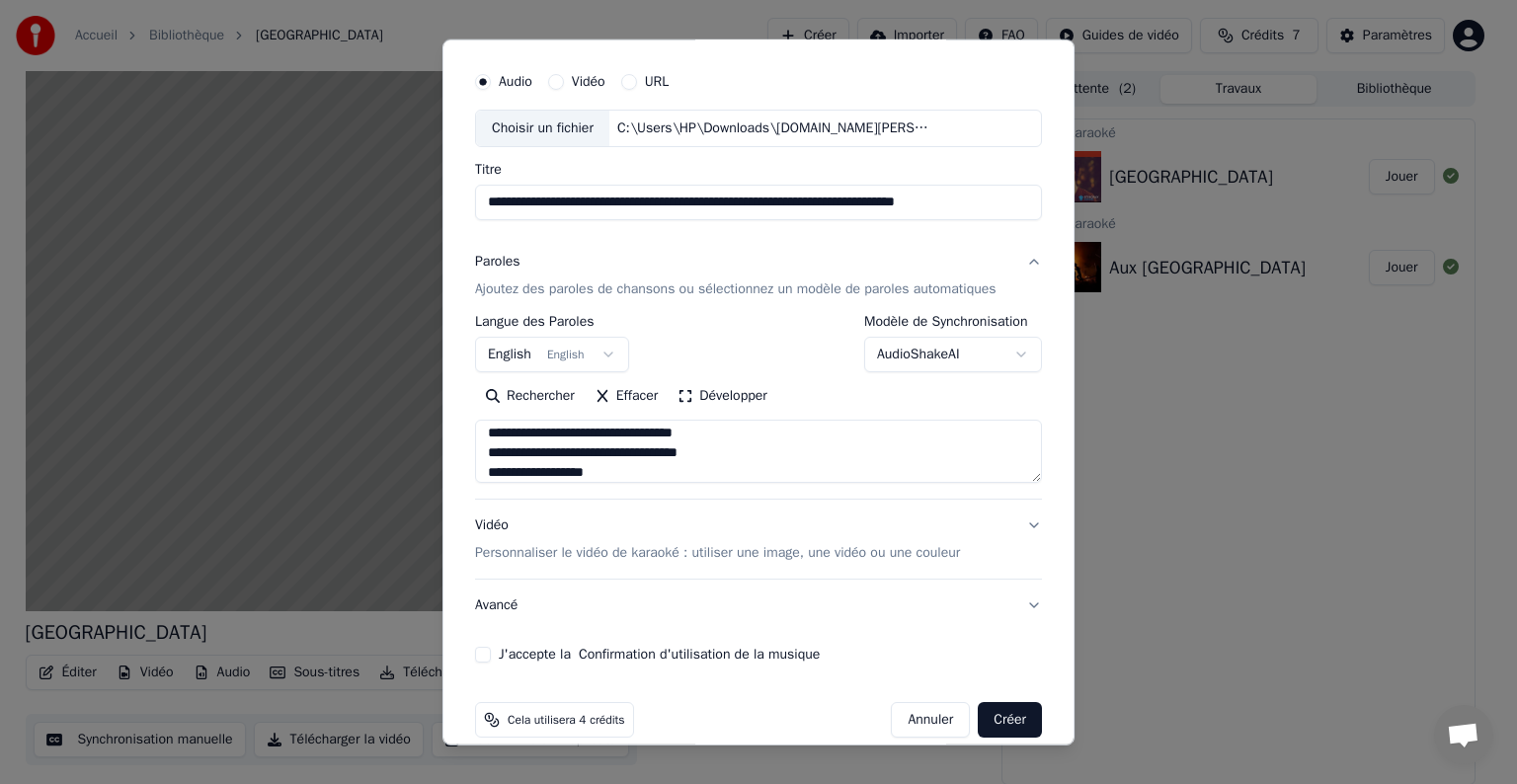 scroll, scrollTop: 75, scrollLeft: 0, axis: vertical 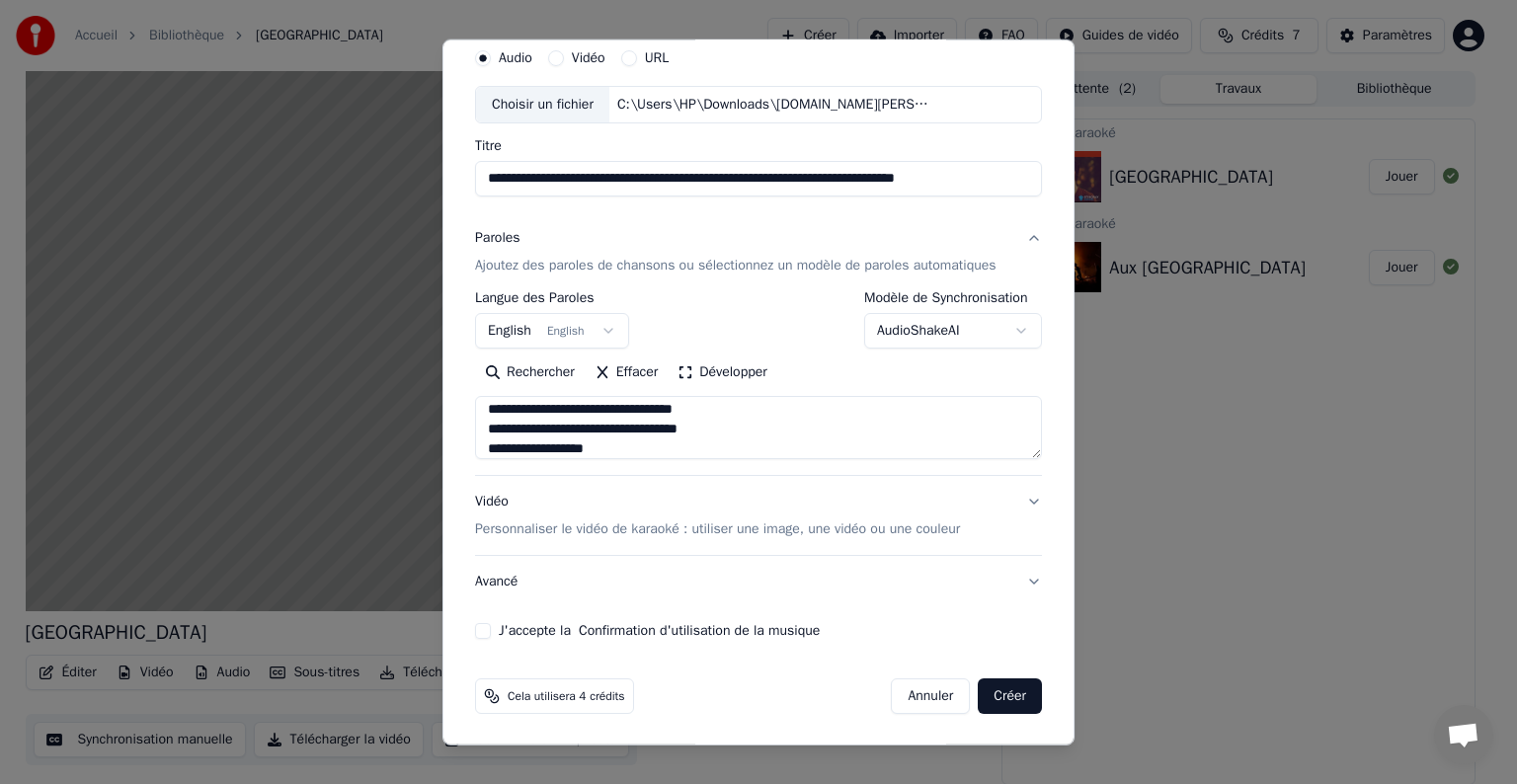 click on "Personnaliser le vidéo de karaoké : utiliser une image, une vidéo ou une couleur" at bounding box center (717, 529) 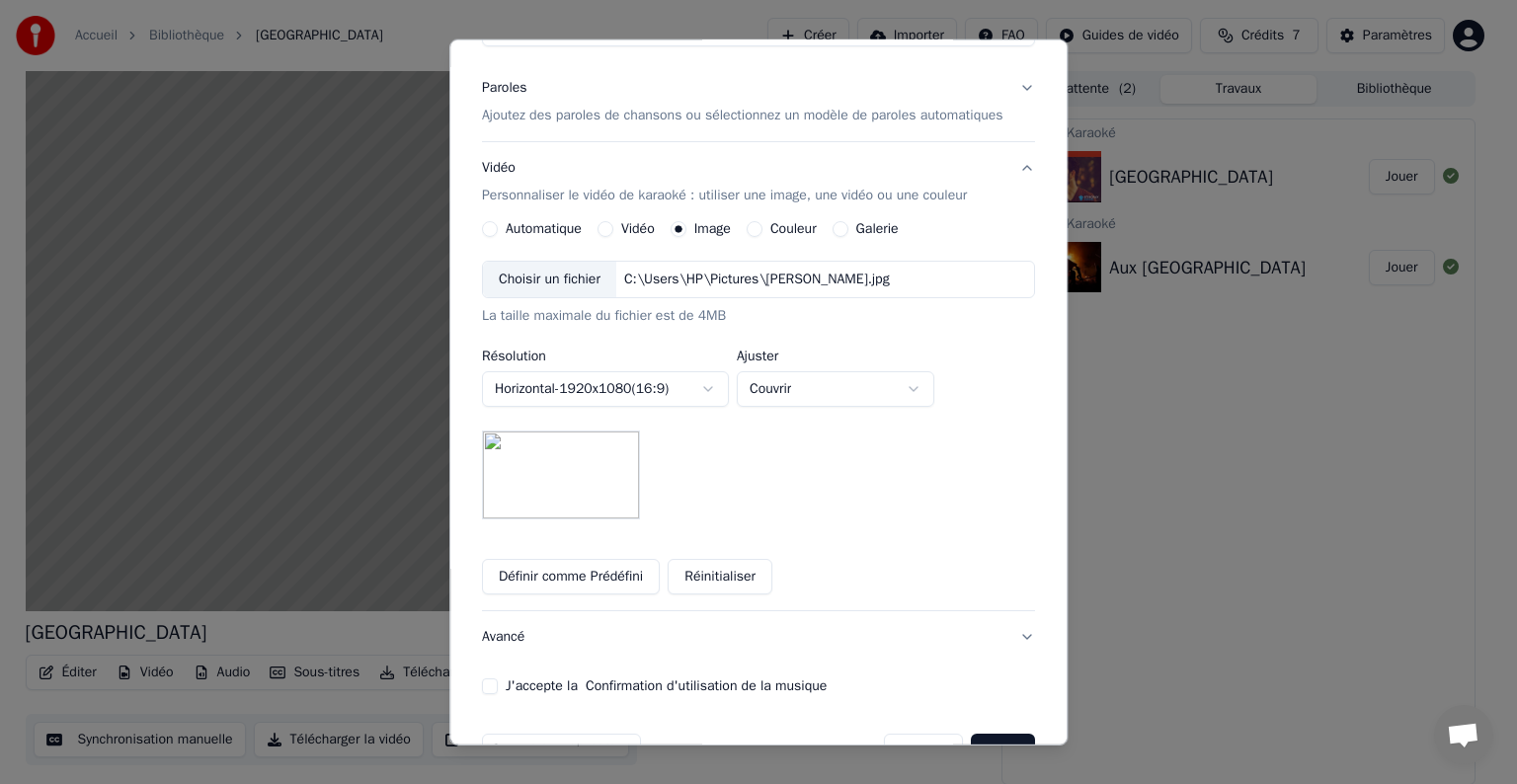 scroll, scrollTop: 280, scrollLeft: 0, axis: vertical 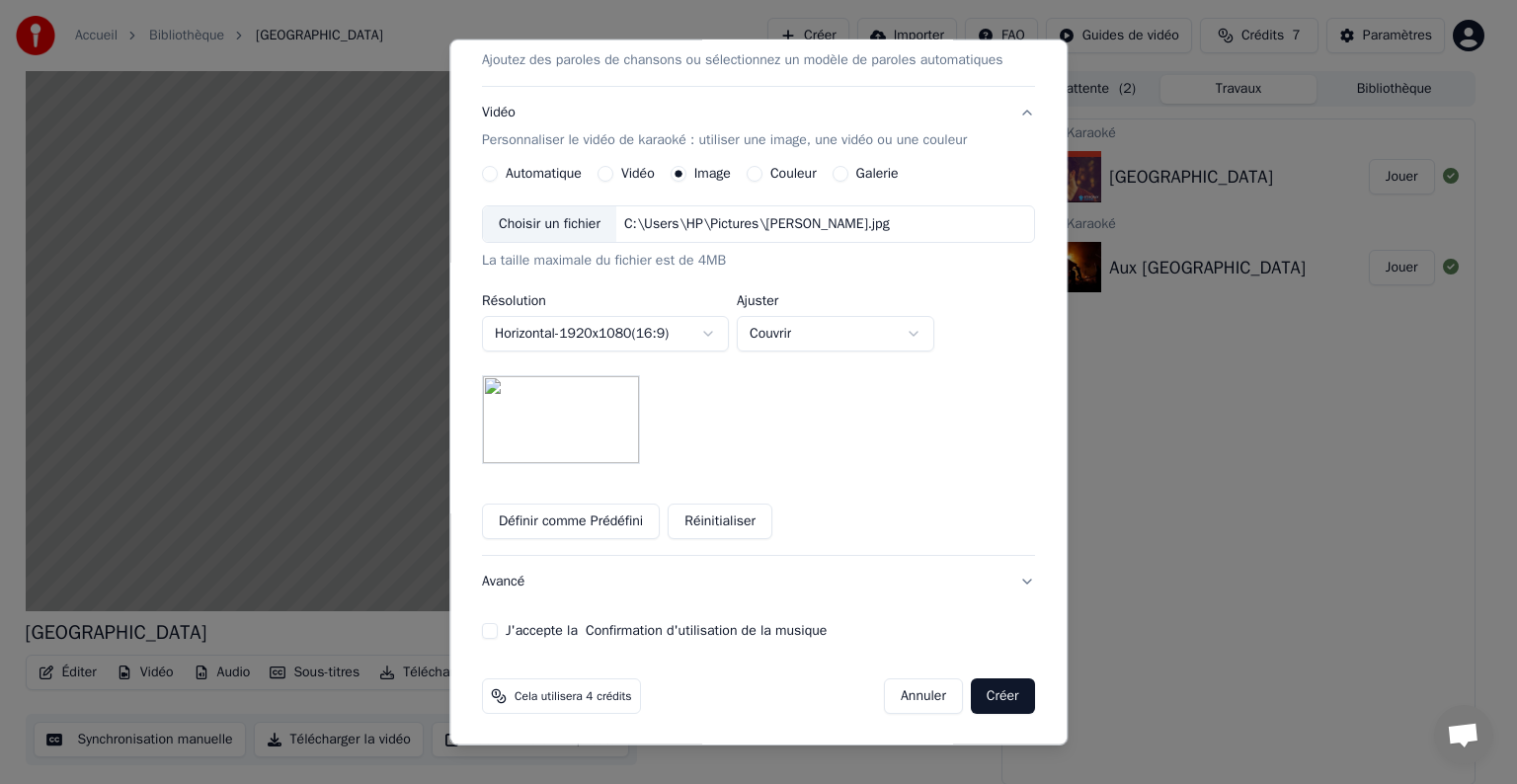 click on "J'accepte la   Confirmation d'utilisation de la musique" at bounding box center (490, 631) 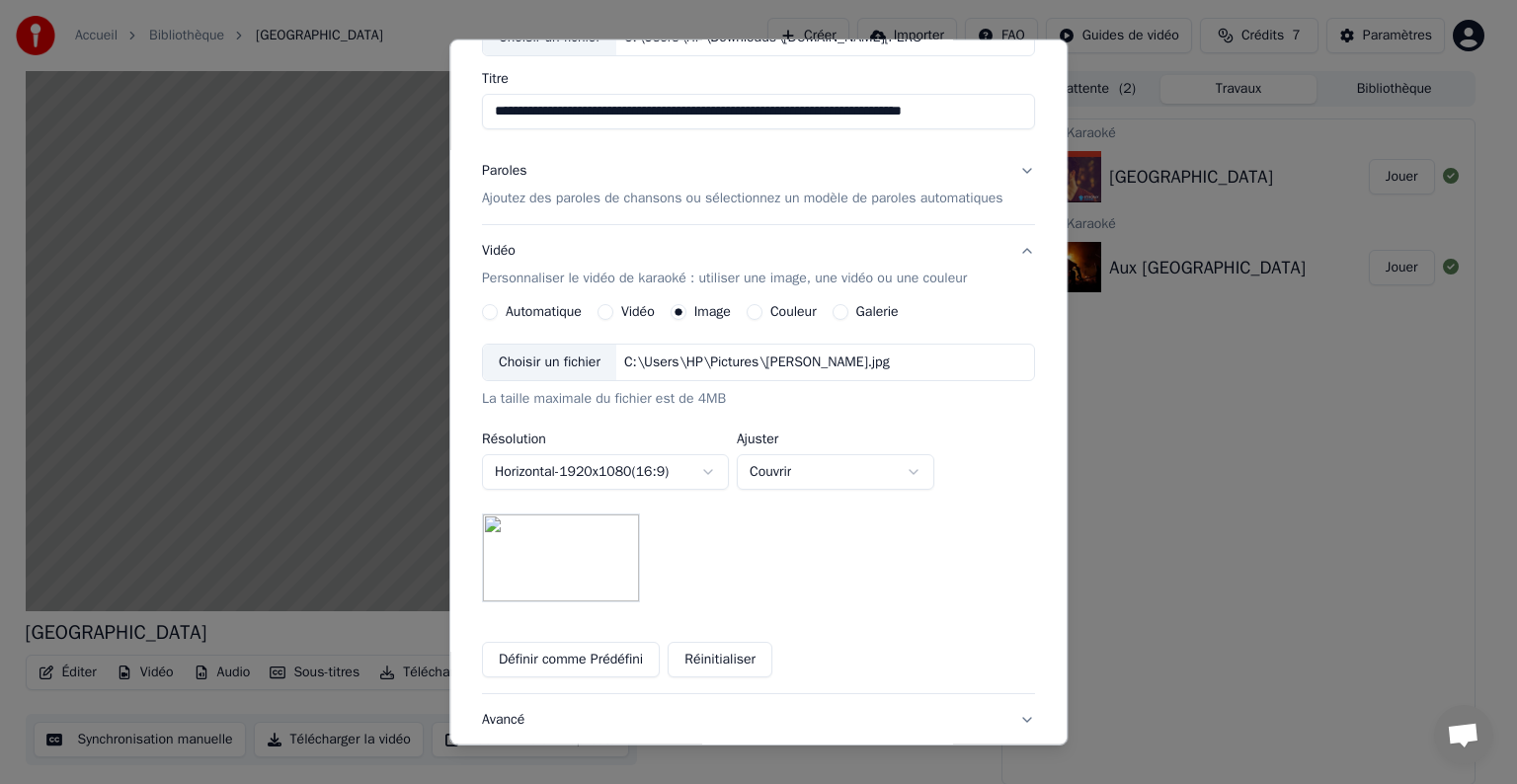 scroll, scrollTop: 0, scrollLeft: 0, axis: both 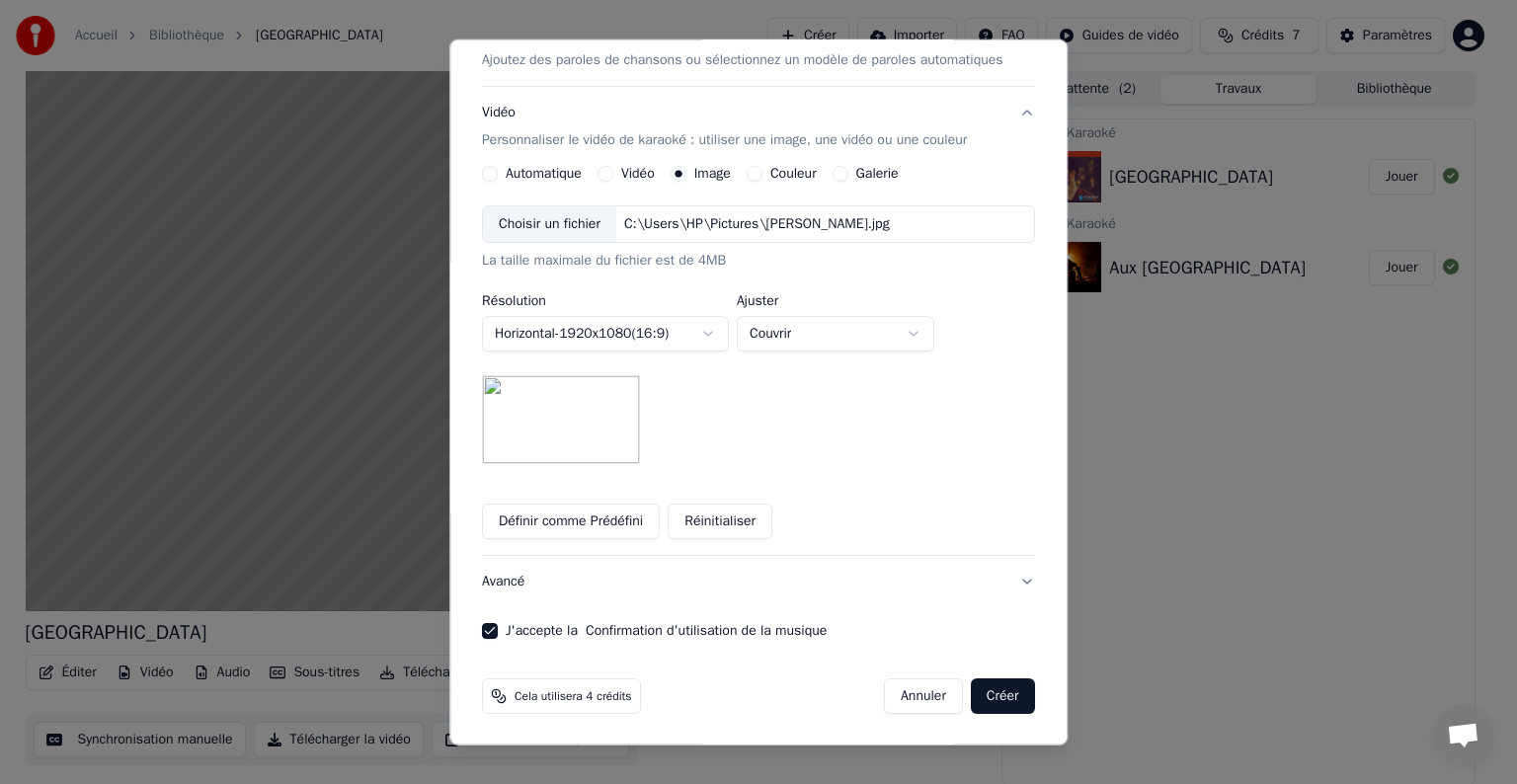 click on "Créer" at bounding box center (1002, 696) 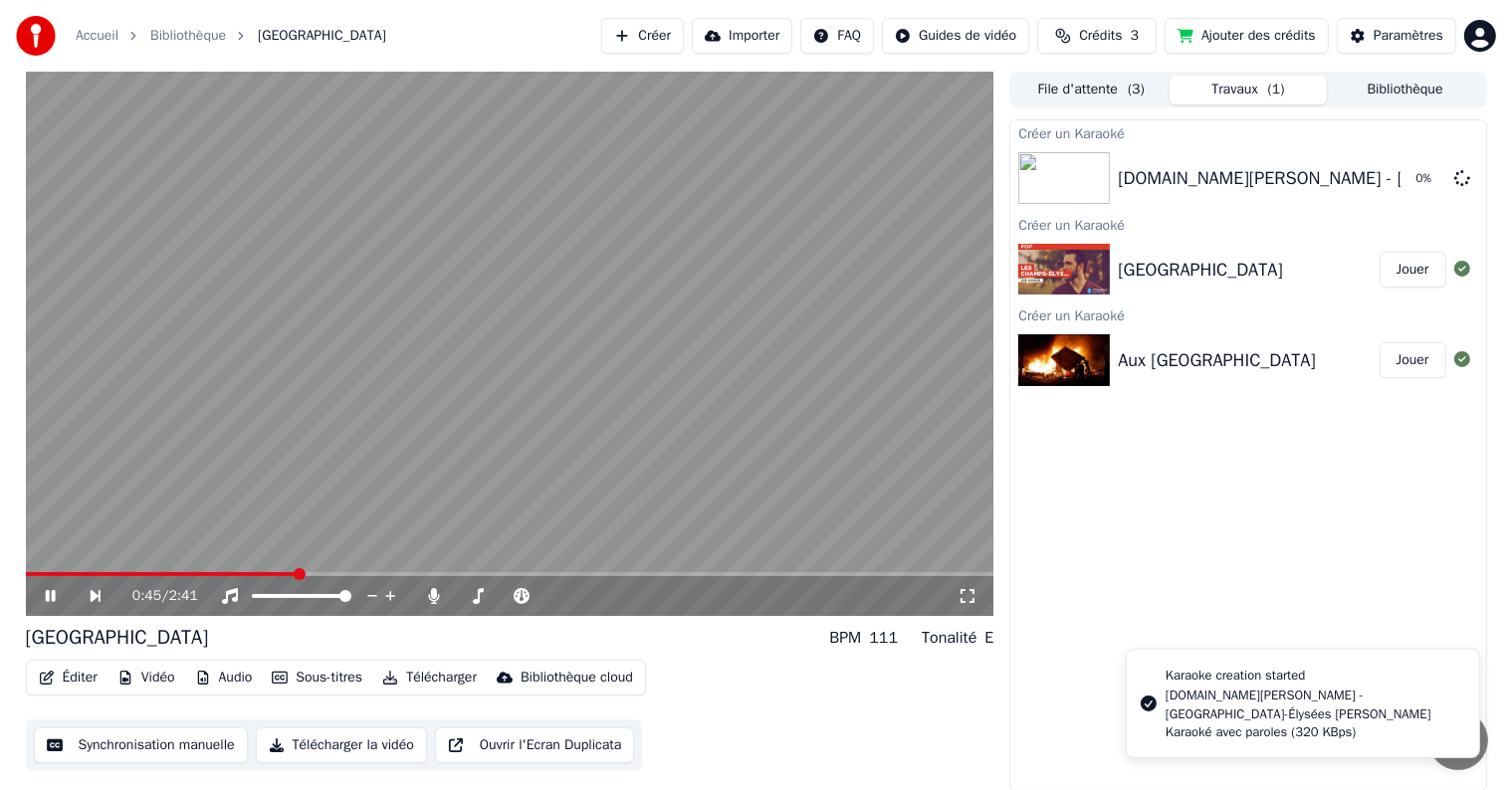 click 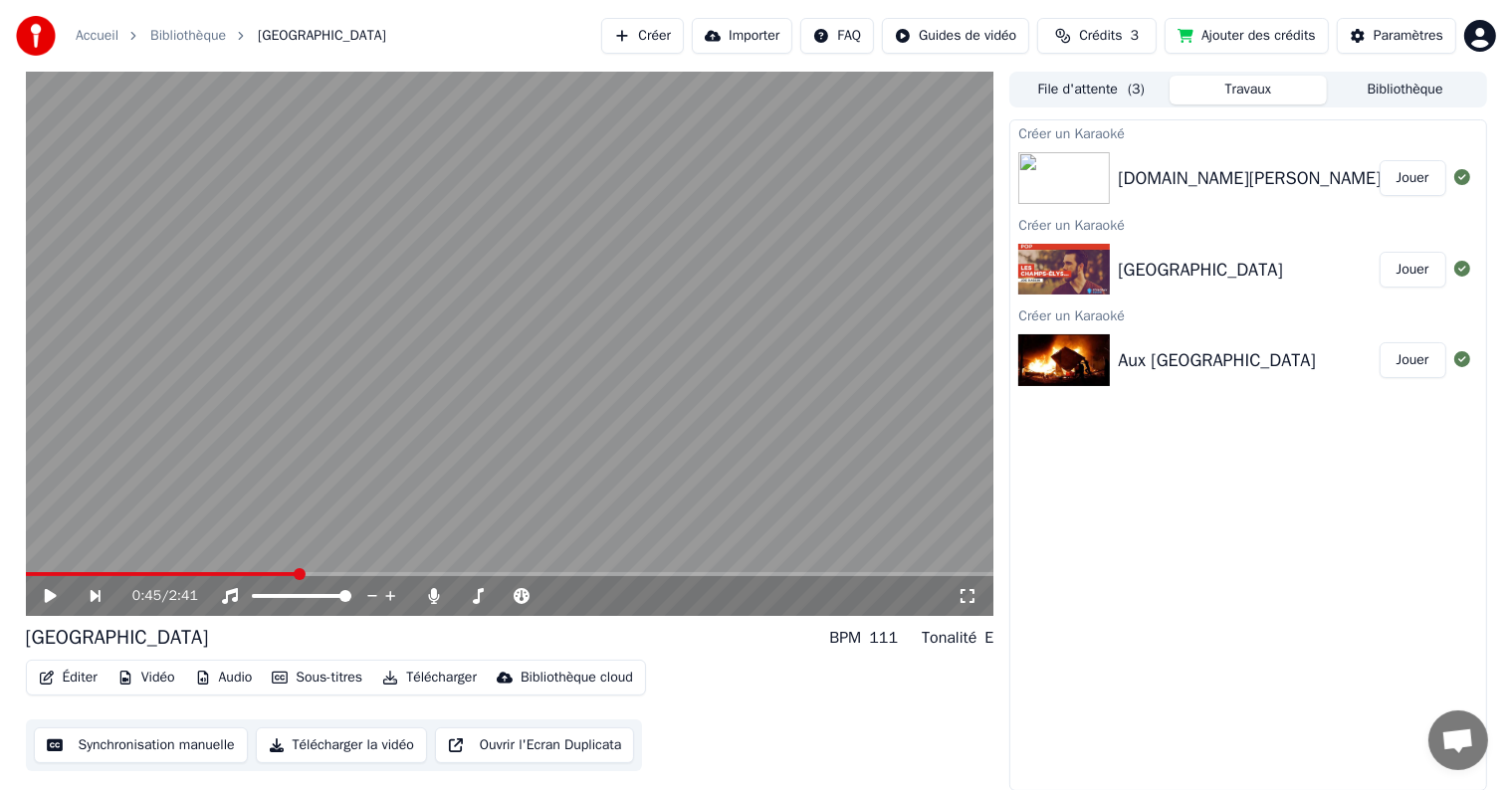 click on "Jouer" at bounding box center [1412, 178] 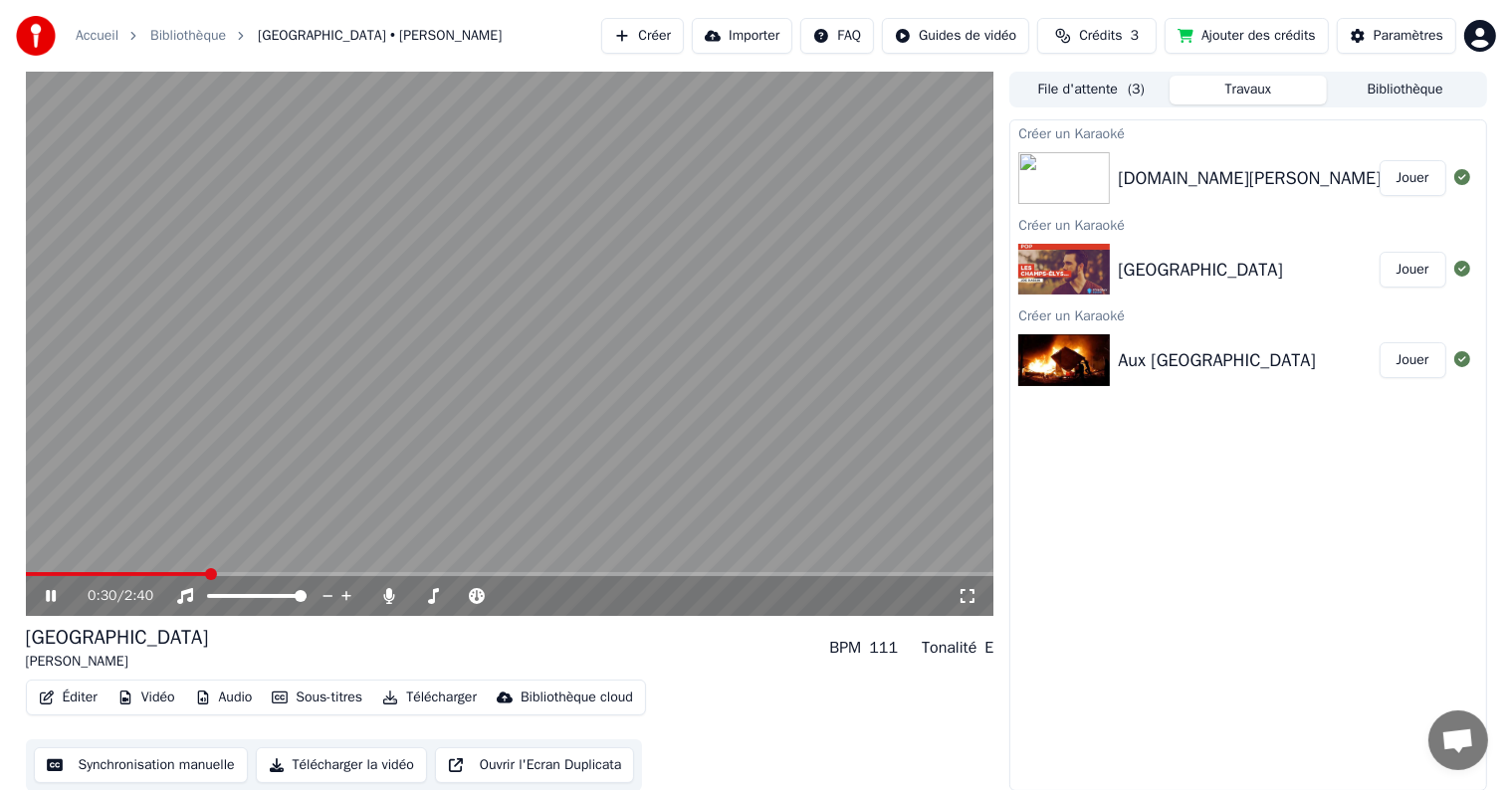 click 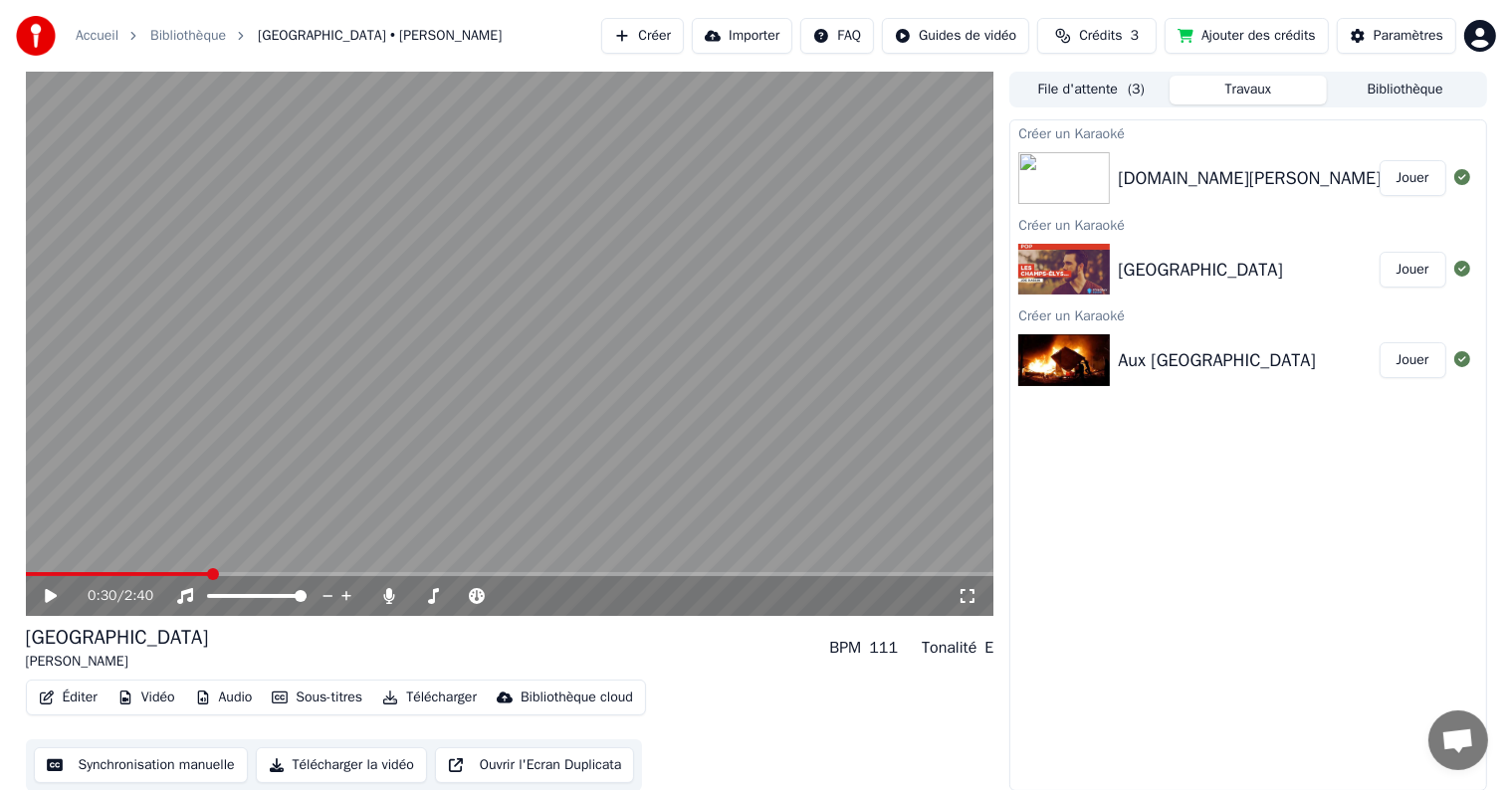 click on "Synchronisation manuelle" at bounding box center [140, 765] 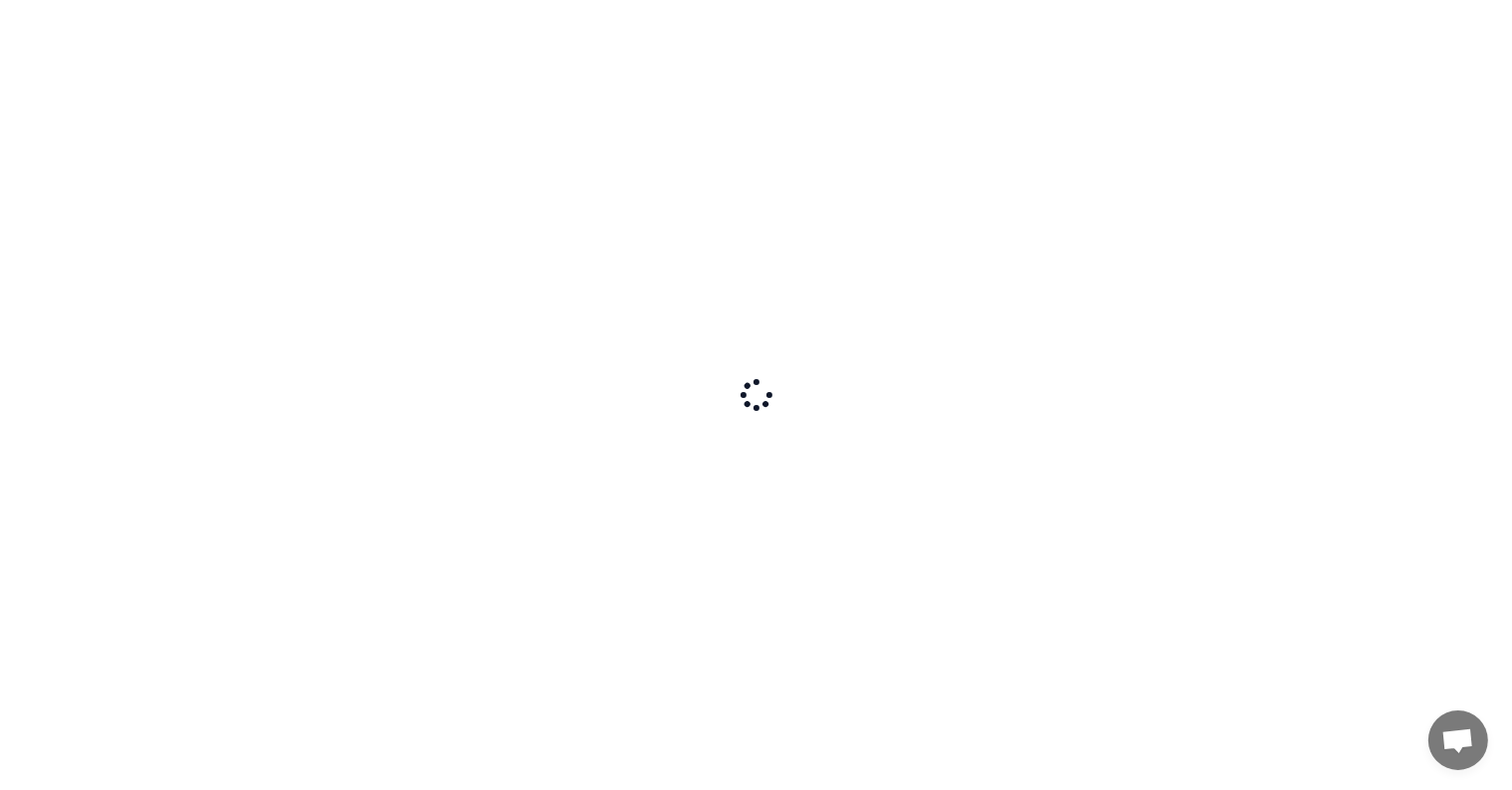 scroll, scrollTop: 0, scrollLeft: 0, axis: both 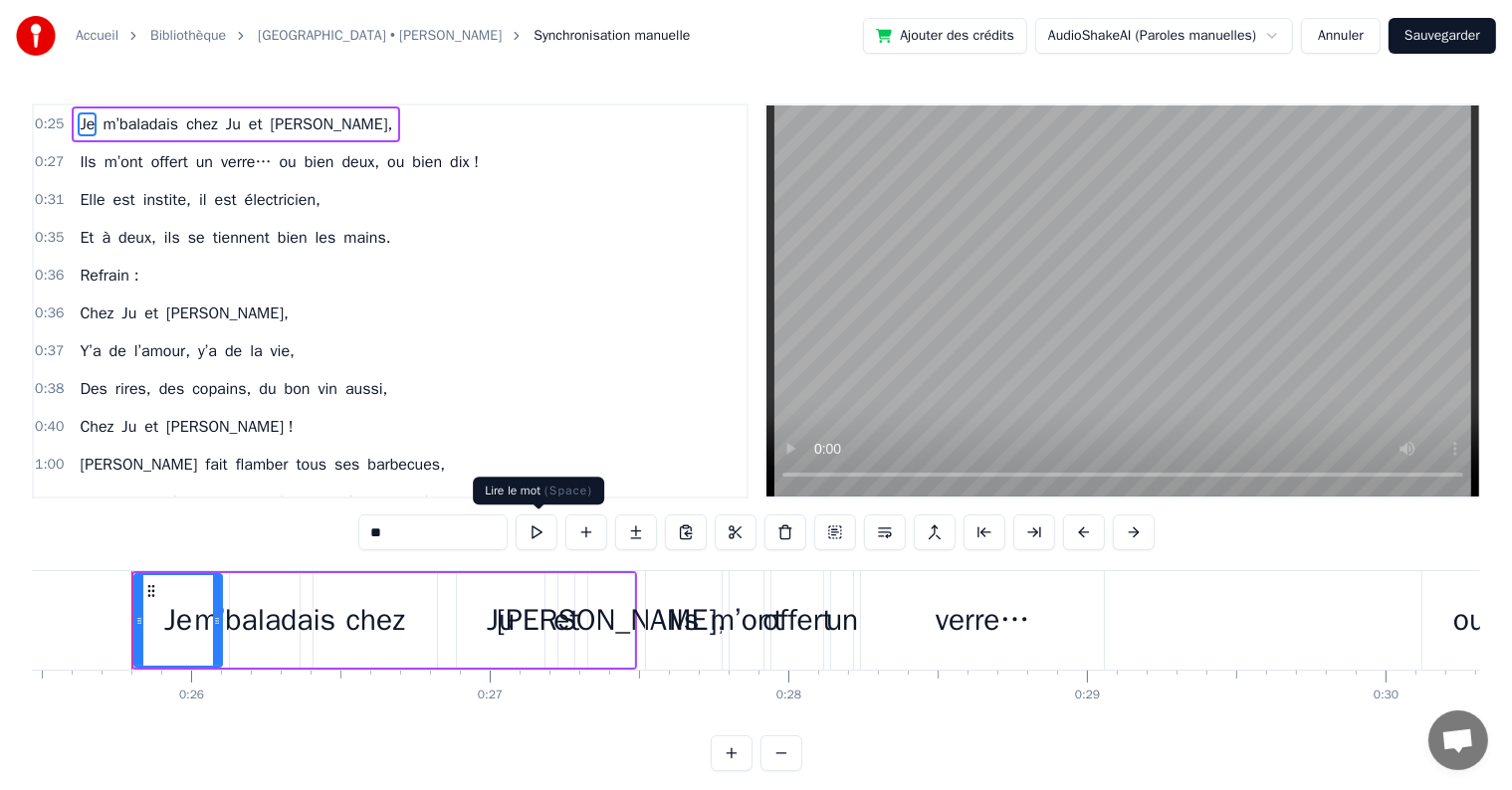 click at bounding box center (537, 532) 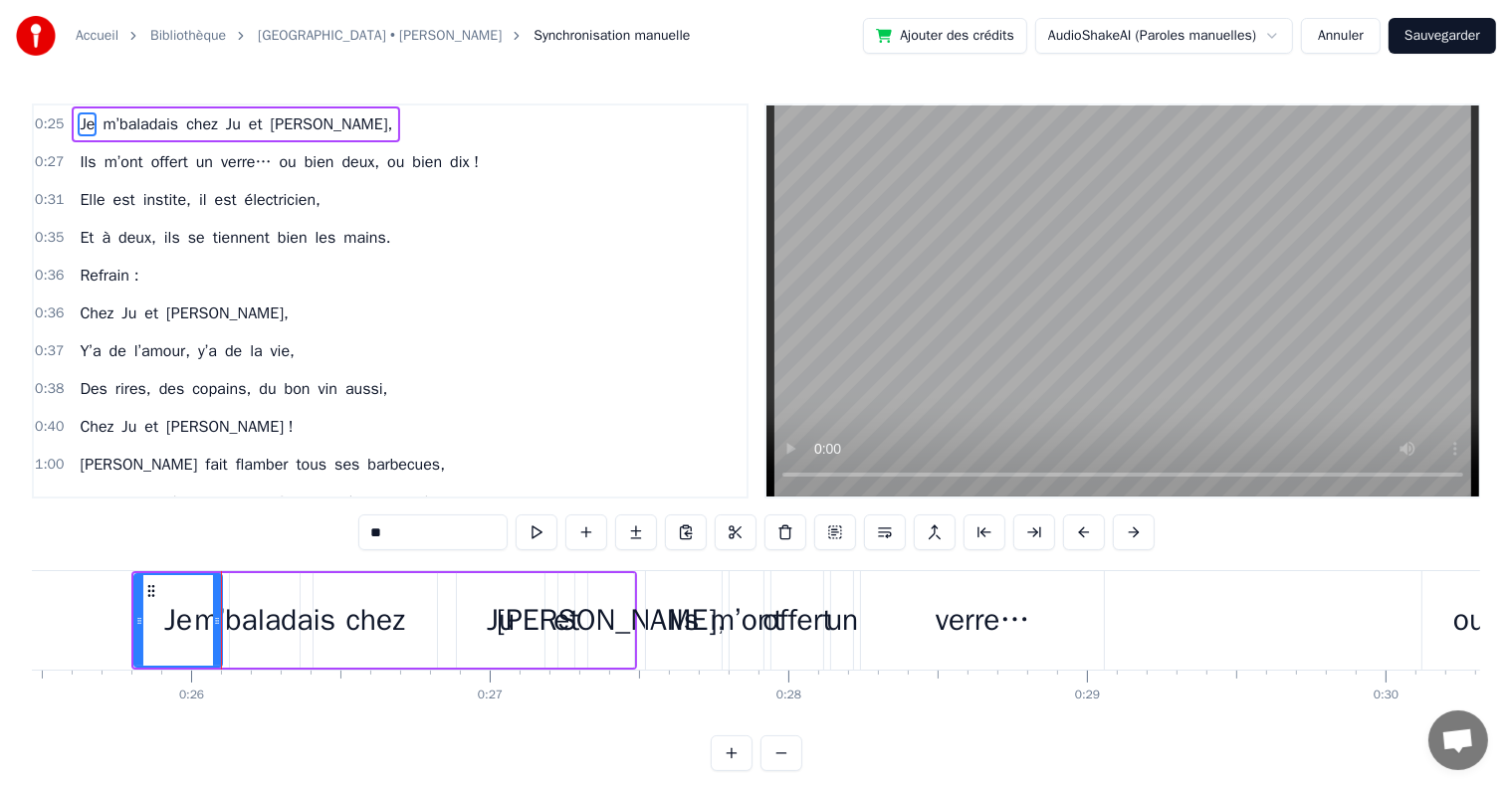 click at bounding box center (537, 532) 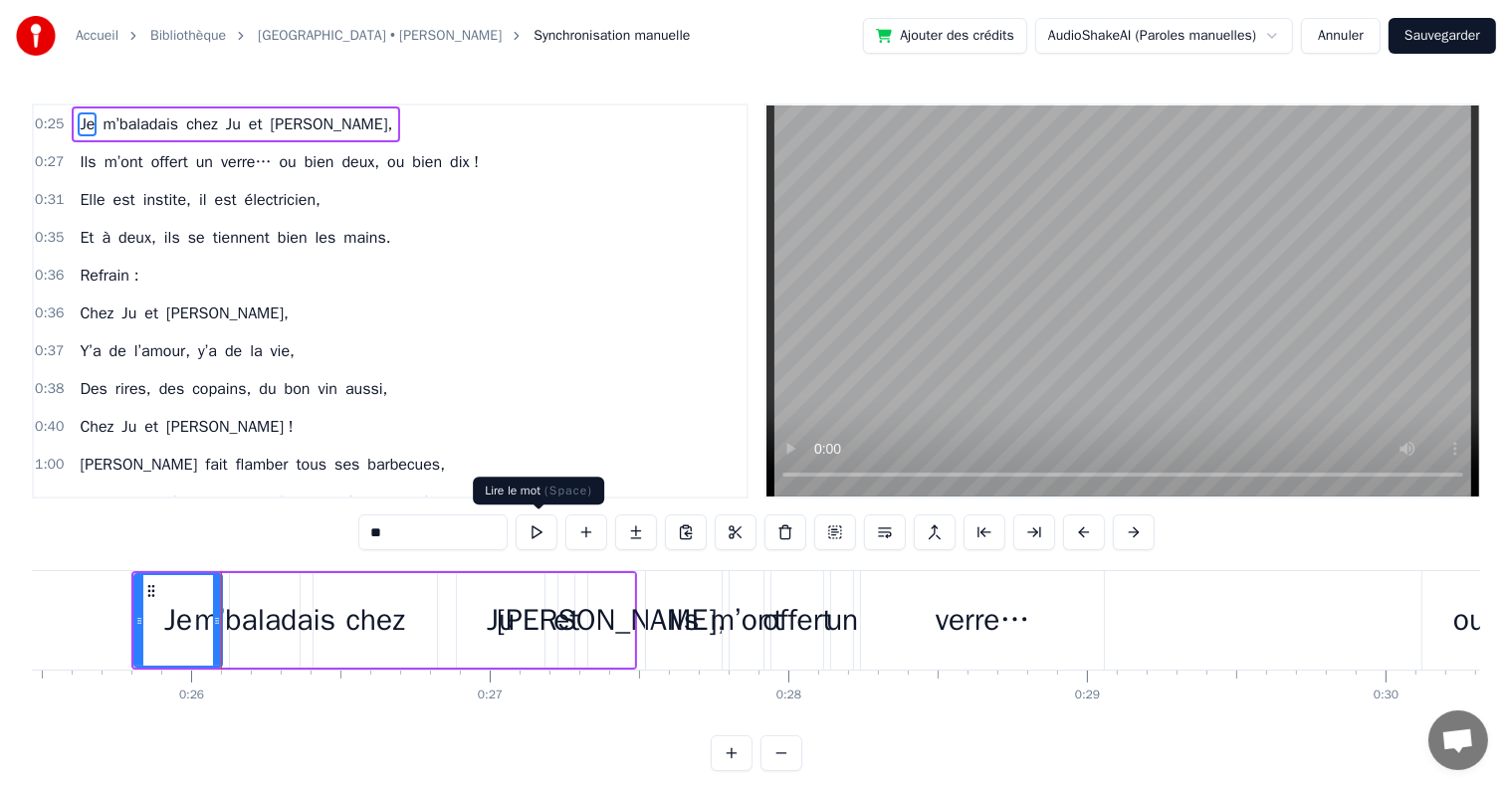 click at bounding box center [537, 532] 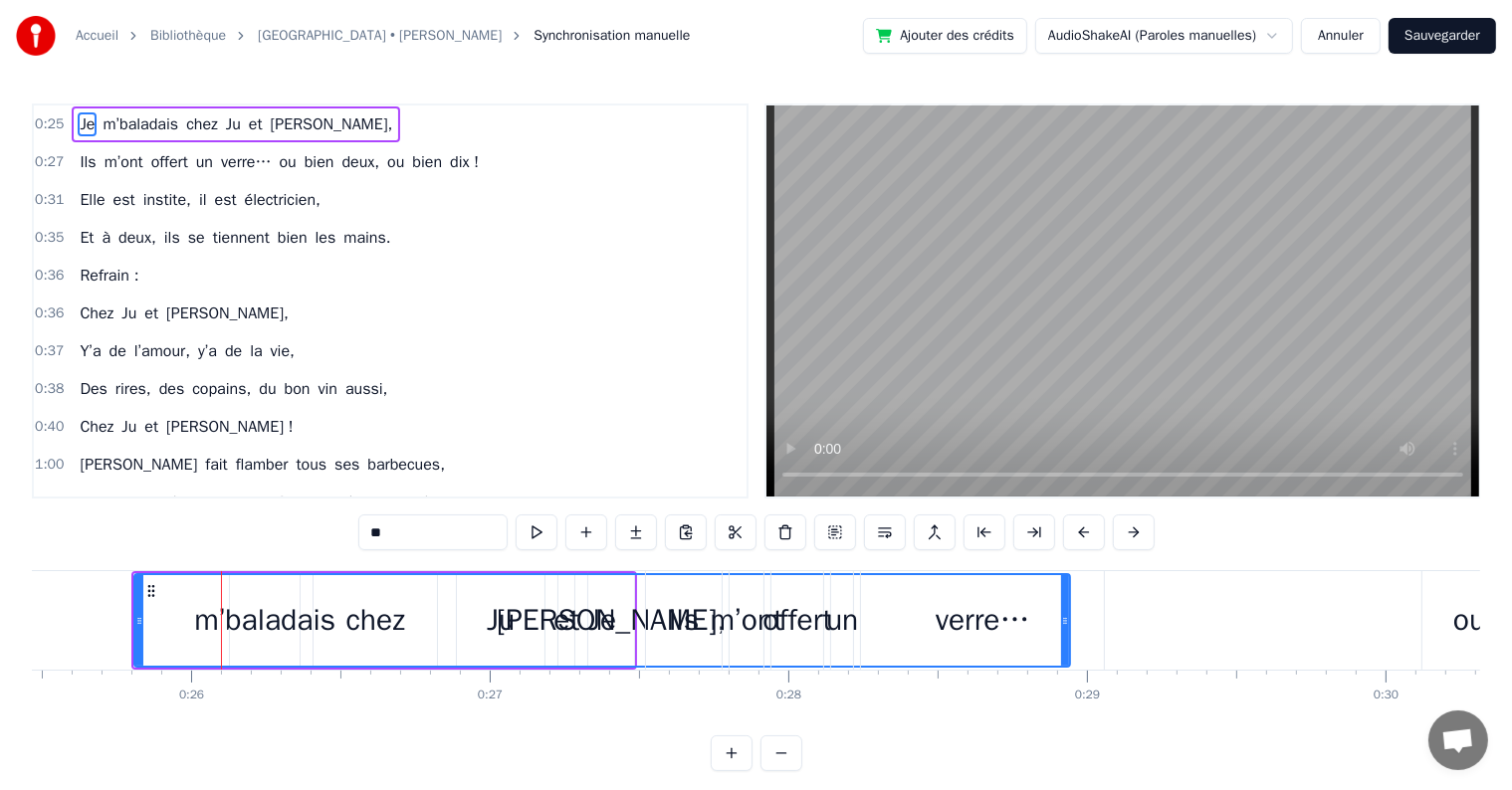 drag, startPoint x: 216, startPoint y: 625, endPoint x: 1067, endPoint y: 603, distance: 851.284 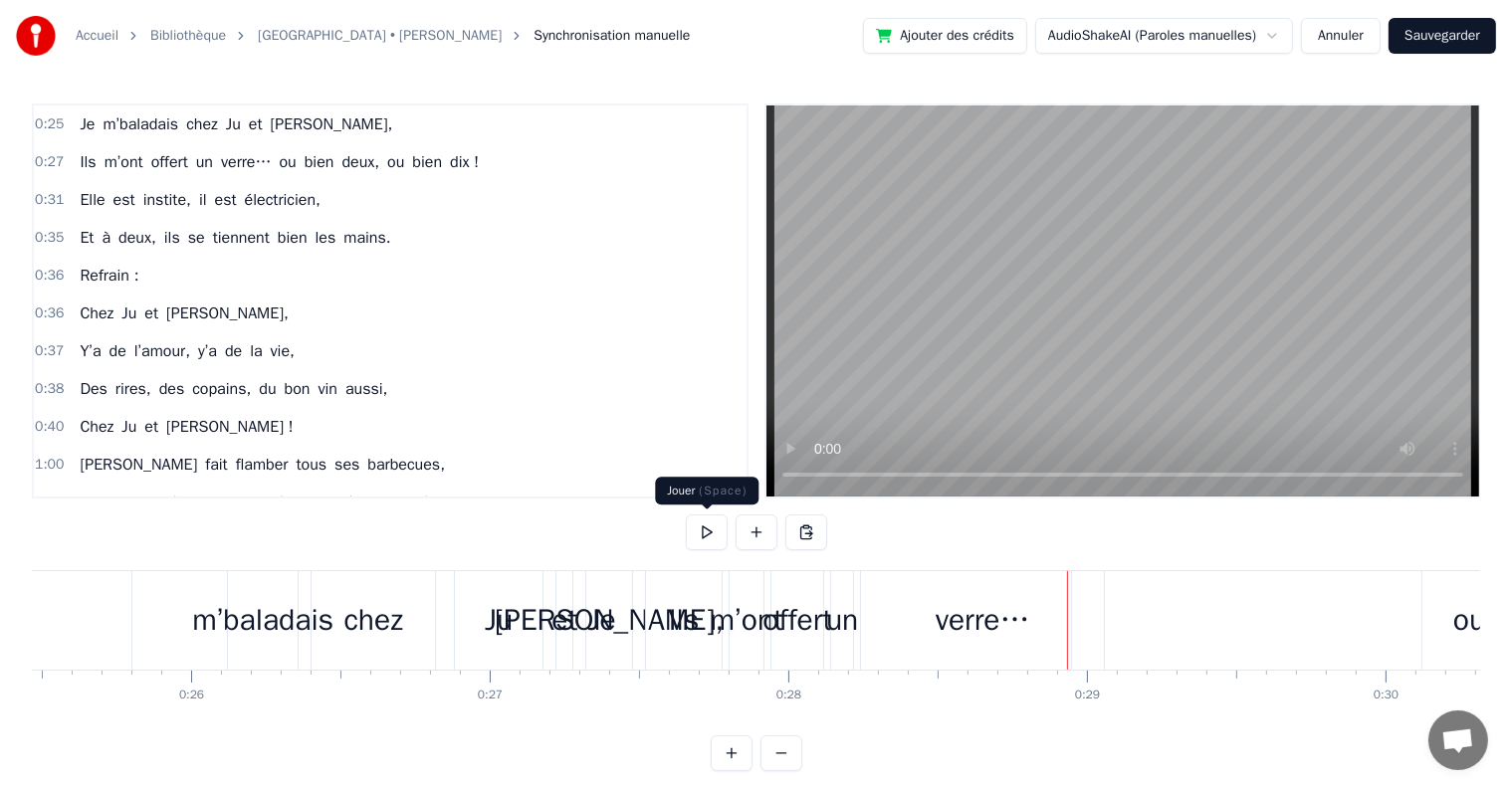 click at bounding box center (707, 532) 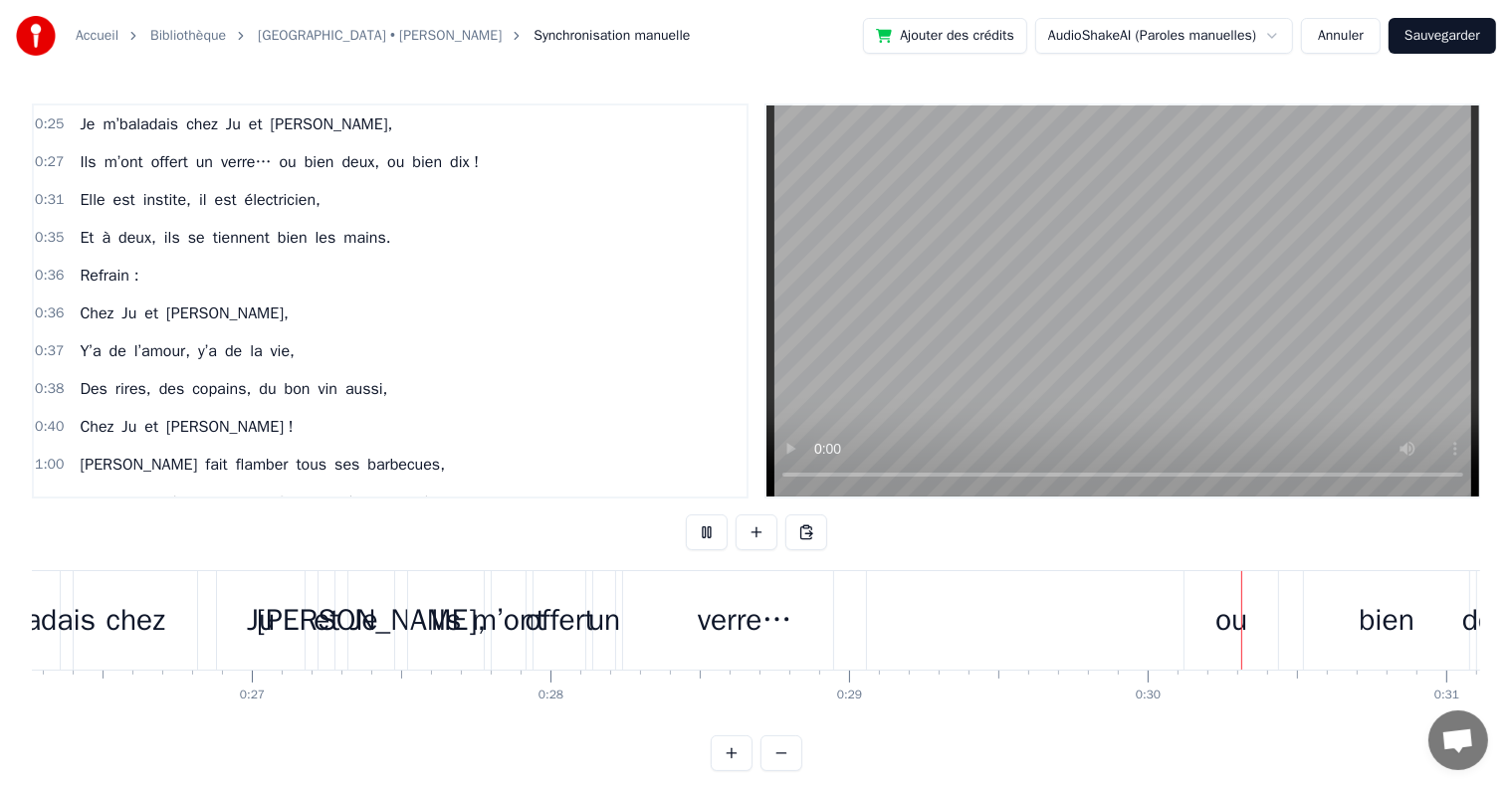 click at bounding box center [707, 532] 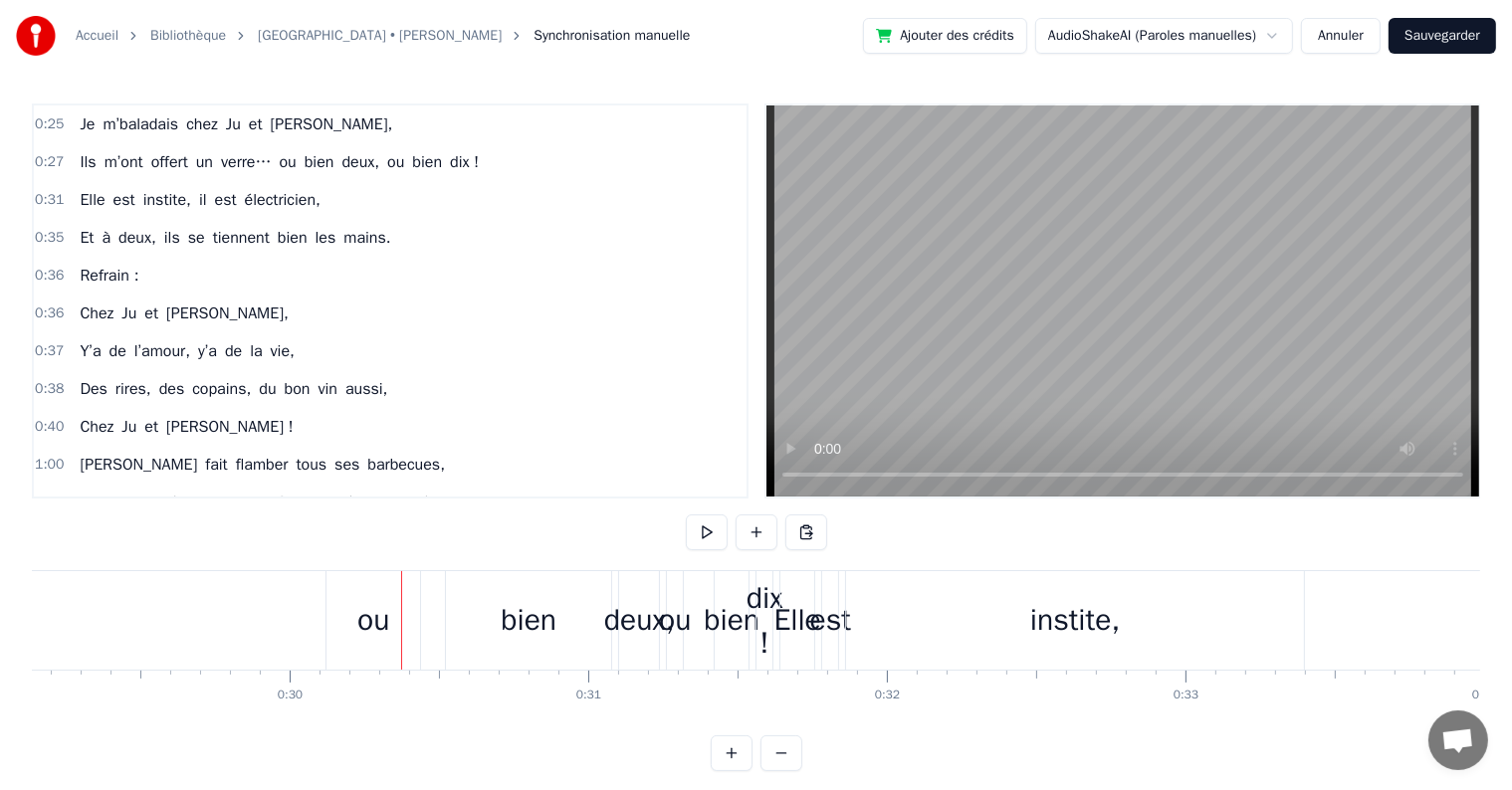 scroll, scrollTop: 0, scrollLeft: 8854, axis: horizontal 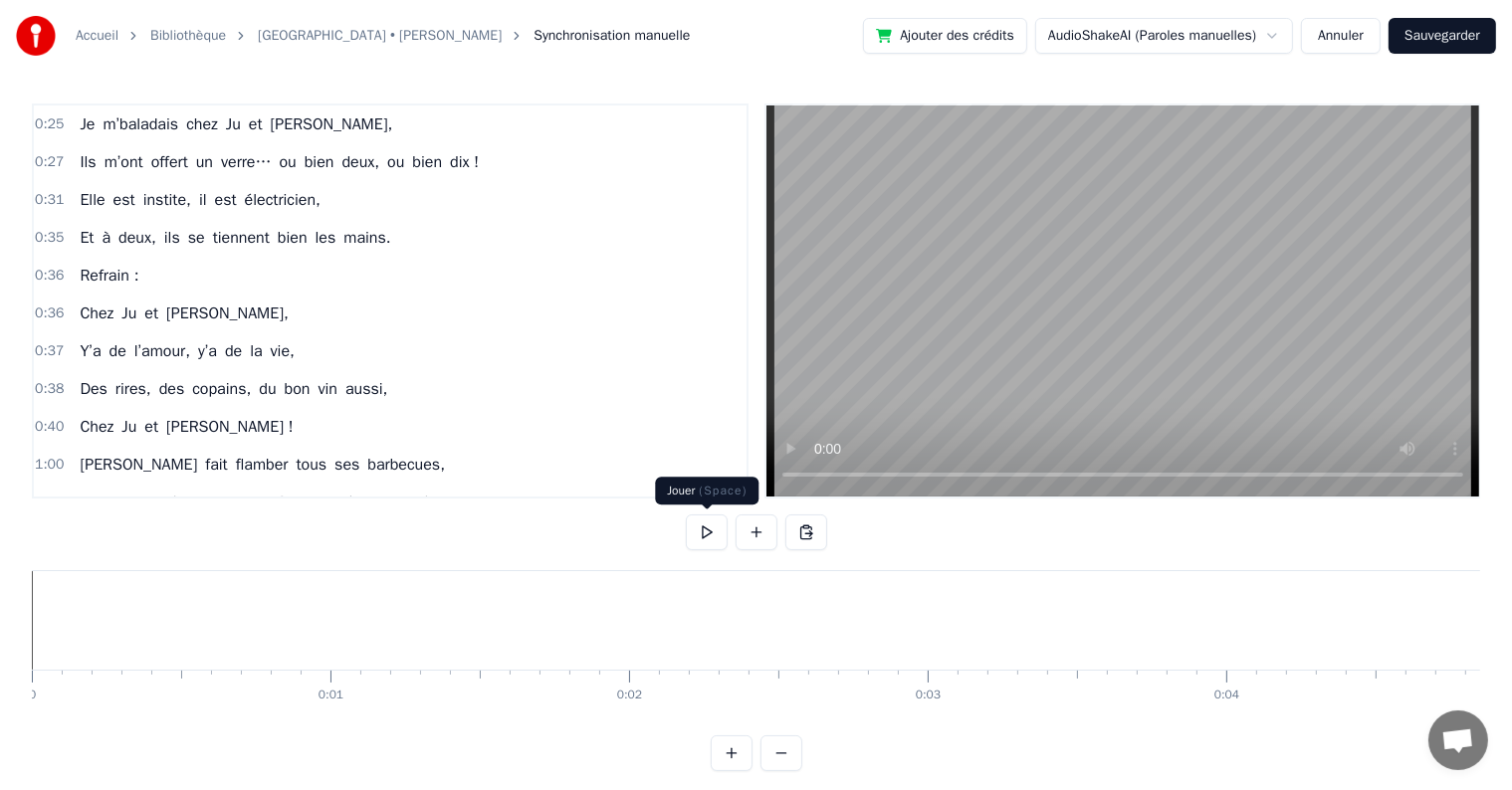 click at bounding box center [707, 532] 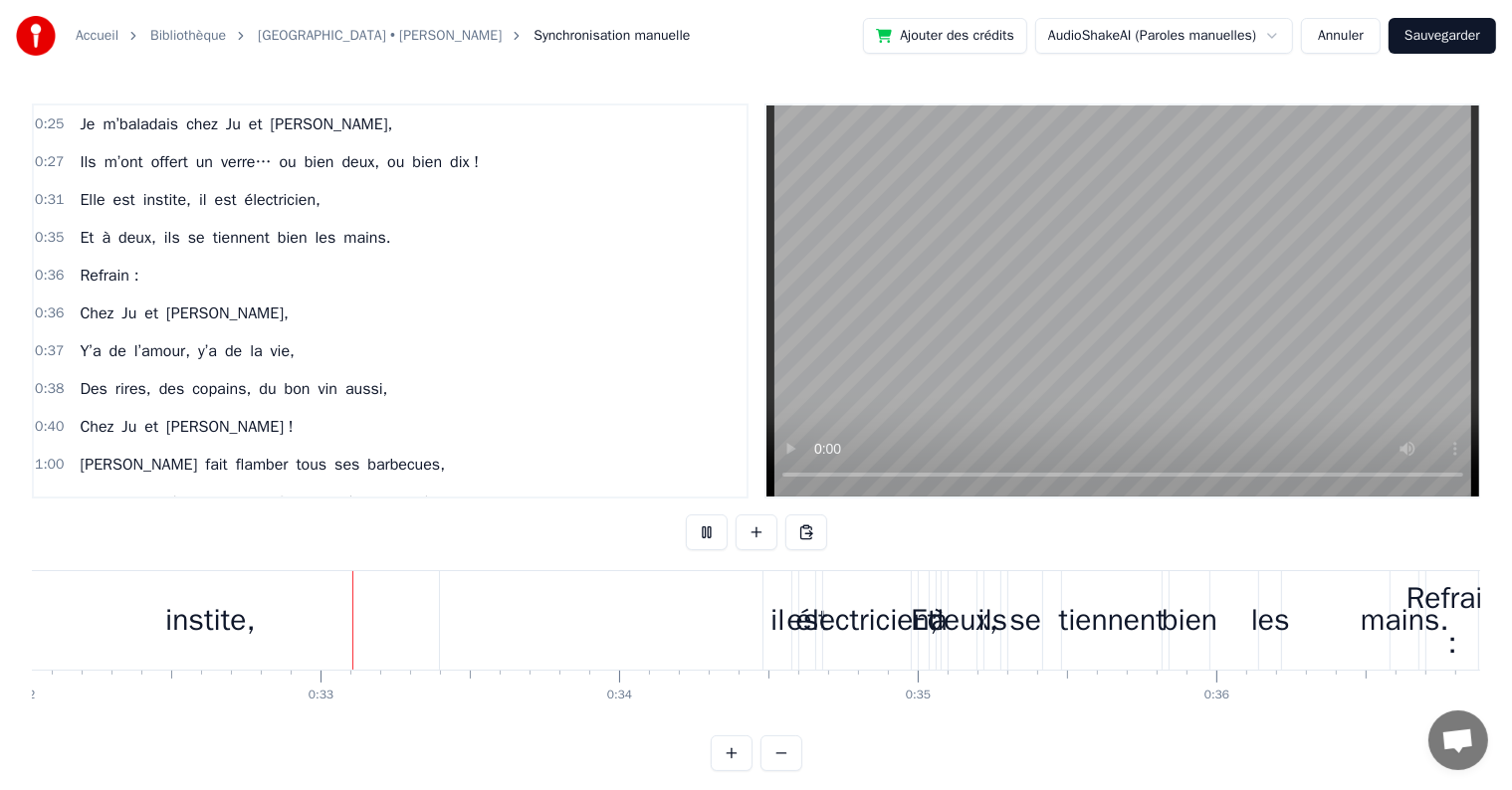 scroll, scrollTop: 0, scrollLeft: 9571, axis: horizontal 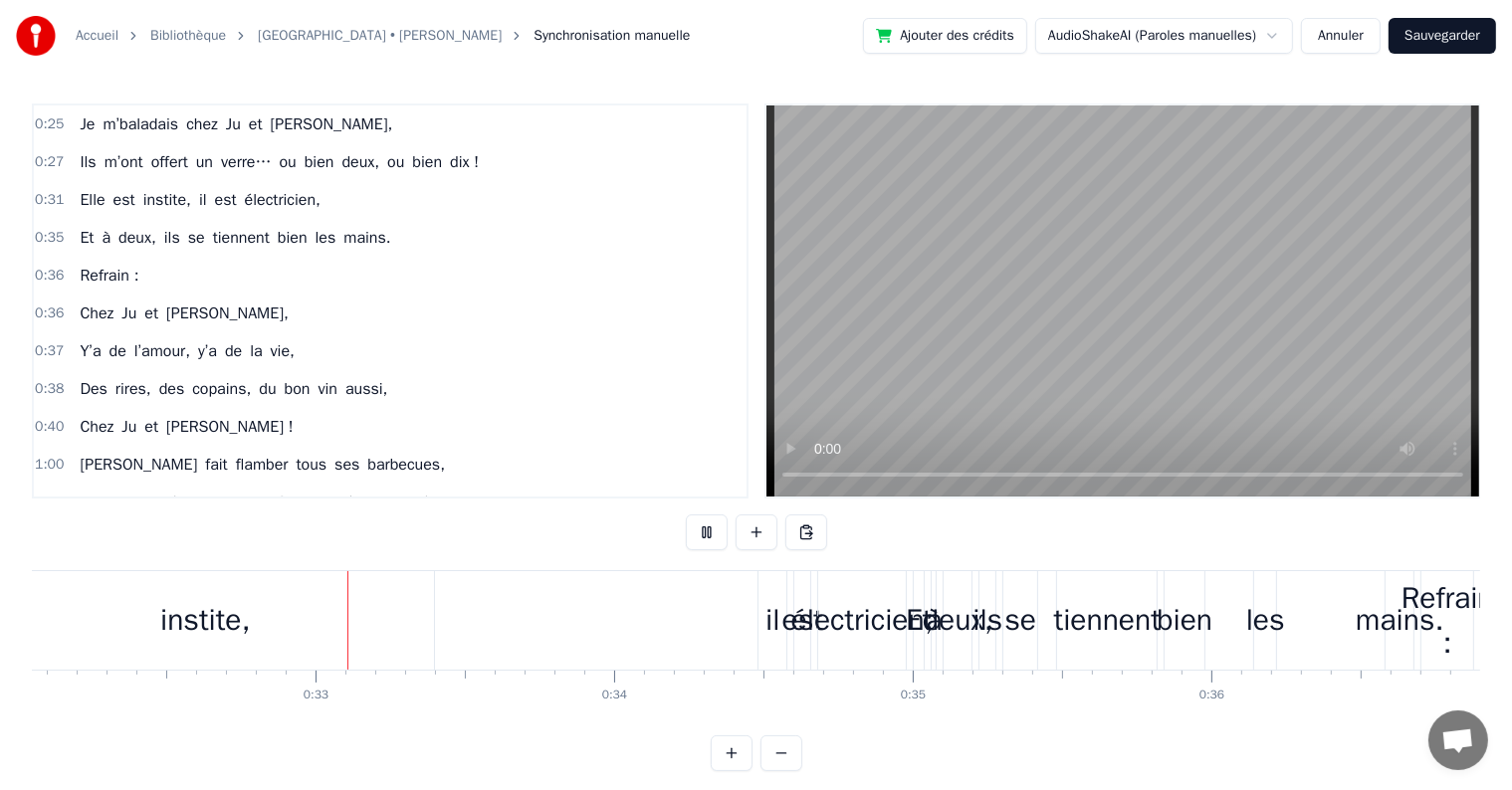click at bounding box center (707, 532) 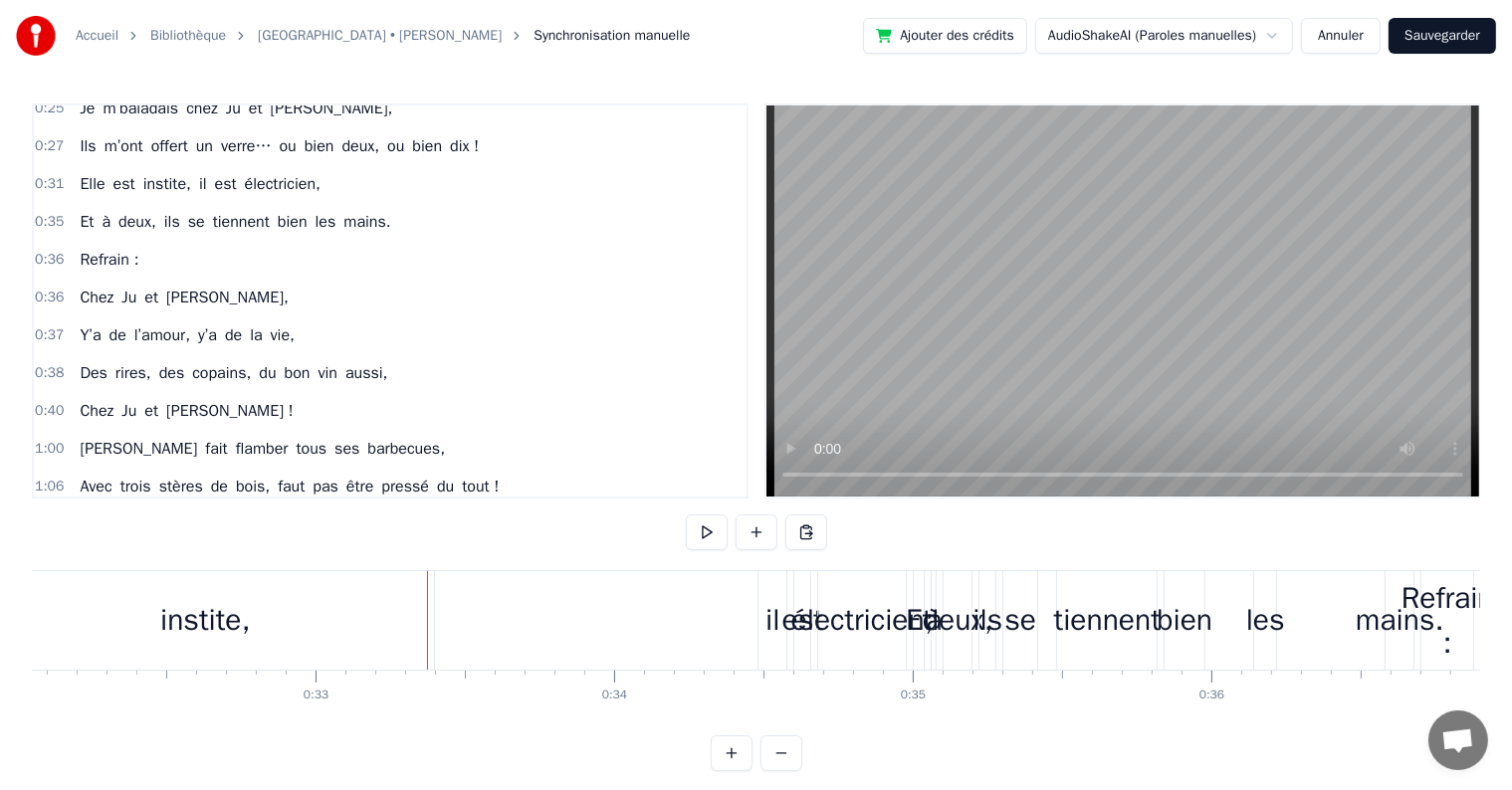 scroll, scrollTop: 0, scrollLeft: 0, axis: both 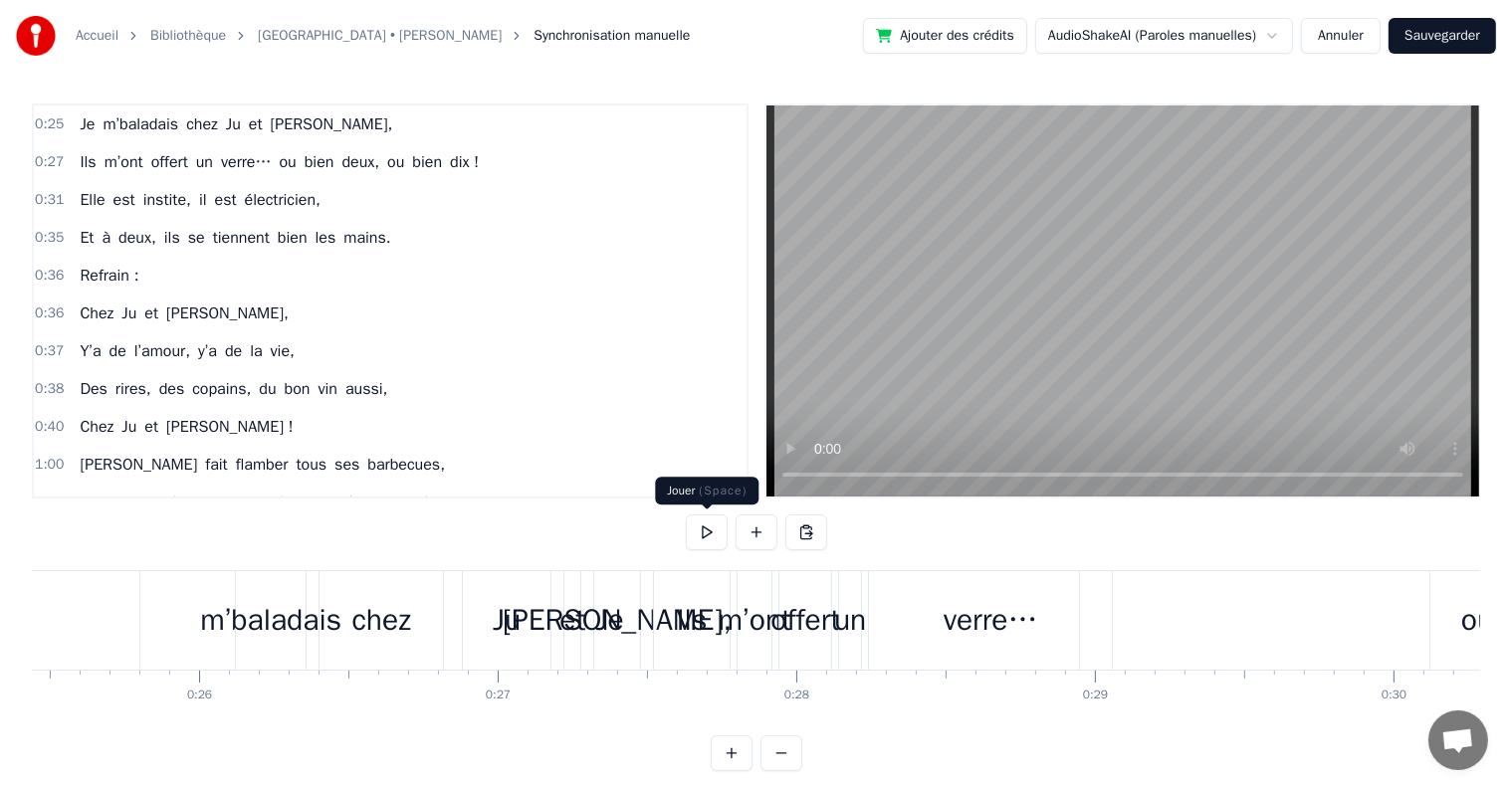 click at bounding box center [707, 532] 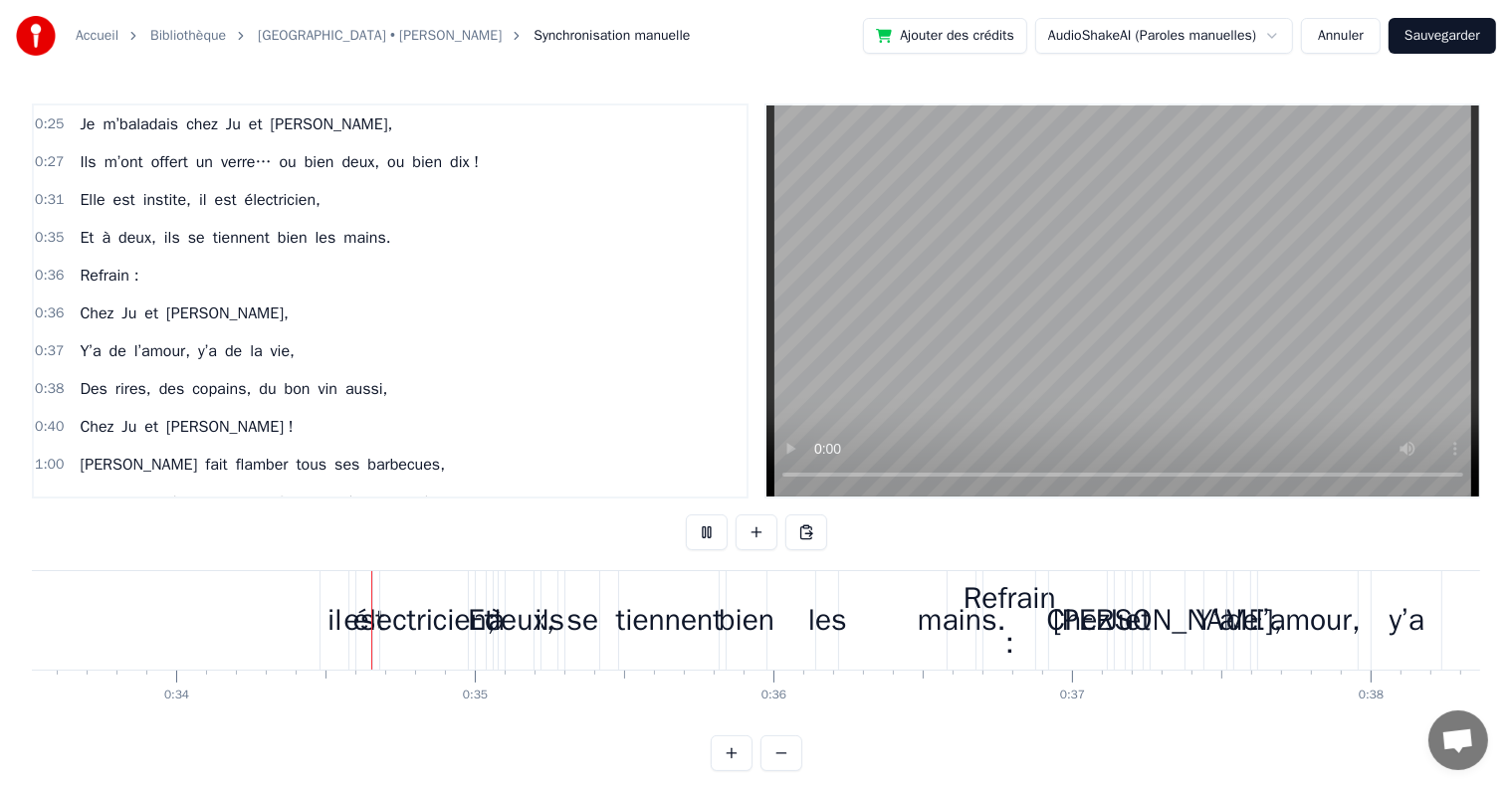 scroll, scrollTop: 0, scrollLeft: 10062, axis: horizontal 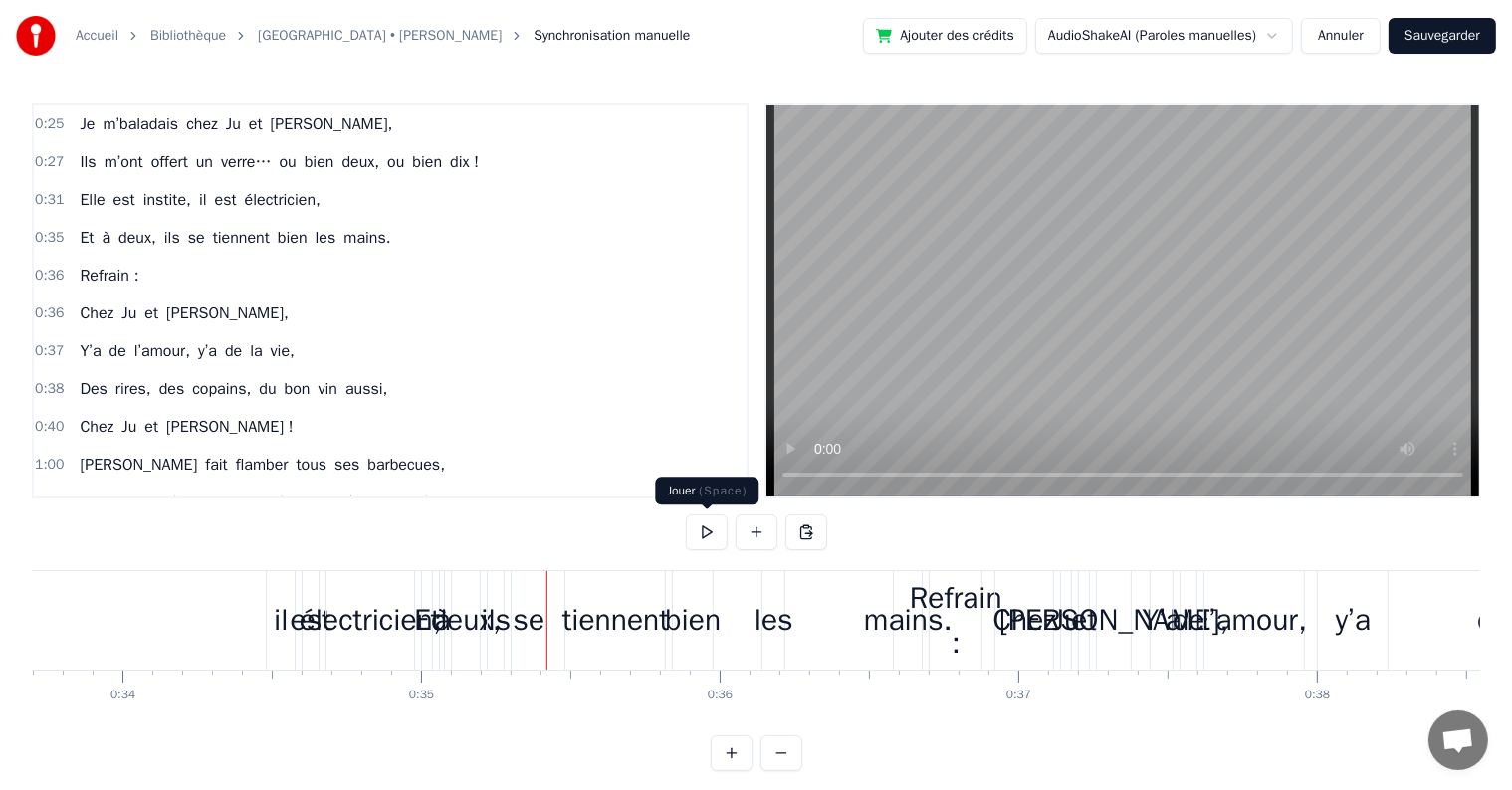 click at bounding box center [707, 532] 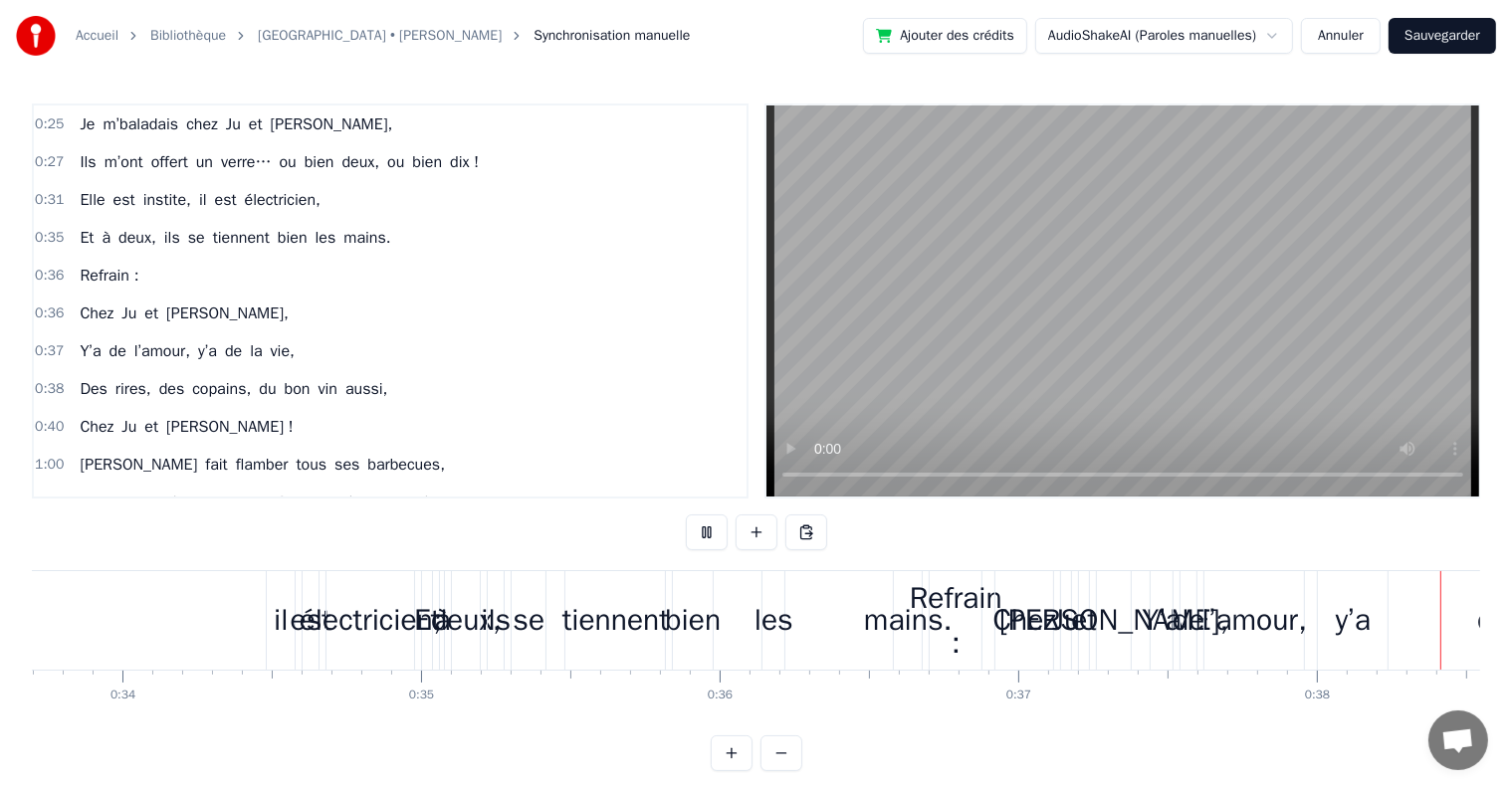 click at bounding box center (707, 532) 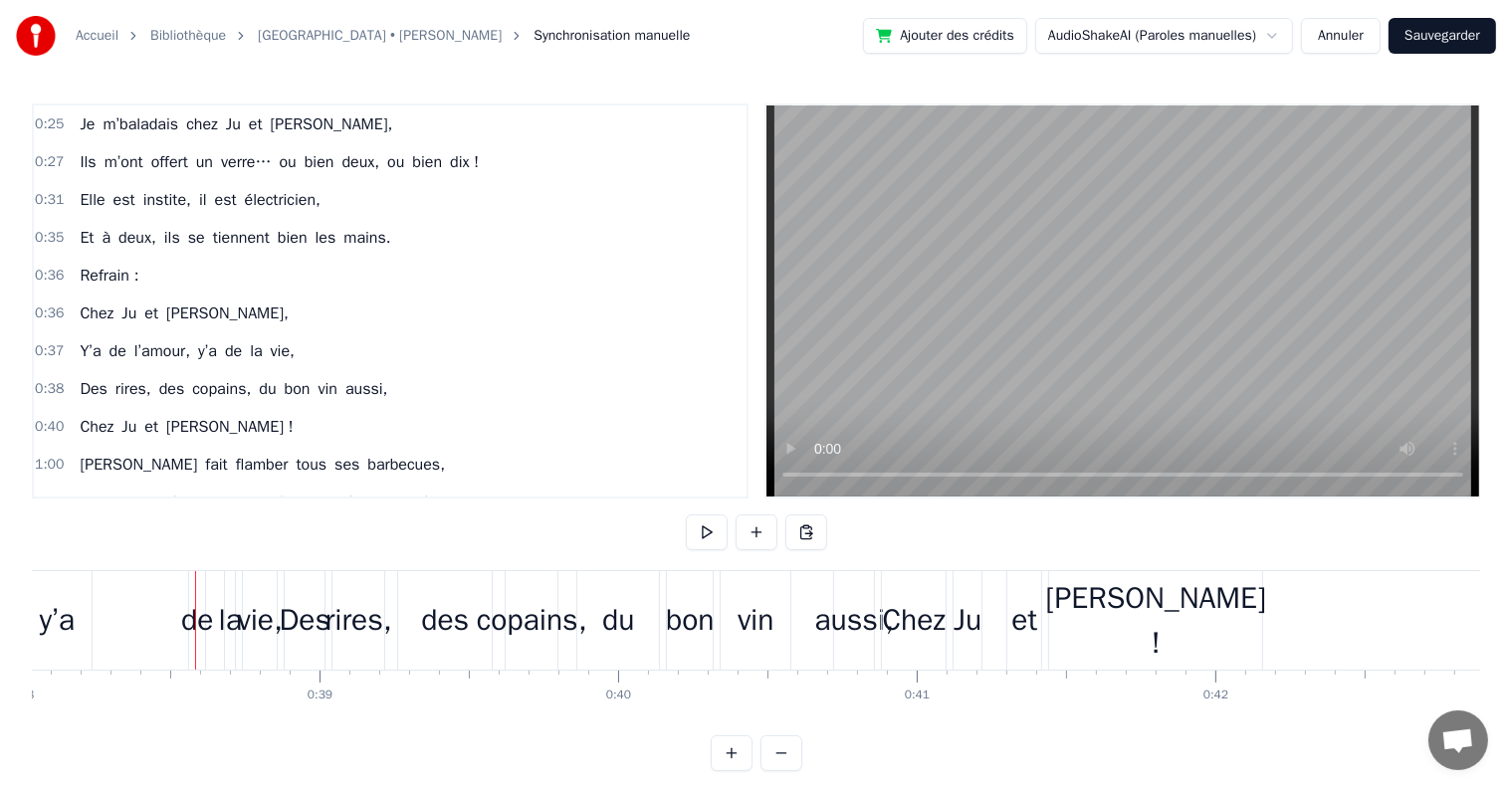 scroll, scrollTop: 0, scrollLeft: 11421, axis: horizontal 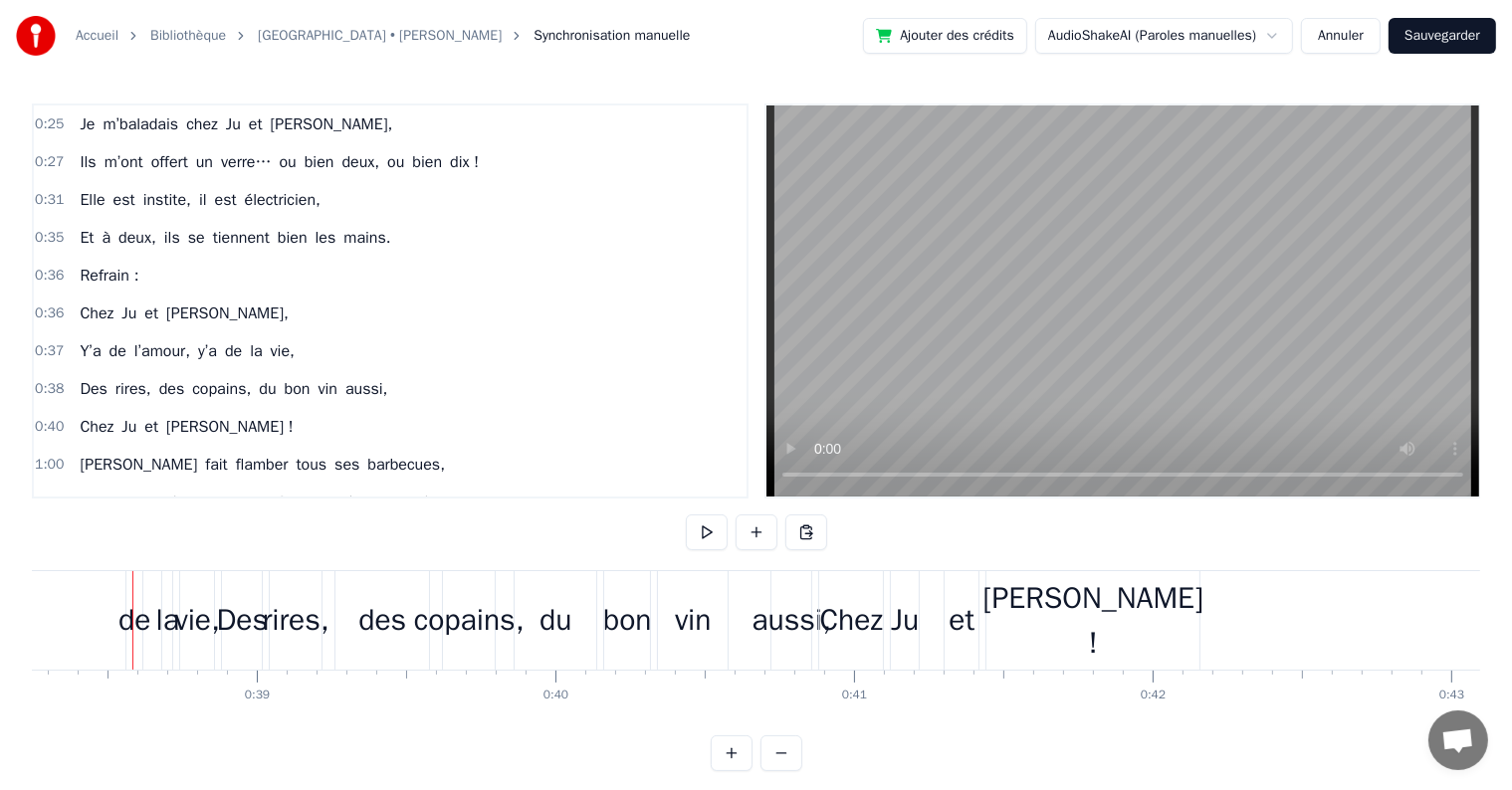 click on "Annuler" at bounding box center (1341, 36) 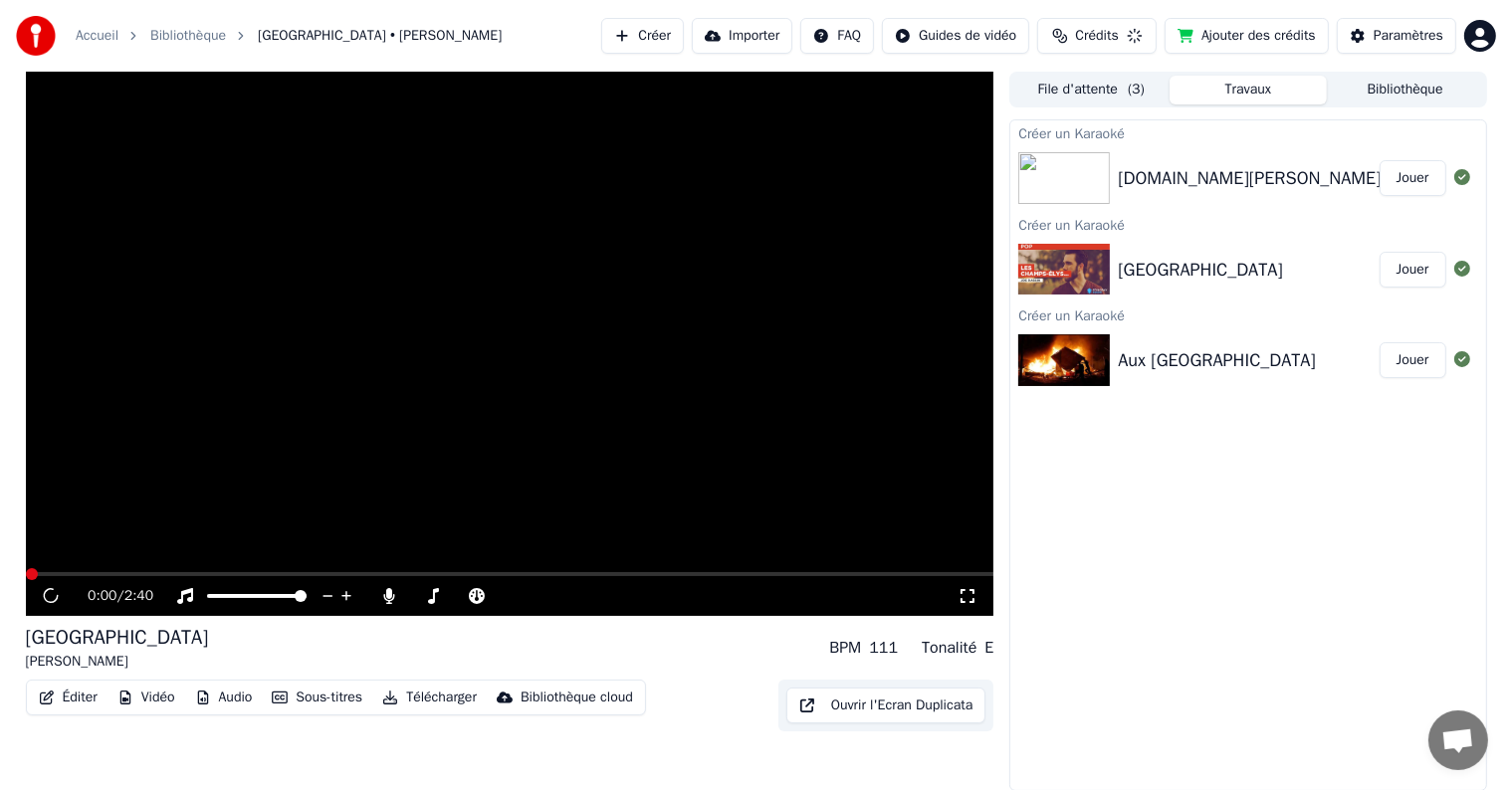 scroll, scrollTop: 0, scrollLeft: 0, axis: both 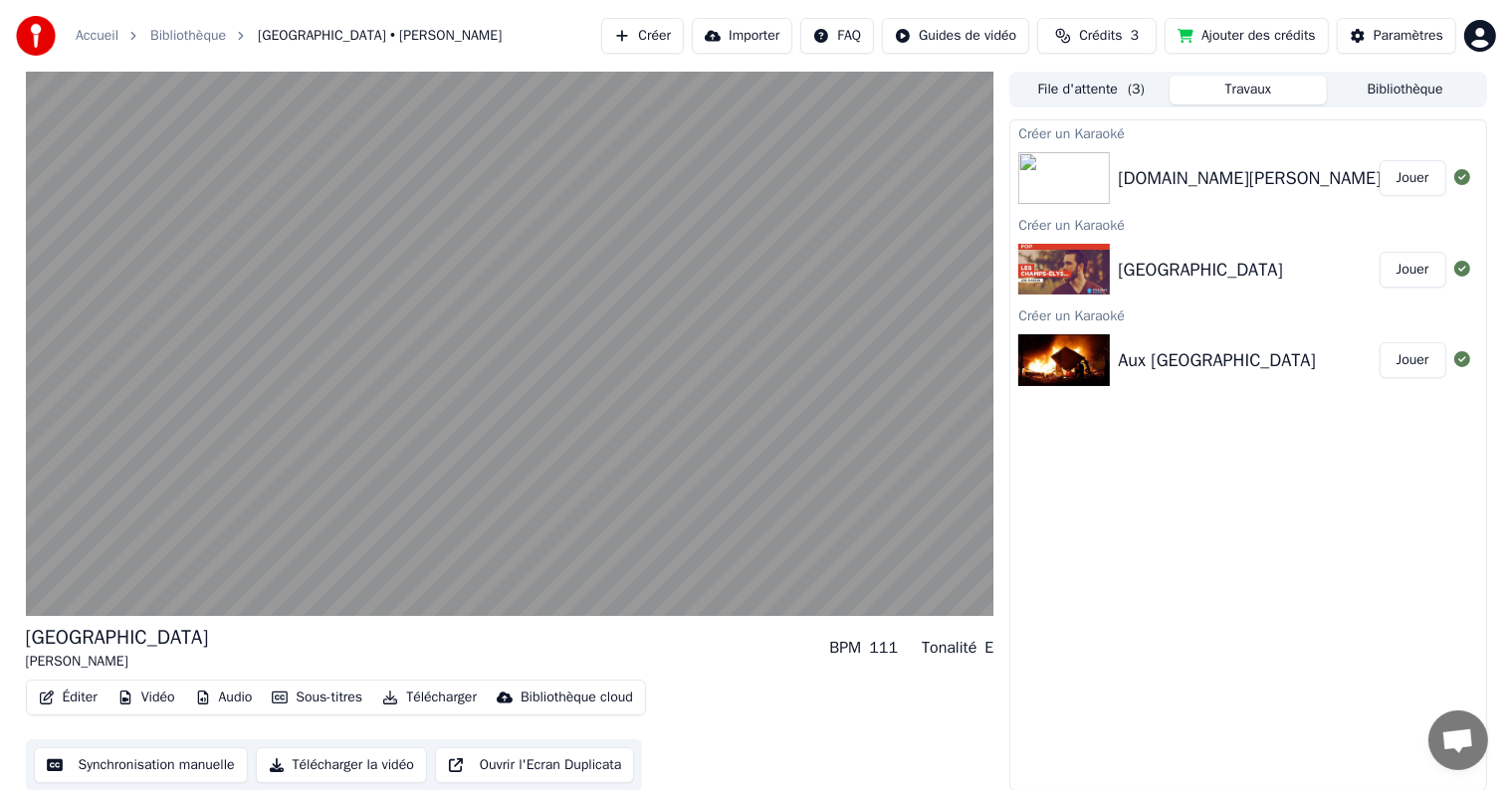 click on "[GEOGRAPHIC_DATA]" at bounding box center [1199, 270] 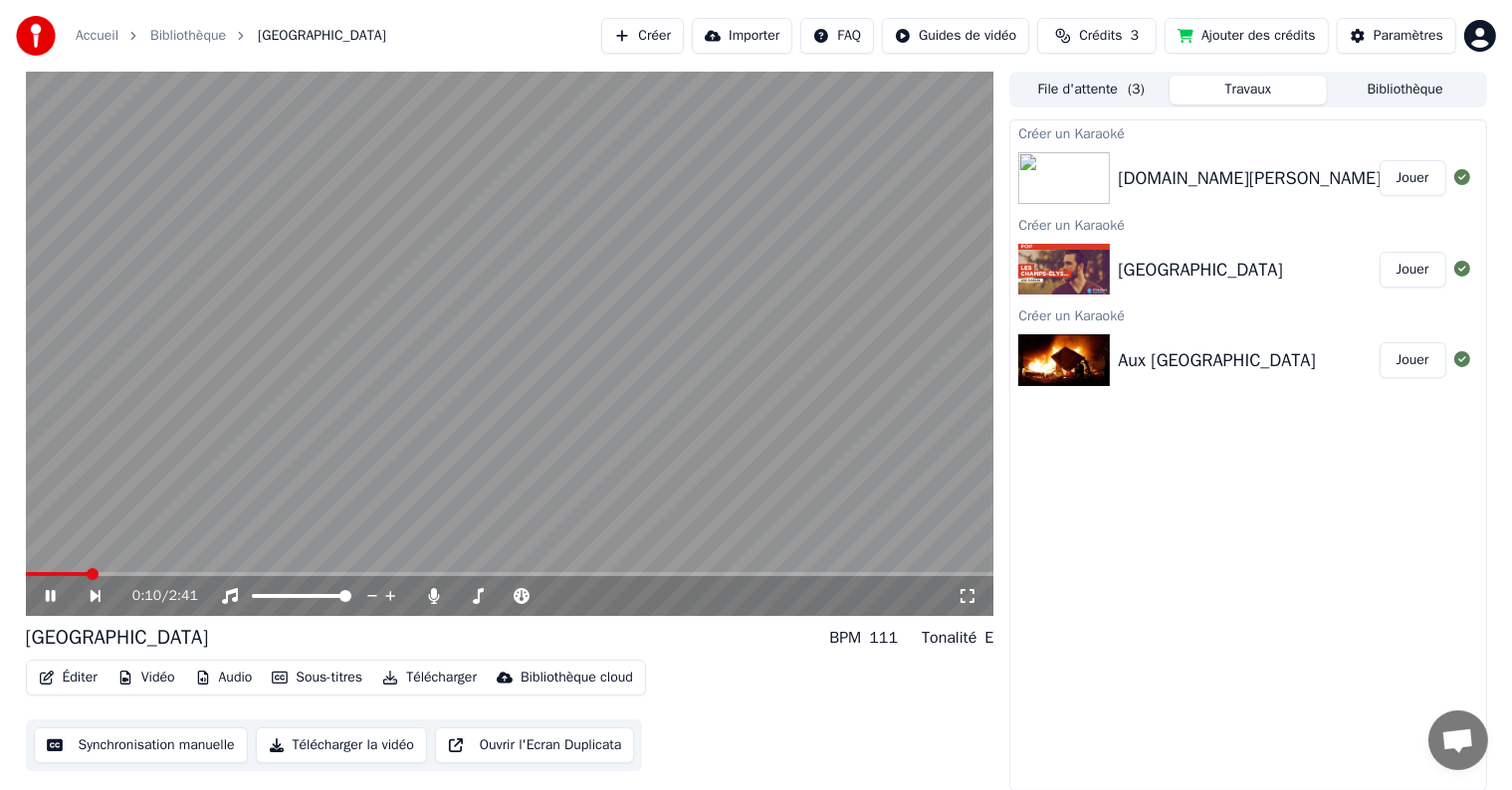 click 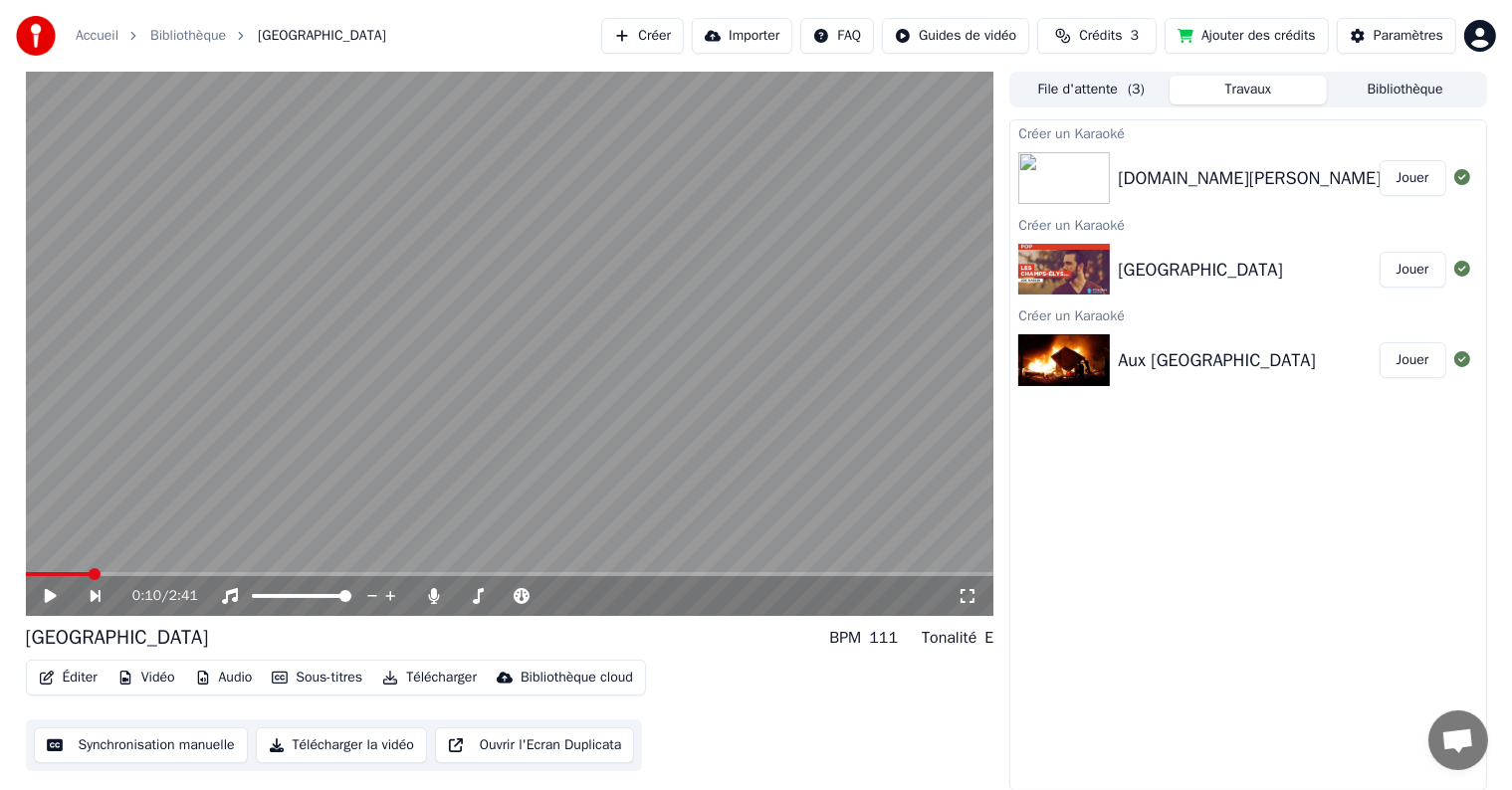 click on "Synchronisation manuelle" at bounding box center (140, 745) 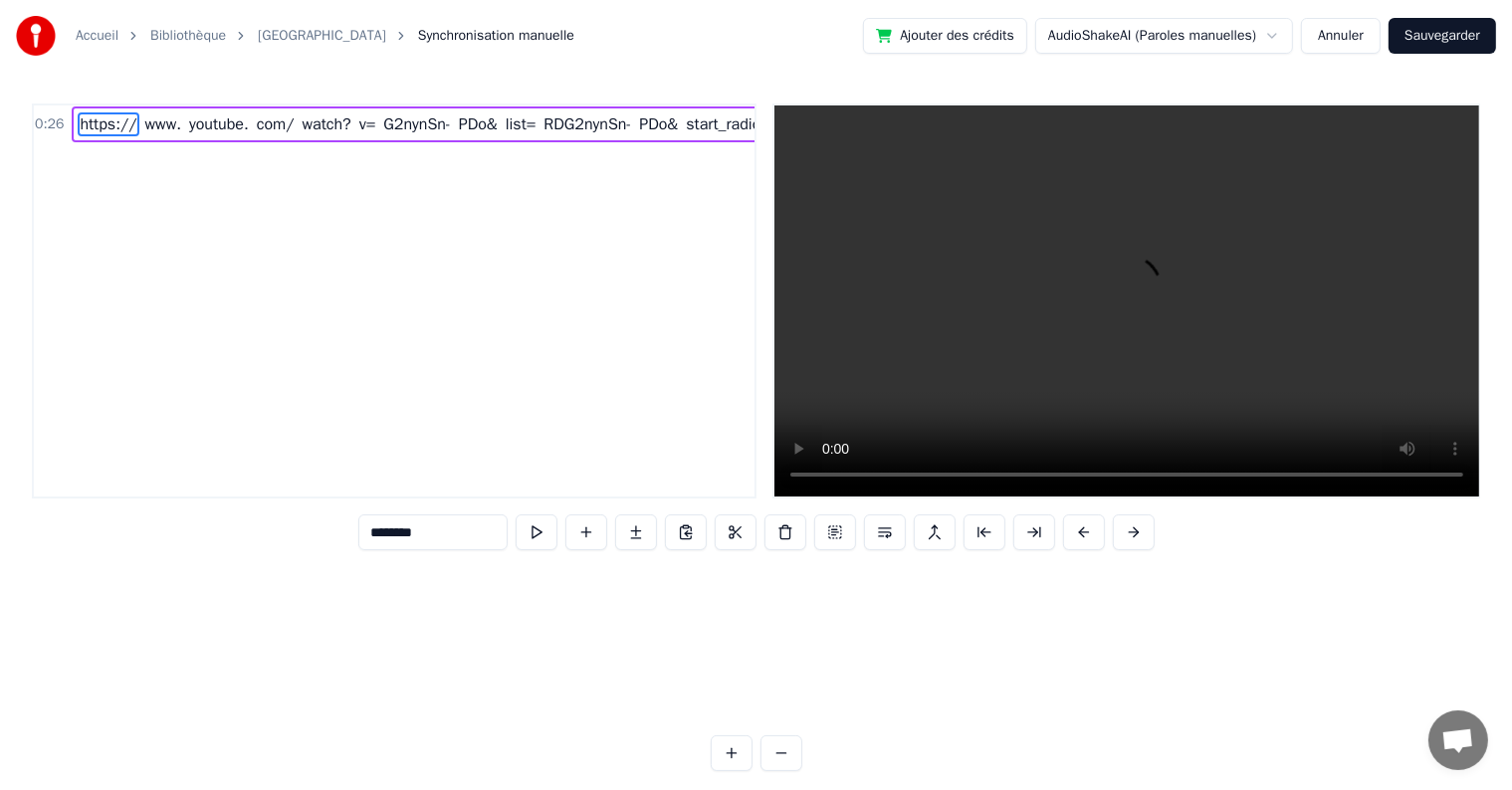 scroll, scrollTop: 0, scrollLeft: 0, axis: both 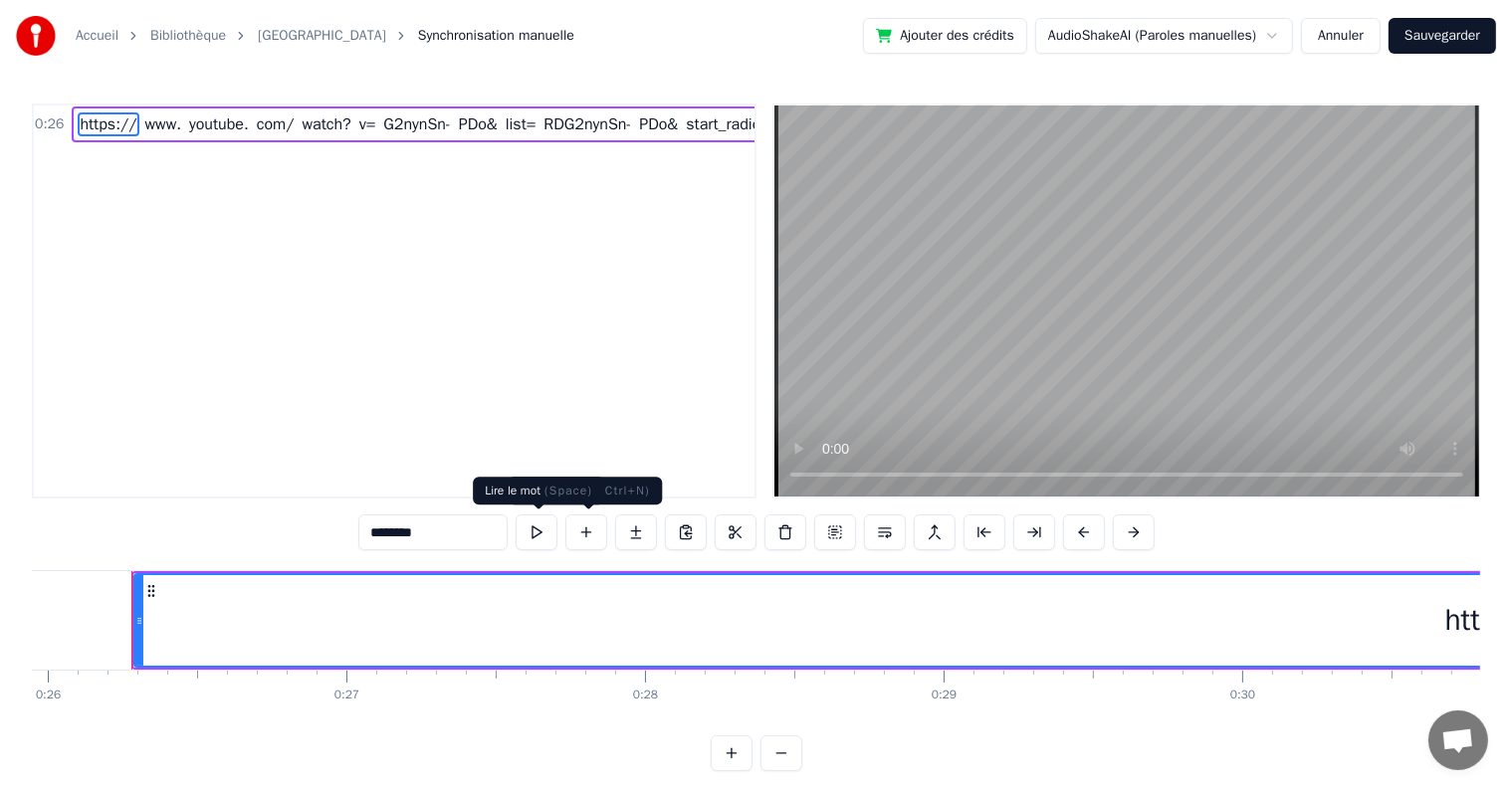 click at bounding box center [537, 532] 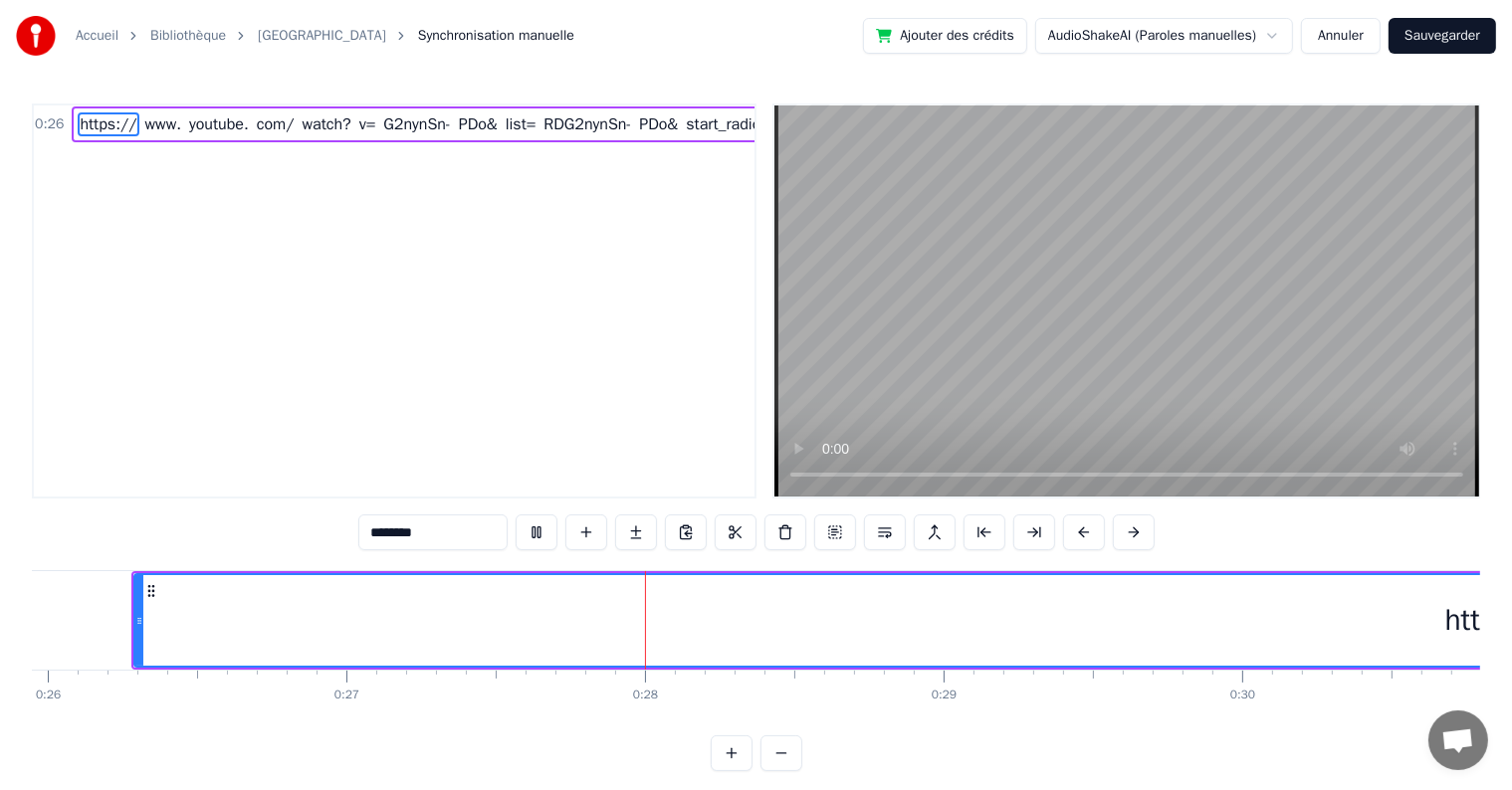click at bounding box center (537, 532) 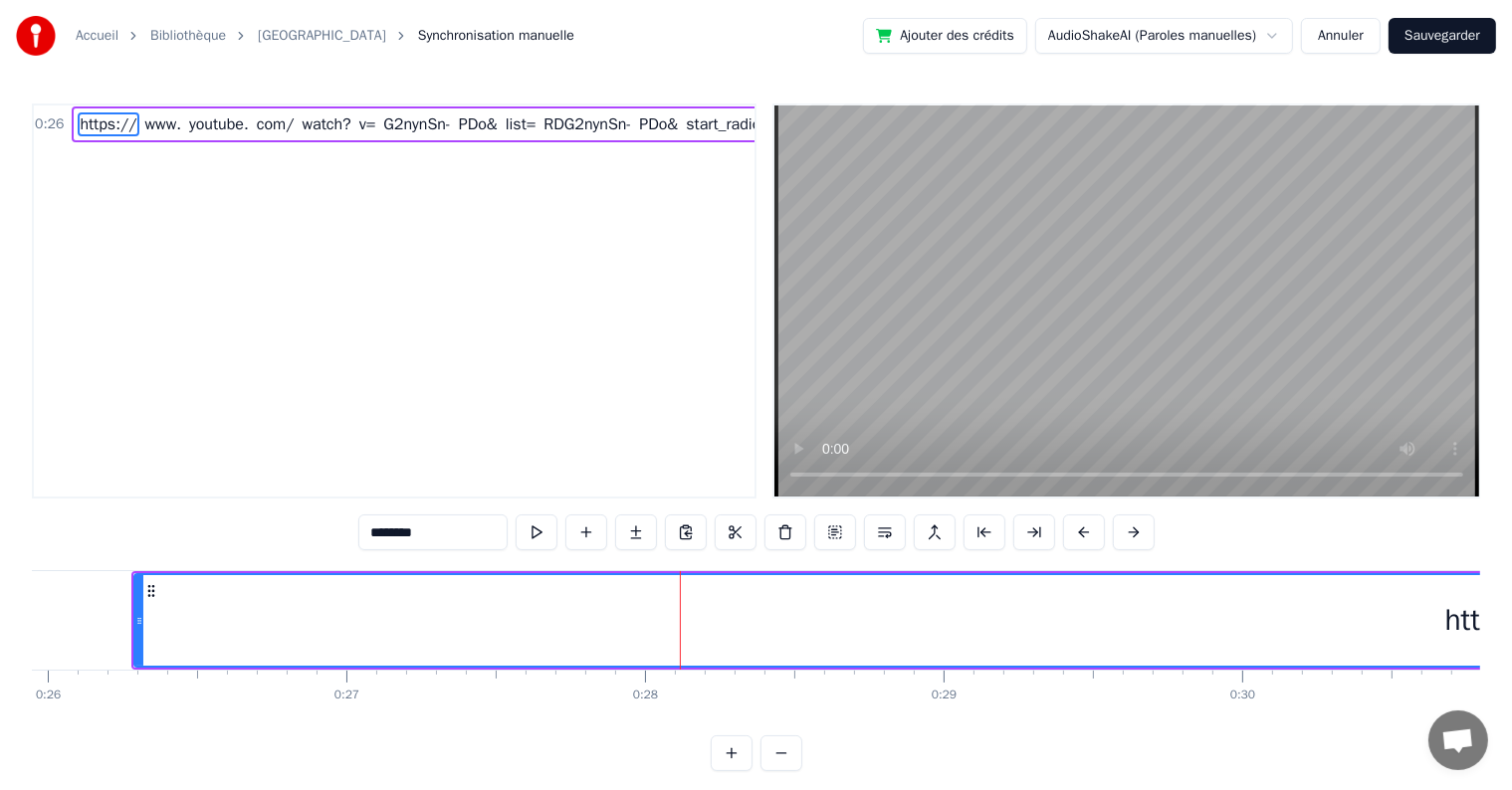 click on "Annuler" at bounding box center [1341, 36] 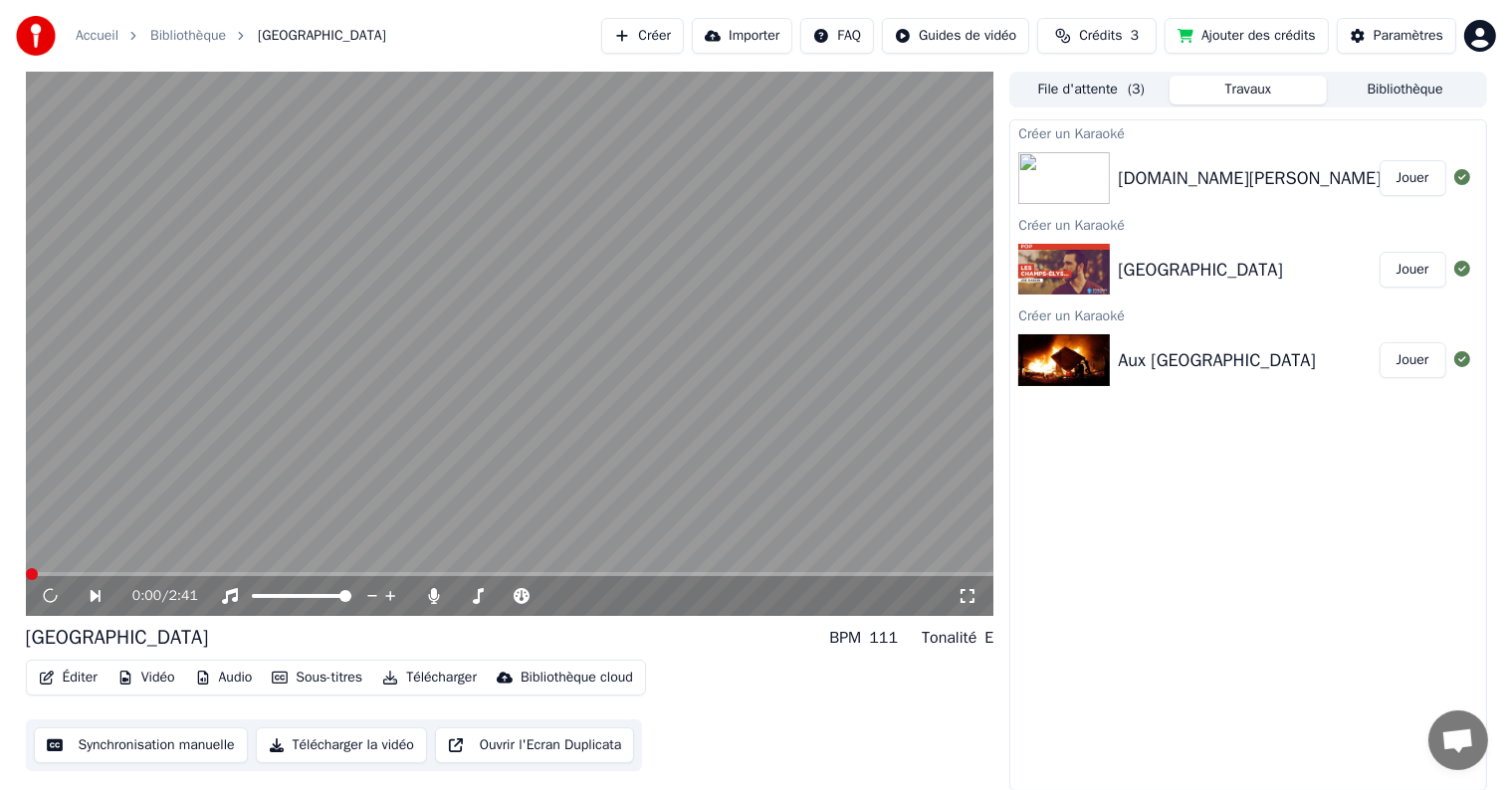 click on "Aux [GEOGRAPHIC_DATA] Jouer" at bounding box center (1247, 360) 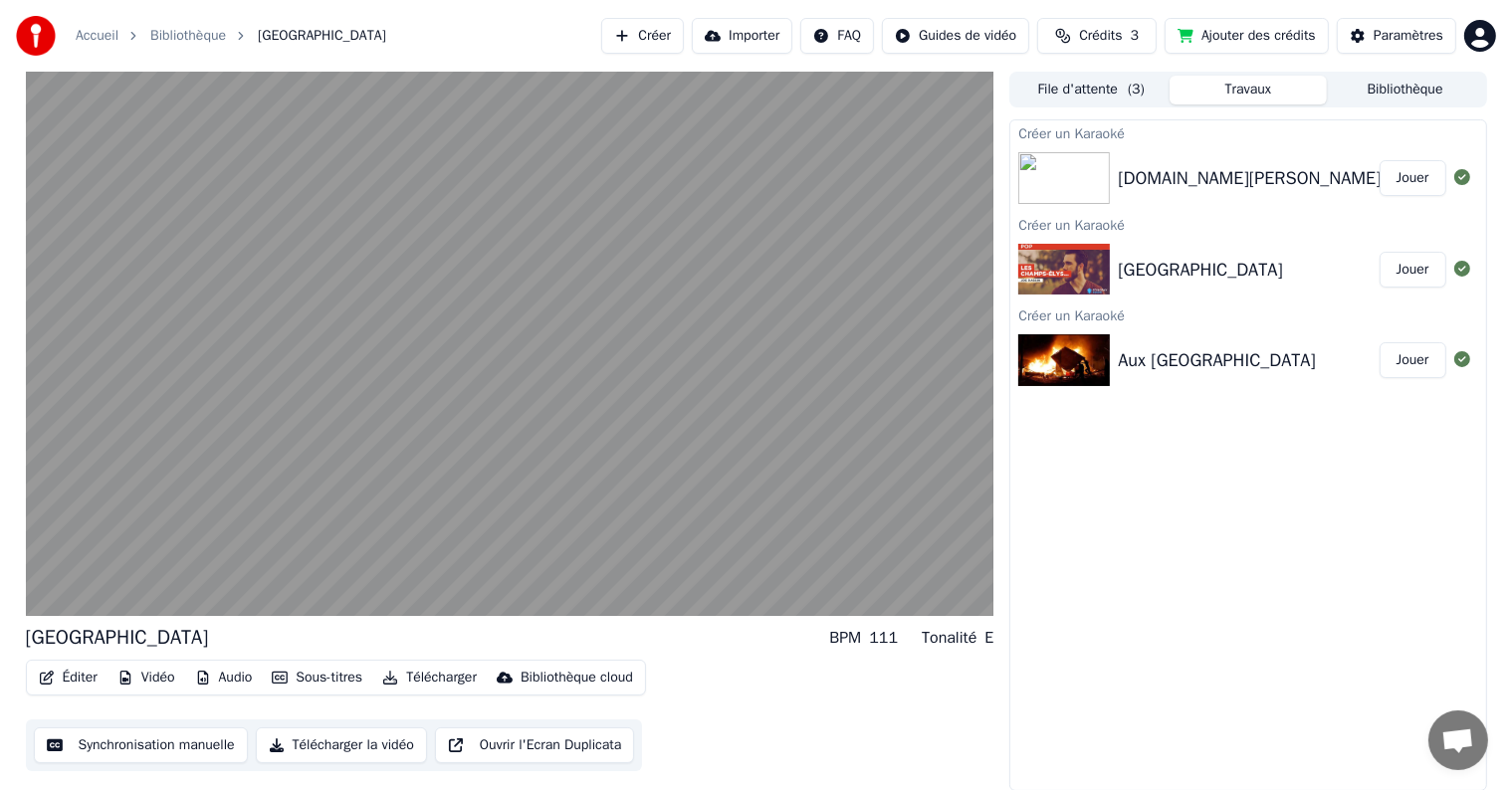 click on "Jouer" at bounding box center (1412, 360) 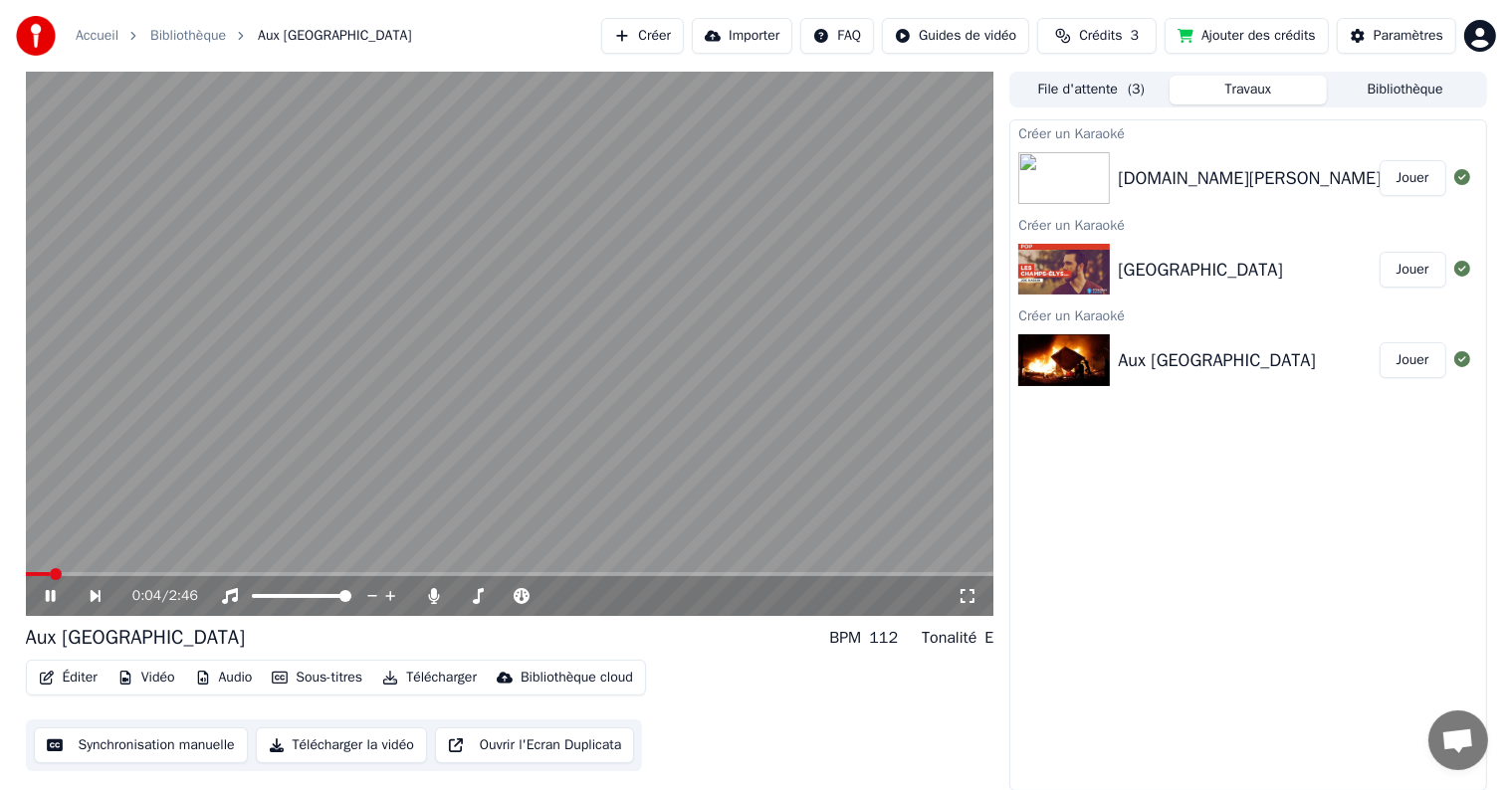 click on "Synchronisation manuelle" at bounding box center [140, 745] 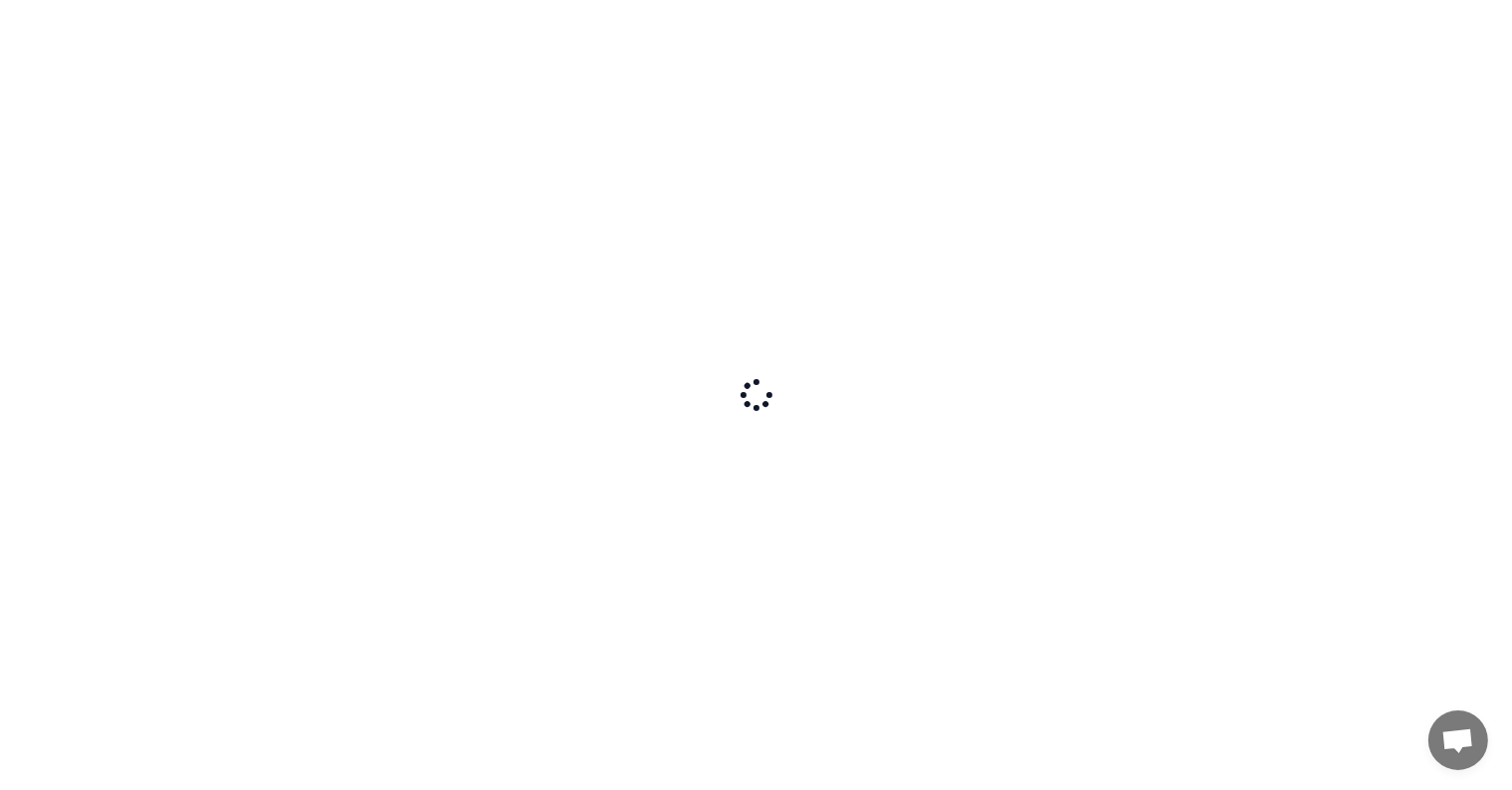 scroll, scrollTop: 0, scrollLeft: 0, axis: both 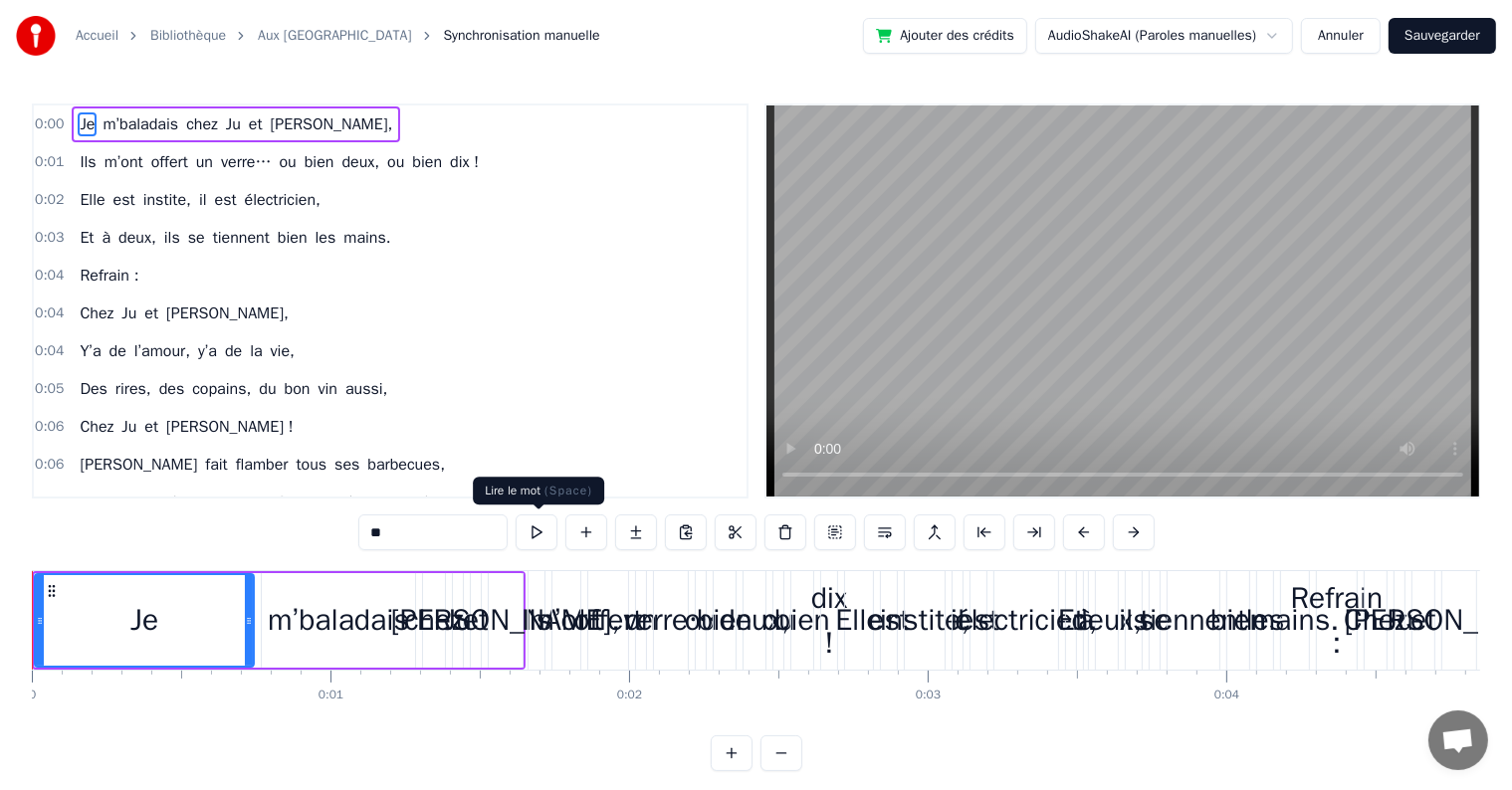 click at bounding box center [537, 532] 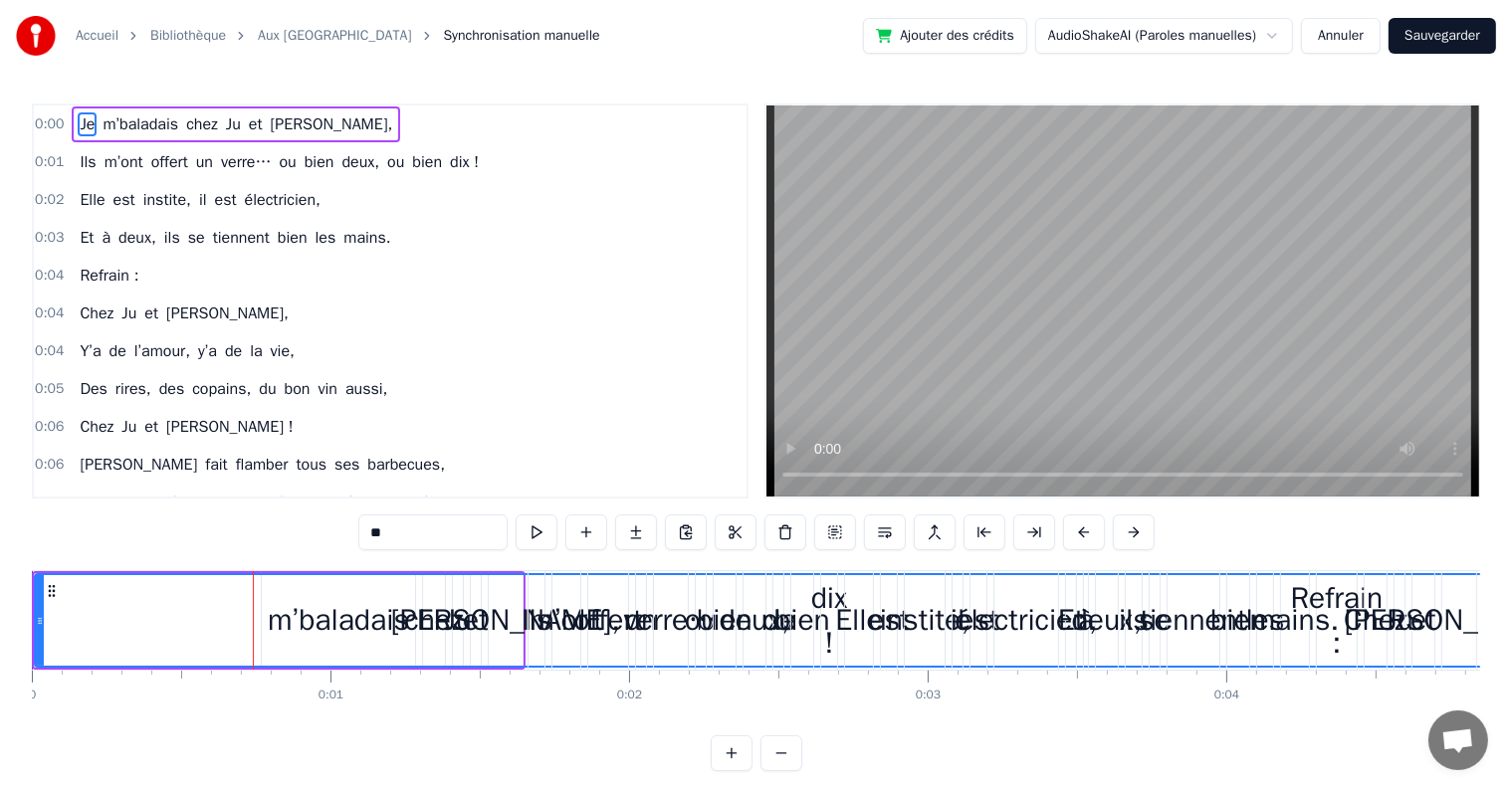 drag, startPoint x: 251, startPoint y: 601, endPoint x: 1528, endPoint y: 557, distance: 1277.7578 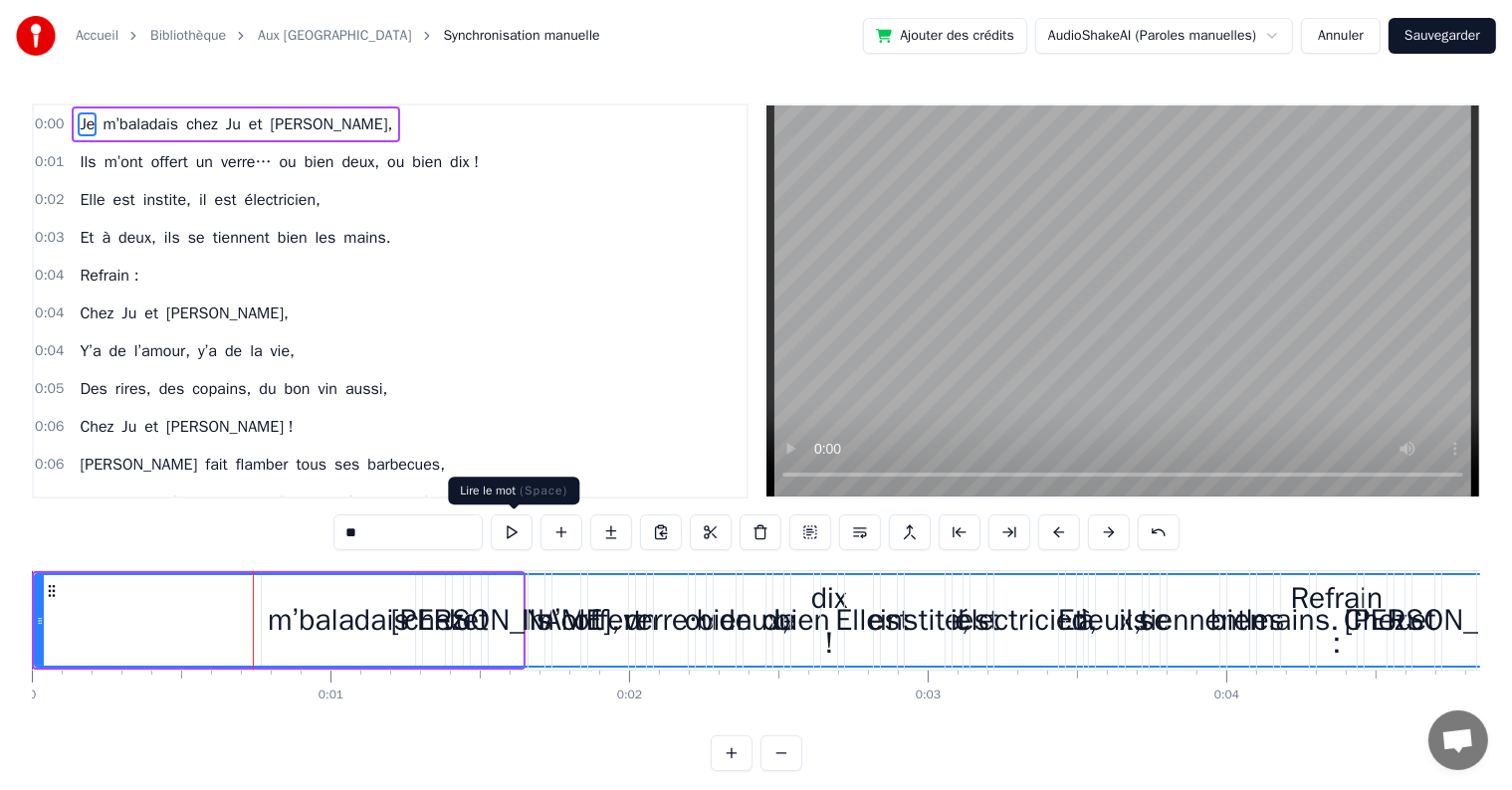 click at bounding box center (512, 532) 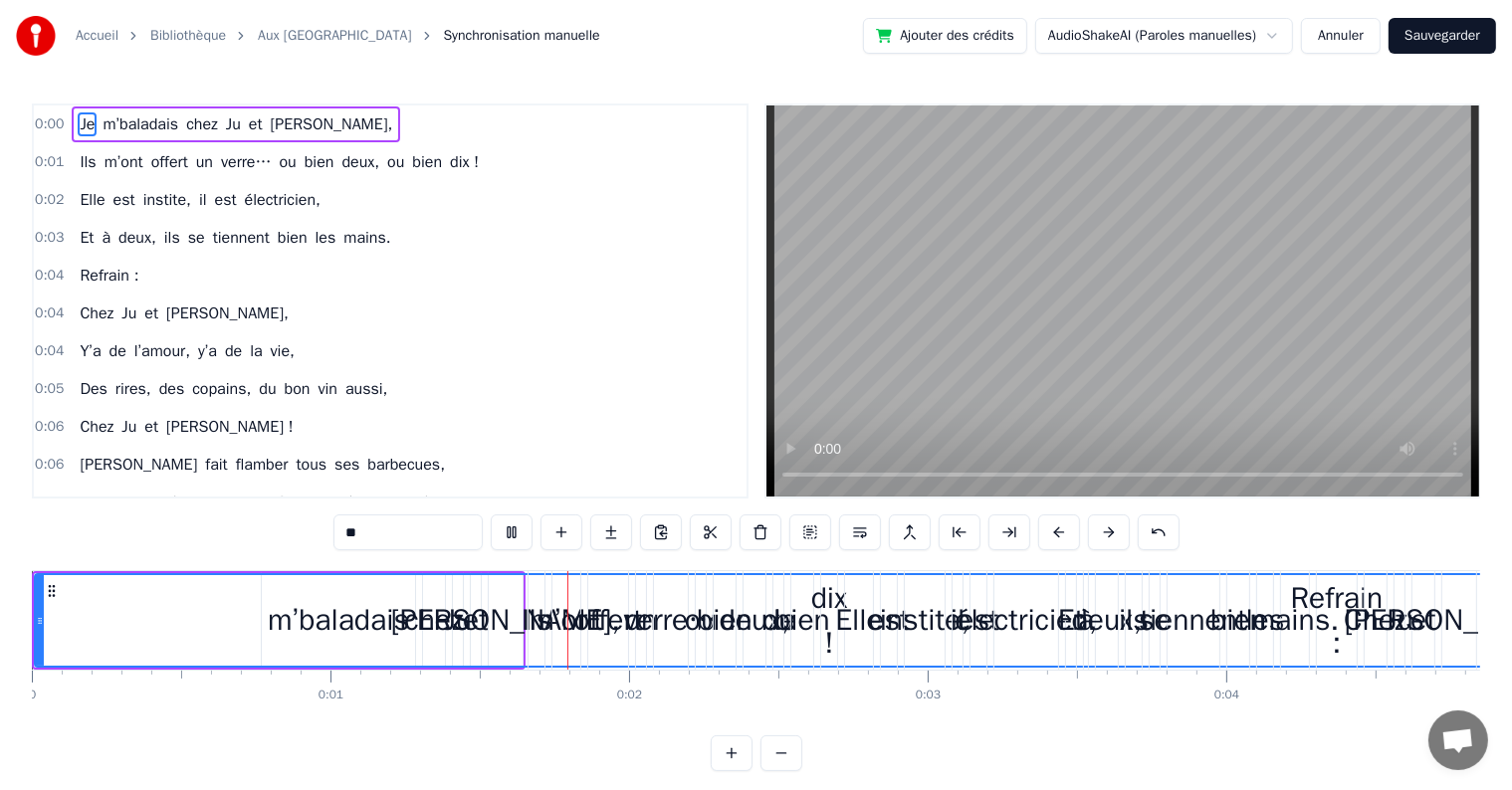 click at bounding box center [512, 532] 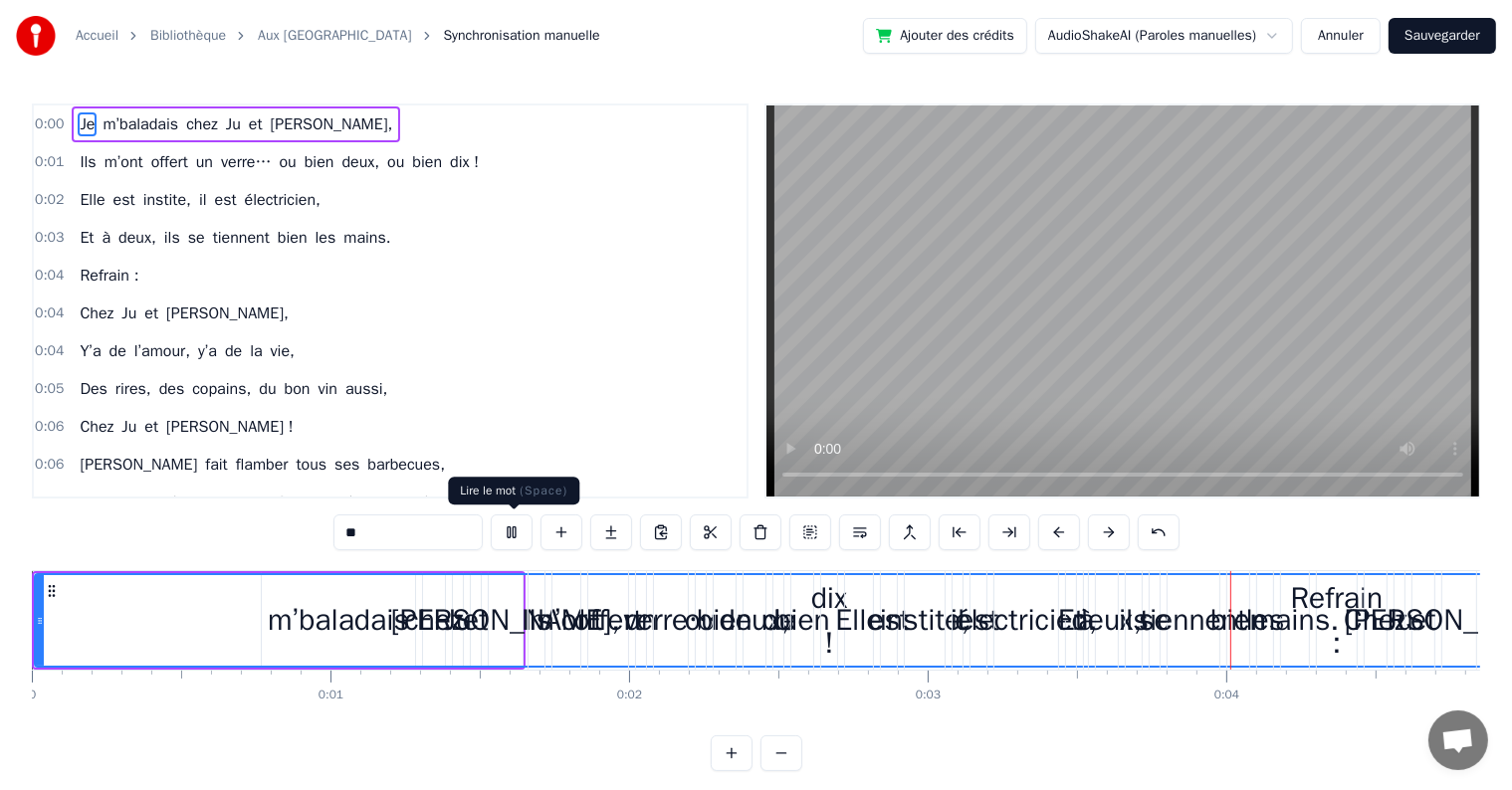 click at bounding box center [512, 532] 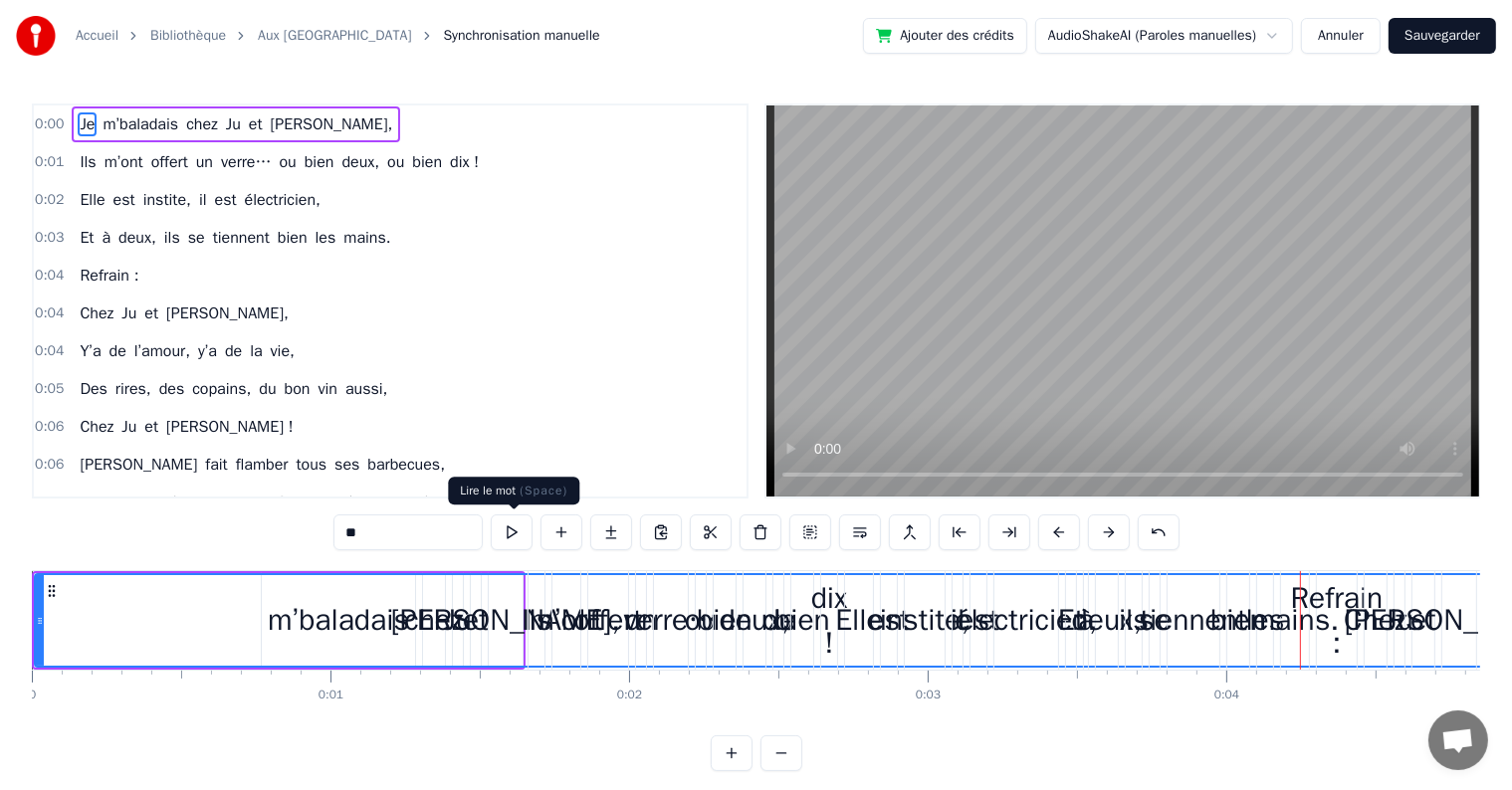 click at bounding box center (512, 532) 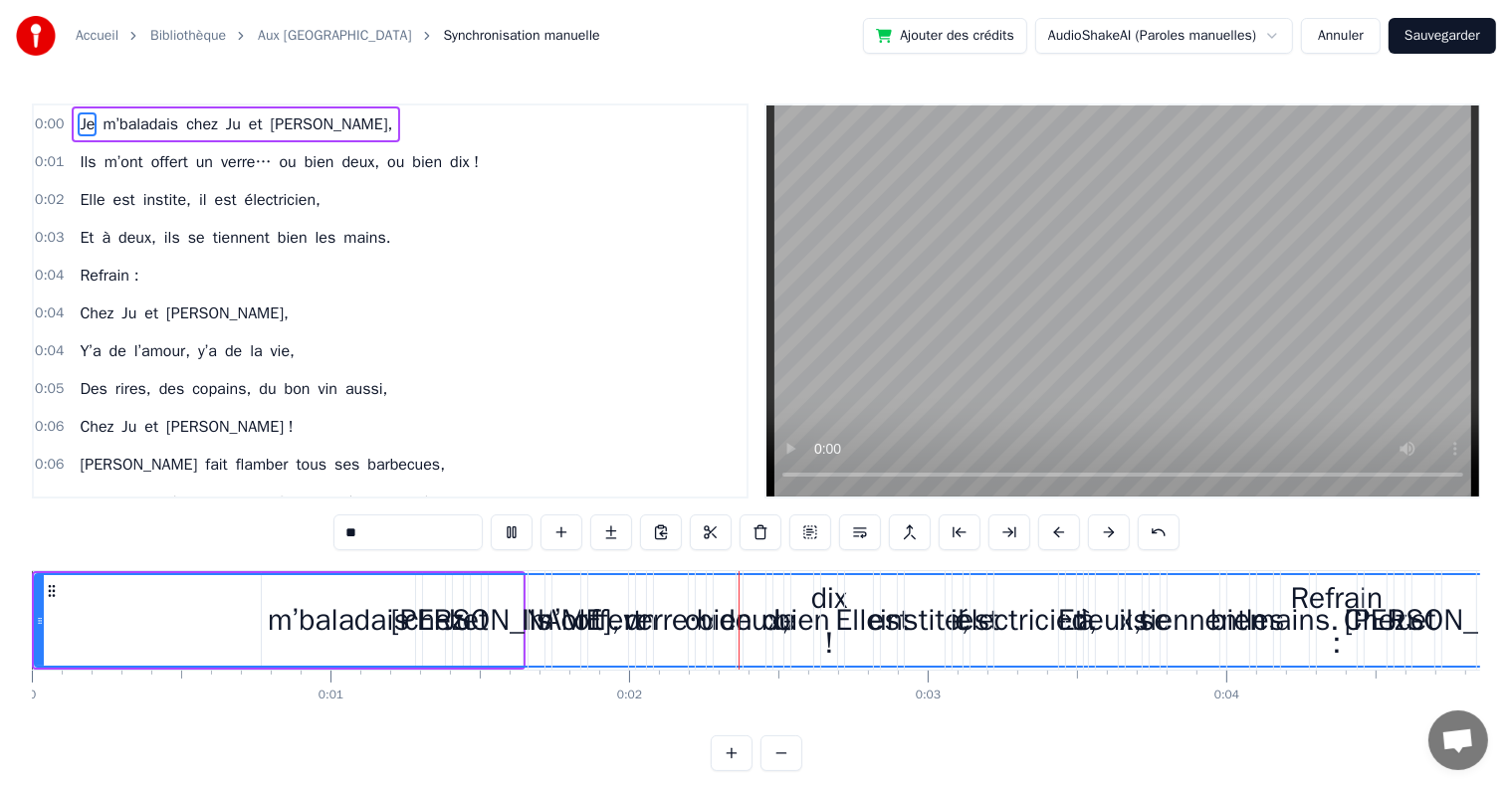 click at bounding box center [512, 532] 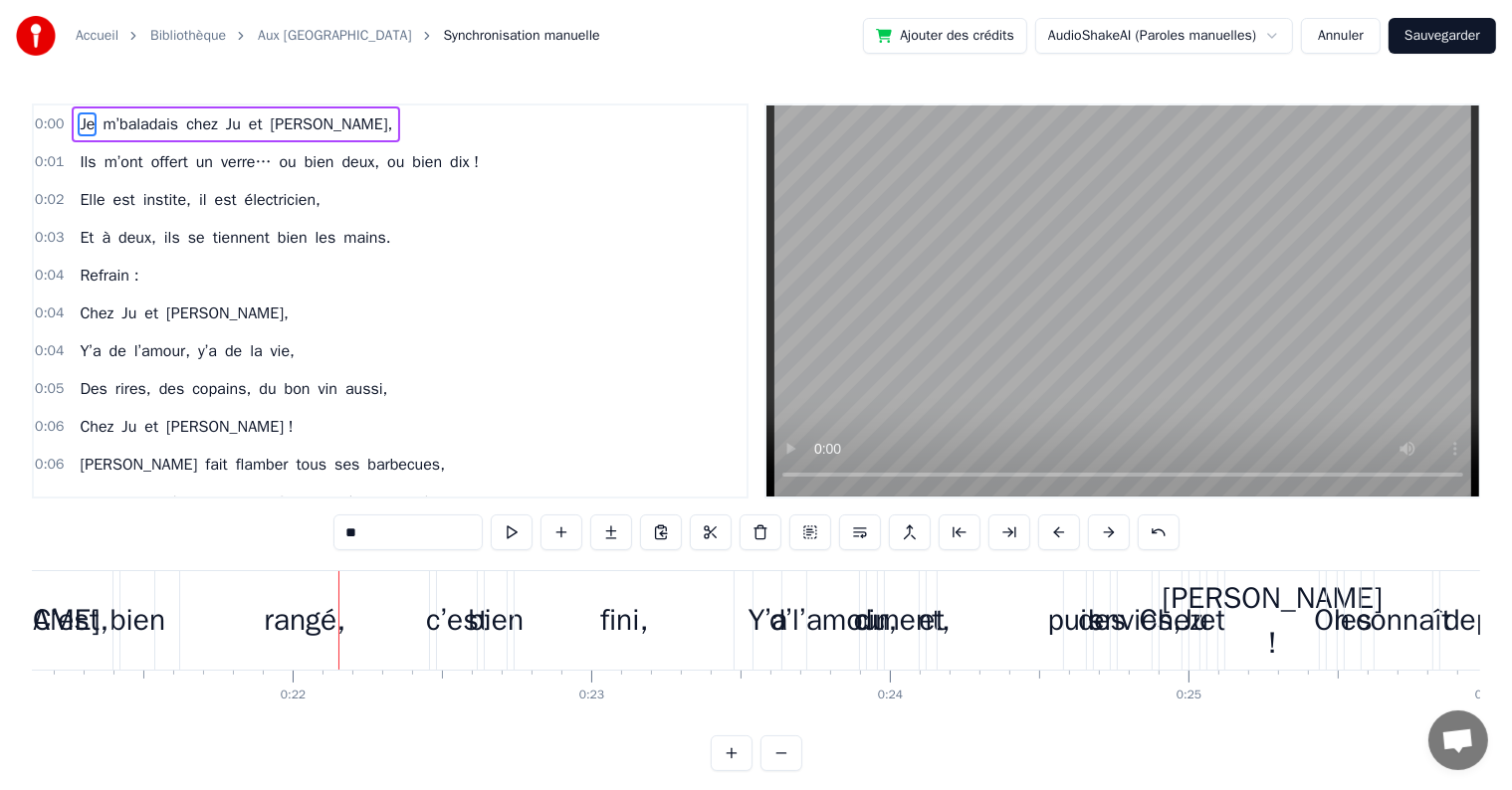 scroll, scrollTop: 0, scrollLeft: 6382, axis: horizontal 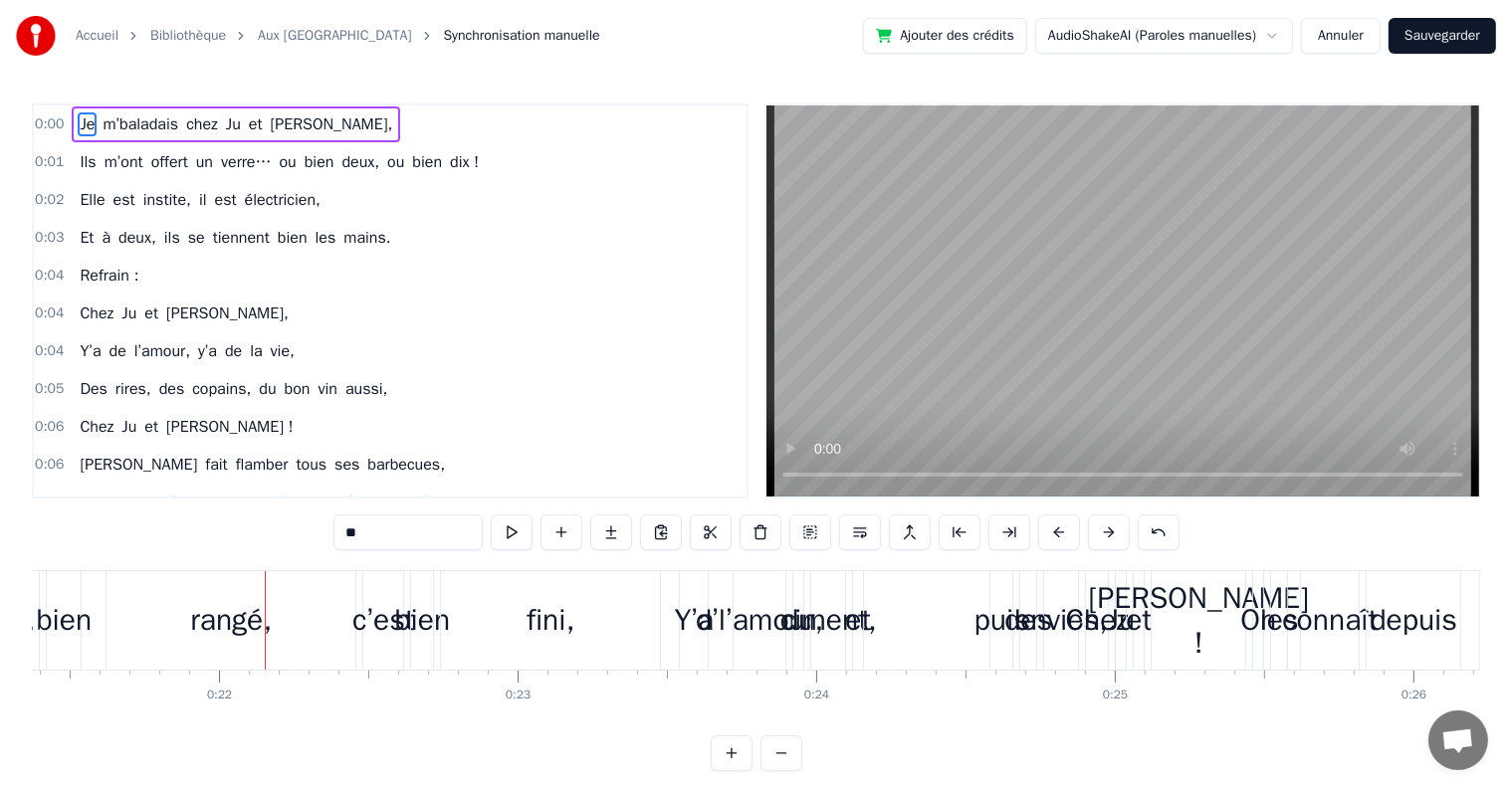 click on "Annuler" at bounding box center [1341, 36] 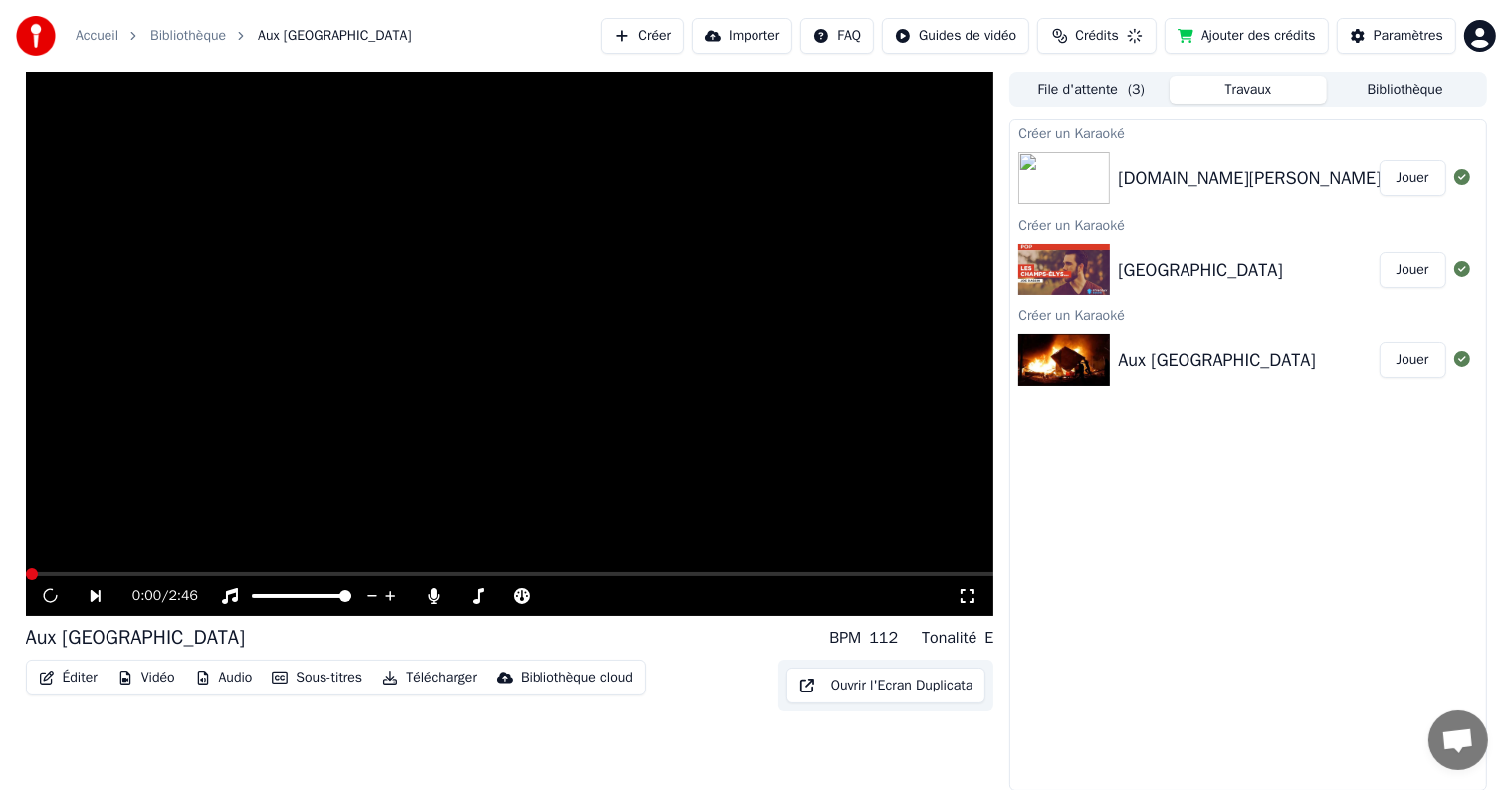 scroll, scrollTop: 0, scrollLeft: 0, axis: both 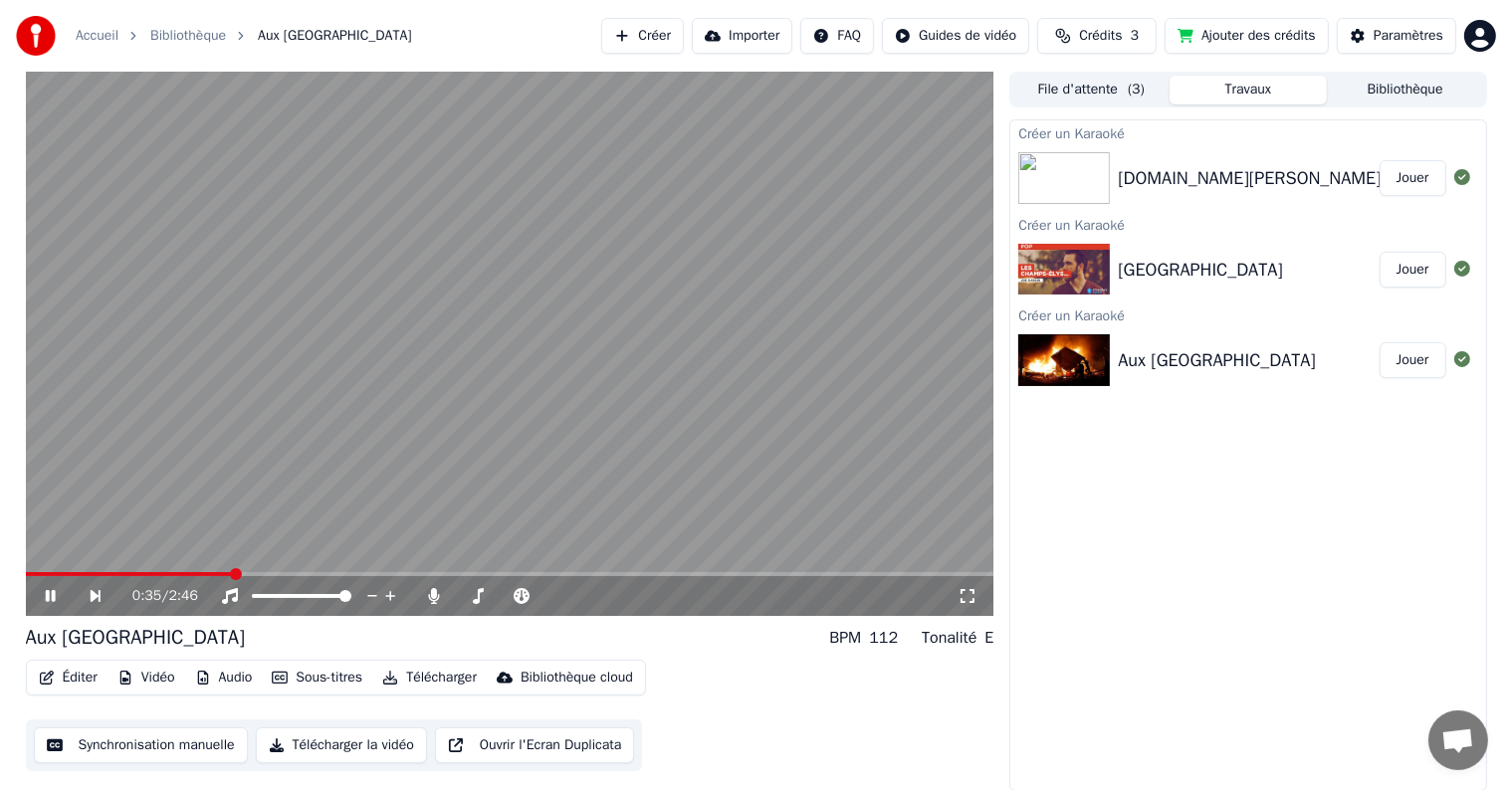 click 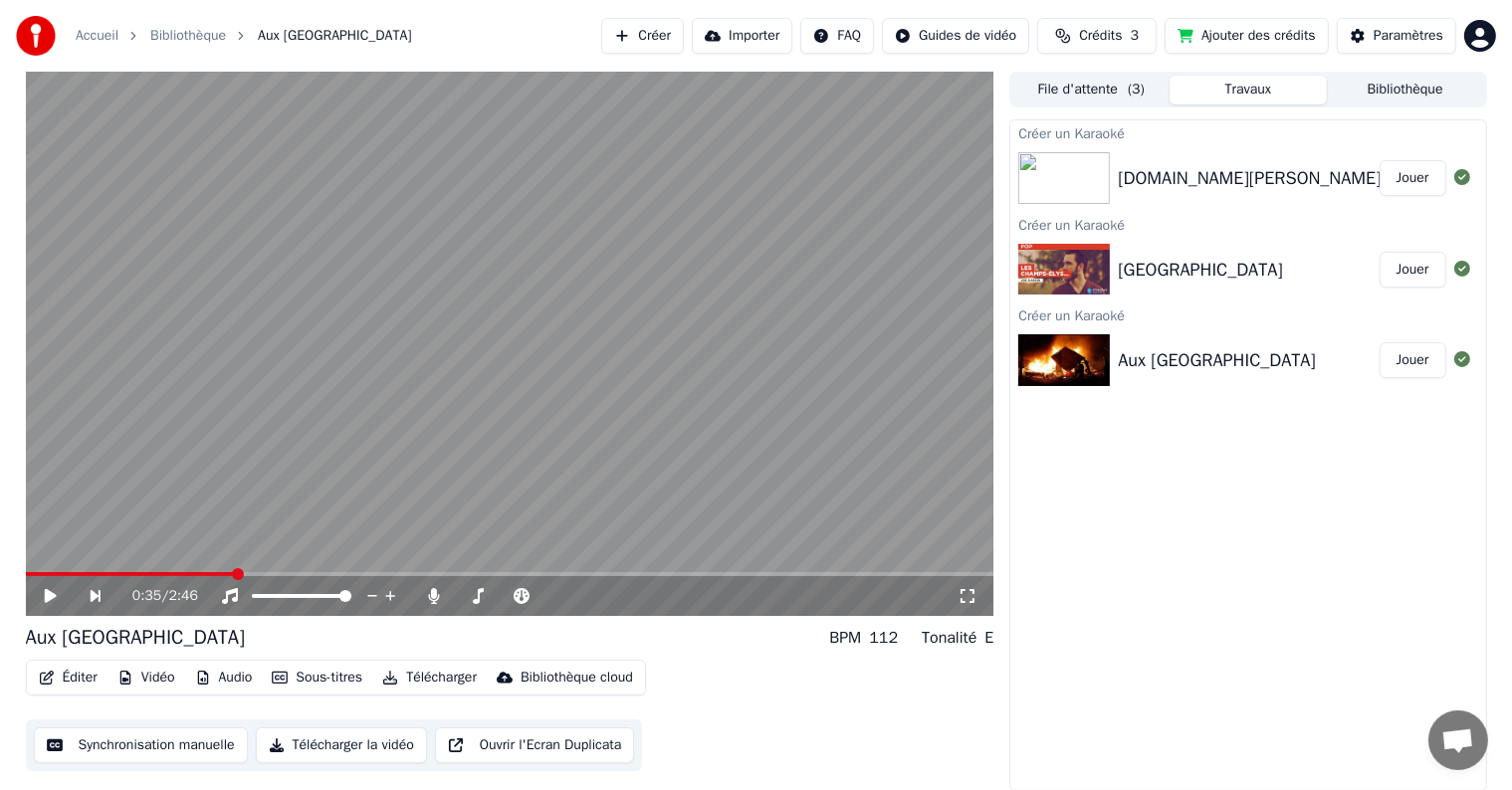click 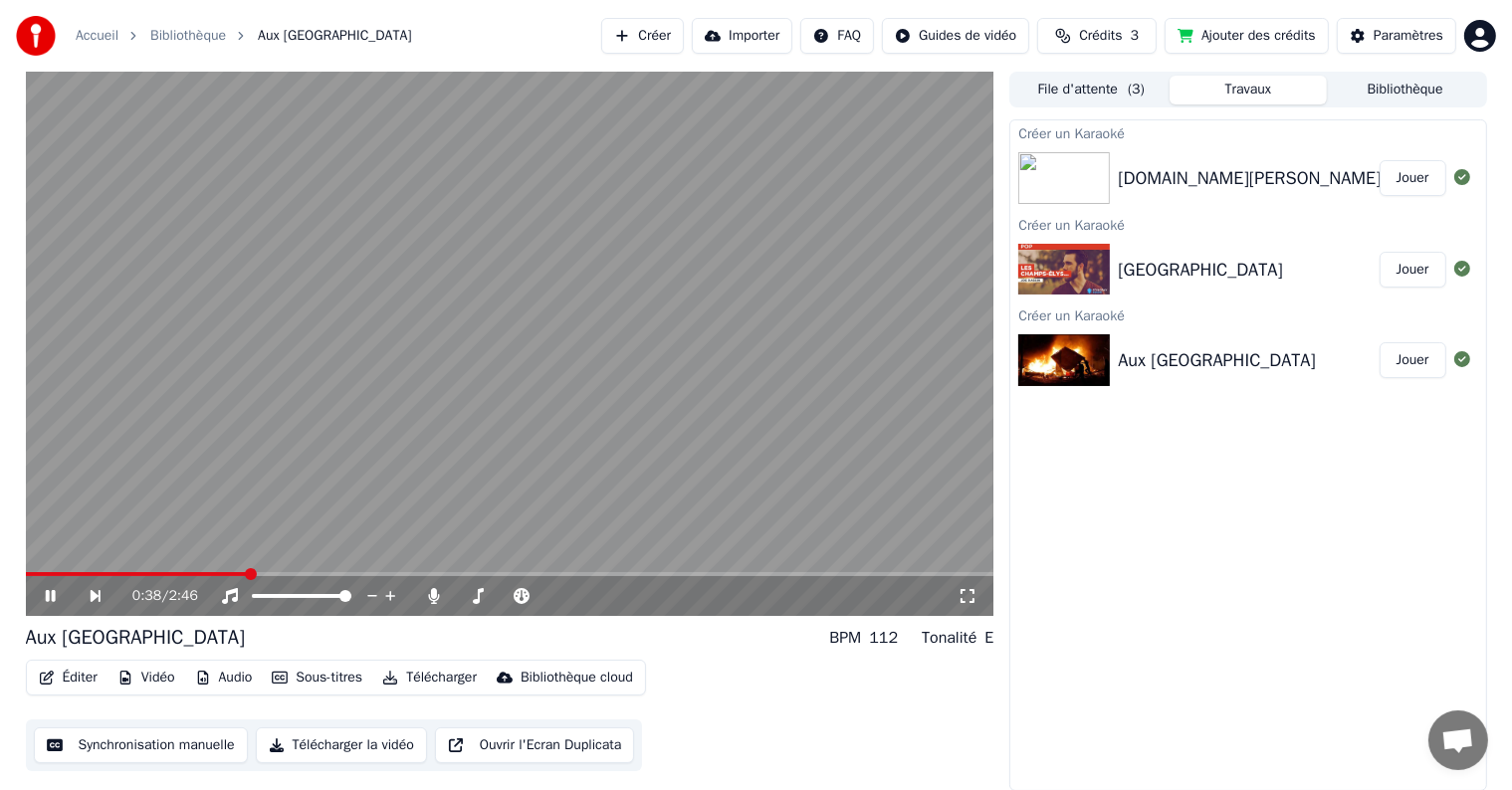 click 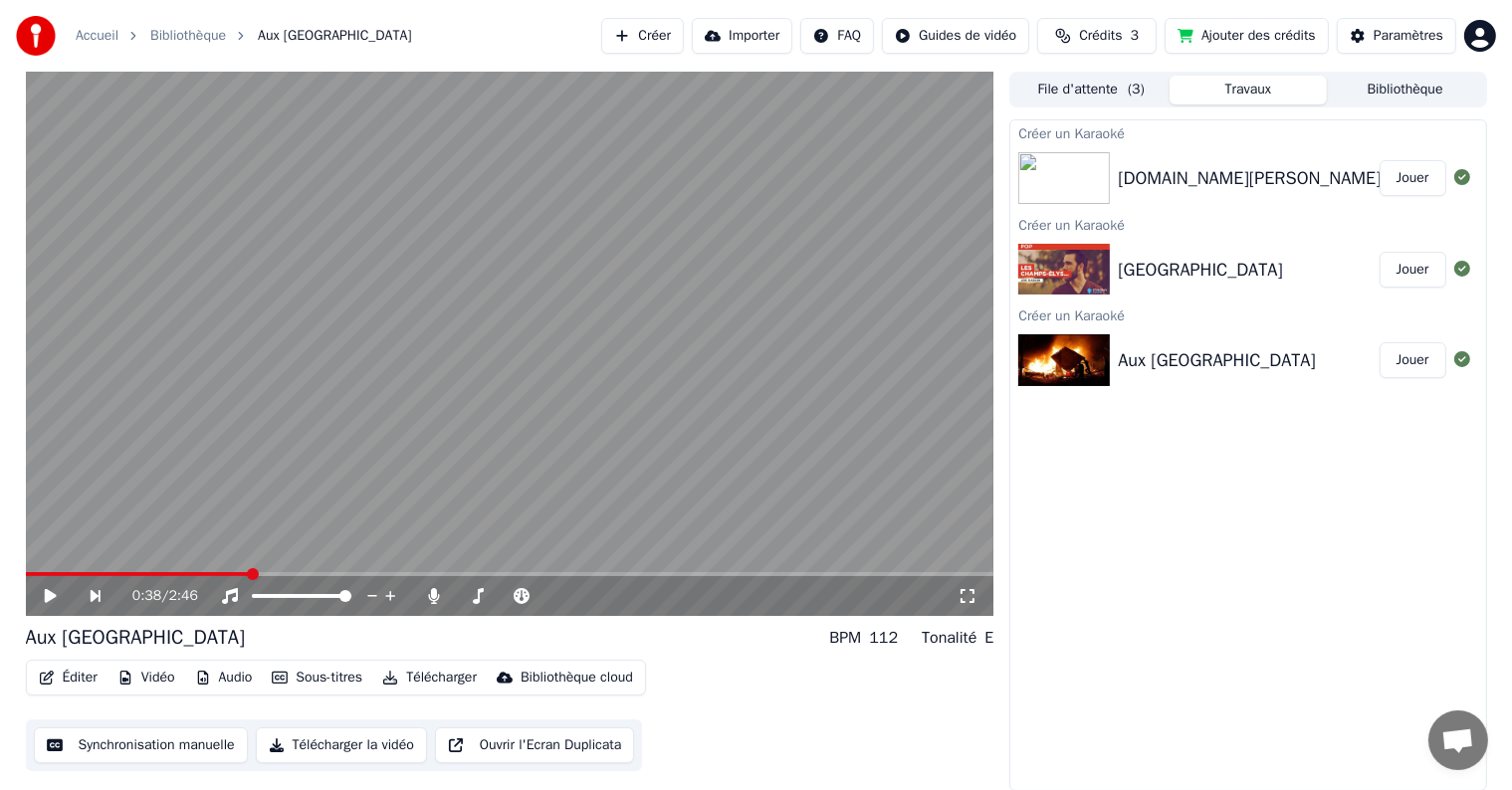 click on "Synchronisation manuelle" at bounding box center (140, 745) 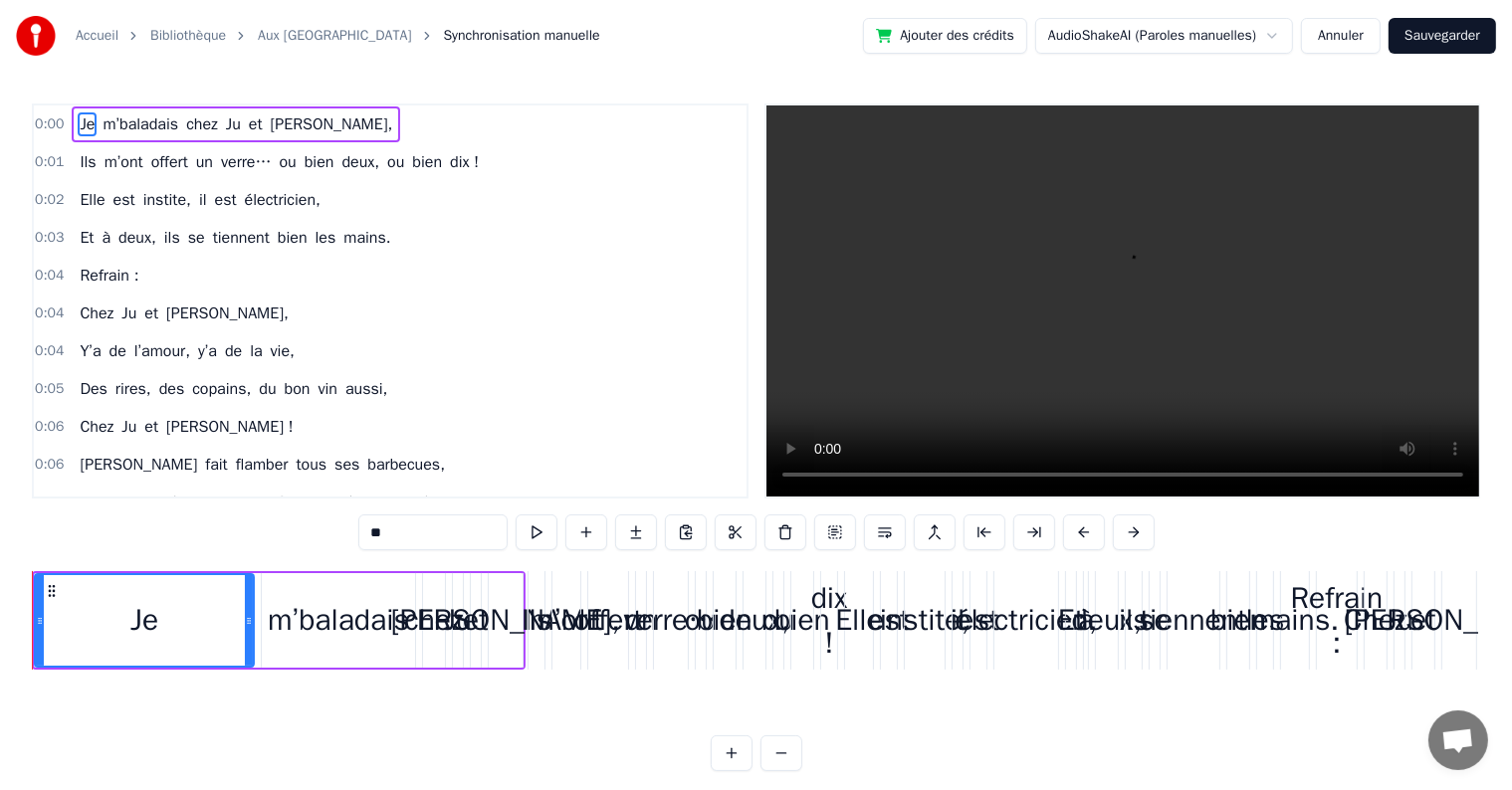 scroll, scrollTop: 0, scrollLeft: 0, axis: both 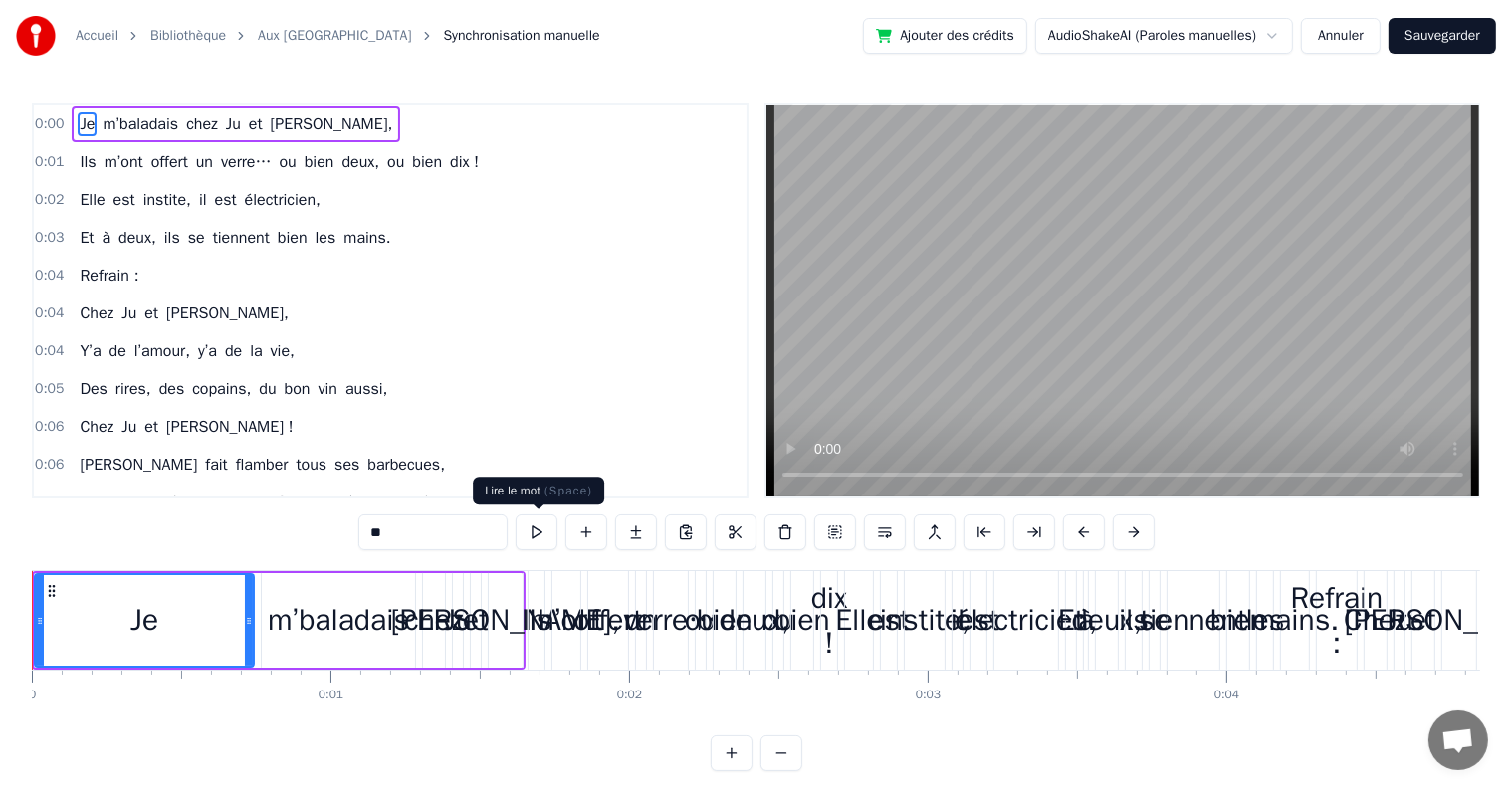 click at bounding box center [537, 532] 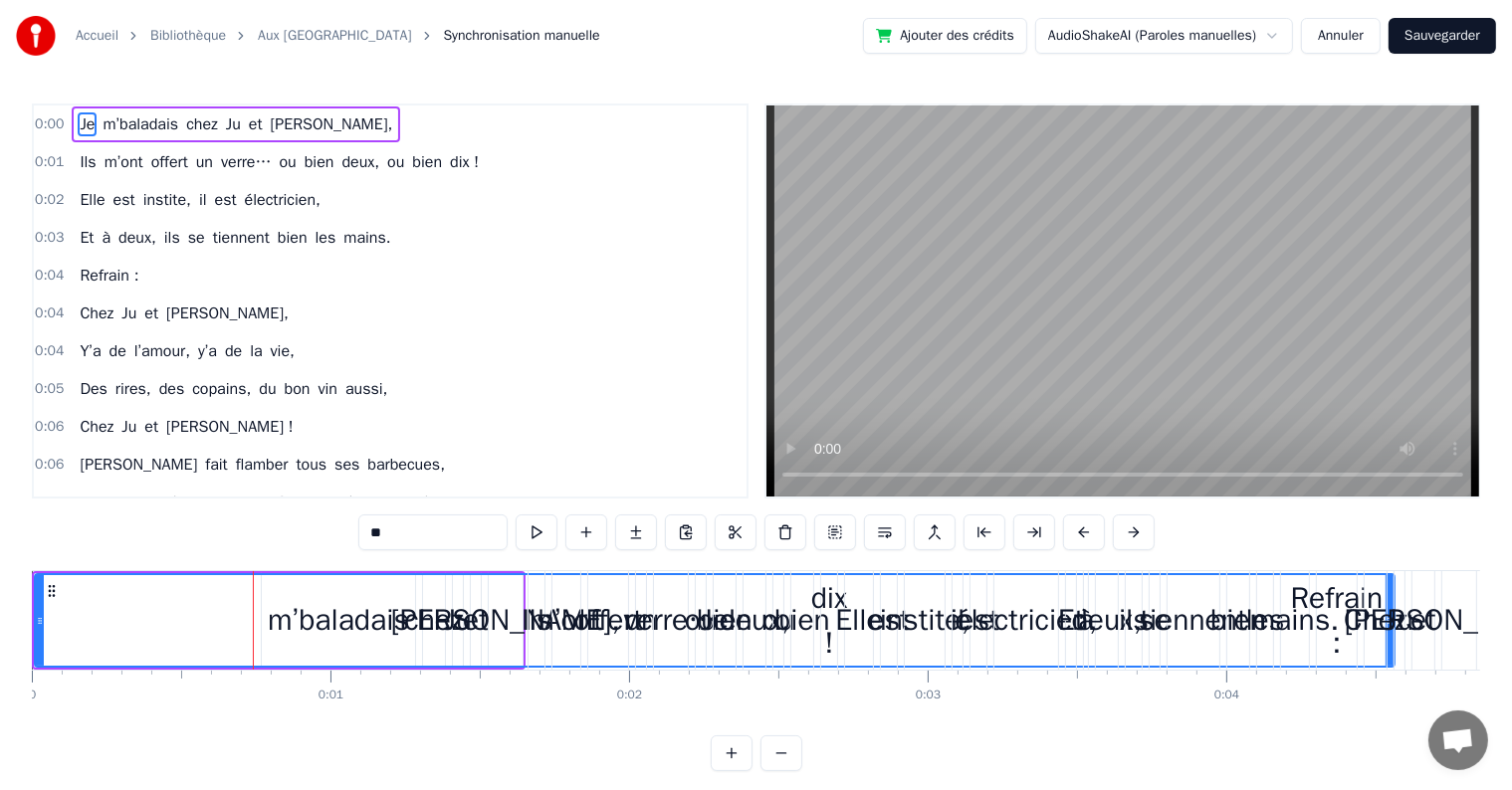 drag, startPoint x: 249, startPoint y: 600, endPoint x: 1390, endPoint y: 581, distance: 1141.1582 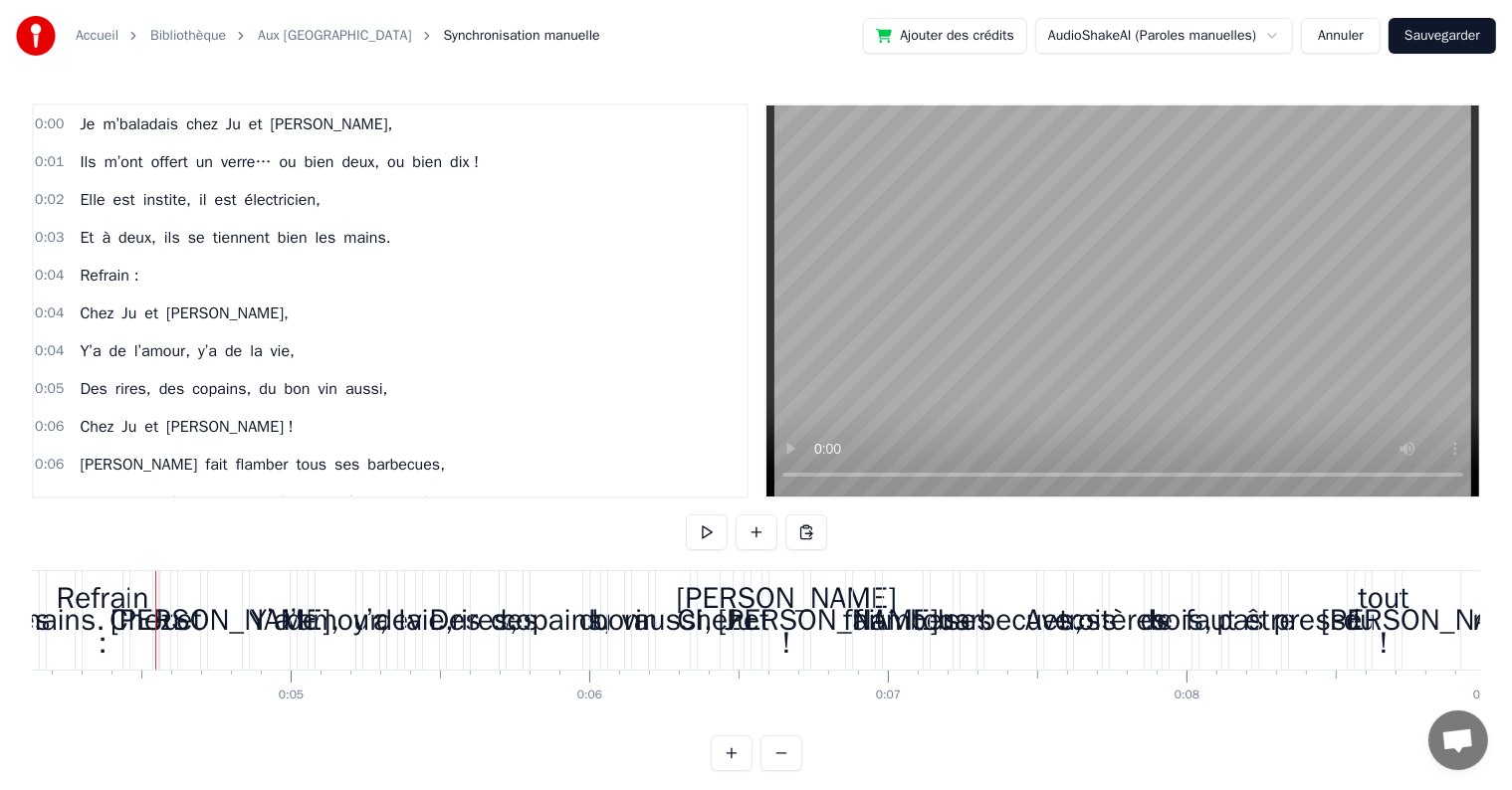 scroll, scrollTop: 0, scrollLeft: 1257, axis: horizontal 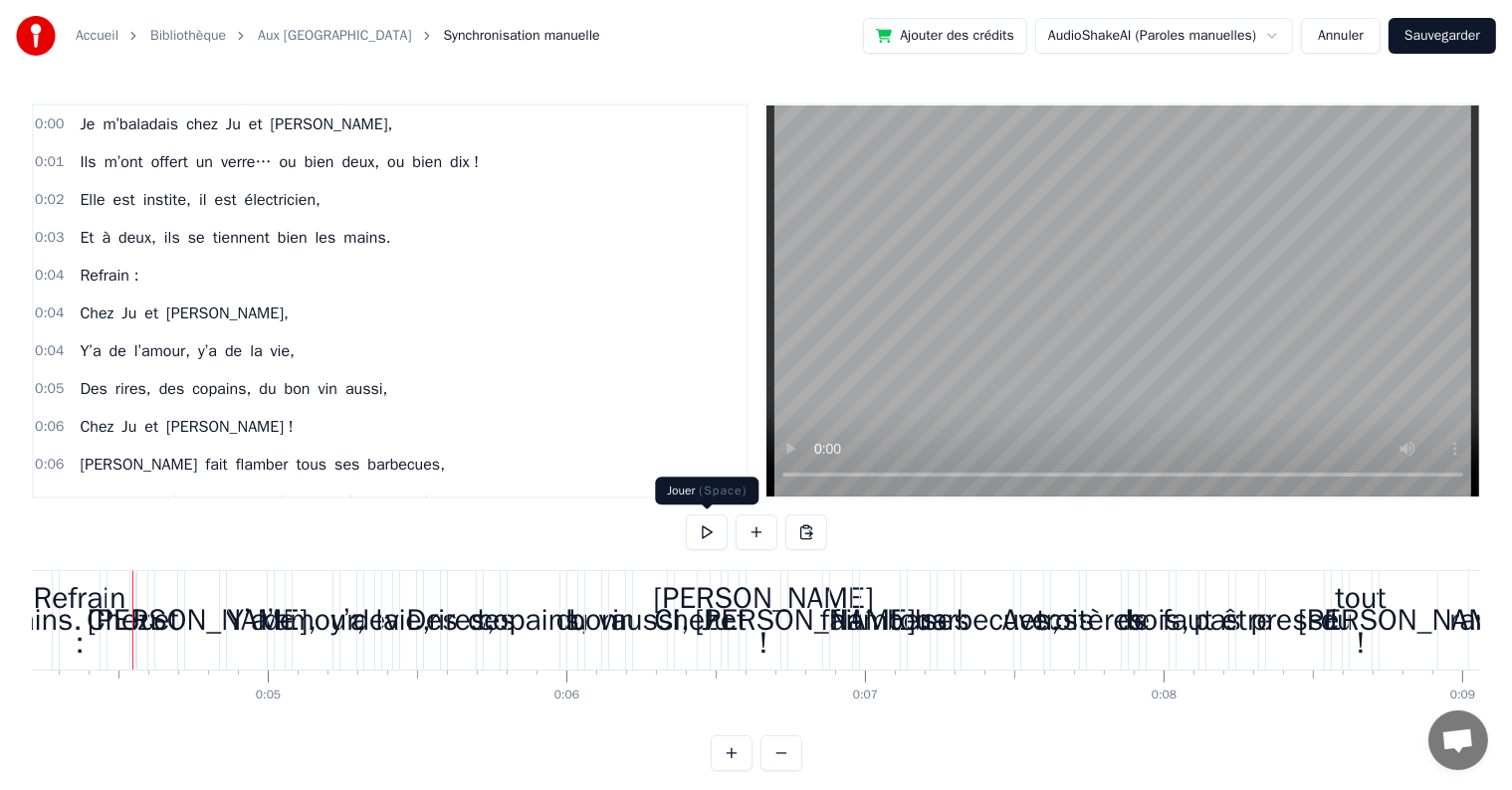 click at bounding box center (707, 532) 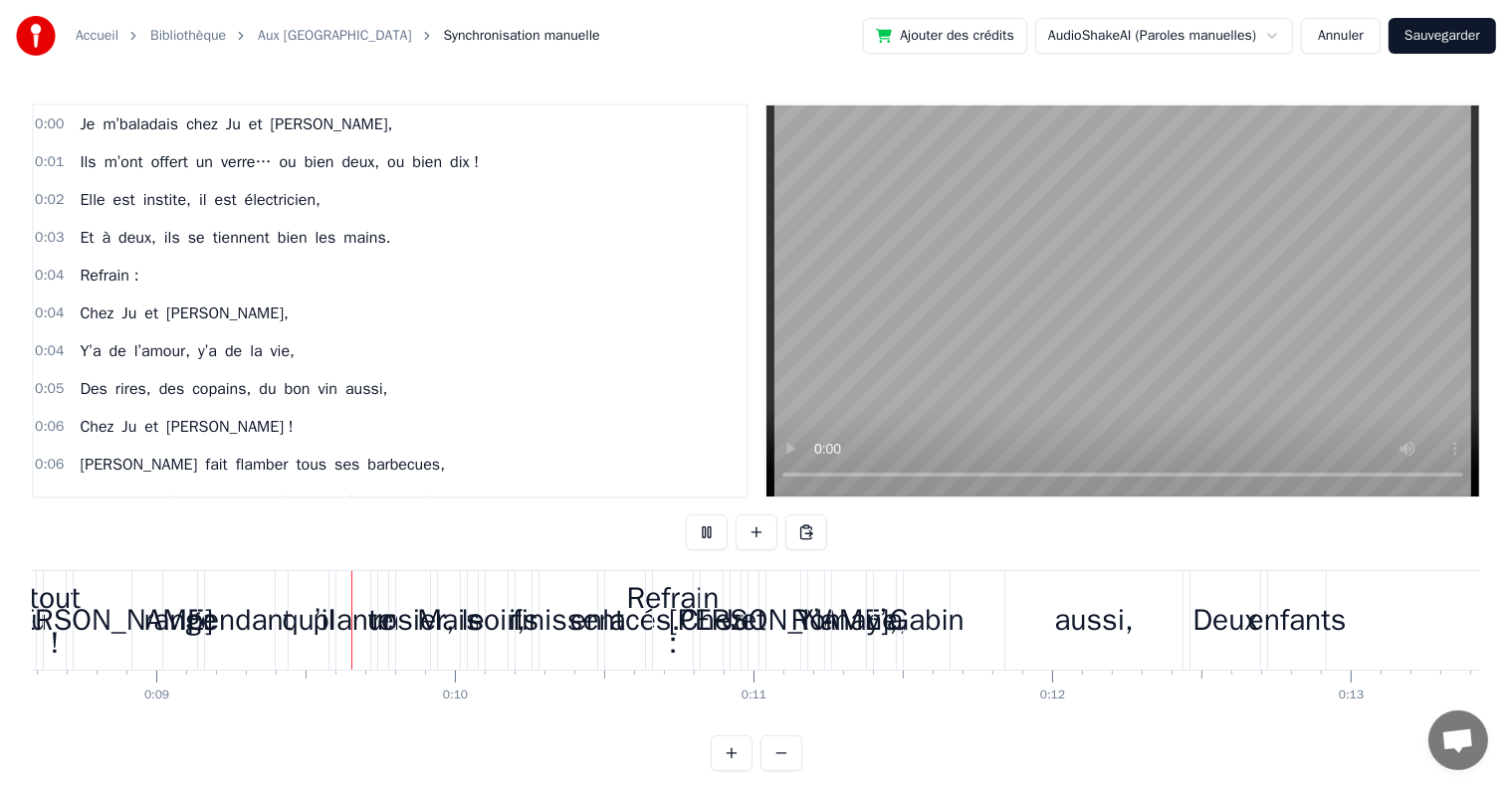 scroll, scrollTop: 0, scrollLeft: 2575, axis: horizontal 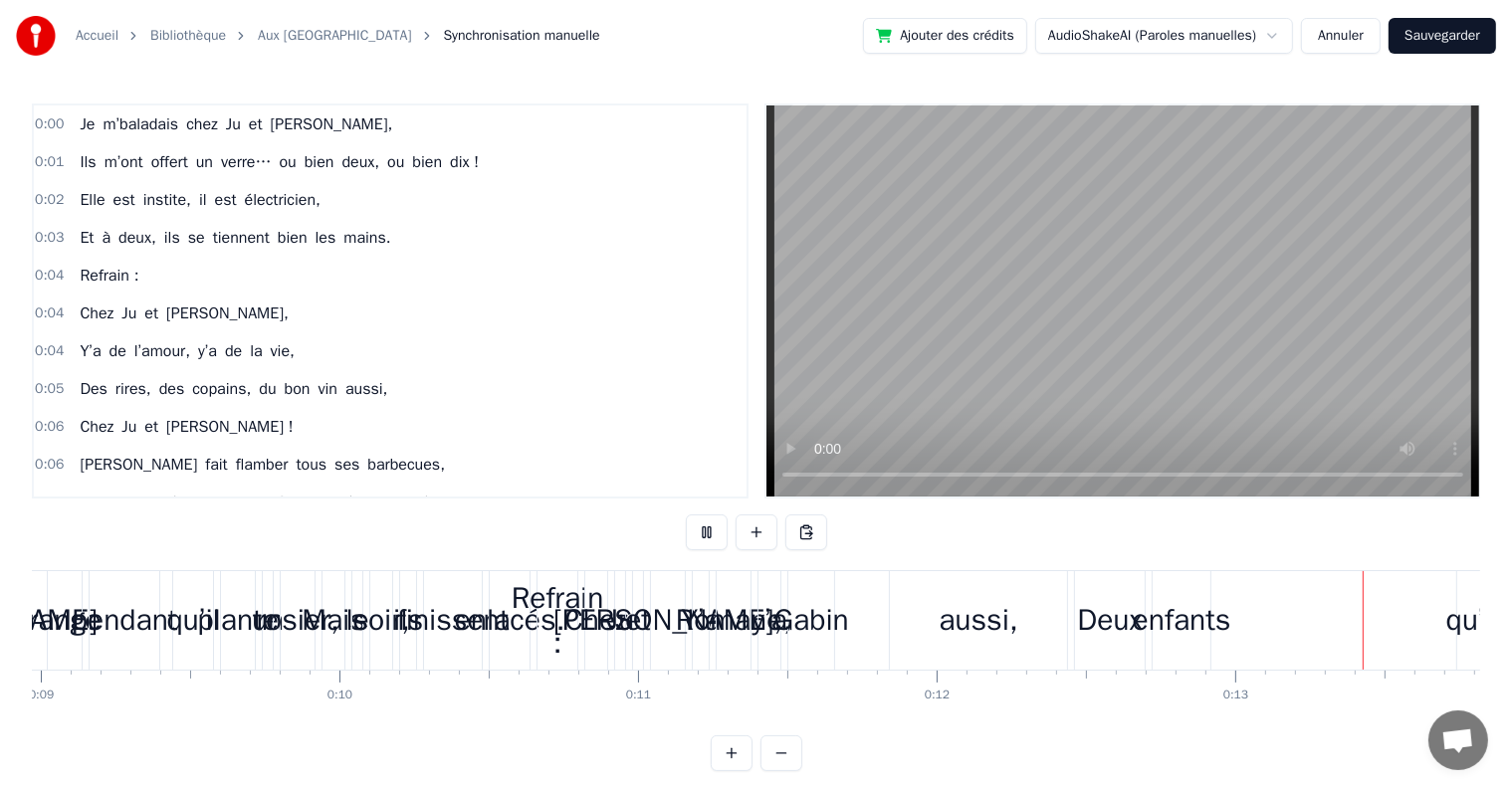 click at bounding box center [707, 532] 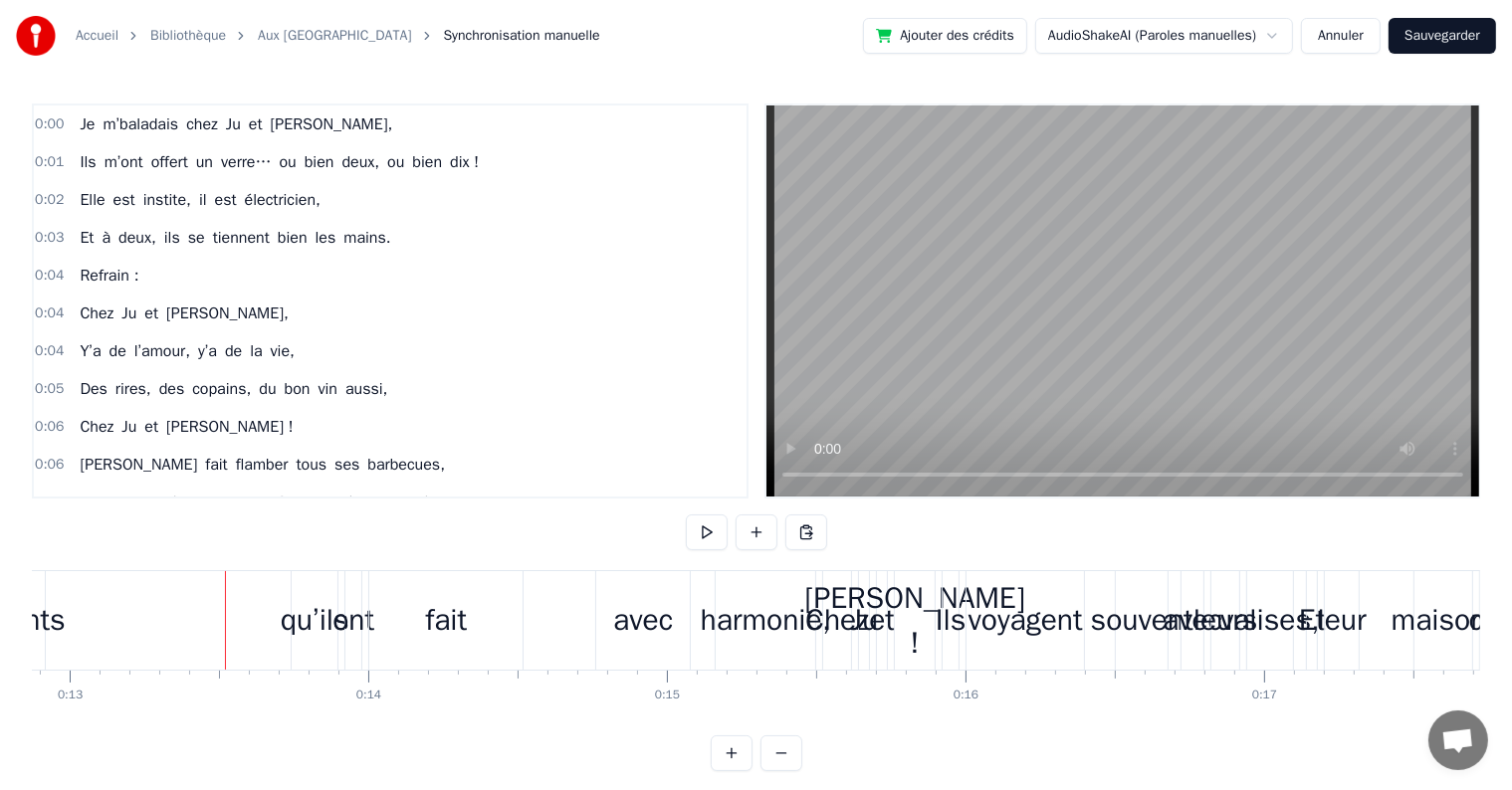 scroll, scrollTop: 0, scrollLeft: 3845, axis: horizontal 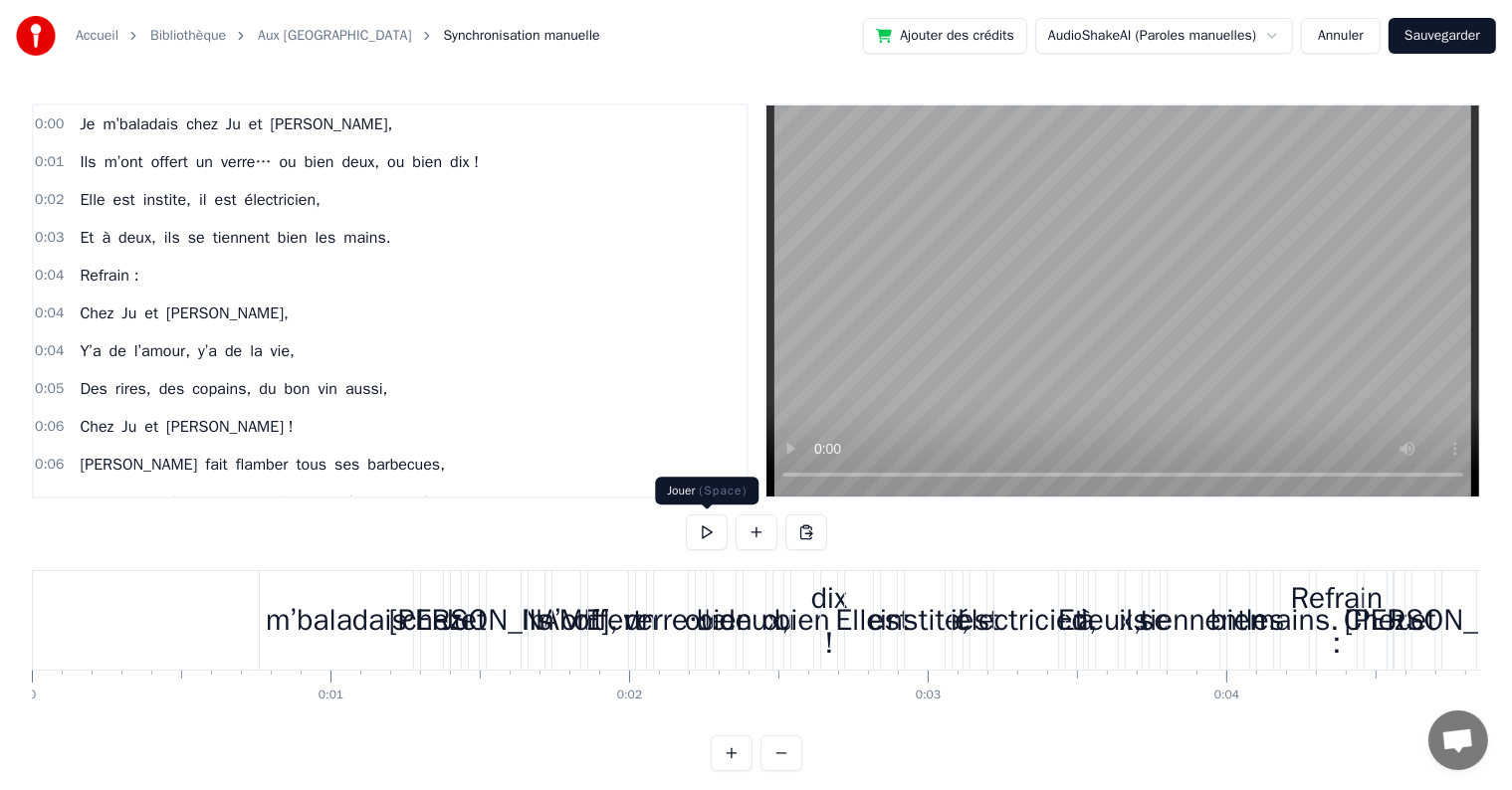 click at bounding box center (707, 532) 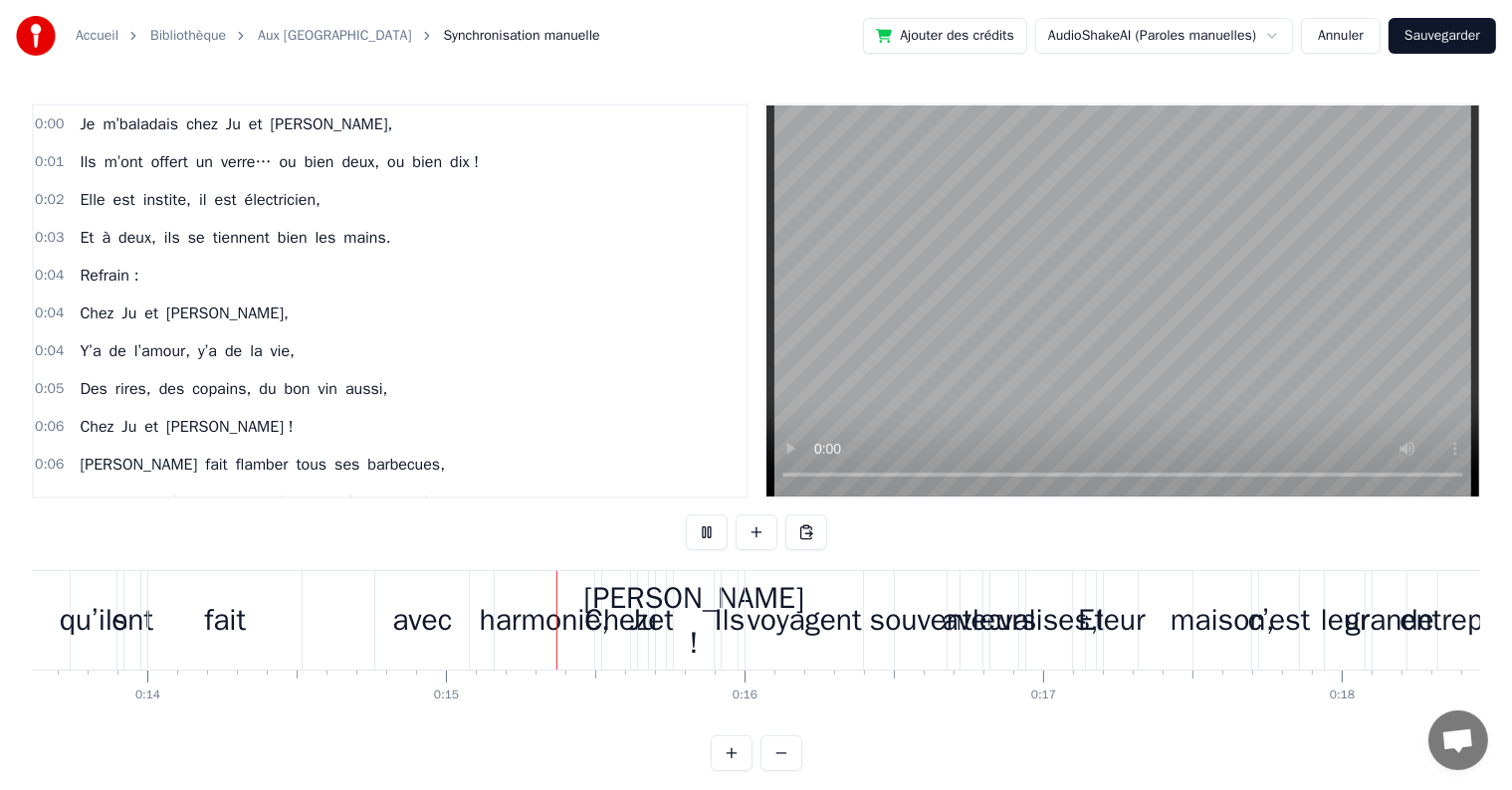 scroll, scrollTop: 0, scrollLeft: 4307, axis: horizontal 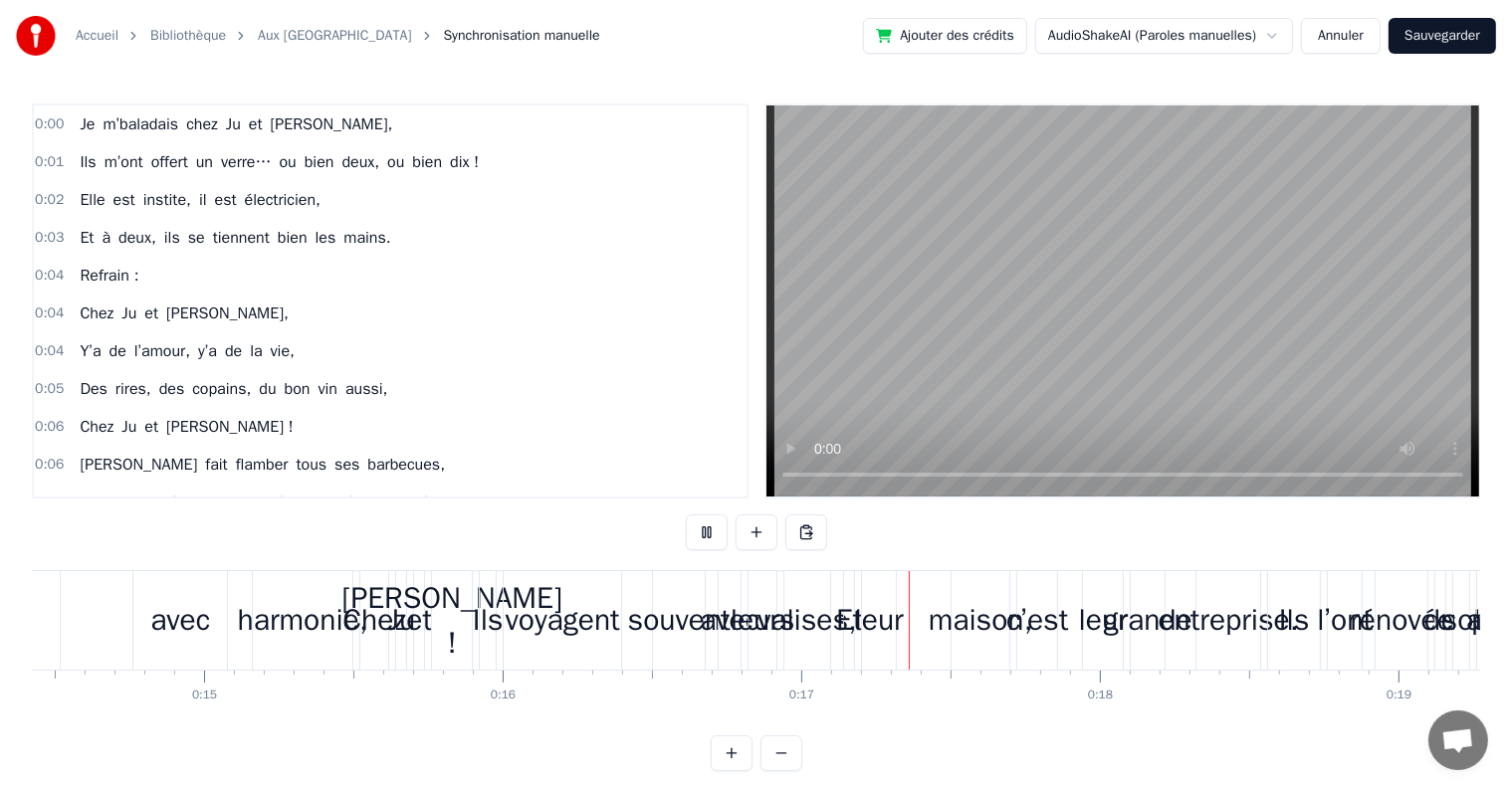 click at bounding box center (707, 532) 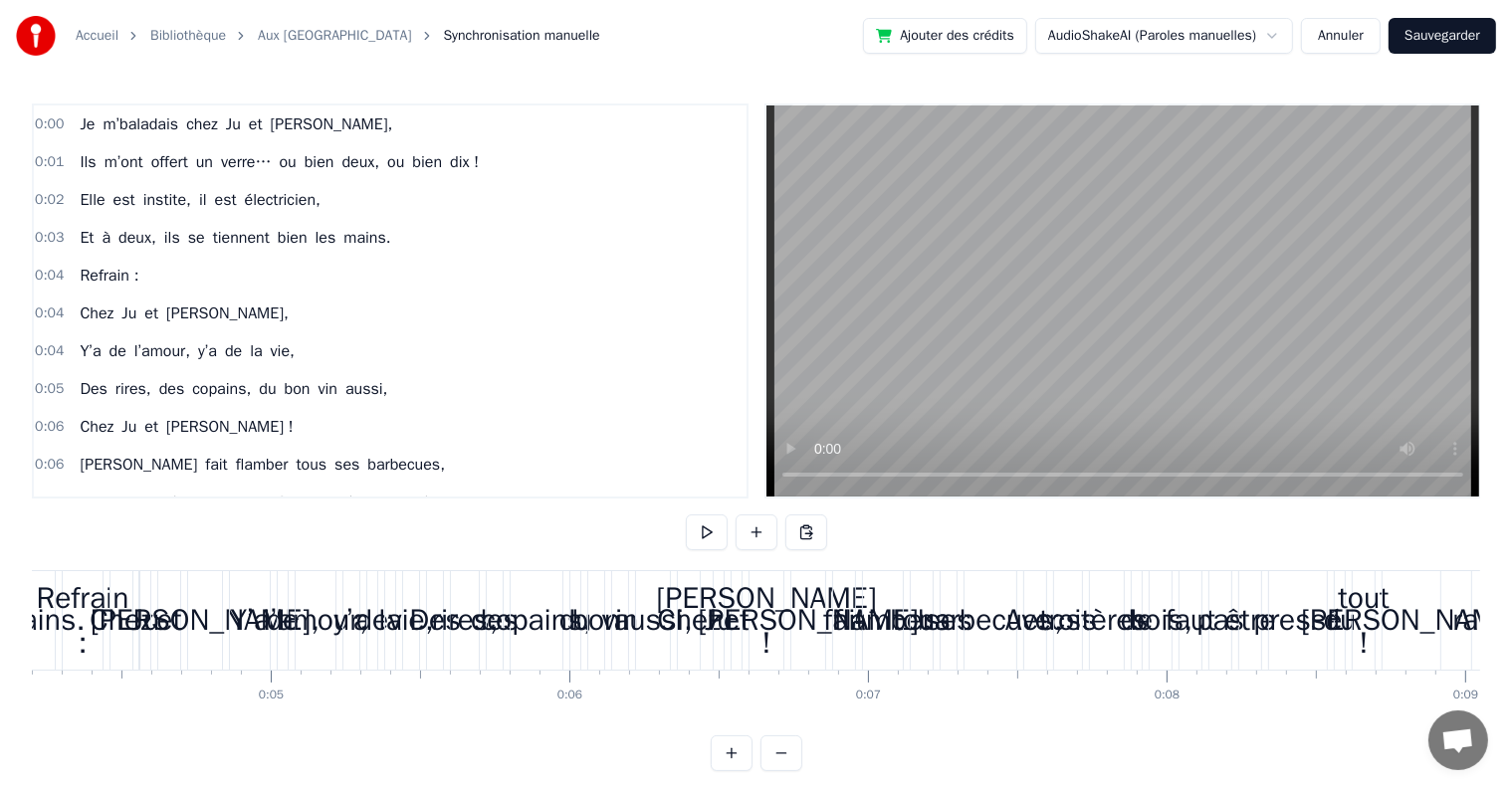scroll, scrollTop: 0, scrollLeft: 0, axis: both 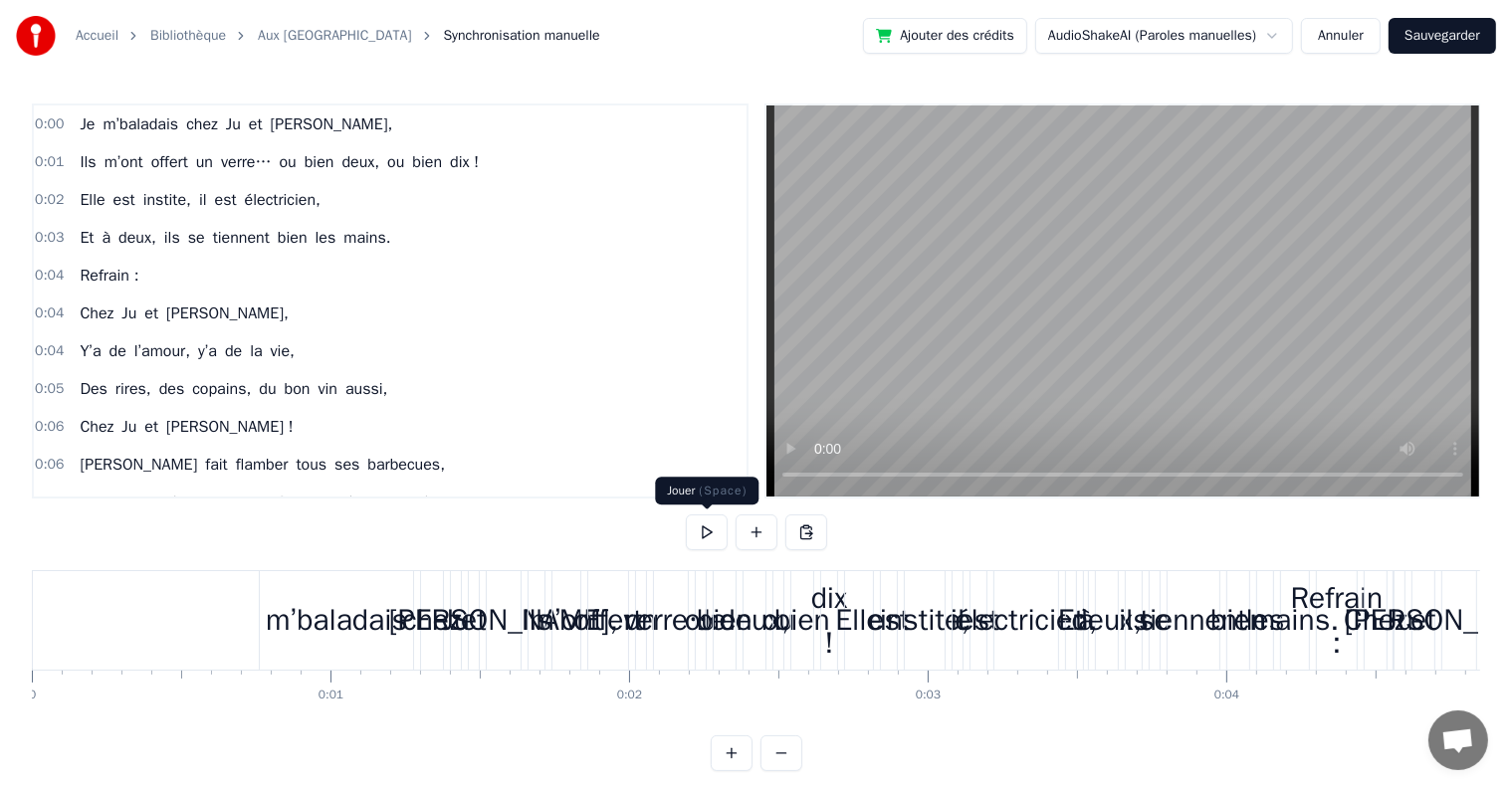 click at bounding box center (707, 532) 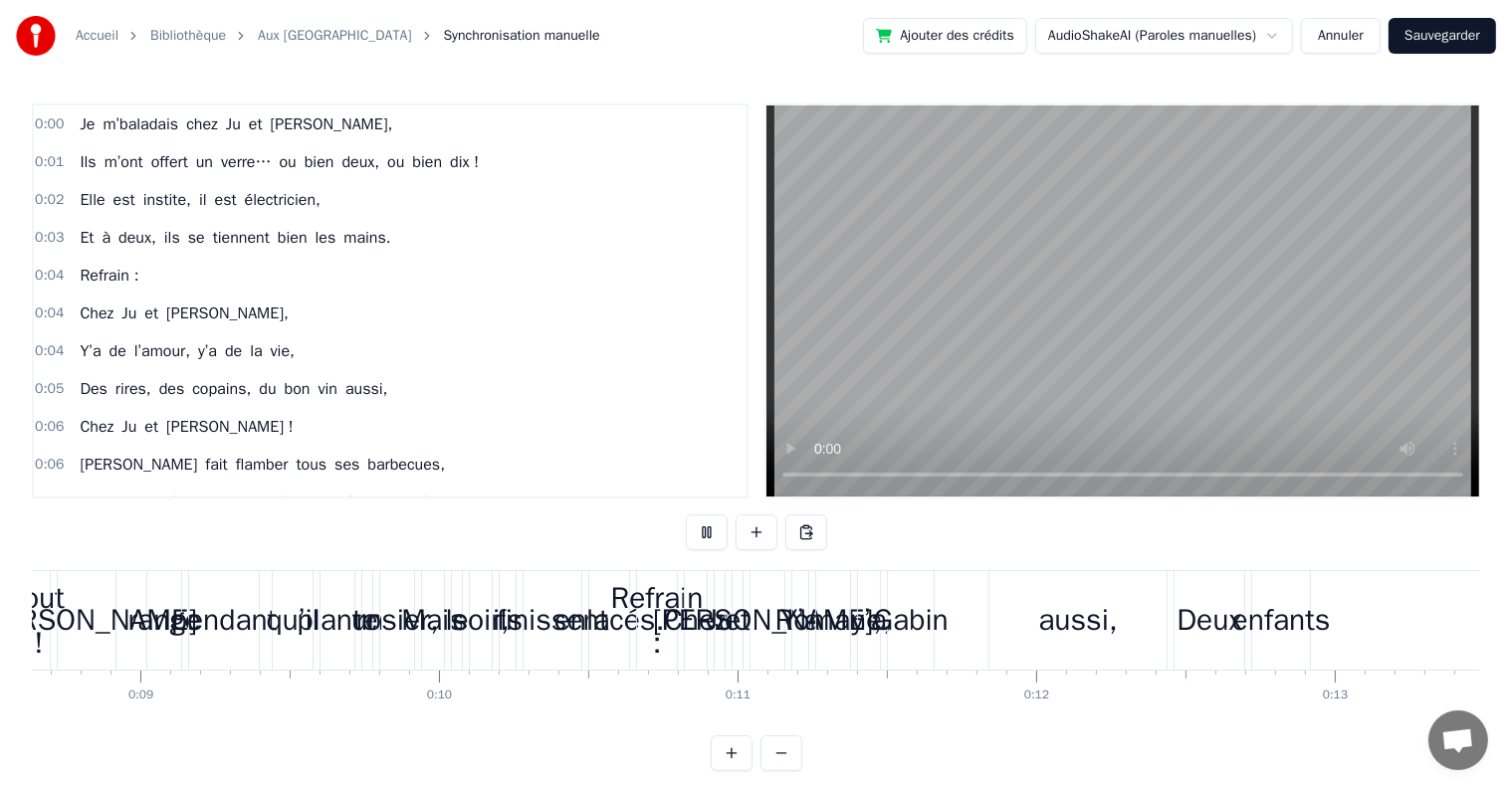 click at bounding box center [707, 532] 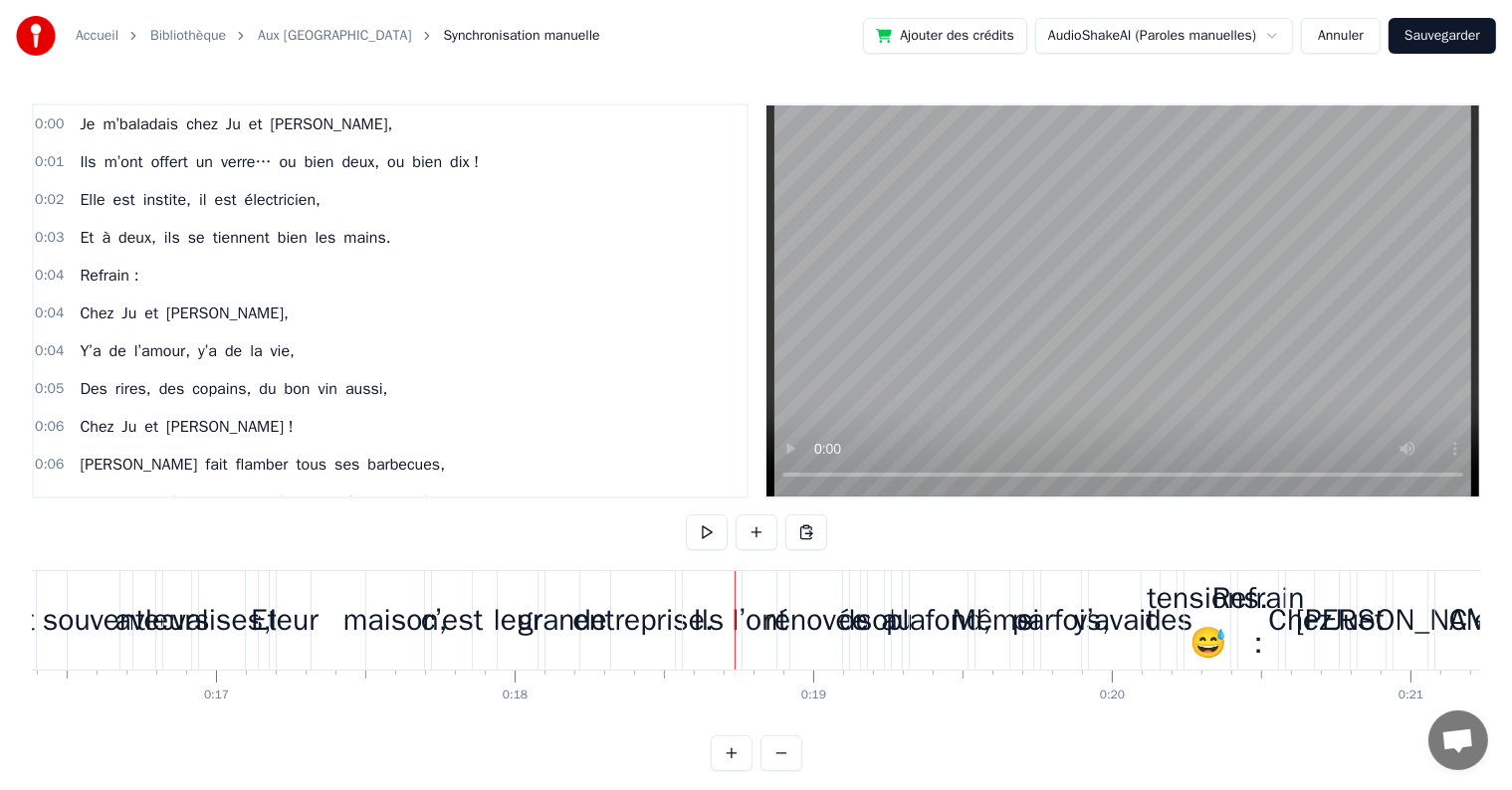 scroll, scrollTop: 0, scrollLeft: 5495, axis: horizontal 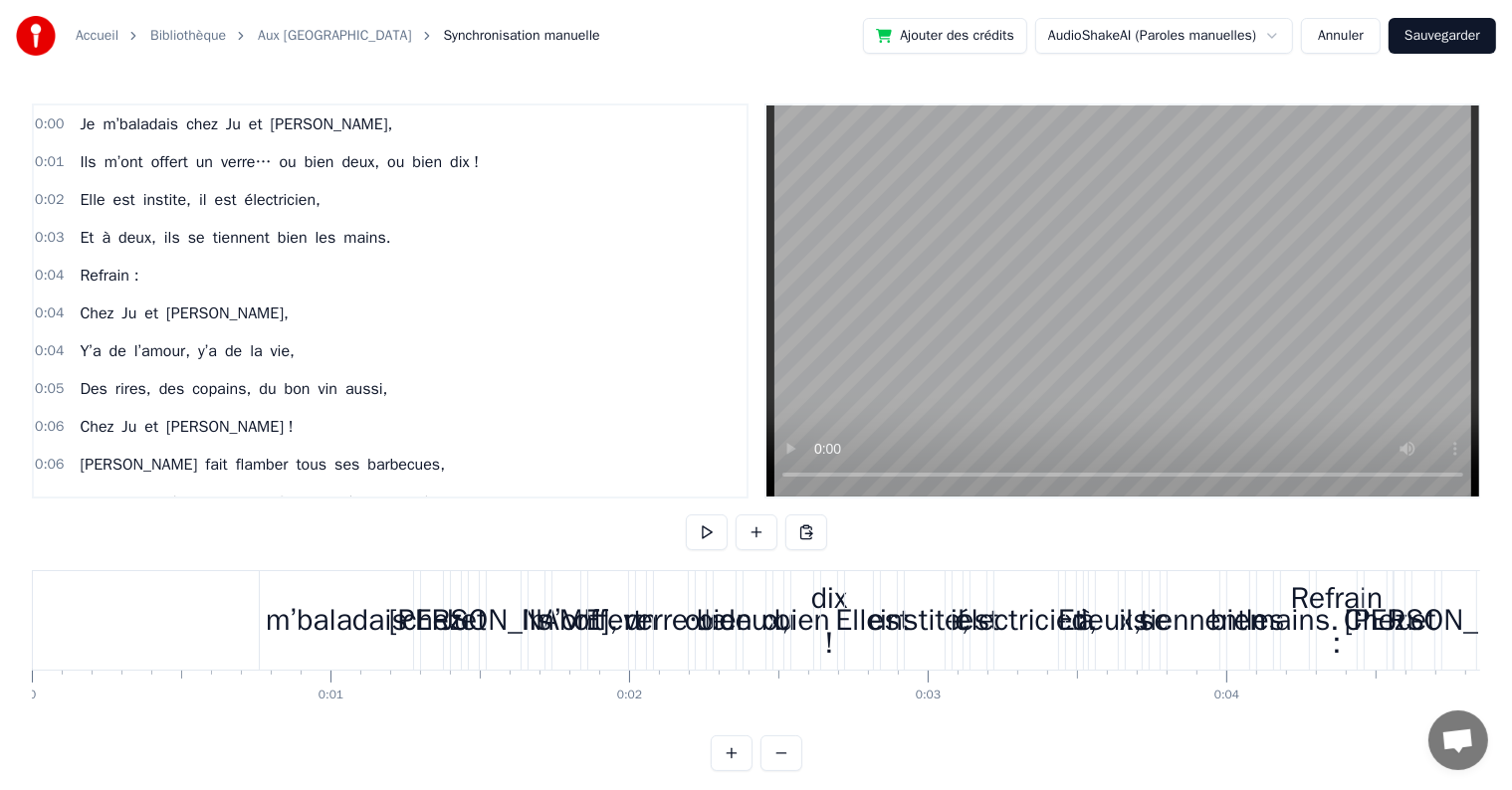 click on "Je" at bounding box center (713, 620) 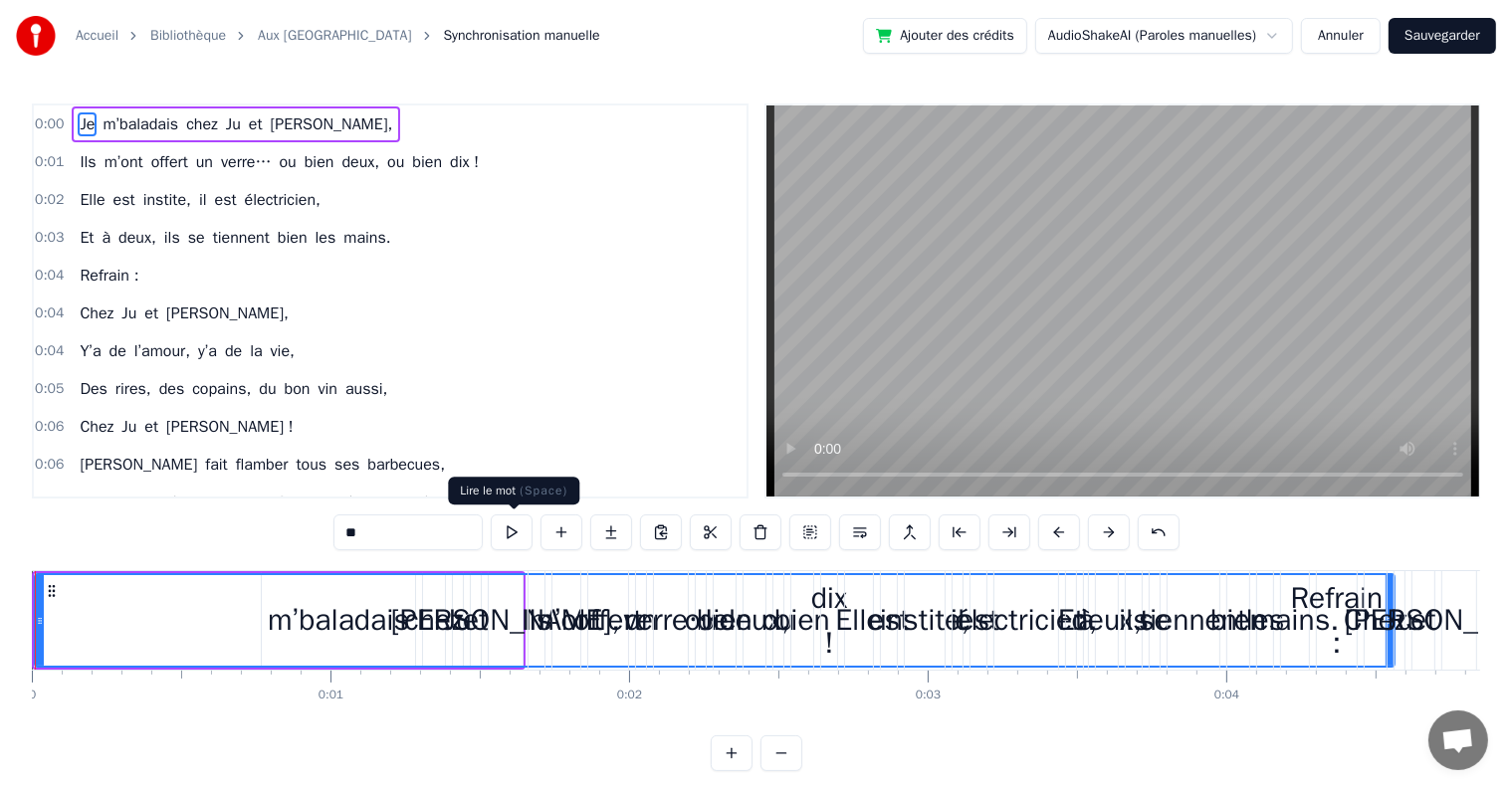 click at bounding box center [512, 532] 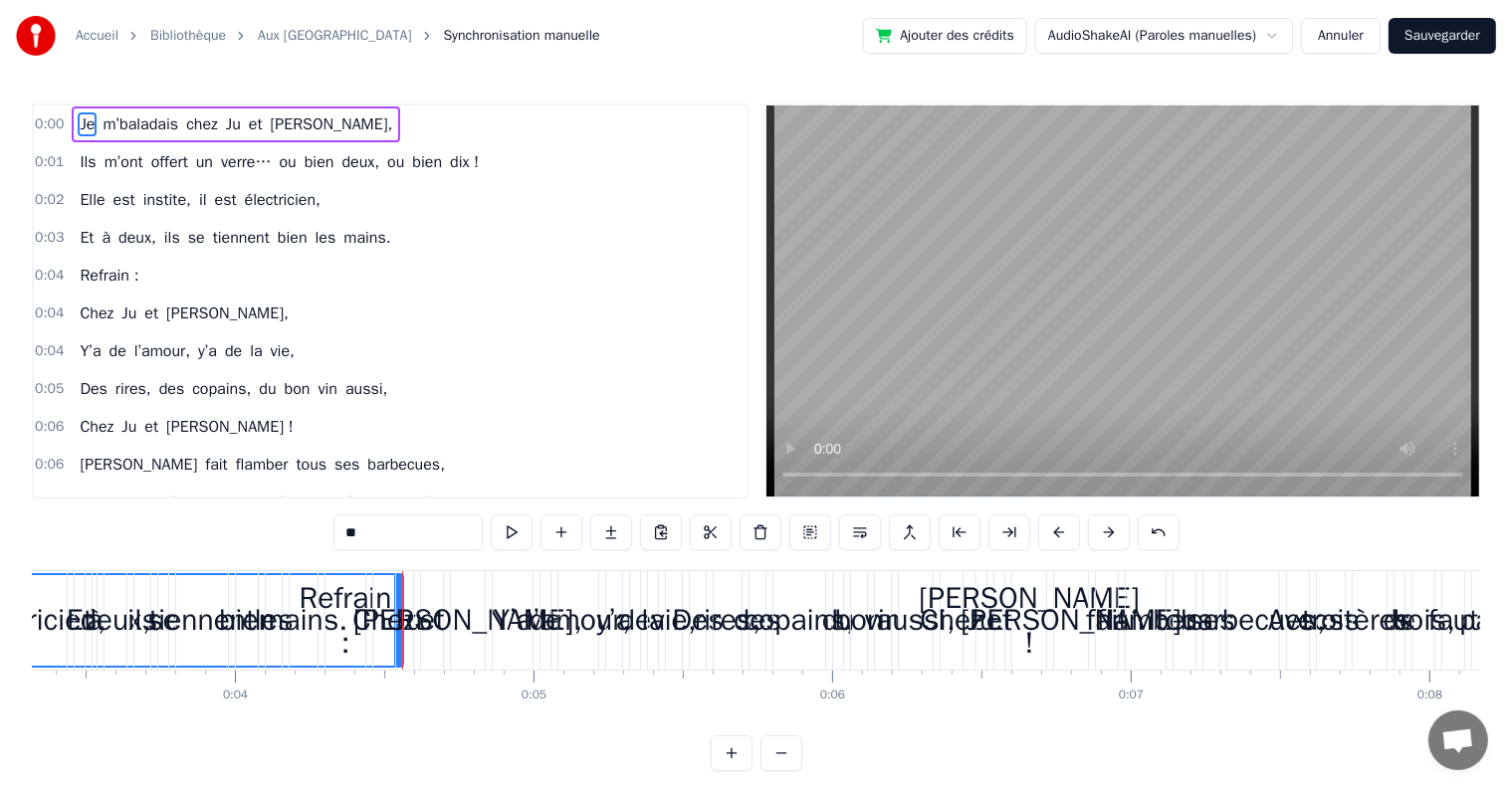 scroll, scrollTop: 0, scrollLeft: 1262, axis: horizontal 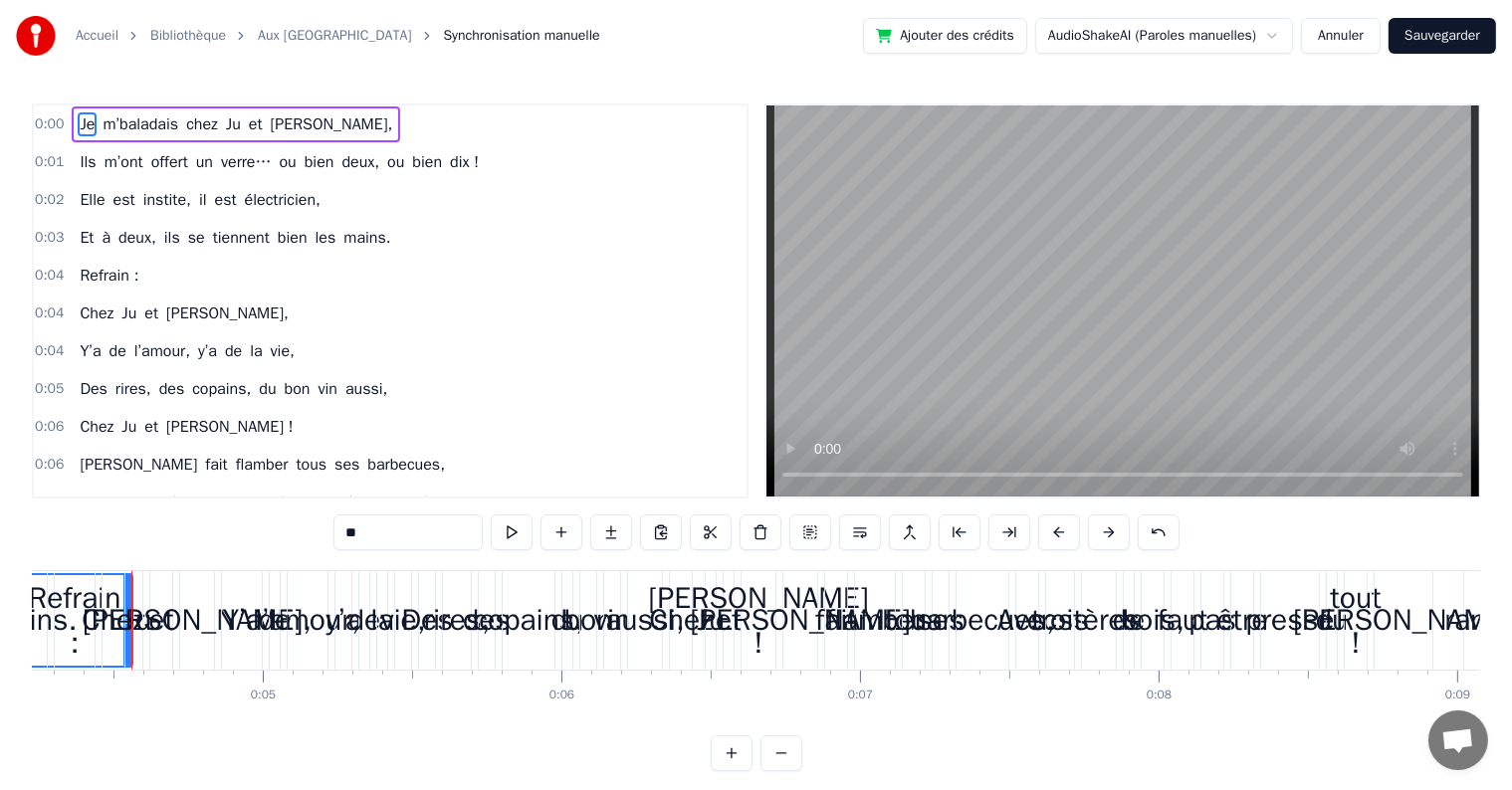drag, startPoint x: 126, startPoint y: 600, endPoint x: 326, endPoint y: 610, distance: 200.2498 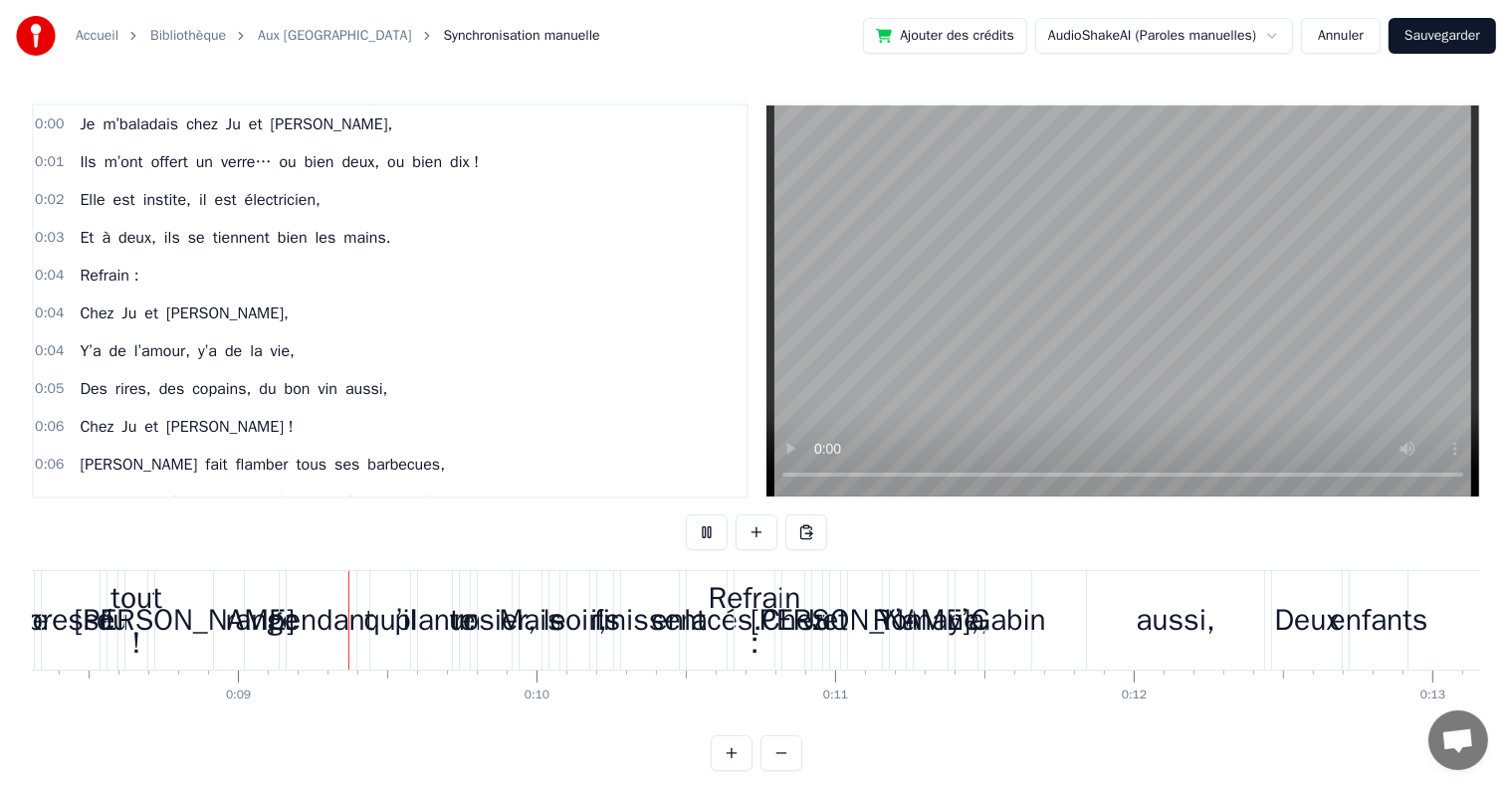scroll, scrollTop: 0, scrollLeft: 2517, axis: horizontal 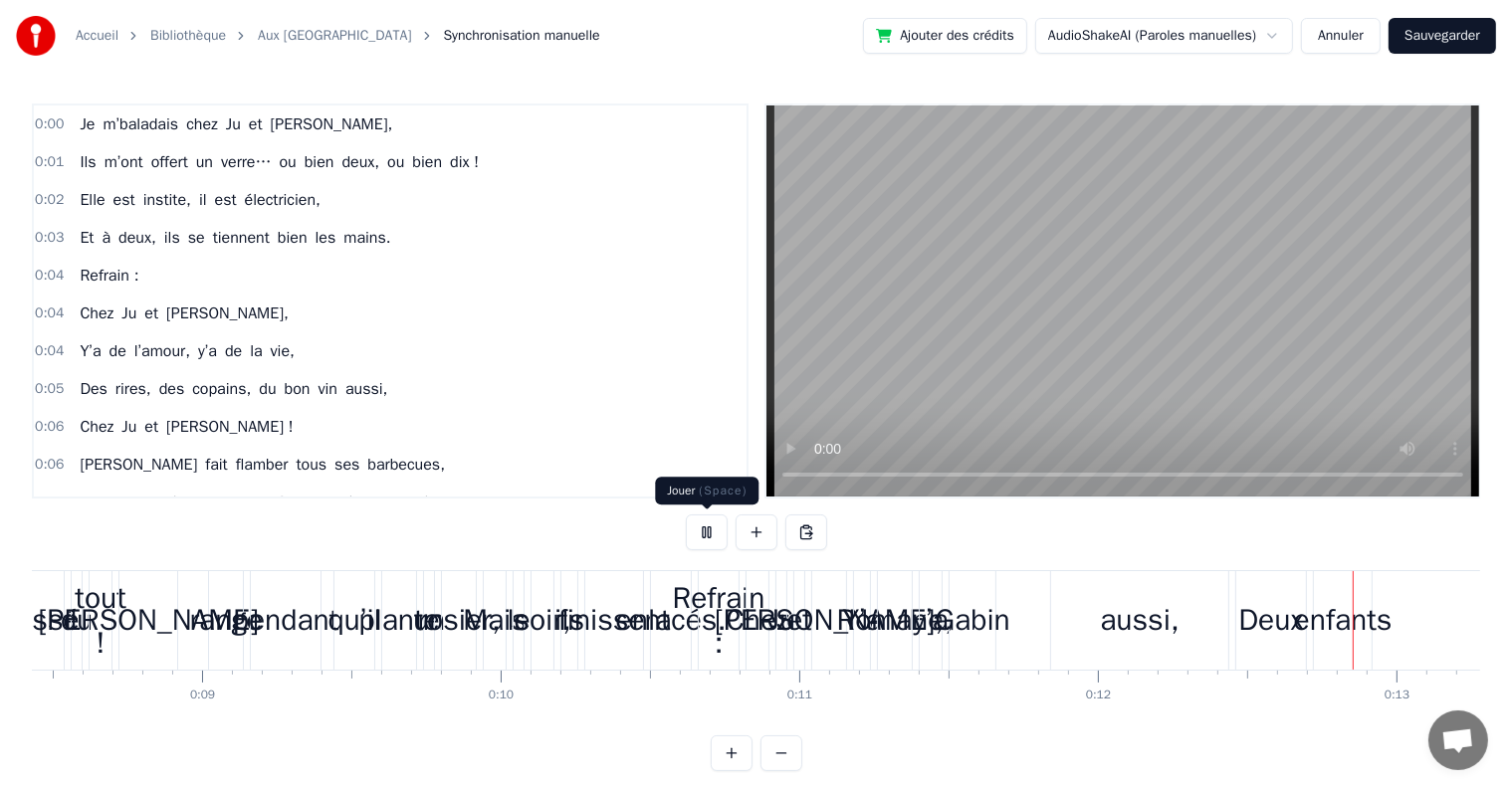click at bounding box center (707, 532) 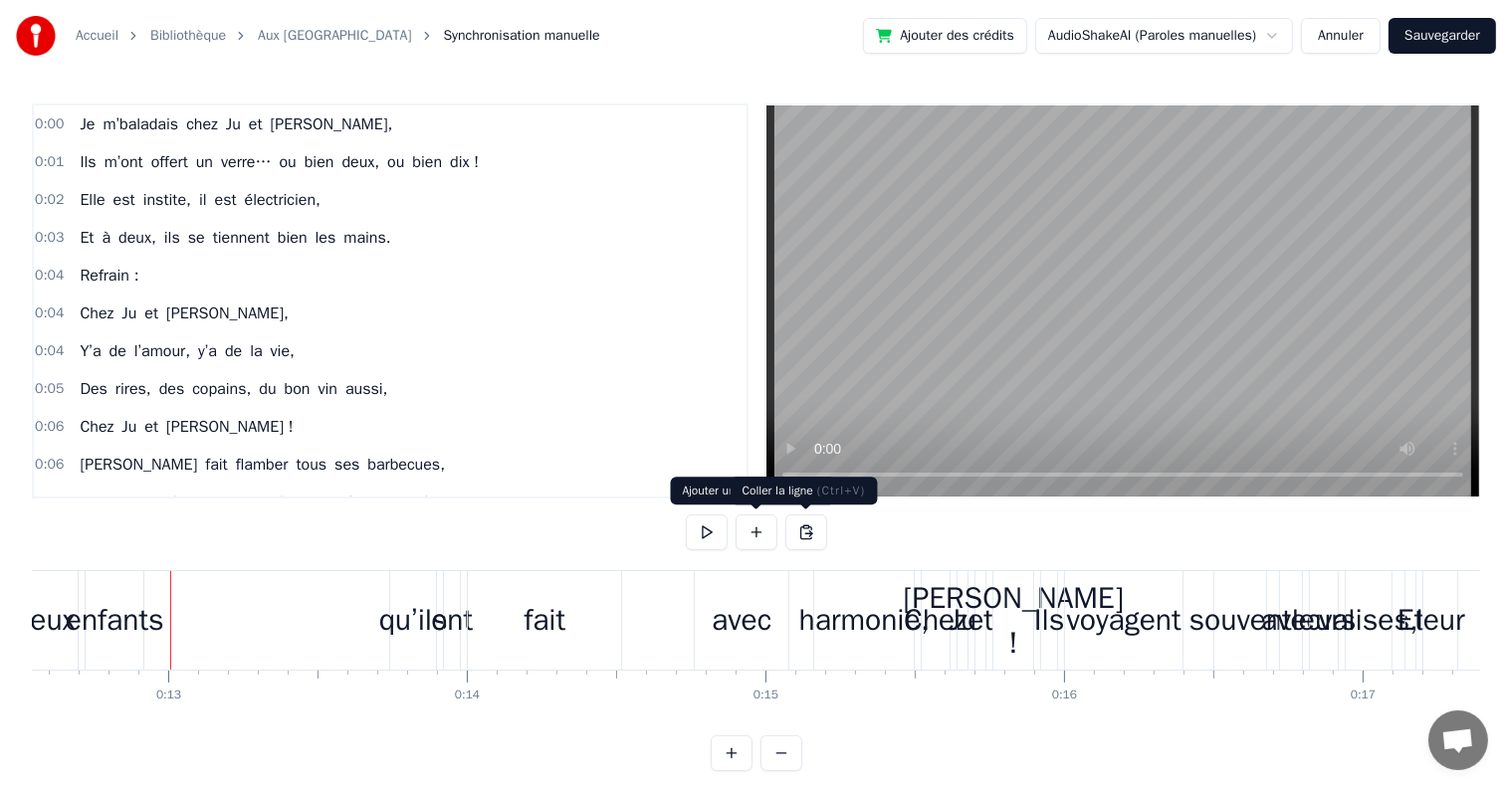 scroll, scrollTop: 0, scrollLeft: 3783, axis: horizontal 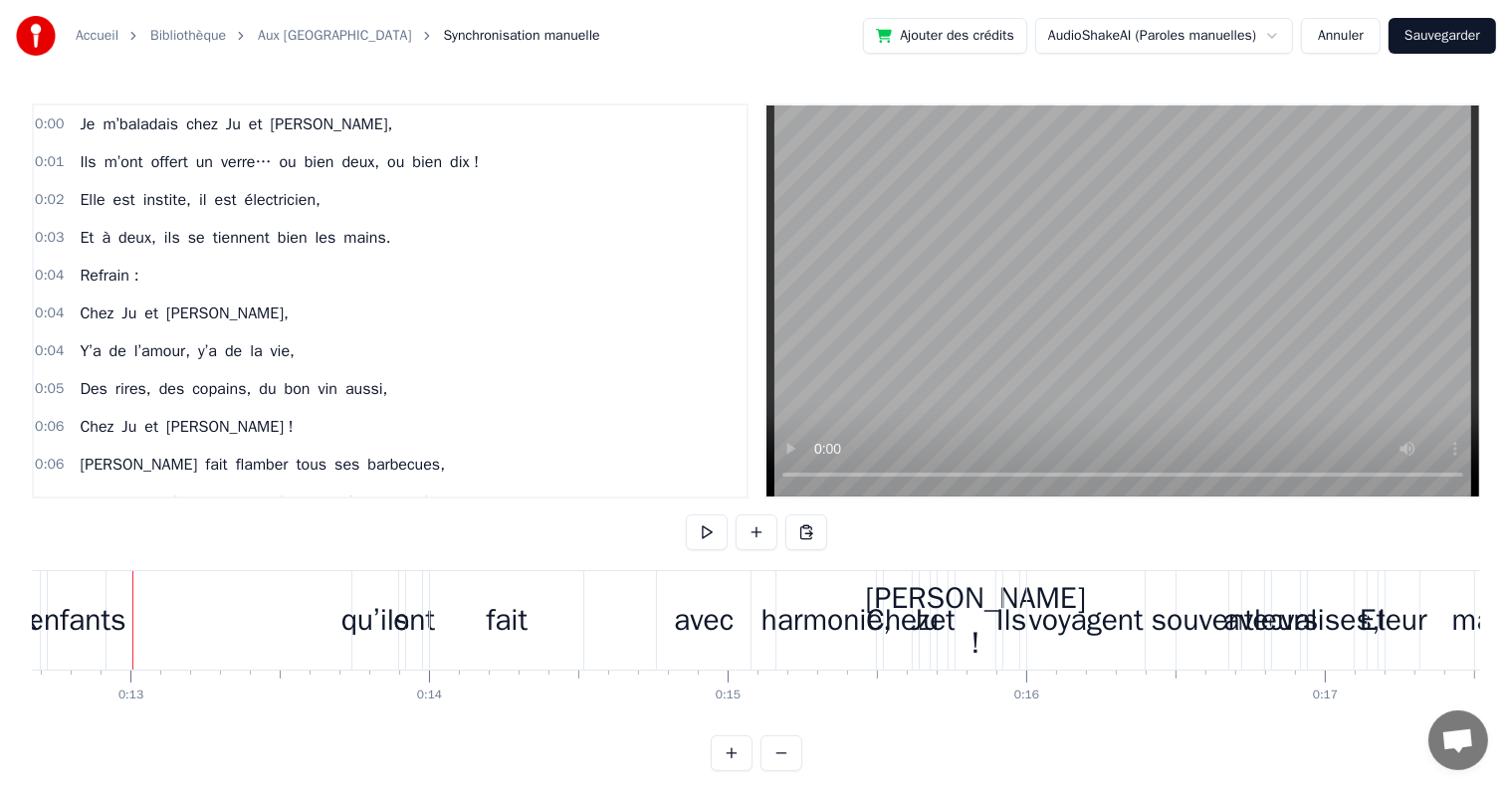 click on "Accueil [GEOGRAPHIC_DATA] Synchronisation manuelle Ajouter des crédits AudioShakeAI (Paroles manuelles) Annuler Sauvegarder 0:00 Je m’baladais chez Ju et [PERSON_NAME], 0:01 Ils m’ont offert un verre… ou bien deux, ou bien dix ! 0:02 Elle est instite, il est électricien, 0:03 Et à deux, ils se tiennent bien les mains. 0:04 Refrain : 0:04 [PERSON_NAME] et [PERSON_NAME], 0:04 Y’a de l’amour, y’a de la vie, 0:05 Des rires, des copains, du bon vin aussi, 0:06 Chez Ju et [PERSON_NAME] ! 0:06 [PERSON_NAME] fait flamber tous ses barbecues, 0:07 Avec trois stères de bois, faut pas être pressé du tout ! 0:08 [PERSON_NAME] range pendant qu’il plante un rosier, 0:09 Mais le soir, ils finissent enlacés. 0:10 Refrain : 0:10 [PERSON_NAME] et [PERSON_NAME], 0:11 Y’a Romane, y’a Gabin aussi, 0:12 Deux enfants qu’ils ont fait avec harmonie, 0:15 Chez Ju et [PERSON_NAME] ! 0:15 Ils voyagent souvent avec leurs valises, 0:17 Et leur maison, c’est leur grande entreprise. 0:18 Ils l’ont rénovée du sol au plafond, 0:19 Même si parfois," at bounding box center (756, 401) 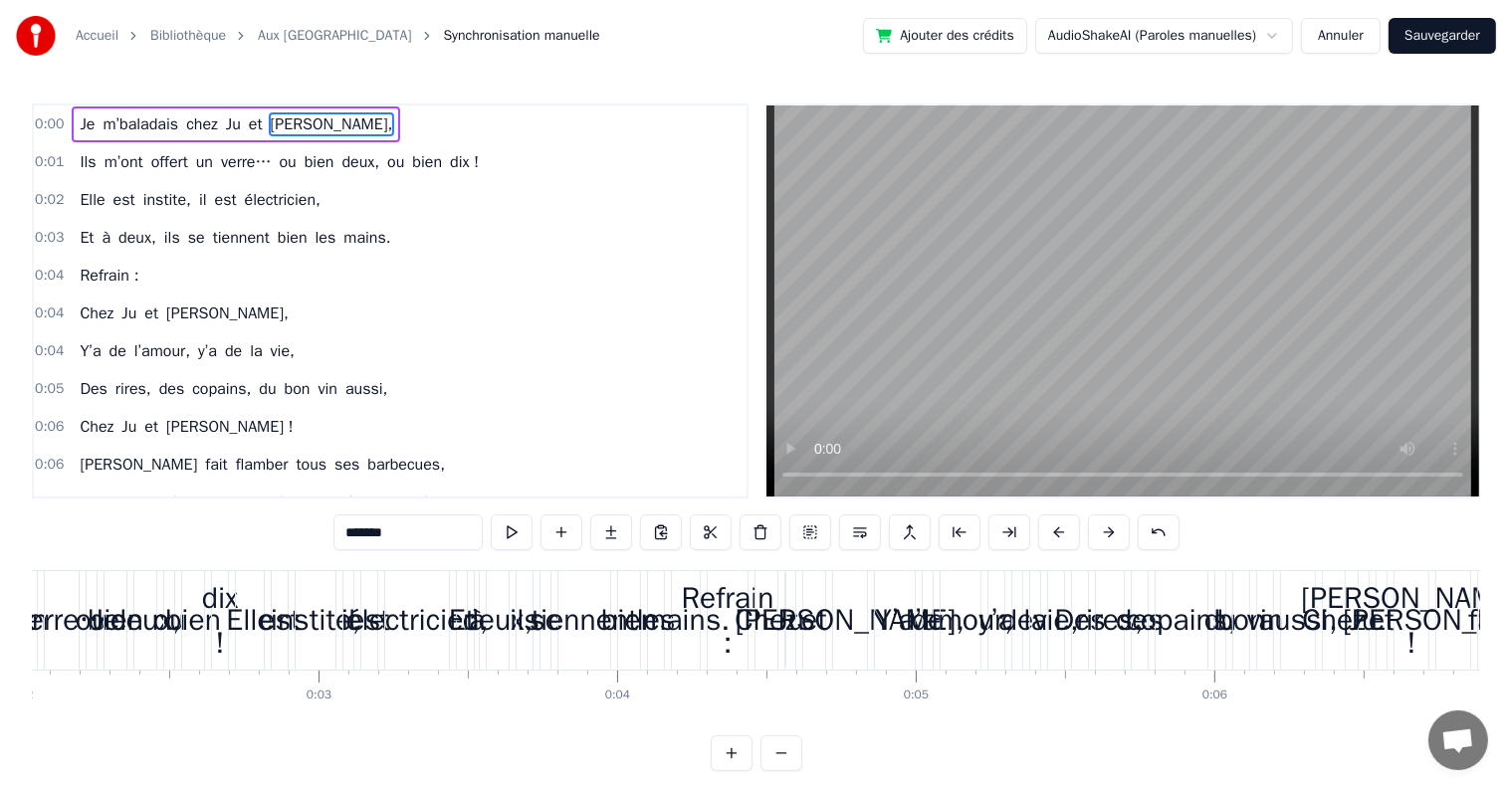 scroll, scrollTop: 0, scrollLeft: 354, axis: horizontal 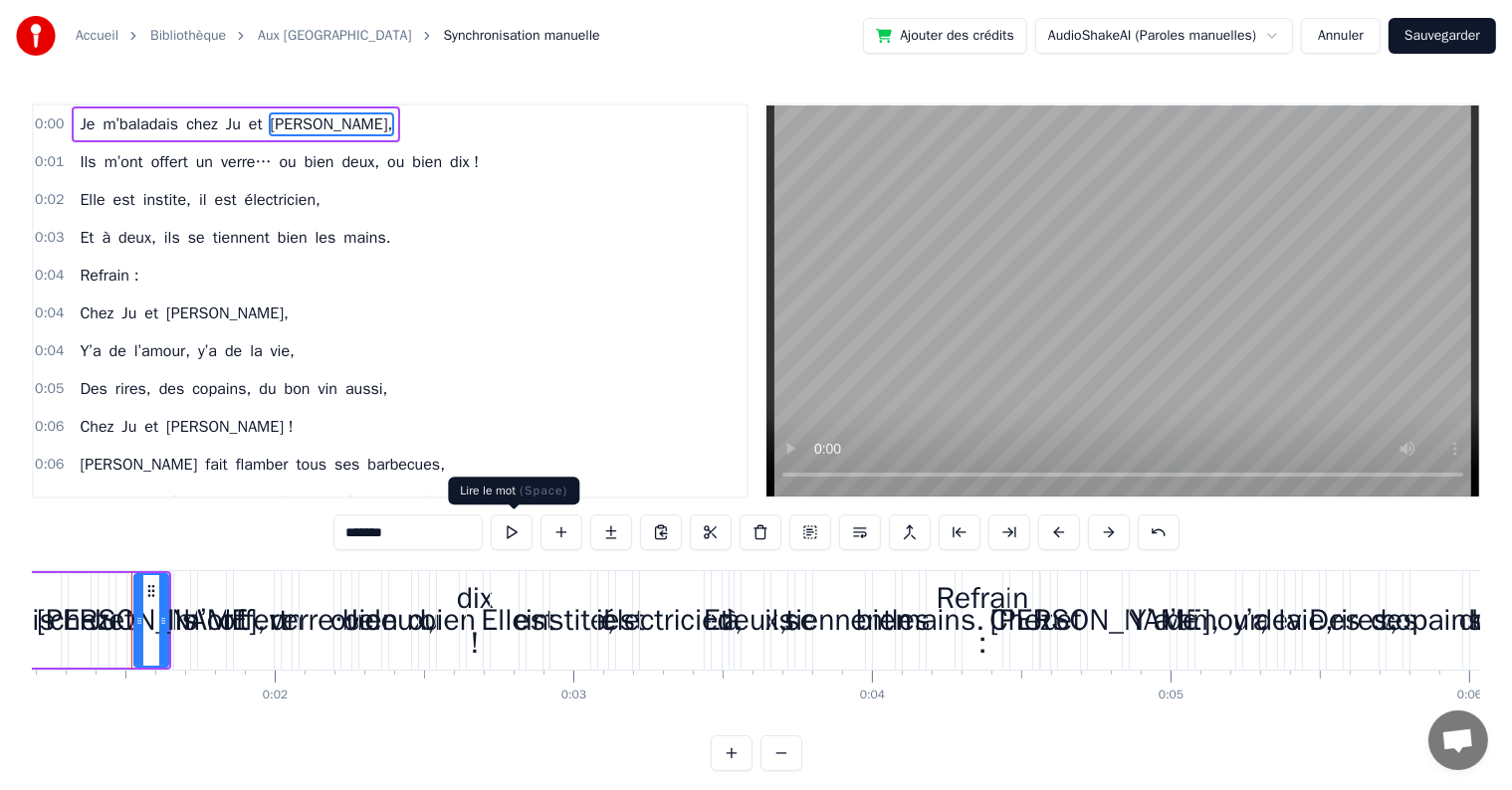 click at bounding box center (512, 532) 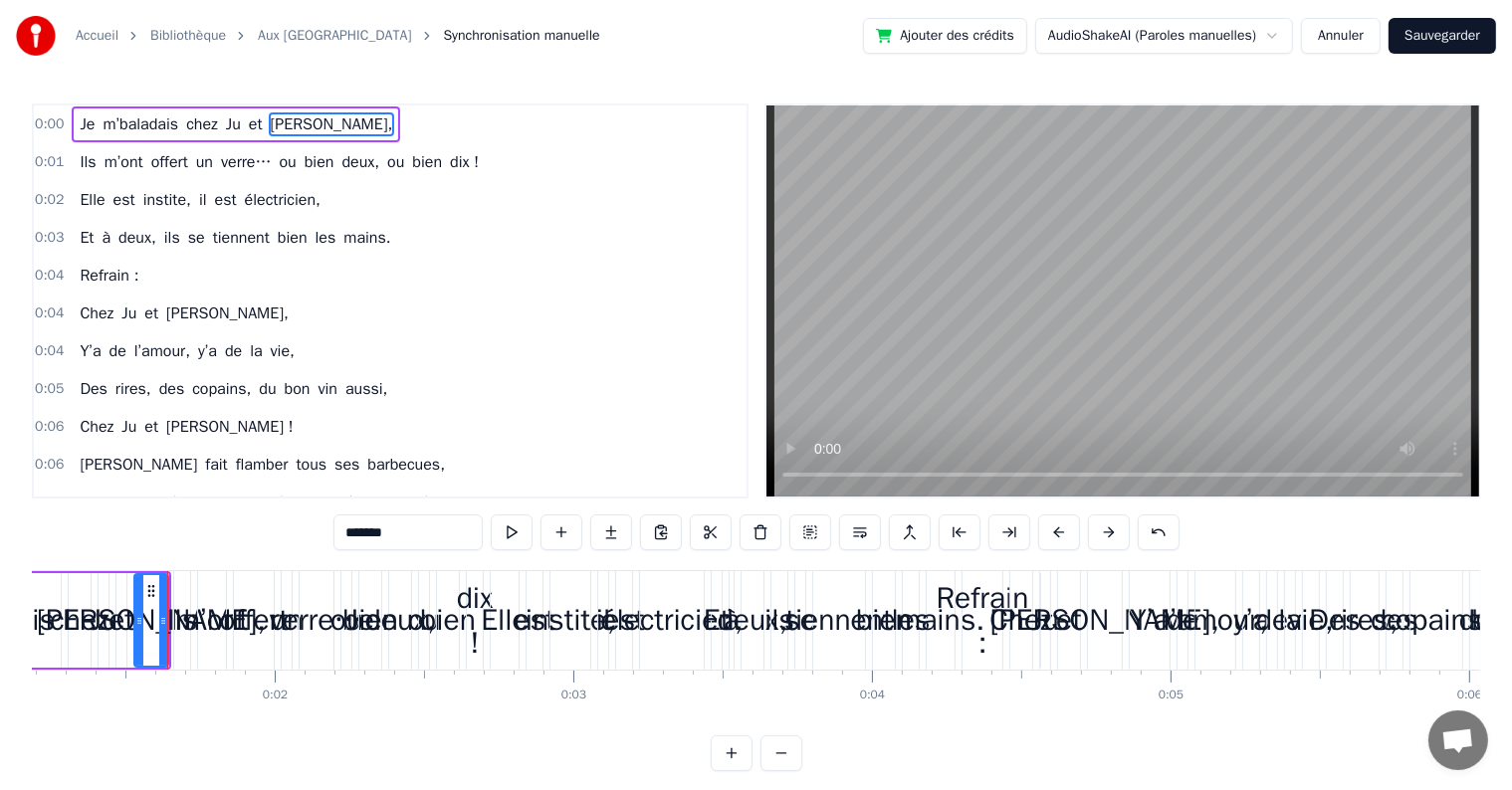 click at bounding box center (512, 532) 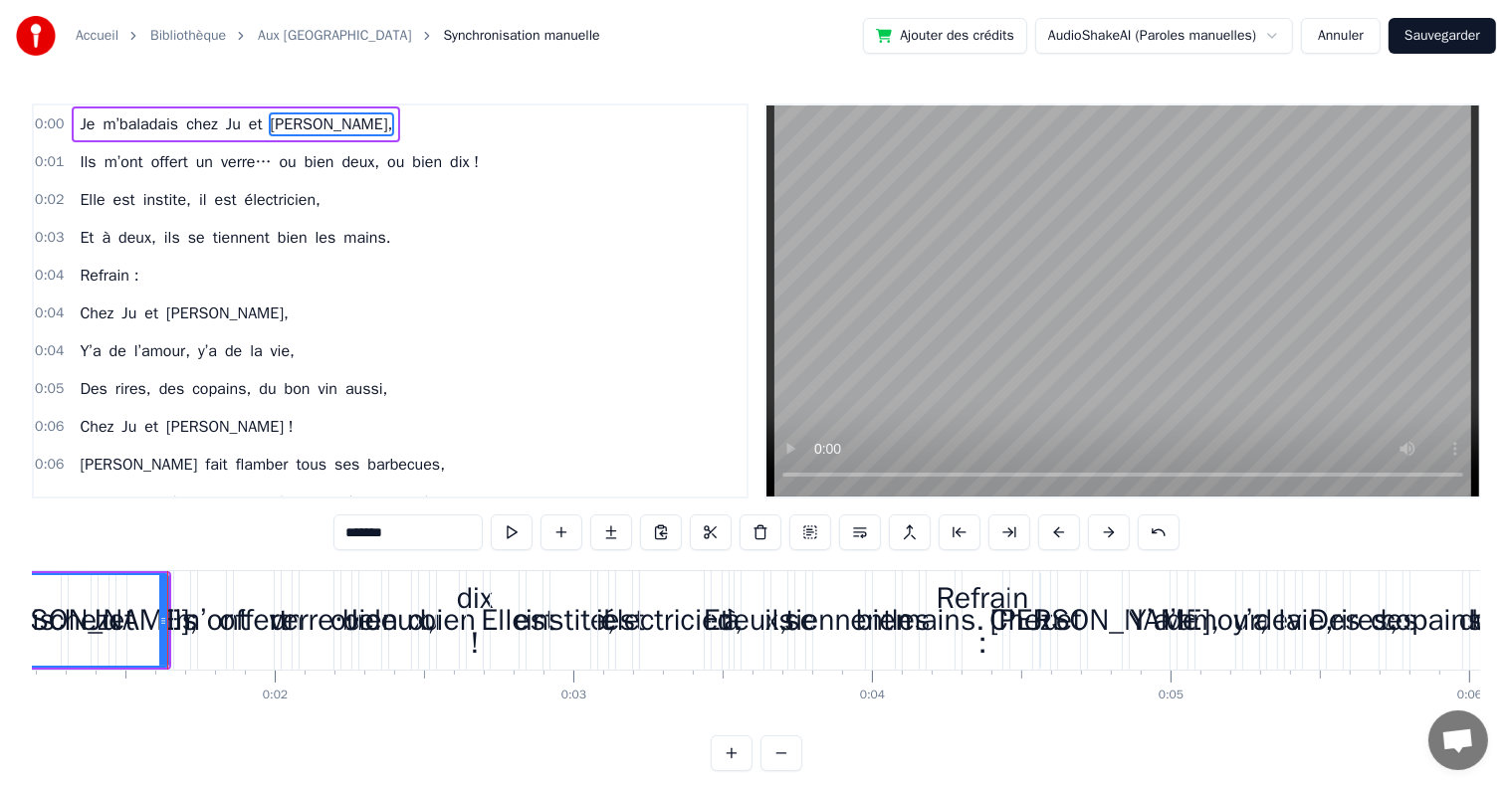 drag, startPoint x: 135, startPoint y: 617, endPoint x: 0, endPoint y: 620, distance: 135.03333 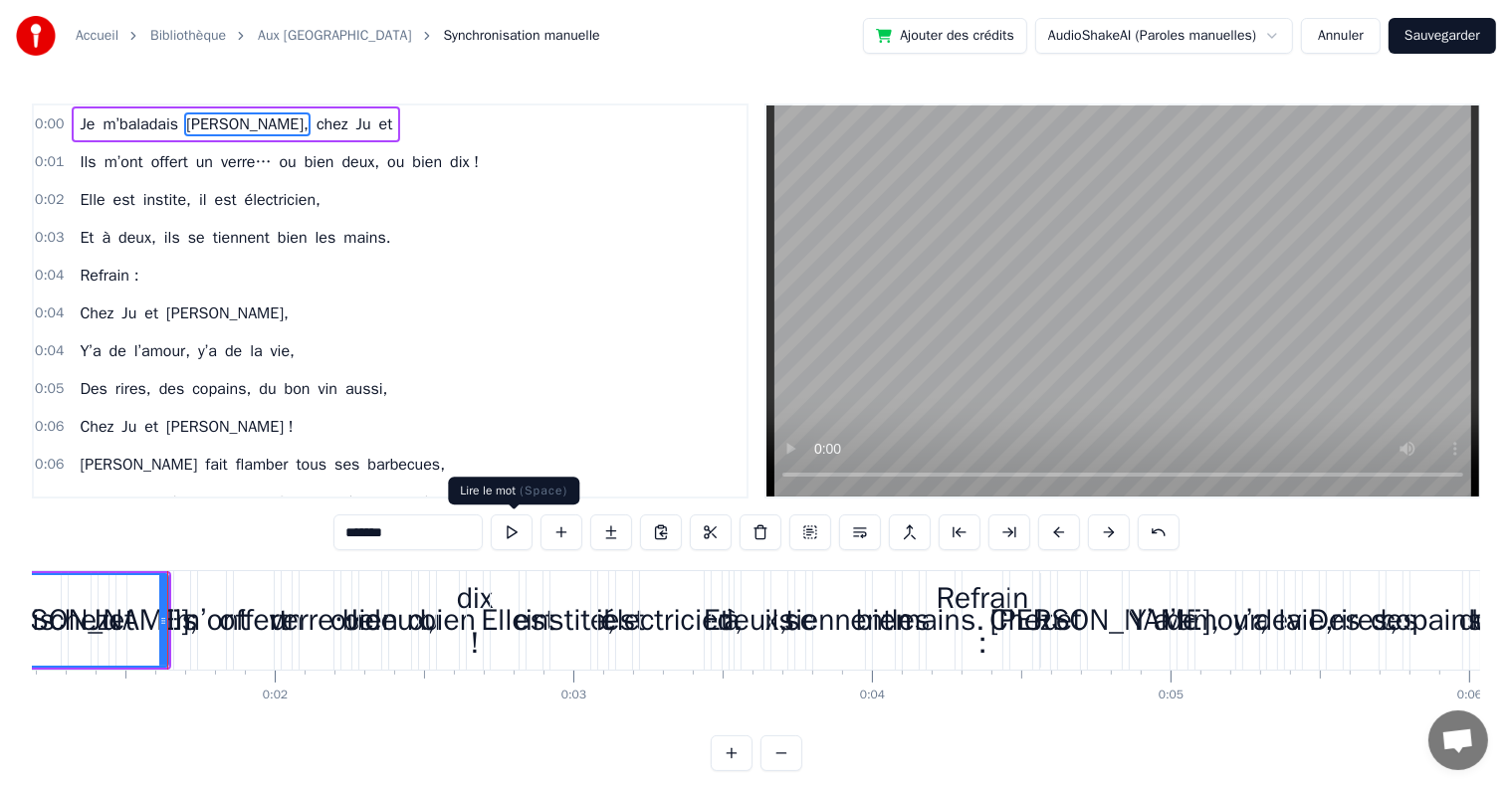 click at bounding box center [512, 532] 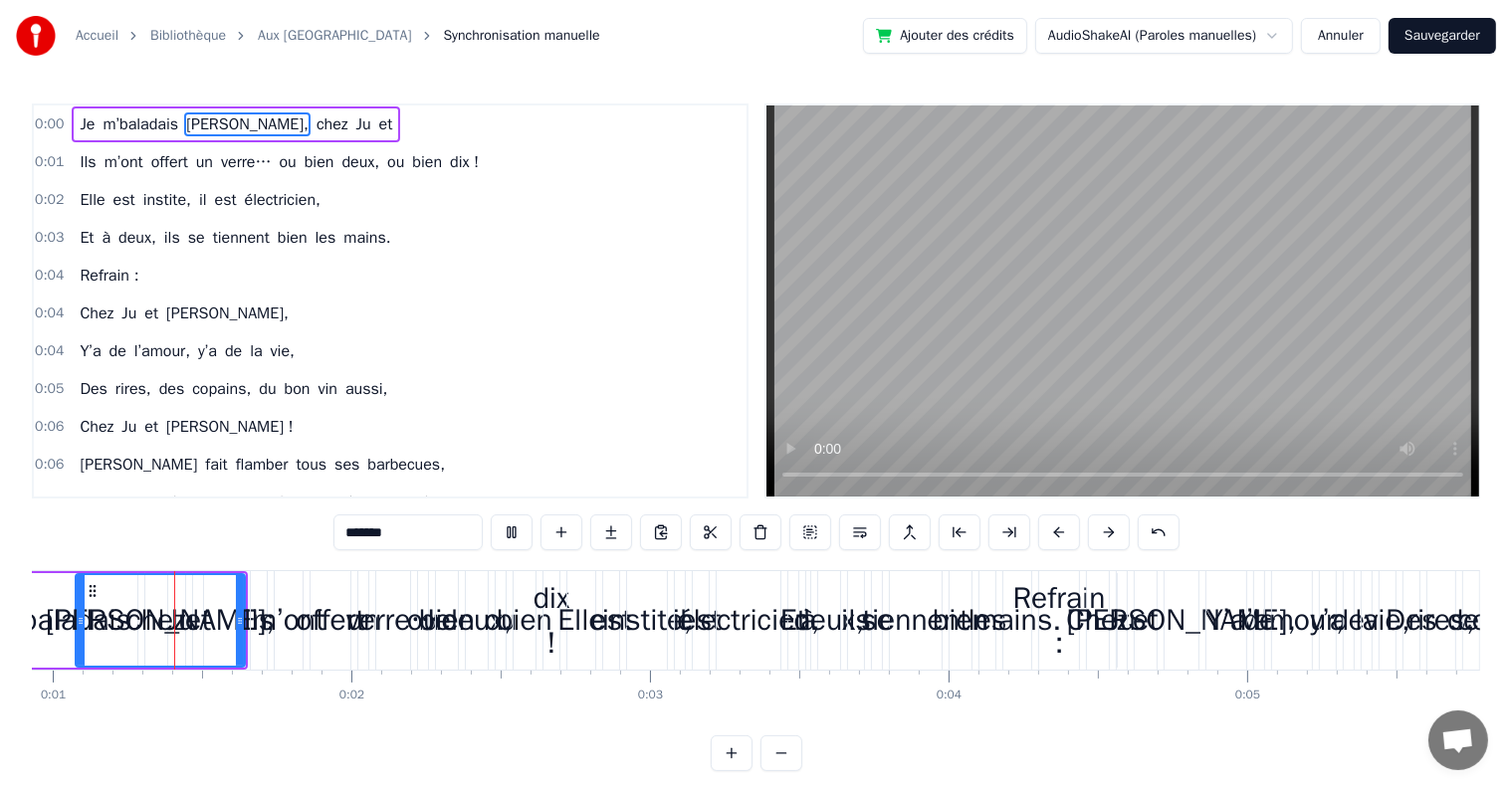 scroll, scrollTop: 0, scrollLeft: 222, axis: horizontal 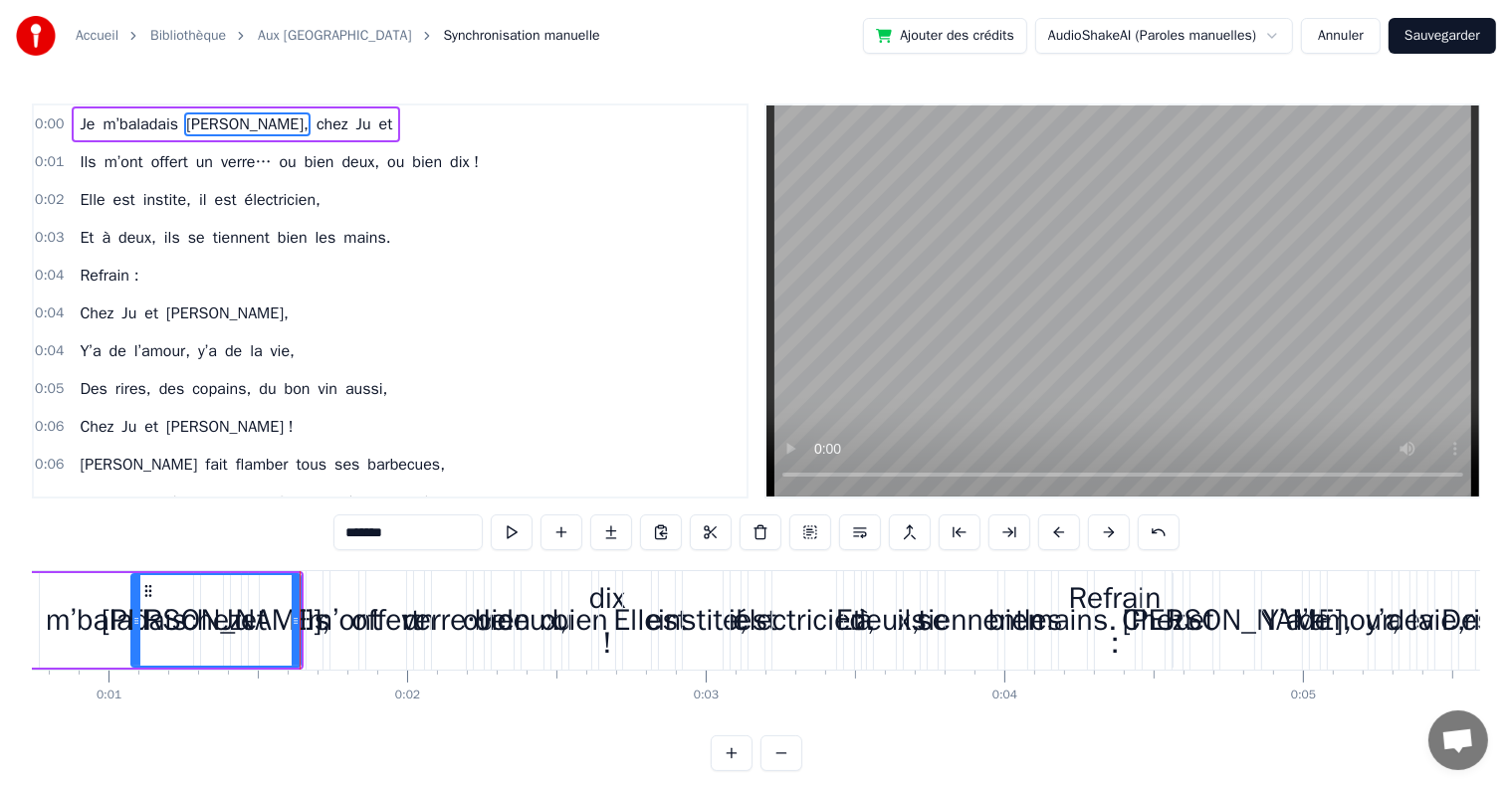 click at bounding box center [512, 532] 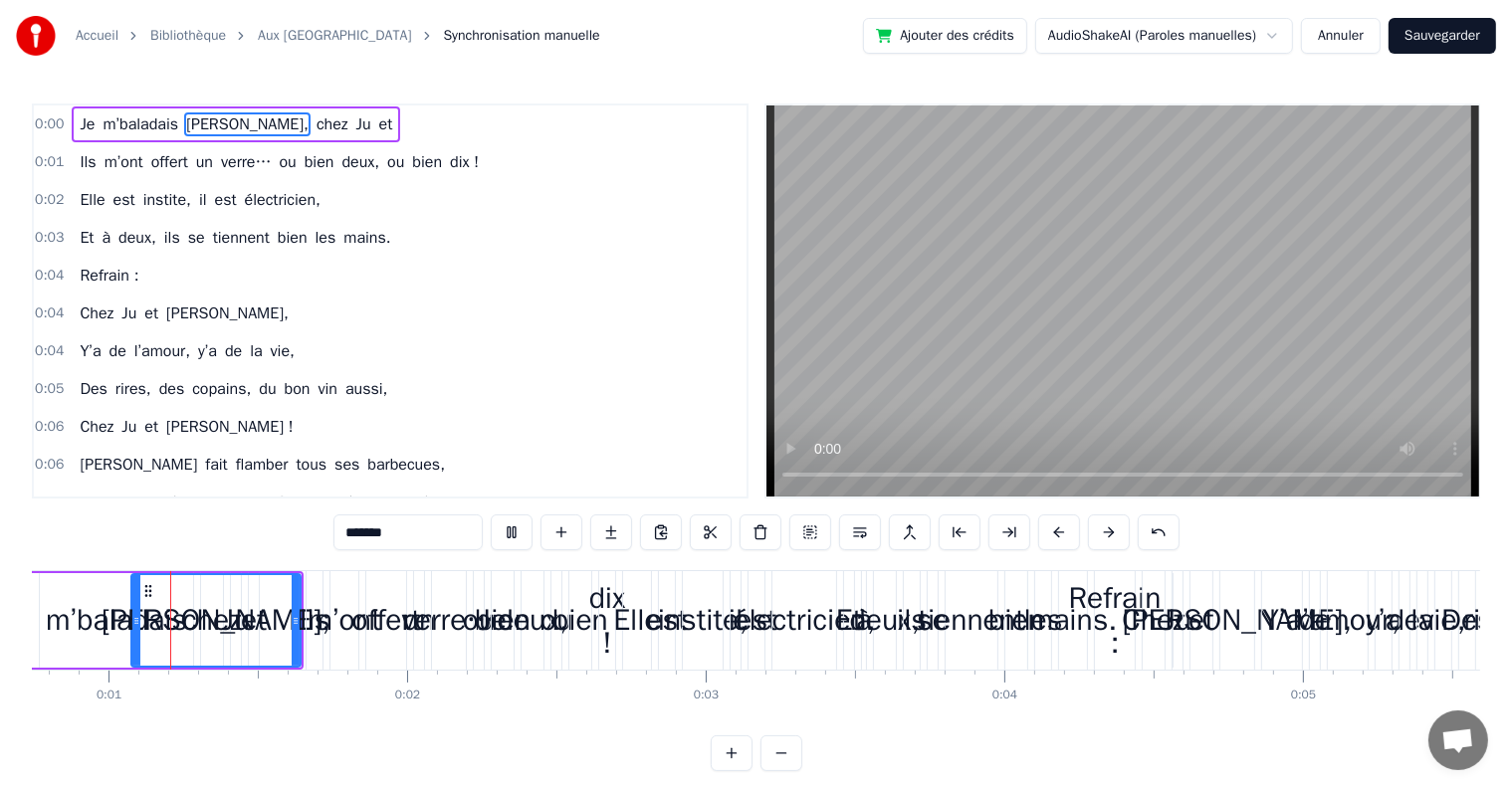 scroll, scrollTop: 0, scrollLeft: 219, axis: horizontal 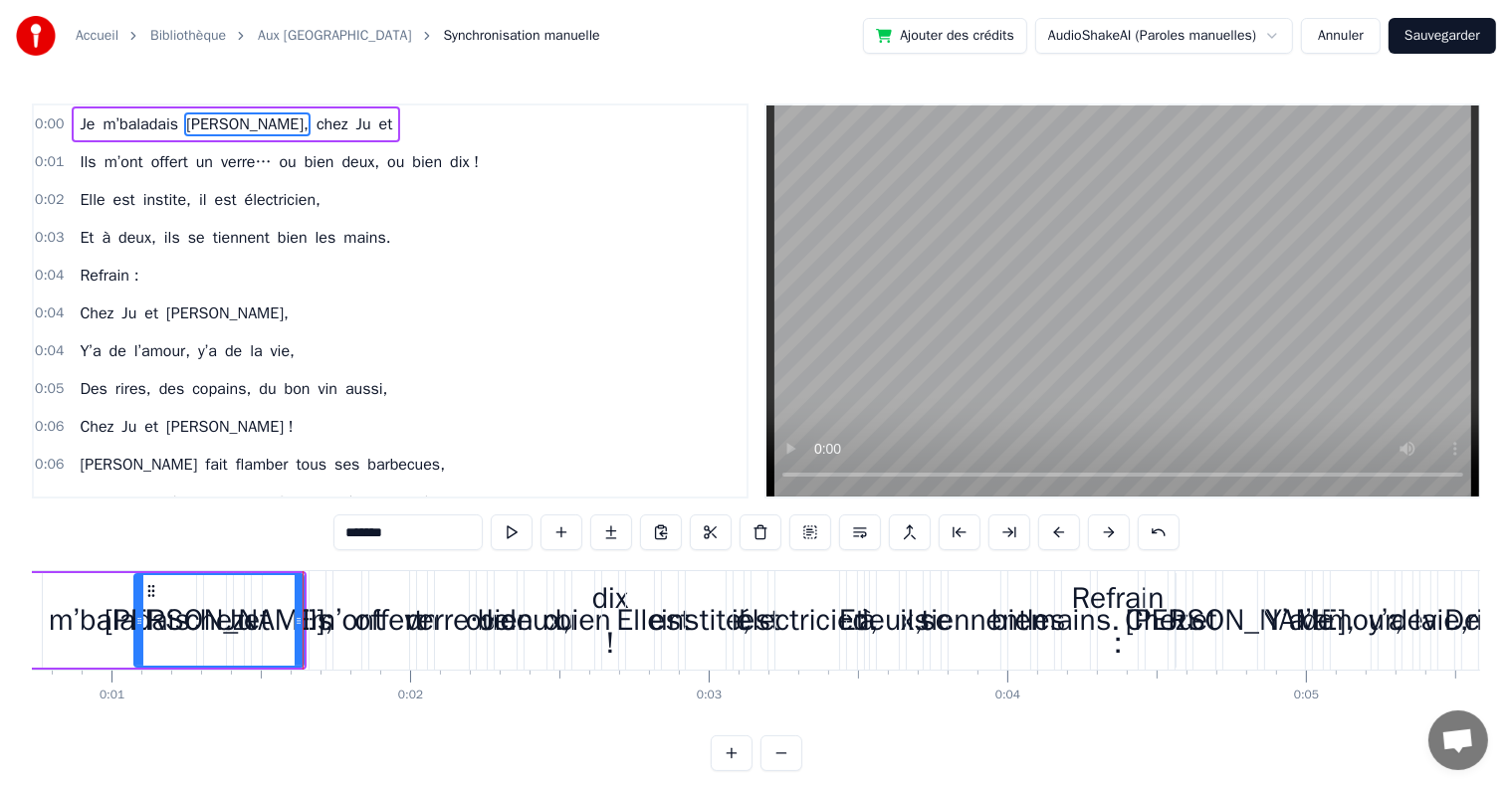 click at bounding box center (512, 532) 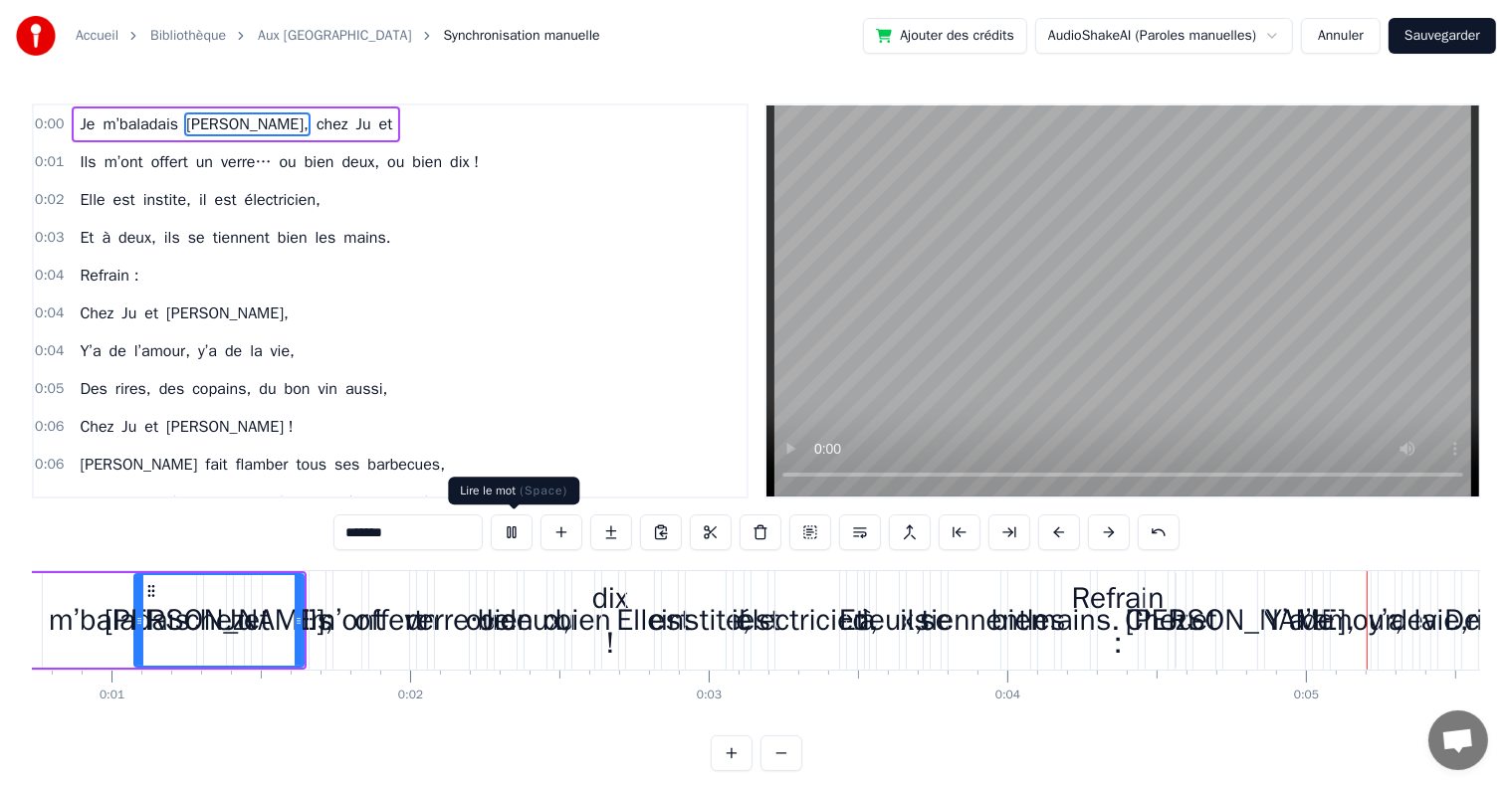 click at bounding box center (512, 532) 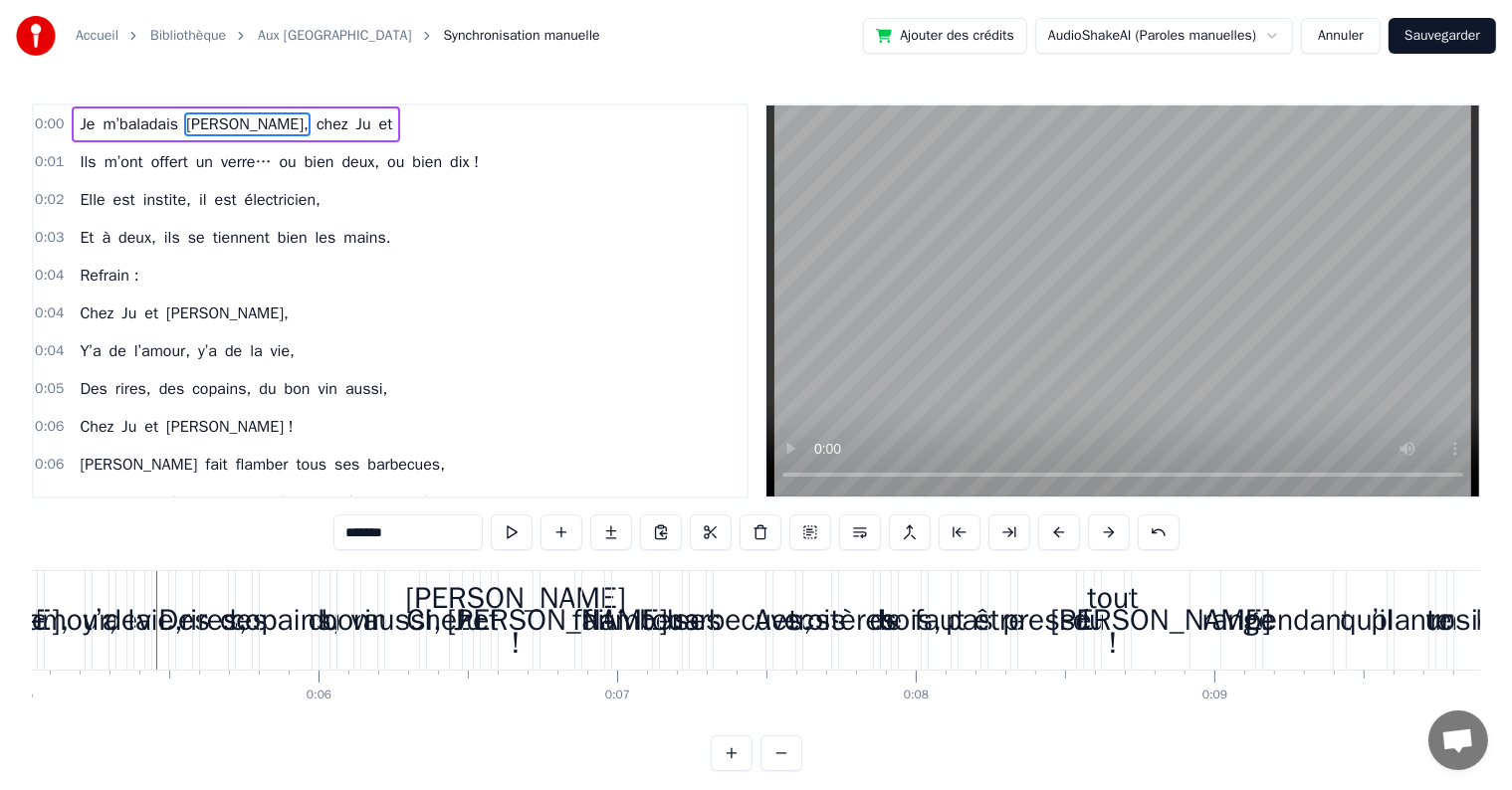 scroll, scrollTop: 0, scrollLeft: 1529, axis: horizontal 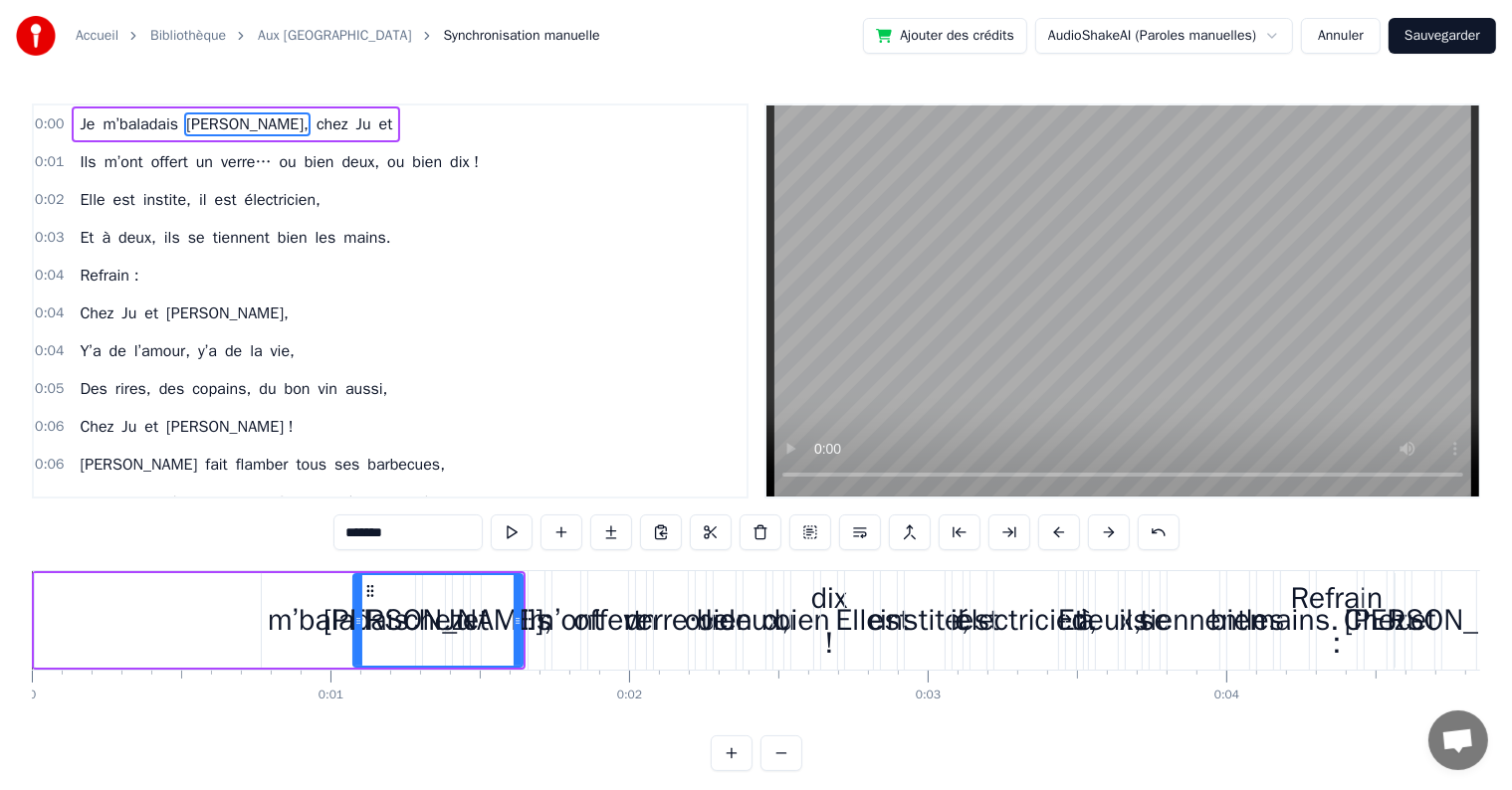drag, startPoint x: 263, startPoint y: 625, endPoint x: 46, endPoint y: 633, distance: 217.14742 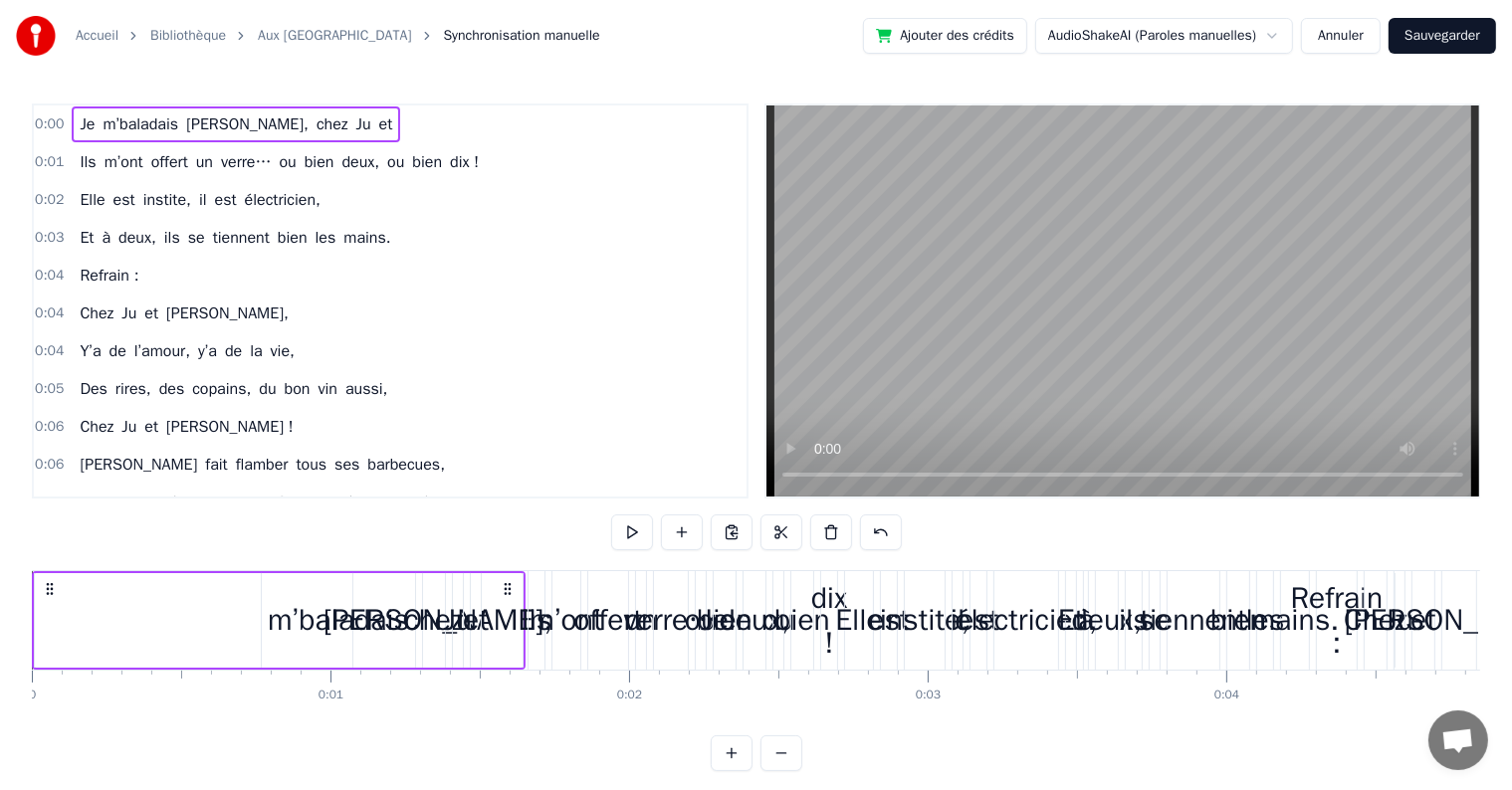 click 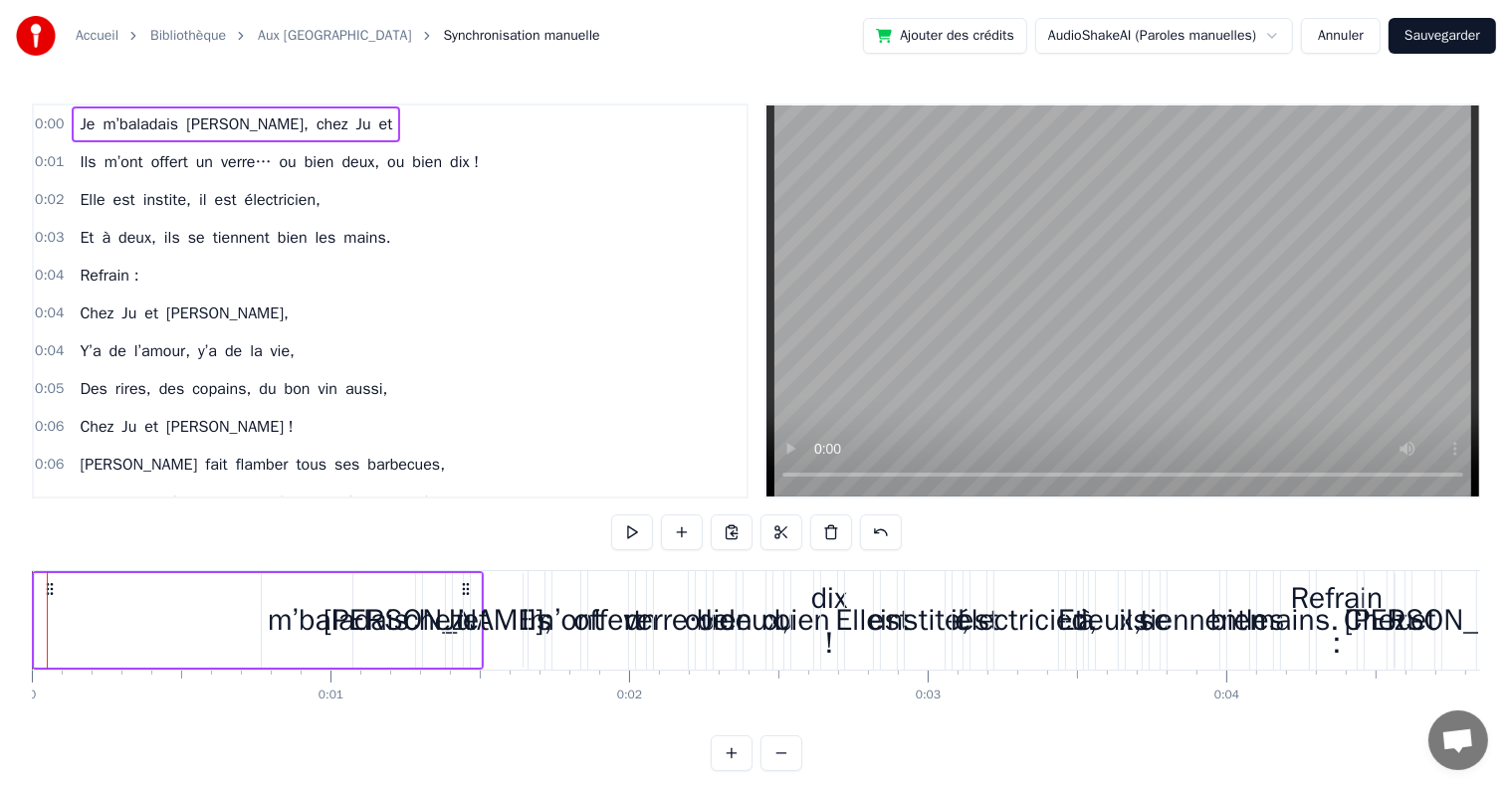click 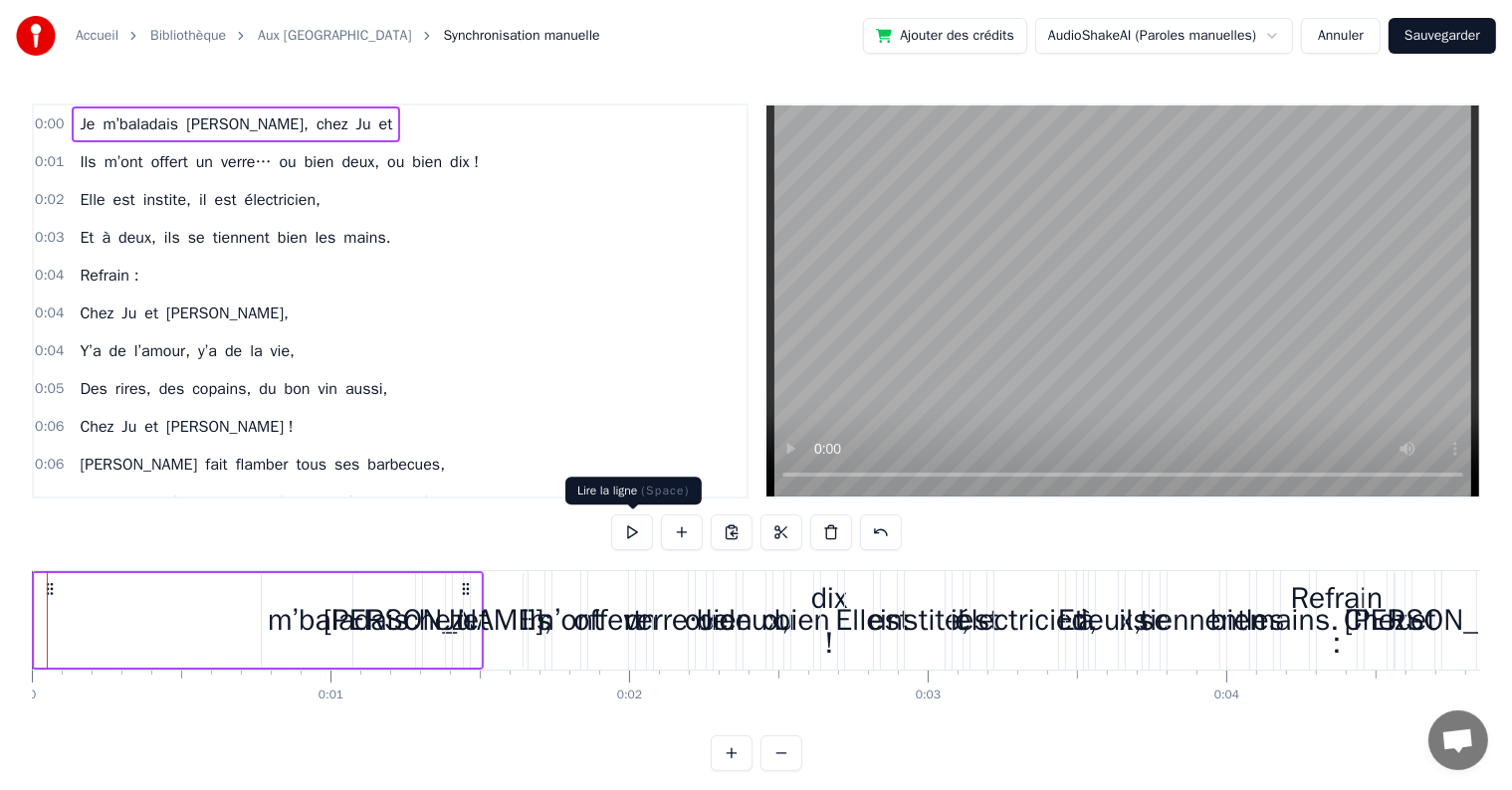 click at bounding box center [632, 532] 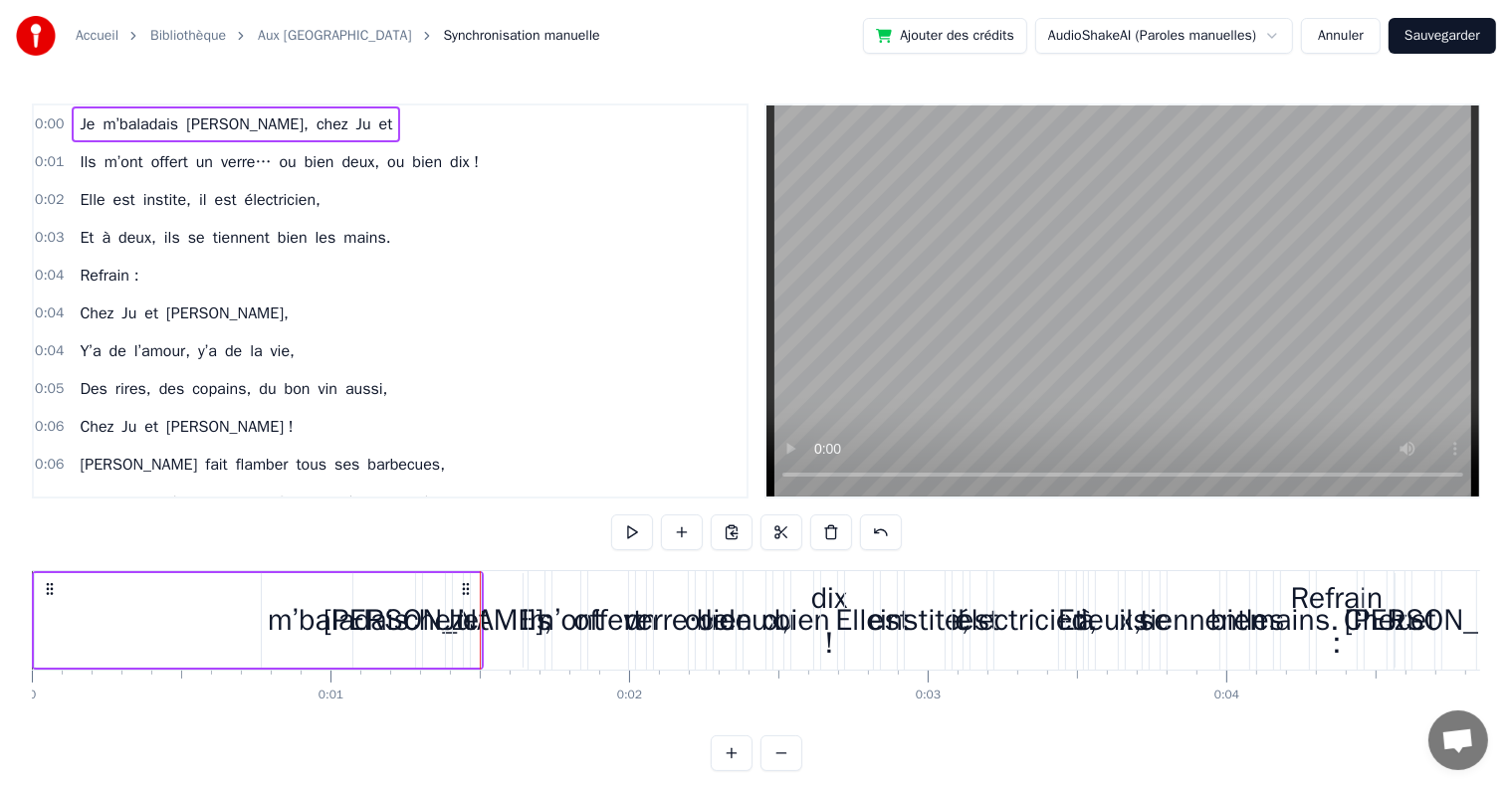click at bounding box center [632, 532] 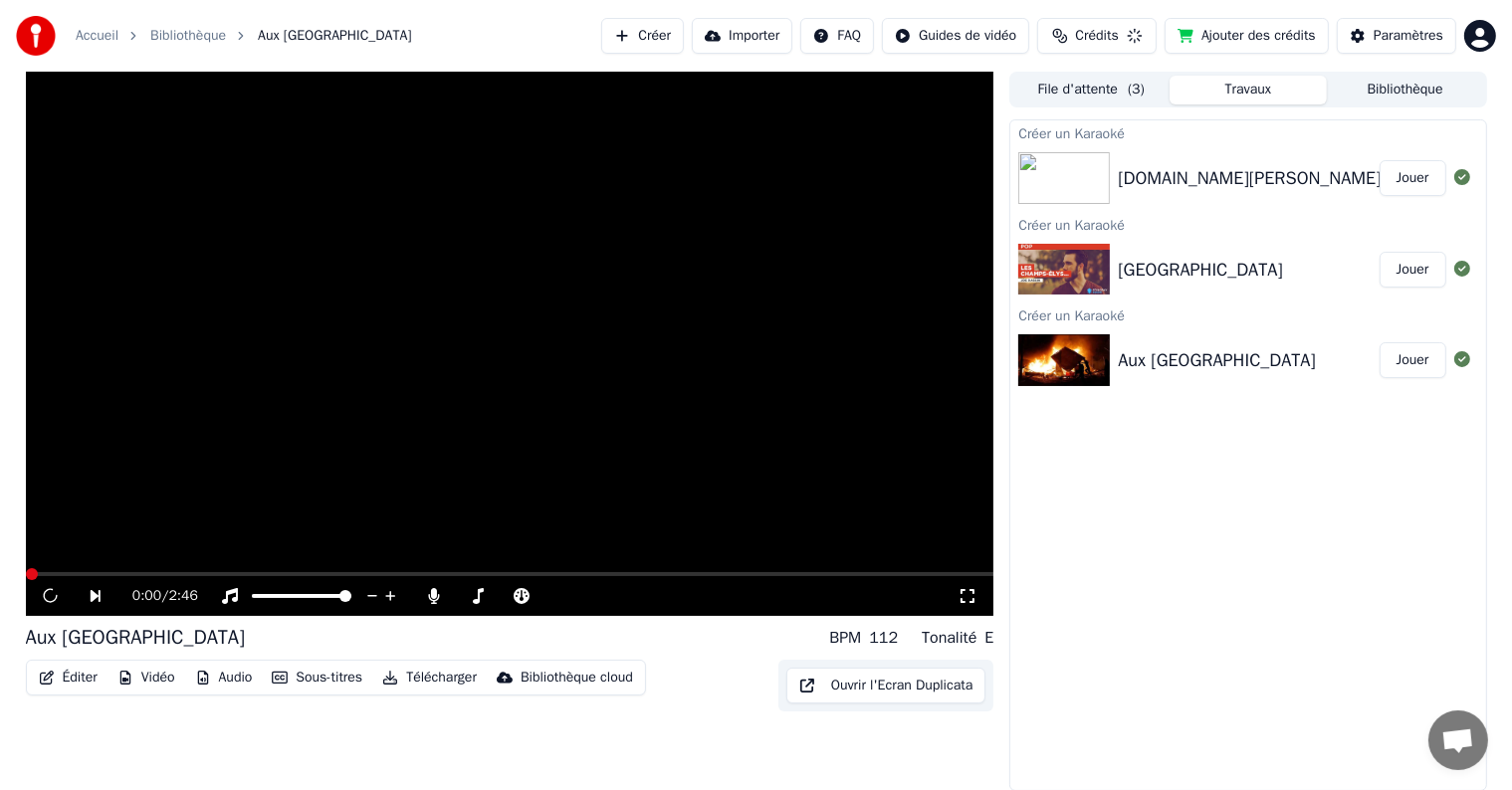 scroll, scrollTop: 0, scrollLeft: 0, axis: both 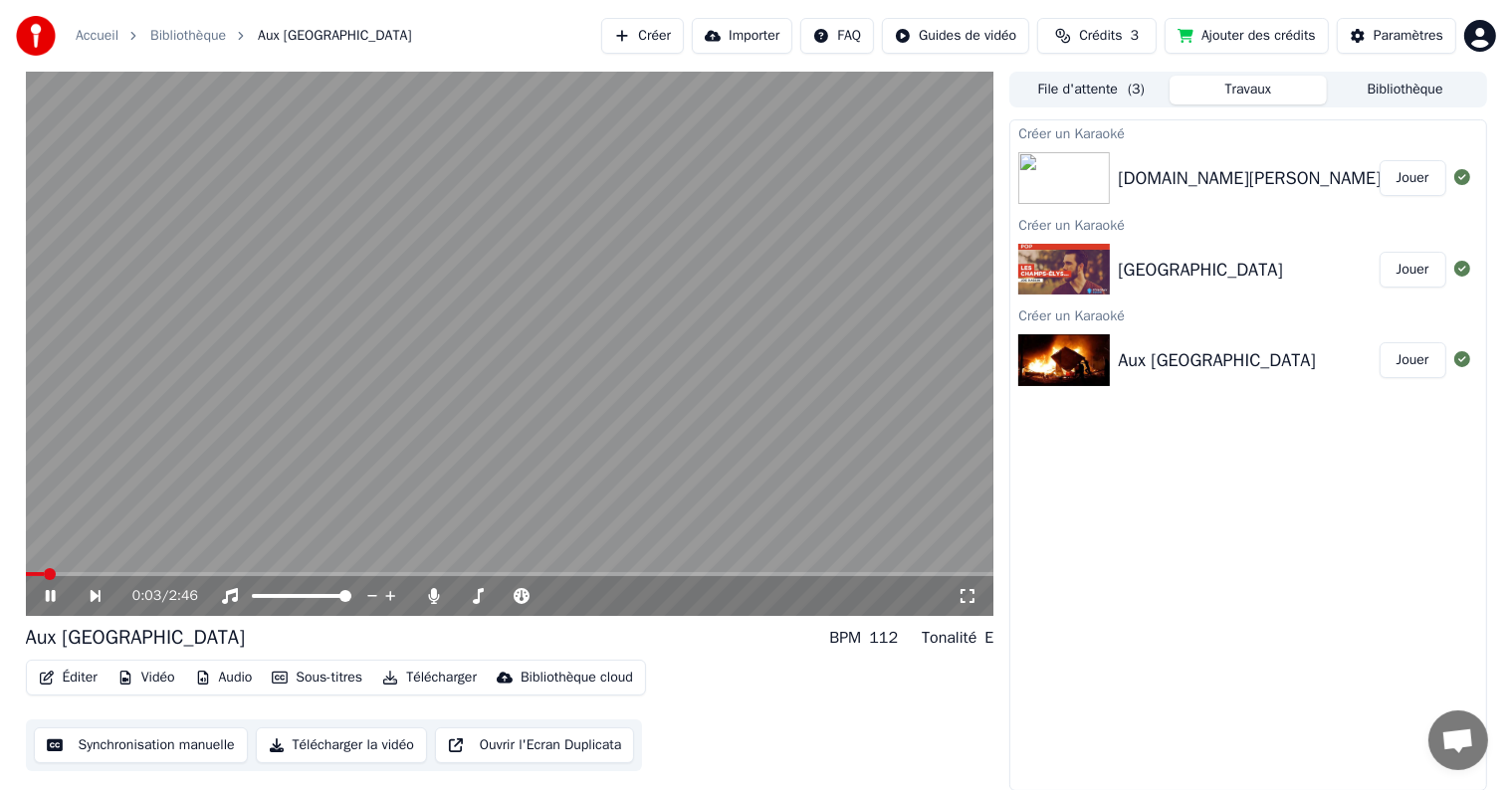 click 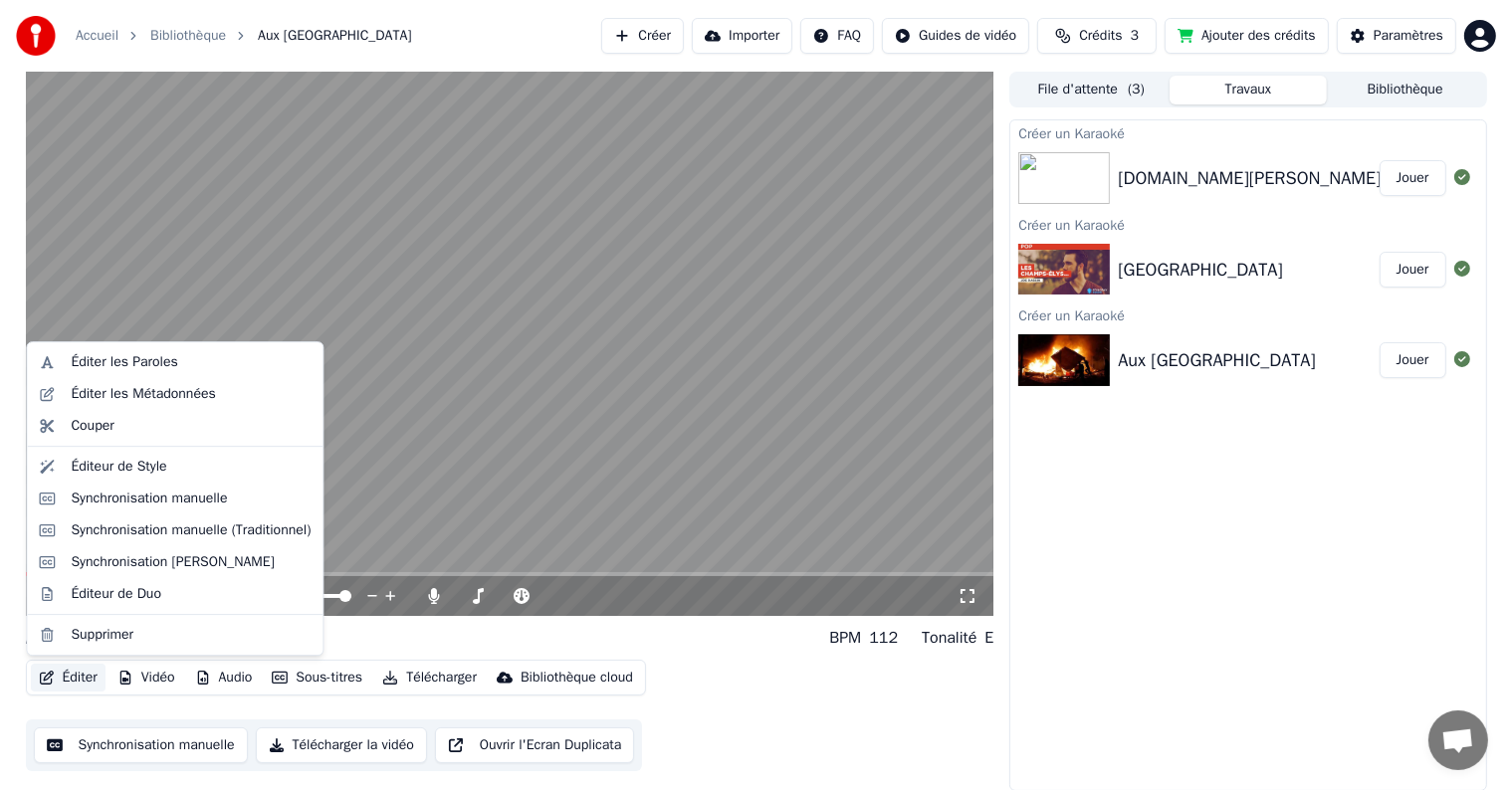 click on "Éditer" at bounding box center (68, 678) 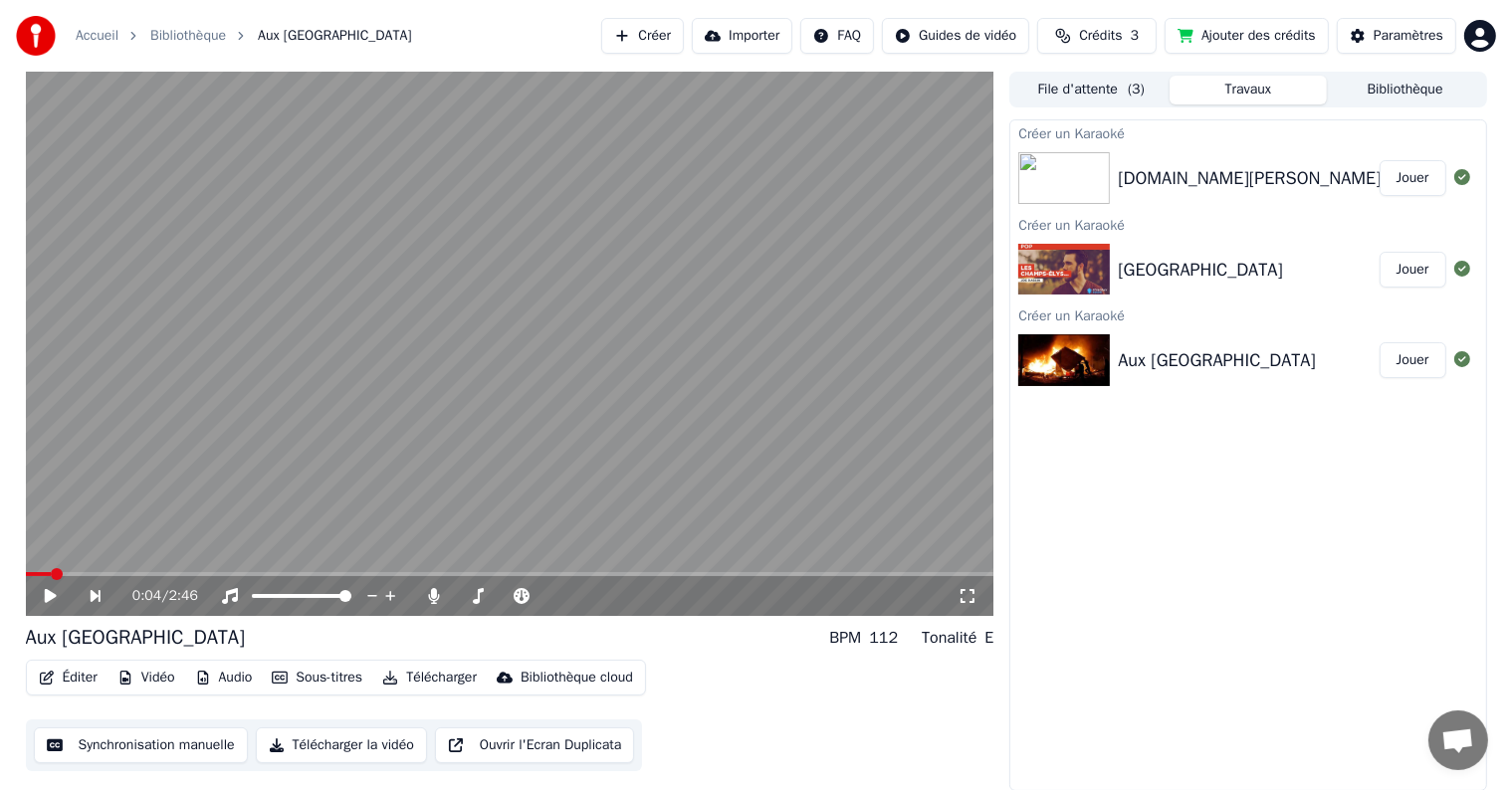 click 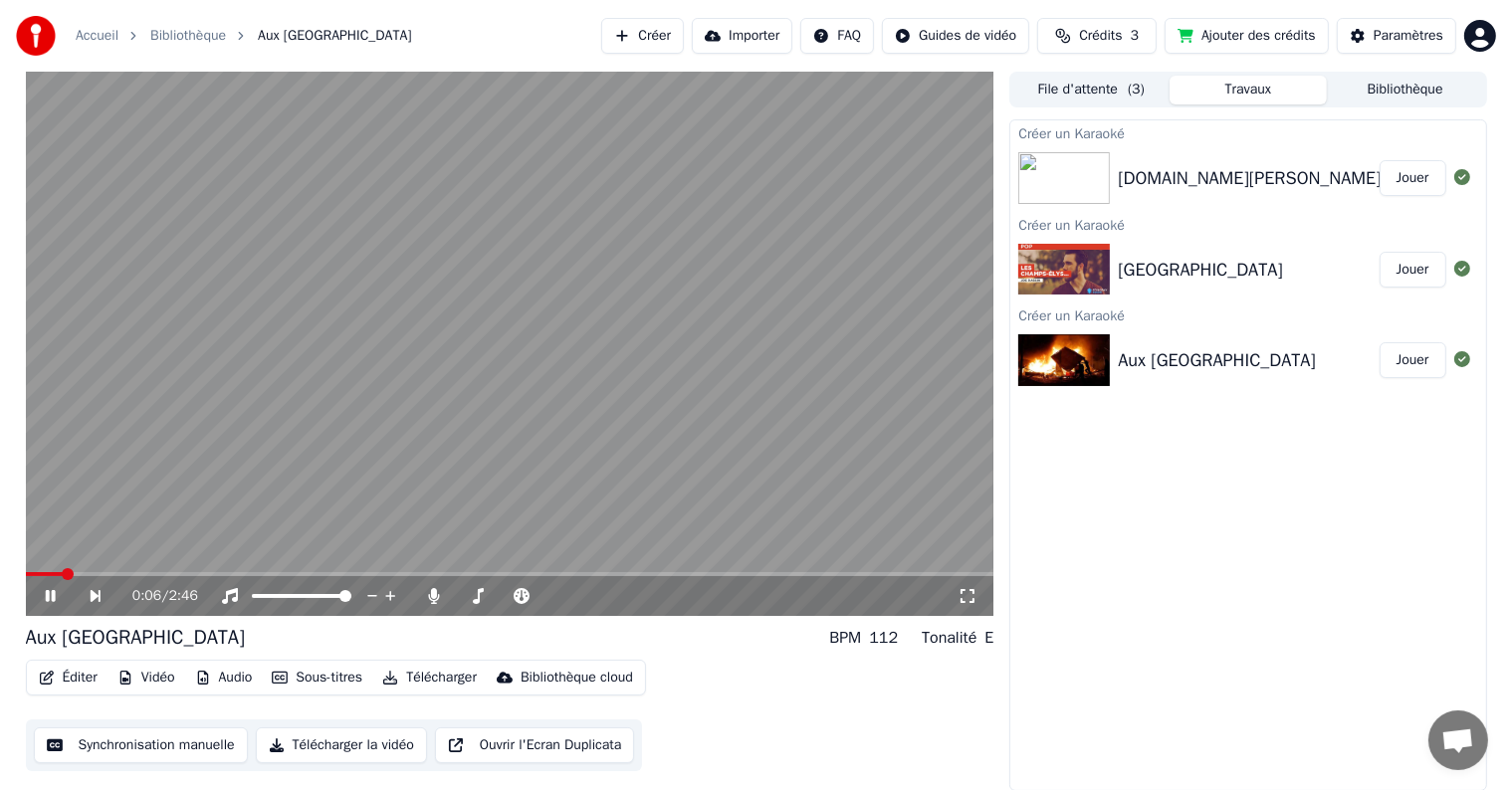 click 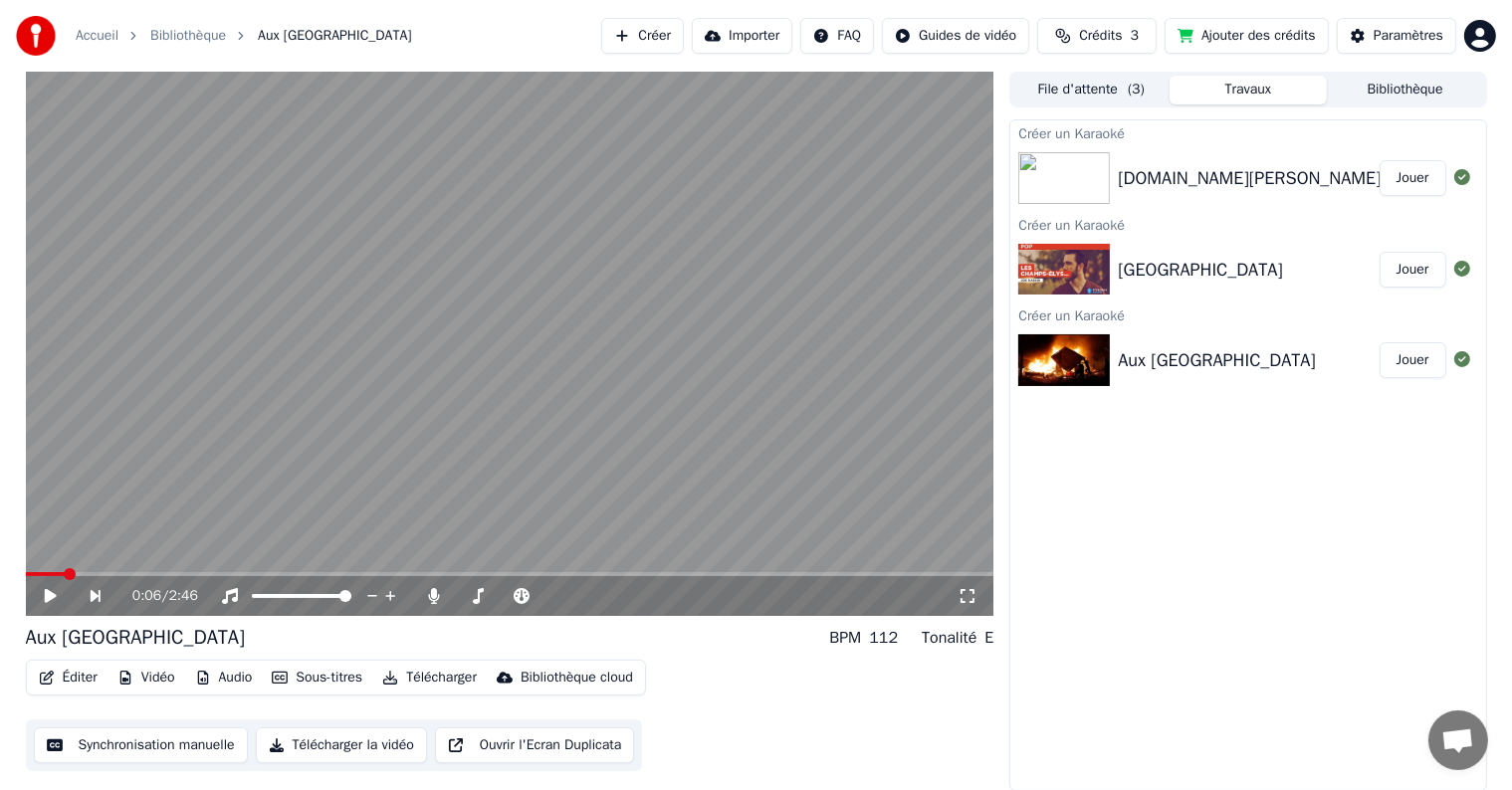 click on "[DOMAIN_NAME][PERSON_NAME] - [GEOGRAPHIC_DATA]-Élysées [PERSON_NAME] Karaoké avec paroles (320 KBps)" at bounding box center [1576, 178] 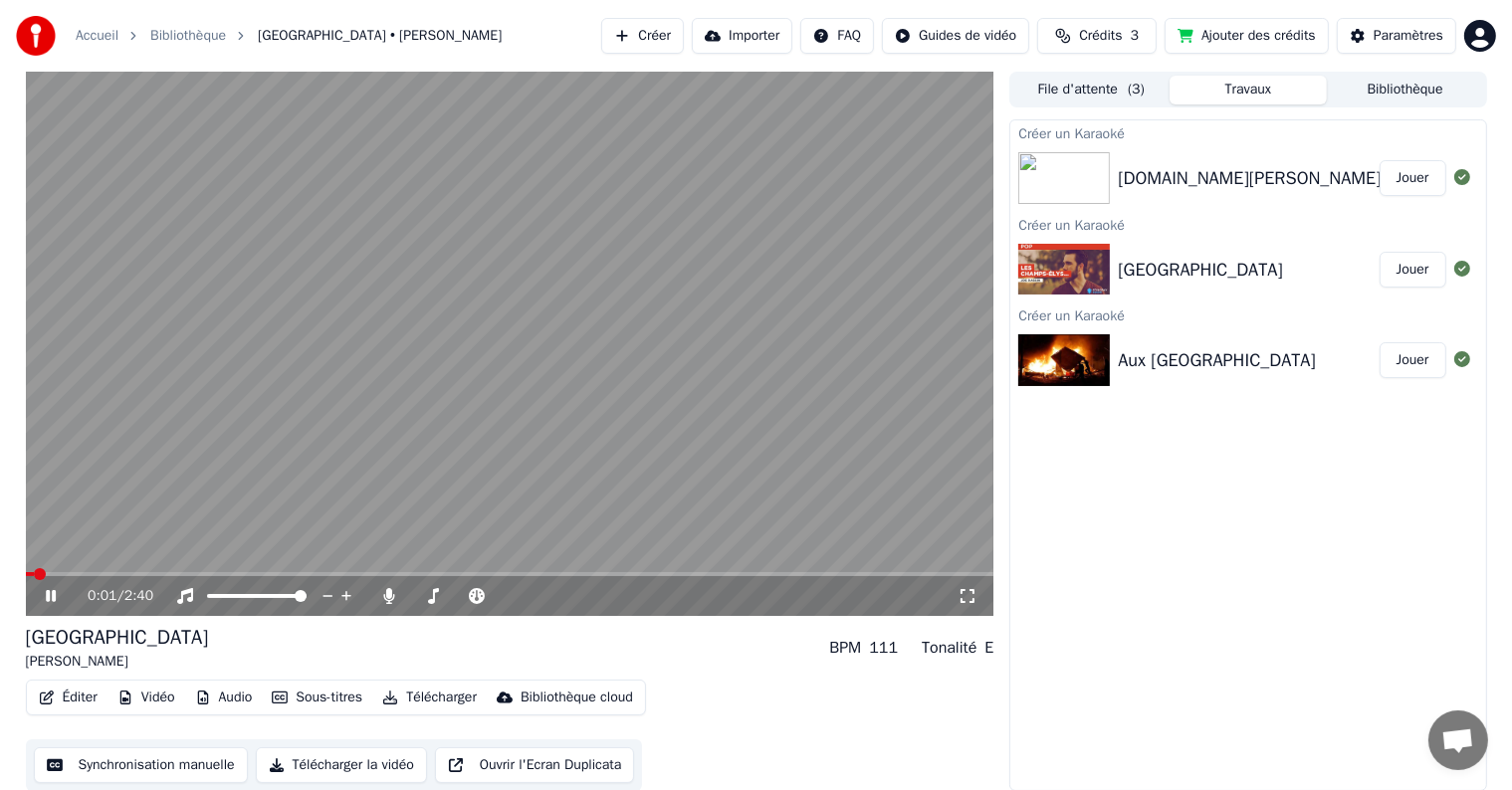click on "Synchronisation manuelle" at bounding box center (140, 765) 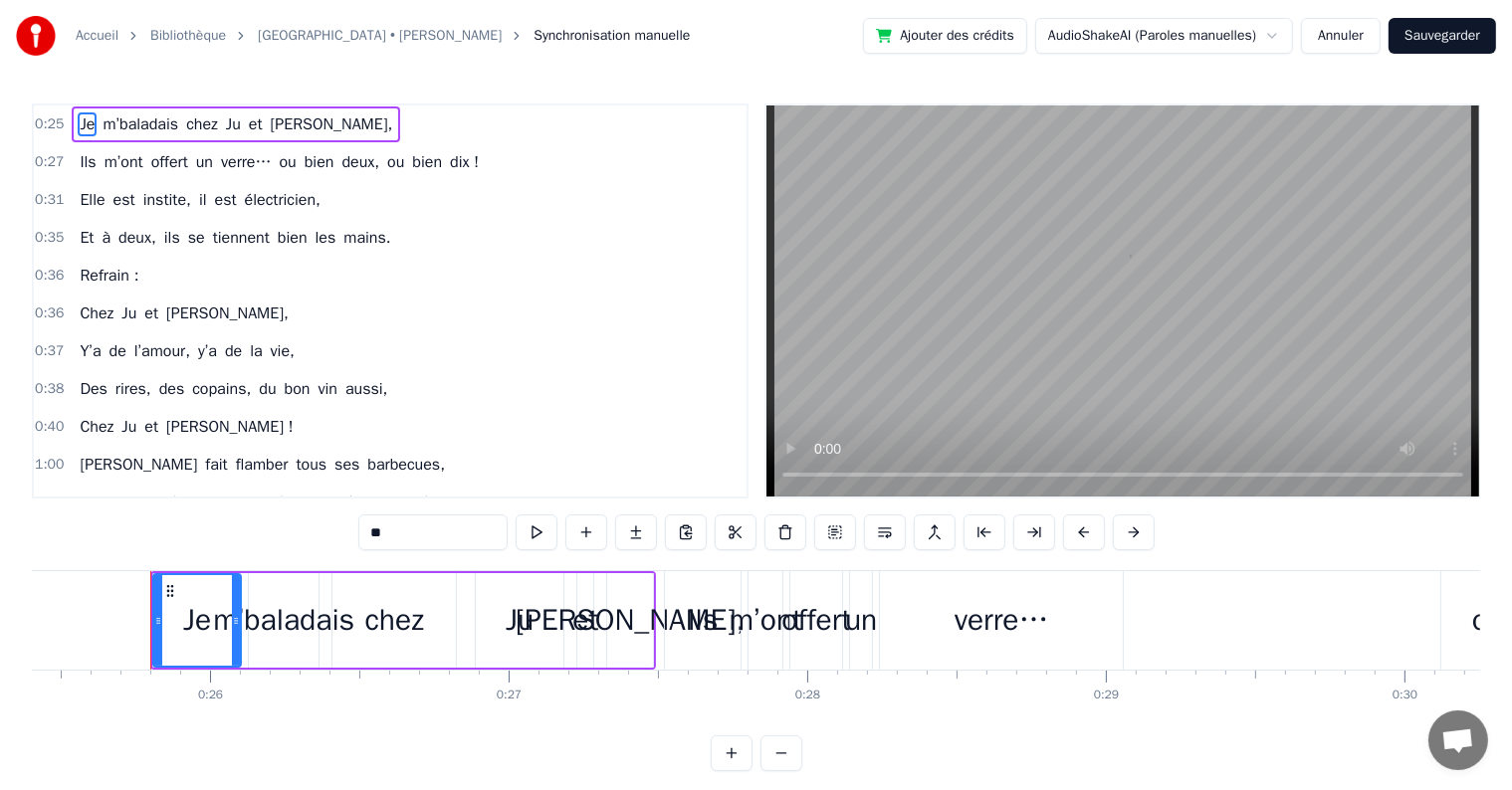 scroll, scrollTop: 0, scrollLeft: 7605, axis: horizontal 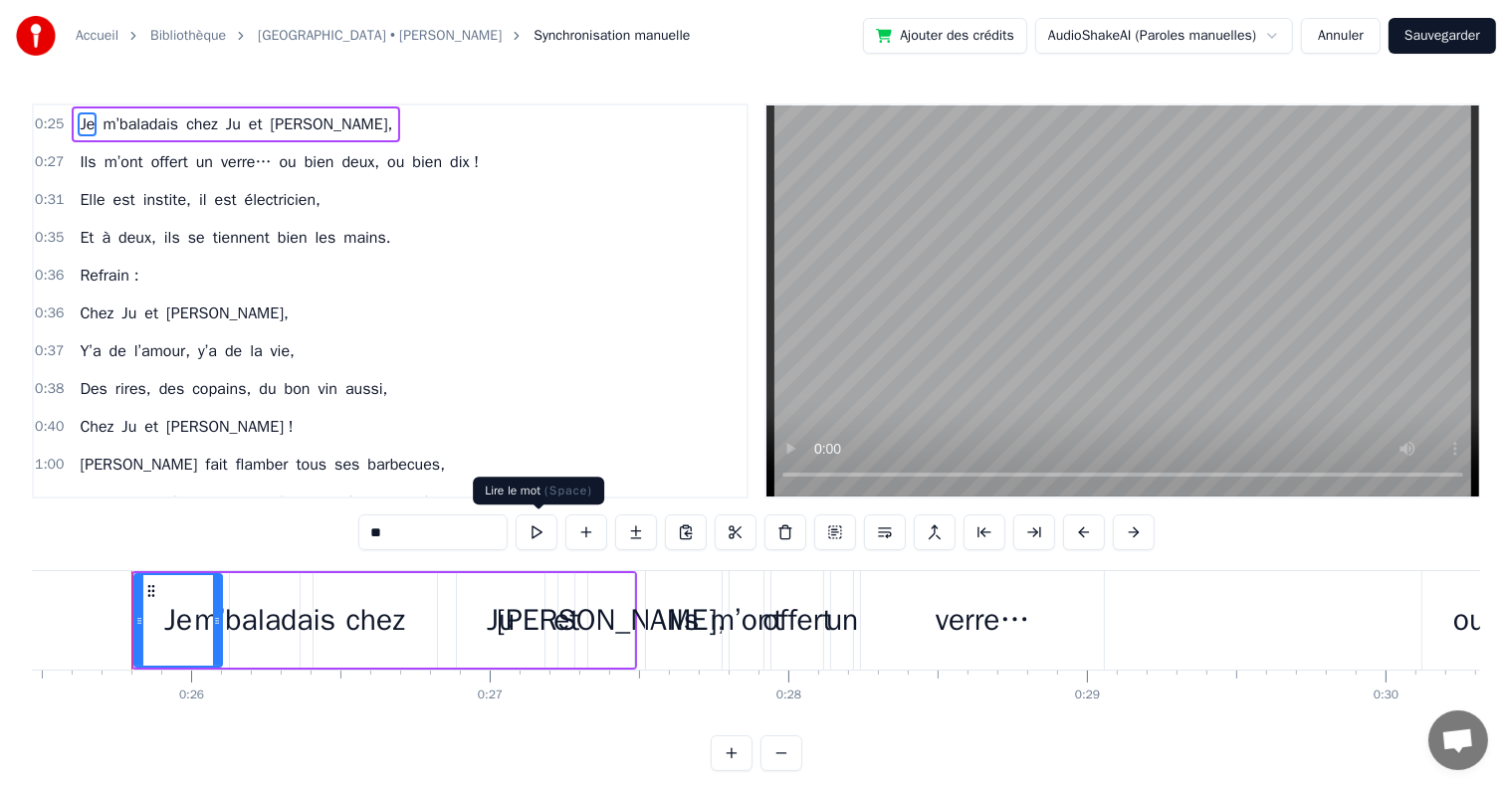 click at bounding box center (537, 532) 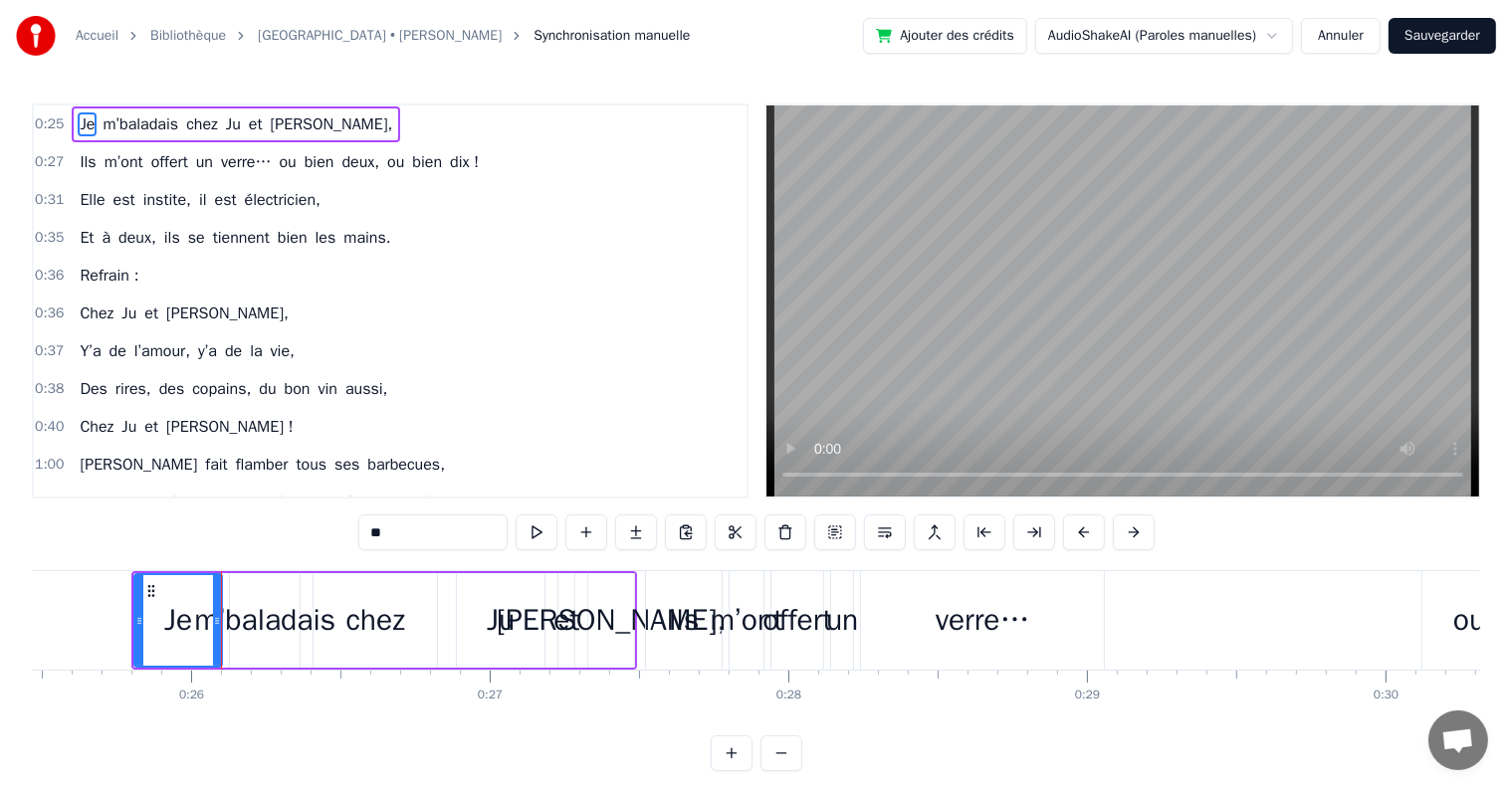 click at bounding box center [537, 532] 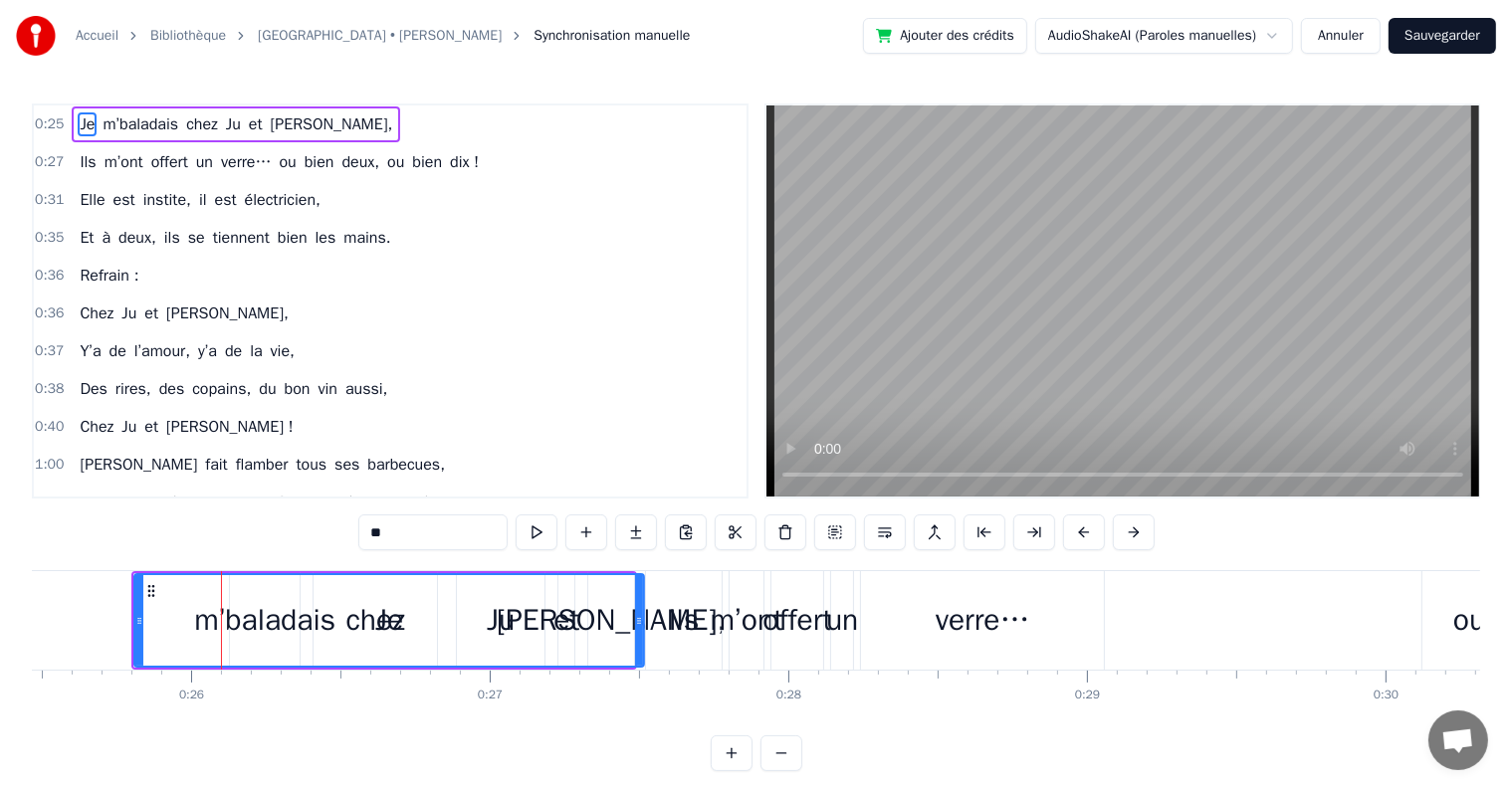 drag, startPoint x: 219, startPoint y: 607, endPoint x: 641, endPoint y: 596, distance: 422.14334 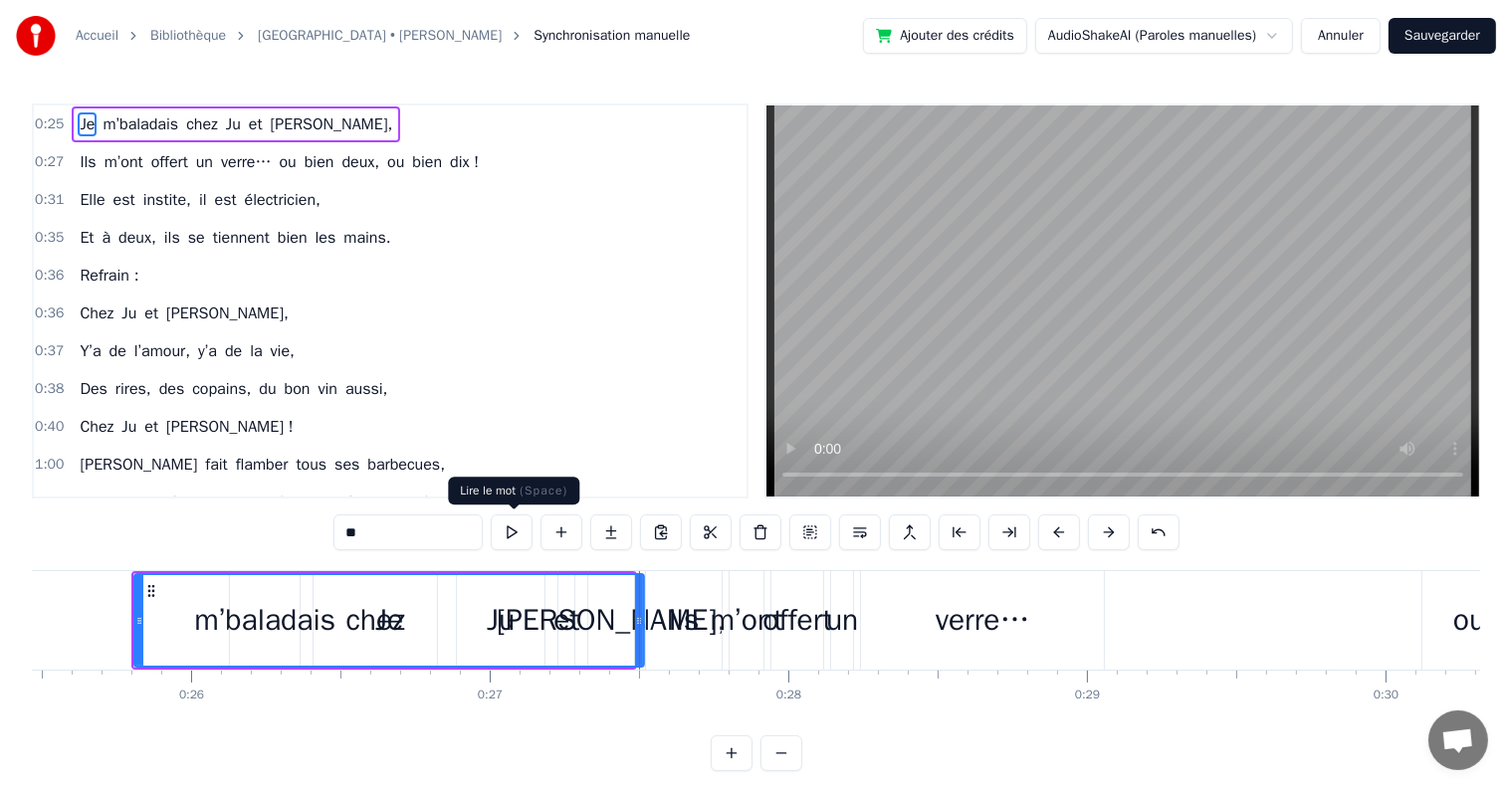 click at bounding box center [512, 532] 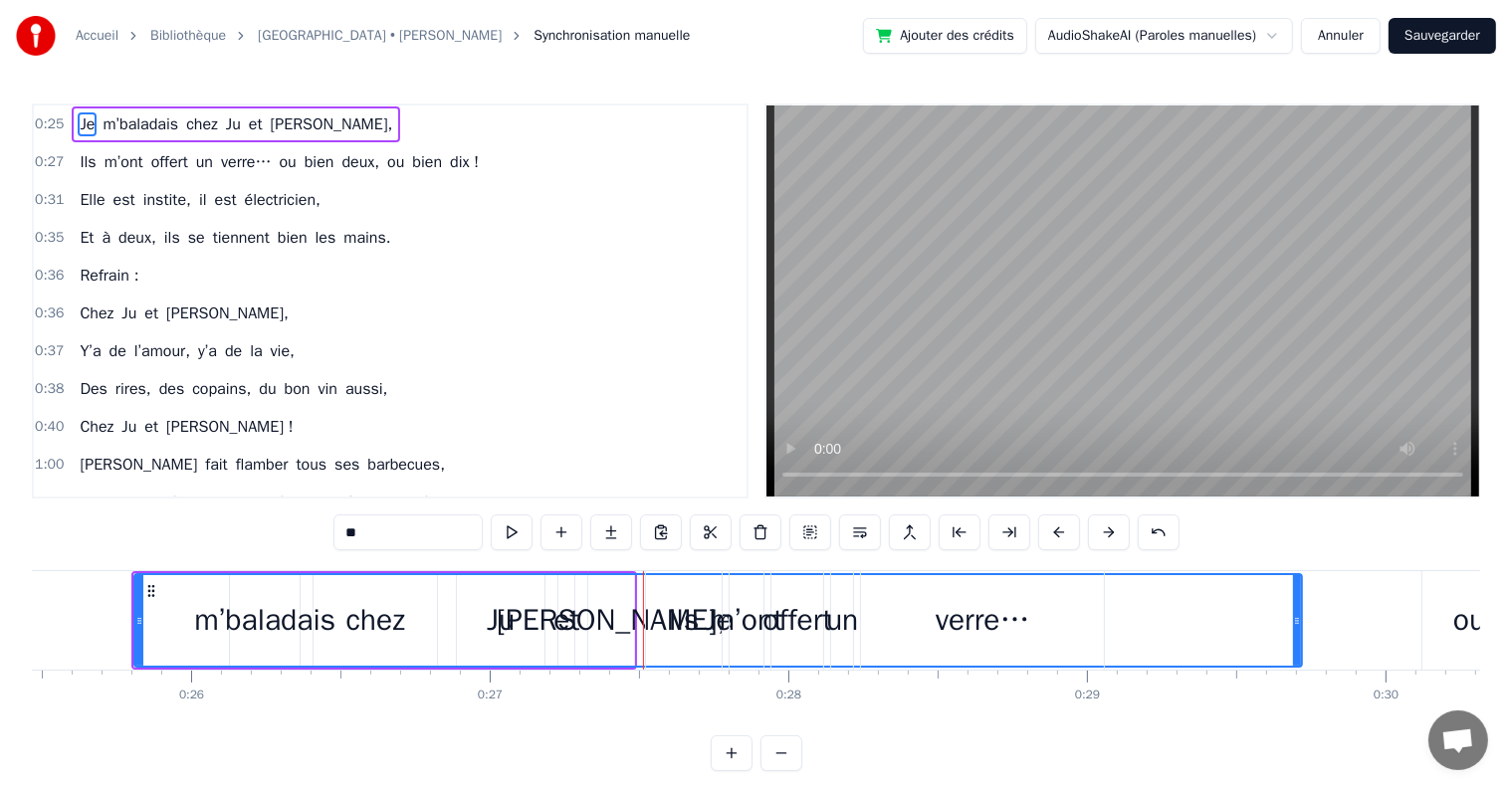 drag, startPoint x: 636, startPoint y: 590, endPoint x: 1294, endPoint y: 584, distance: 658.0274 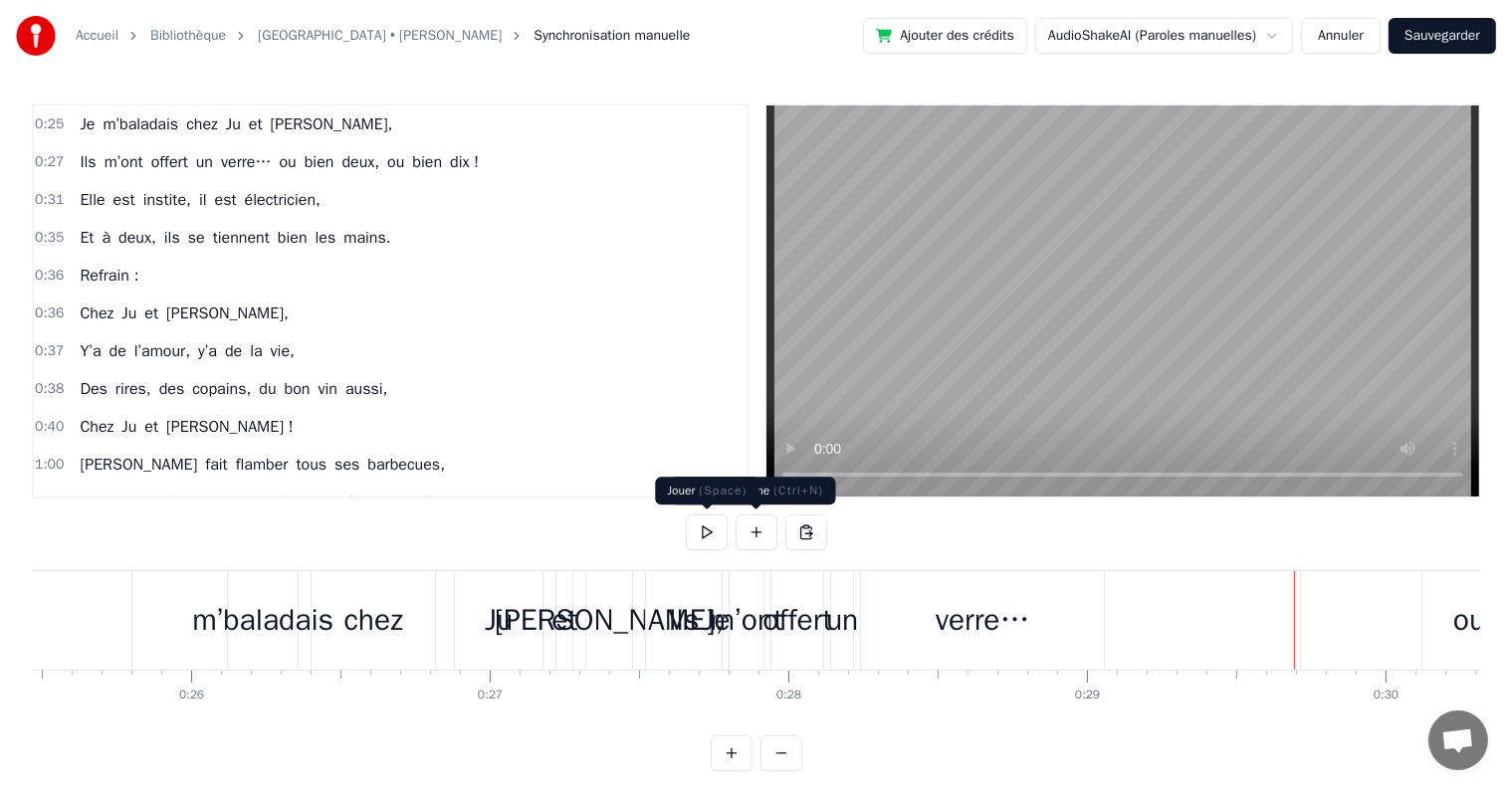 click at bounding box center (707, 532) 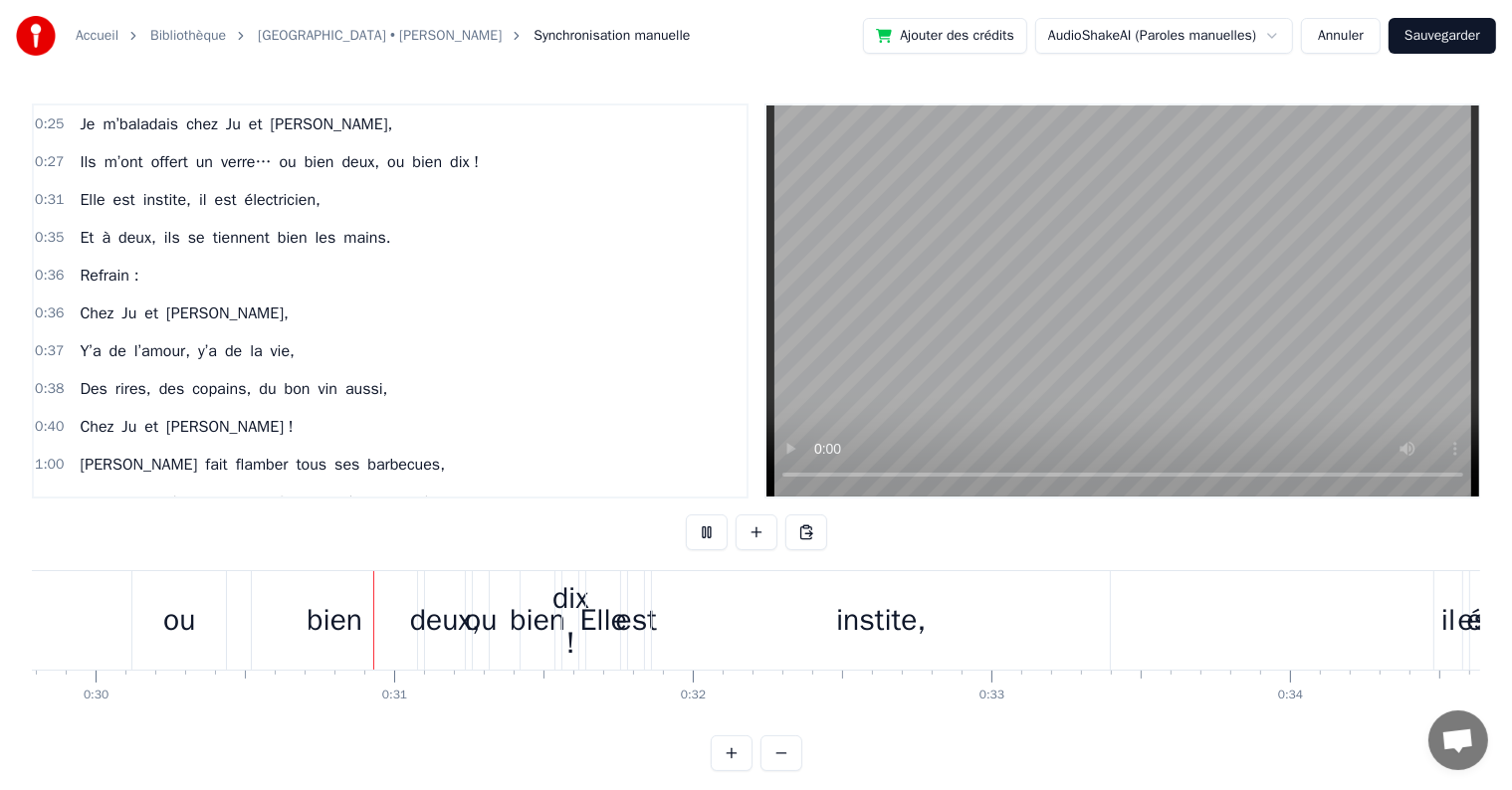 scroll, scrollTop: 0, scrollLeft: 8915, axis: horizontal 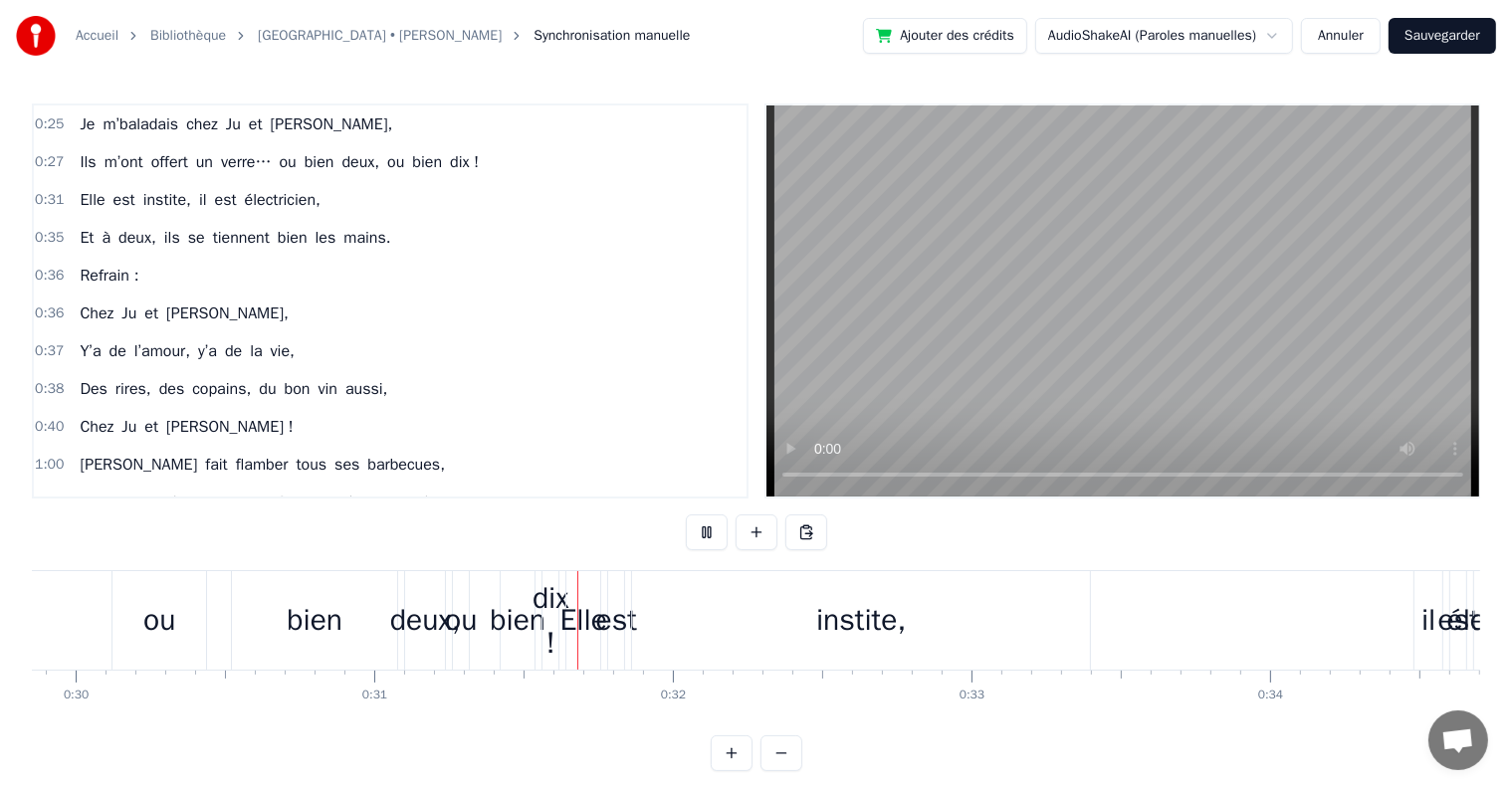 click at bounding box center (707, 532) 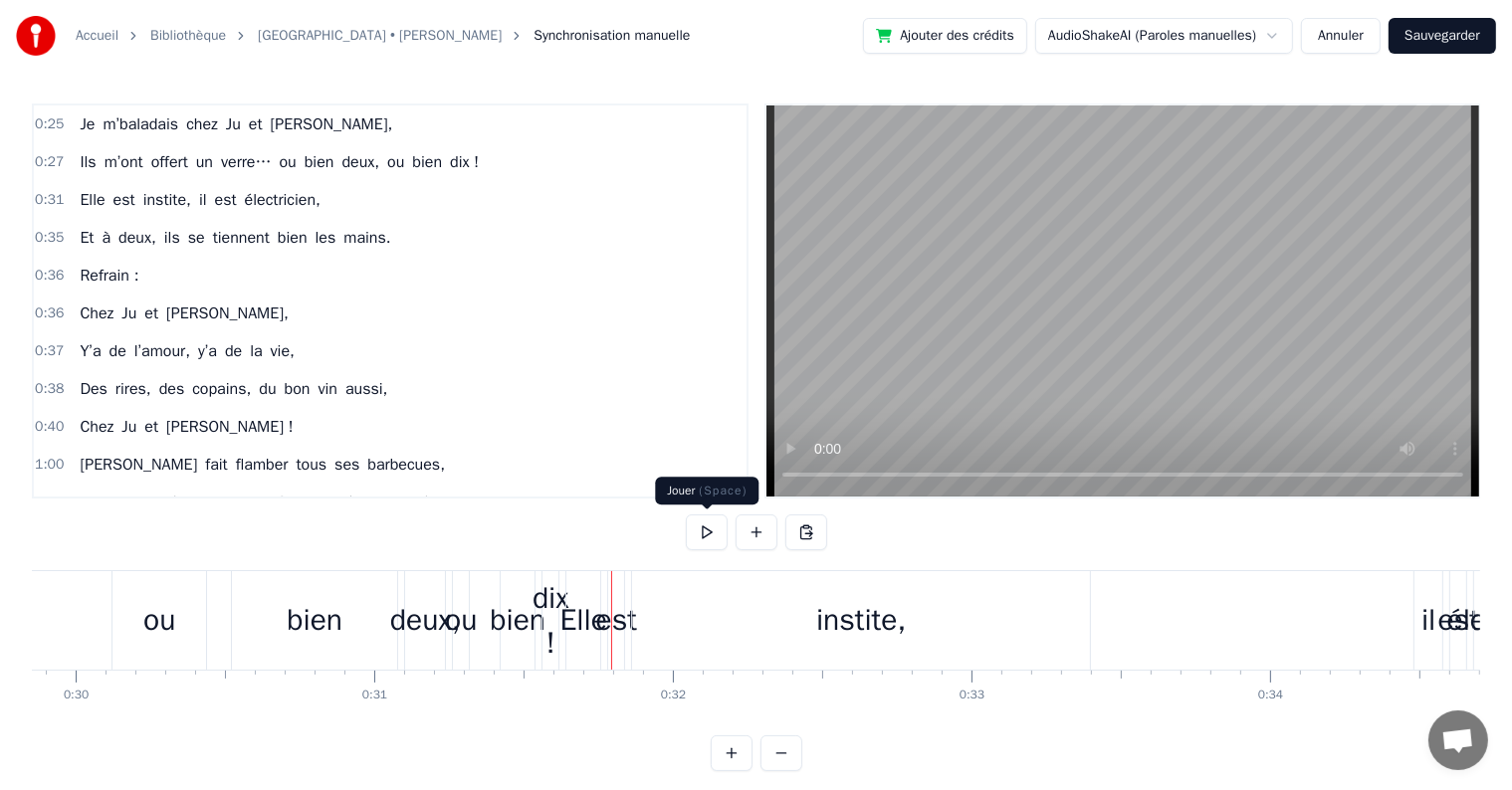 click at bounding box center (707, 532) 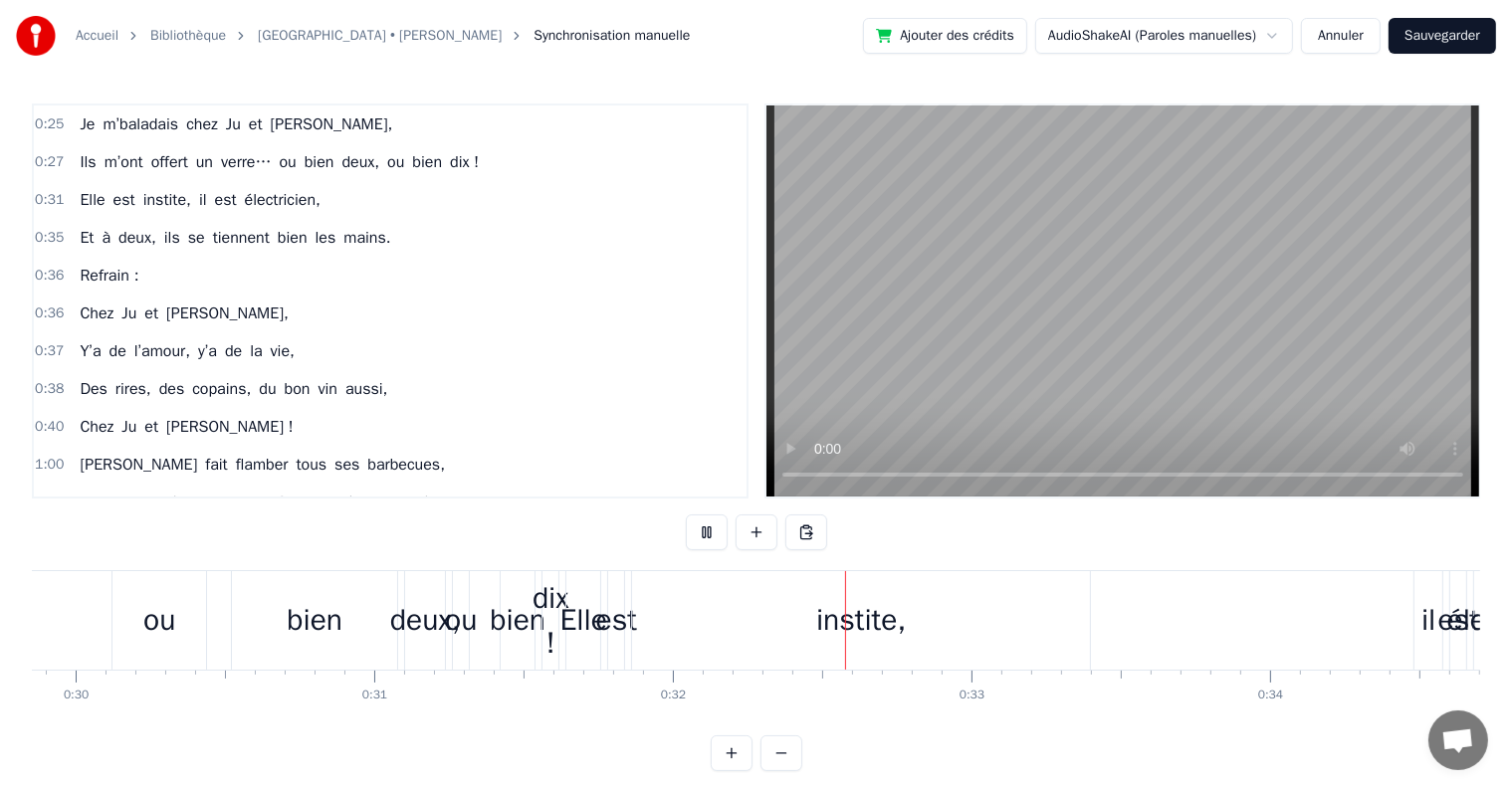 click at bounding box center [707, 532] 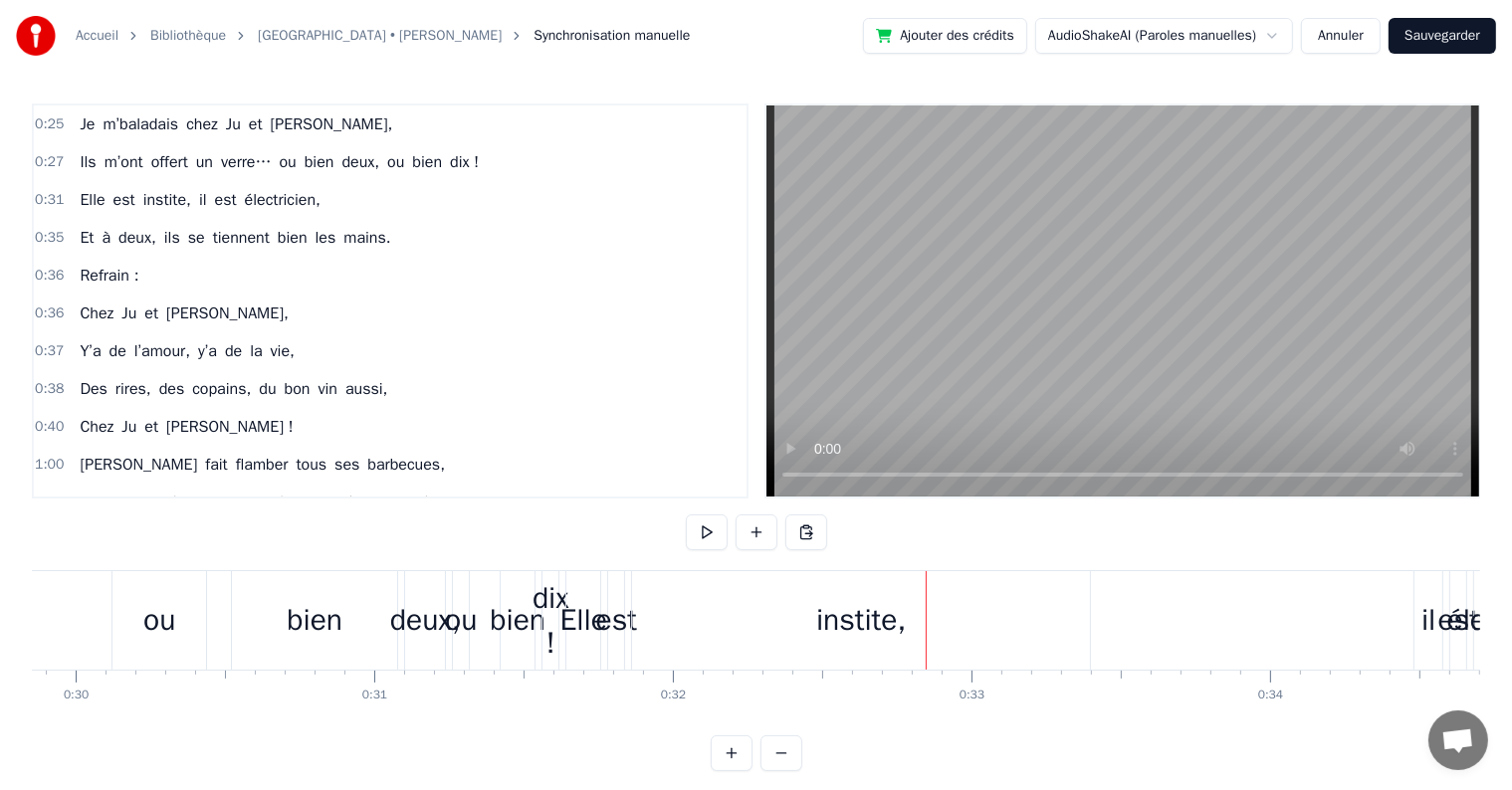 click on "ou" at bounding box center [159, 620] 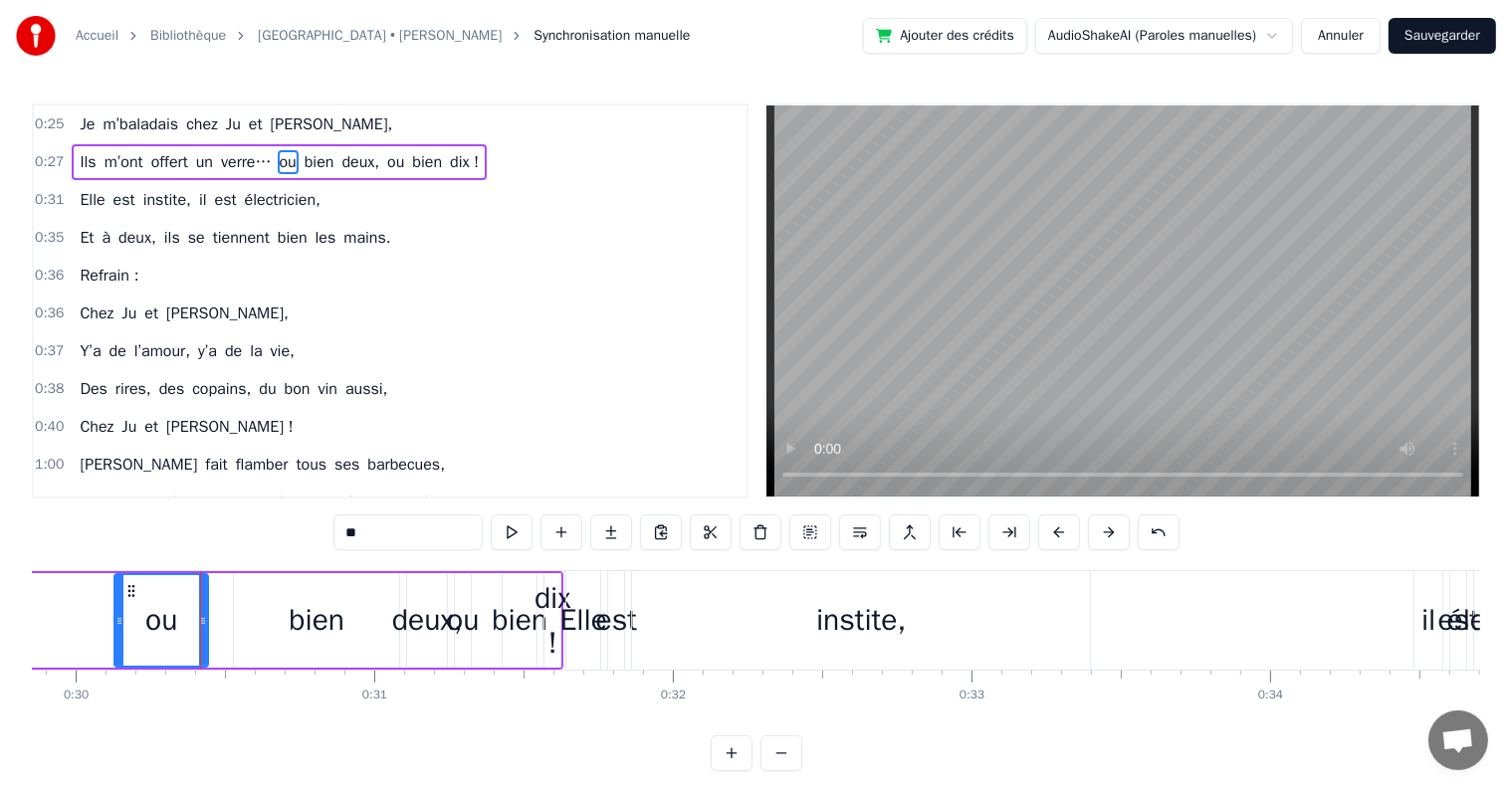 drag, startPoint x: 356, startPoint y: 632, endPoint x: 497, endPoint y: 650, distance: 142.14429 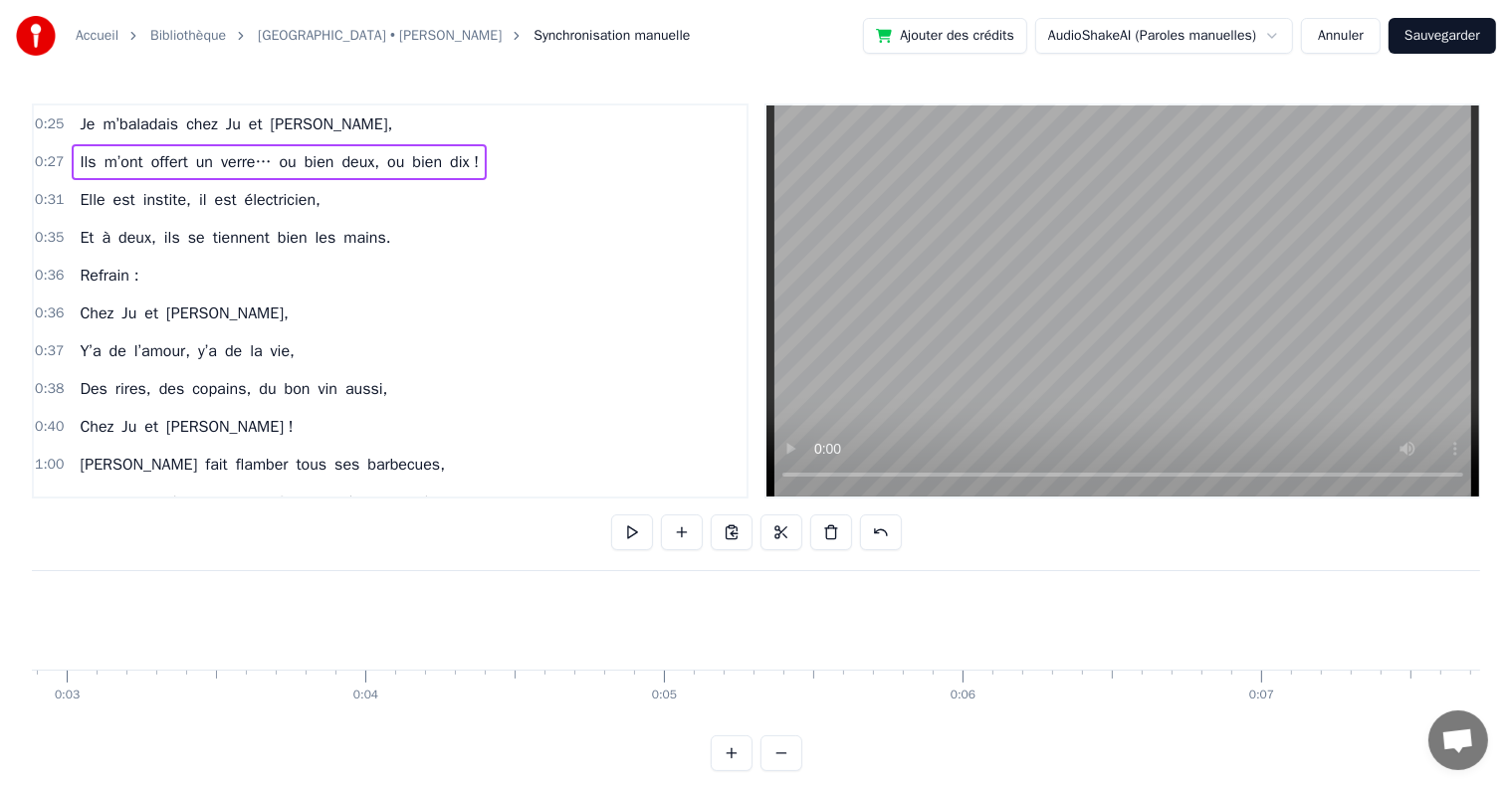 scroll, scrollTop: 0, scrollLeft: 0, axis: both 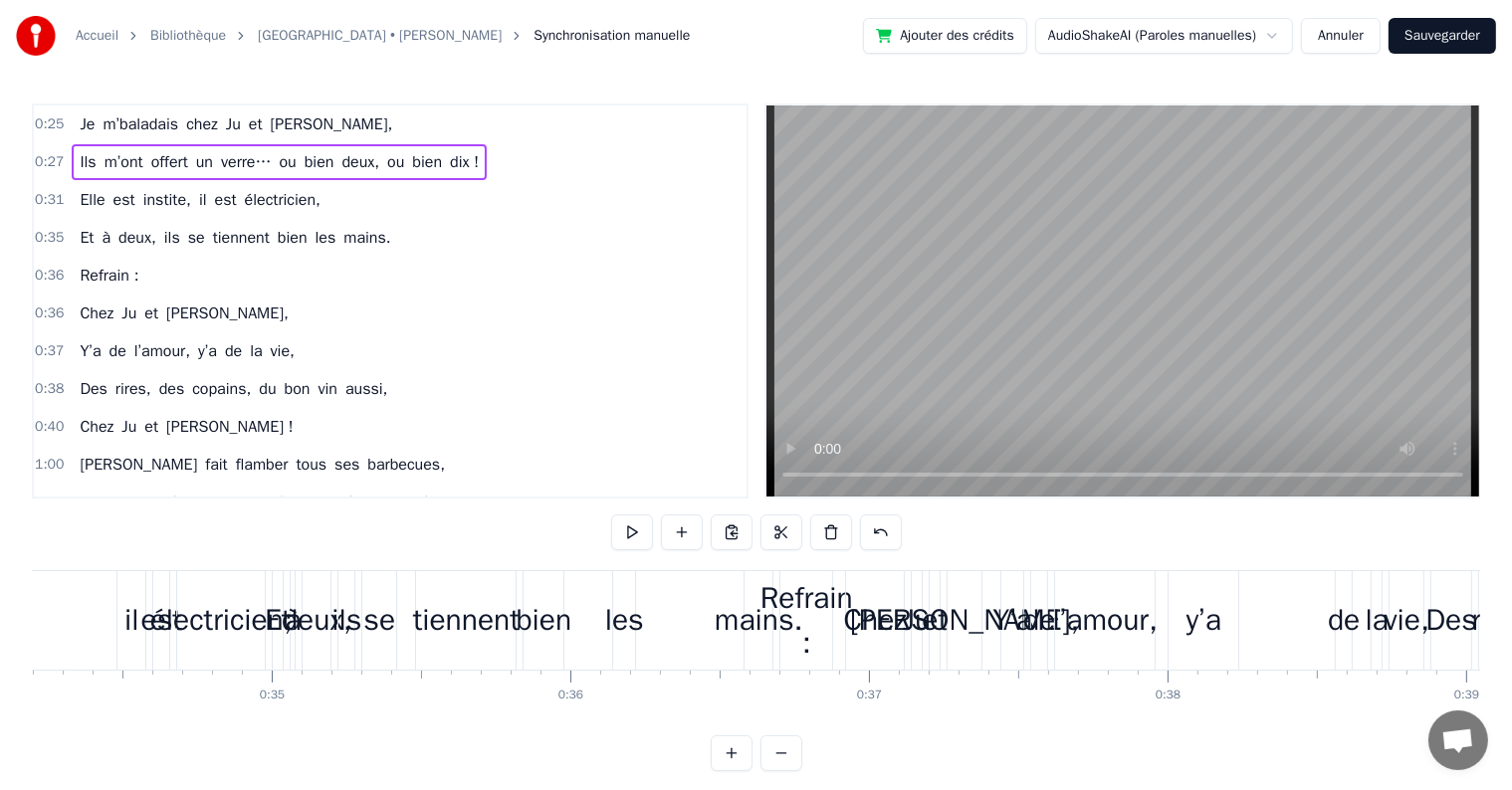 click on "Refrain :" at bounding box center [806, 621] 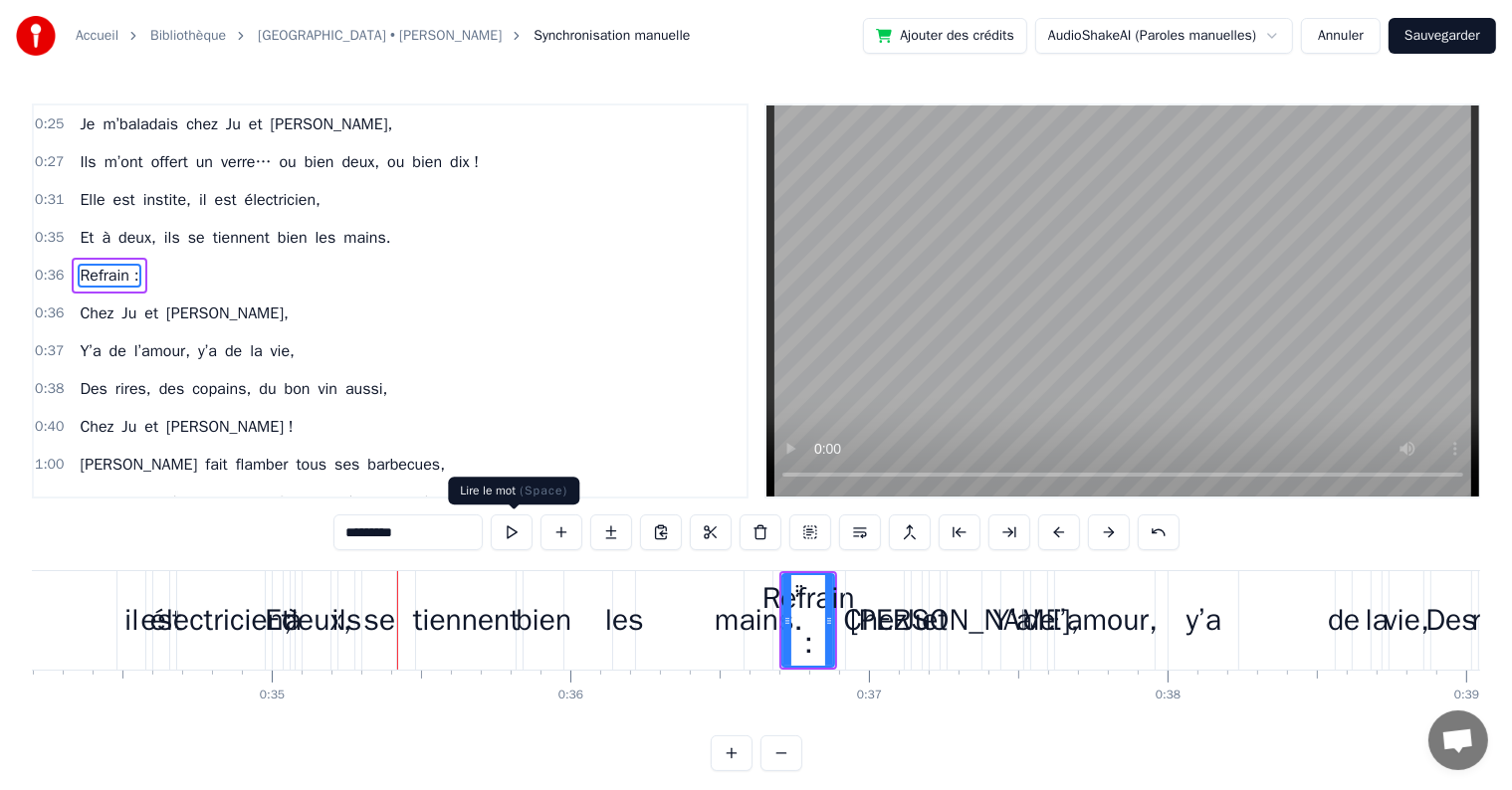 click at bounding box center (512, 532) 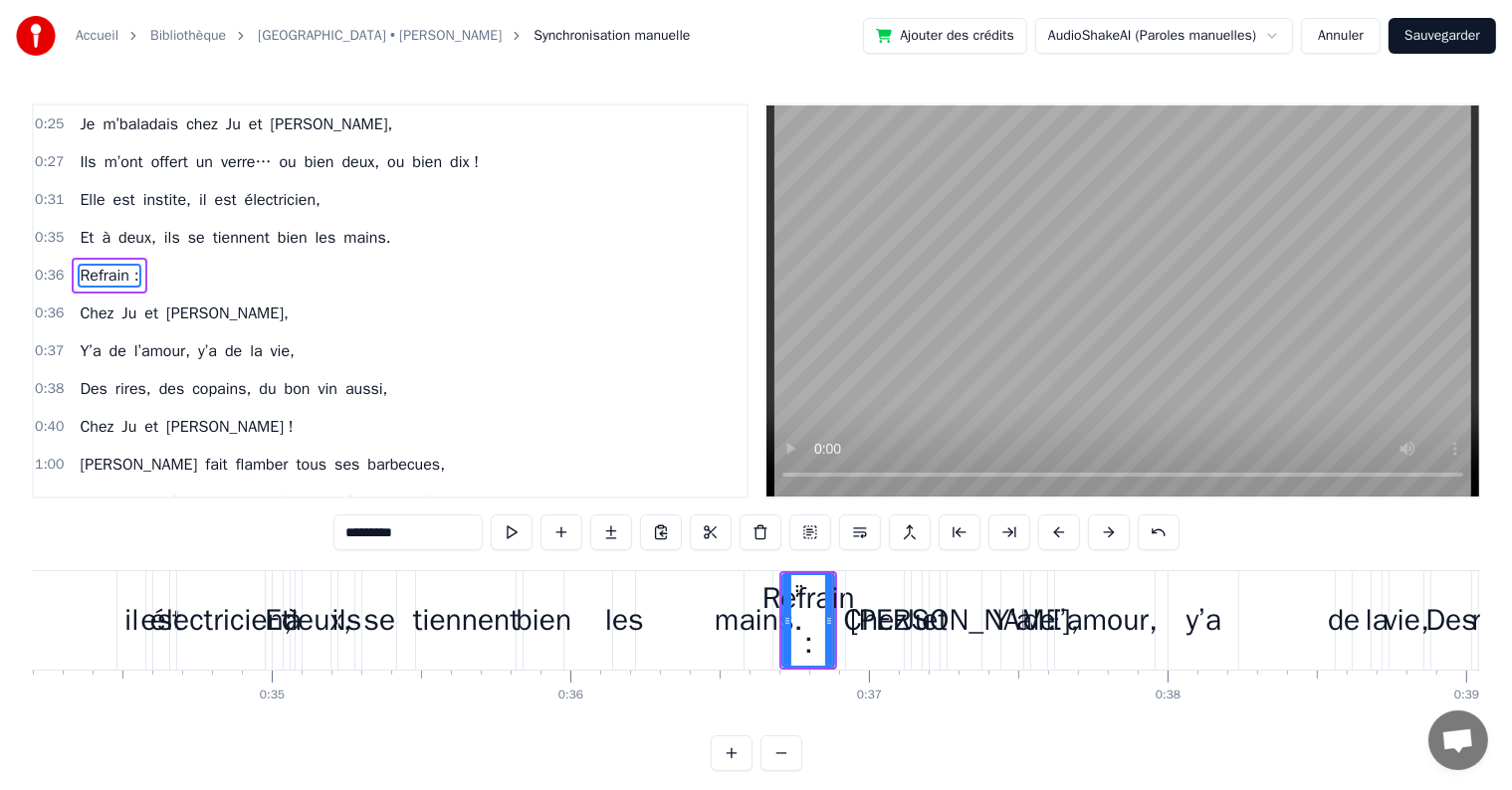 click on "[PERSON_NAME]," at bounding box center [331, 124] 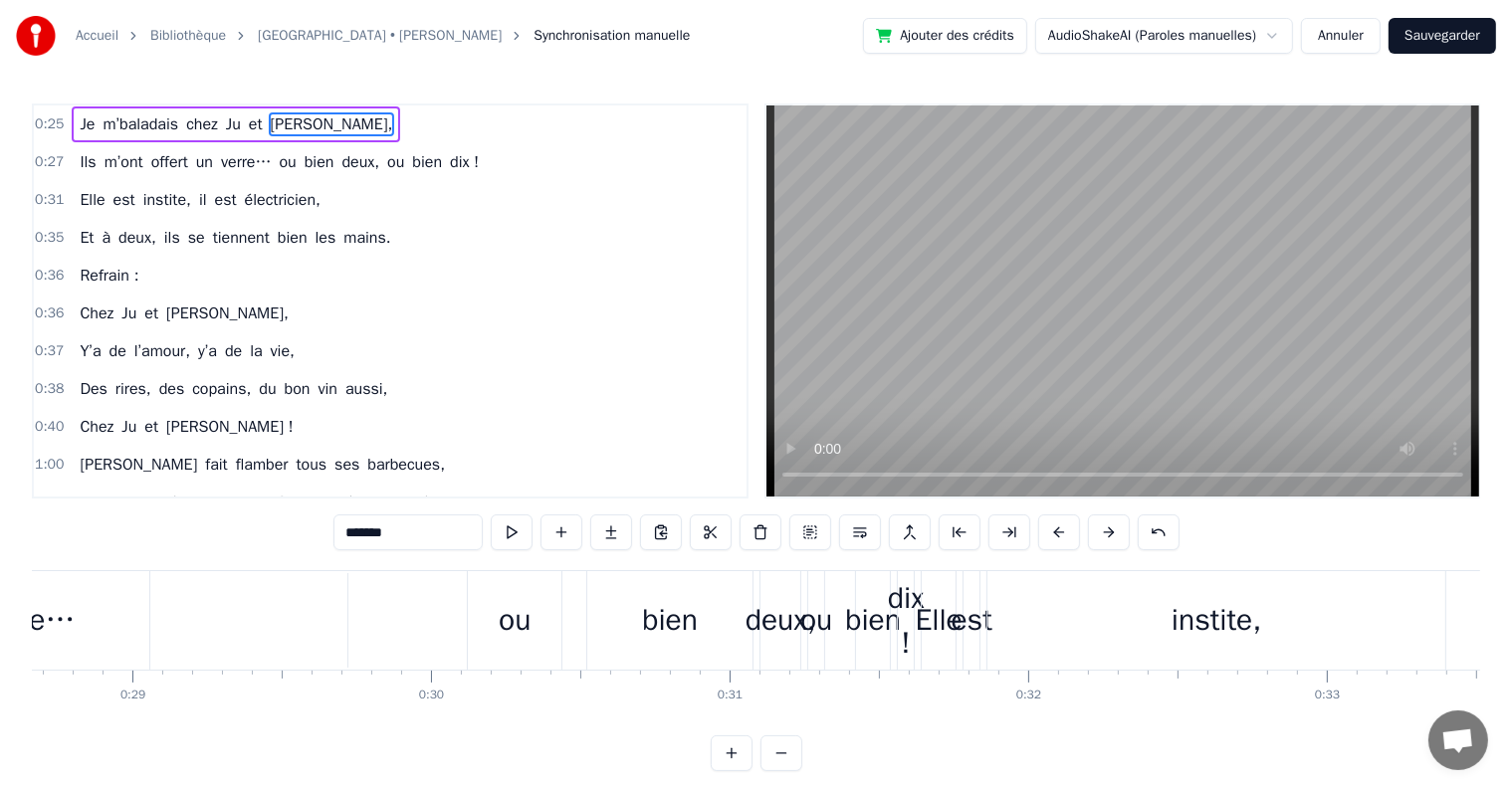 scroll, scrollTop: 0, scrollLeft: 8059, axis: horizontal 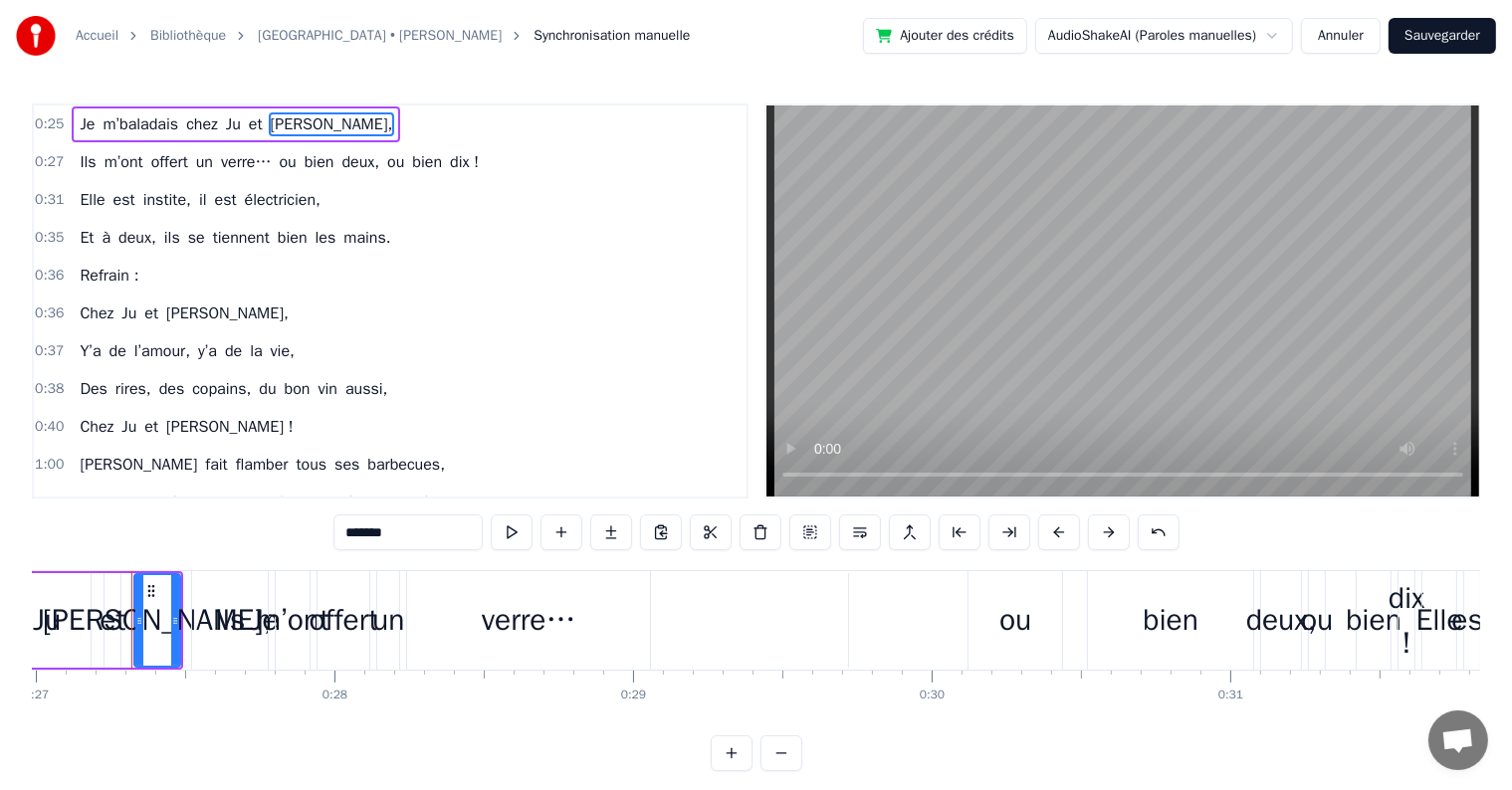 drag, startPoint x: 130, startPoint y: 593, endPoint x: 1, endPoint y: 599, distance: 129.13946 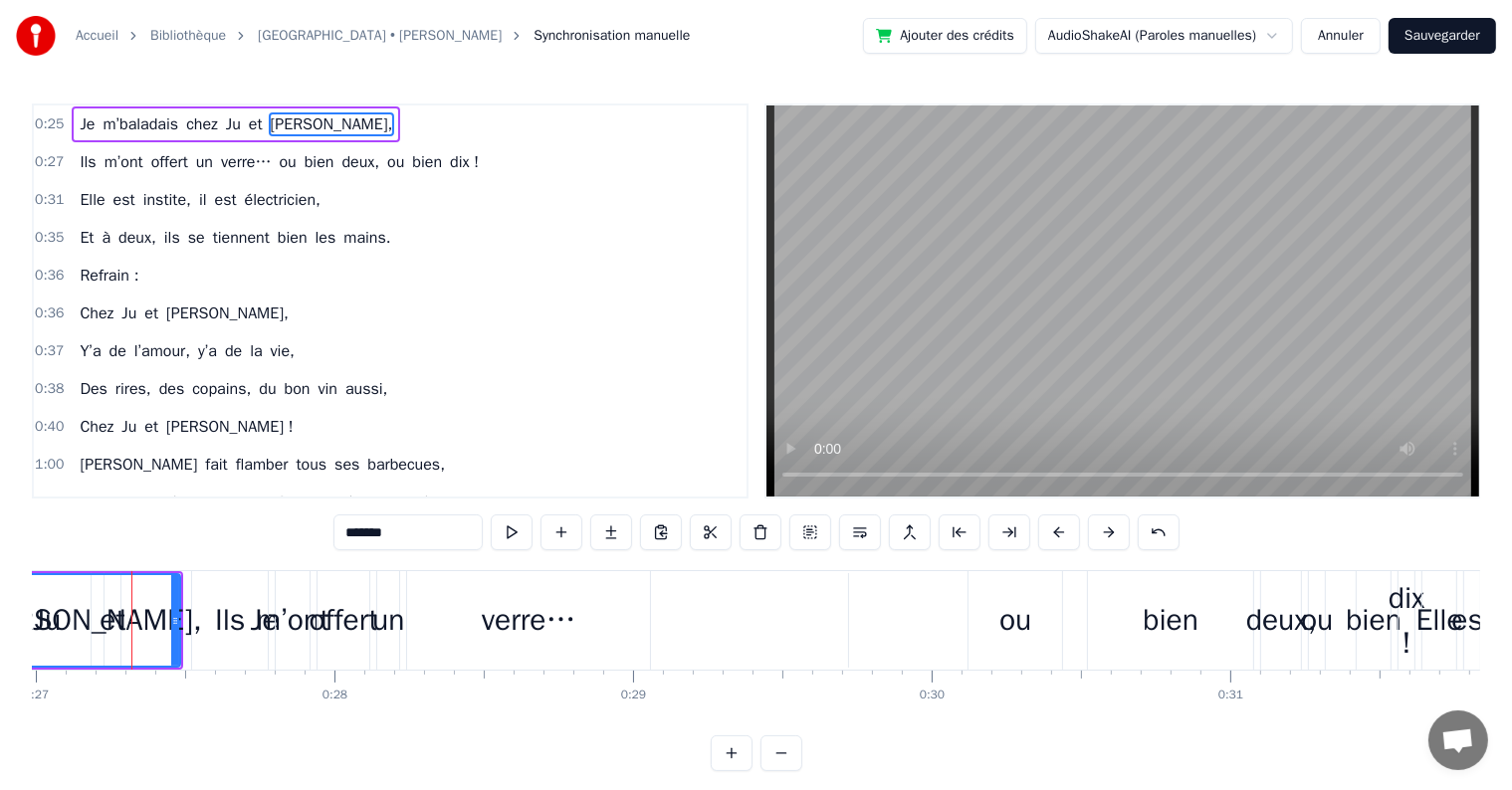 drag, startPoint x: 140, startPoint y: 597, endPoint x: 0, endPoint y: 619, distance: 141.718 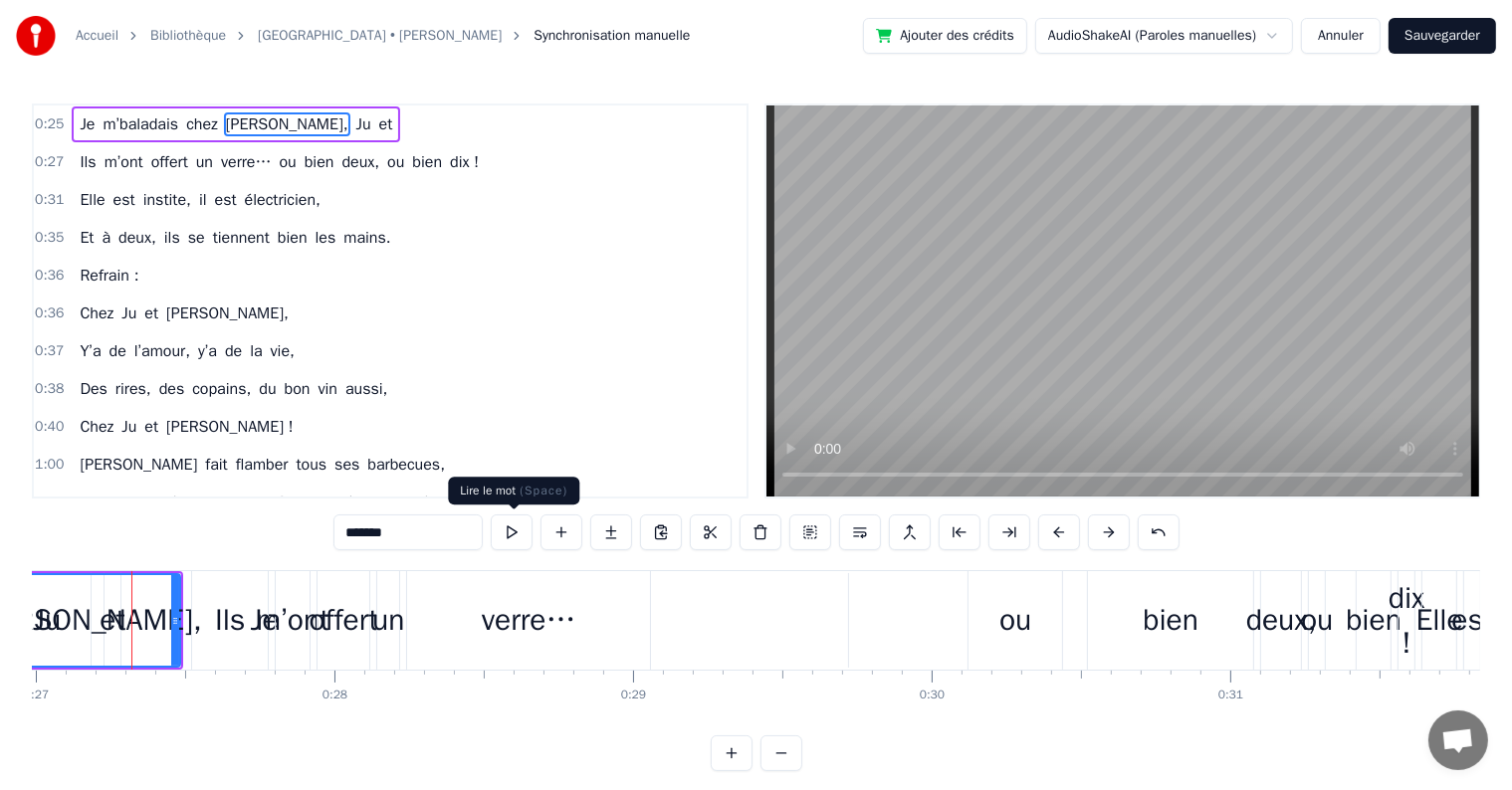 click at bounding box center [512, 532] 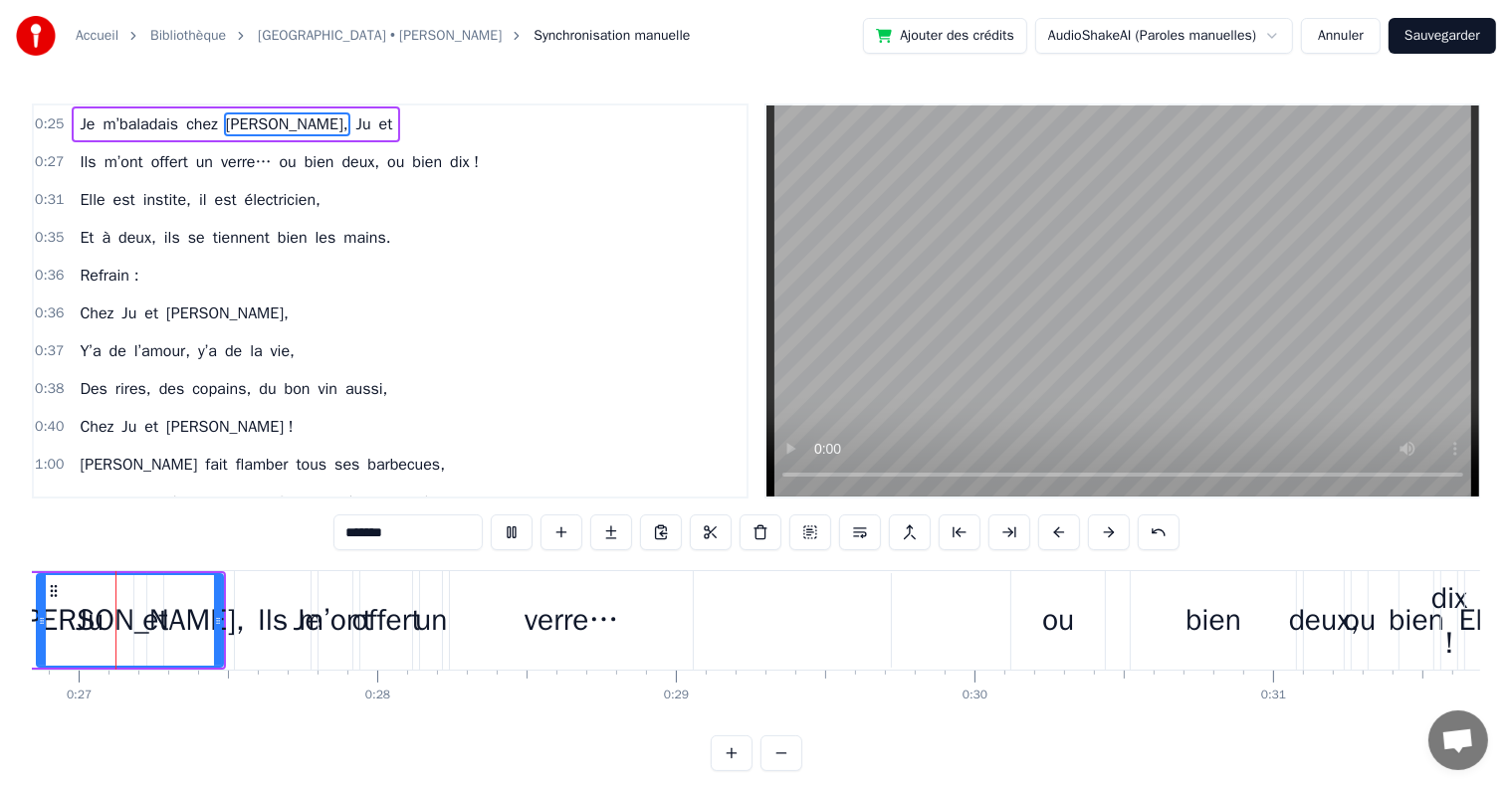 scroll, scrollTop: 0, scrollLeft: 7918, axis: horizontal 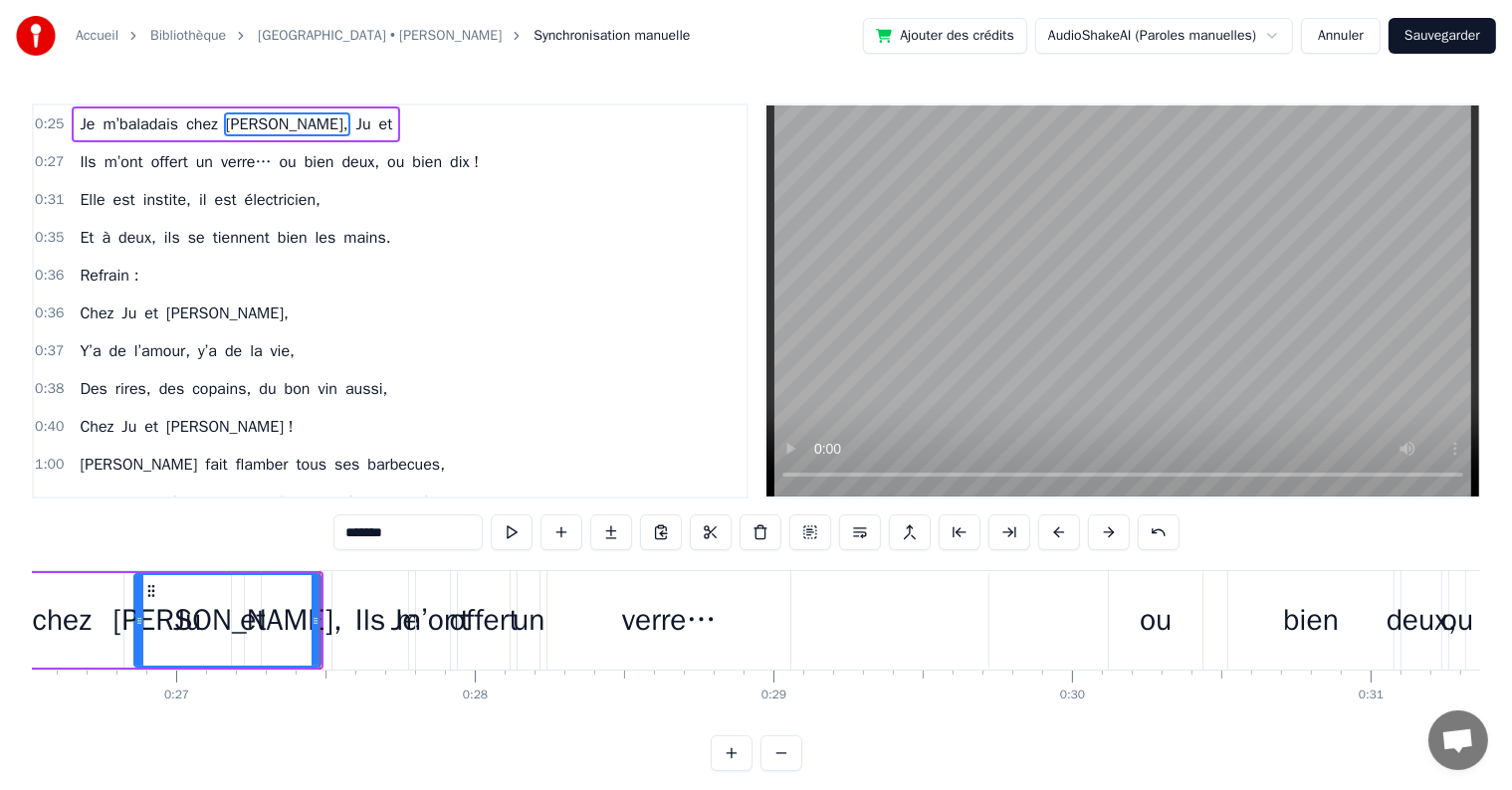 click at bounding box center [512, 532] 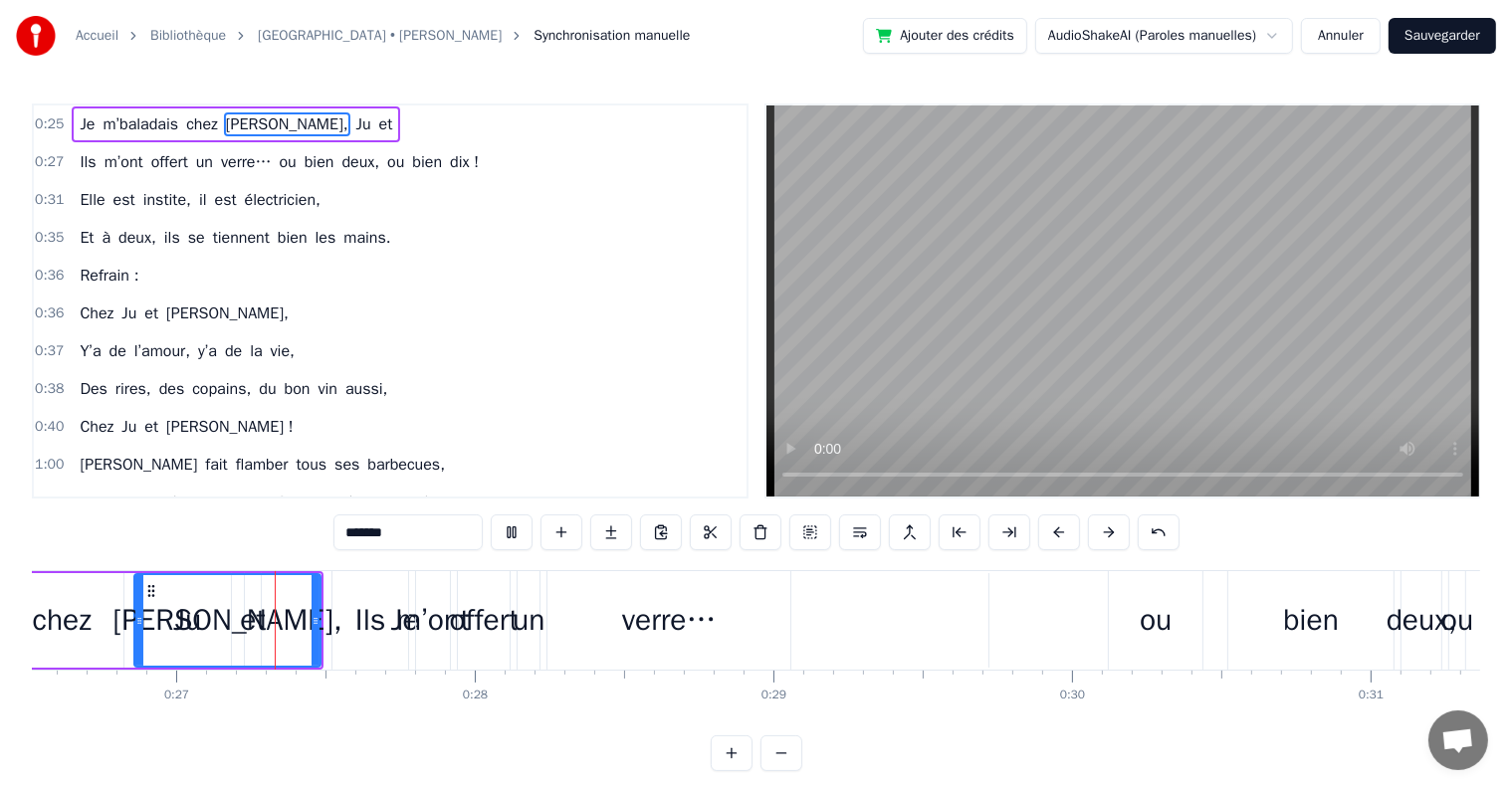click at bounding box center [512, 532] 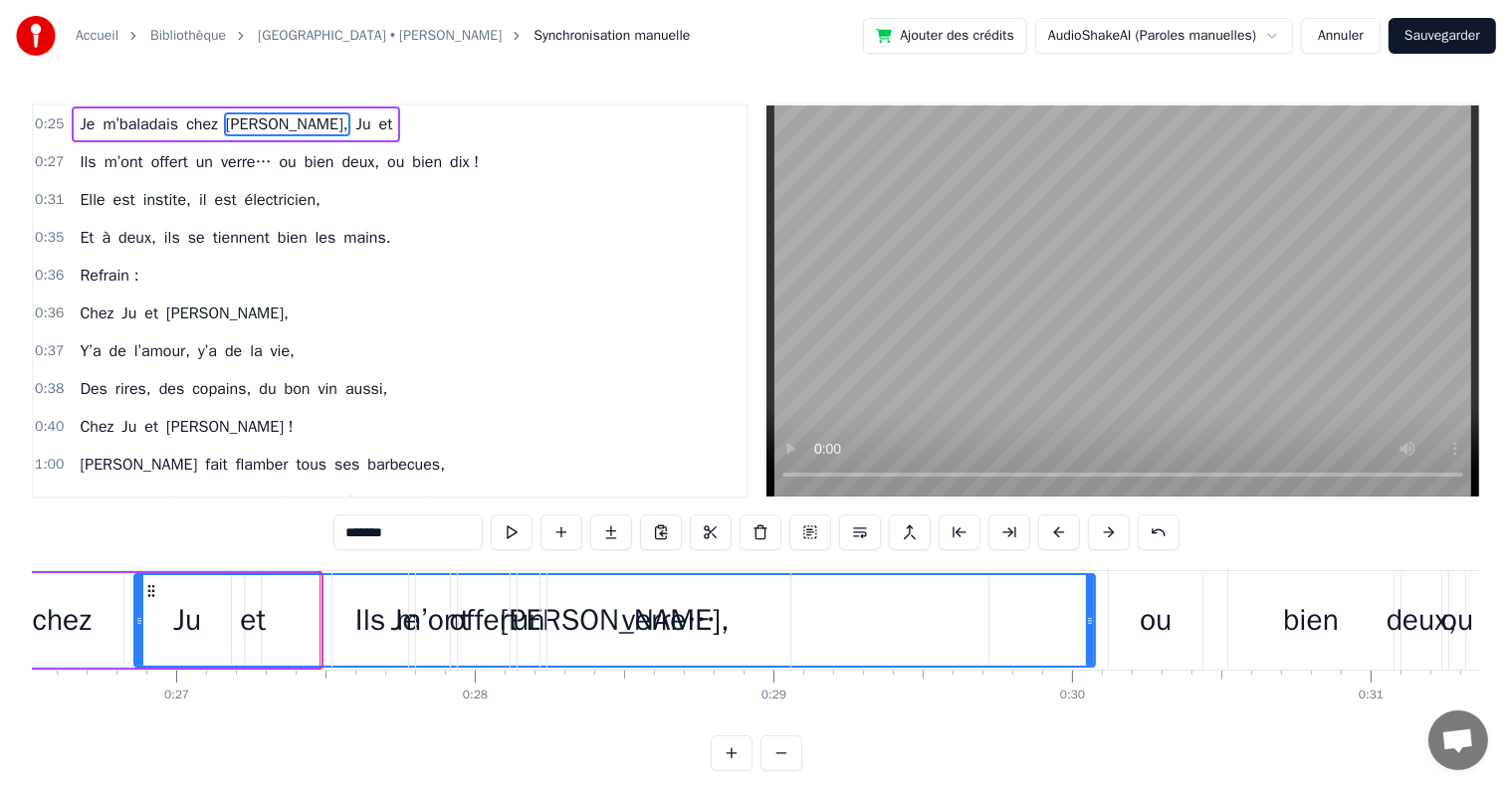 drag, startPoint x: 316, startPoint y: 601, endPoint x: 1092, endPoint y: 638, distance: 776.8816 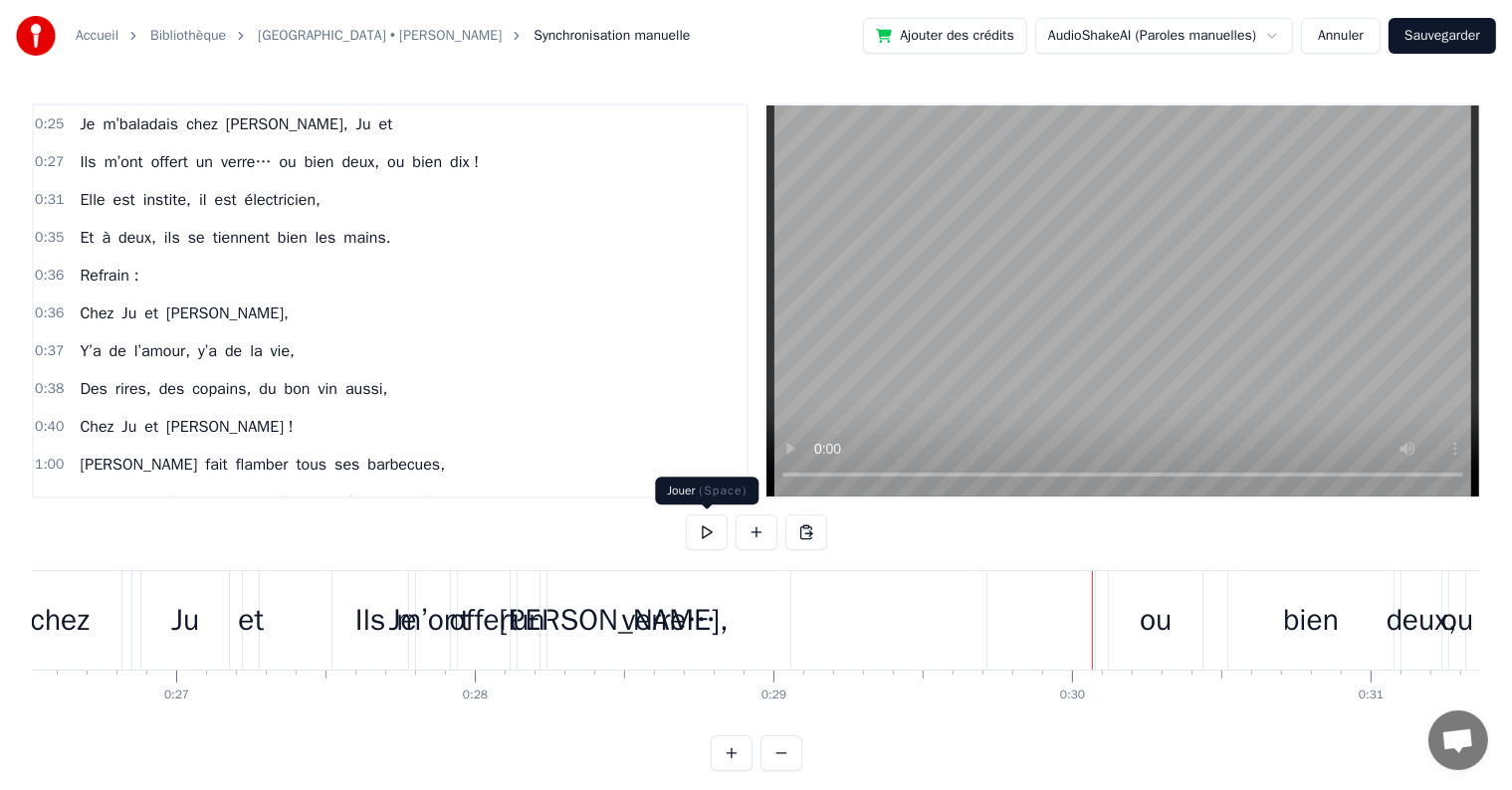 click at bounding box center [707, 532] 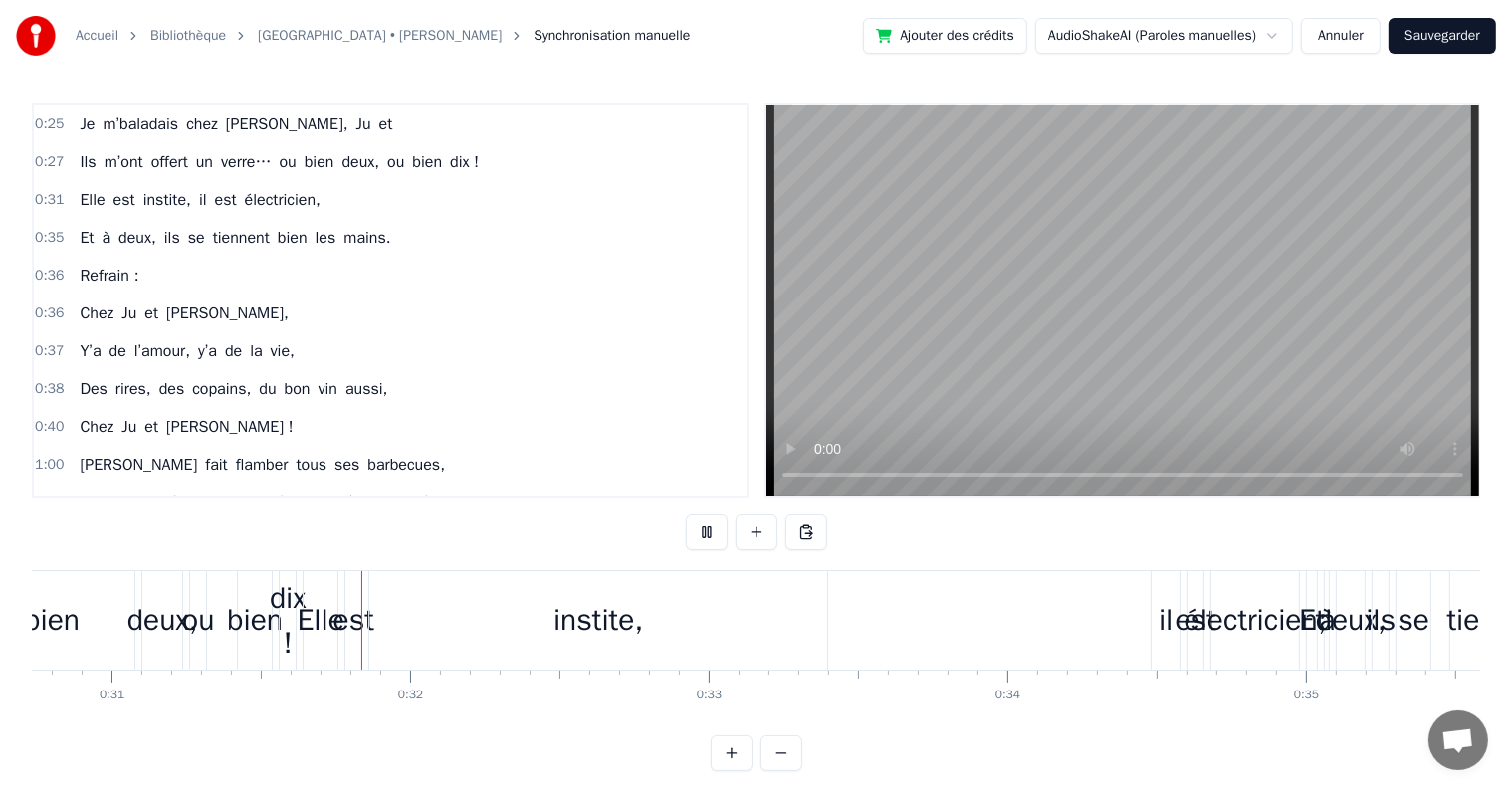 scroll, scrollTop: 0, scrollLeft: 9206, axis: horizontal 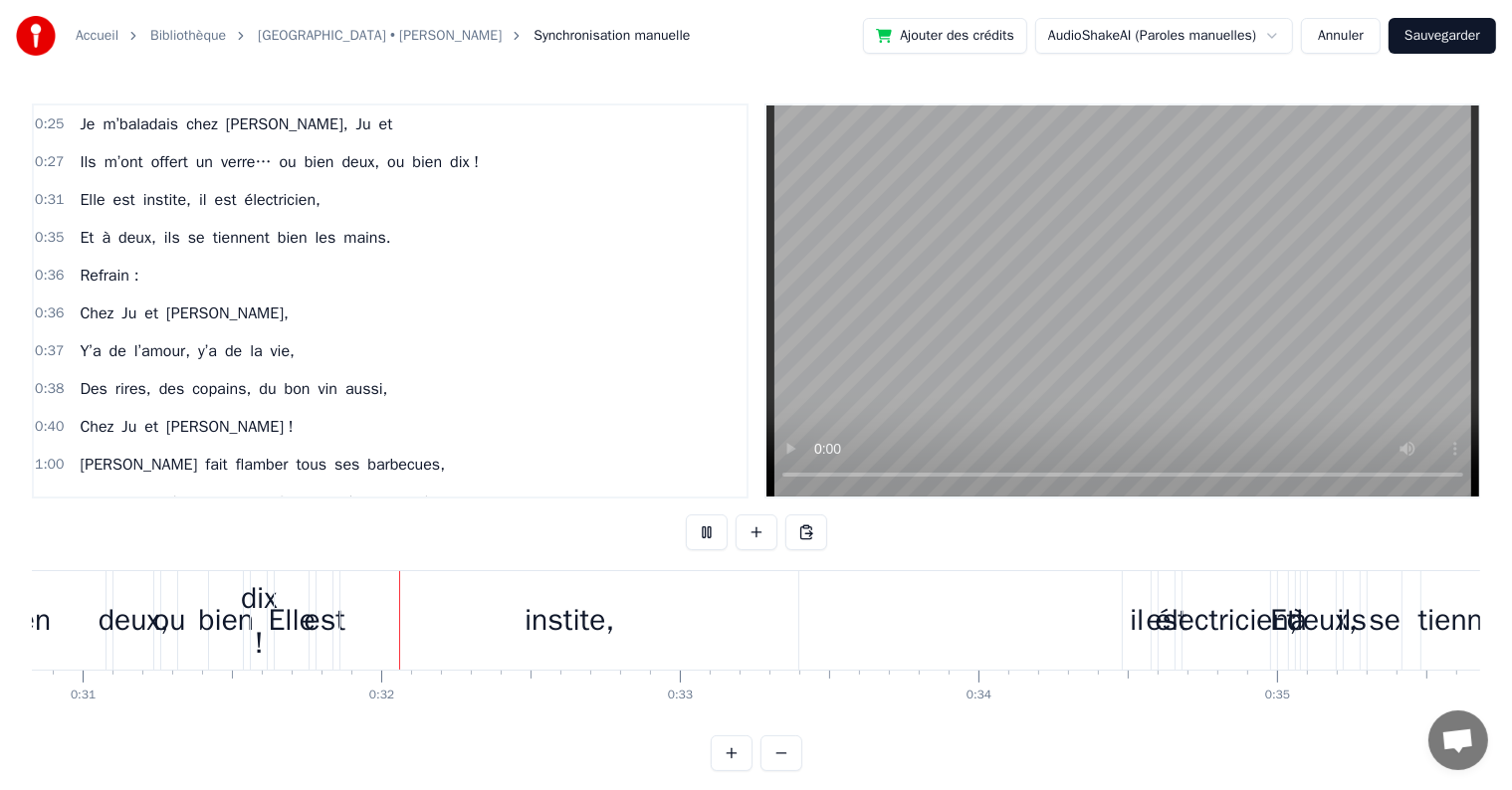 click at bounding box center [707, 532] 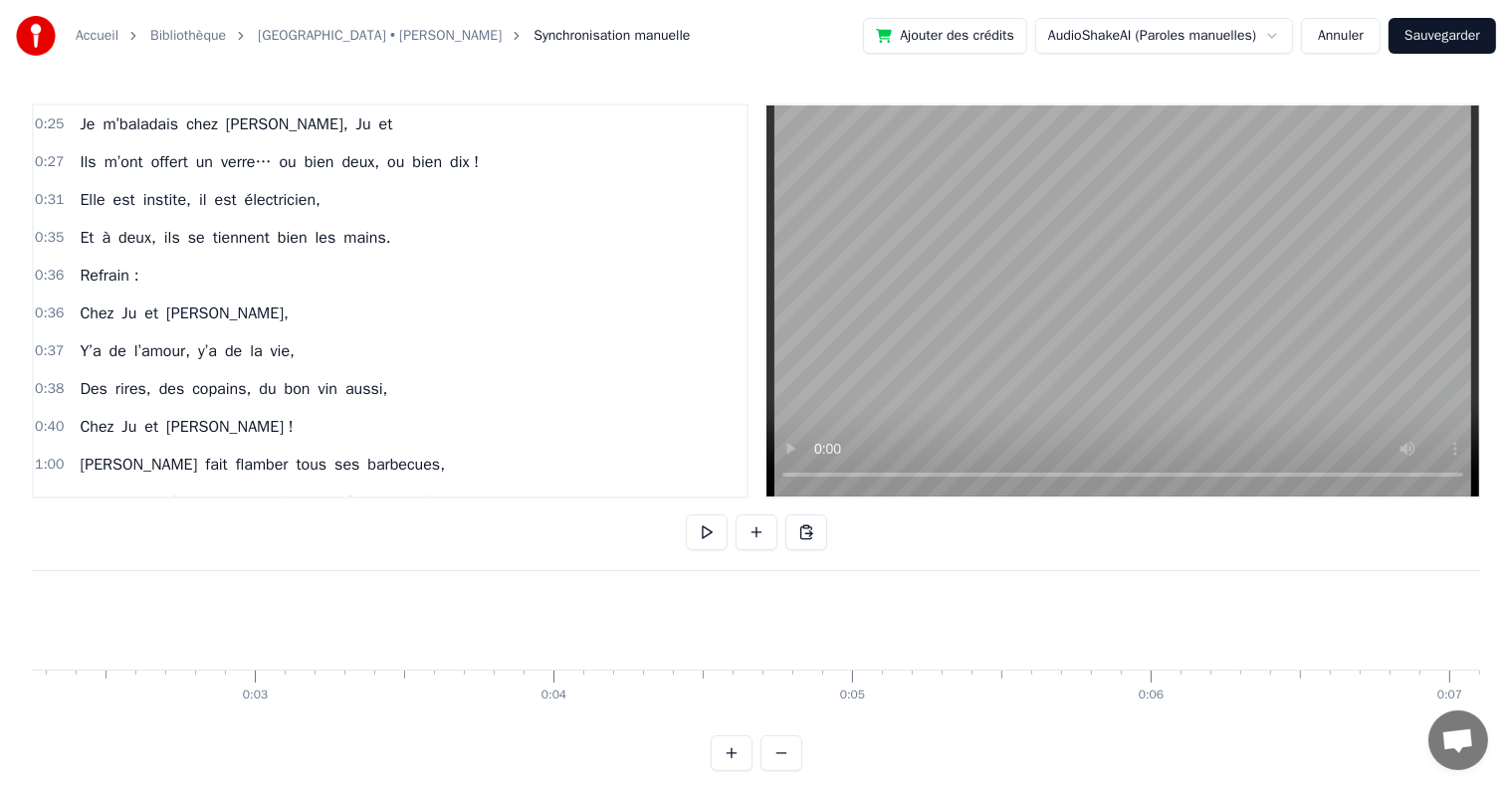 scroll, scrollTop: 0, scrollLeft: 0, axis: both 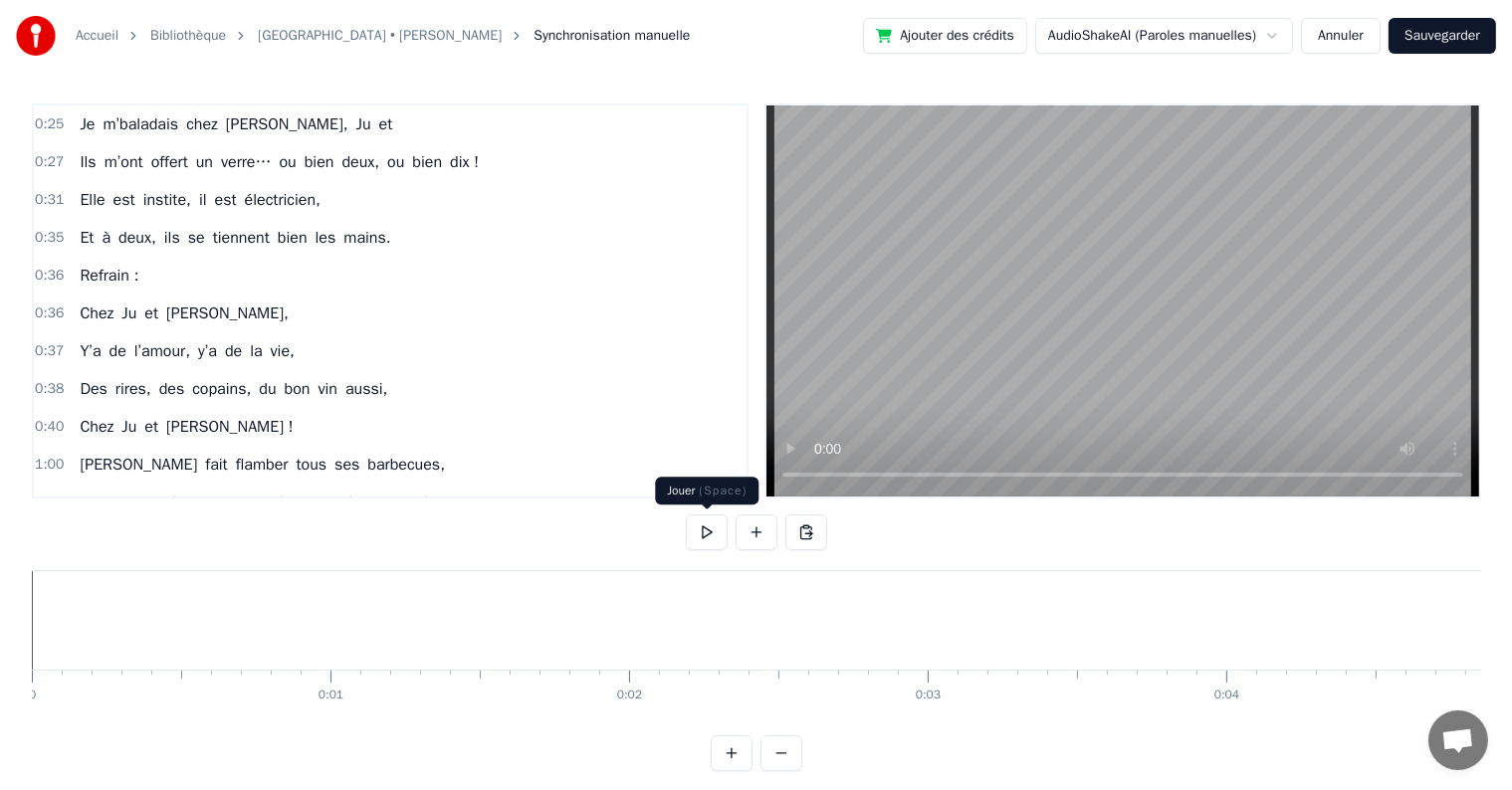 click at bounding box center (707, 532) 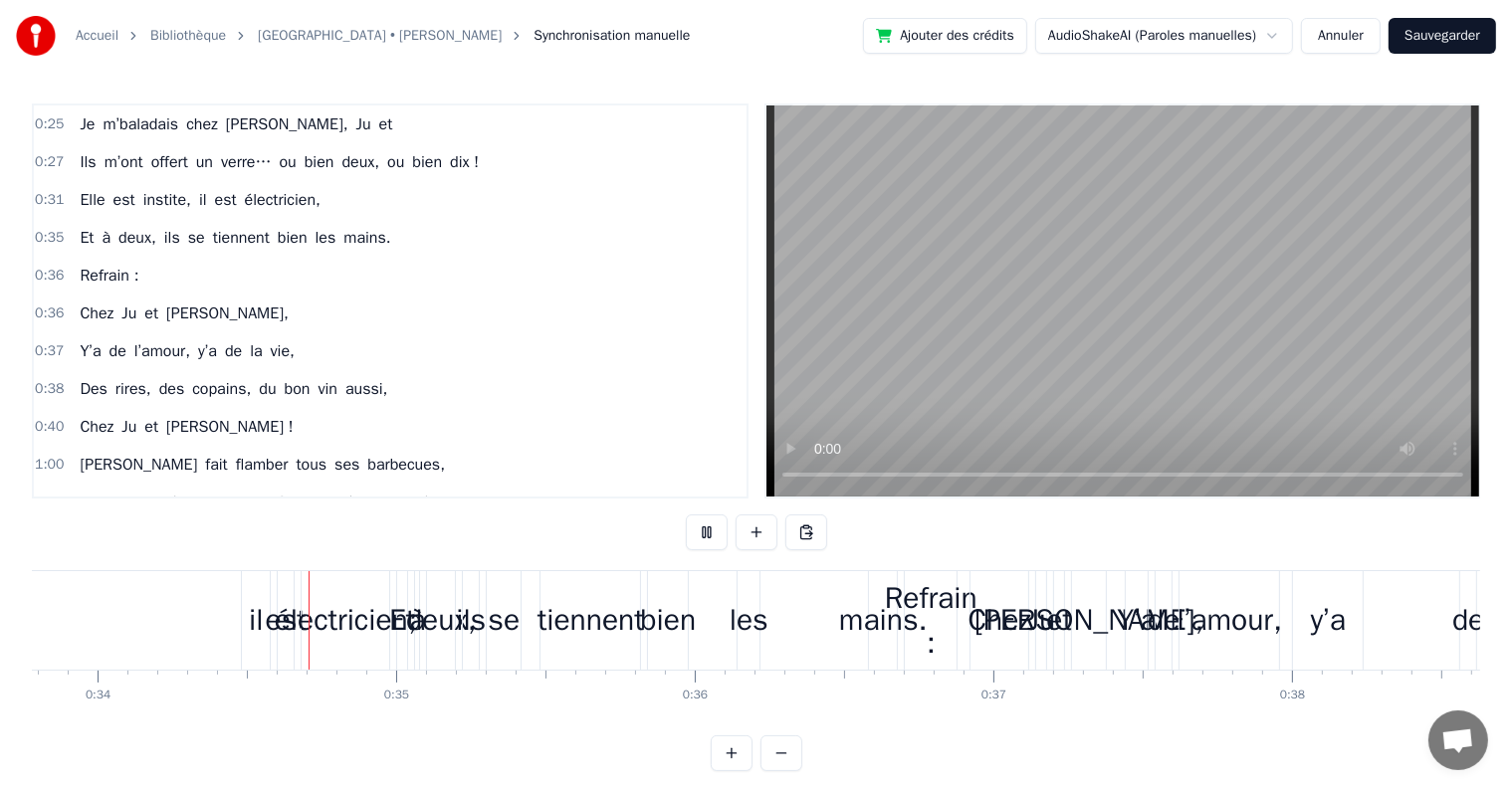 scroll, scrollTop: 0, scrollLeft: 10094, axis: horizontal 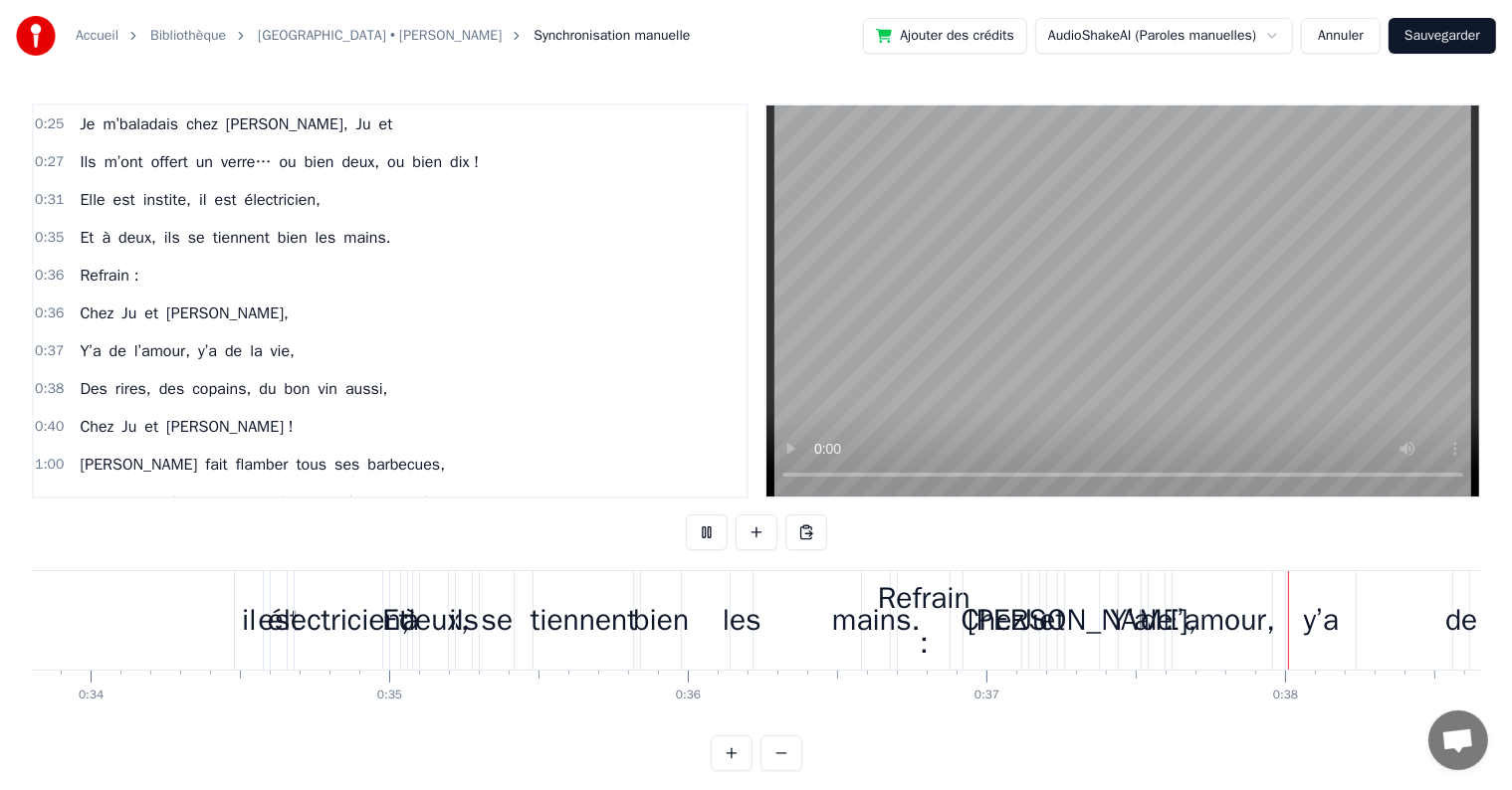 click at bounding box center (707, 532) 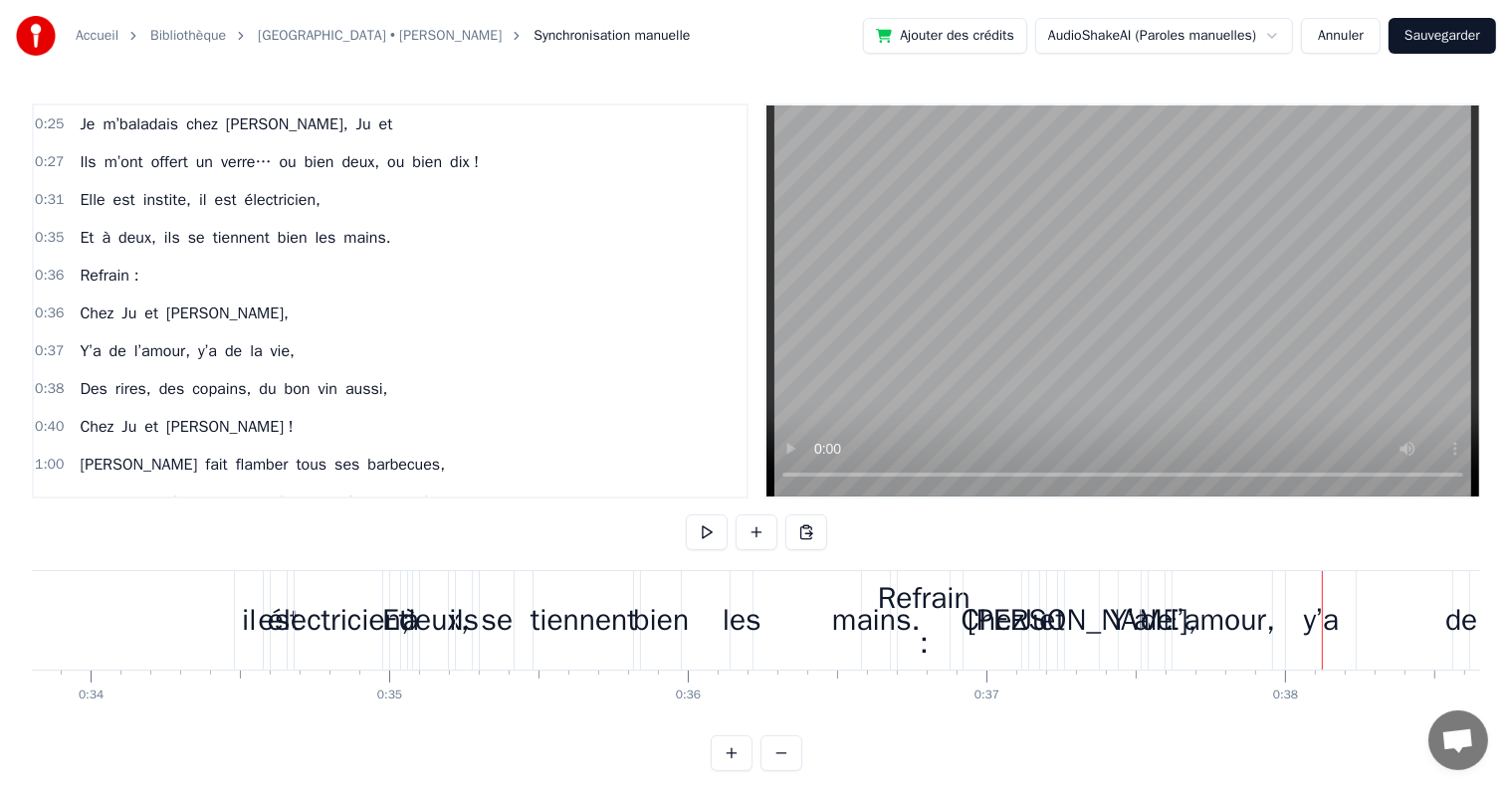 click on "[PERSON_NAME]," at bounding box center [287, 124] 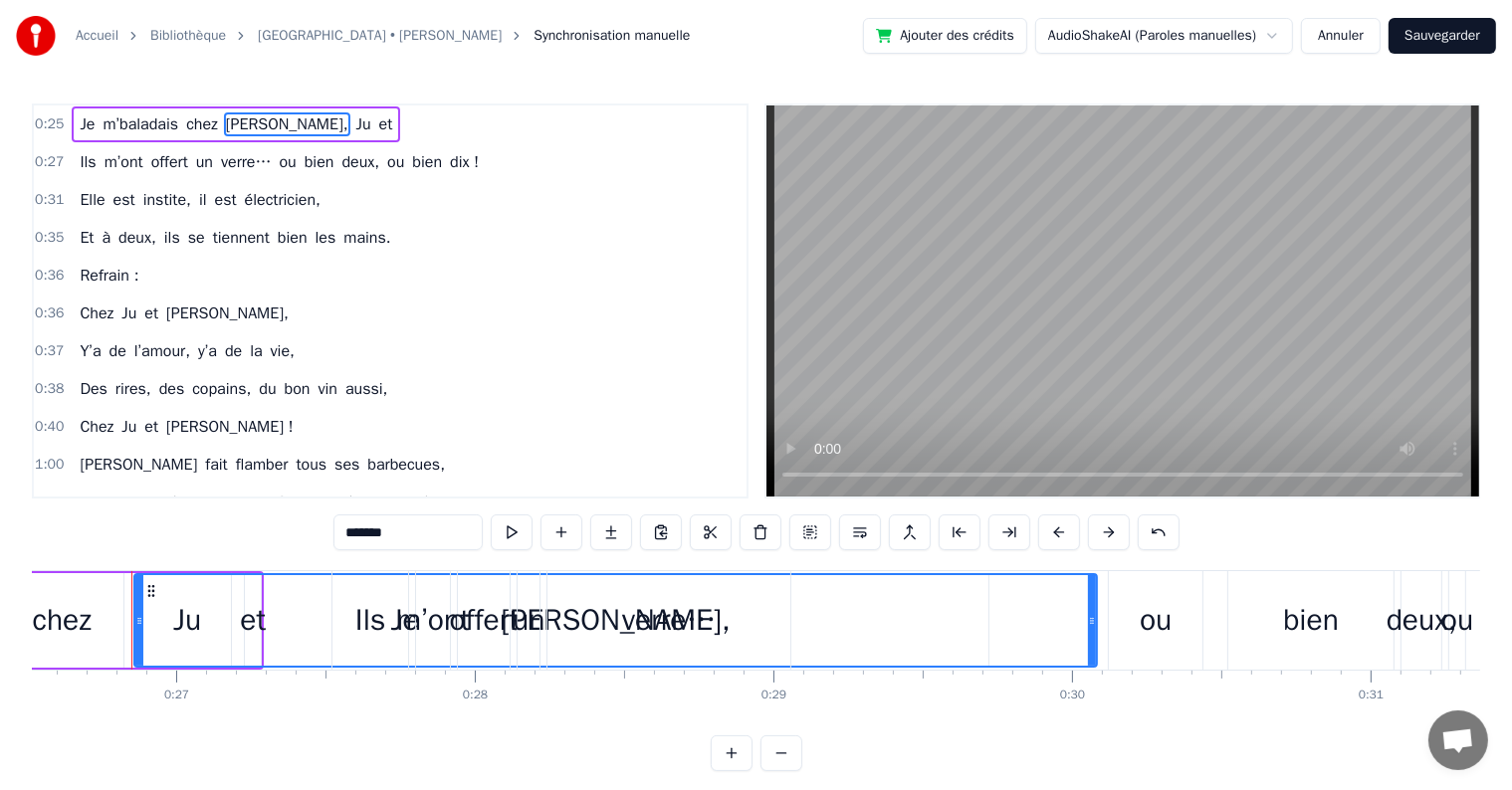 click on "Je" at bounding box center (87, 124) 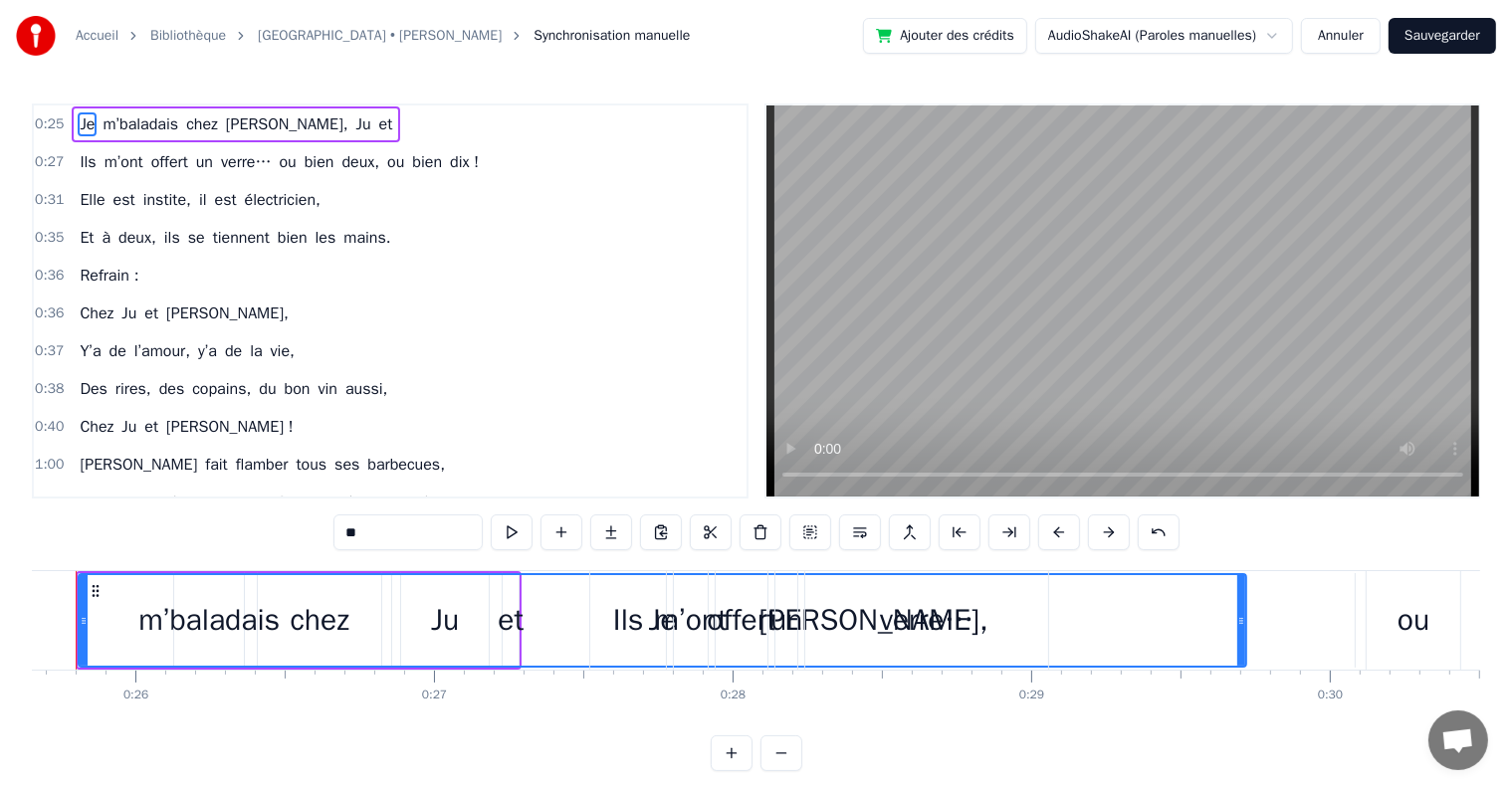 scroll, scrollTop: 0, scrollLeft: 7605, axis: horizontal 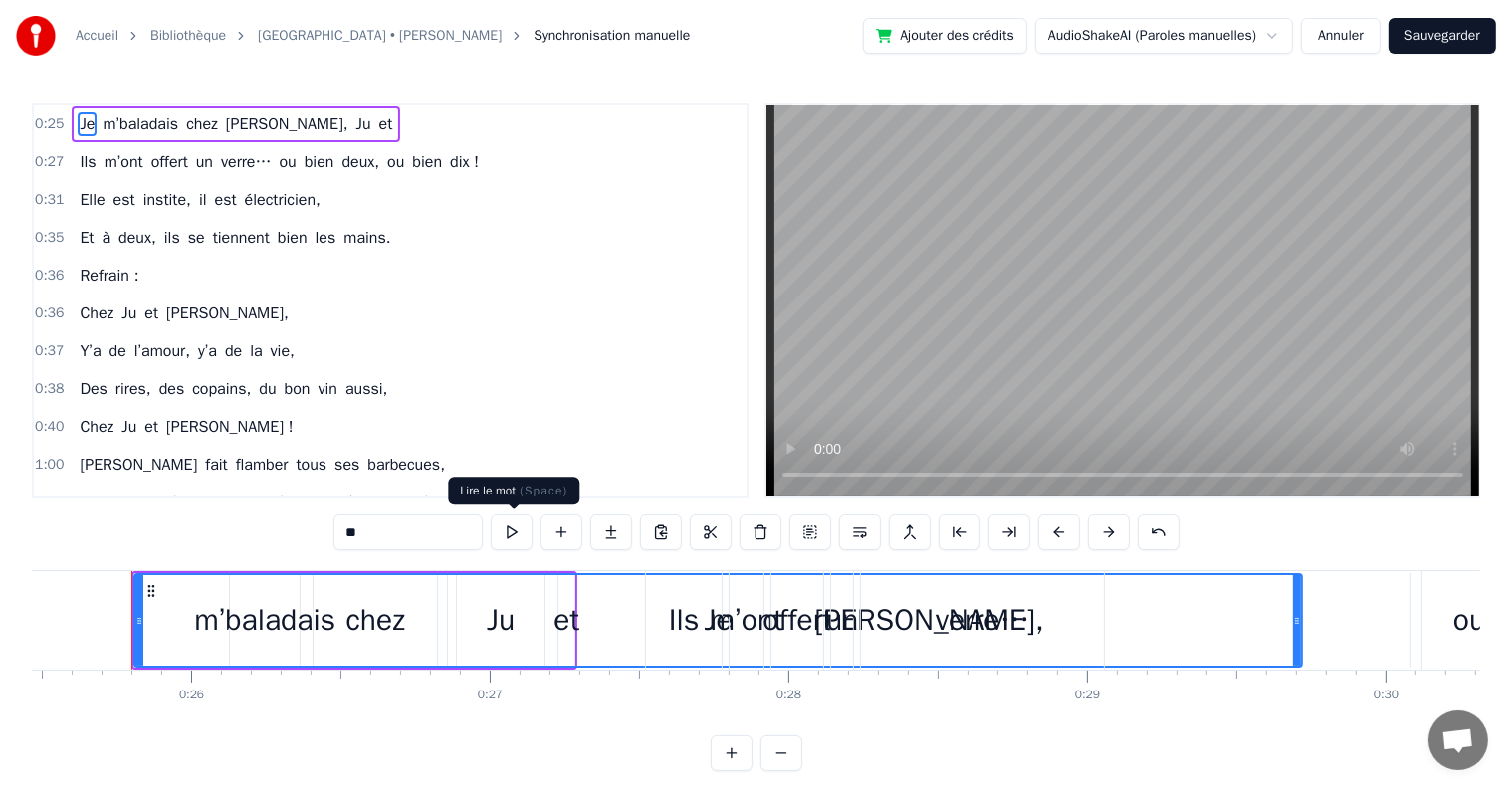click at bounding box center (512, 532) 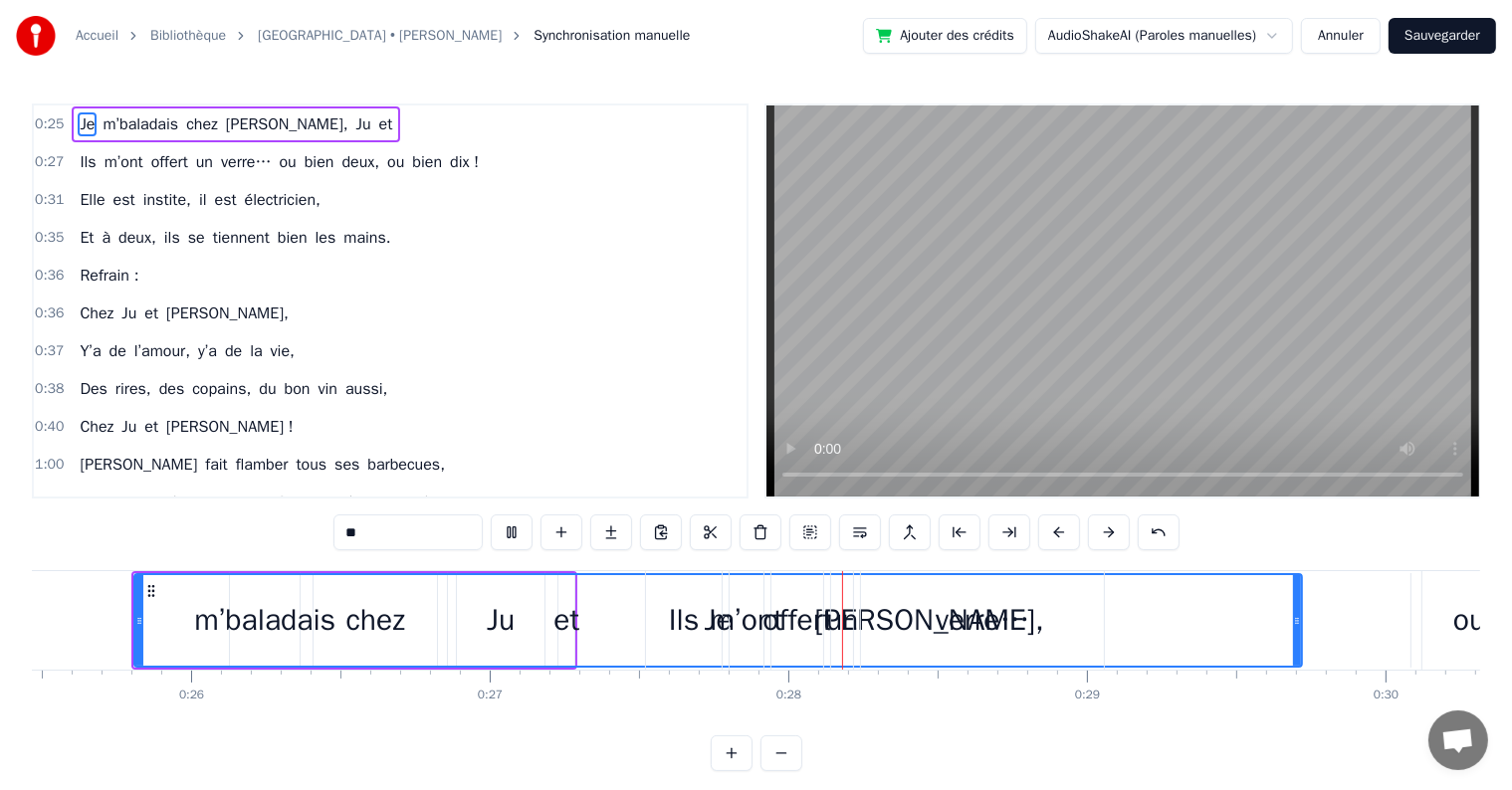 click at bounding box center [512, 532] 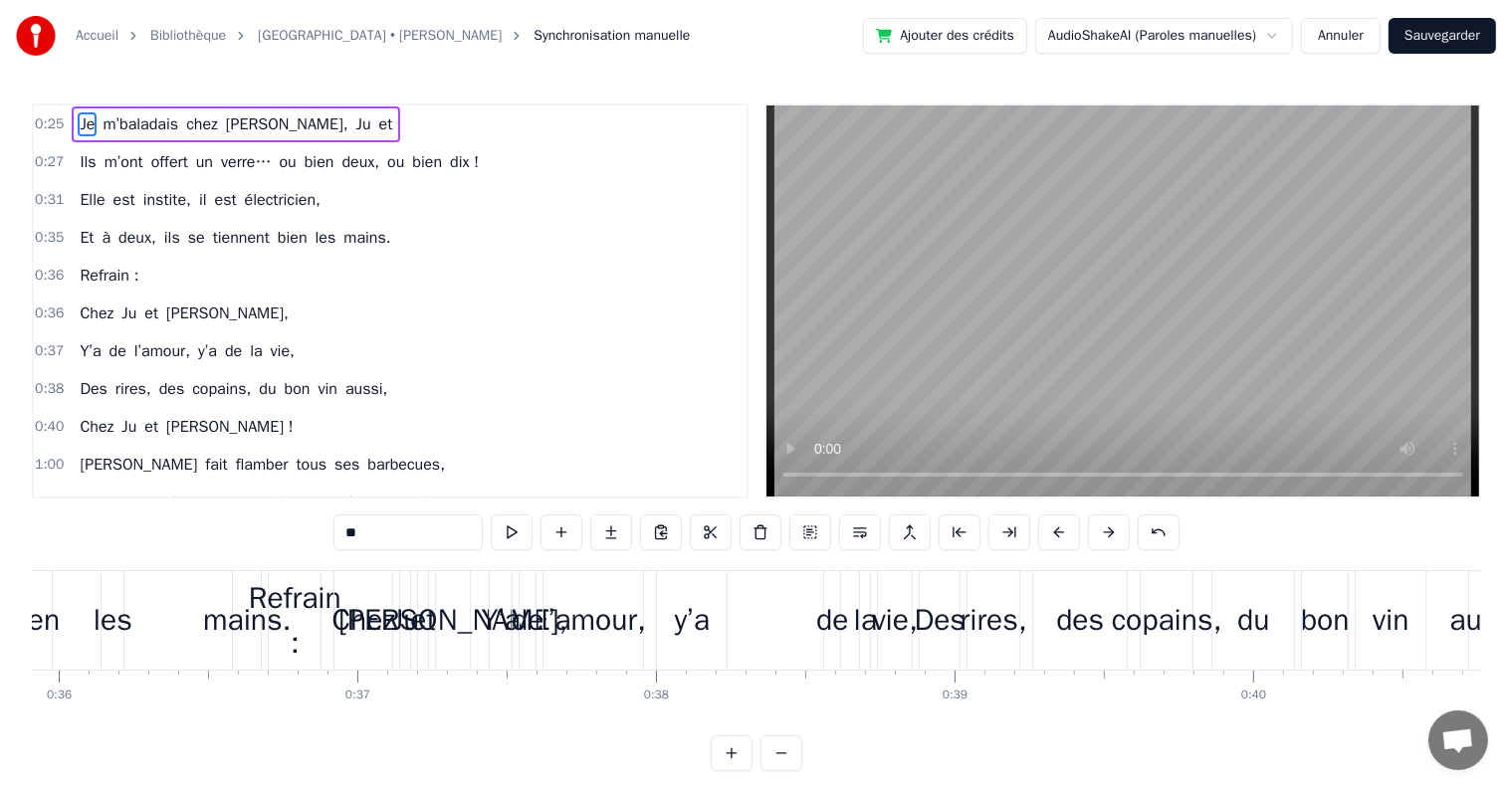 scroll, scrollTop: 0, scrollLeft: 10831, axis: horizontal 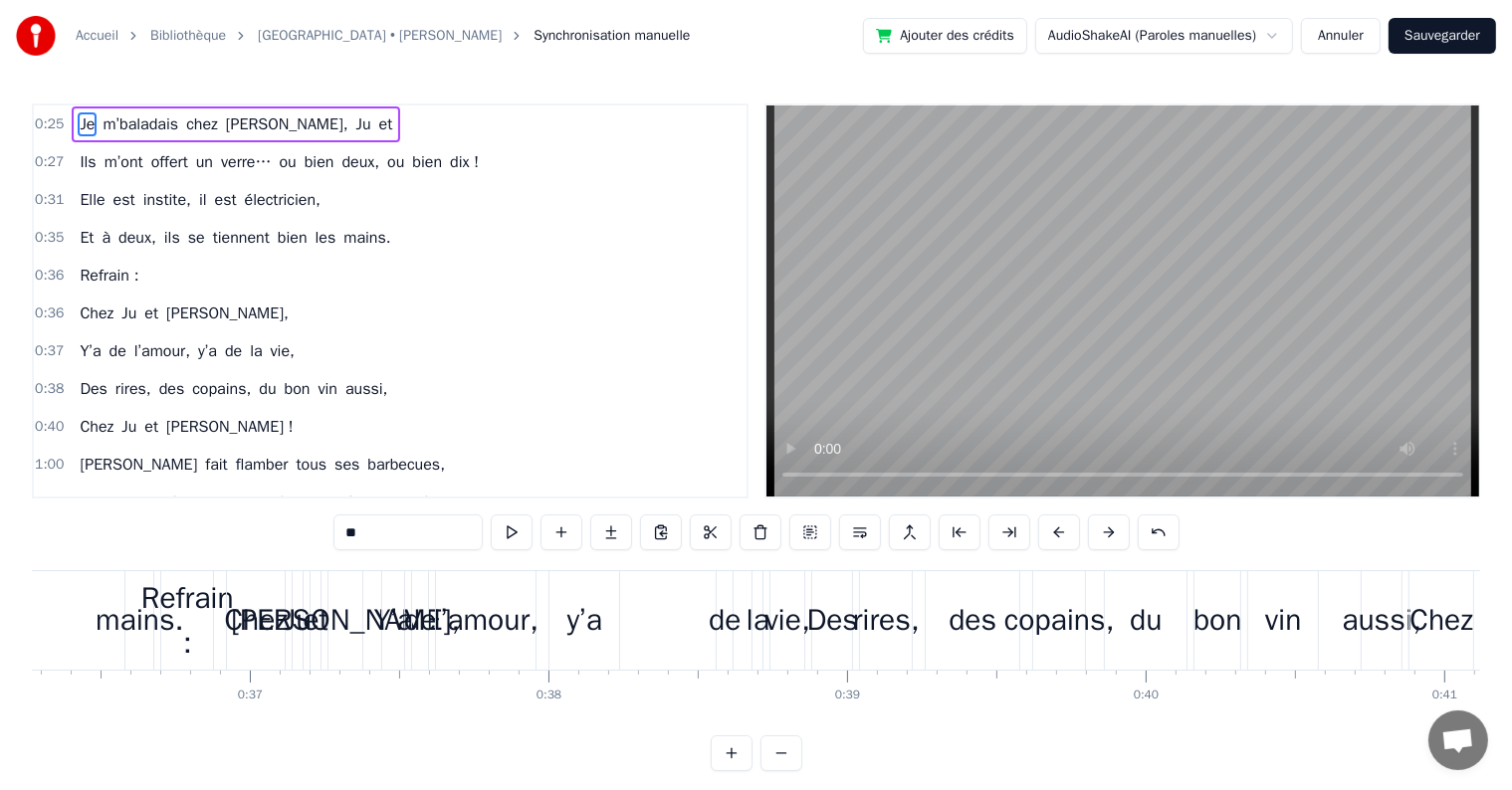 click on "Je m’baladais chez [PERSON_NAME], Ju et" at bounding box center (236, 124) 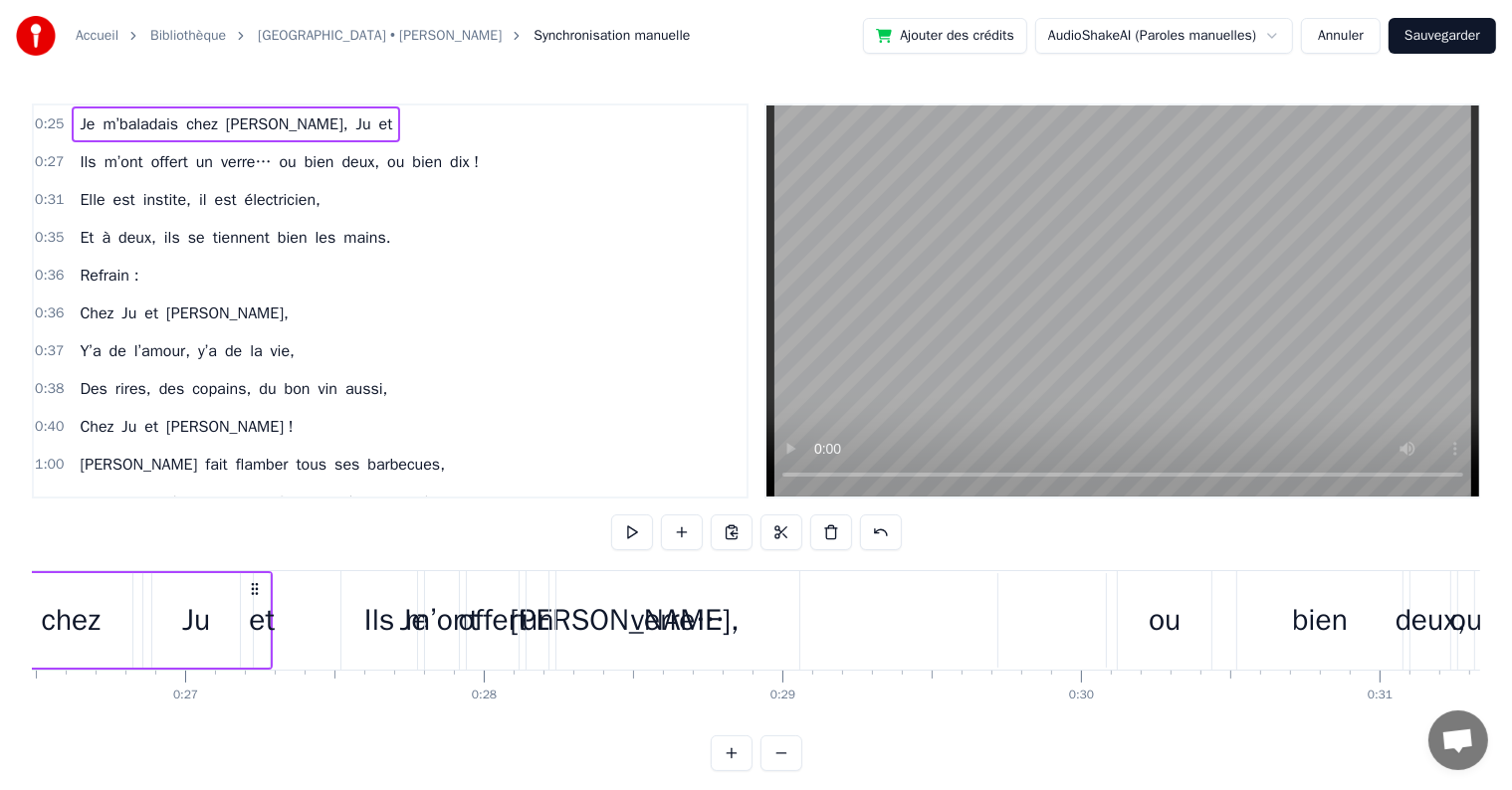scroll, scrollTop: 0, scrollLeft: 7605, axis: horizontal 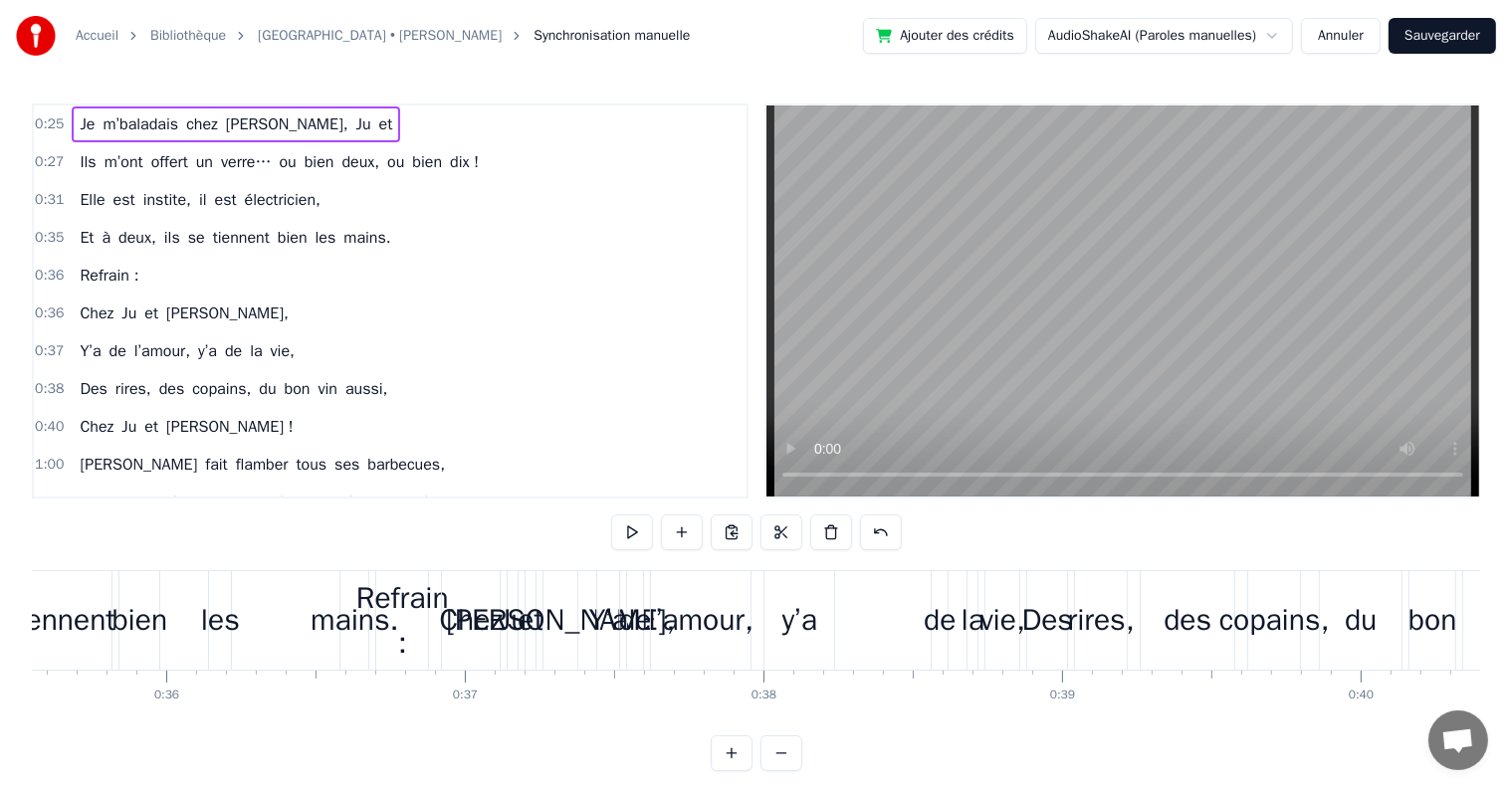 click on "mains." at bounding box center [354, 620] 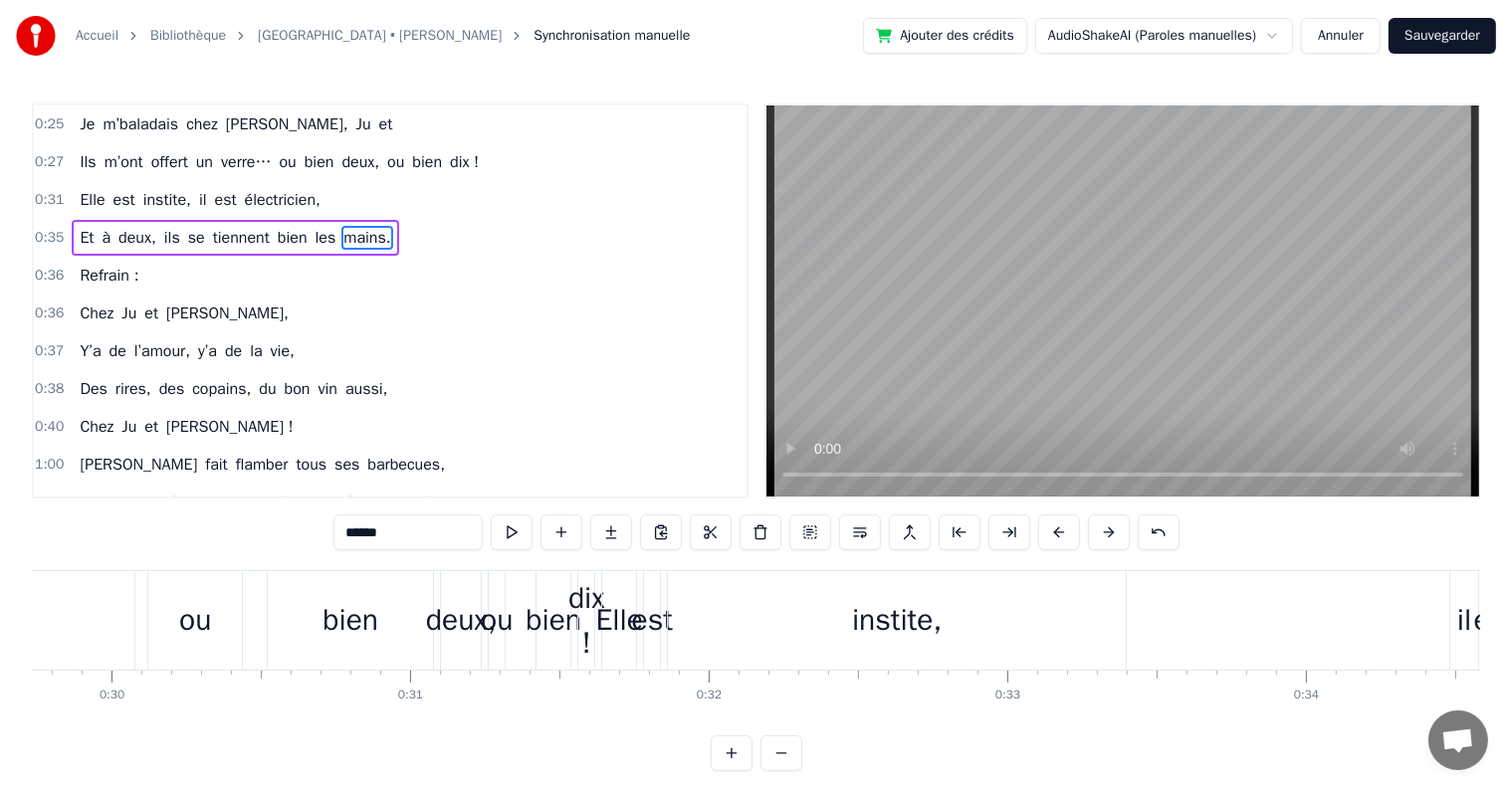 scroll, scrollTop: 0, scrollLeft: 8773, axis: horizontal 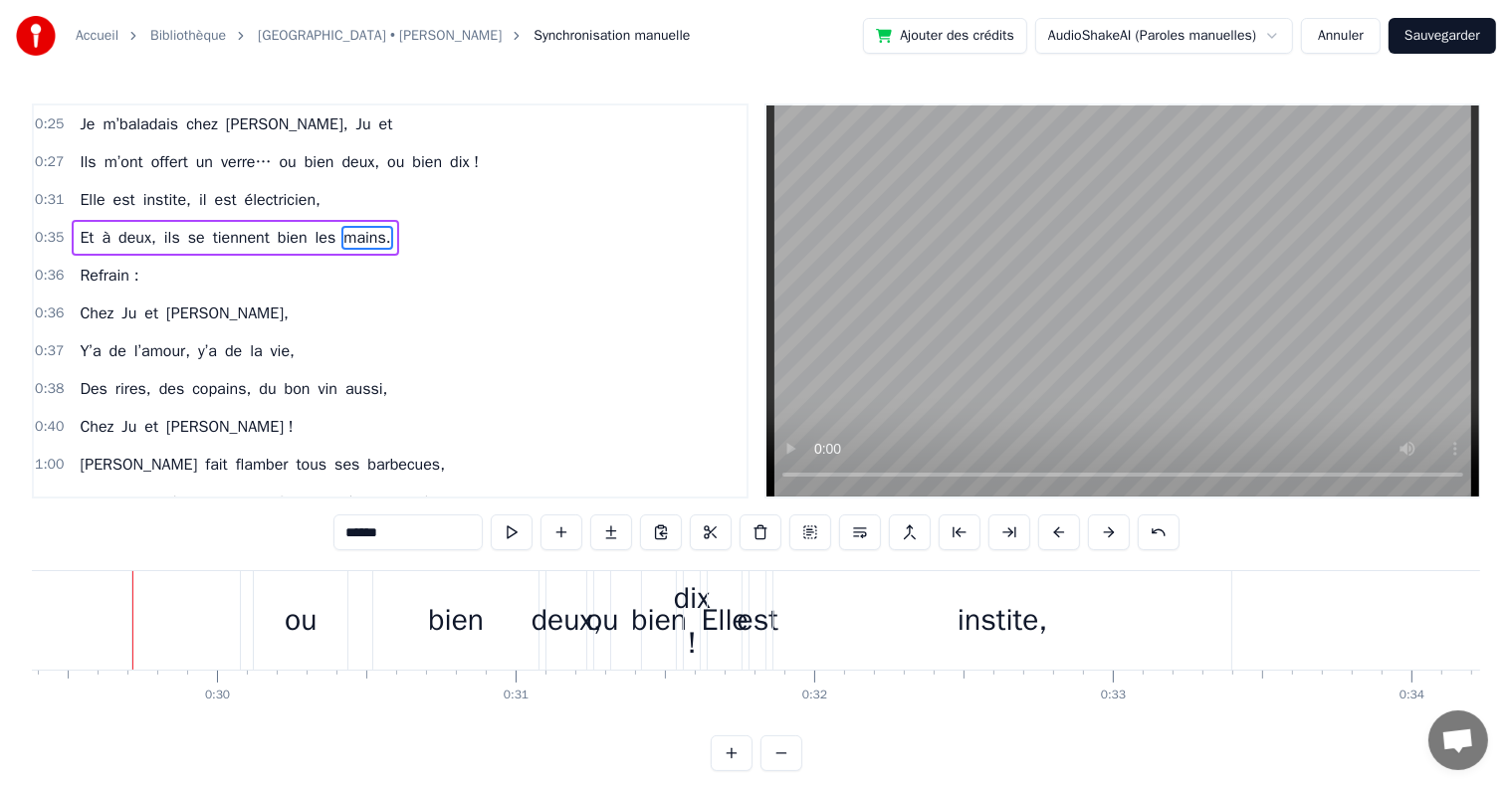 click on "[PERSON_NAME]," at bounding box center [227, 313] 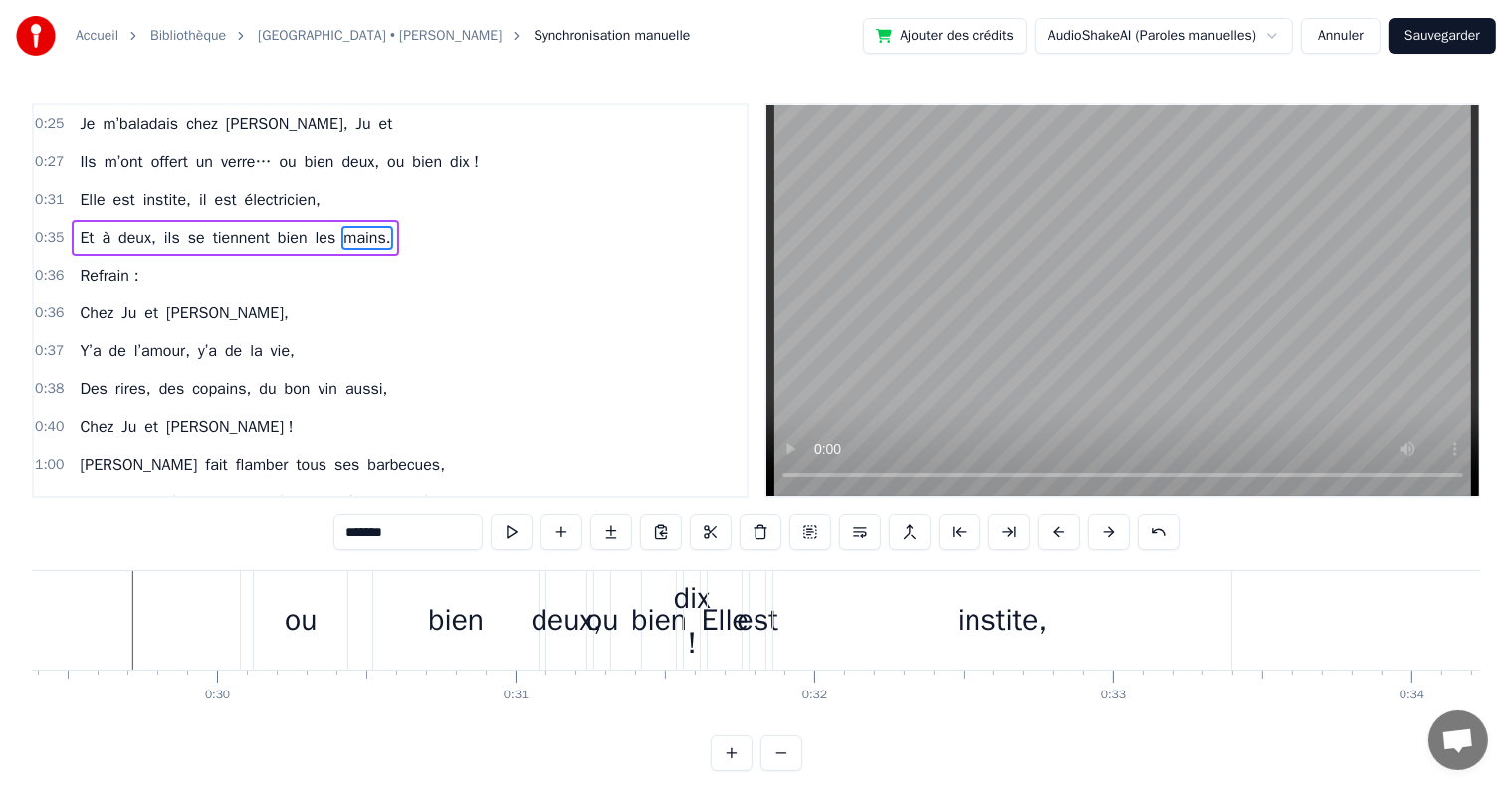 scroll, scrollTop: 5, scrollLeft: 0, axis: vertical 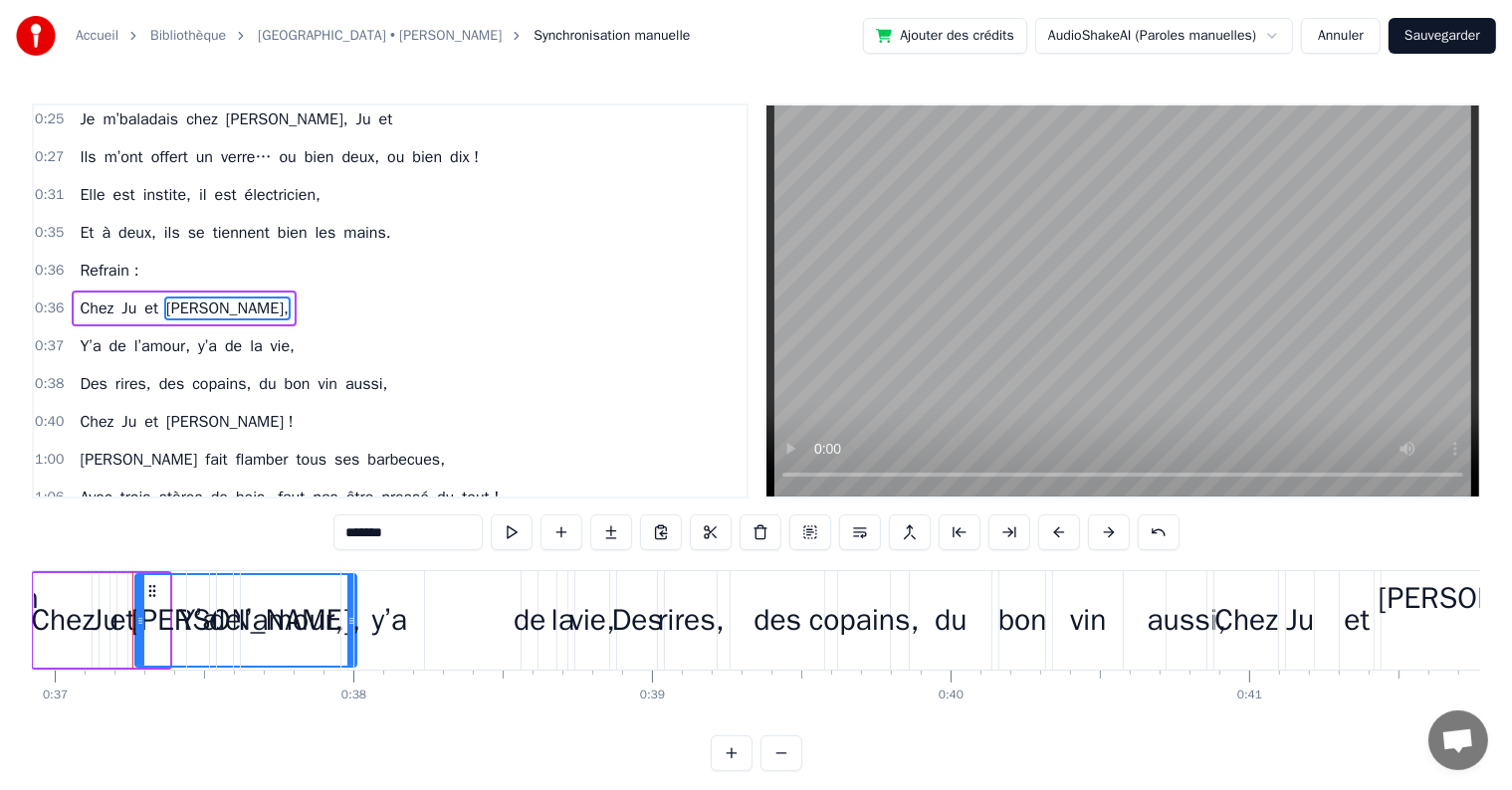 drag, startPoint x: 167, startPoint y: 598, endPoint x: 354, endPoint y: 587, distance: 187.32325 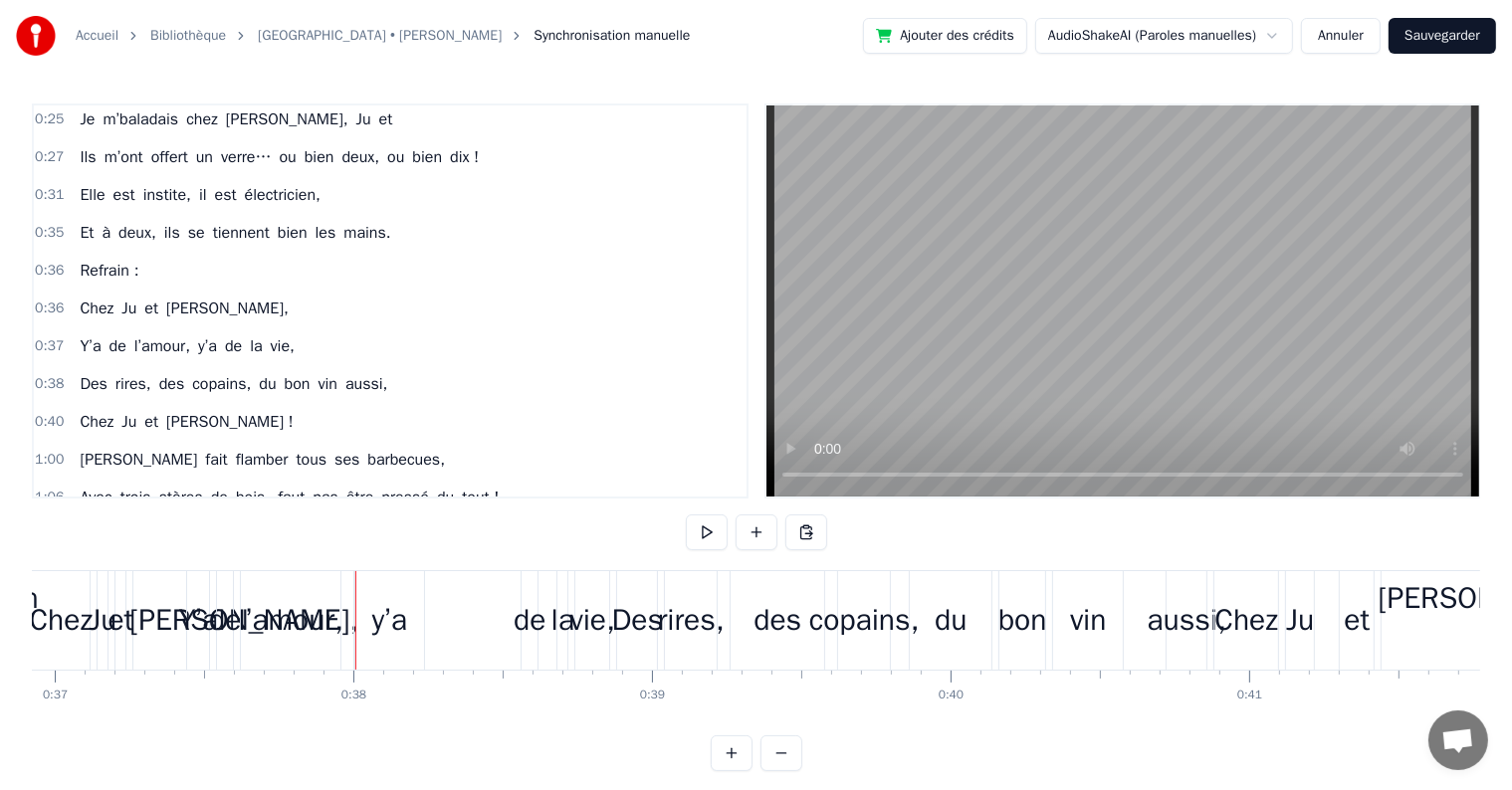 drag, startPoint x: 354, startPoint y: 587, endPoint x: 205, endPoint y: 617, distance: 151.99013 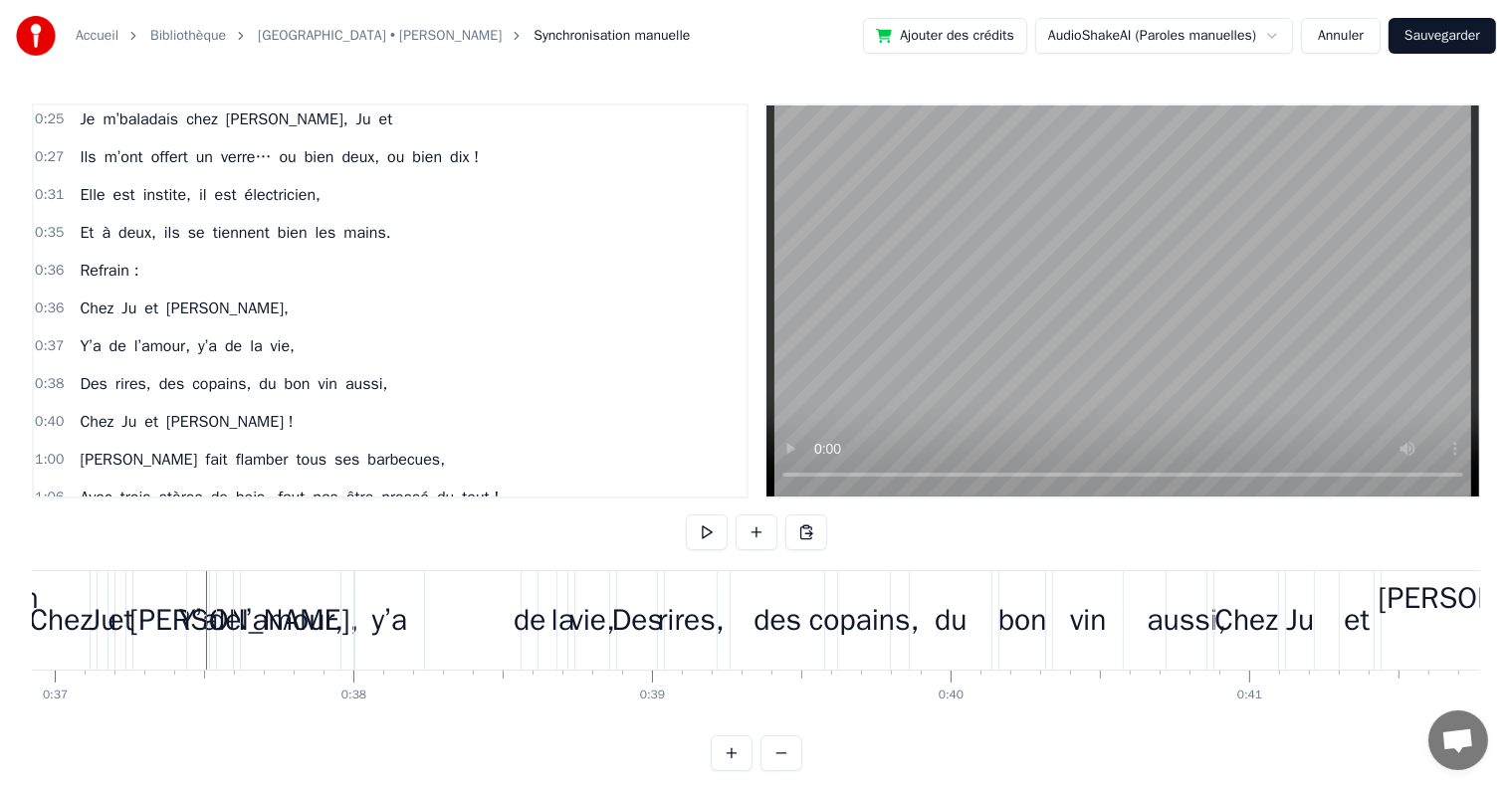 click at bounding box center (206, 620) 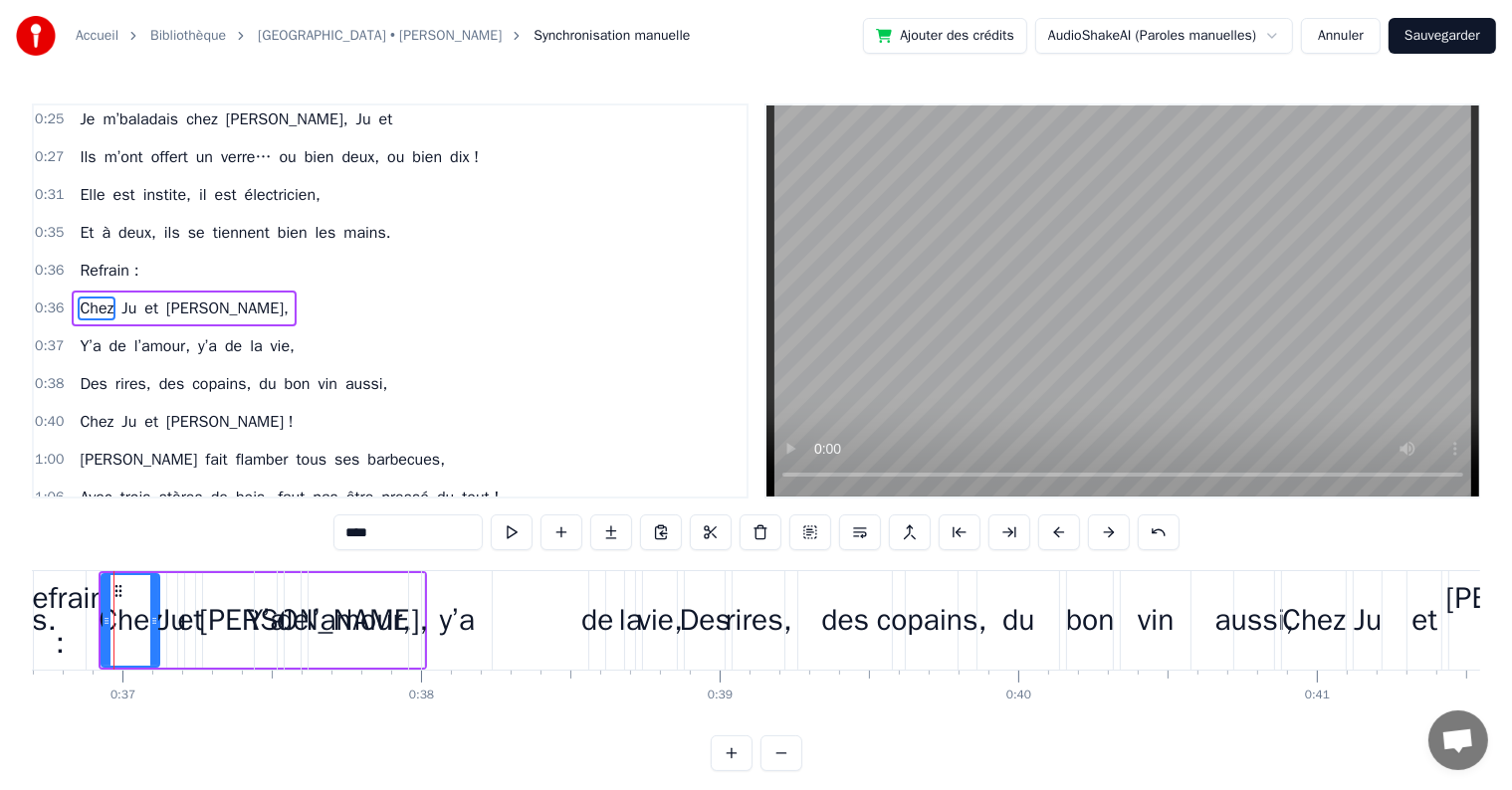 scroll, scrollTop: 0, scrollLeft: 10939, axis: horizontal 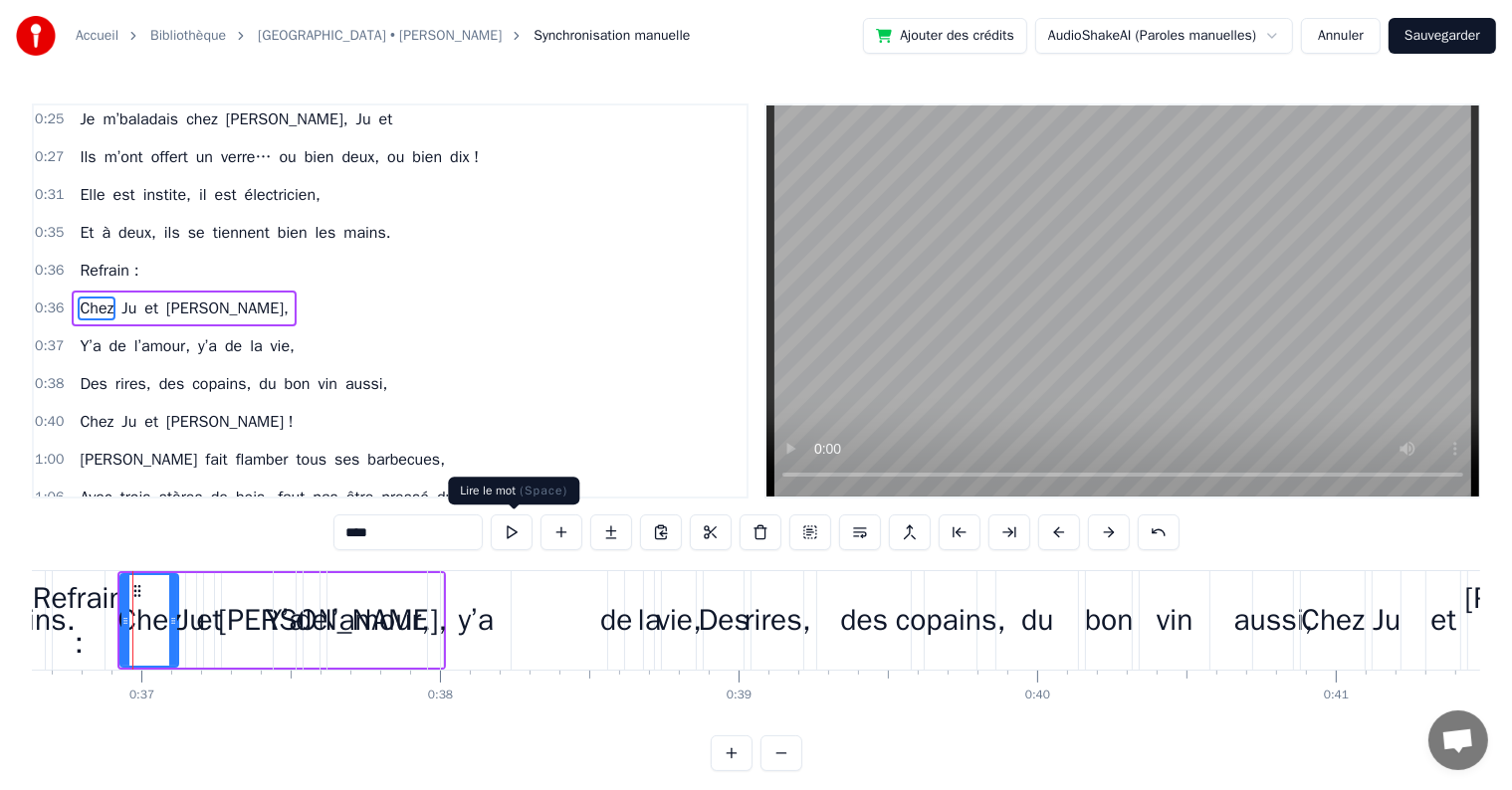 click at bounding box center (512, 532) 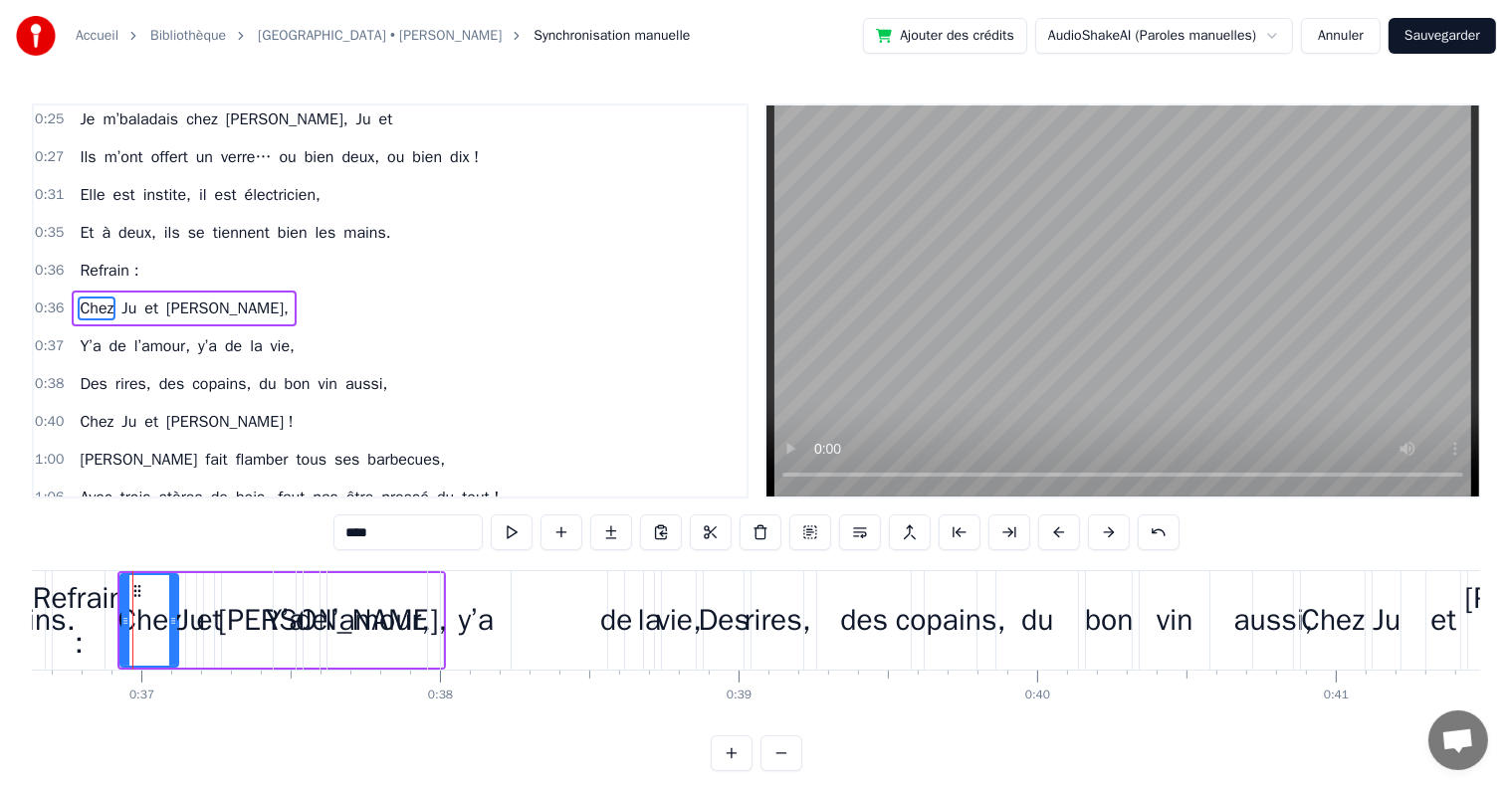scroll, scrollTop: 0, scrollLeft: 10925, axis: horizontal 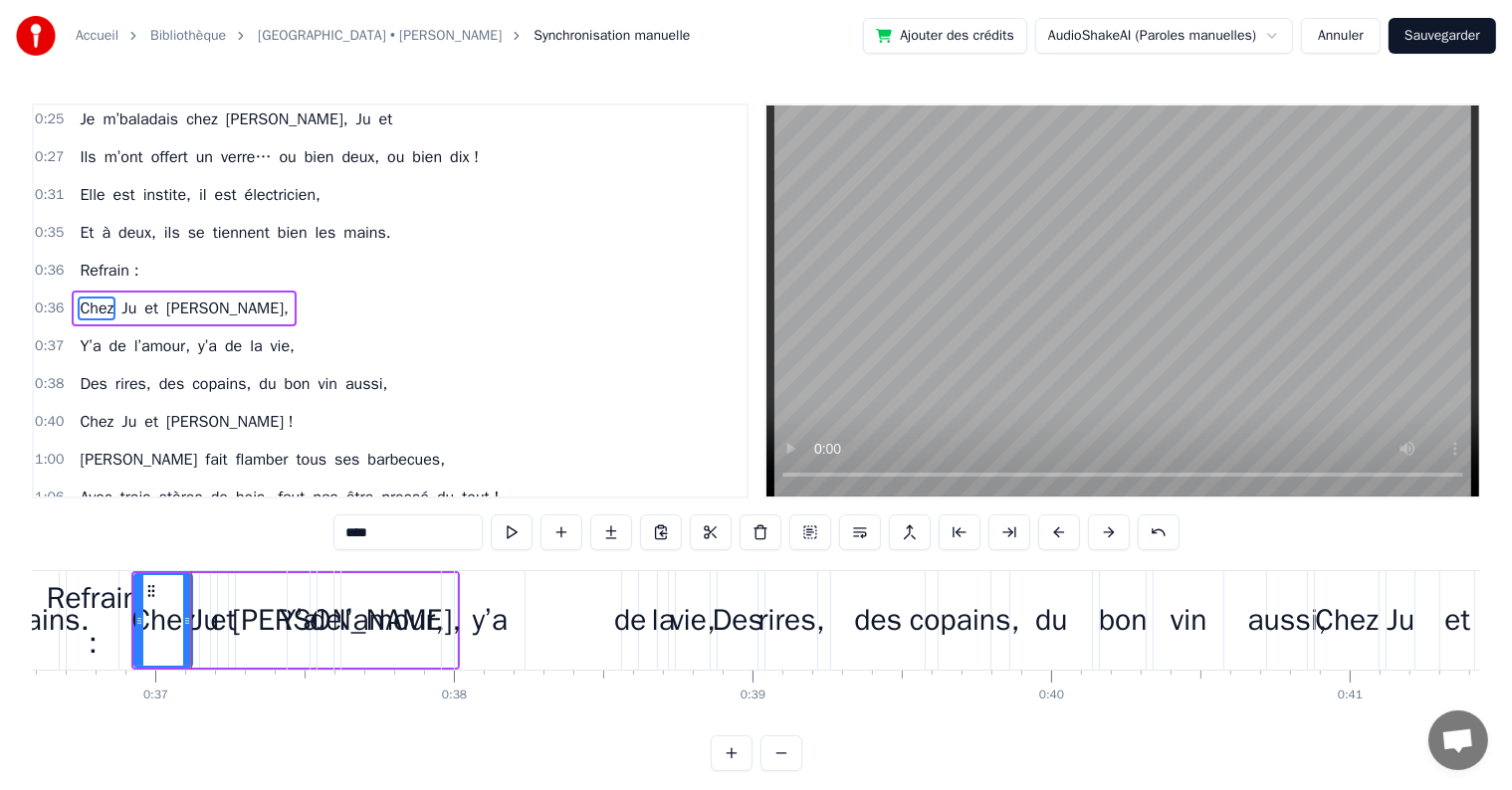 click at bounding box center [512, 532] 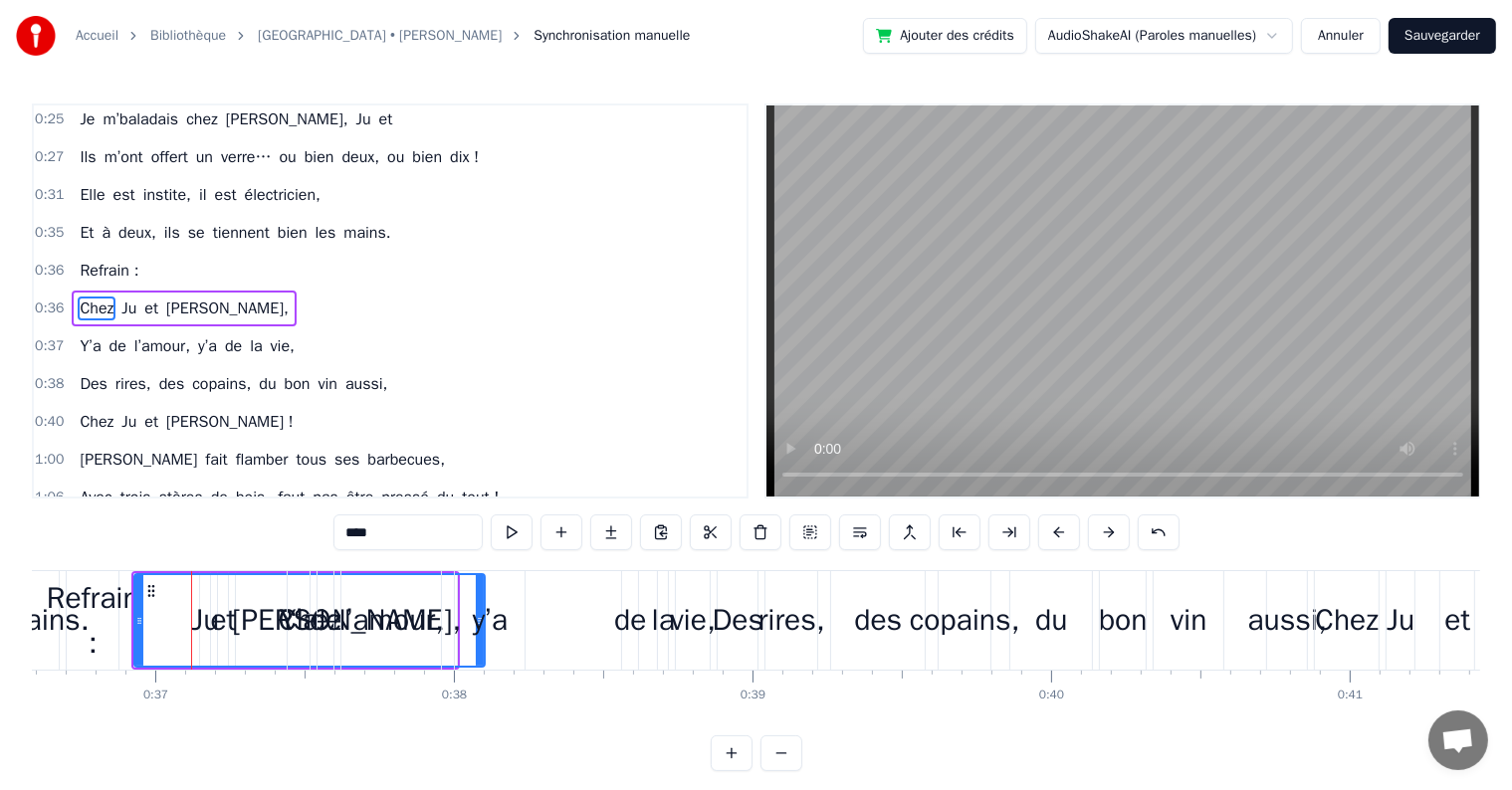 drag, startPoint x: 184, startPoint y: 625, endPoint x: 477, endPoint y: 617, distance: 293.10919 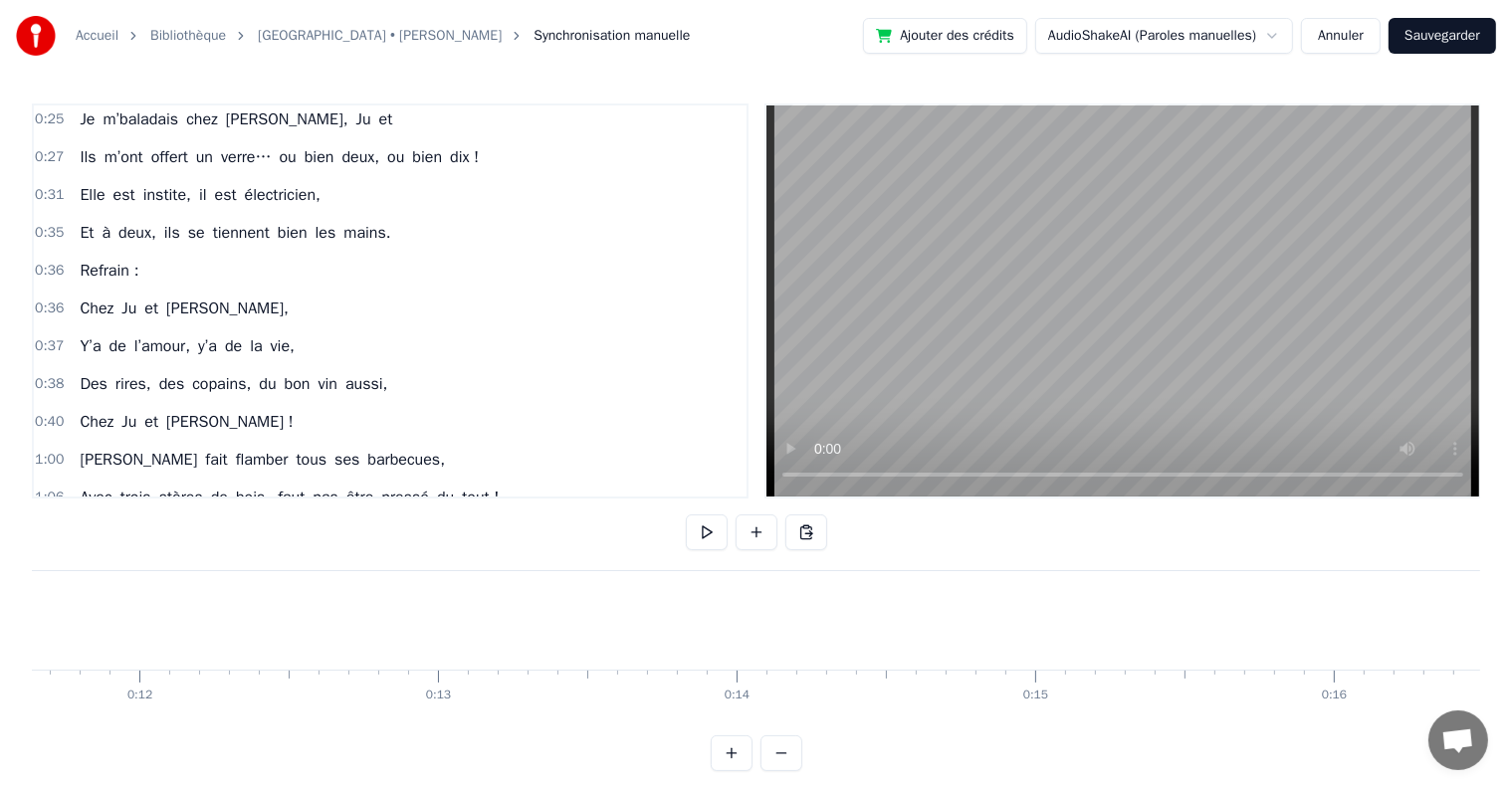 scroll, scrollTop: 0, scrollLeft: 0, axis: both 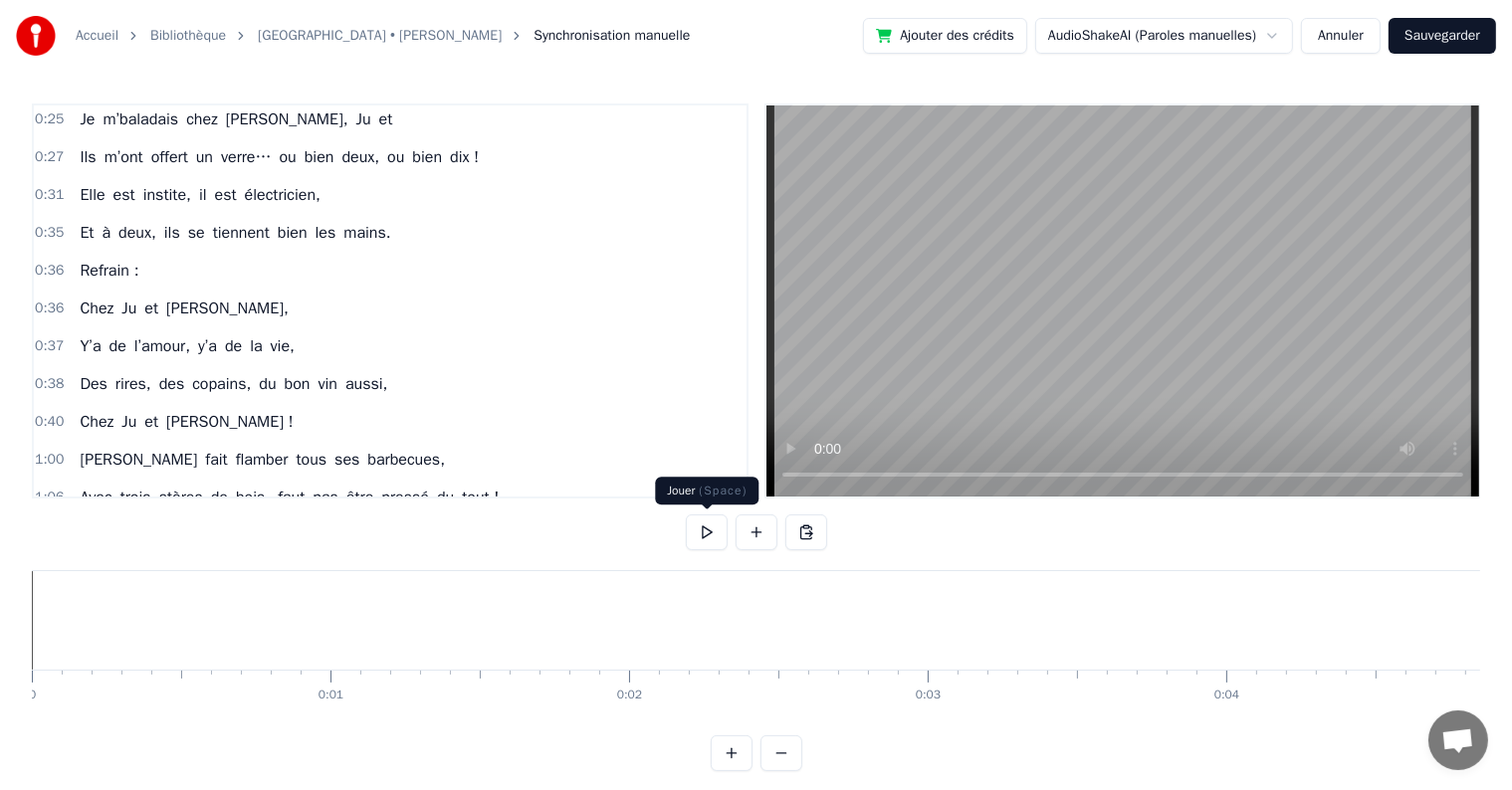 click at bounding box center (707, 532) 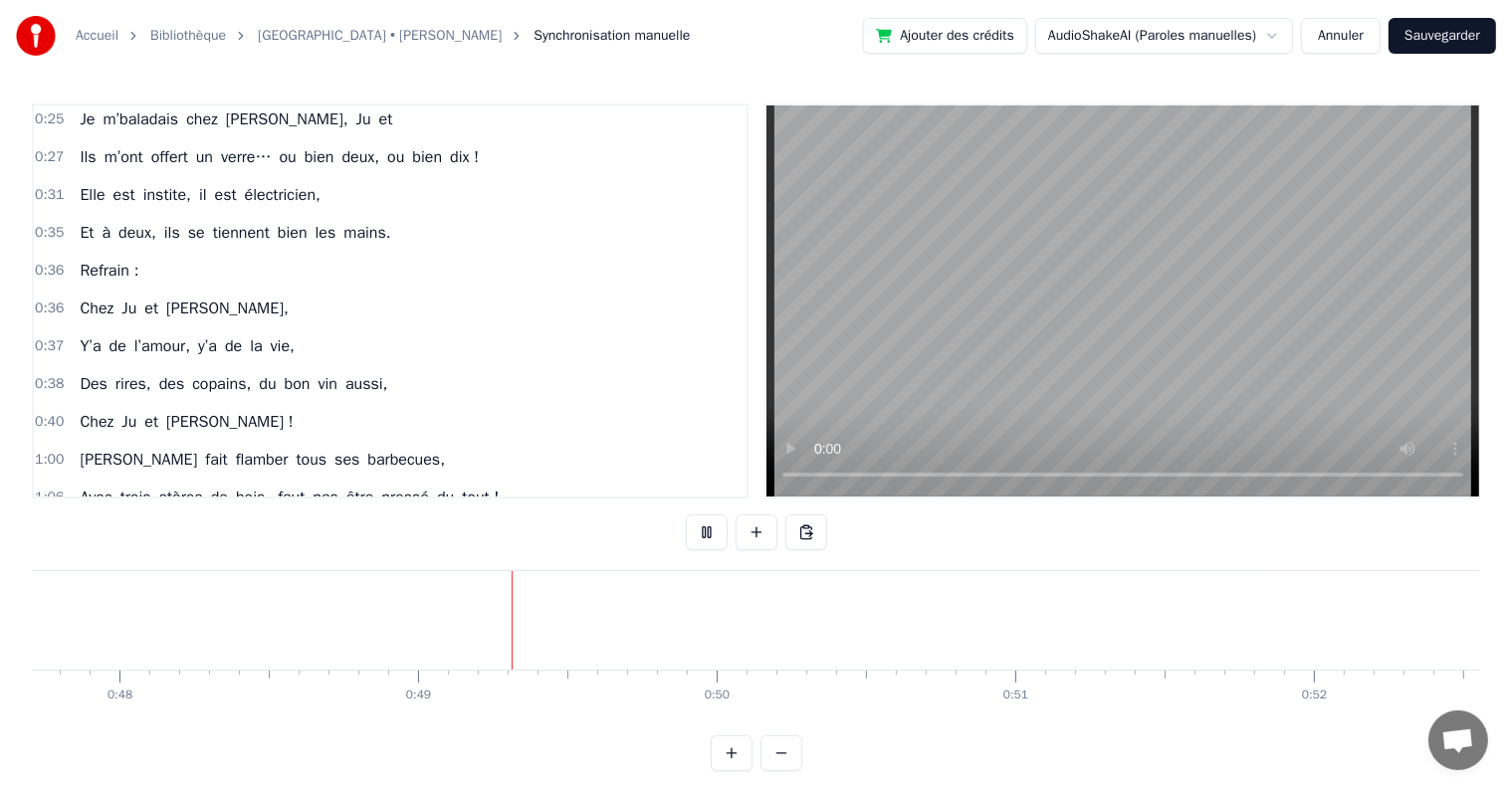 scroll, scrollTop: 0, scrollLeft: 14443, axis: horizontal 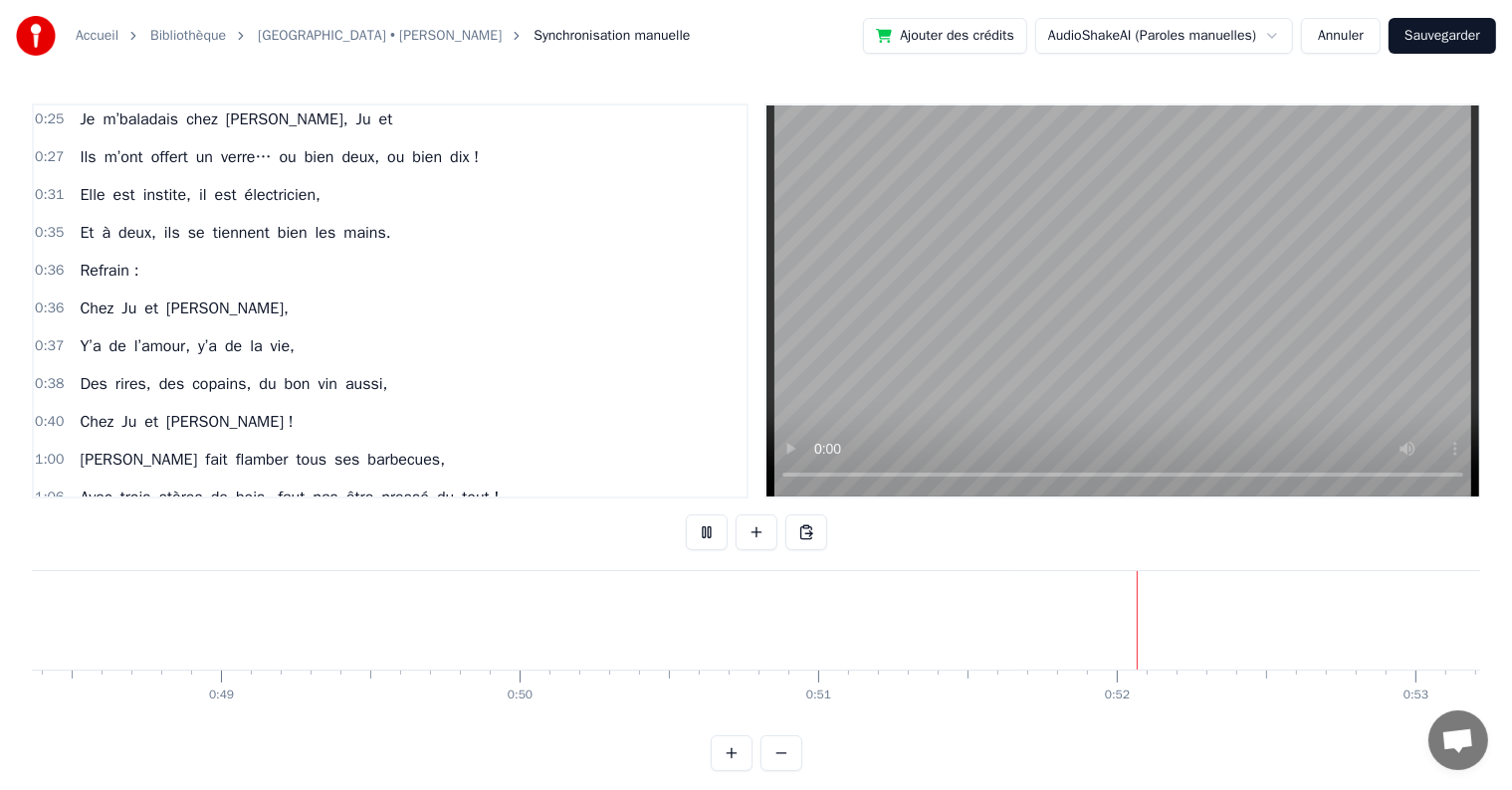 click at bounding box center (707, 532) 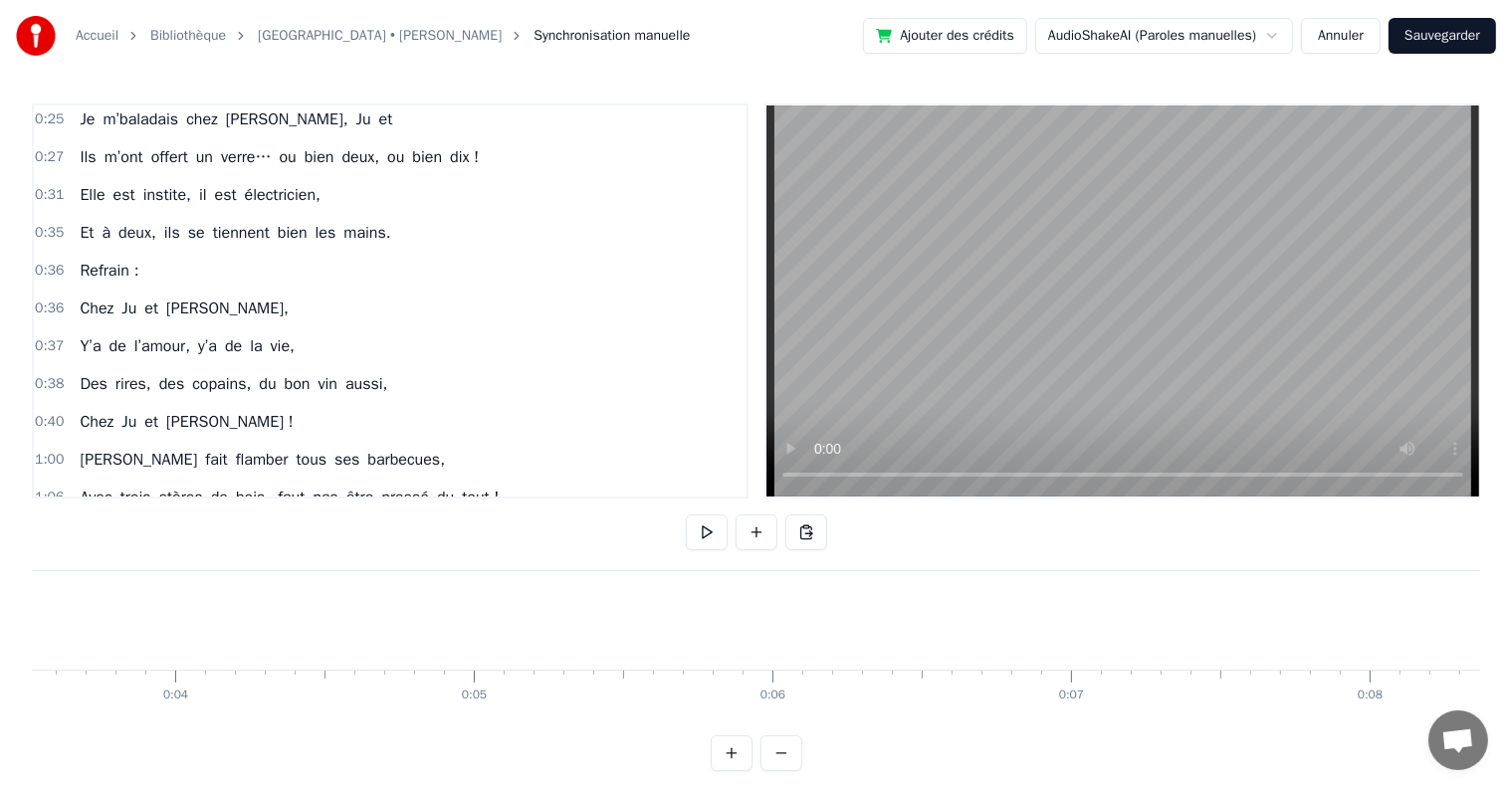 scroll, scrollTop: 0, scrollLeft: 0, axis: both 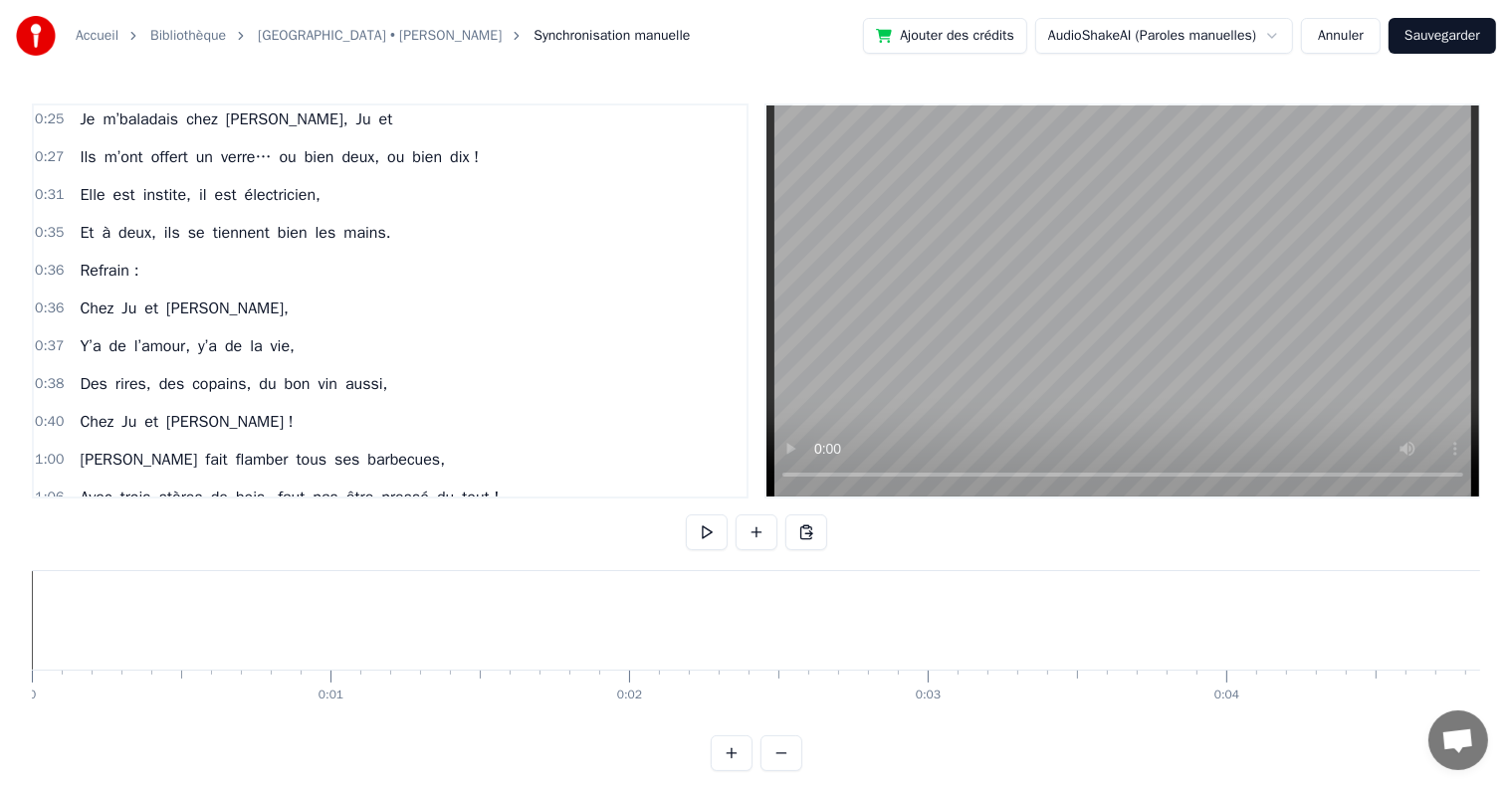 click on "chez" at bounding box center (202, 119) 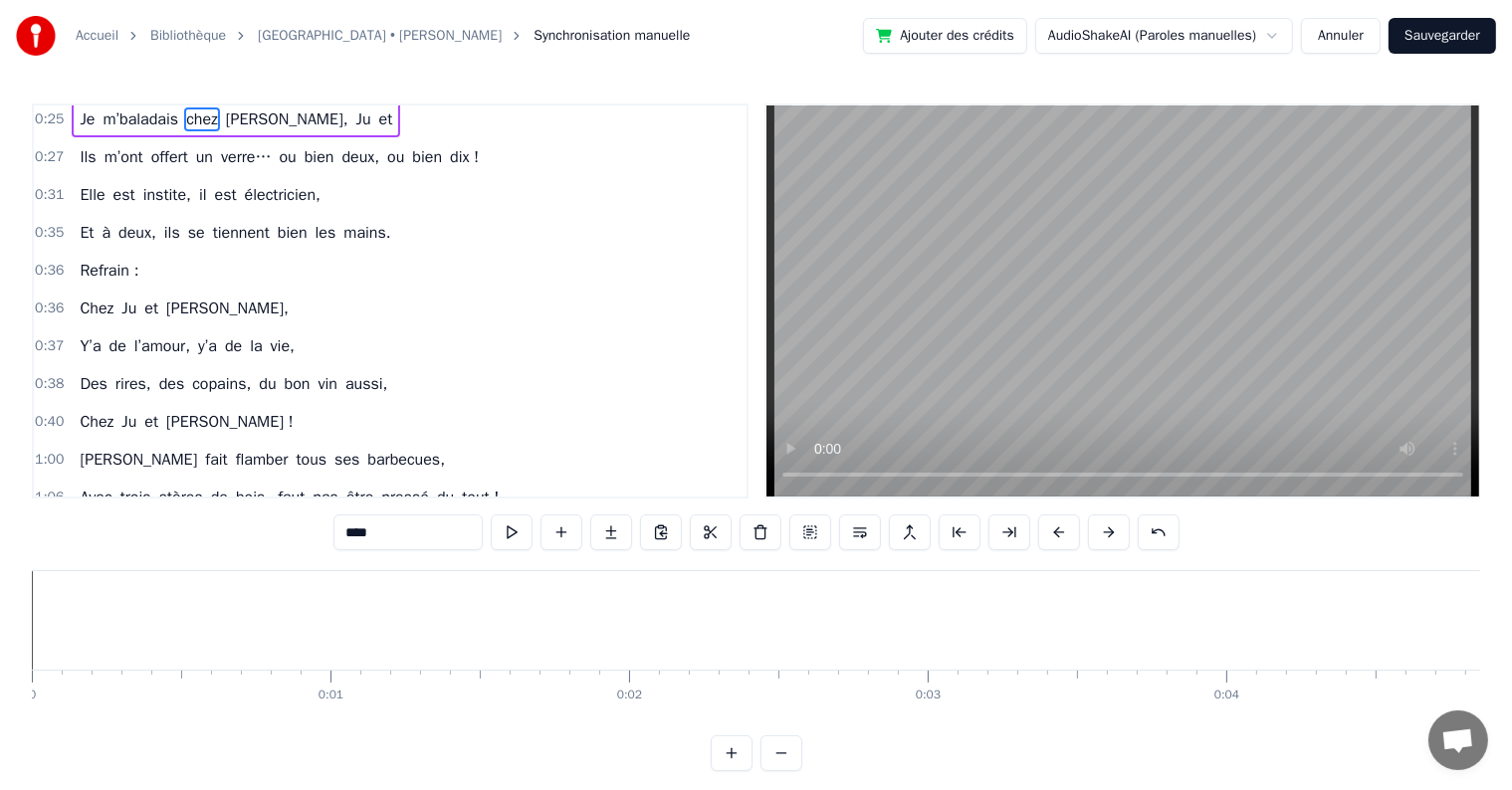 scroll, scrollTop: 0, scrollLeft: 0, axis: both 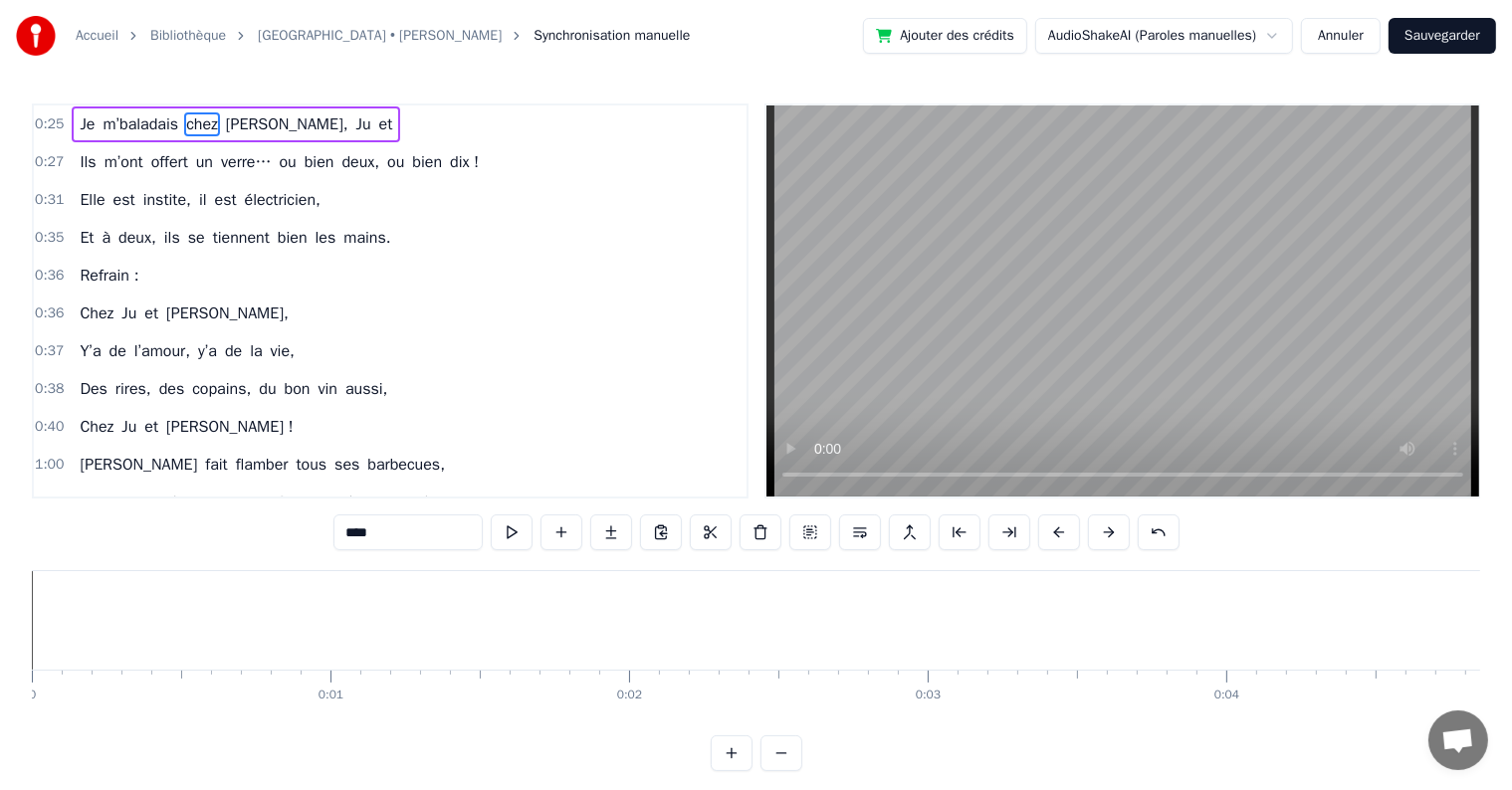 click on "0:25 Je m’baladais chez [PERSON_NAME], Ju et 0:27 Ils m’ont offert un verre… ou bien deux, ou bien dix ! 0:31 Elle est instite, il est électricien, 0:35 Et à deux, ils se tiennent bien les mains. 0:36 Refrain : 0:36 Chez Ju et [PERSON_NAME], 0:37 Y’a de l’amour, y’a de la vie, 0:38 Des rires, des copains, du bon vin aussi, 0:40 Chez Ju et [PERSON_NAME] ! 1:00 [PERSON_NAME] fait flamber tous ses barbecues, 1:06 Avec trois stères de bois, faut pas être pressé du tout ! 1:10 [PERSON_NAME] range pendant qu’il plante un rosier, 1:12 Mais le soir, ils finissent enlacés. 1:13 Refrain : 1:13 [PERSON_NAME] et [PERSON_NAME], 1:14 Y’a Romane, y’a Gabin aussi, 1:15 Deux enfants qu’ils ont fait avec harmonie, 1:53 Chez Ju et [PERSON_NAME] ! 1:54 Ils voyagent souvent avec leurs valises, 1:58 Et leur maison, c’est leur grande entreprise. 2:02 Ils l’ont rénovée du sol au plafond, 2:03 Même si parfois, y’avait des tensions. 😅 2:06 Refrain : 2:06 Chez Ju et [PERSON_NAME], 2:07 C’est bien rangé, c’est bien fini, 2:09 Y’a d’l’amour, 0" at bounding box center [756, 437] 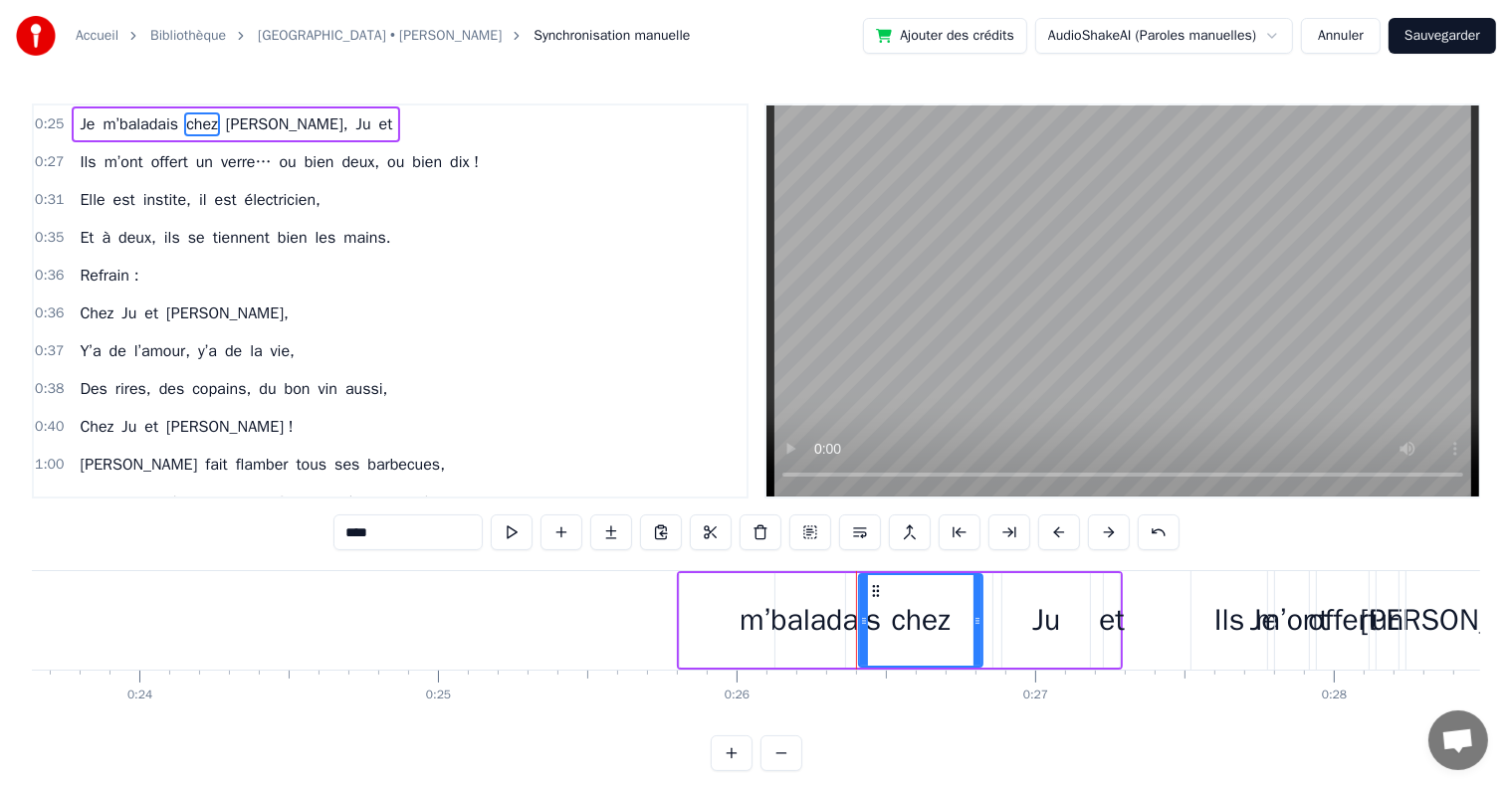 scroll, scrollTop: 0, scrollLeft: 6978, axis: horizontal 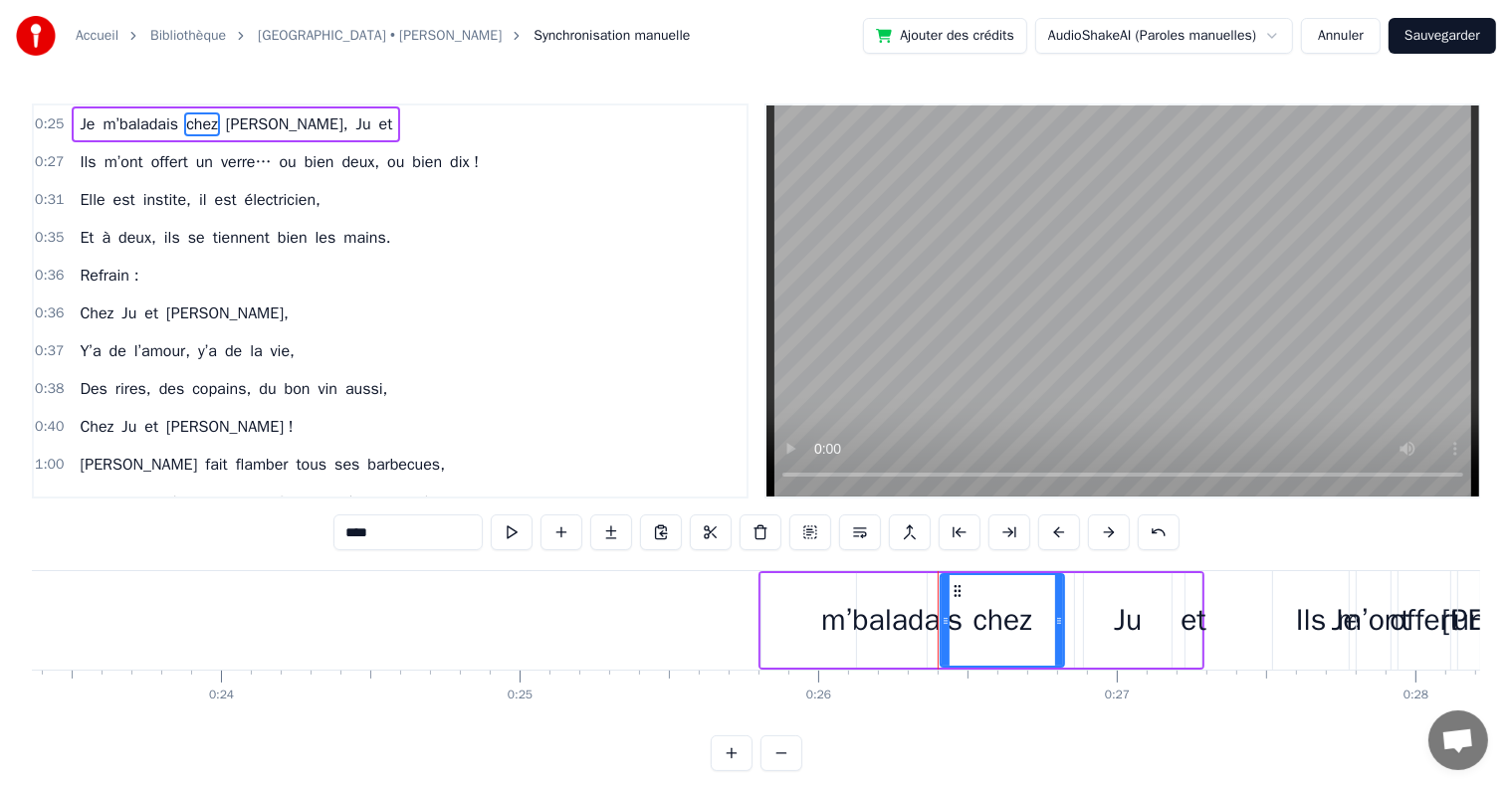 click on "Je m’baladais chez [PERSON_NAME], [PERSON_NAME] et Ils m’ont offert un verre… ou bien deux, ou bien dix ! Elle est instite, il est électricien, Et à deux, ils se tiennent bien les mains. Refrain : Chez Ju et [PERSON_NAME], Y’a de l’amour, y’a de la vie, Des rires, des copains, du bon vin aussi, Chez Ju et [PERSON_NAME] ! [PERSON_NAME] fait flamber tous ses barbecues, Avec trois stères de bois, faut pas être pressé du tout ! [PERSON_NAME] range pendant qu’il plante un rosier, Mais le soir, ils finissent enlacés. Refrain : Chez Ju et [PERSON_NAME], Y’a Romane, y’a Gabin aussi, Deux enfants qu’ils ont fait avec harmonie, Chez Ju et [PERSON_NAME] ! Ils voyagent souvent avec leurs valises, Et leur maison, c’est leur grande entreprise. Ils l’ont rénovée du sol au plafond, Même si parfois, y’avait des tensions. 😅 Refrain : Chez Ju et [PERSON_NAME], C’est bien rangé, c’est bien fini, Y’a d’l’amour, du ciment, et puis des envies, Chez Ju et [PERSON_NAME] ! On les connaît depuis si longtemps, Vingt- quatre ans d’amour flamboyant, [PERSON_NAME]" at bounding box center (16990, 620) 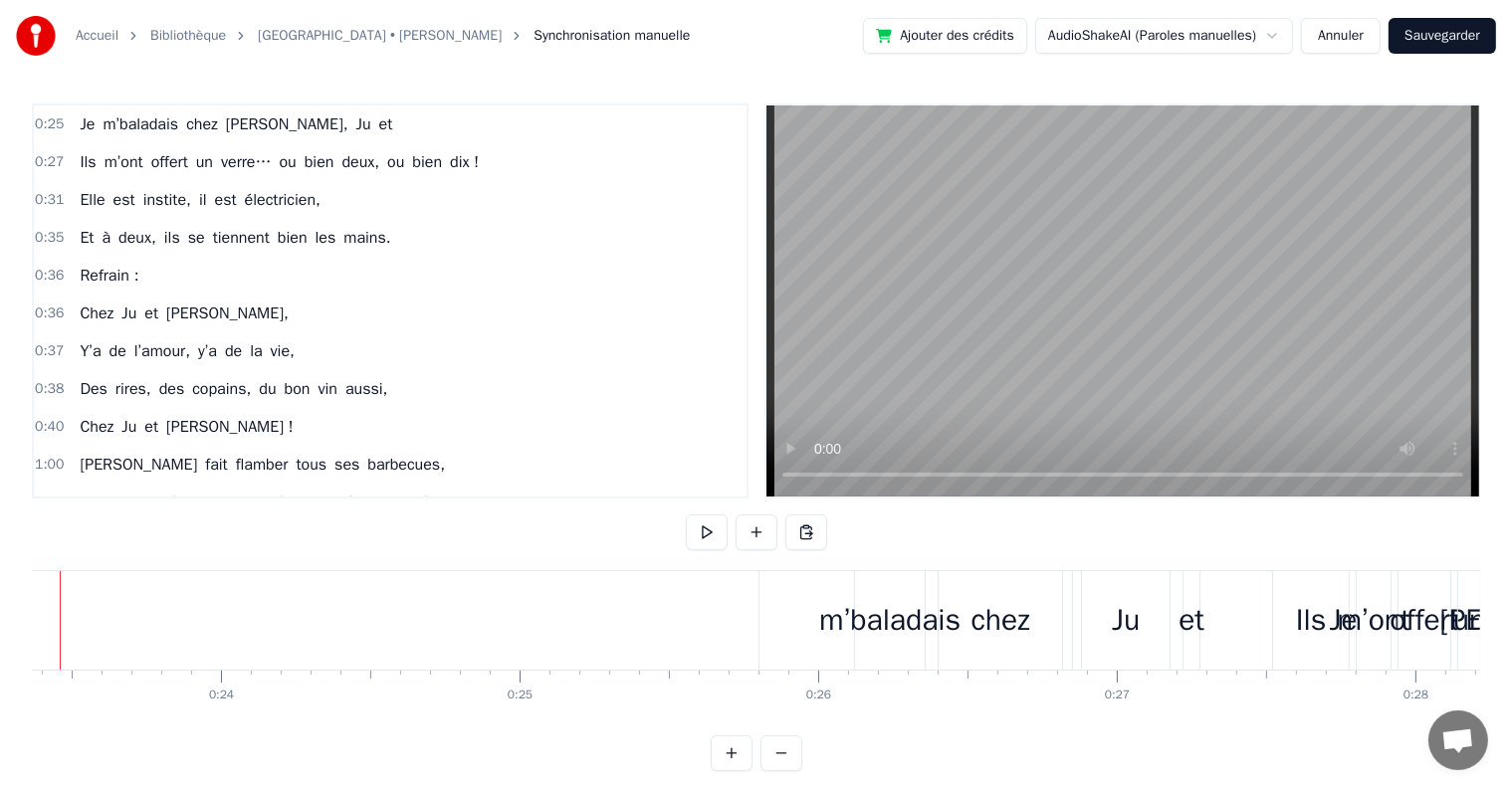 scroll, scrollTop: 0, scrollLeft: 6906, axis: horizontal 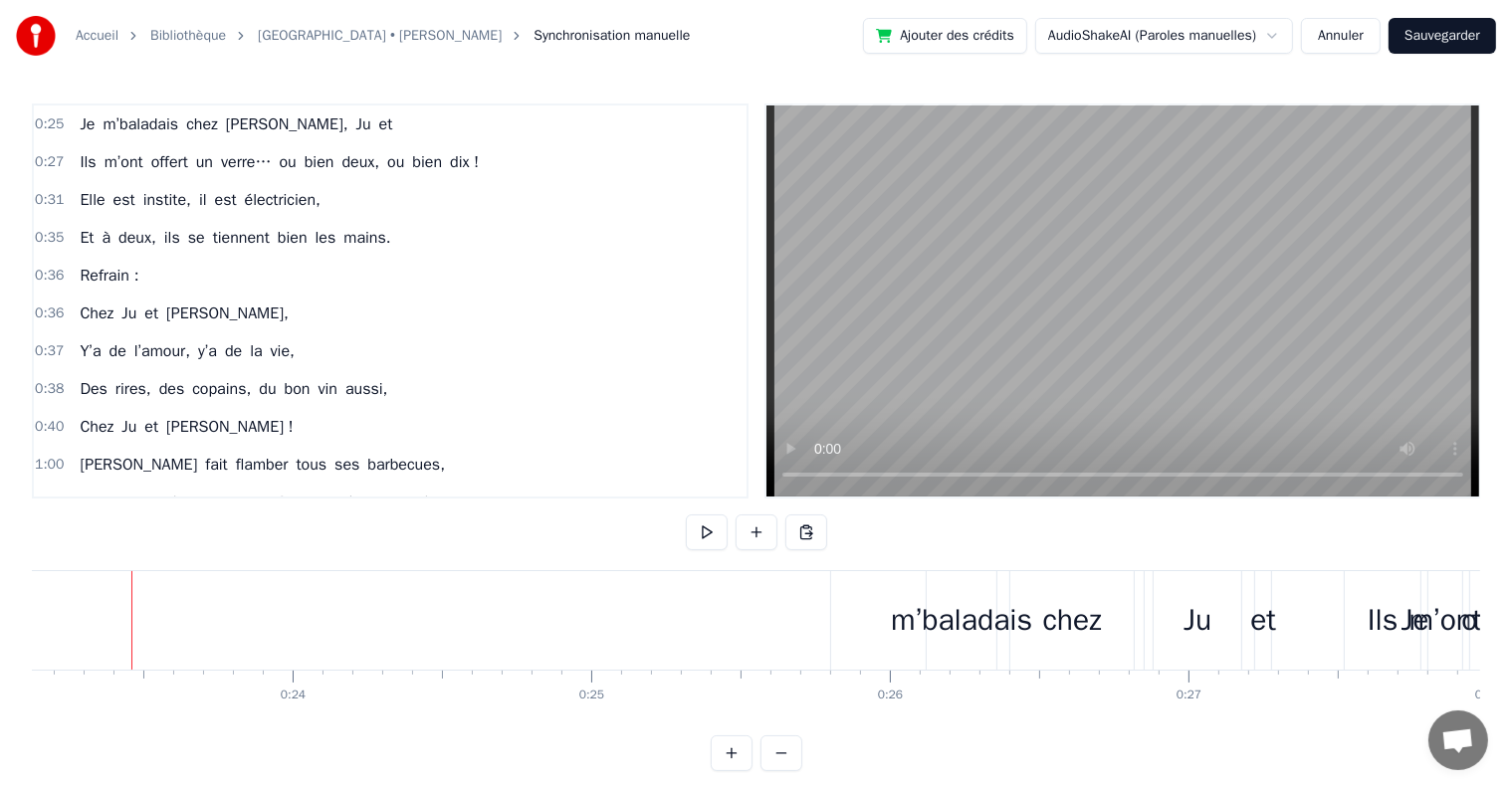click on "m’baladais" at bounding box center [962, 620] 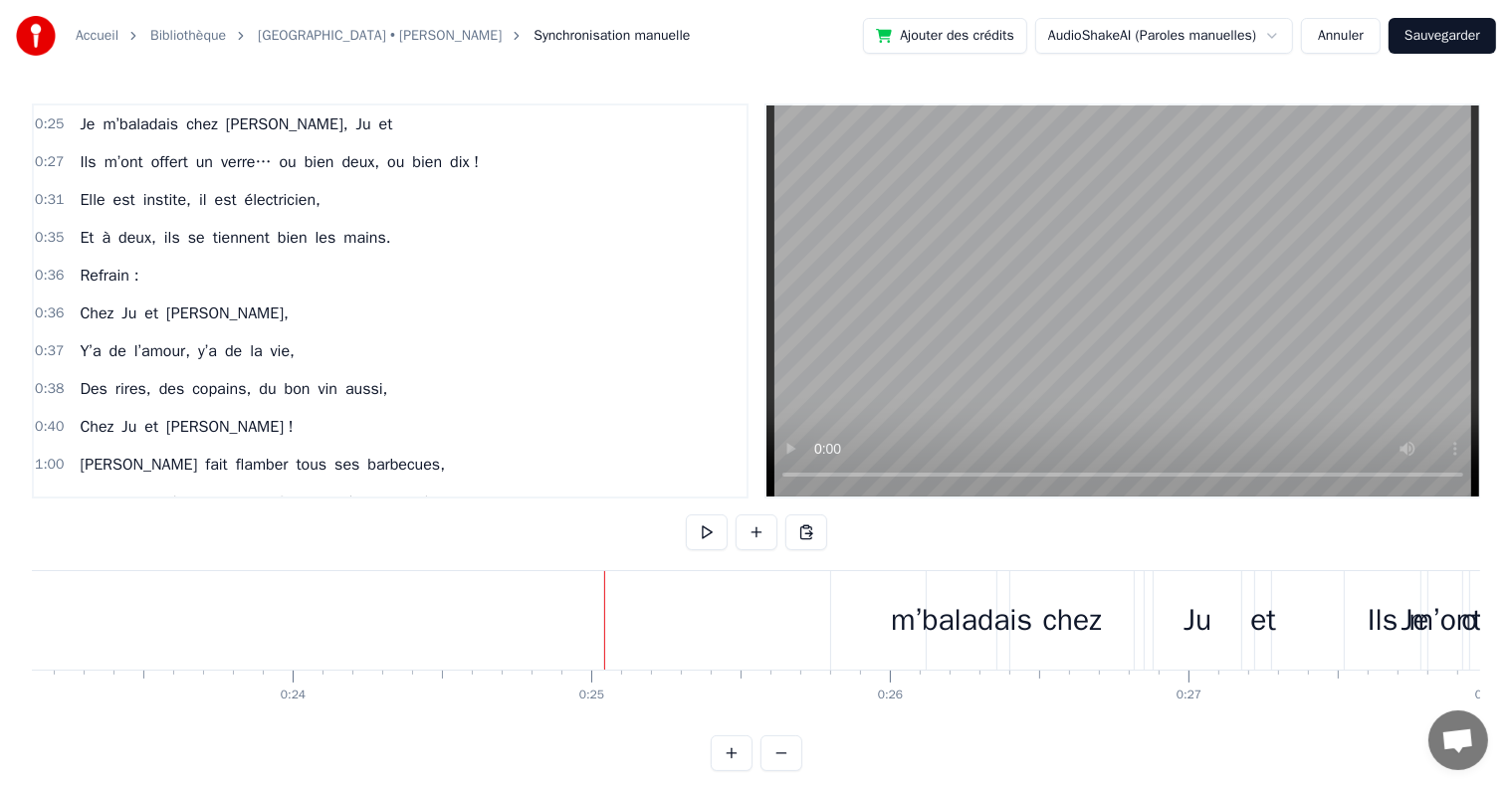 click on "Je" at bounding box center [1414, 620] 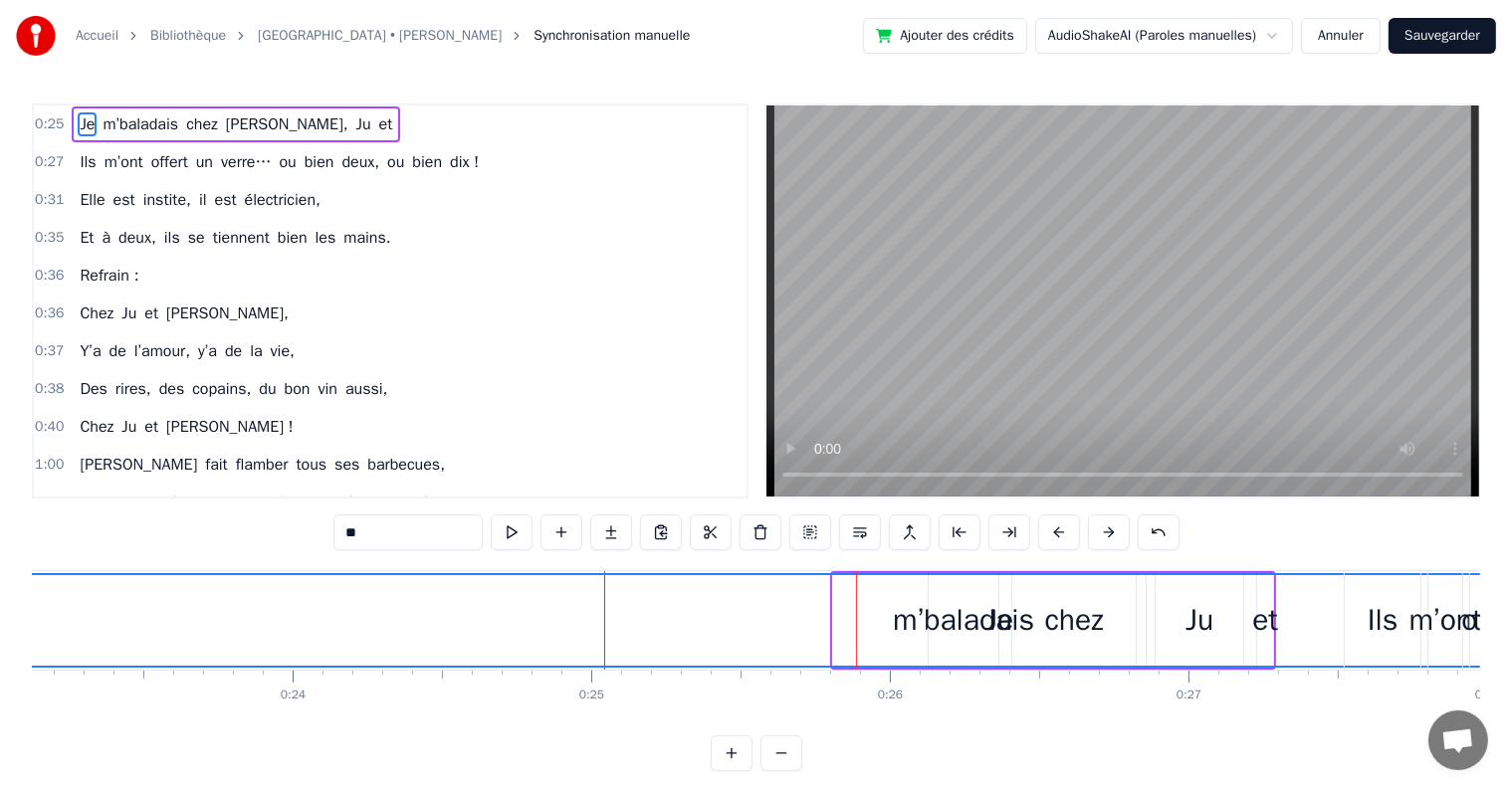 drag, startPoint x: 835, startPoint y: 616, endPoint x: 0, endPoint y: 613, distance: 835.0054 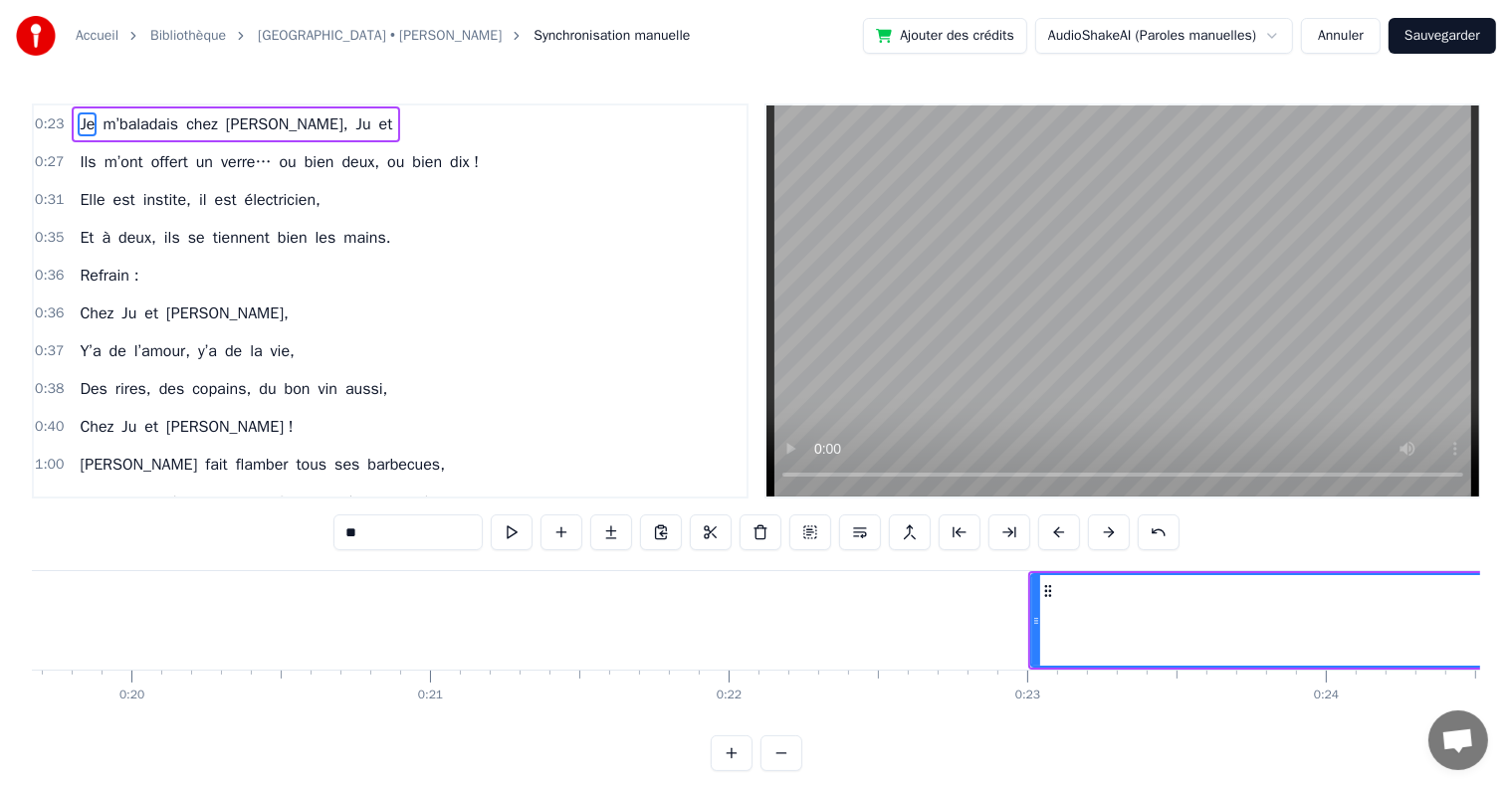 scroll, scrollTop: 0, scrollLeft: 5738, axis: horizontal 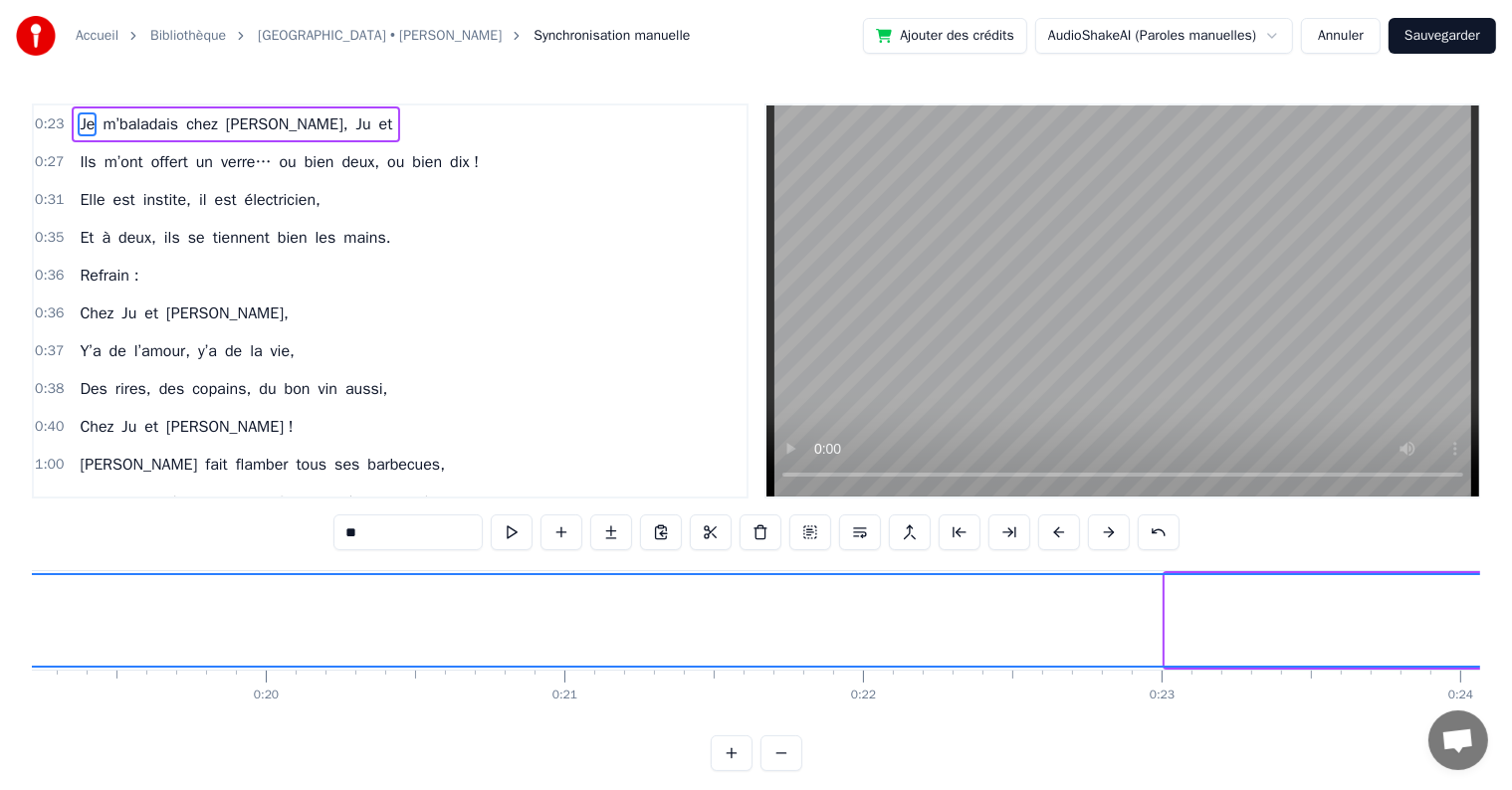 drag, startPoint x: 1172, startPoint y: 618, endPoint x: 0, endPoint y: 593, distance: 1172.2666 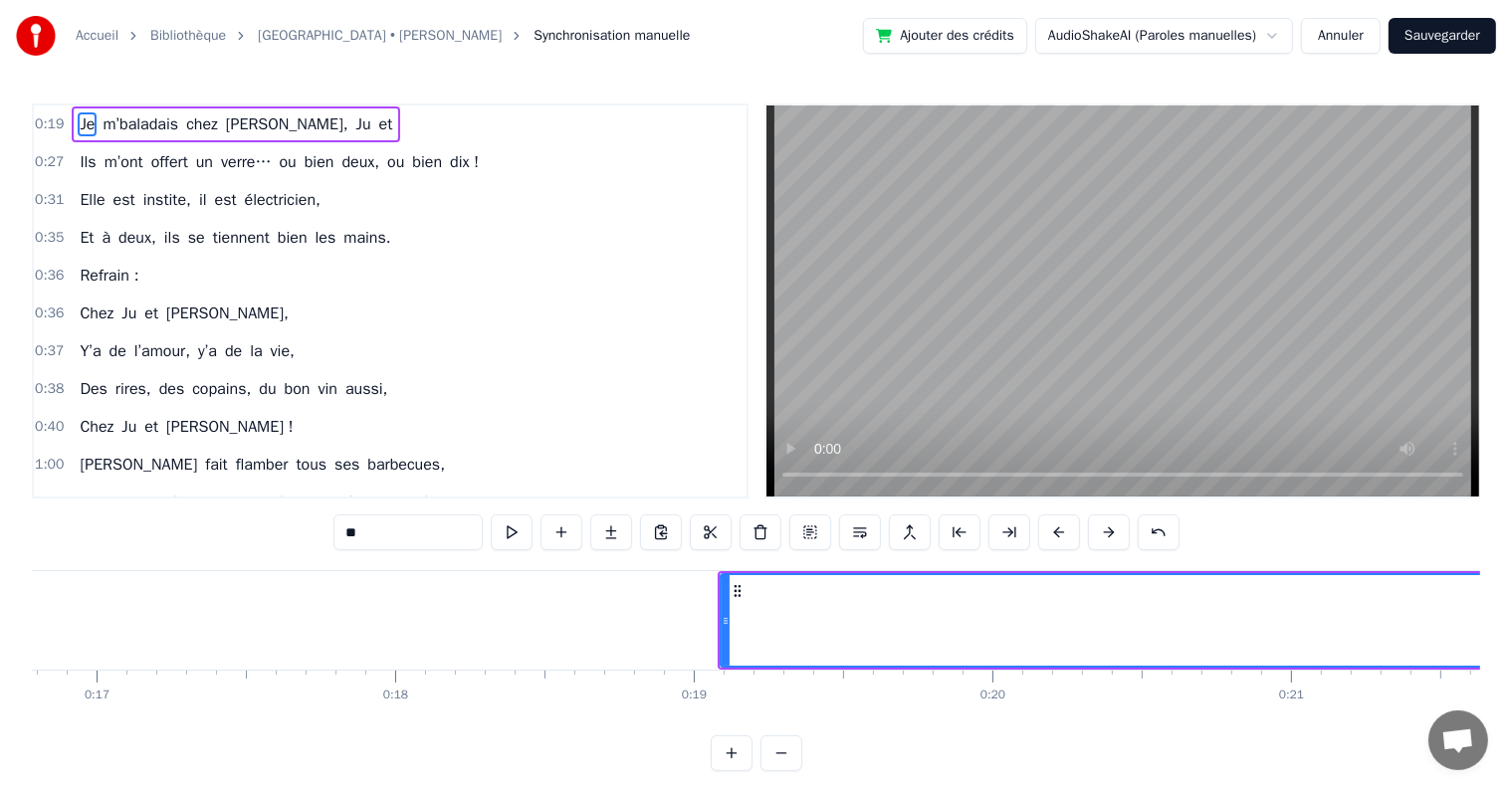scroll, scrollTop: 0, scrollLeft: 4742, axis: horizontal 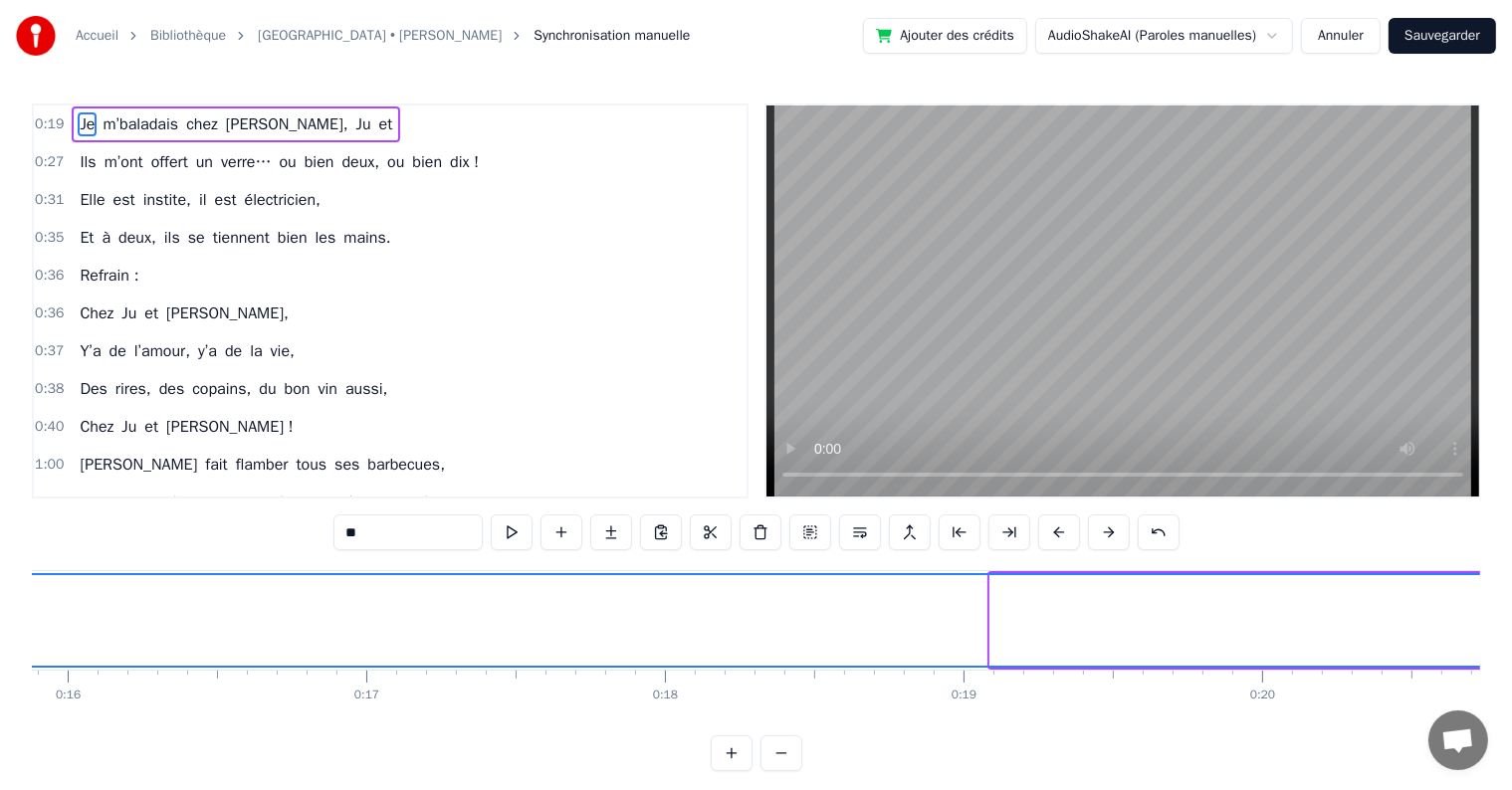 drag, startPoint x: 994, startPoint y: 621, endPoint x: 0, endPoint y: 604, distance: 994.14536 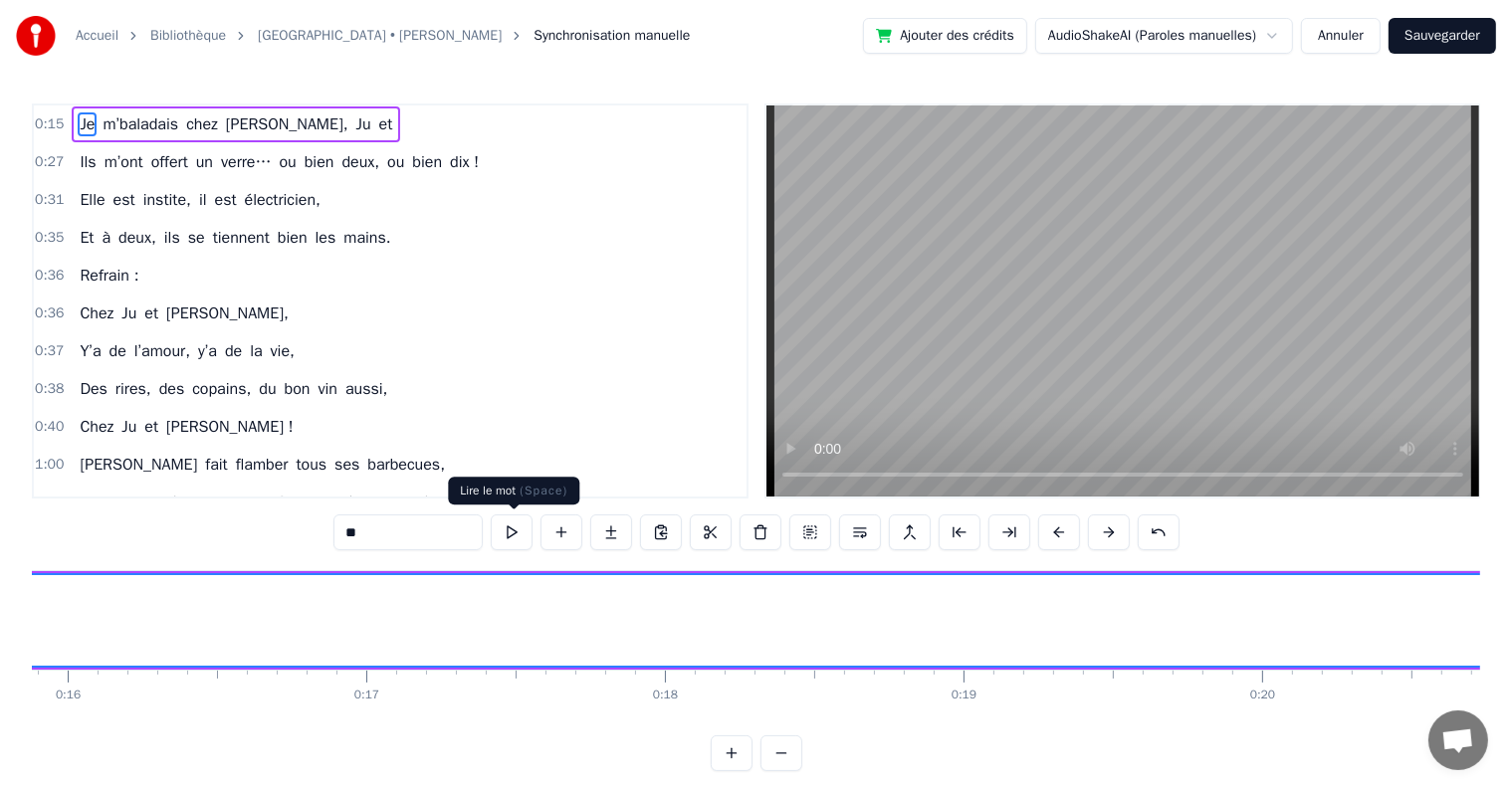 click at bounding box center (512, 532) 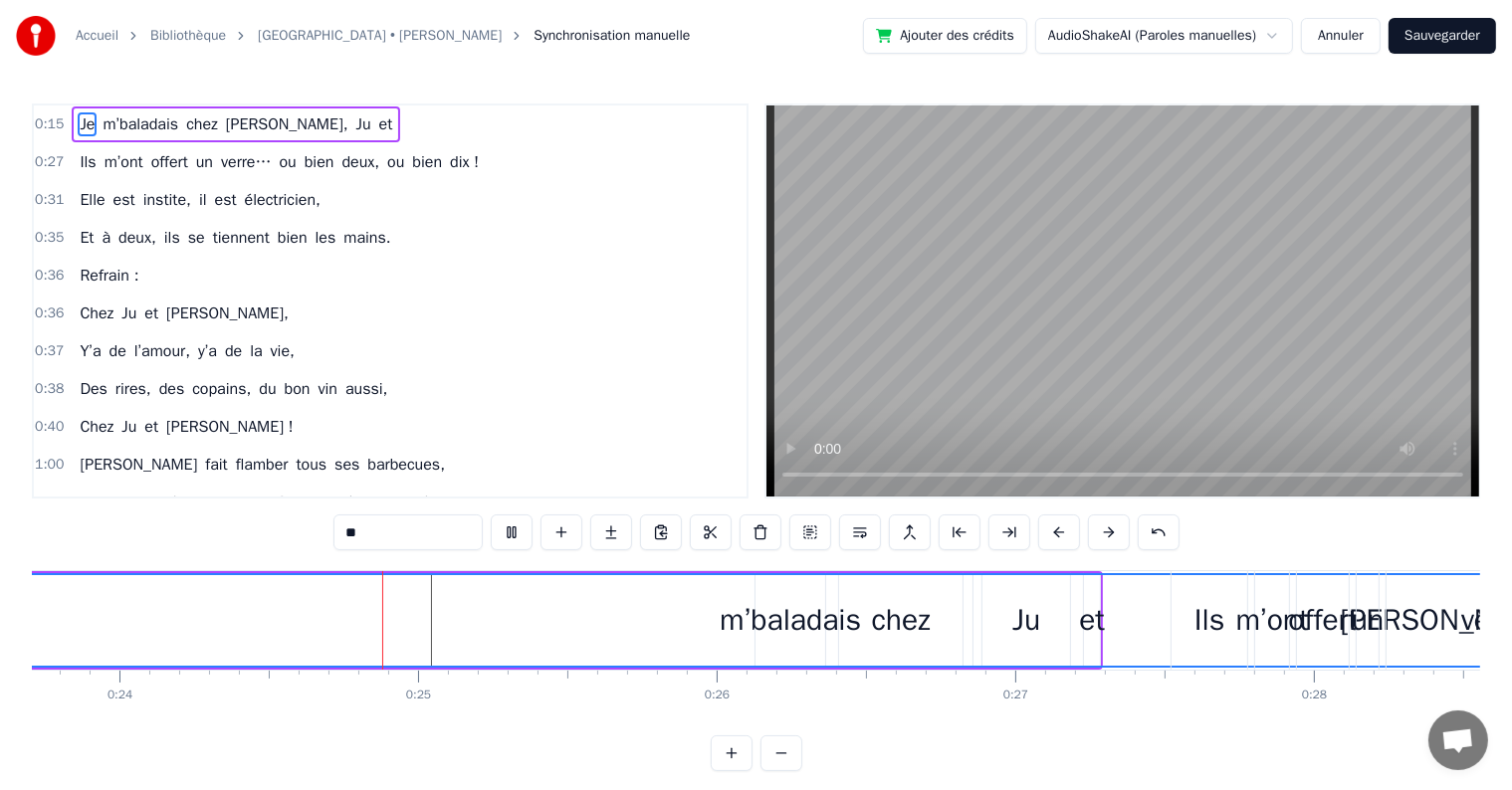 scroll, scrollTop: 0, scrollLeft: 7114, axis: horizontal 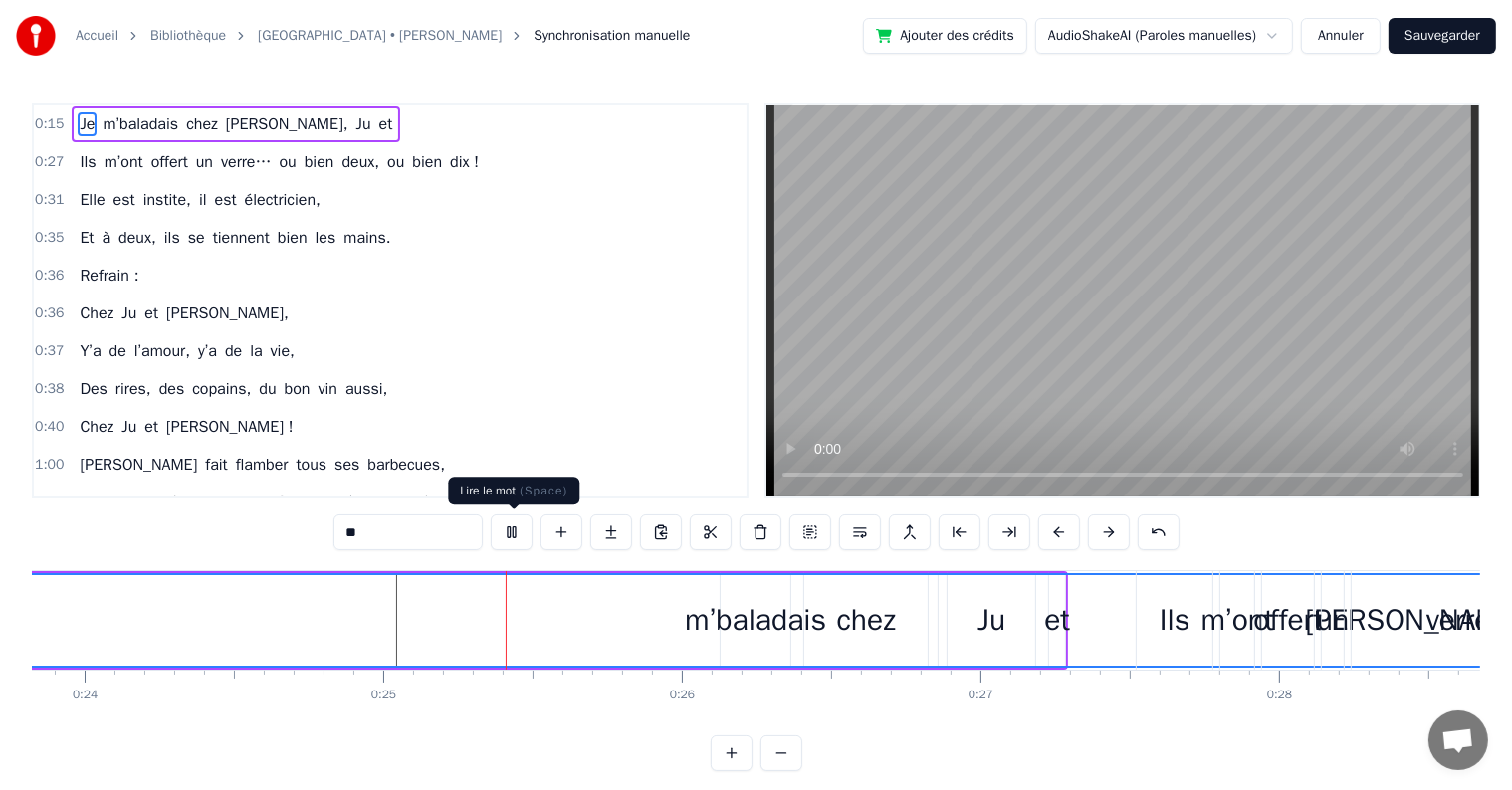 click at bounding box center [512, 532] 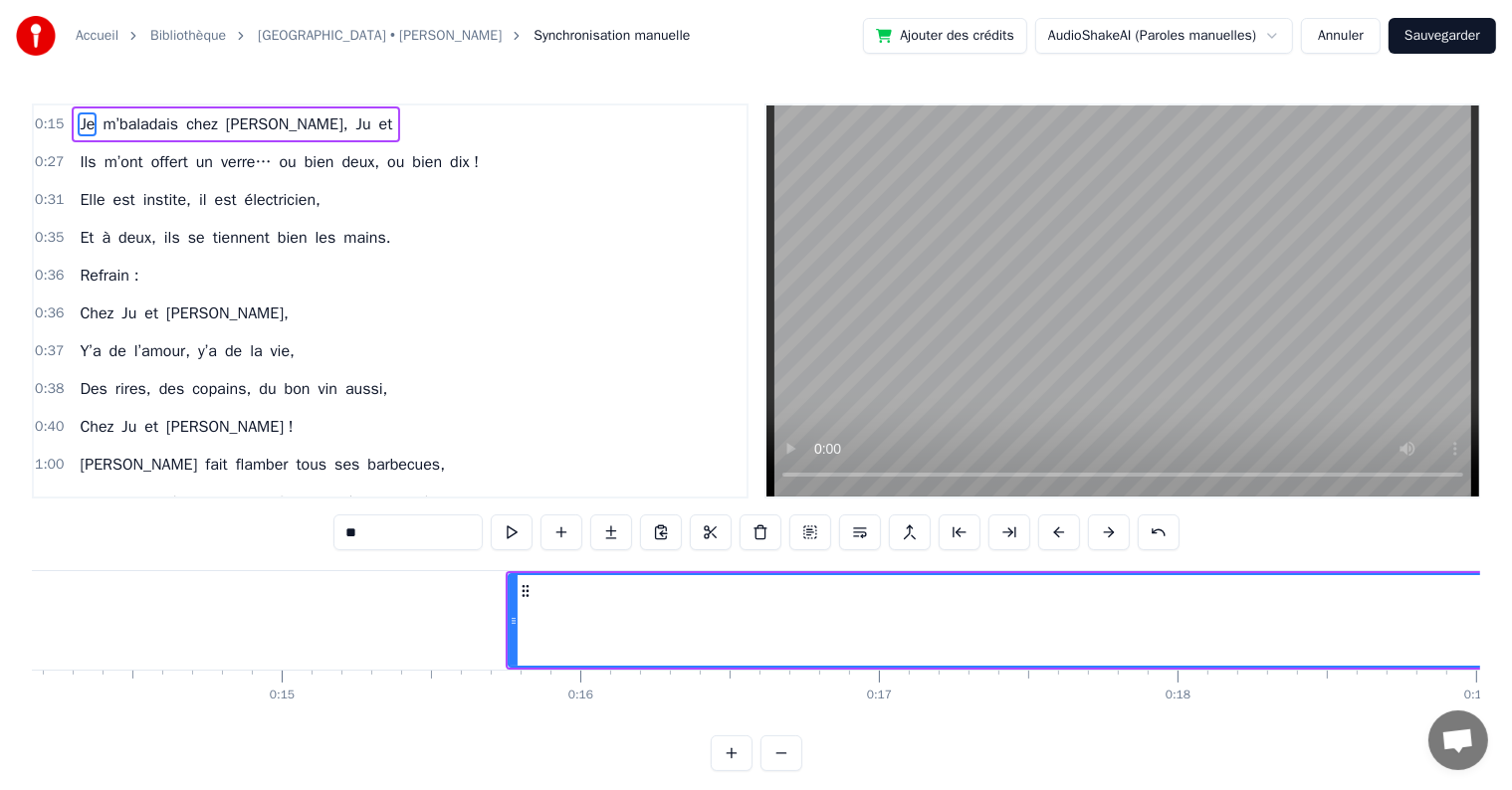 scroll, scrollTop: 0, scrollLeft: 4580, axis: horizontal 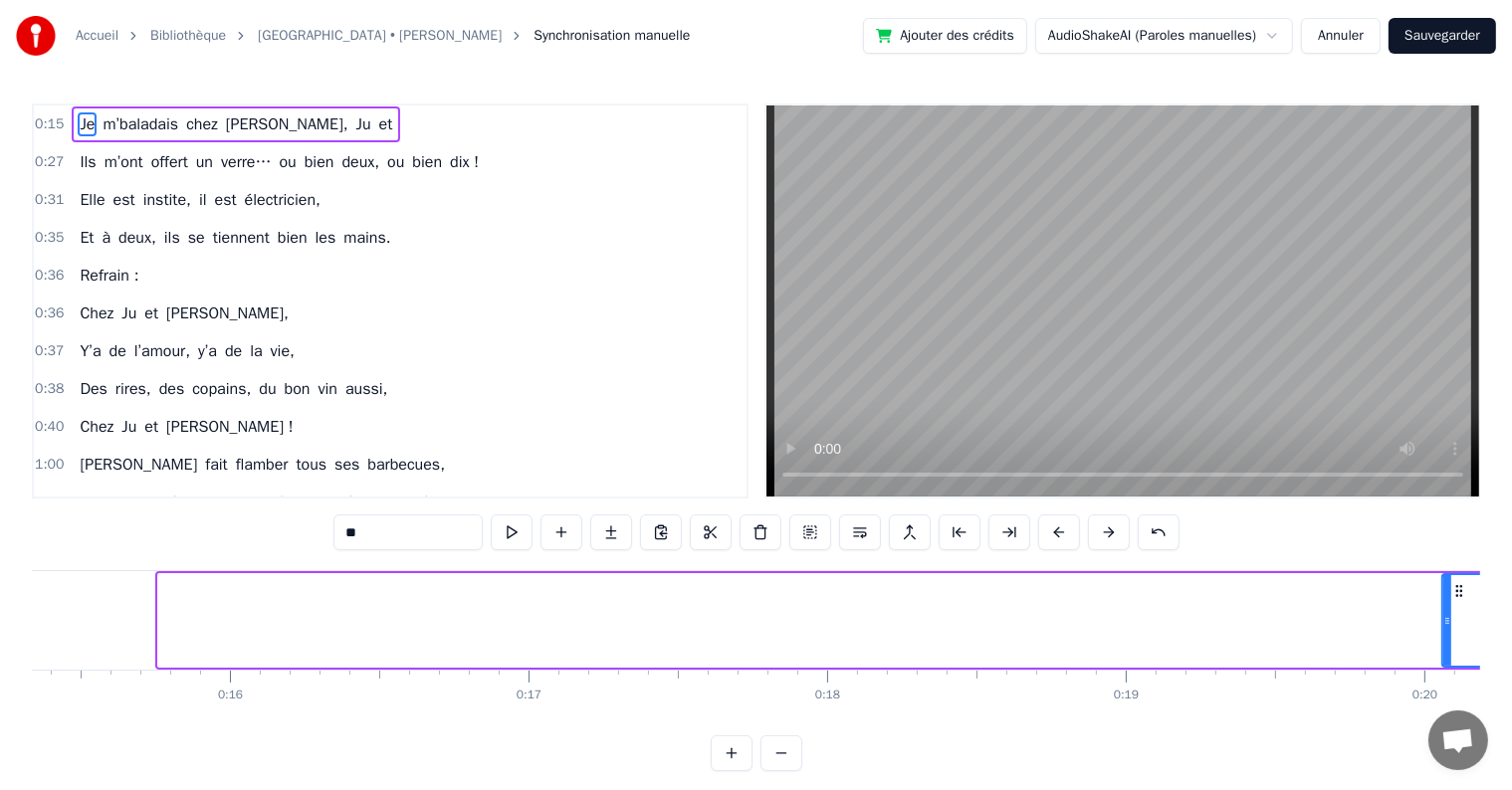 drag, startPoint x: 163, startPoint y: 617, endPoint x: 1447, endPoint y: 602, distance: 1284.0876 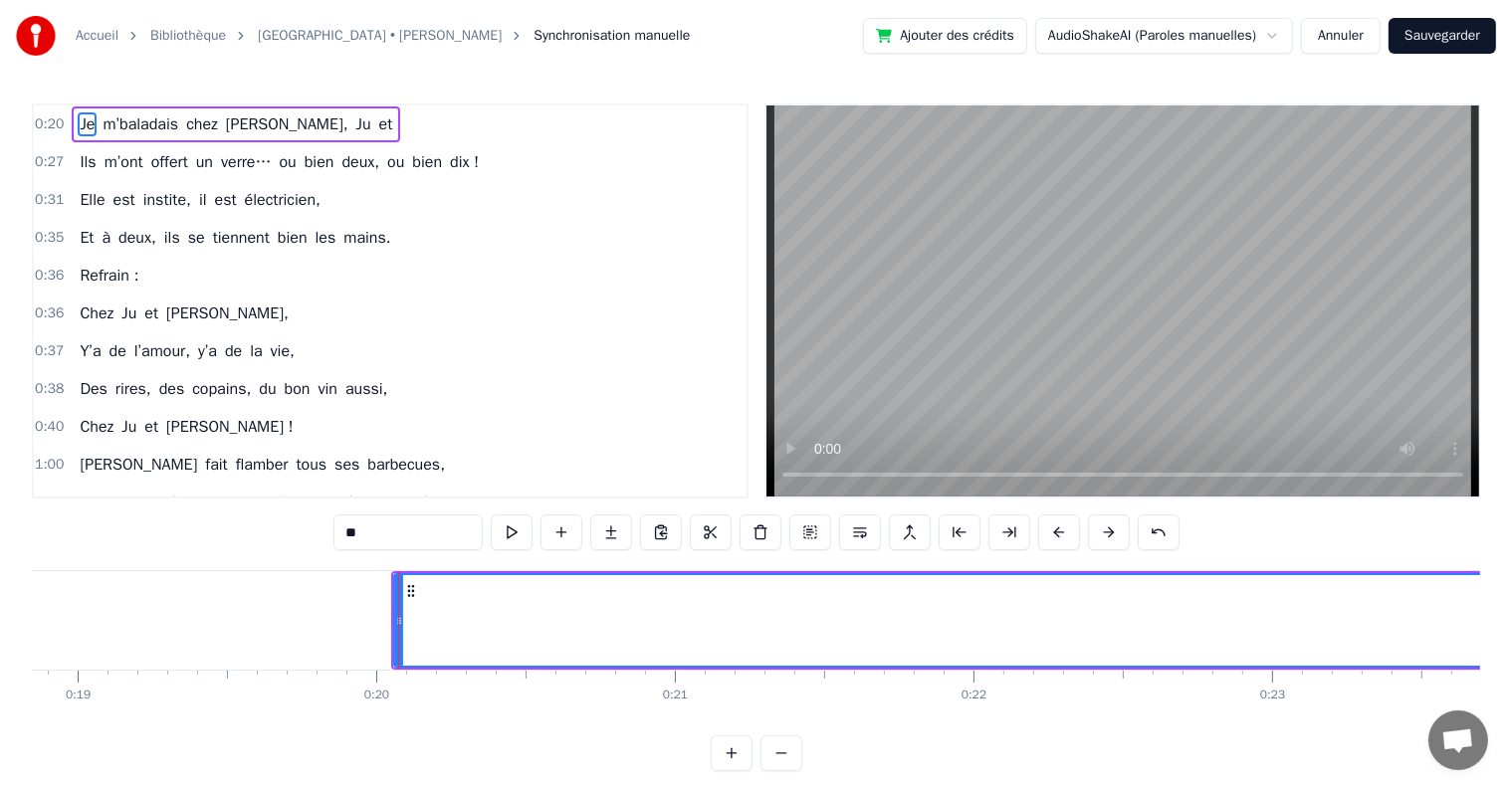 scroll, scrollTop: 0, scrollLeft: 5894, axis: horizontal 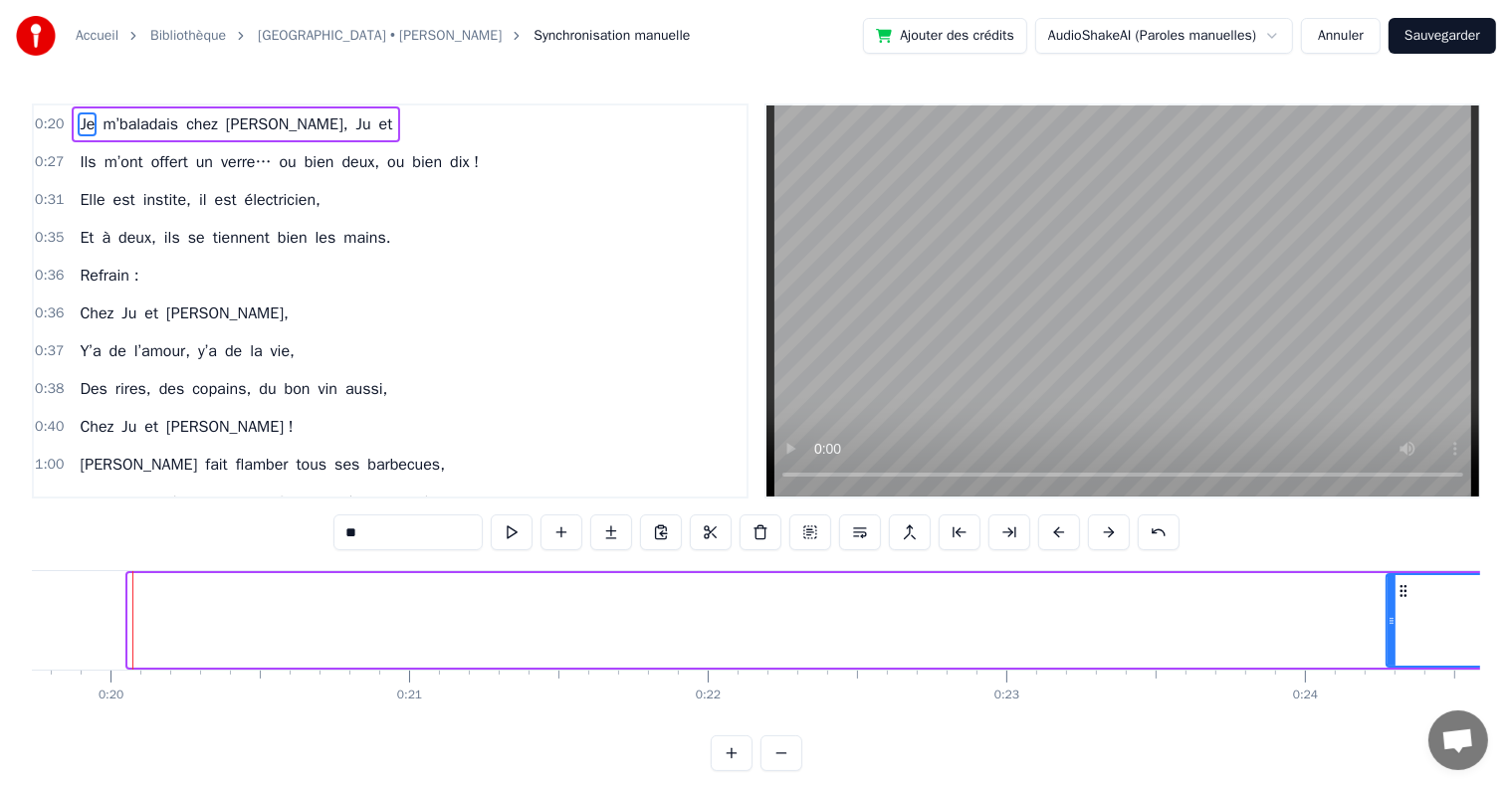 drag, startPoint x: 130, startPoint y: 617, endPoint x: 1402, endPoint y: 609, distance: 1272.025 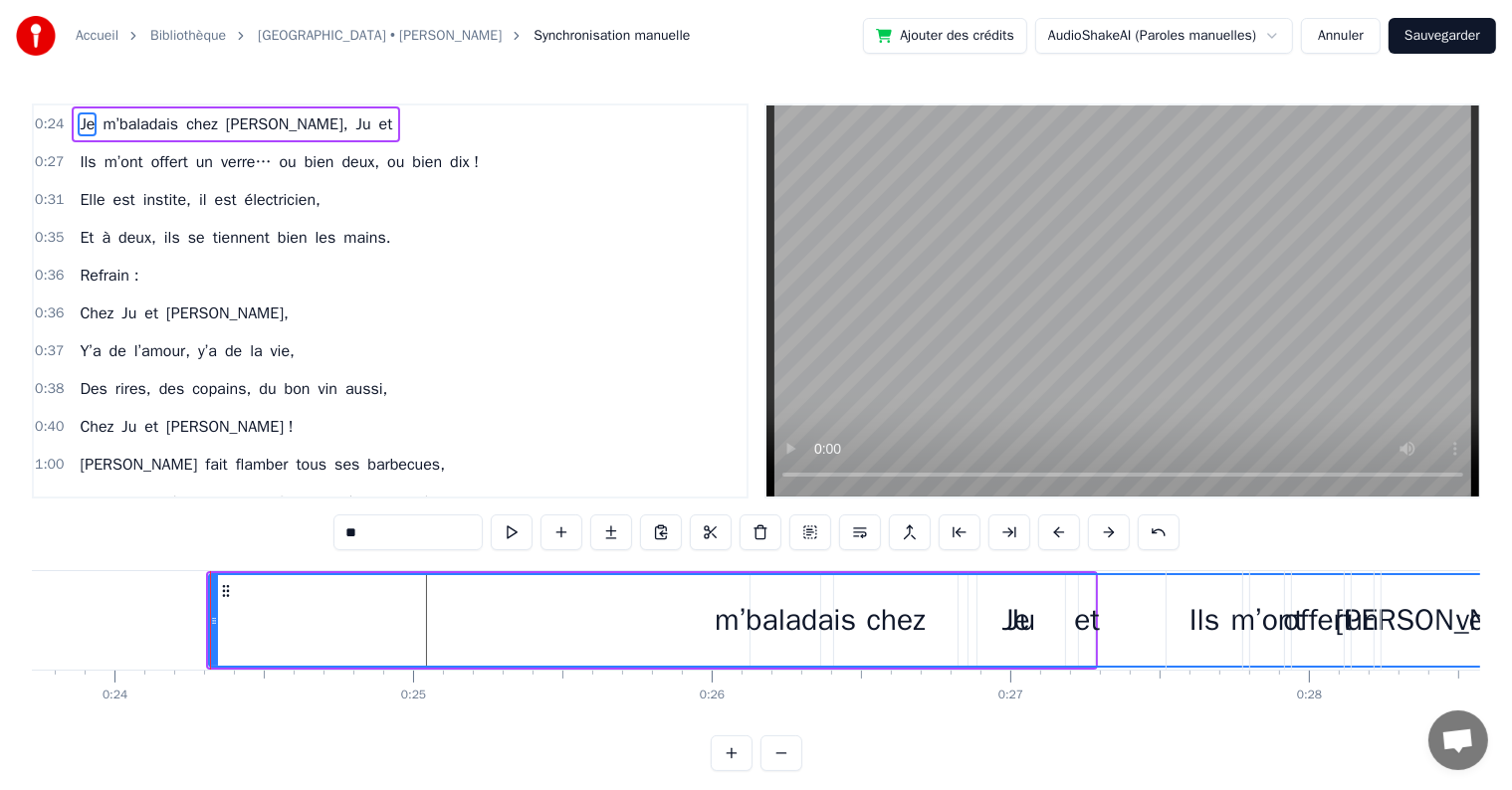 scroll, scrollTop: 0, scrollLeft: 7163, axis: horizontal 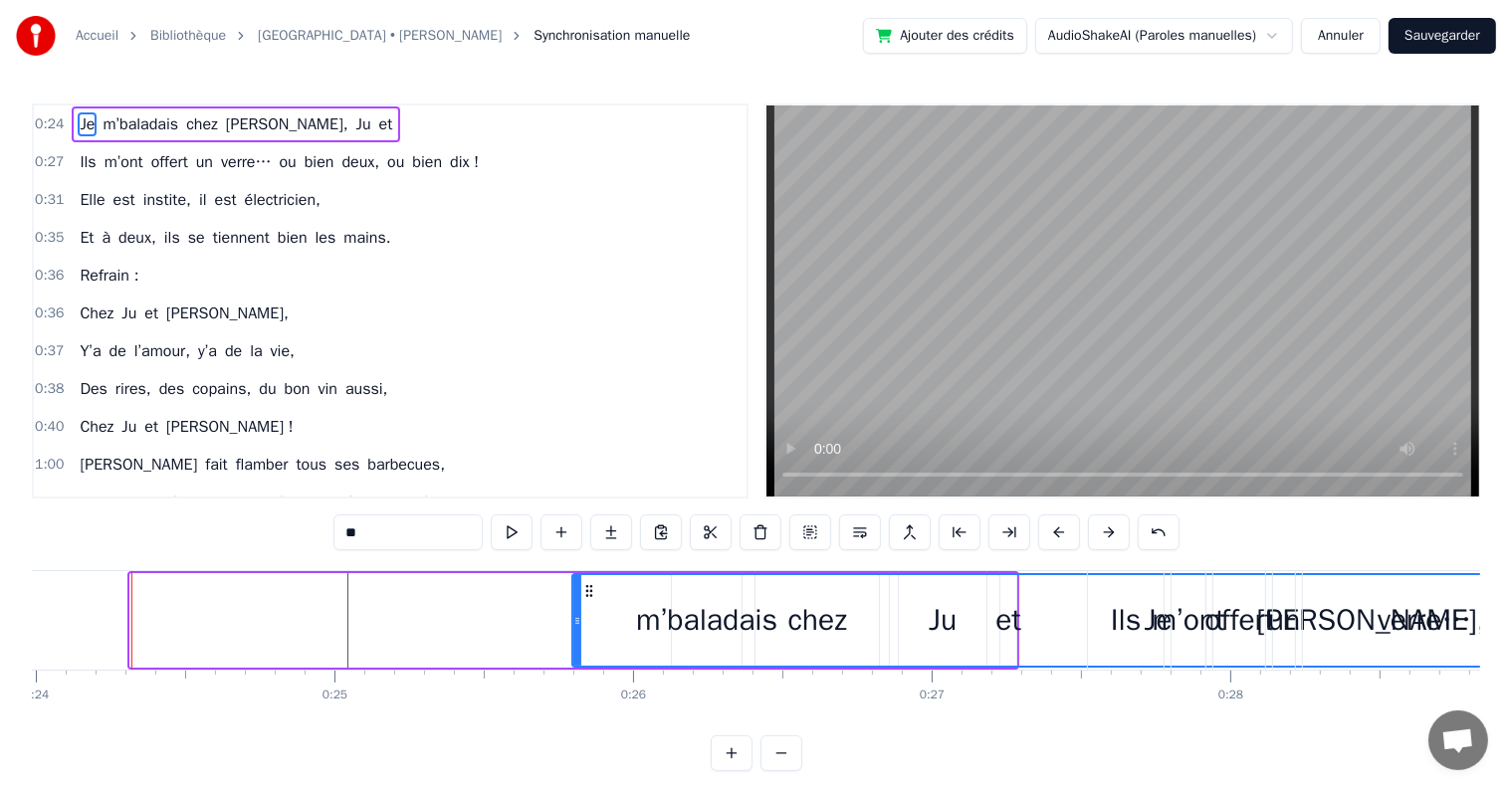 drag, startPoint x: 130, startPoint y: 614, endPoint x: 572, endPoint y: 600, distance: 442.22166 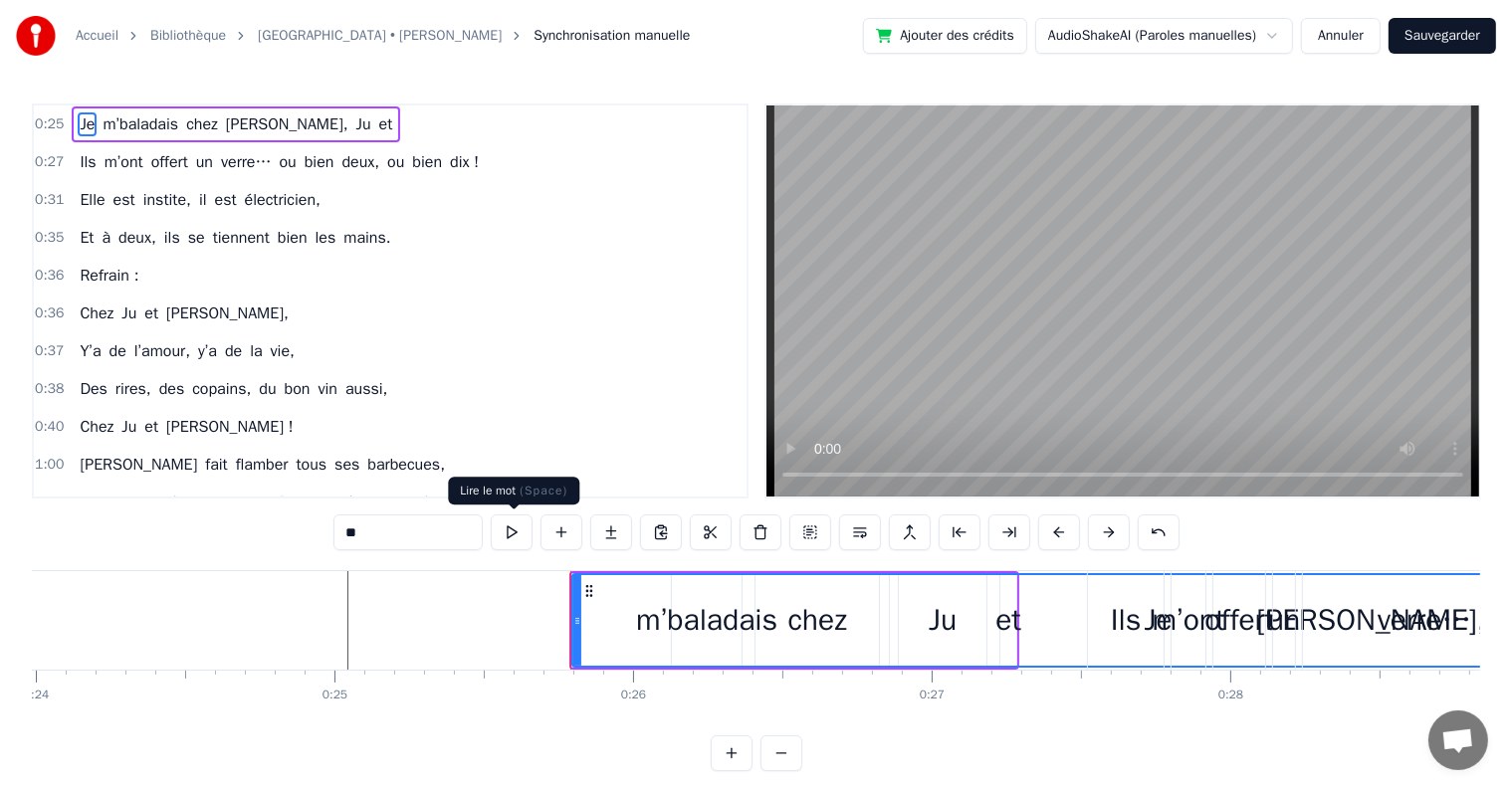 click at bounding box center (512, 532) 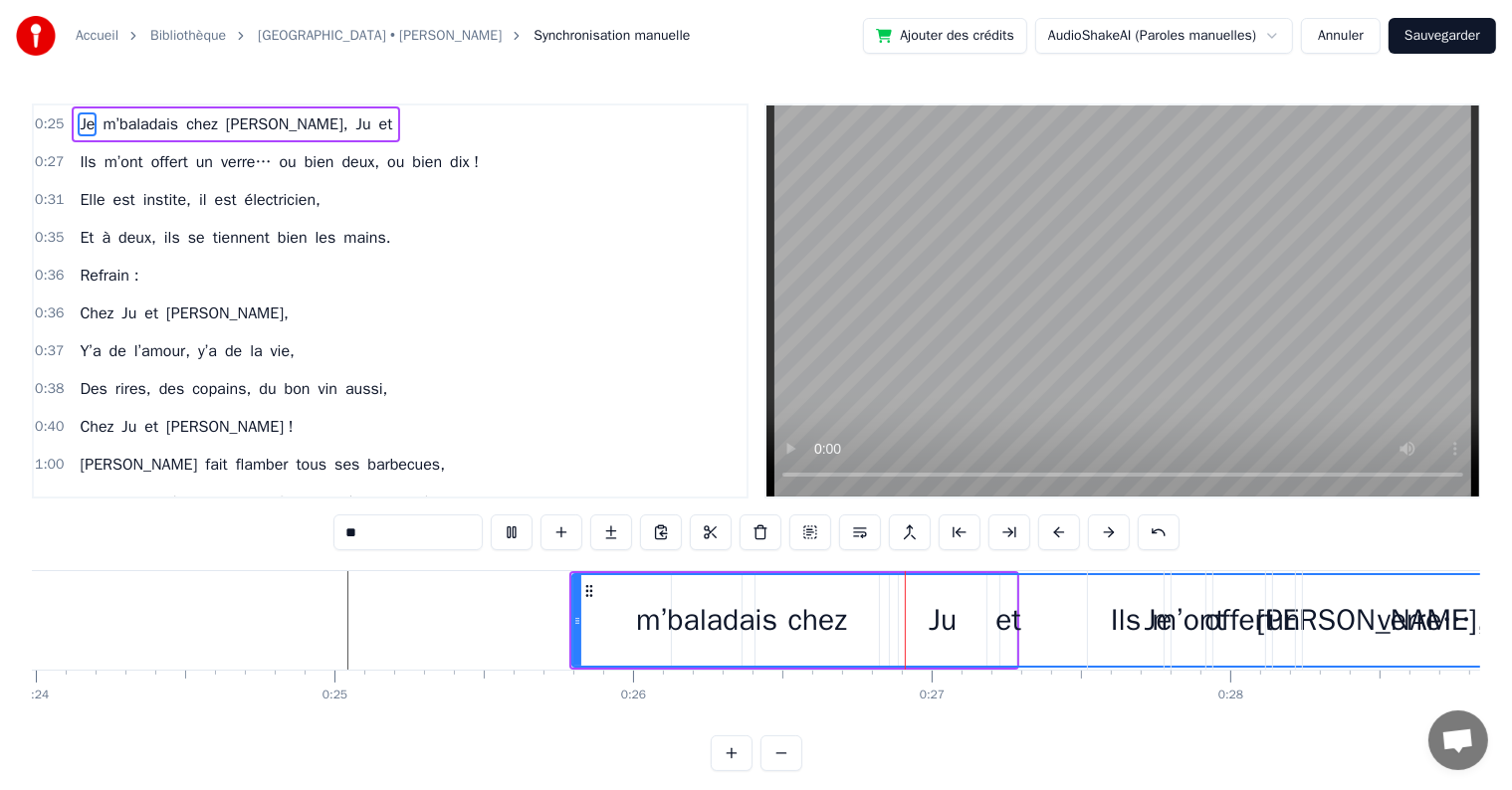 click at bounding box center [512, 532] 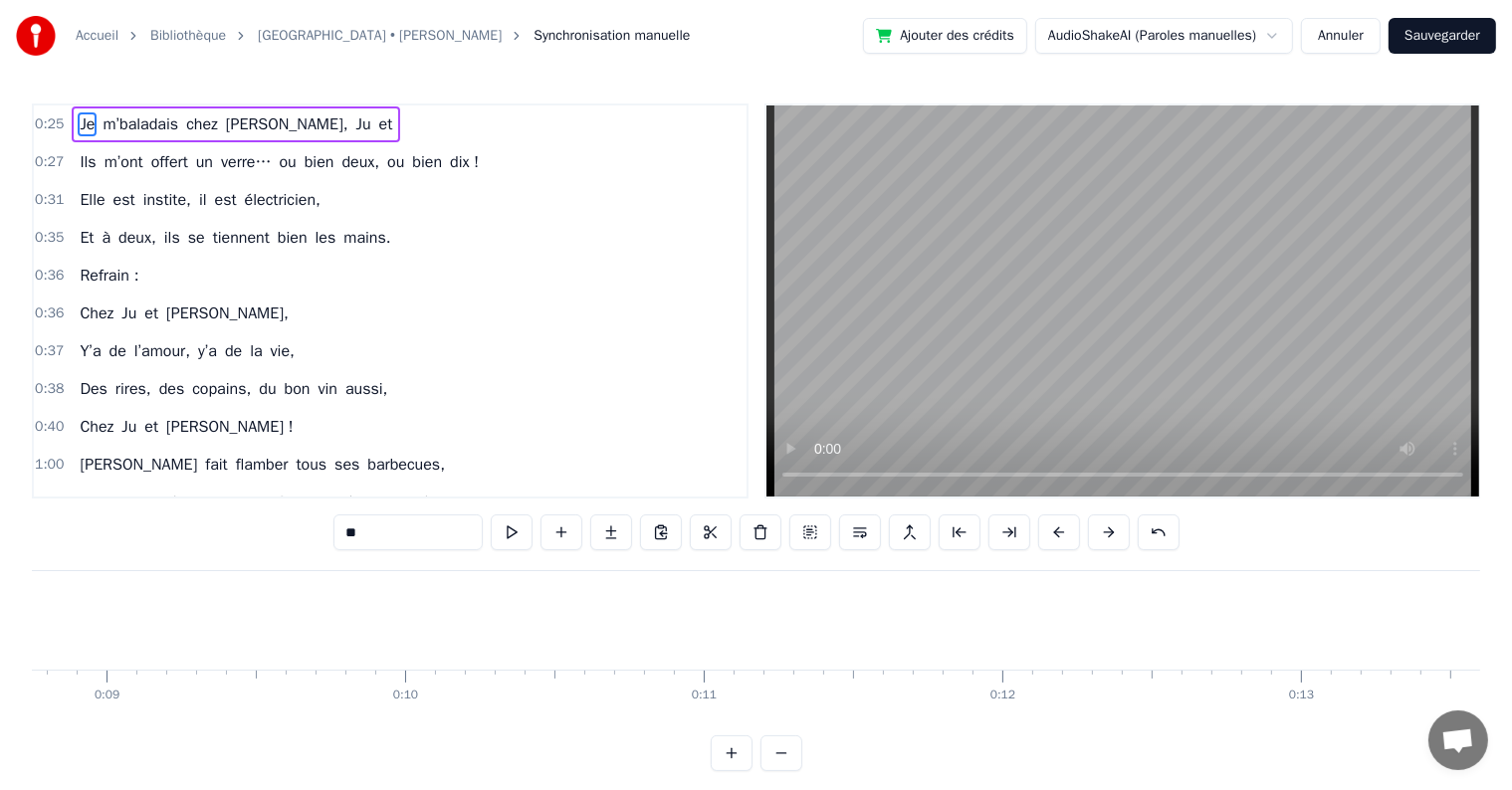 scroll, scrollTop: 0, scrollLeft: 0, axis: both 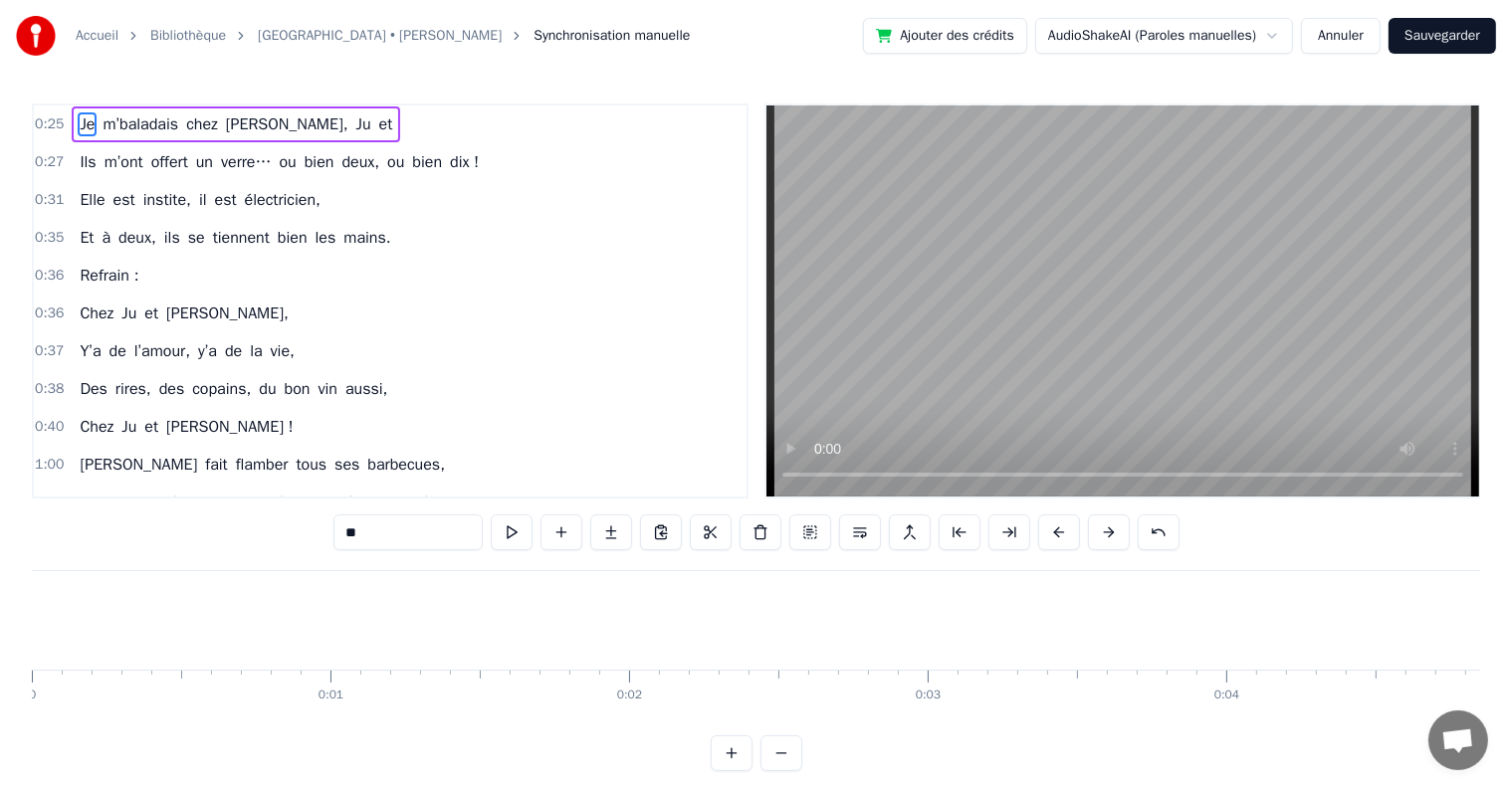 click at bounding box center (23968, 620) 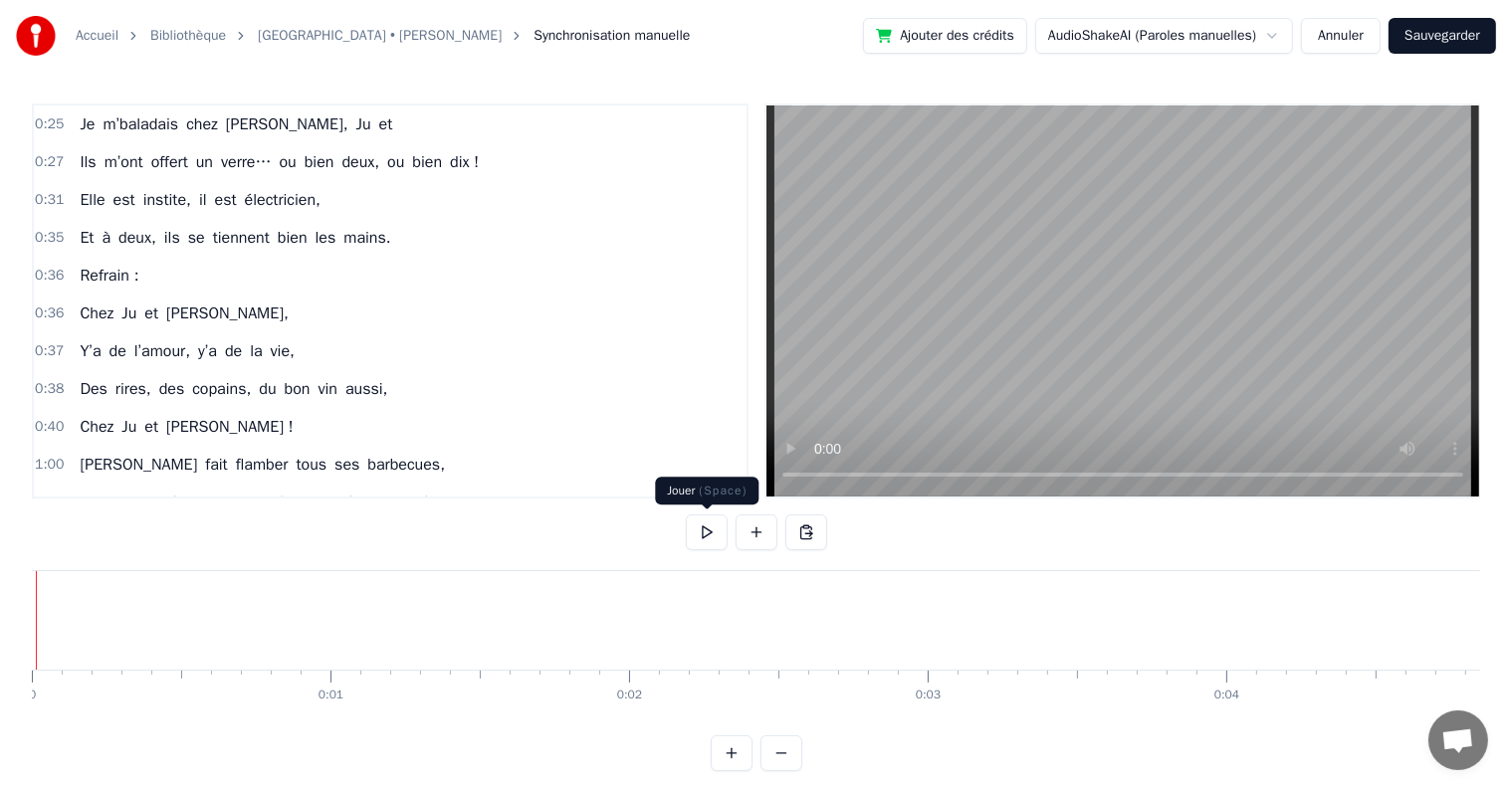 click at bounding box center [707, 532] 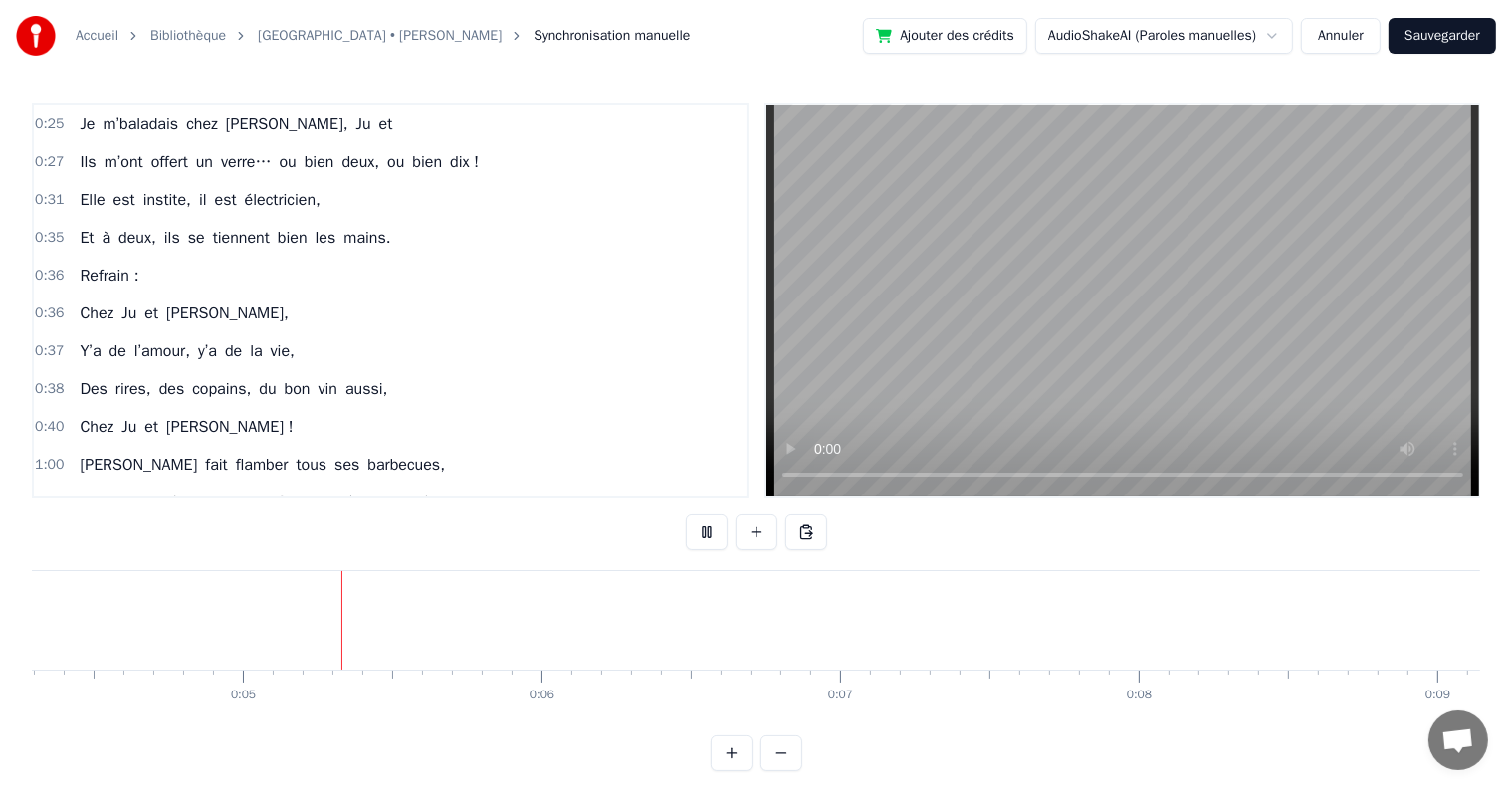 scroll, scrollTop: 0, scrollLeft: 1301, axis: horizontal 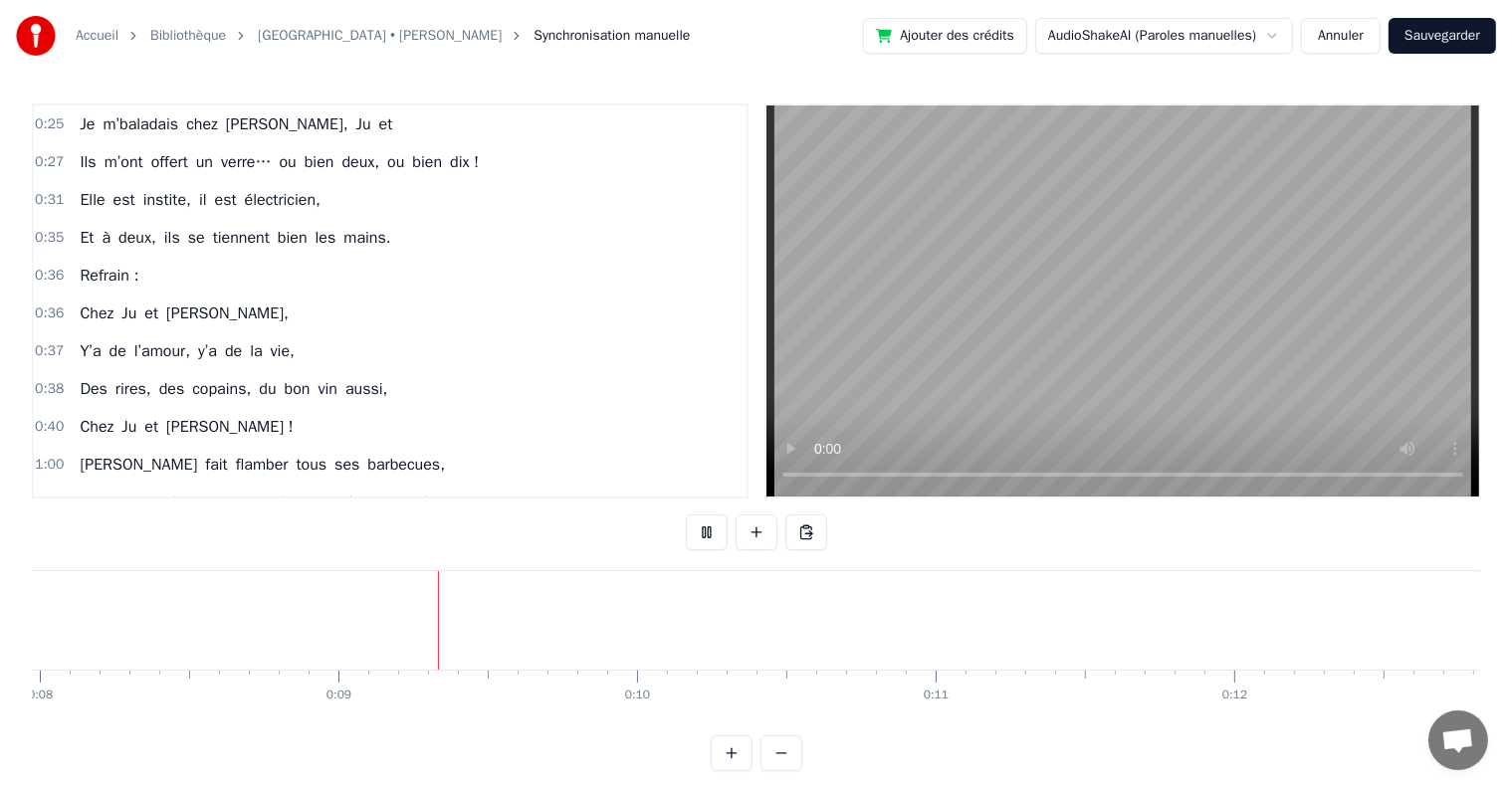 click at bounding box center (707, 532) 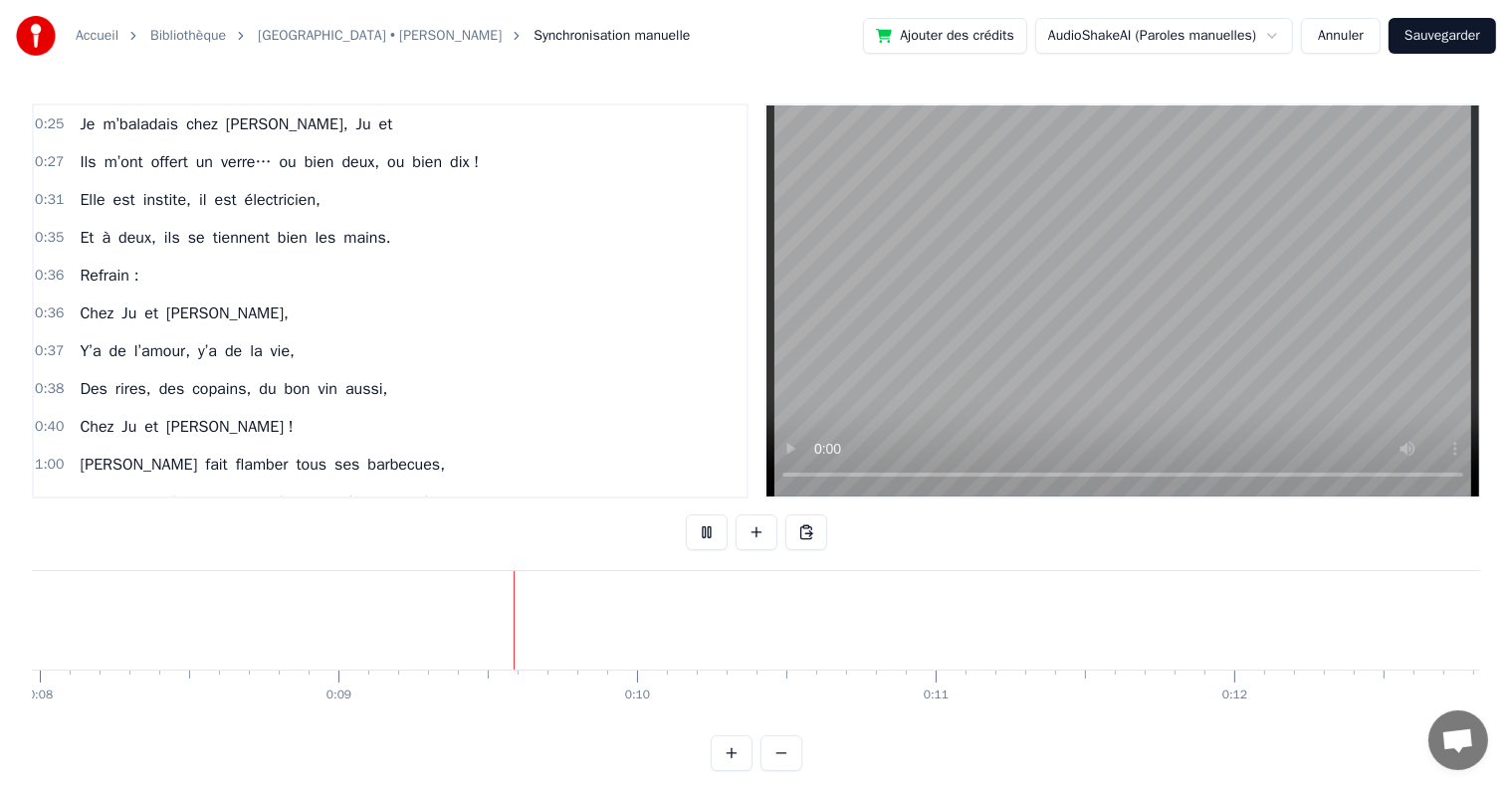 scroll, scrollTop: 0, scrollLeft: 2592, axis: horizontal 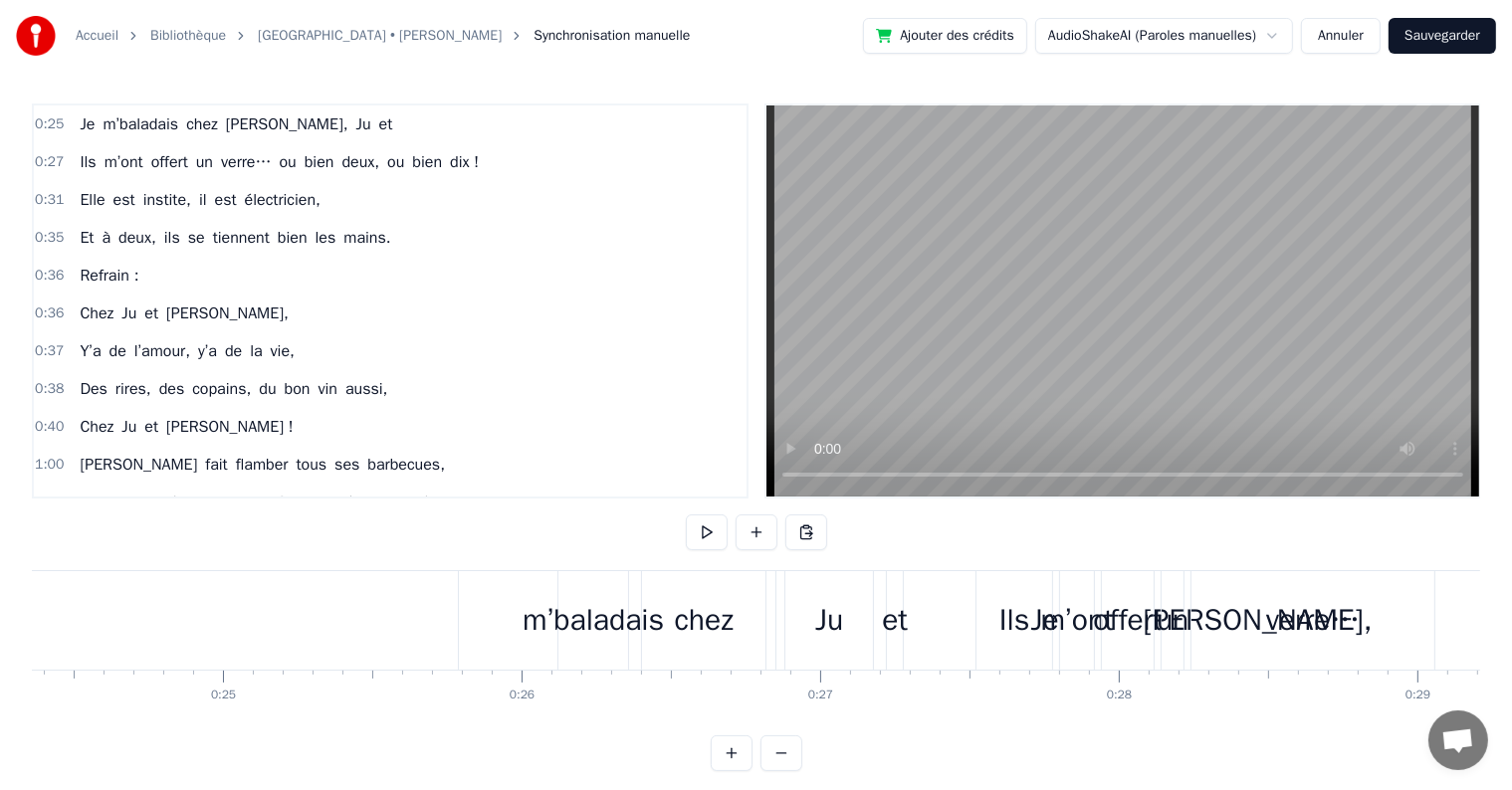 click on "Je" at bounding box center (1044, 620) 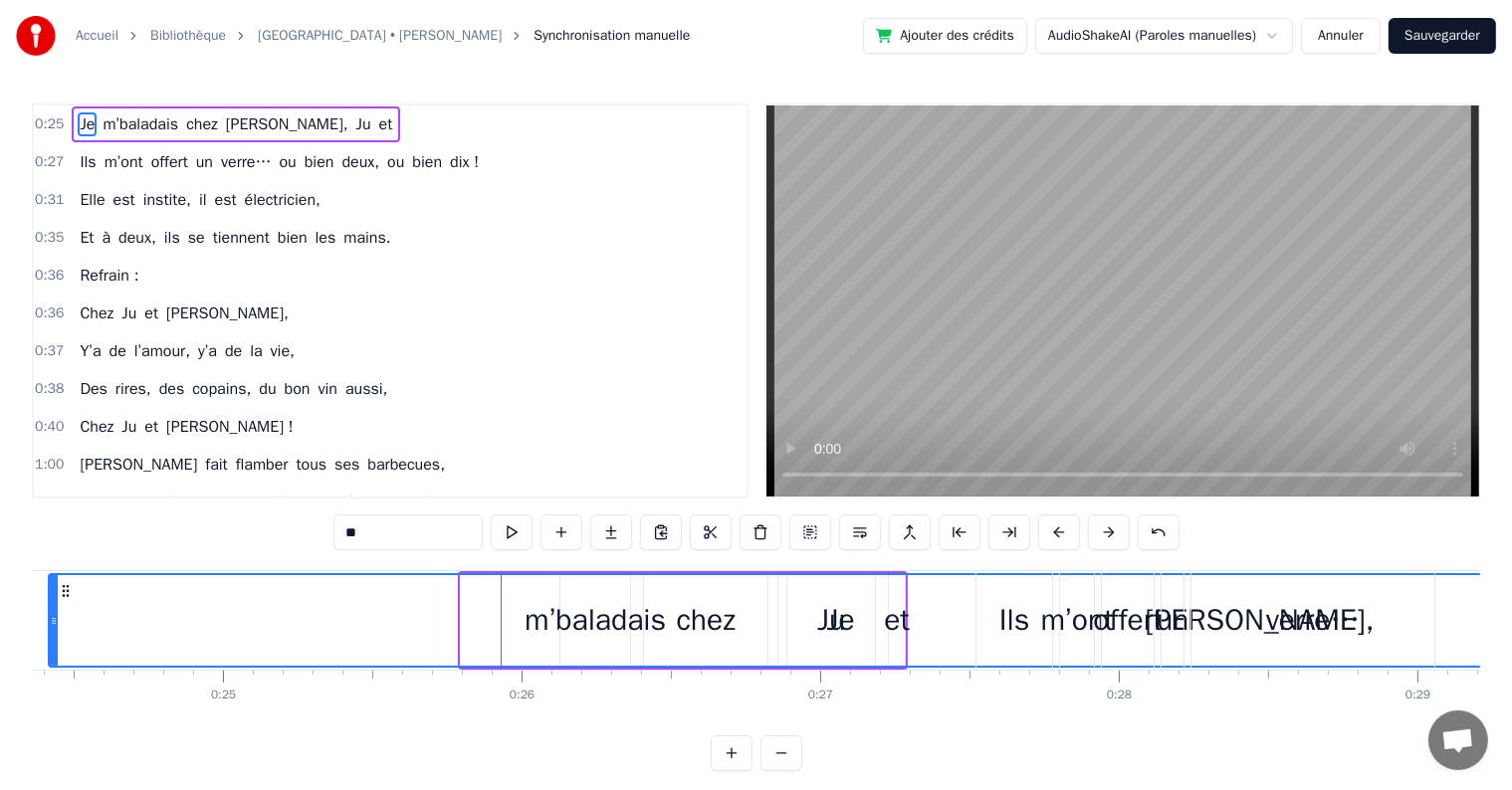 drag, startPoint x: 462, startPoint y: 618, endPoint x: 50, endPoint y: 625, distance: 412.05946 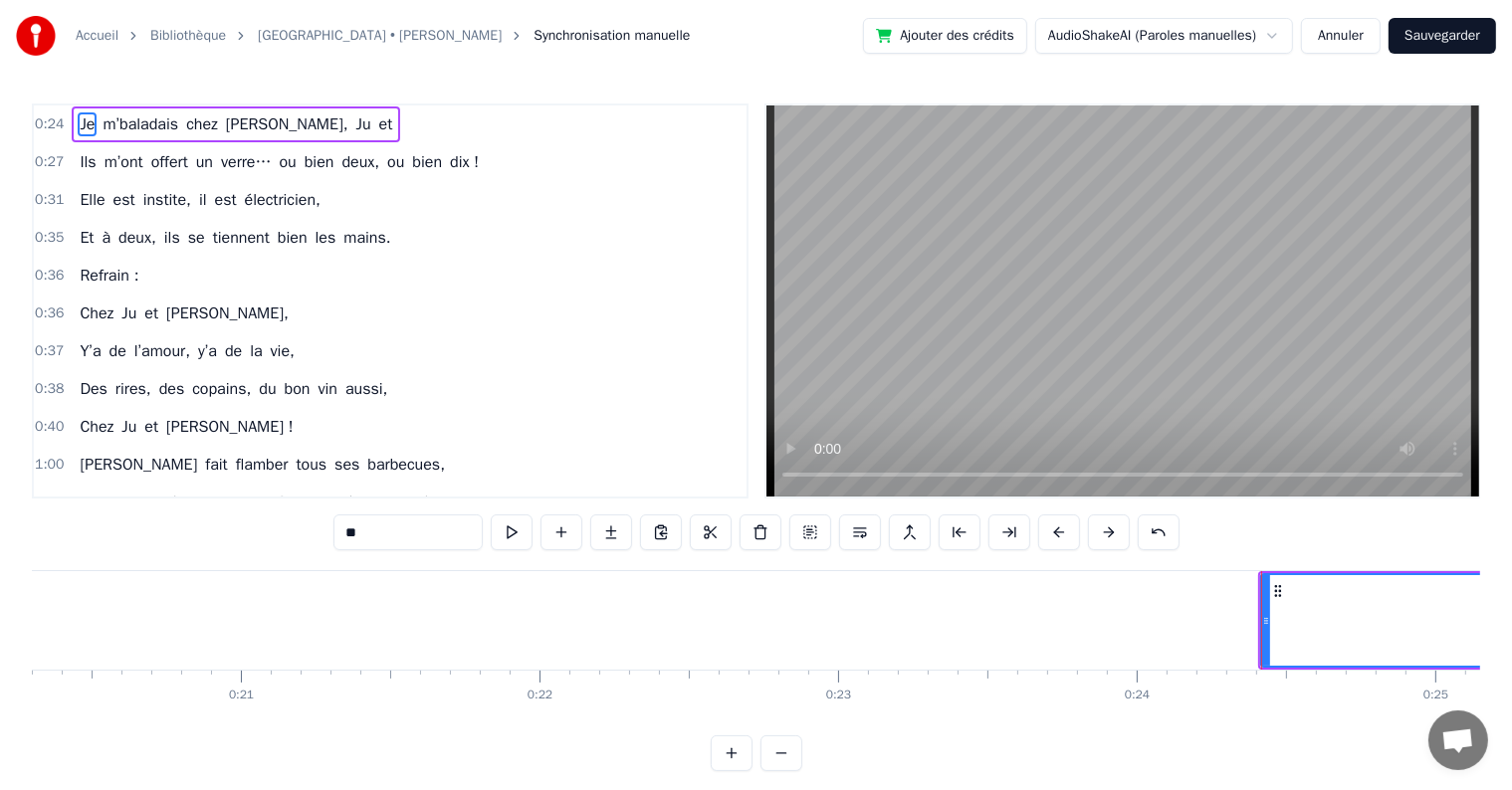 scroll, scrollTop: 0, scrollLeft: 6170, axis: horizontal 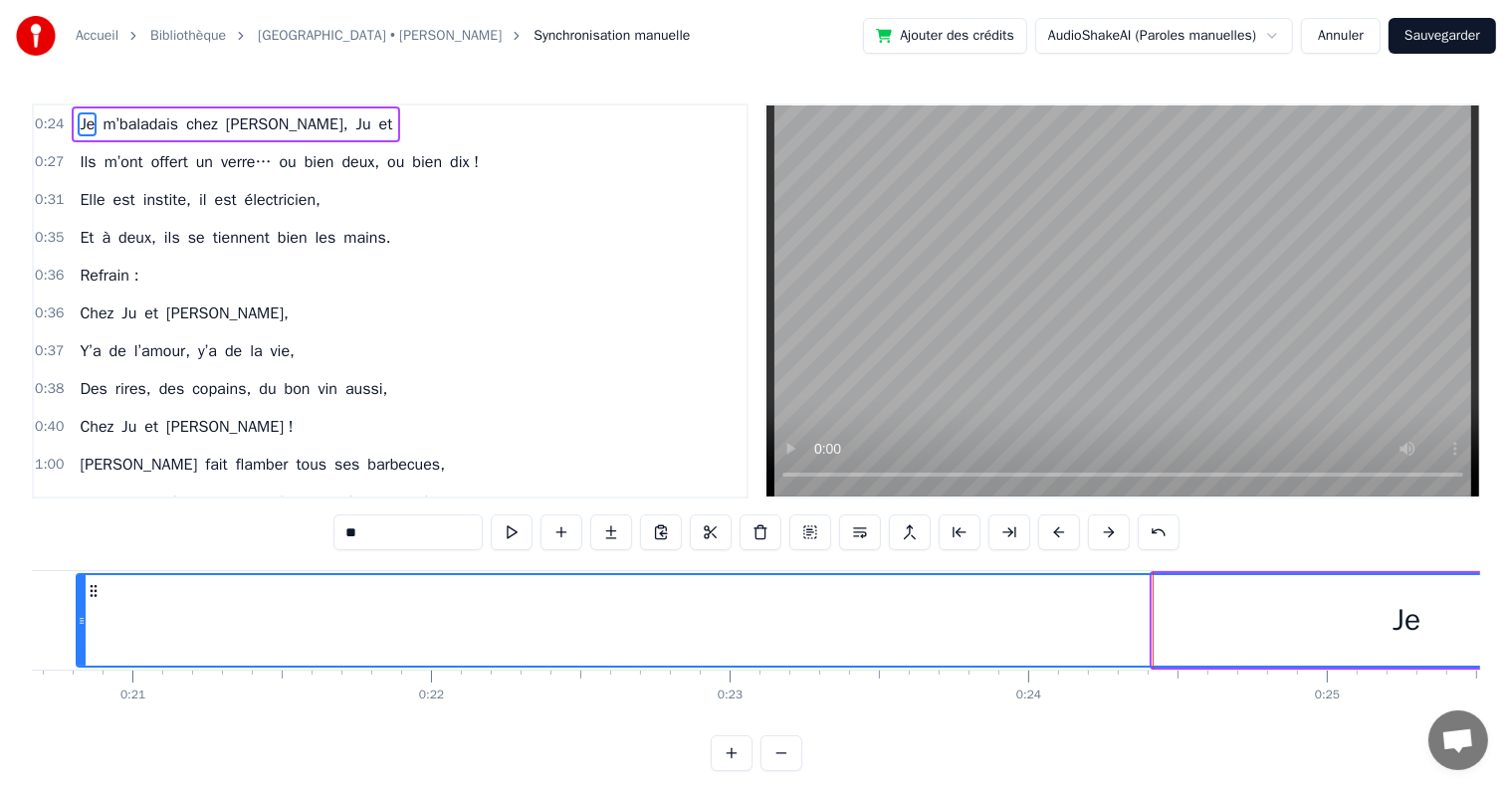 drag, startPoint x: 1156, startPoint y: 616, endPoint x: 77, endPoint y: 654, distance: 1079.6689 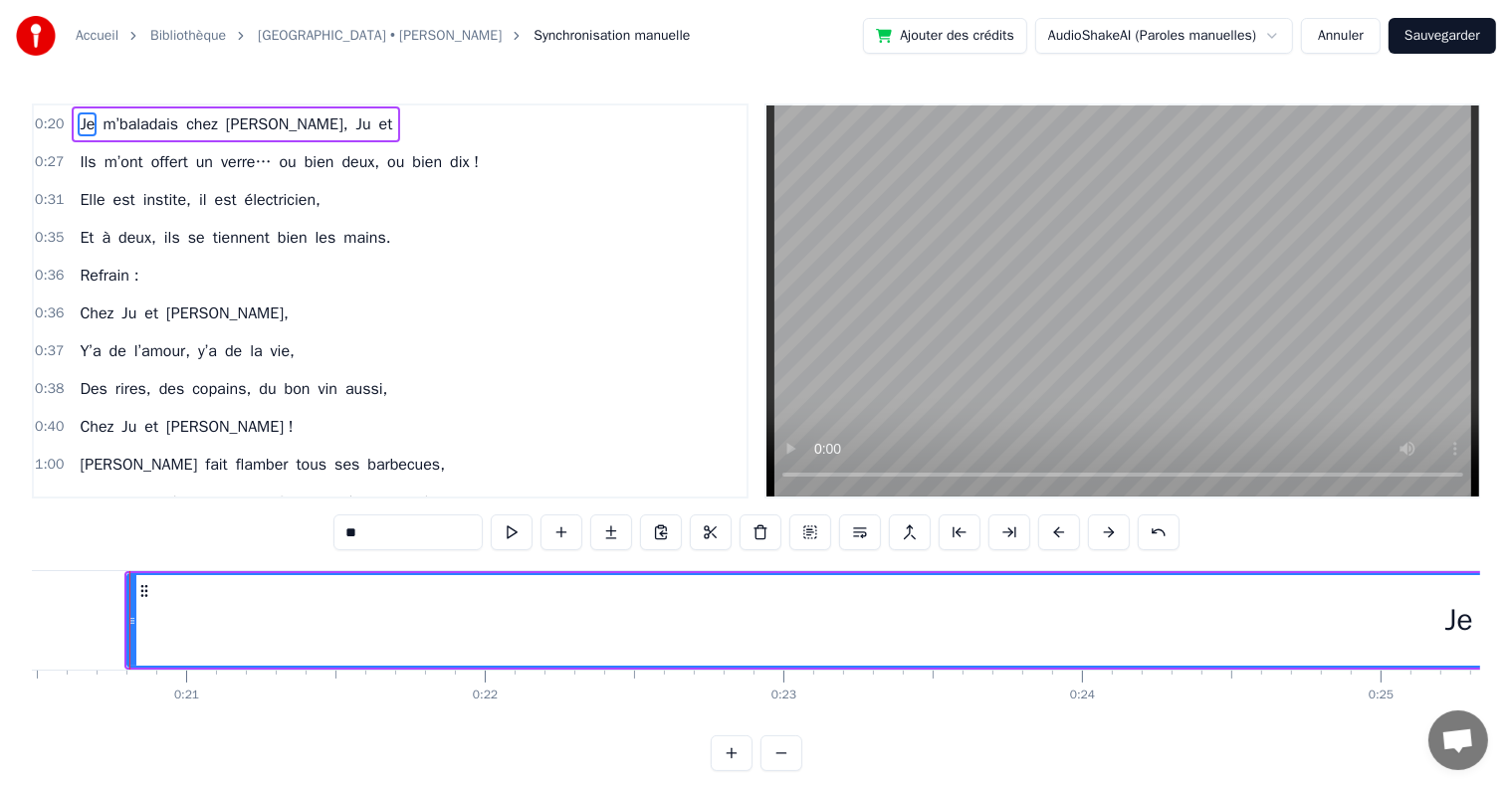 scroll, scrollTop: 0, scrollLeft: 6114, axis: horizontal 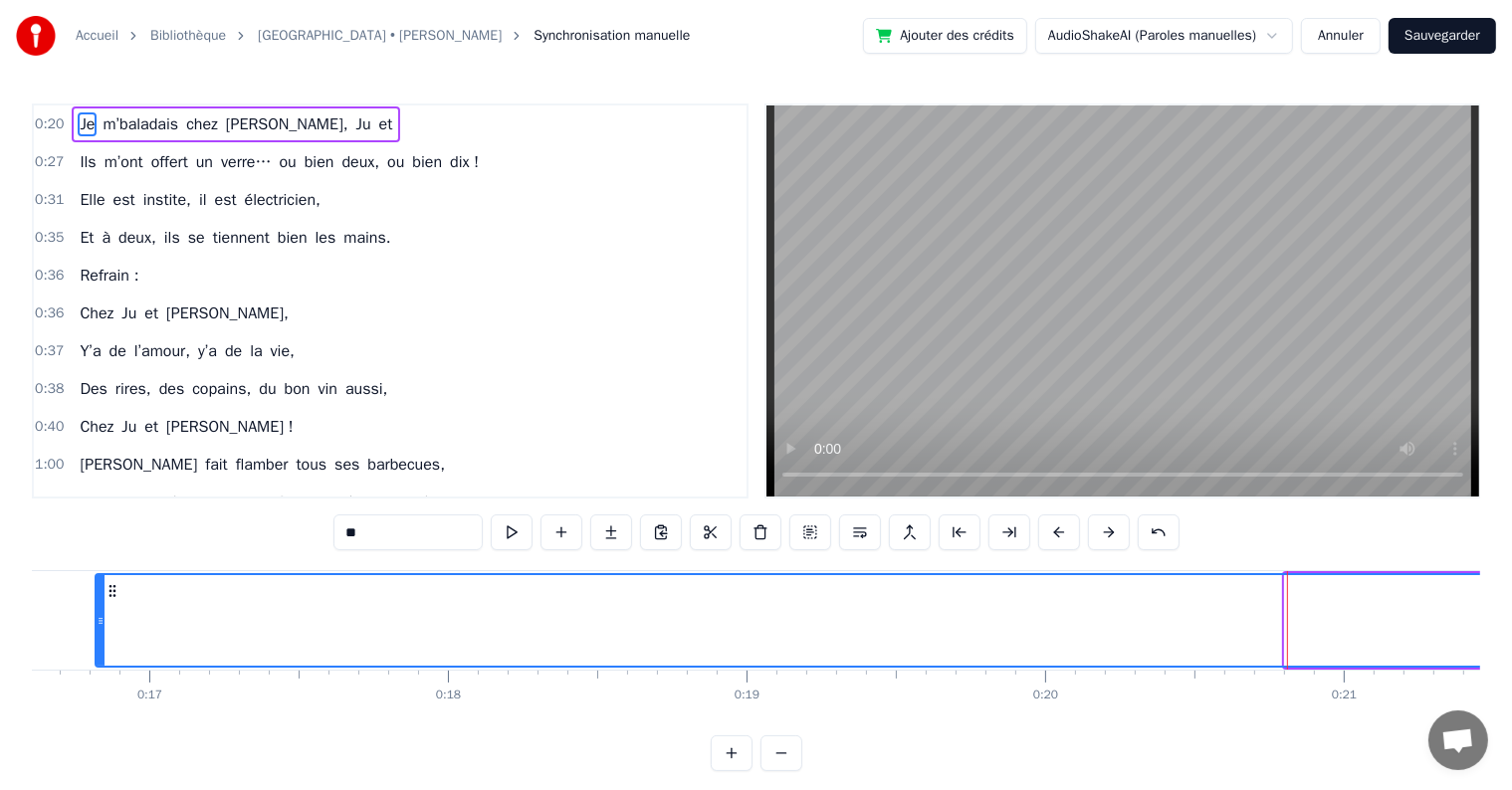 drag, startPoint x: 1288, startPoint y: 614, endPoint x: 85, endPoint y: 693, distance: 1205.5911 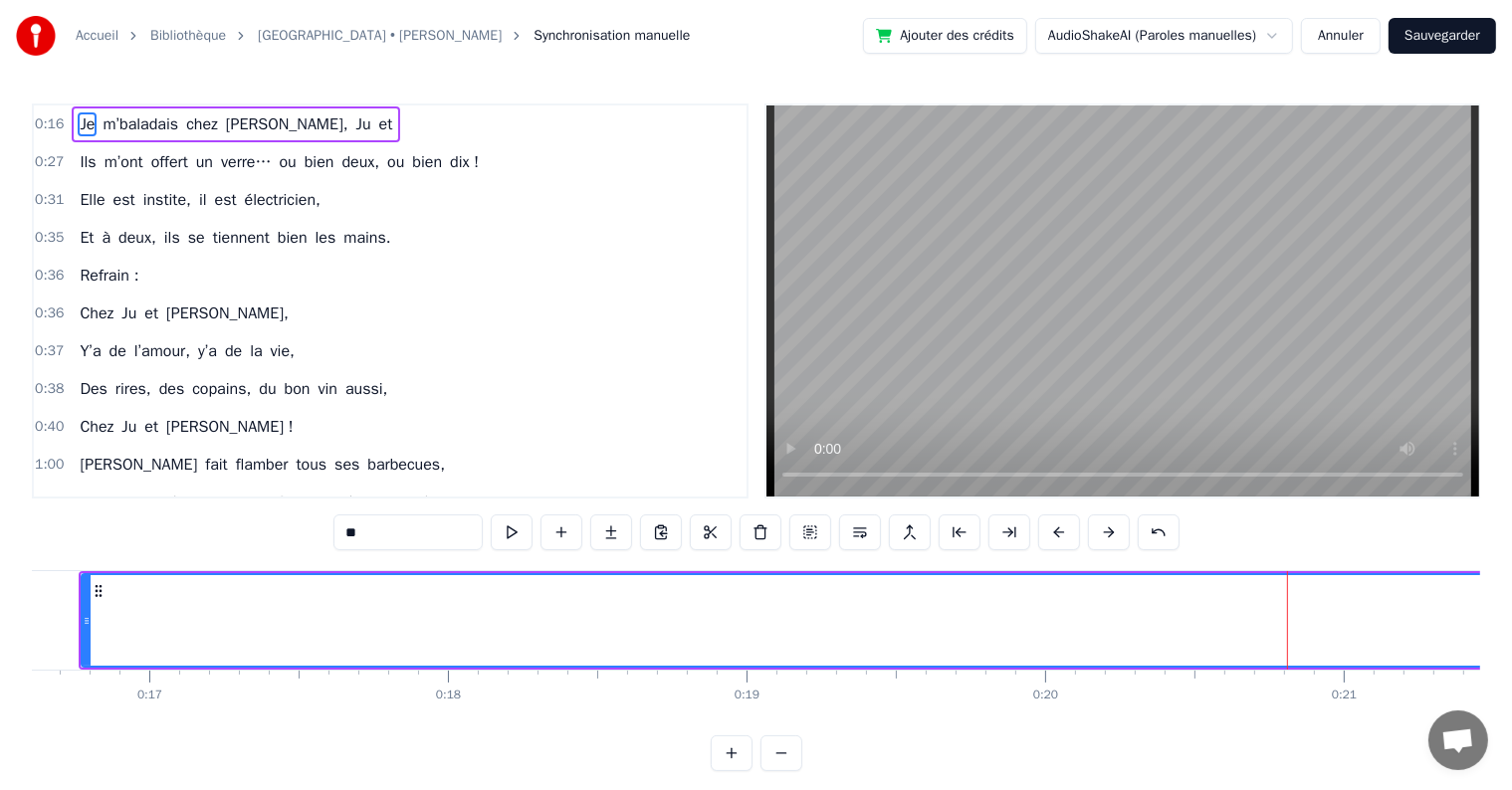 click on "Je m’baladais chez [PERSON_NAME], [PERSON_NAME] et Ils m’ont offert un verre… ou bien deux, ou bien dix ! Elle est instite, il est électricien, Et à deux, ils se tiennent bien les mains. Refrain : Chez Ju et [PERSON_NAME], Y’a de l’amour, y’a de la vie, Des rires, des copains, du bon vin aussi, Chez Ju et [PERSON_NAME] ! [PERSON_NAME] fait flamber tous ses barbecues, Avec trois stères de bois, faut pas être pressé du tout ! [PERSON_NAME] range pendant qu’il plante un rosier, Mais le soir, ils finissent enlacés. Refrain : Chez Ju et [PERSON_NAME], Y’a Romane, y’a Gabin aussi, Deux enfants qu’ils ont fait avec harmonie, Chez Ju et [PERSON_NAME] ! Ils voyagent souvent avec leurs valises, Et leur maison, c’est leur grande entreprise. Ils l’ont rénovée du sol au plafond, Même si parfois, y’avait des tensions. 😅 Refrain : Chez Ju et [PERSON_NAME], C’est bien rangé, c’est bien fini, Y’a d’l’amour, du ciment, et puis des envies, Chez Ju et [PERSON_NAME] ! On les connaît depuis si longtemps, Vingt- quatre ans d’amour flamboyant, [PERSON_NAME]" at bounding box center [756, 645] 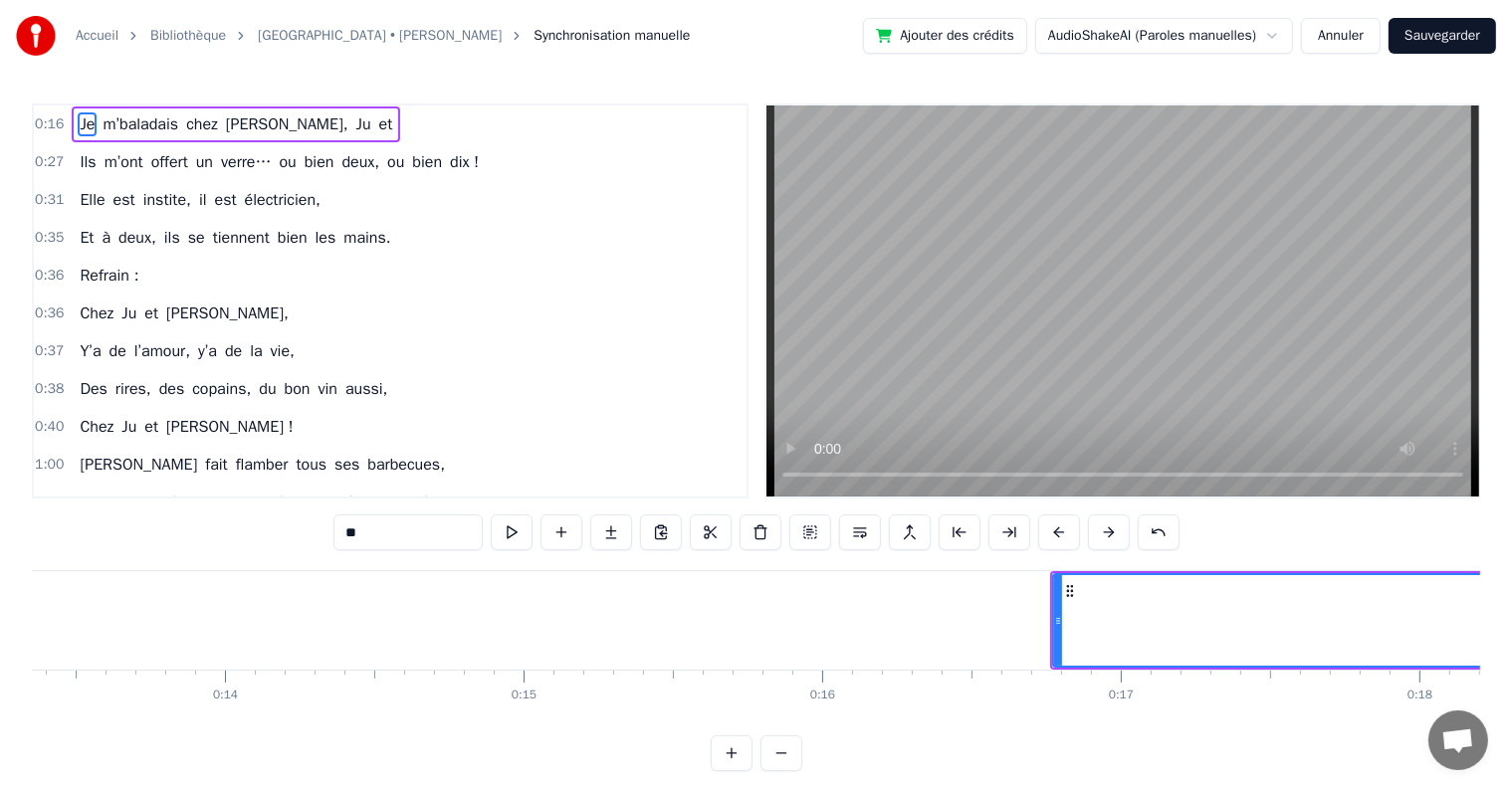 scroll, scrollTop: 0, scrollLeft: 3879, axis: horizontal 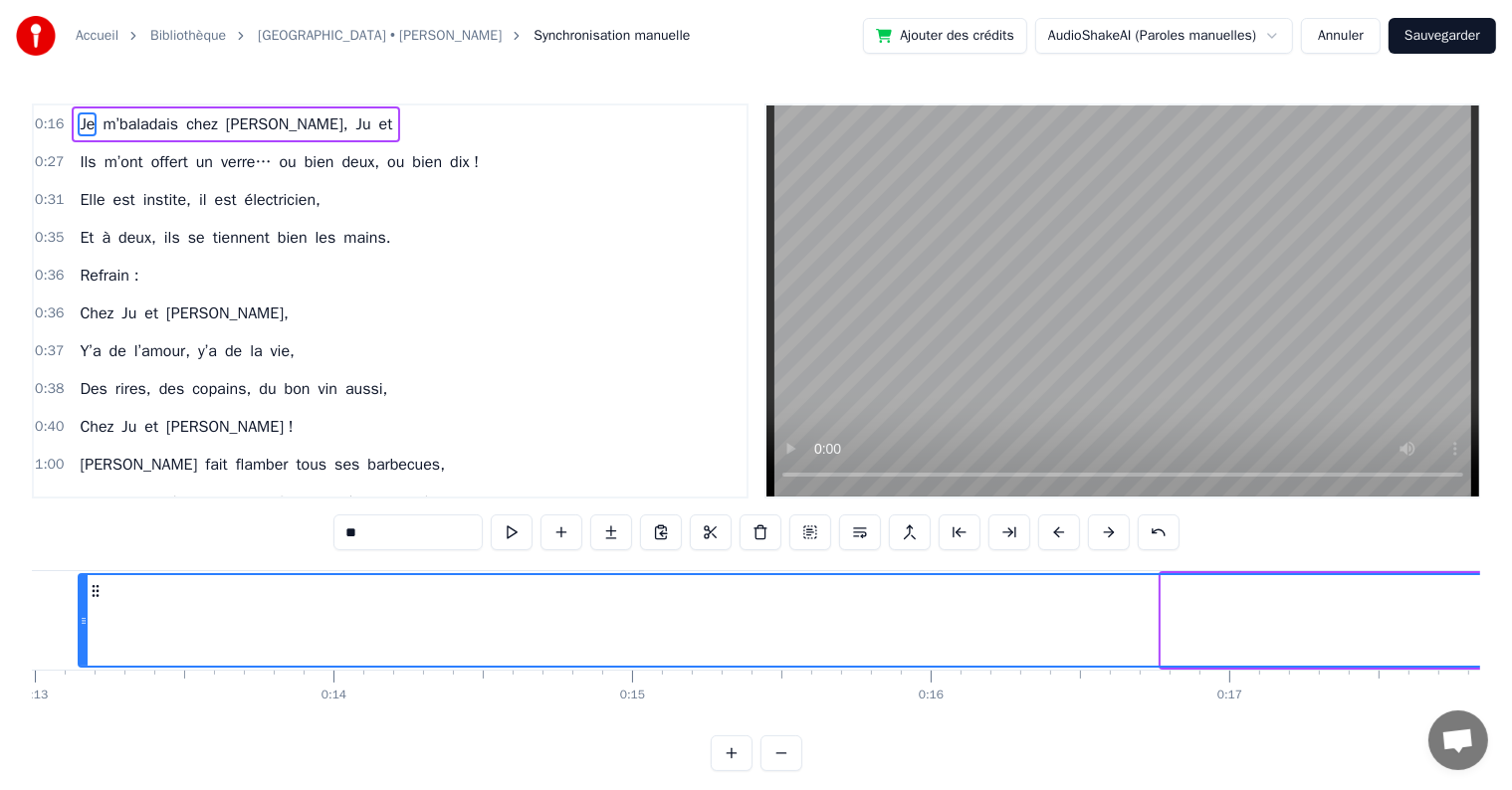 drag, startPoint x: 1169, startPoint y: 606, endPoint x: 75, endPoint y: 648, distance: 1094.8059 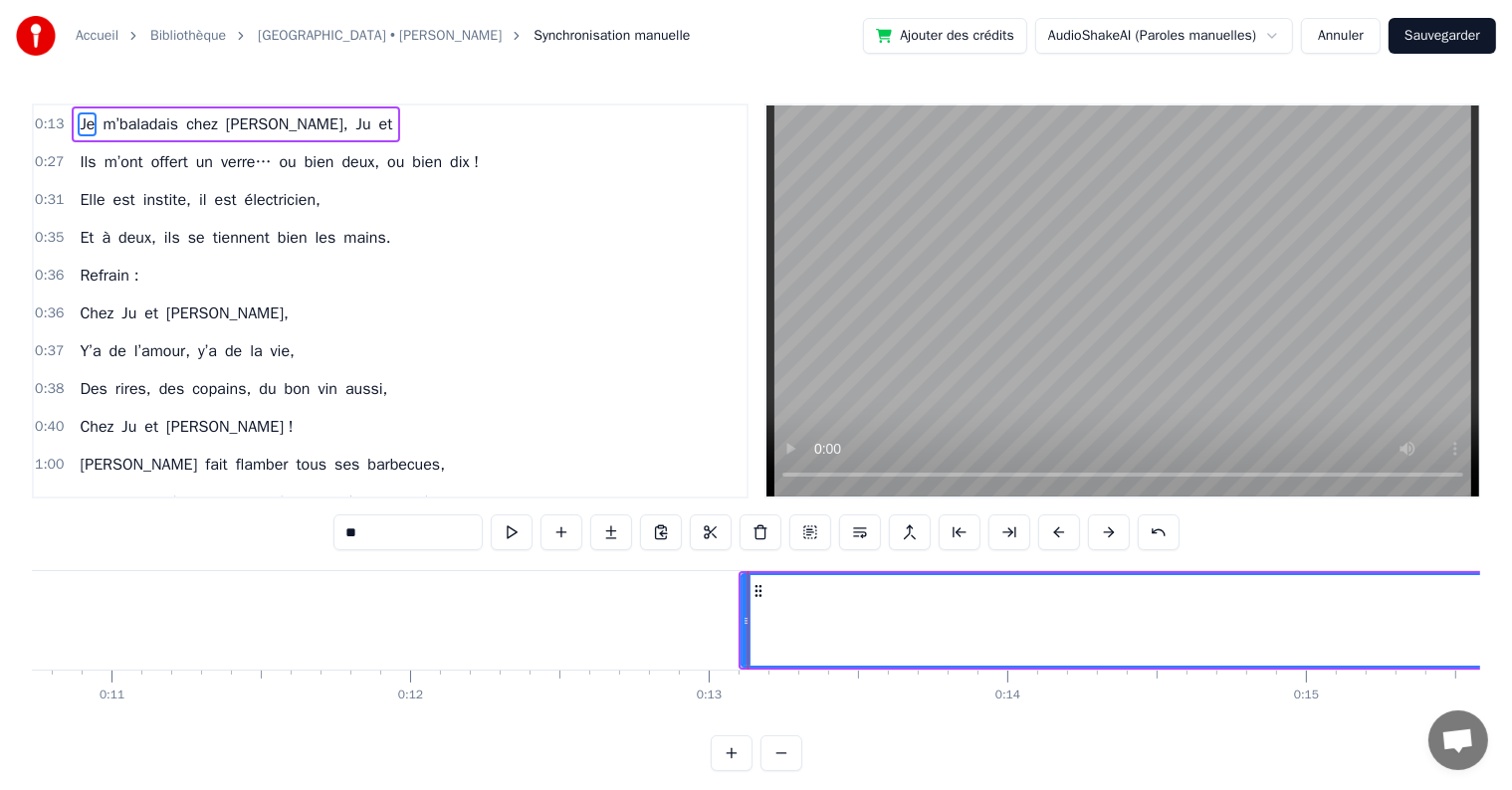 scroll, scrollTop: 0, scrollLeft: 3126, axis: horizontal 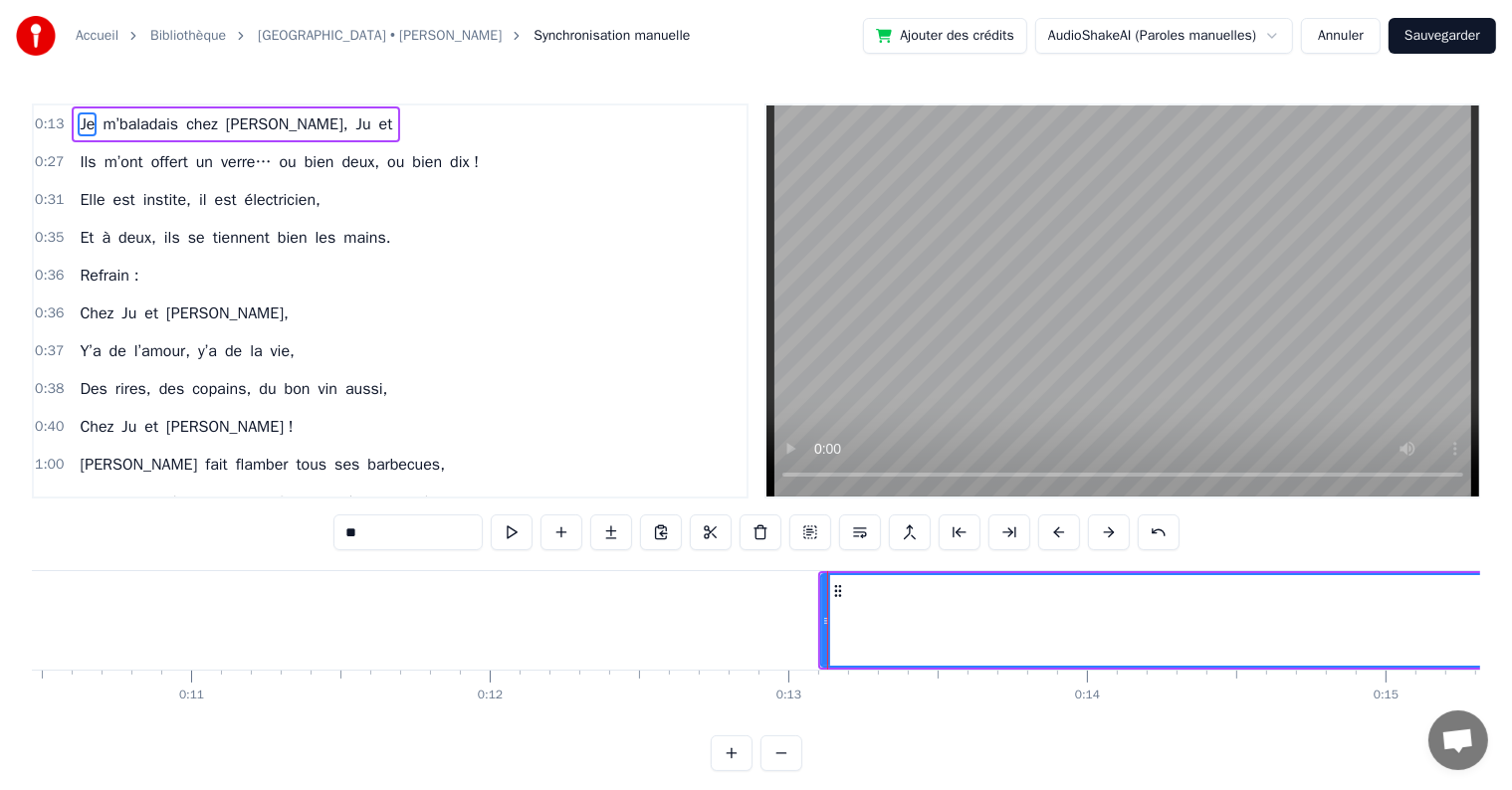 click on "Je m’baladais chez [PERSON_NAME], [PERSON_NAME] et Ils m’ont offert un verre… ou bien deux, ou bien dix ! Elle est instite, il est électricien, Et à deux, ils se tiennent bien les mains. Refrain : Chez Ju et [PERSON_NAME], Y’a de l’amour, y’a de la vie, Des rires, des copains, du bon vin aussi, Chez Ju et [PERSON_NAME] ! [PERSON_NAME] fait flamber tous ses barbecues, Avec trois stères de bois, faut pas être pressé du tout ! [PERSON_NAME] range pendant qu’il plante un rosier, Mais le soir, ils finissent enlacés. Refrain : Chez Ju et [PERSON_NAME], Y’a Romane, y’a Gabin aussi, Deux enfants qu’ils ont fait avec harmonie, Chez Ju et [PERSON_NAME] ! Ils voyagent souvent avec leurs valises, Et leur maison, c’est leur grande entreprise. Ils l’ont rénovée du sol au plafond, Même si parfois, y’avait des tensions. 😅 Refrain : Chez Ju et [PERSON_NAME], C’est bien rangé, c’est bien fini, Y’a d’l’amour, du ciment, et puis des envies, Chez Ju et [PERSON_NAME] ! On les connaît depuis si longtemps, Vingt- quatre ans d’amour flamboyant, [PERSON_NAME]" at bounding box center [20843, 620] 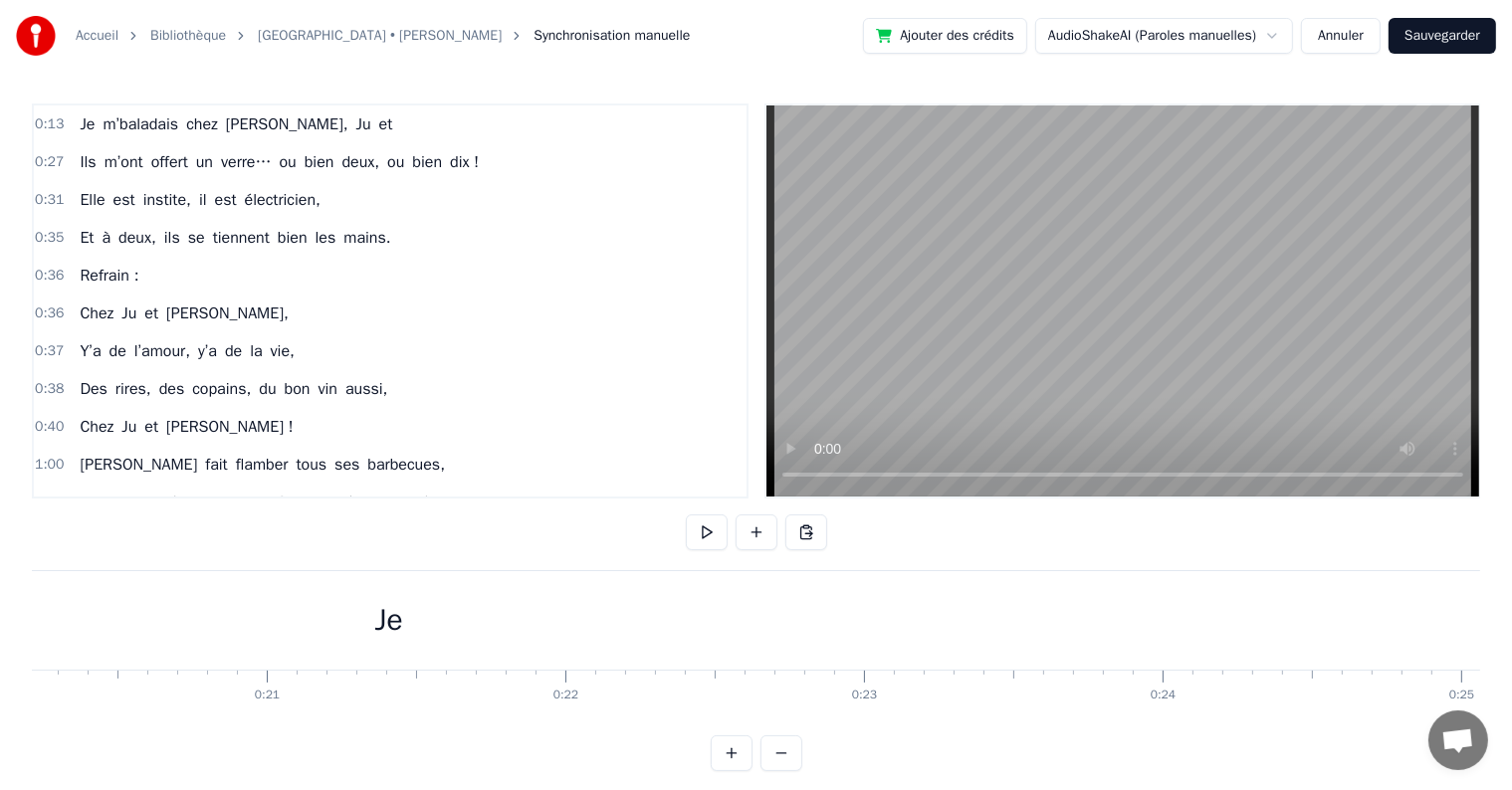 scroll, scrollTop: 0, scrollLeft: 6116, axis: horizontal 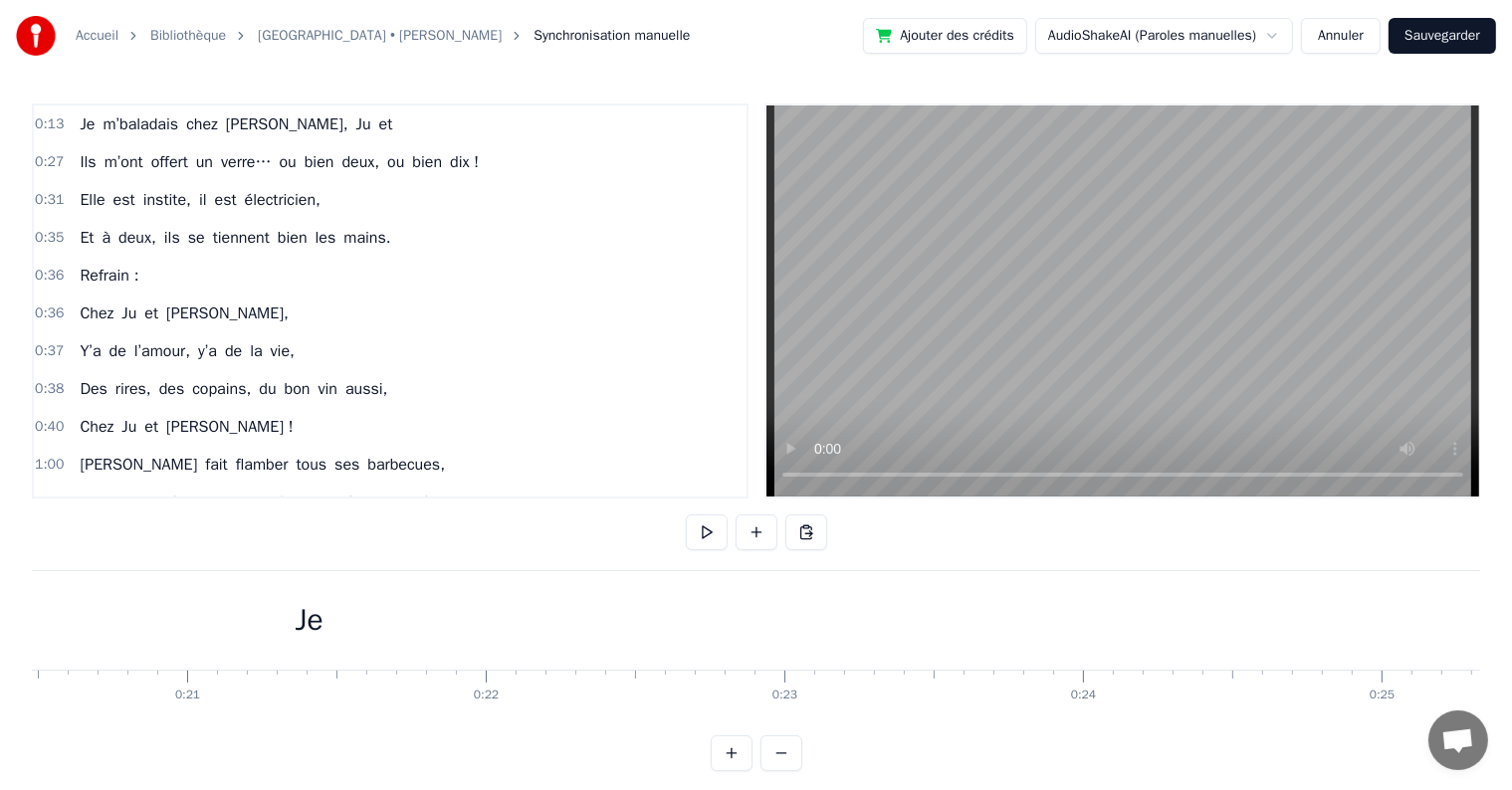 click on "Je" at bounding box center (310, 620) 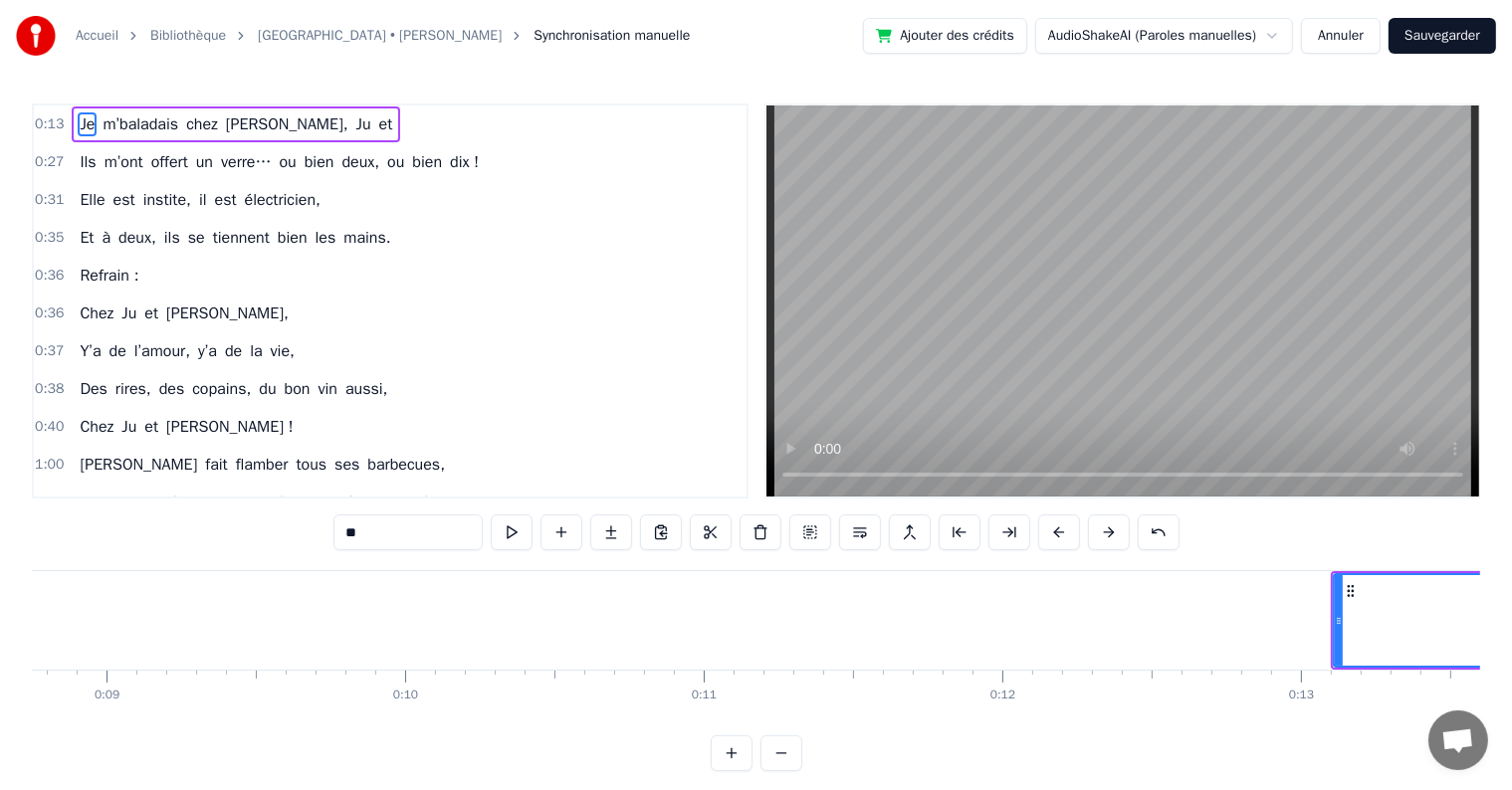 scroll, scrollTop: 0, scrollLeft: 2695, axis: horizontal 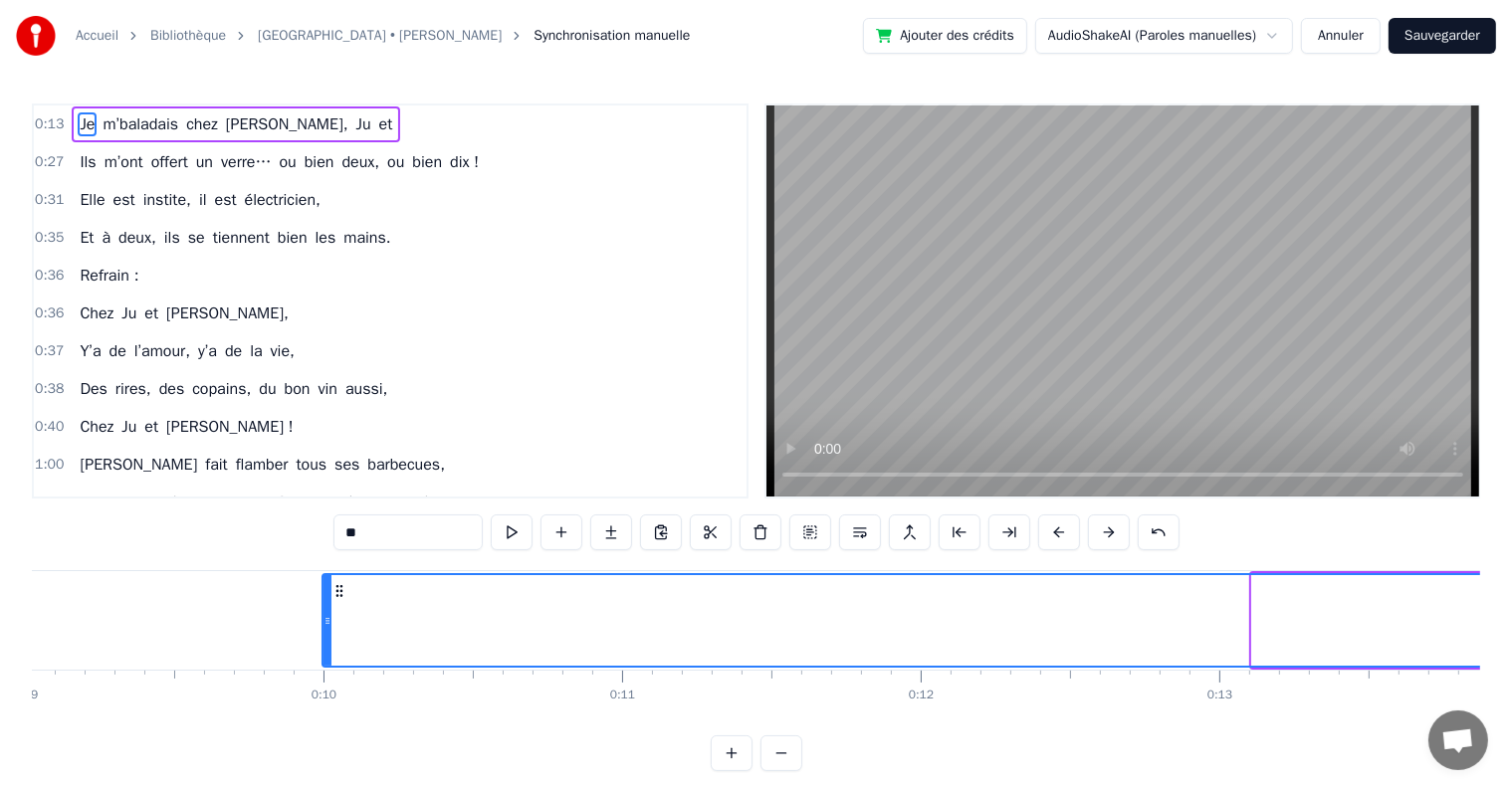 drag, startPoint x: 1258, startPoint y: 621, endPoint x: 328, endPoint y: 669, distance: 931.2379 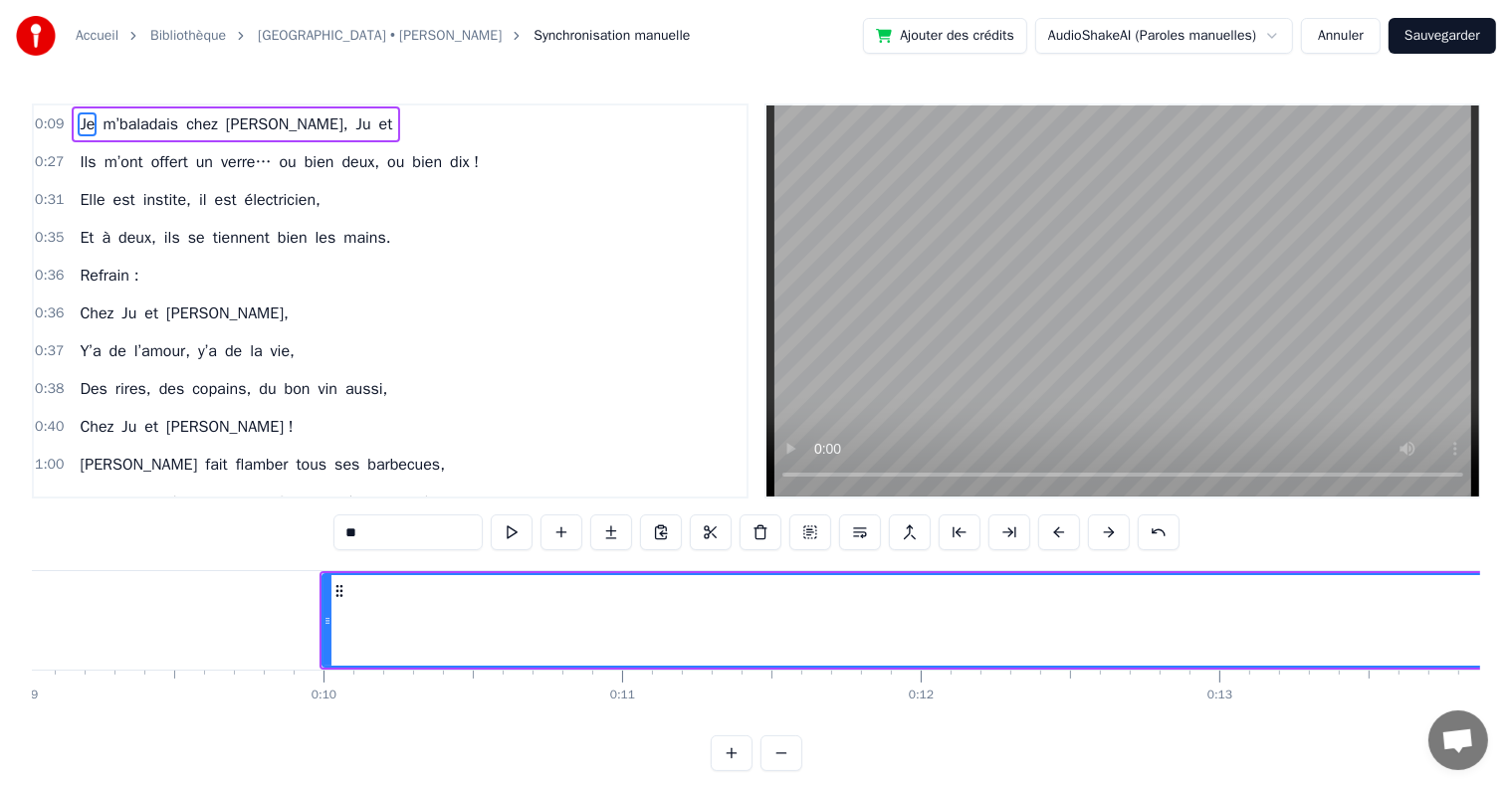 scroll, scrollTop: 30, scrollLeft: 0, axis: vertical 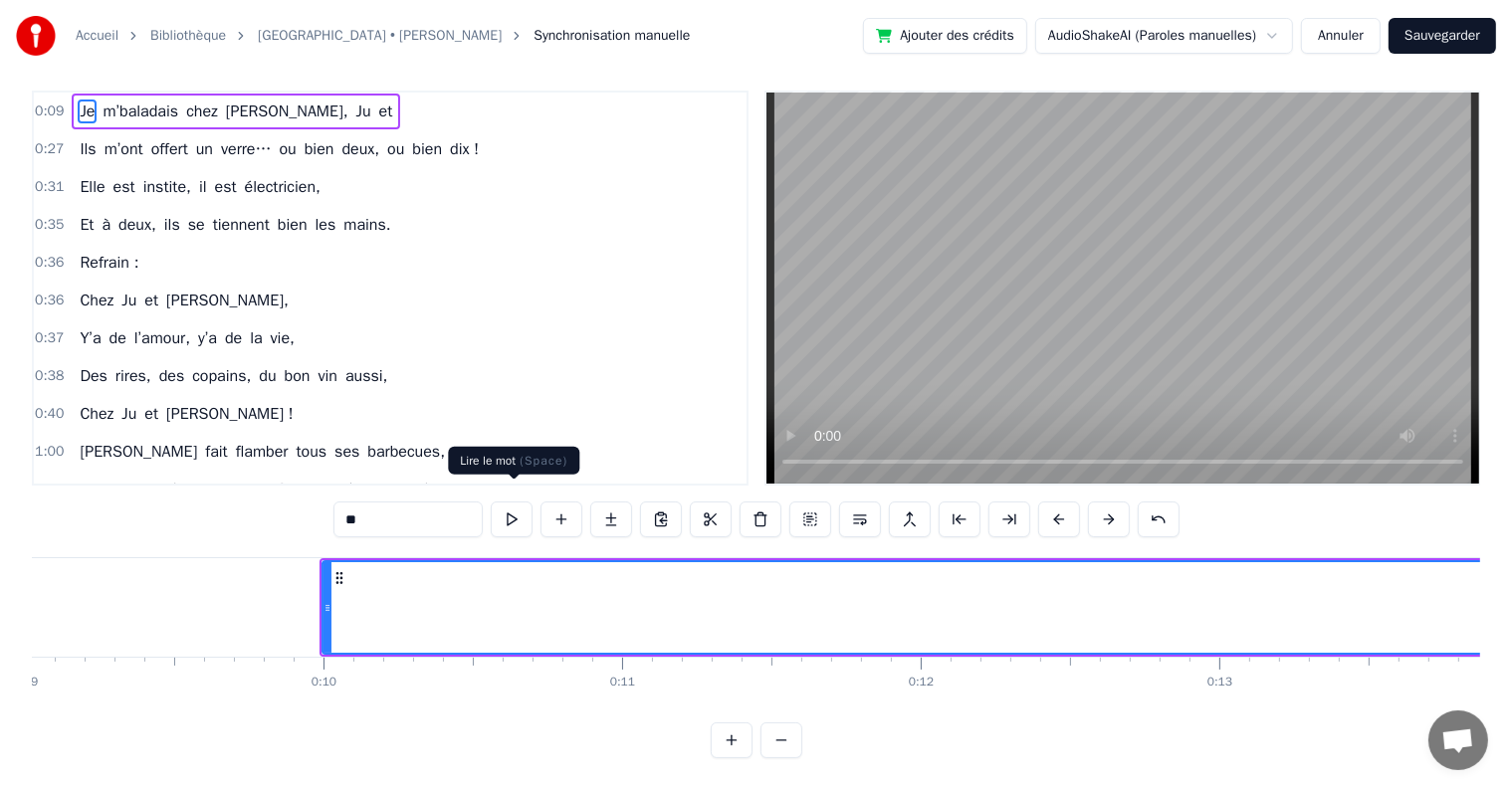 click at bounding box center [512, 519] 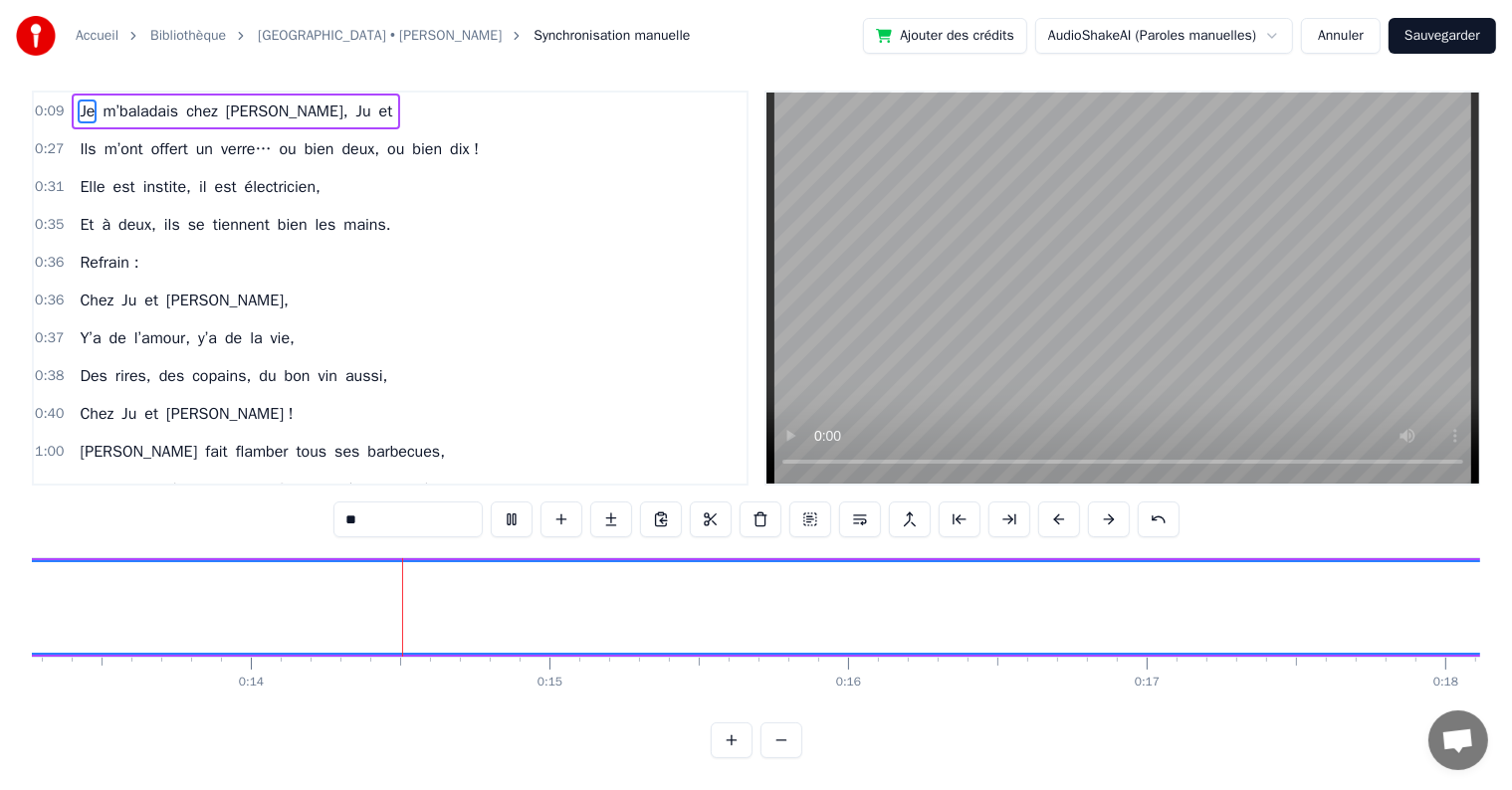 scroll, scrollTop: 0, scrollLeft: 4013, axis: horizontal 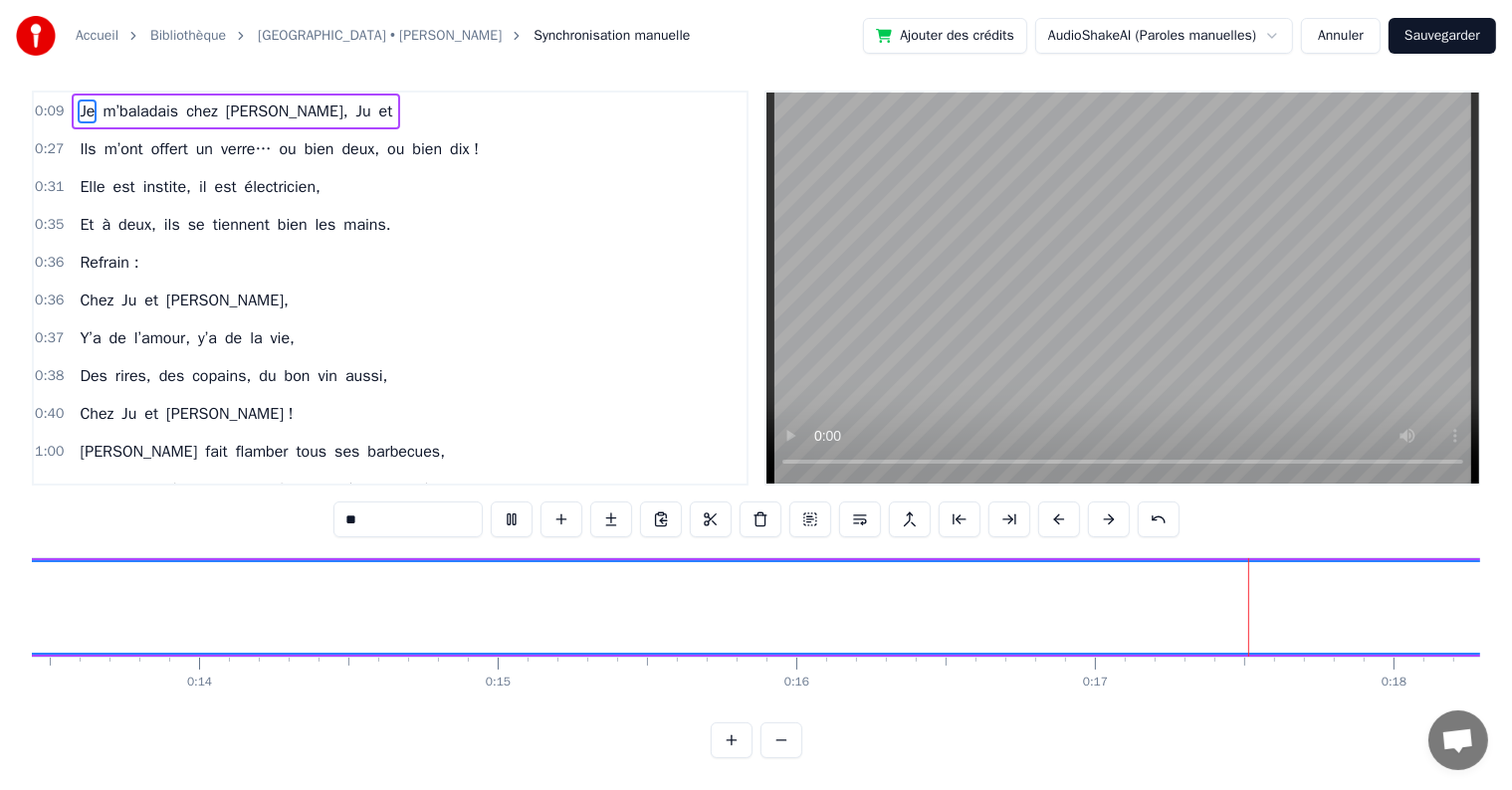 click at bounding box center [512, 519] 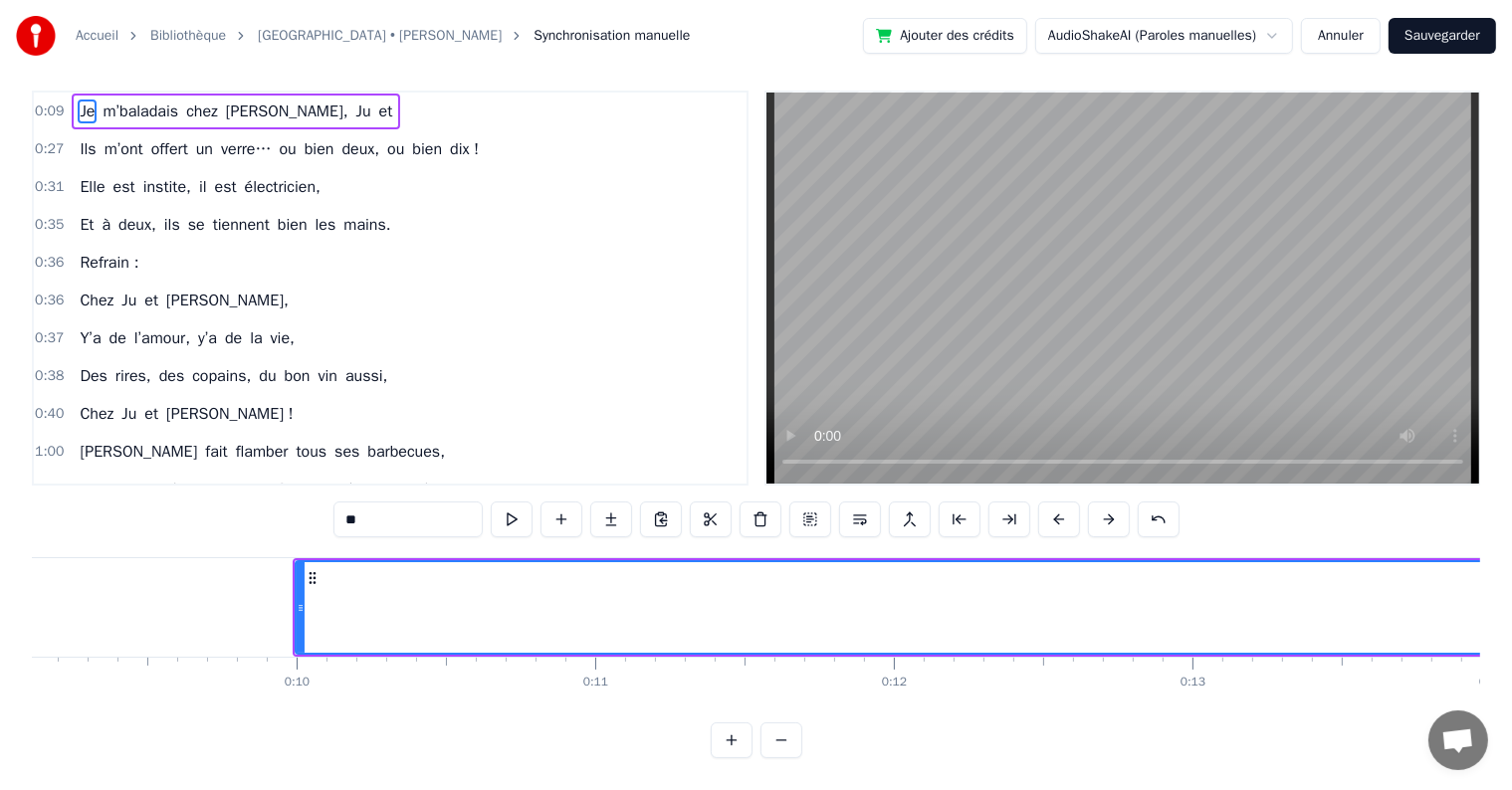 scroll, scrollTop: 0, scrollLeft: 2532, axis: horizontal 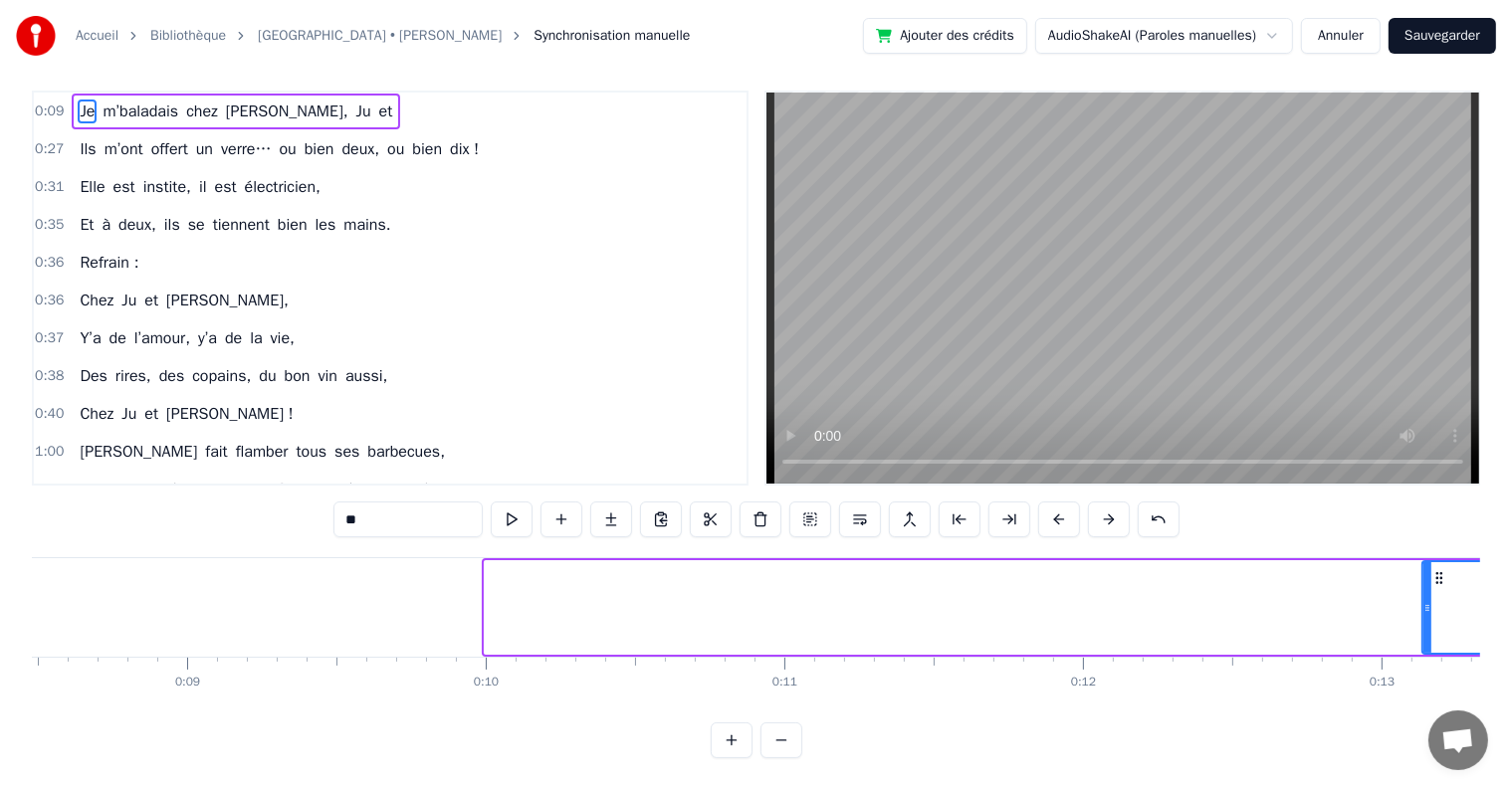 drag, startPoint x: 486, startPoint y: 594, endPoint x: 1423, endPoint y: 586, distance: 937.034 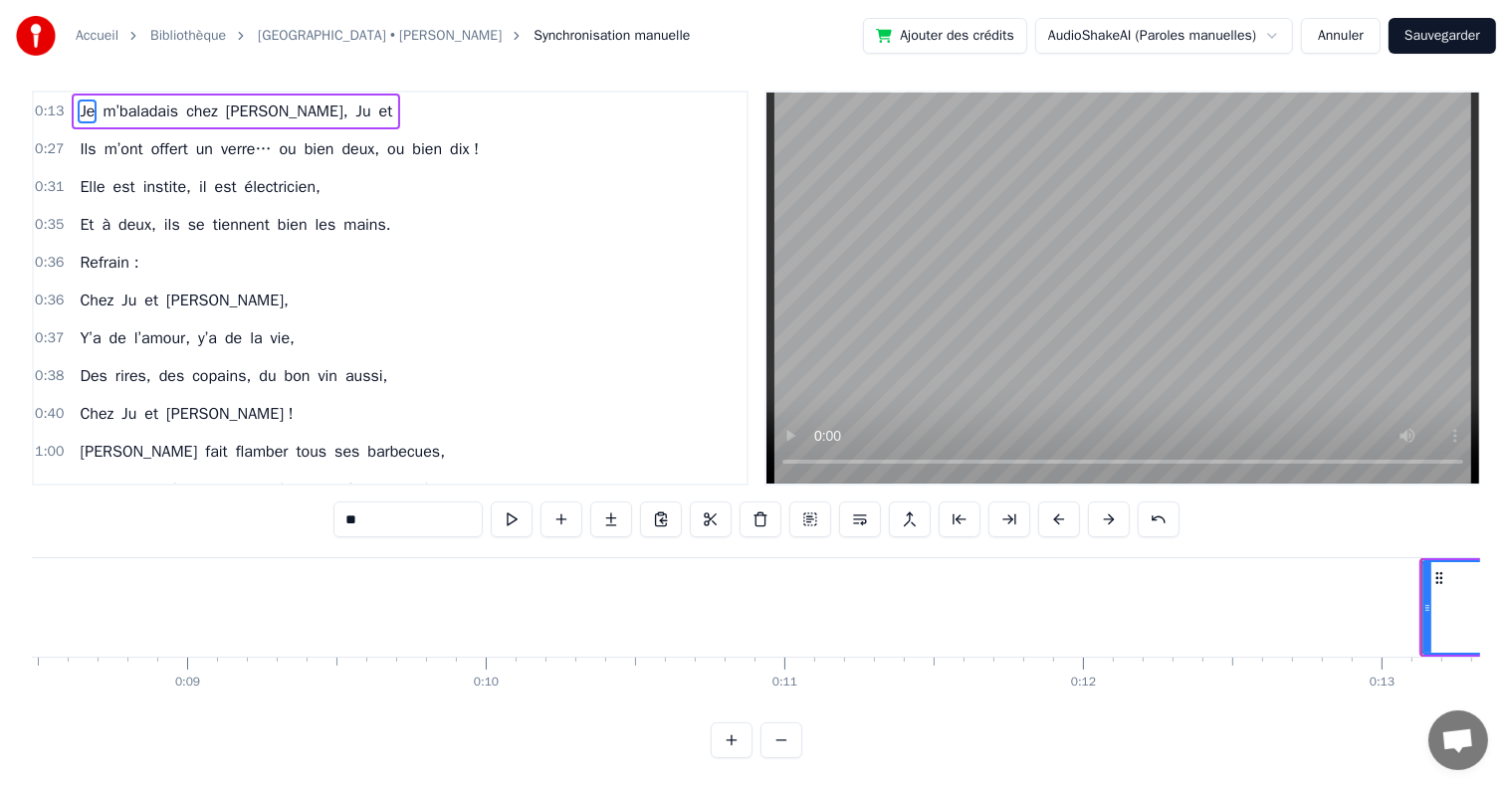 scroll, scrollTop: 0, scrollLeft: 0, axis: both 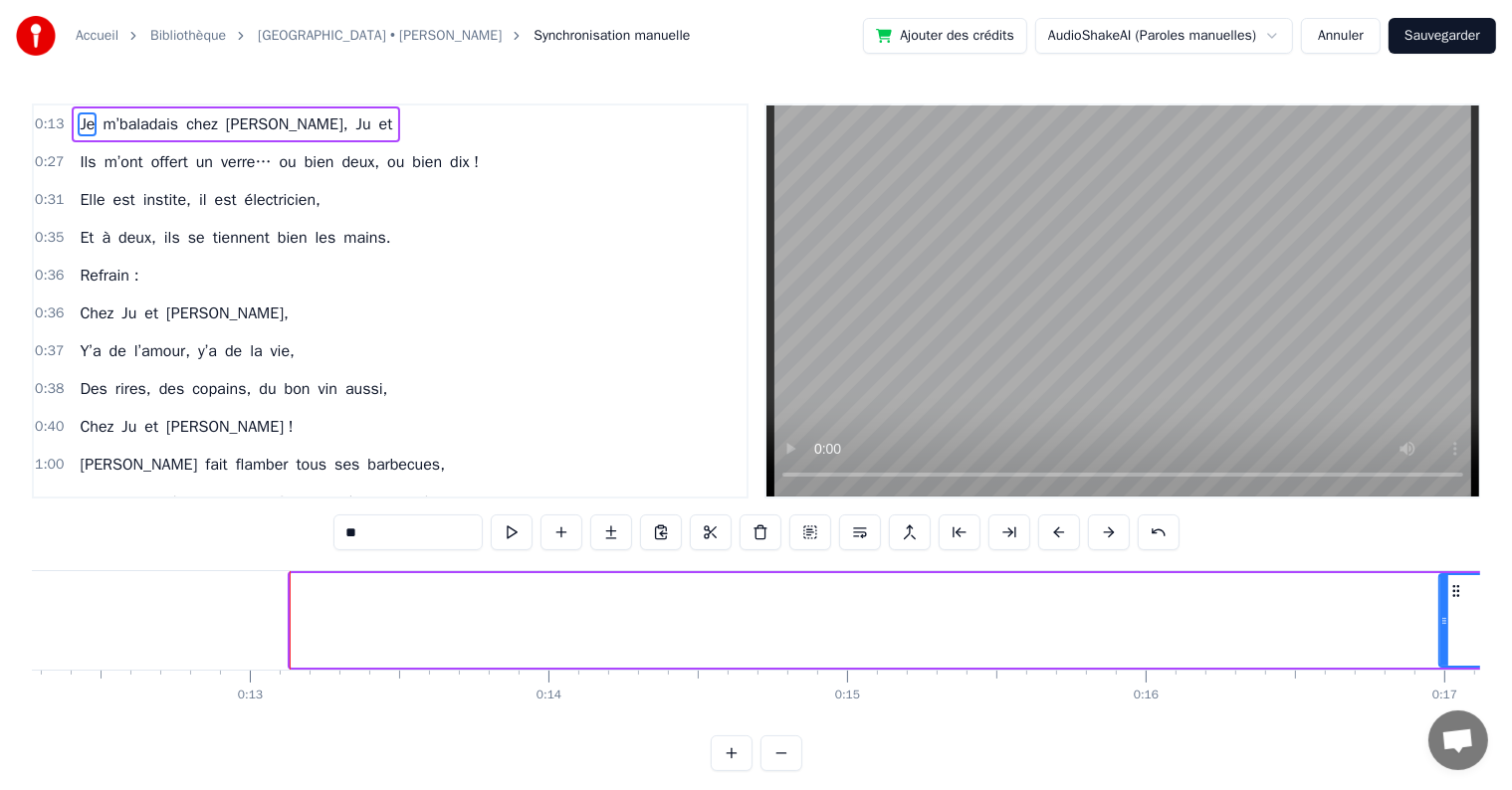 drag, startPoint x: 295, startPoint y: 618, endPoint x: 1447, endPoint y: 625, distance: 1152.0213 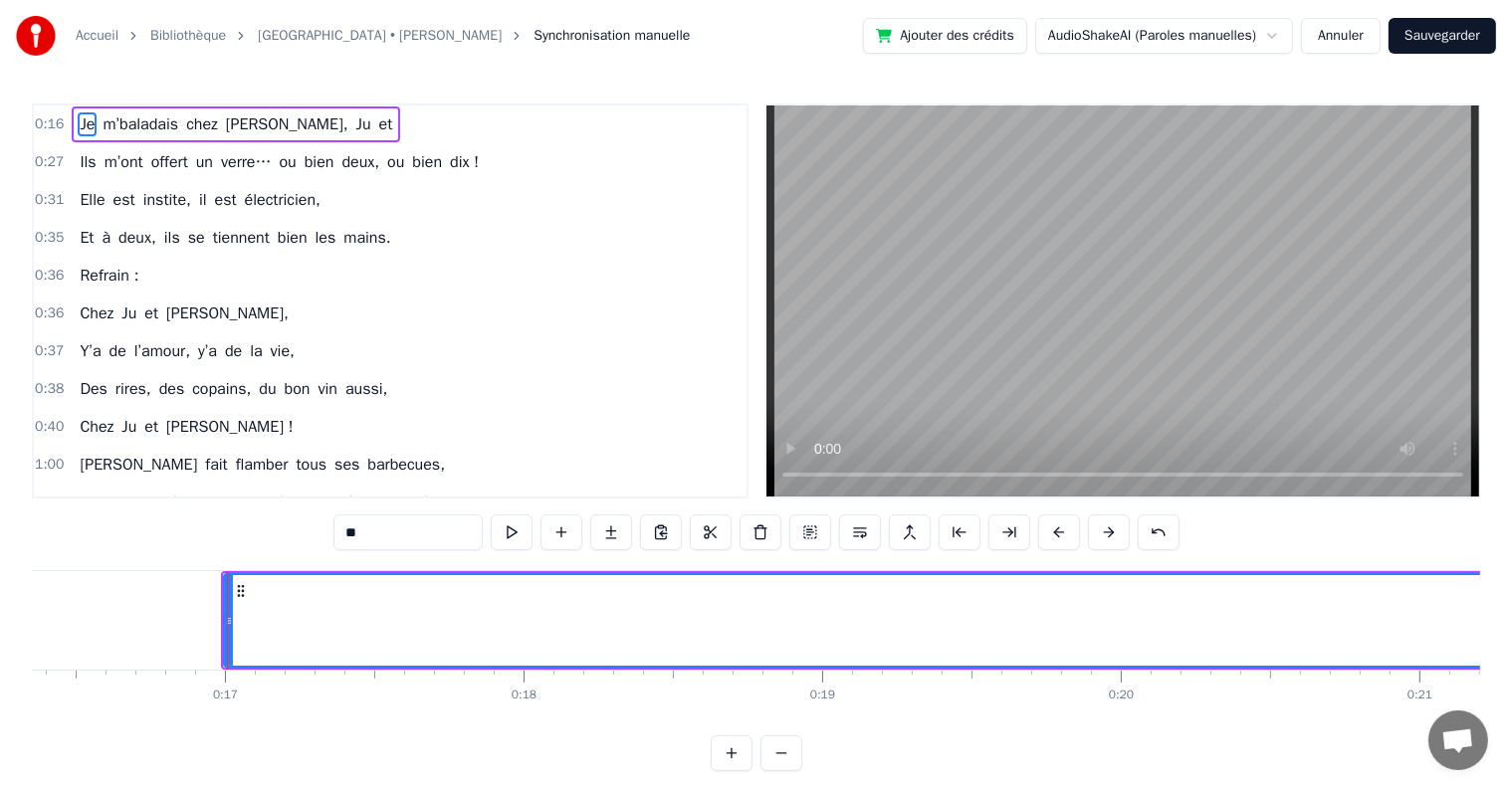 scroll, scrollTop: 0, scrollLeft: 4978, axis: horizontal 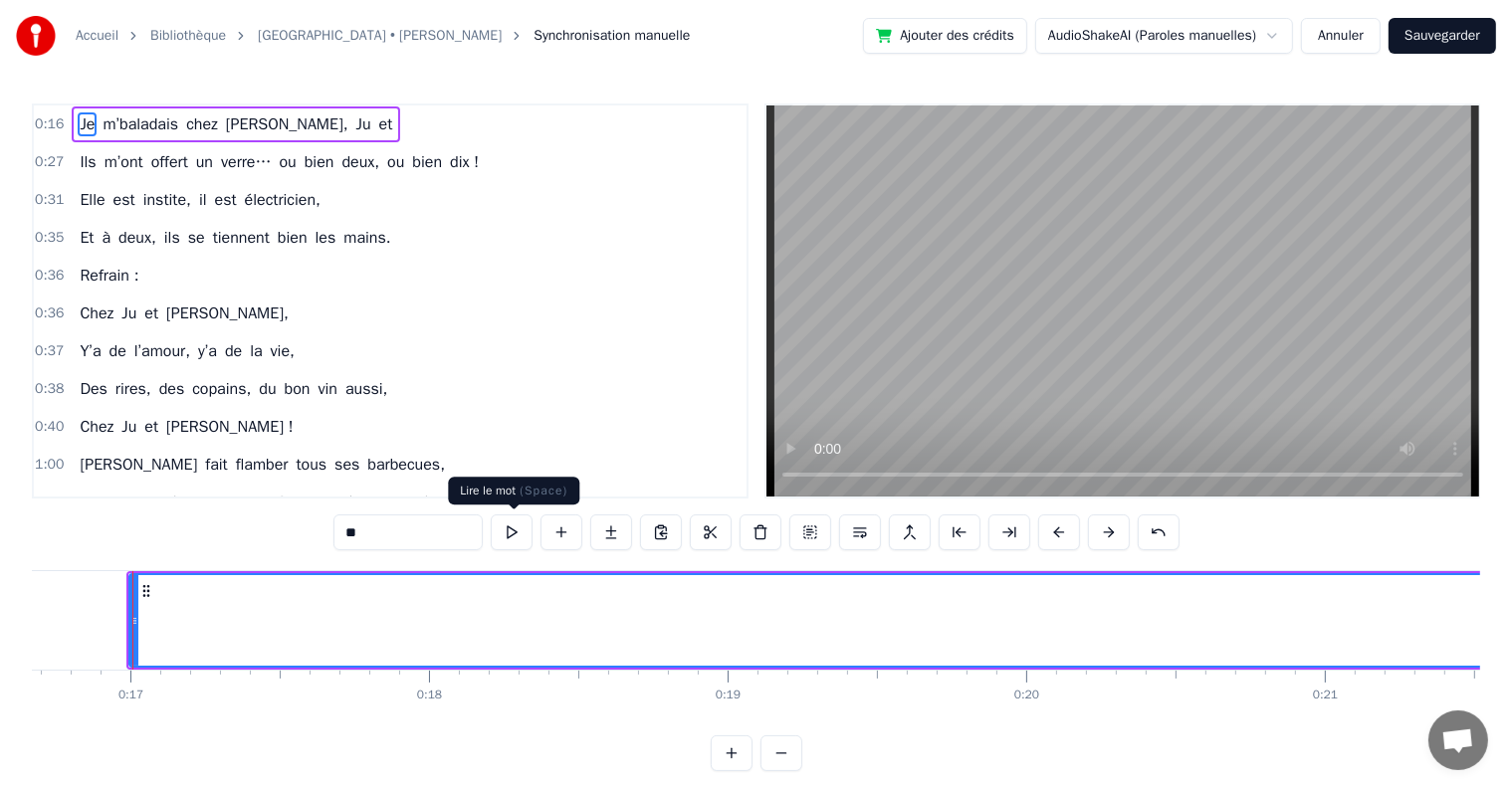 click at bounding box center [512, 532] 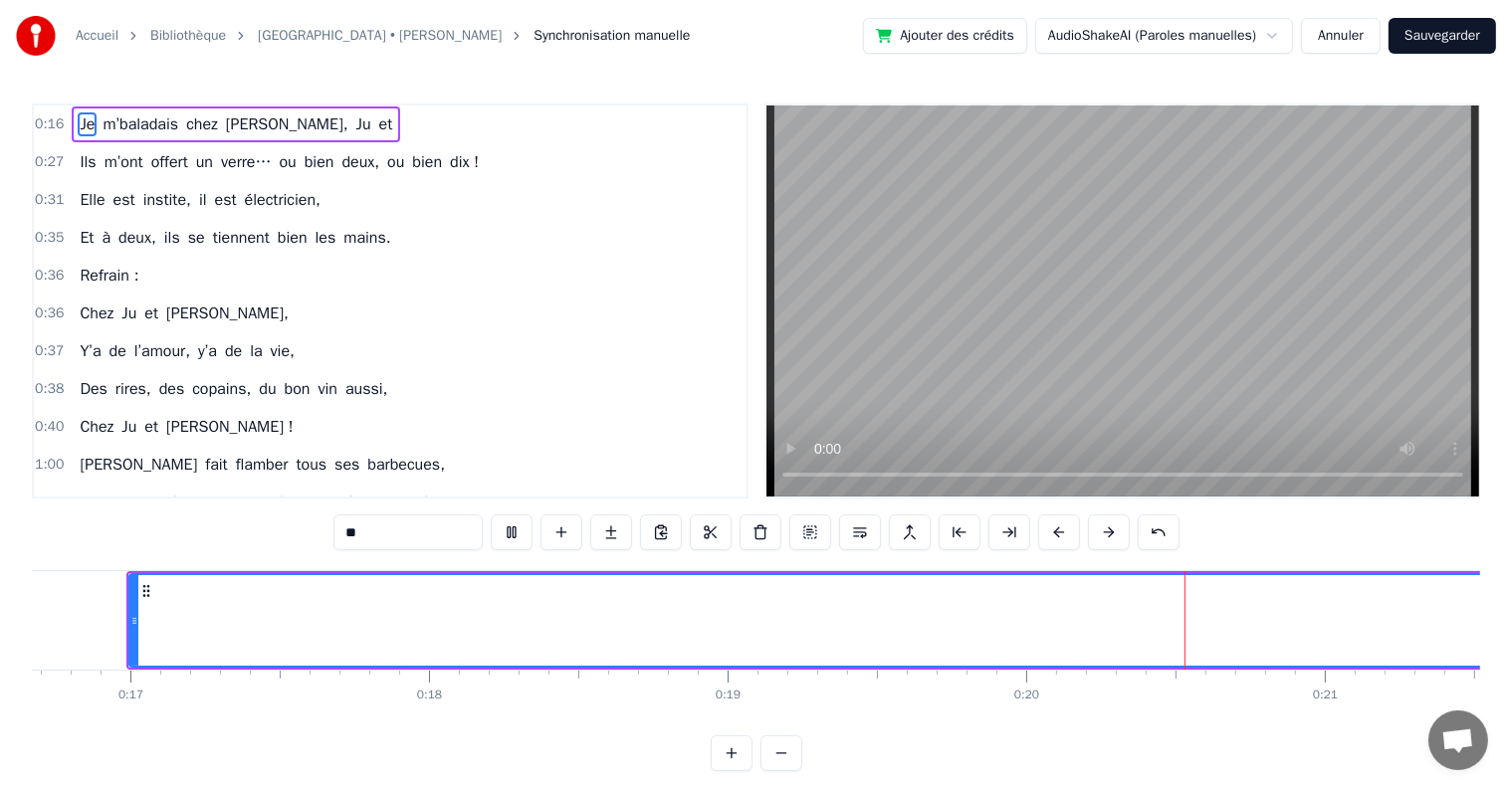 click at bounding box center [512, 532] 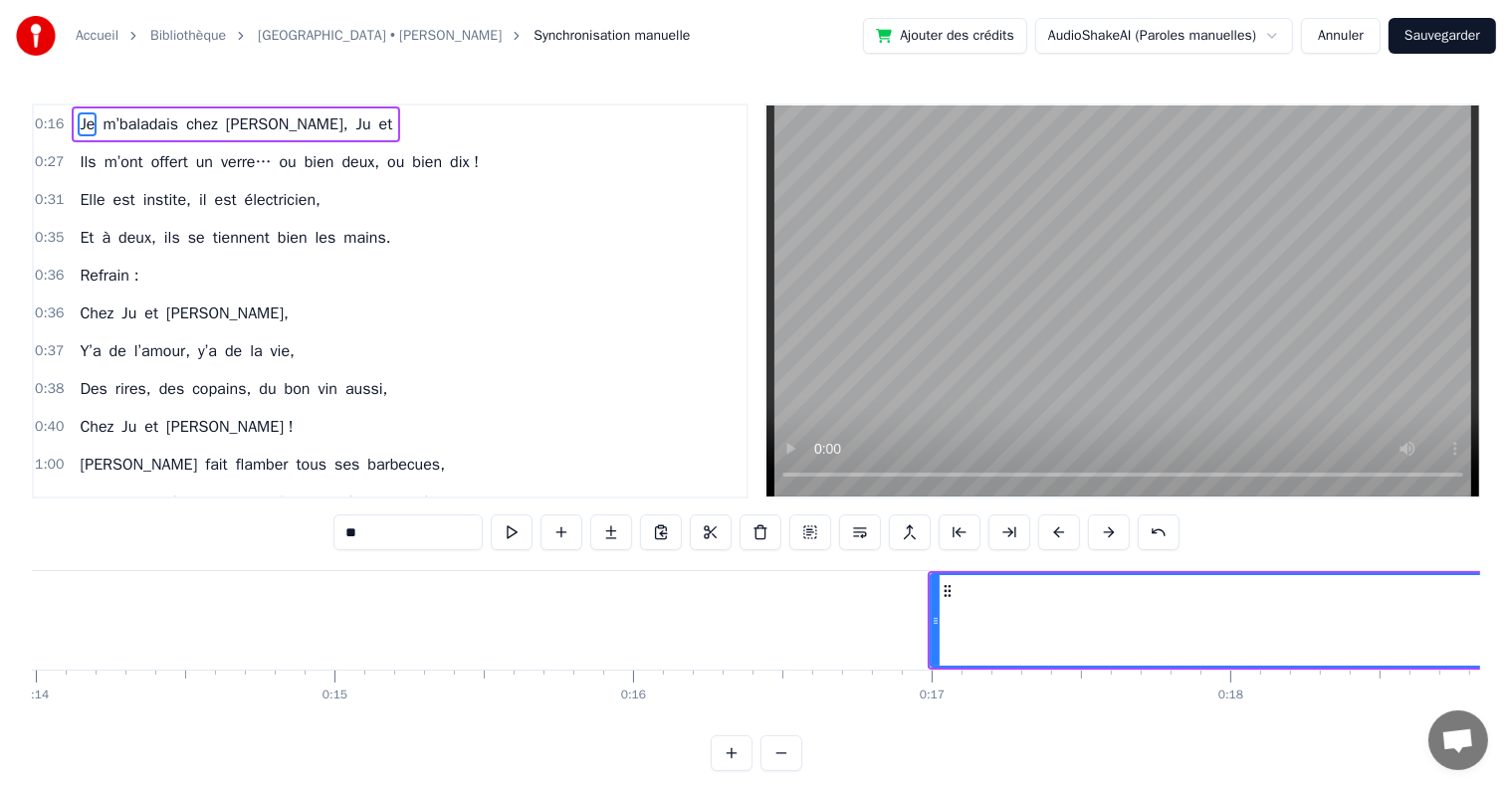 scroll, scrollTop: 0, scrollLeft: 4149, axis: horizontal 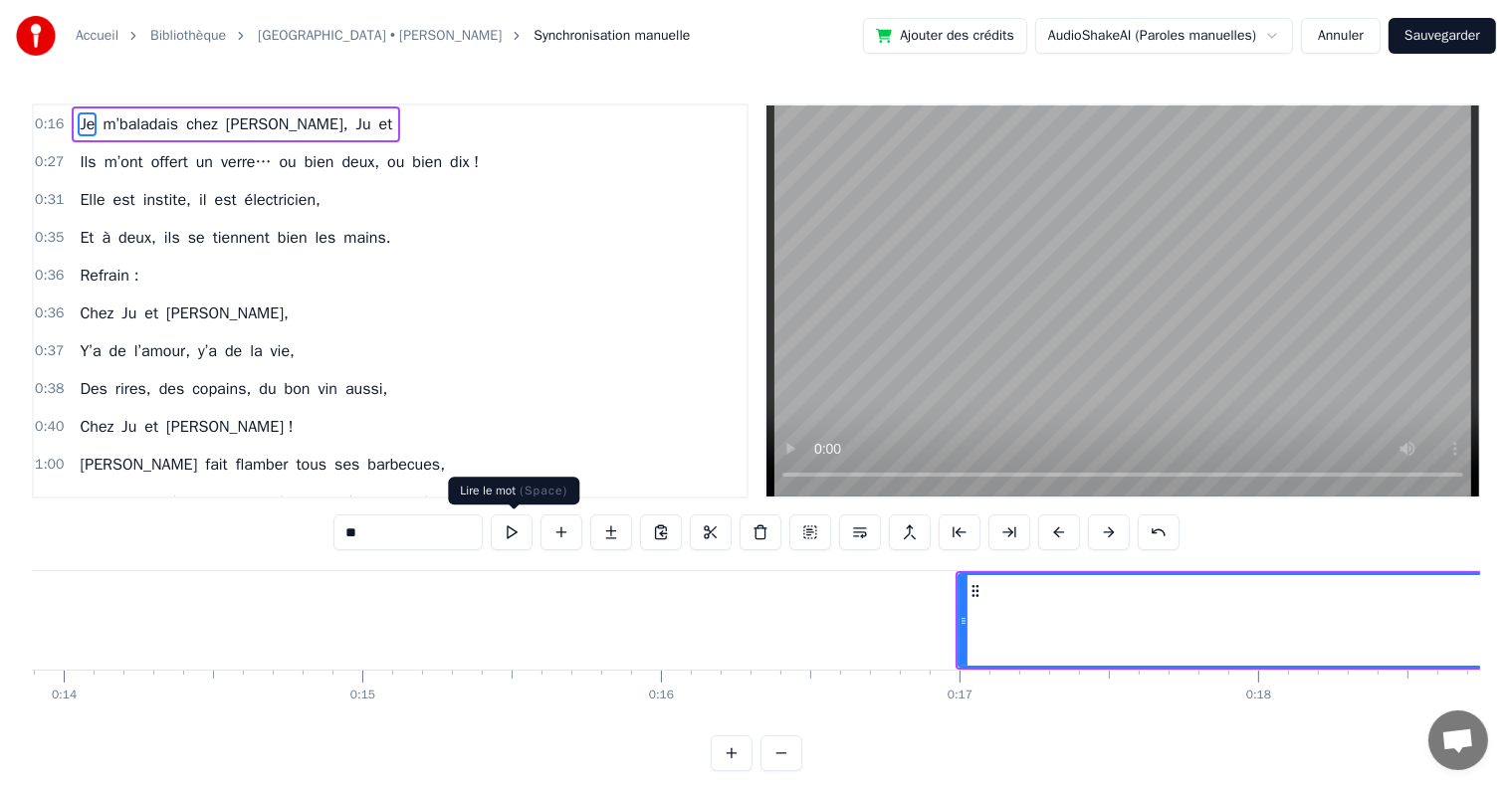click at bounding box center [512, 532] 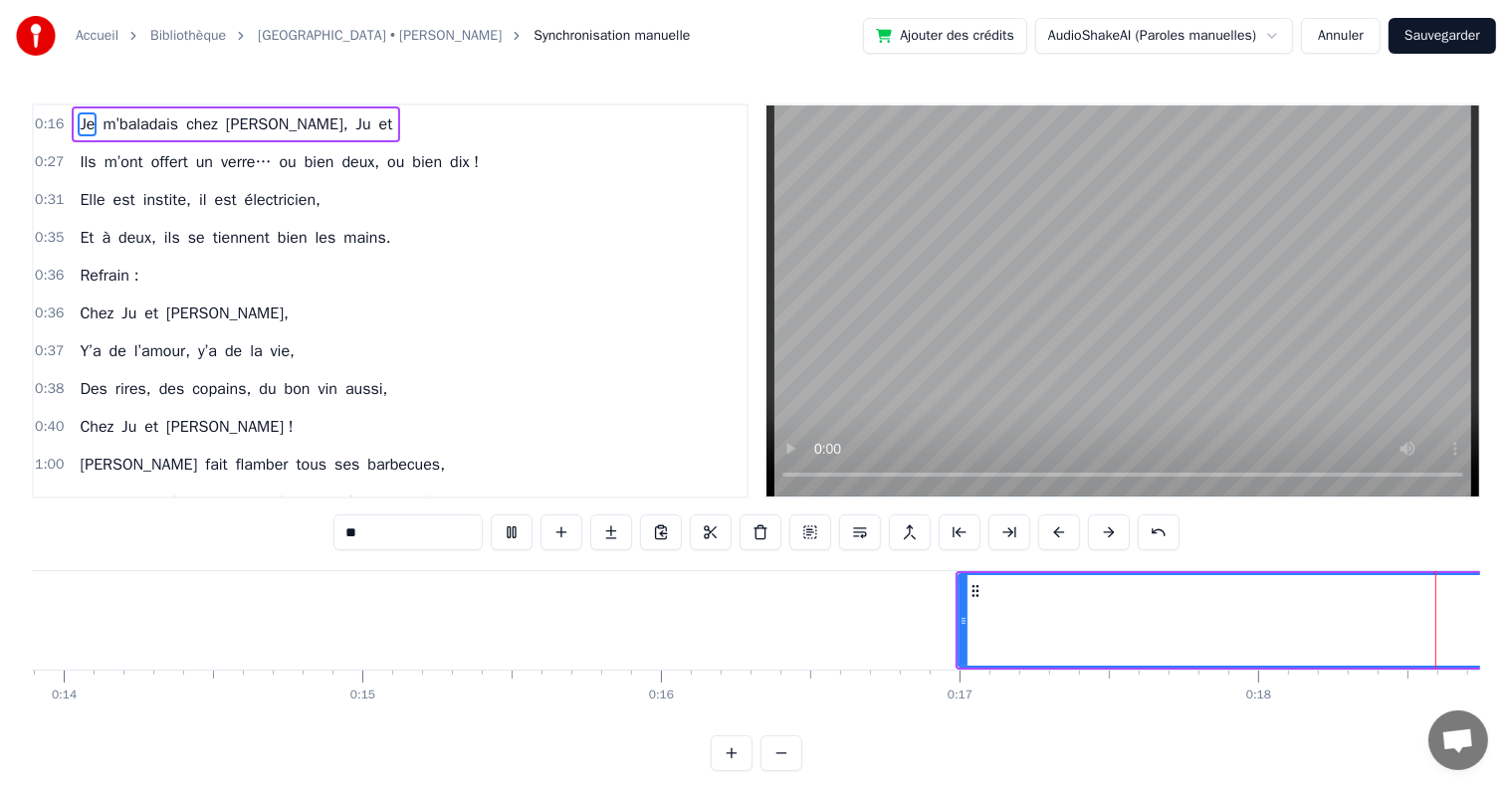 click at bounding box center [512, 532] 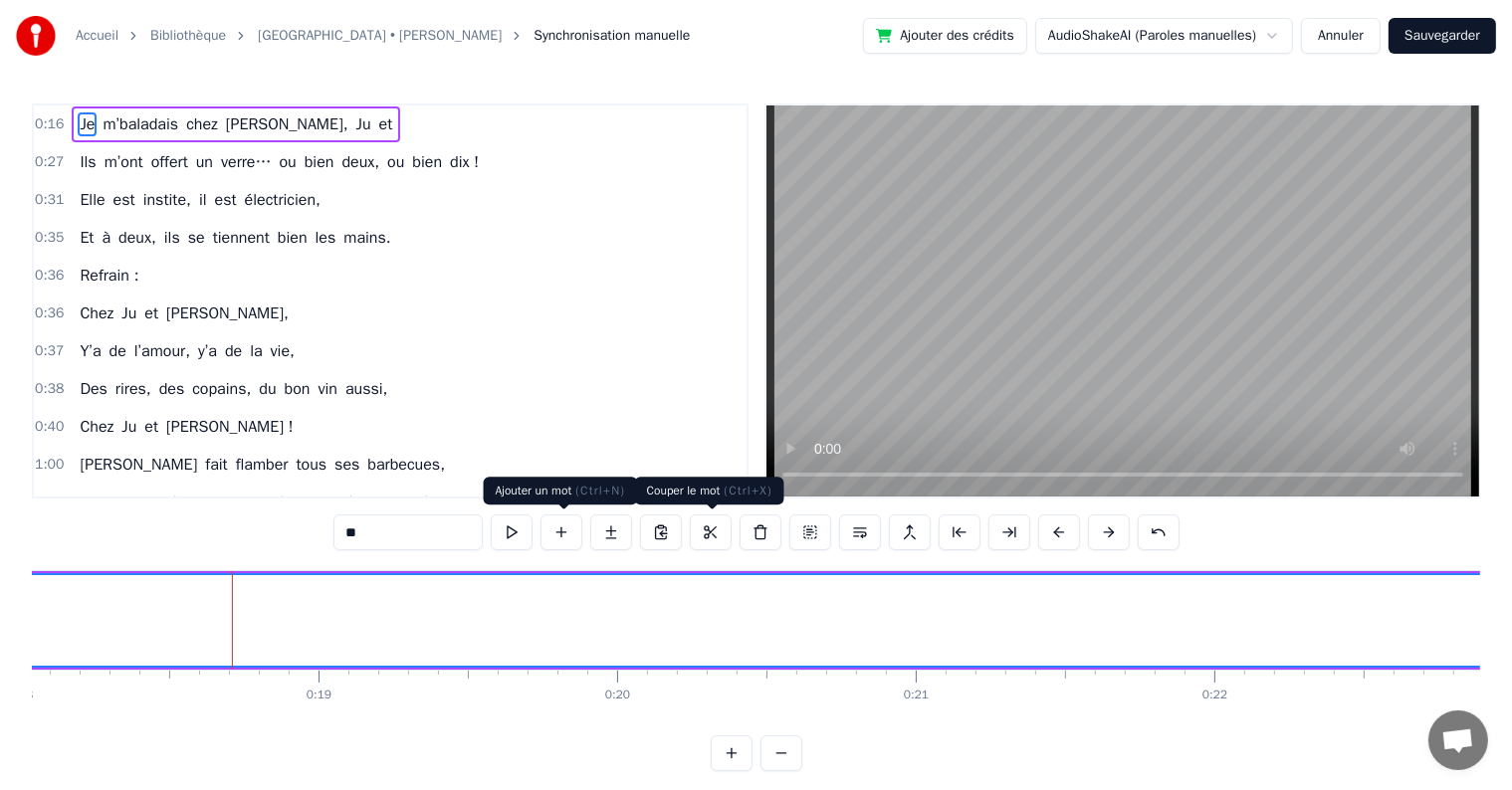 scroll, scrollTop: 0, scrollLeft: 5487, axis: horizontal 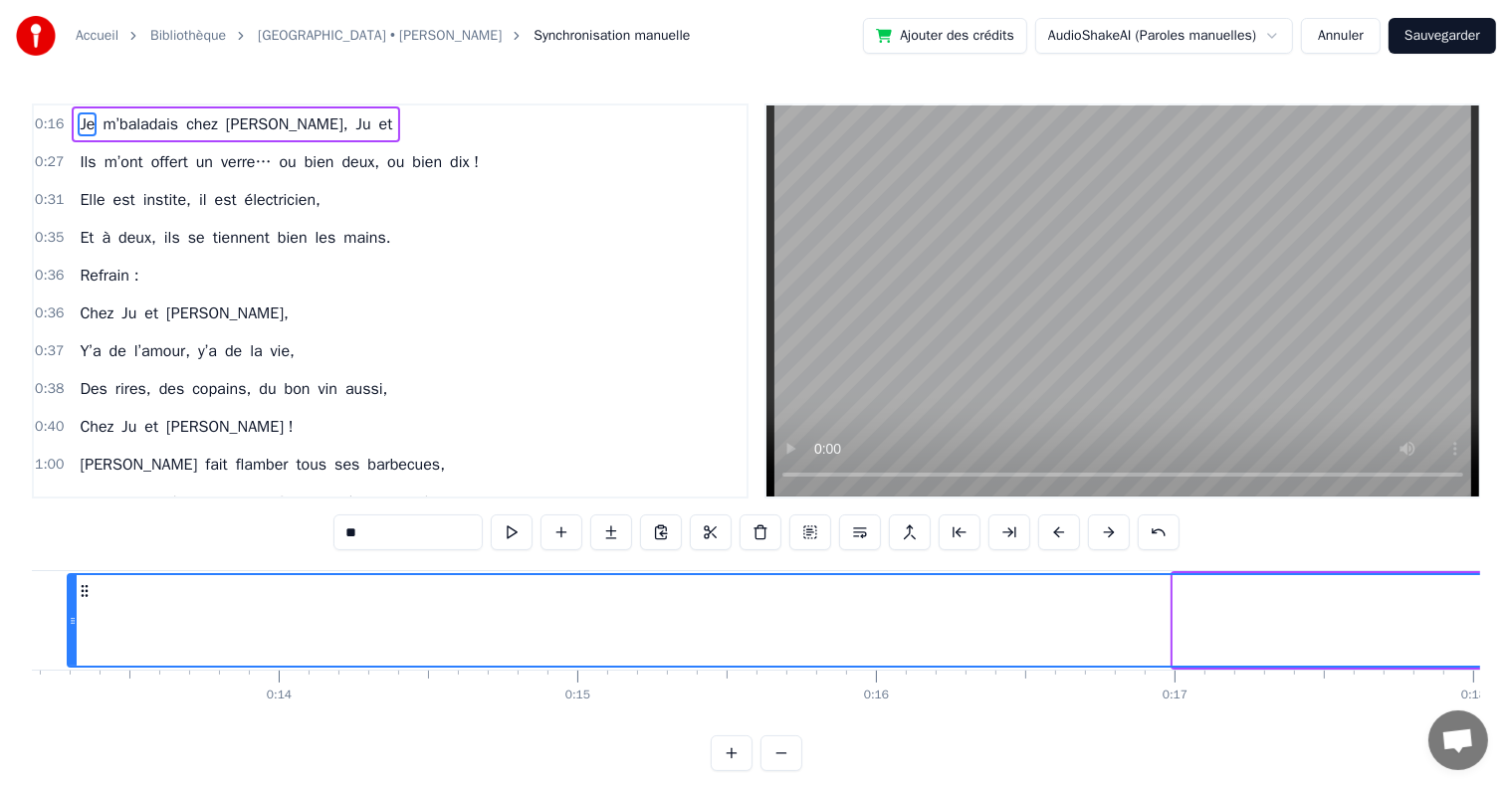 drag, startPoint x: 1177, startPoint y: 614, endPoint x: 71, endPoint y: 617, distance: 1106.004 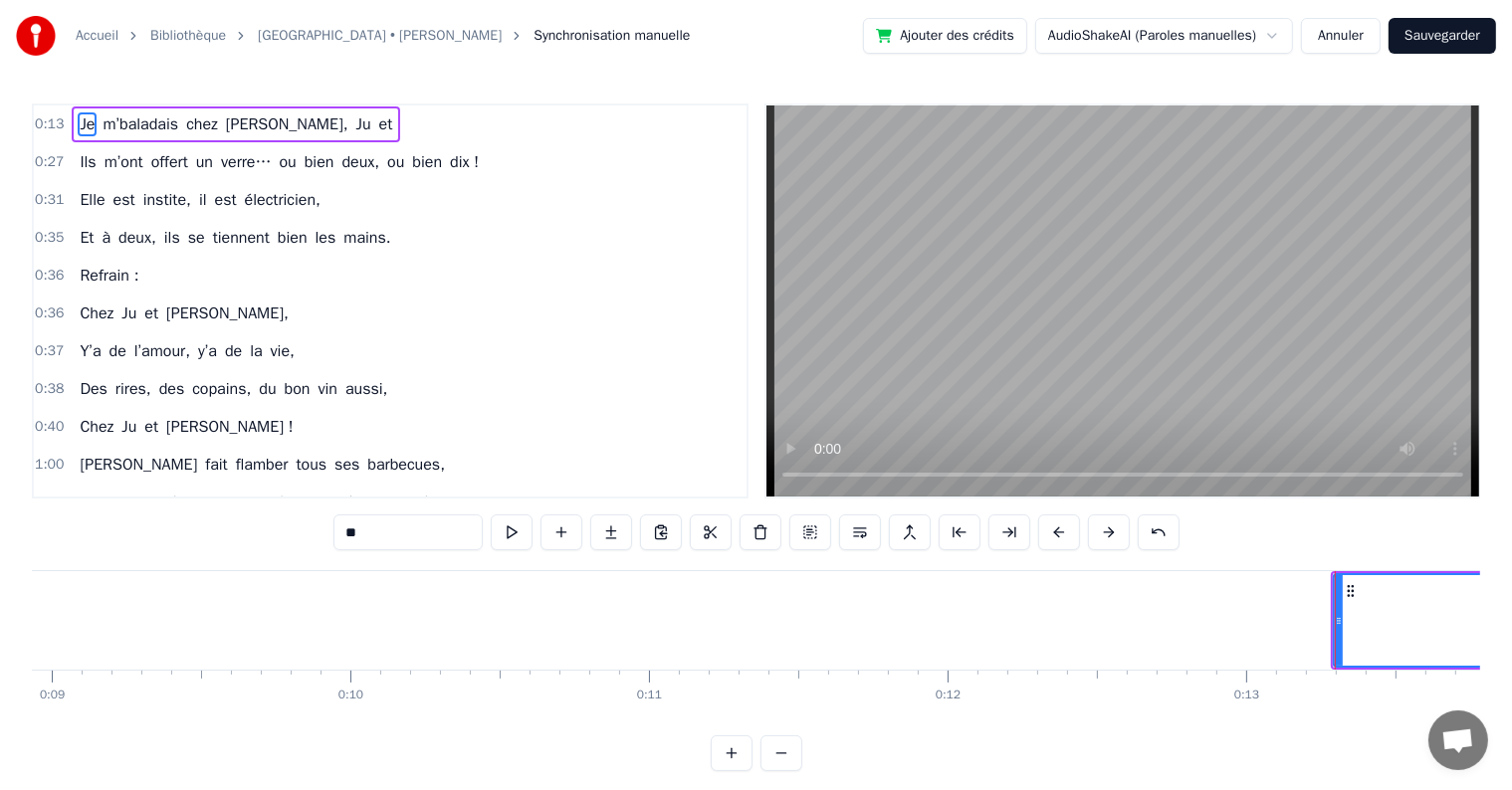 scroll, scrollTop: 0, scrollLeft: 2720, axis: horizontal 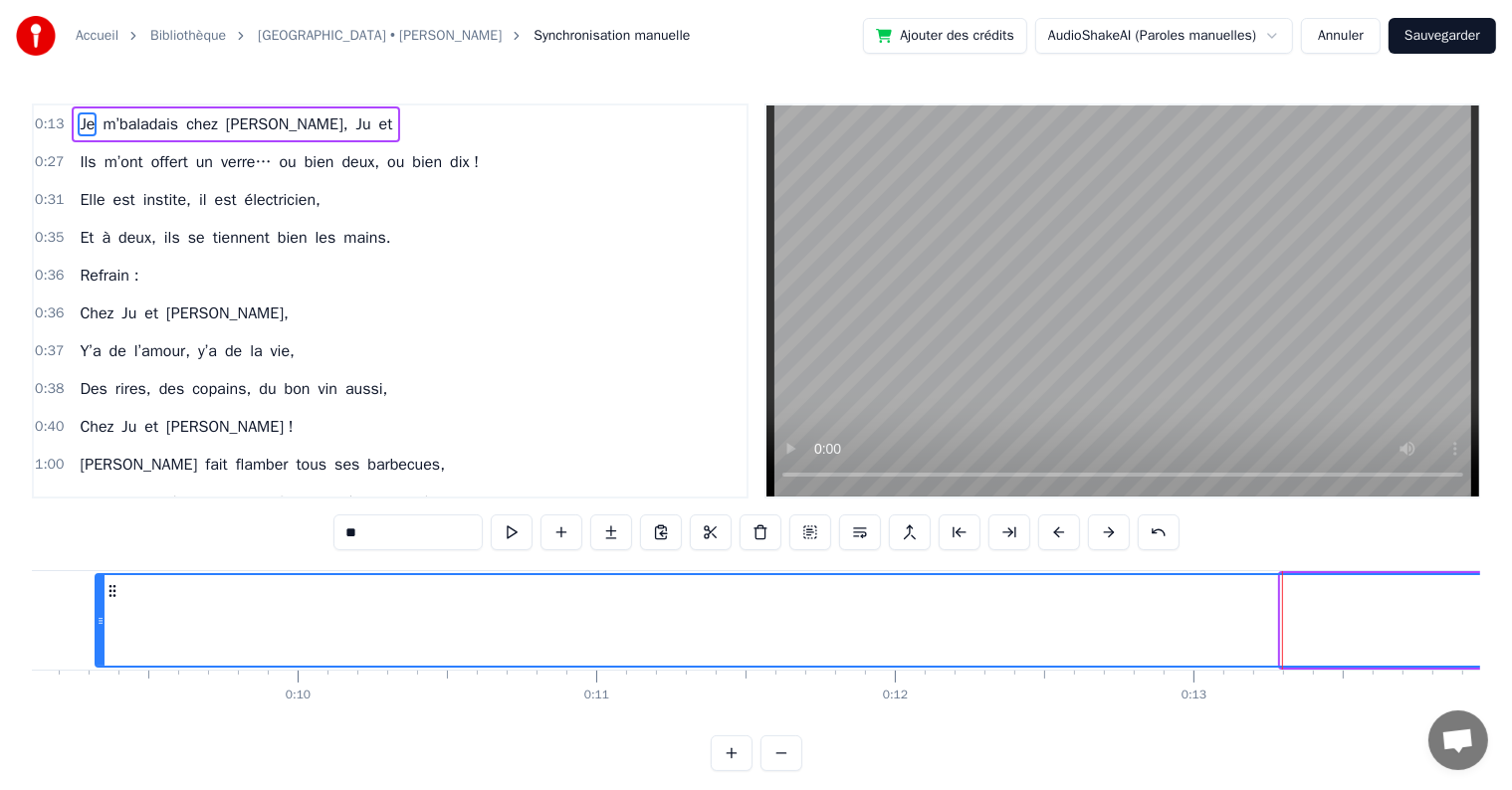 drag, startPoint x: 1286, startPoint y: 611, endPoint x: 97, endPoint y: 631, distance: 1189.1682 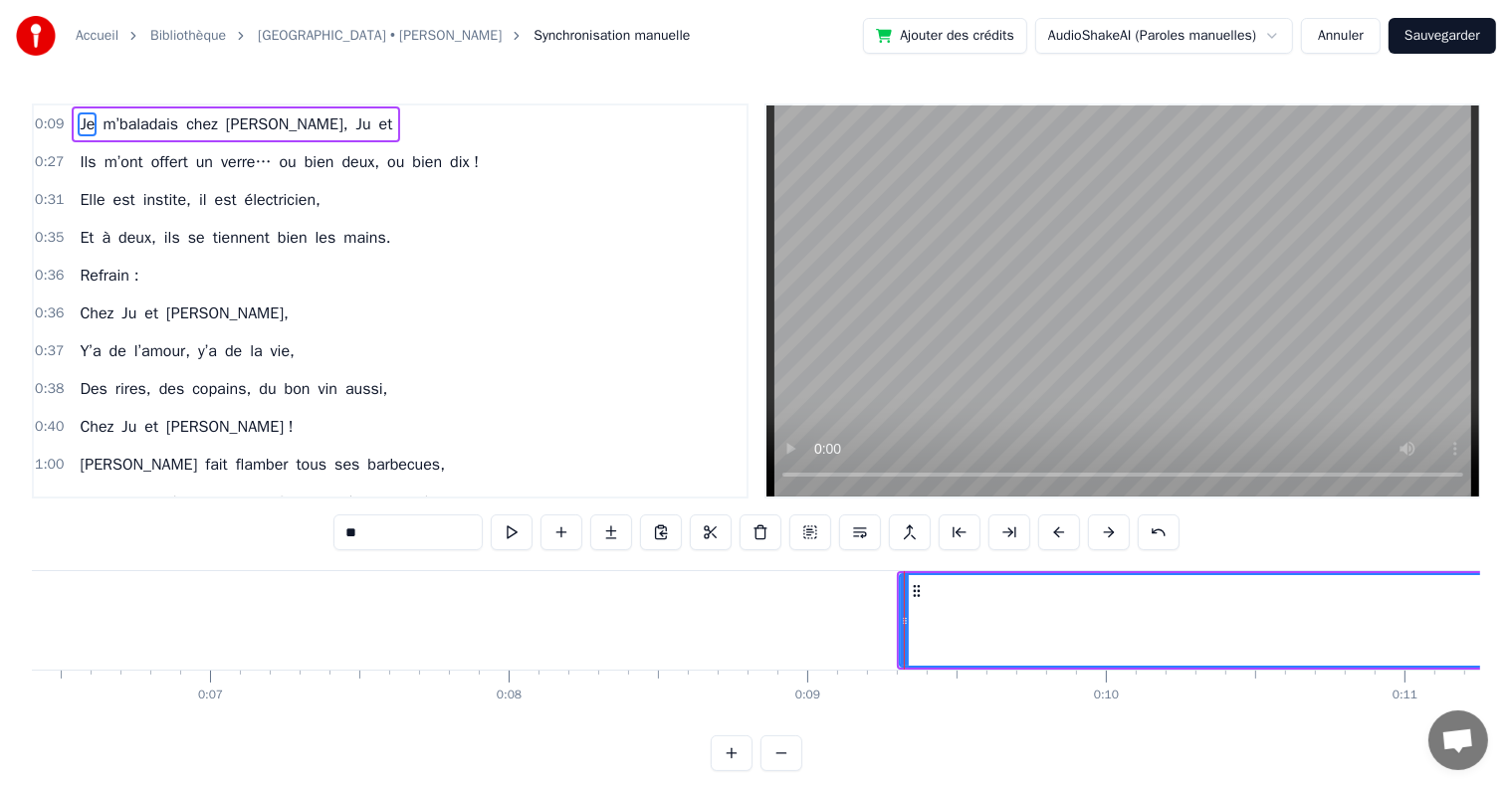 scroll, scrollTop: 0, scrollLeft: 1859, axis: horizontal 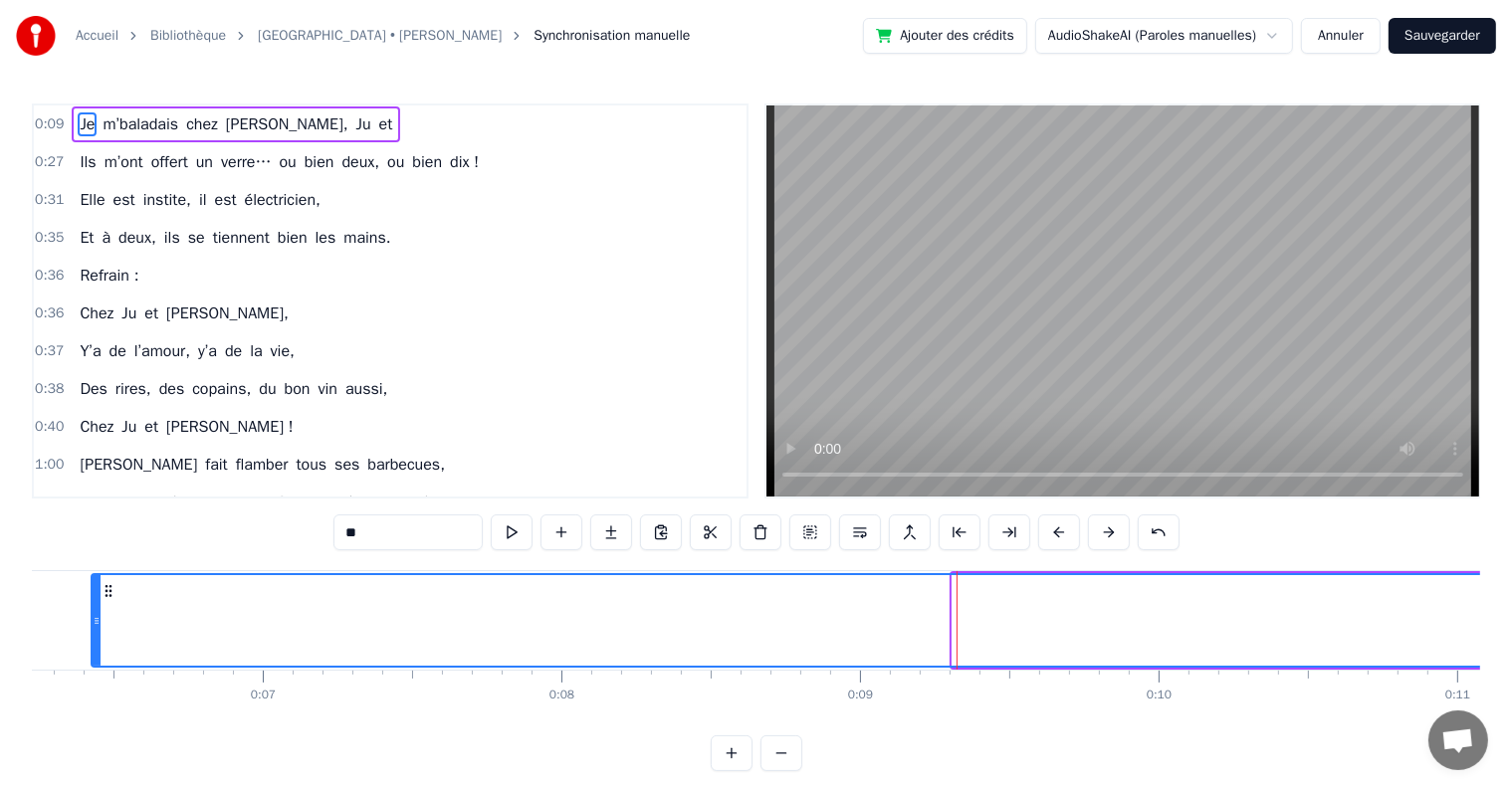 drag, startPoint x: 960, startPoint y: 615, endPoint x: 96, endPoint y: 595, distance: 864.2315 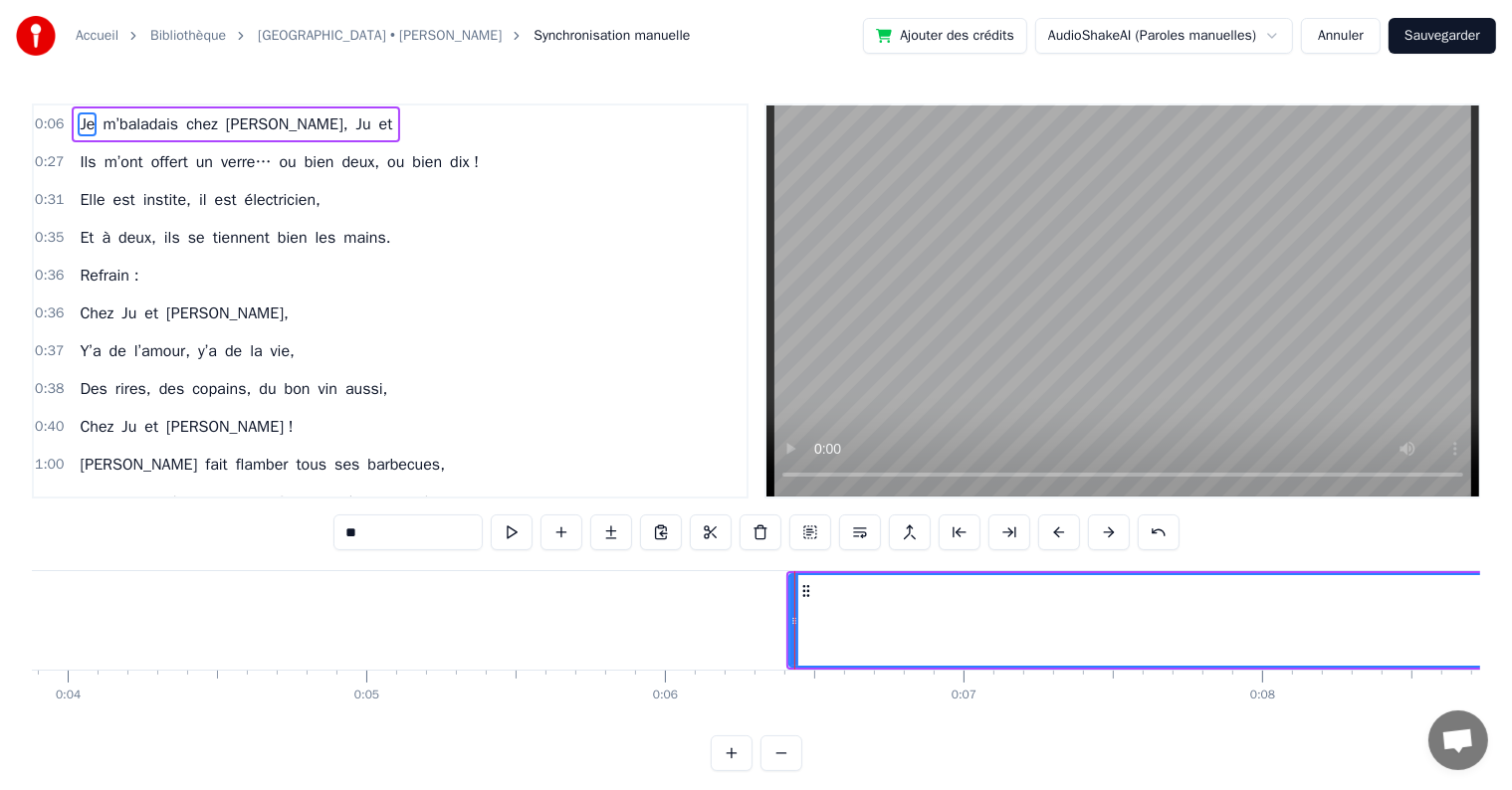 scroll, scrollTop: 0, scrollLeft: 808, axis: horizontal 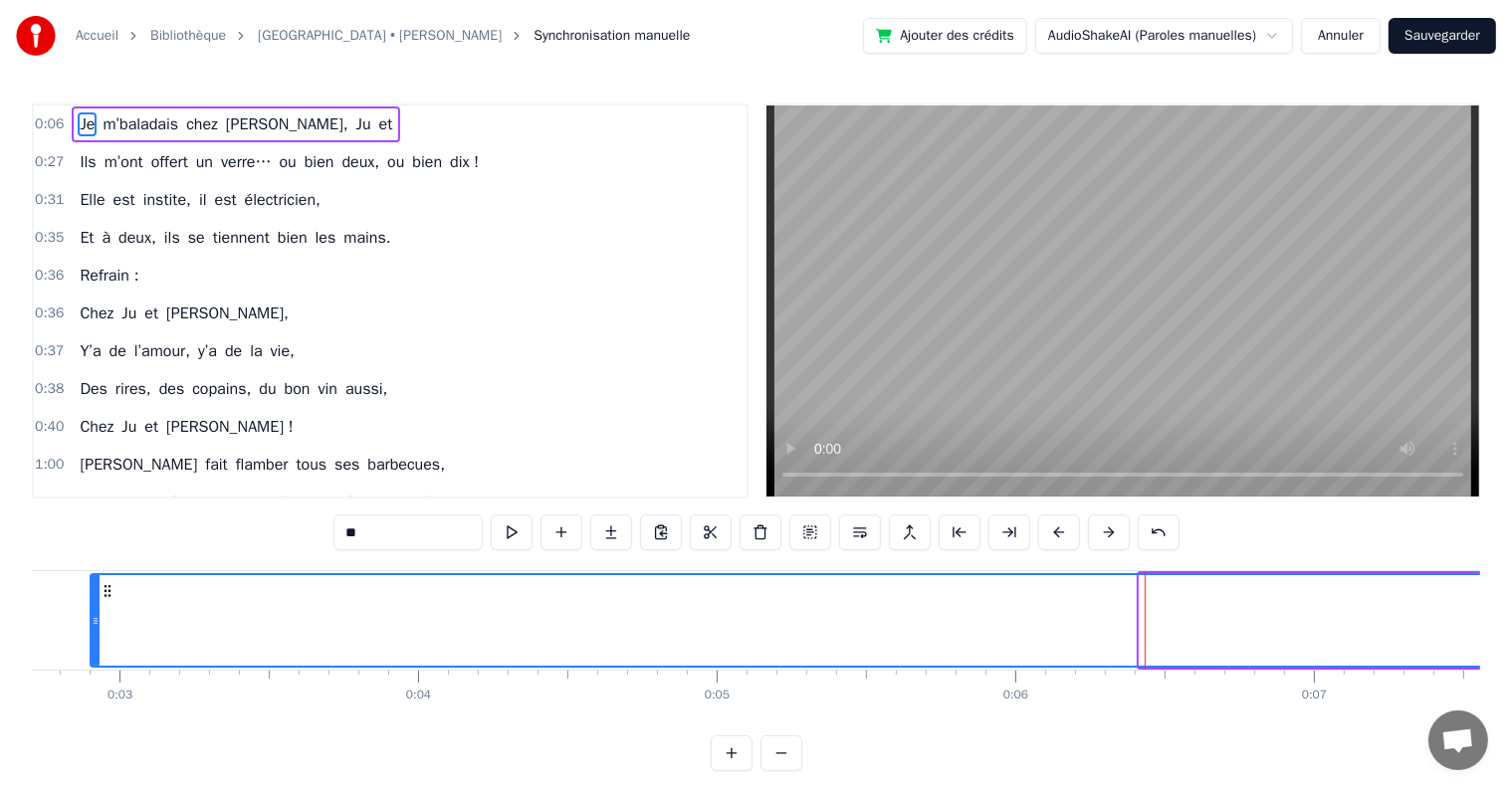 drag, startPoint x: 1147, startPoint y: 613, endPoint x: 98, endPoint y: 683, distance: 1051.333 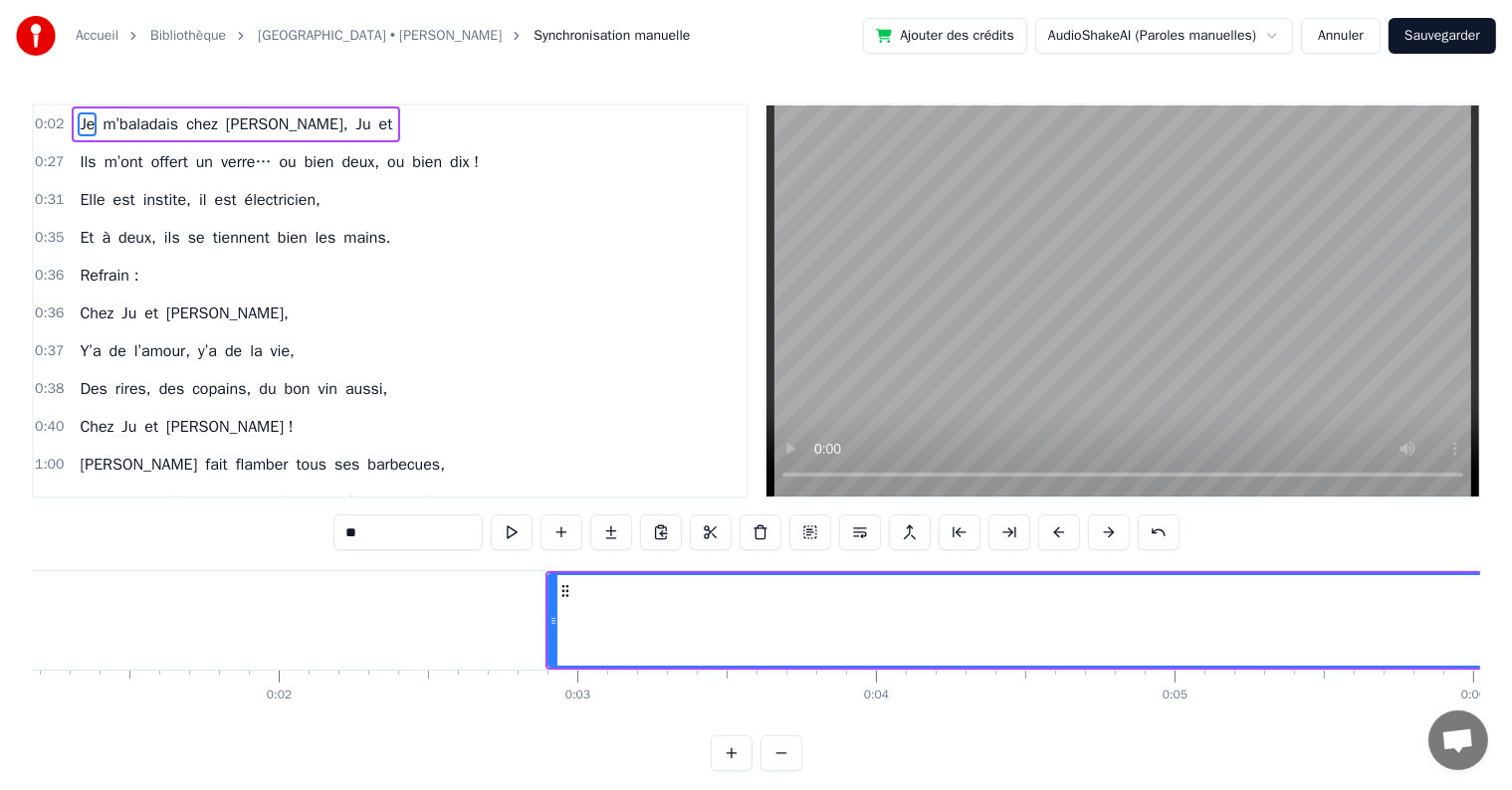 scroll, scrollTop: 0, scrollLeft: 0, axis: both 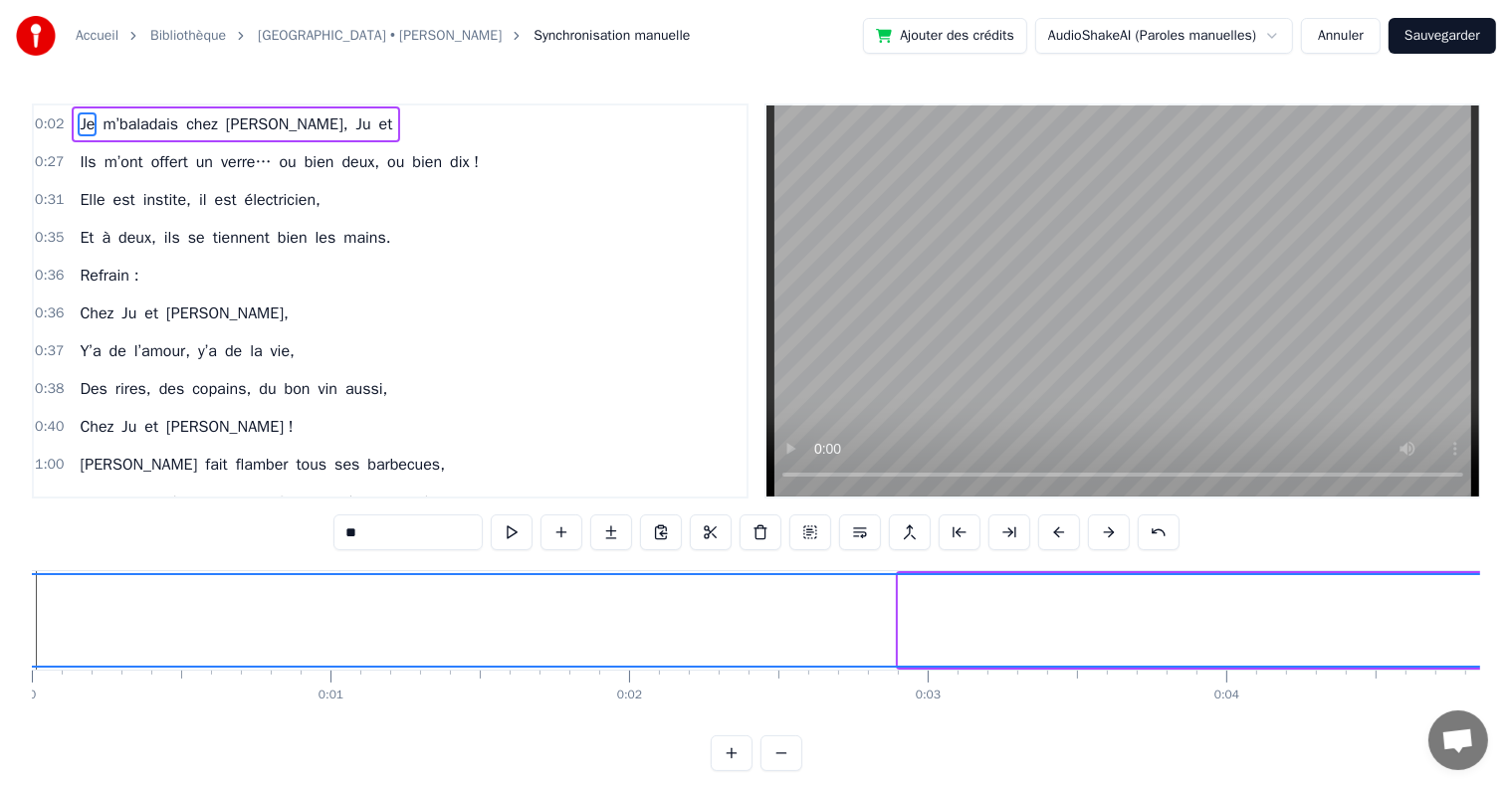 drag, startPoint x: 904, startPoint y: 617, endPoint x: 0, endPoint y: 633, distance: 904.1416 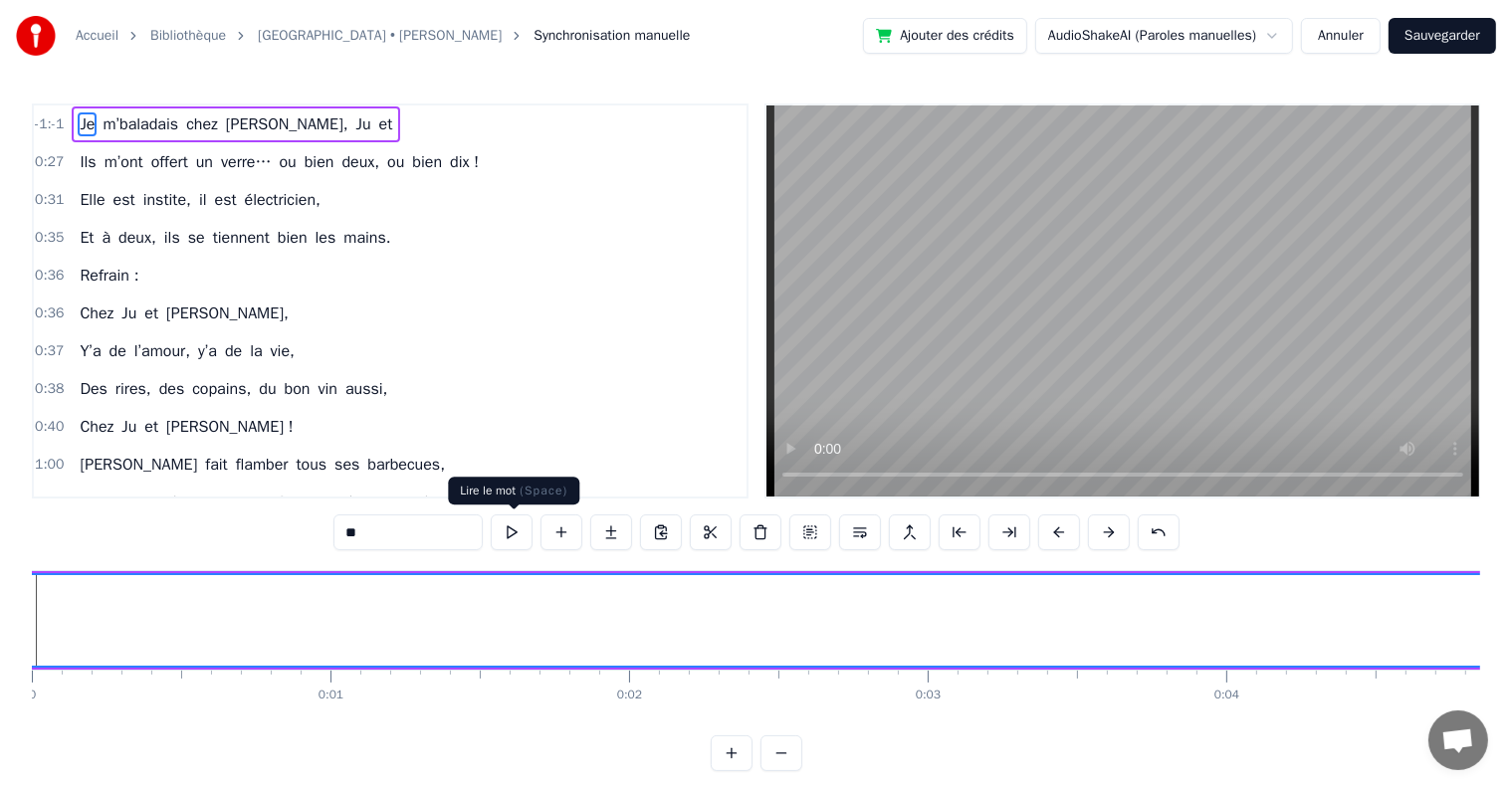 click at bounding box center (512, 532) 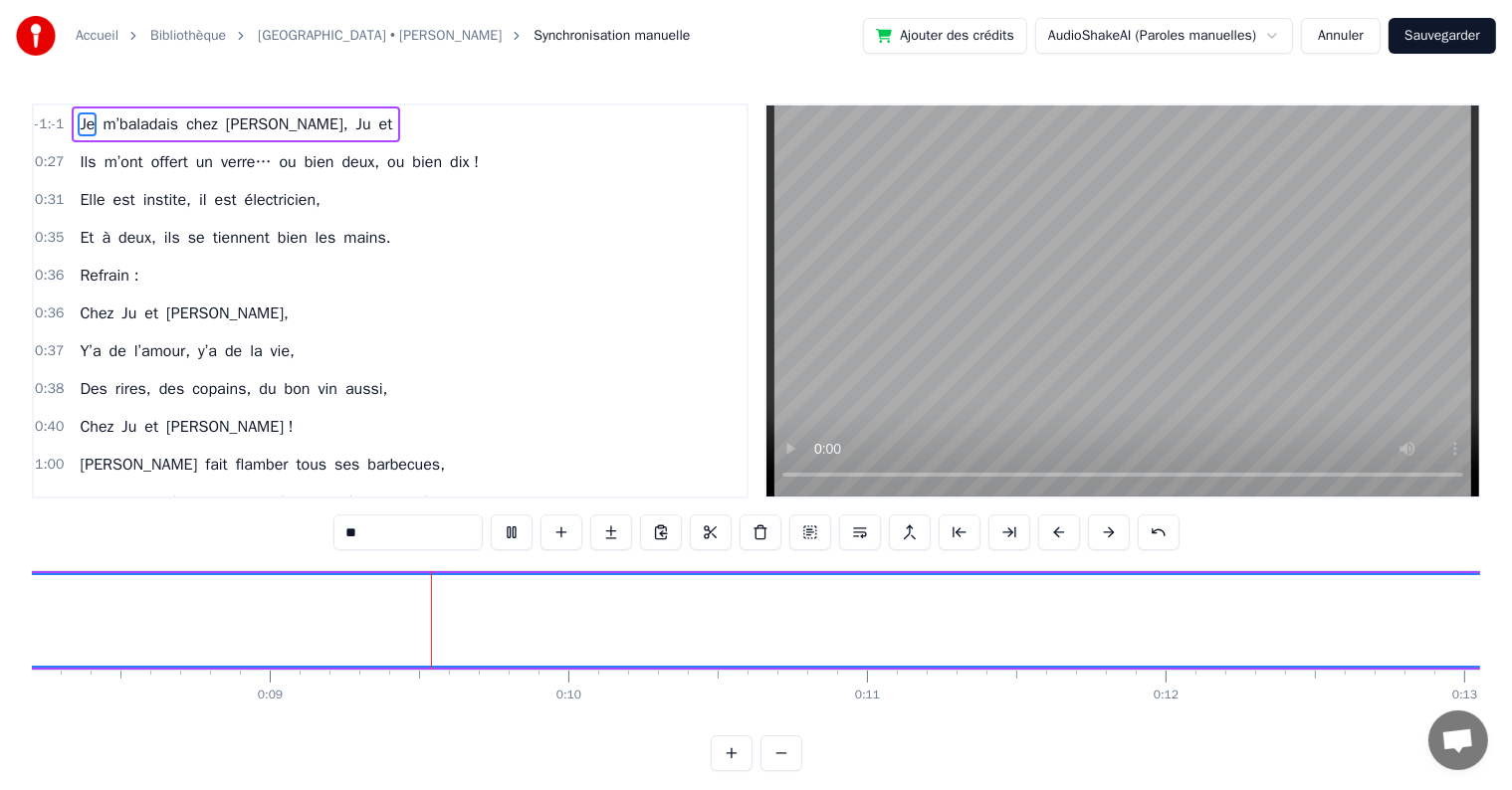 scroll, scrollTop: 0, scrollLeft: 2587, axis: horizontal 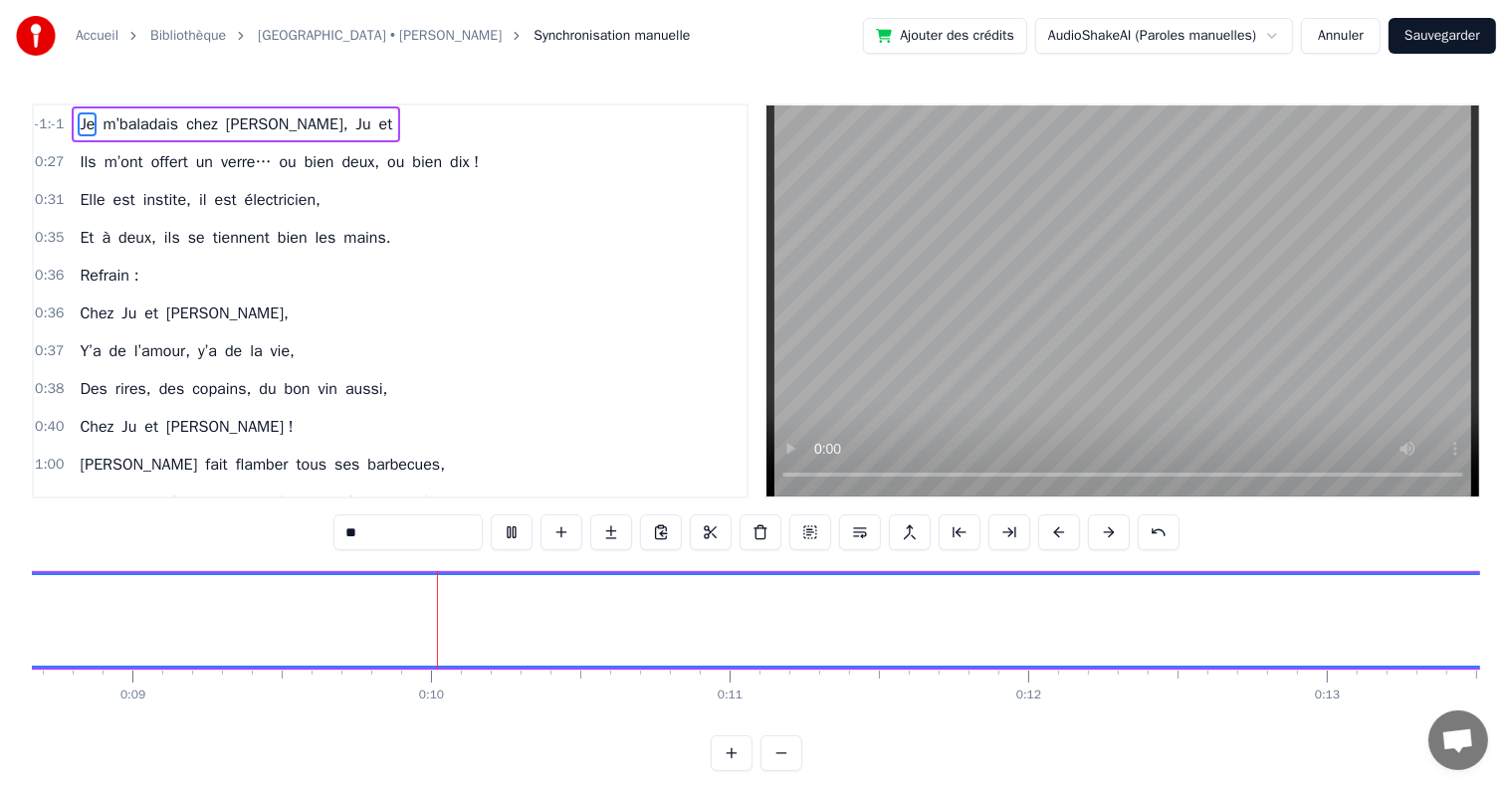 click at bounding box center [512, 532] 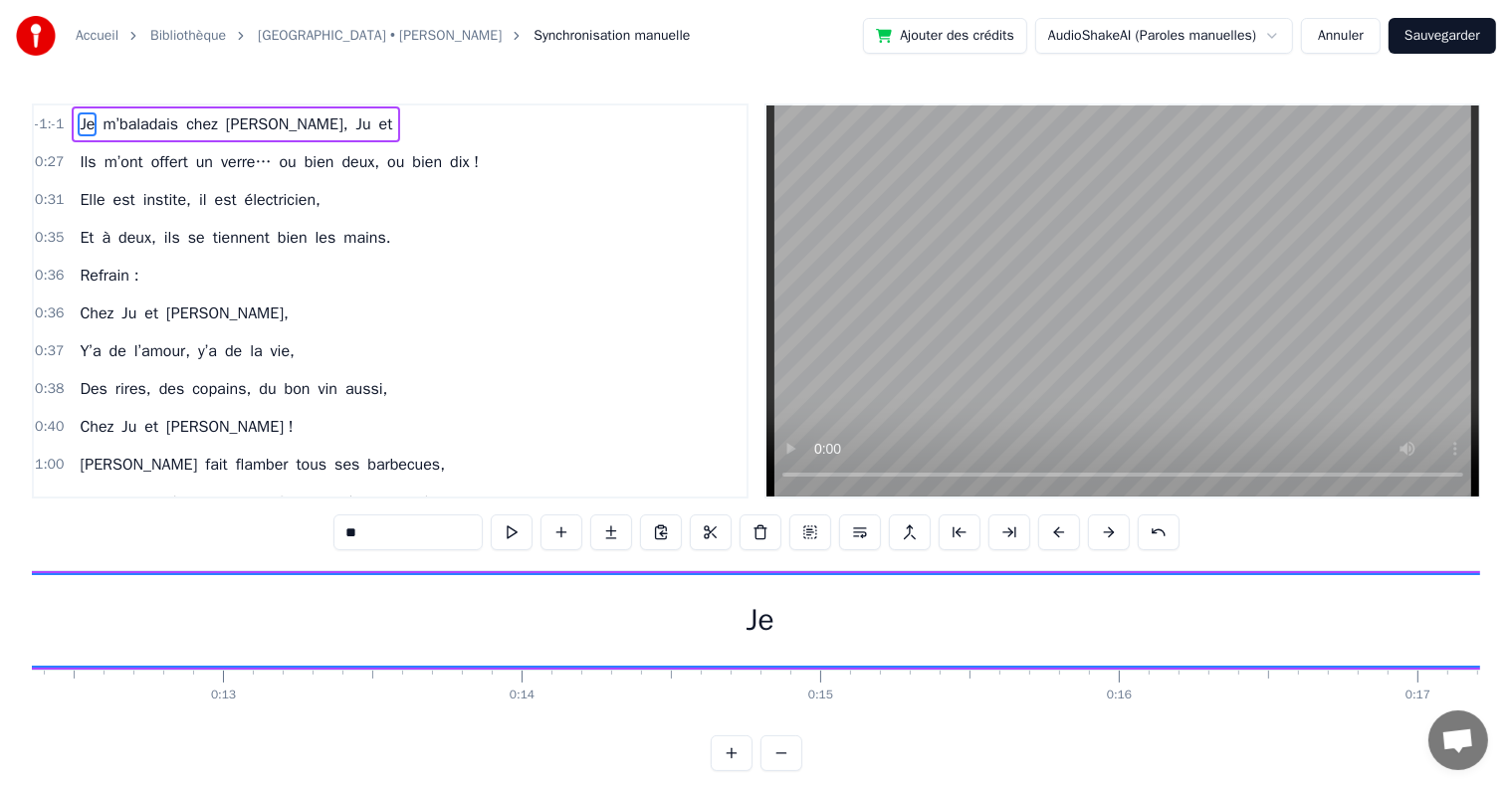 scroll, scrollTop: 0, scrollLeft: 3718, axis: horizontal 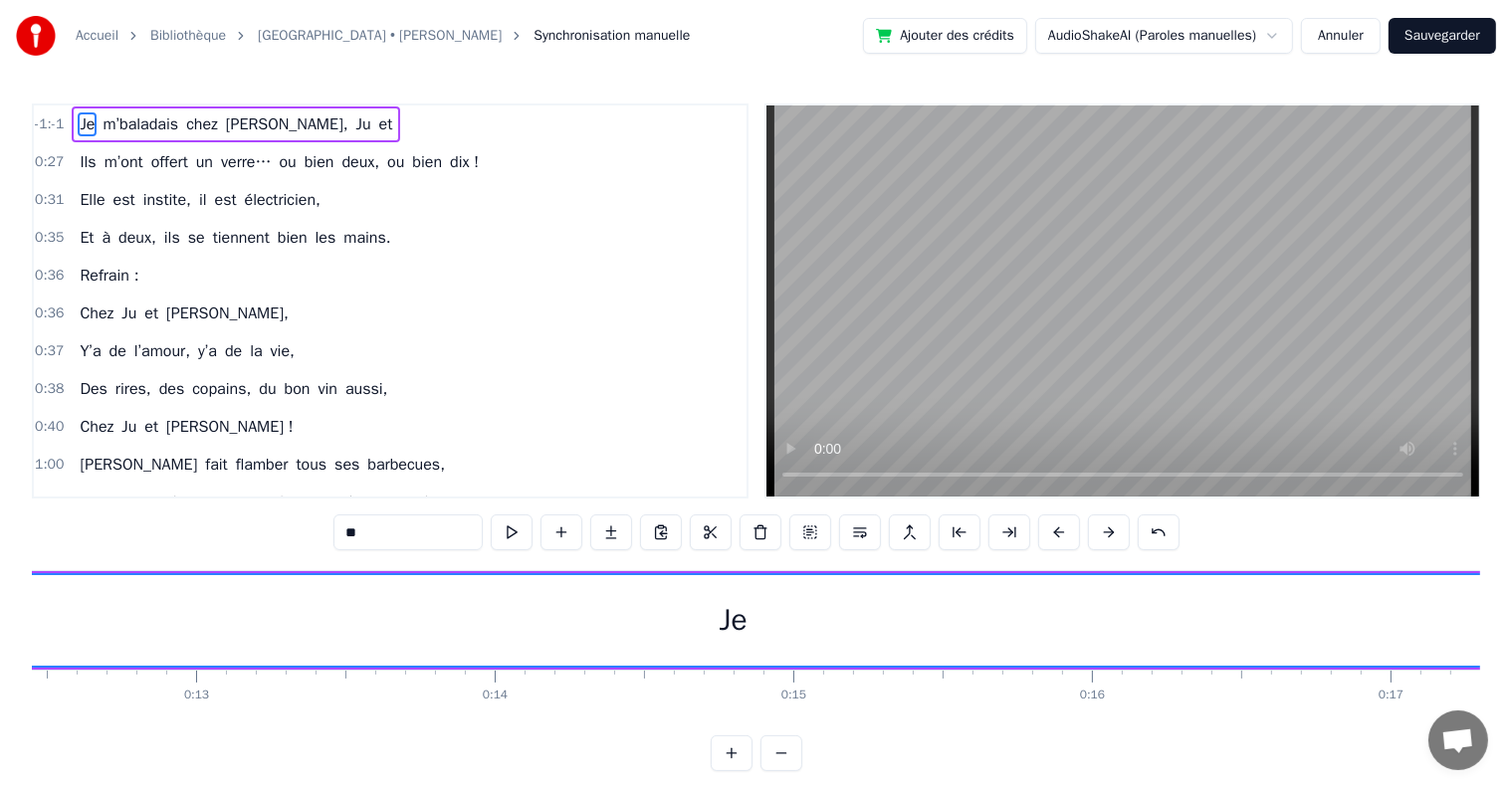 click on "Je" at bounding box center (734, 620) 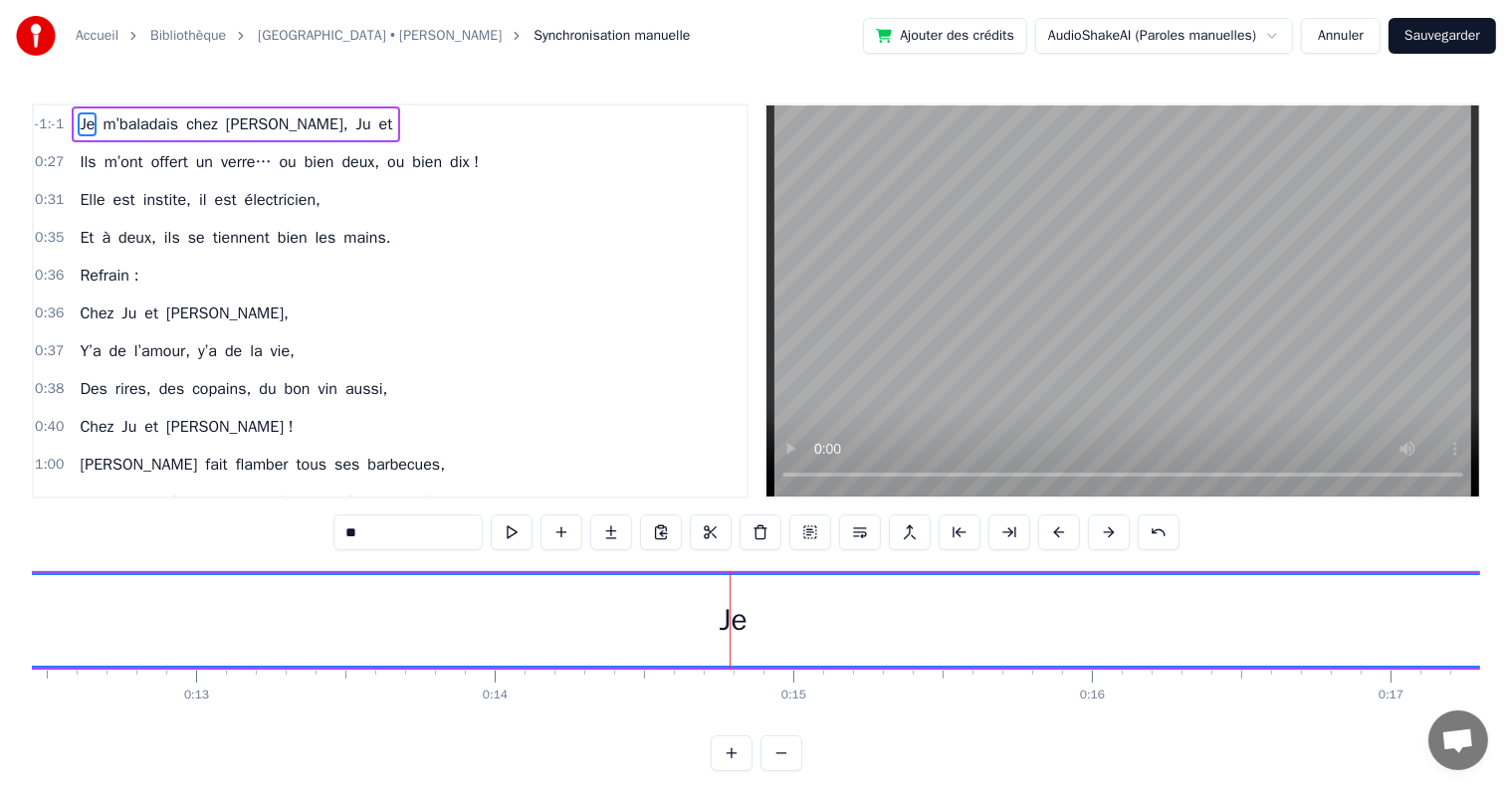 click on "Je" at bounding box center [733, 620] 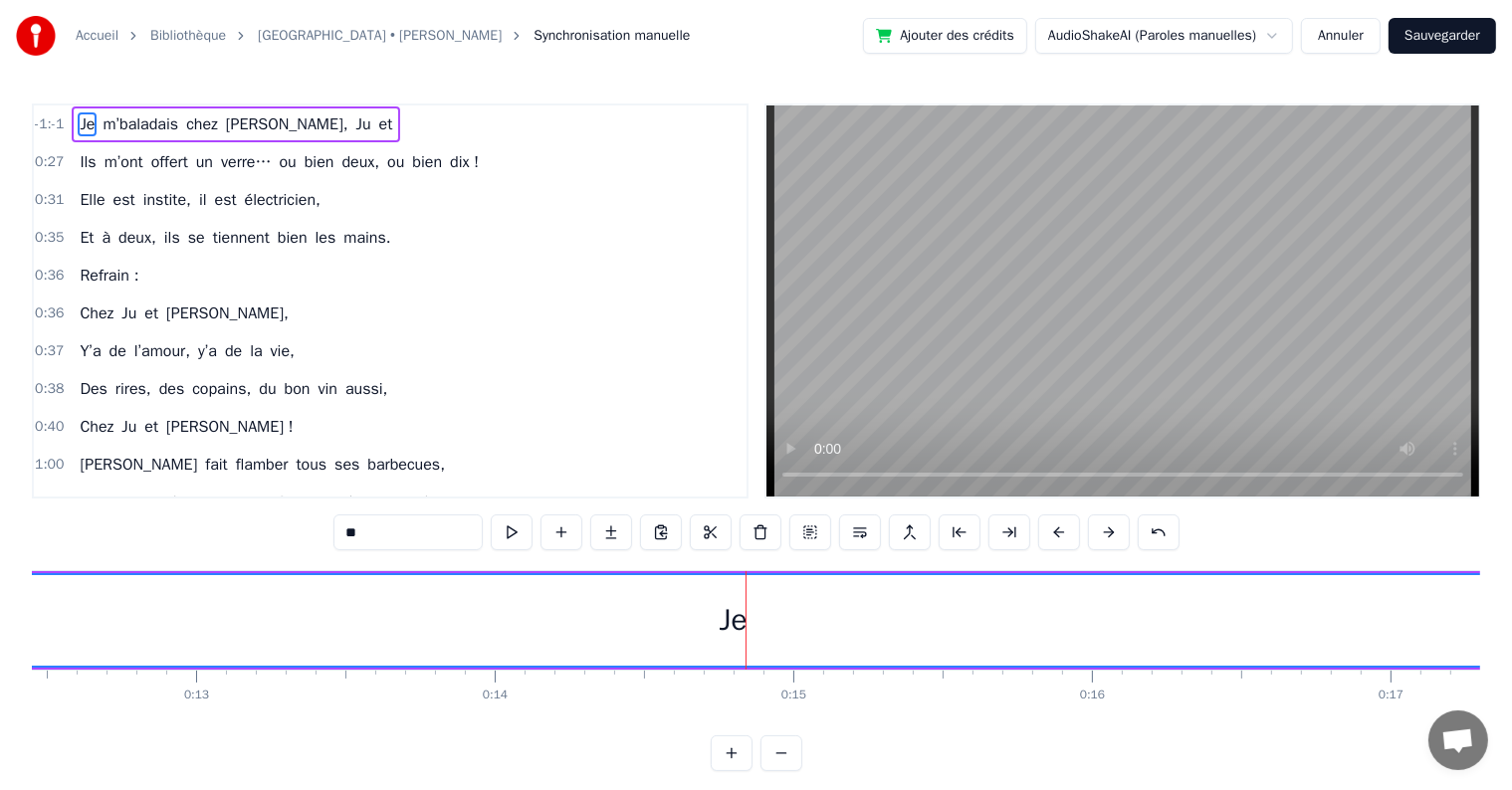 click on "Je" at bounding box center (733, 620) 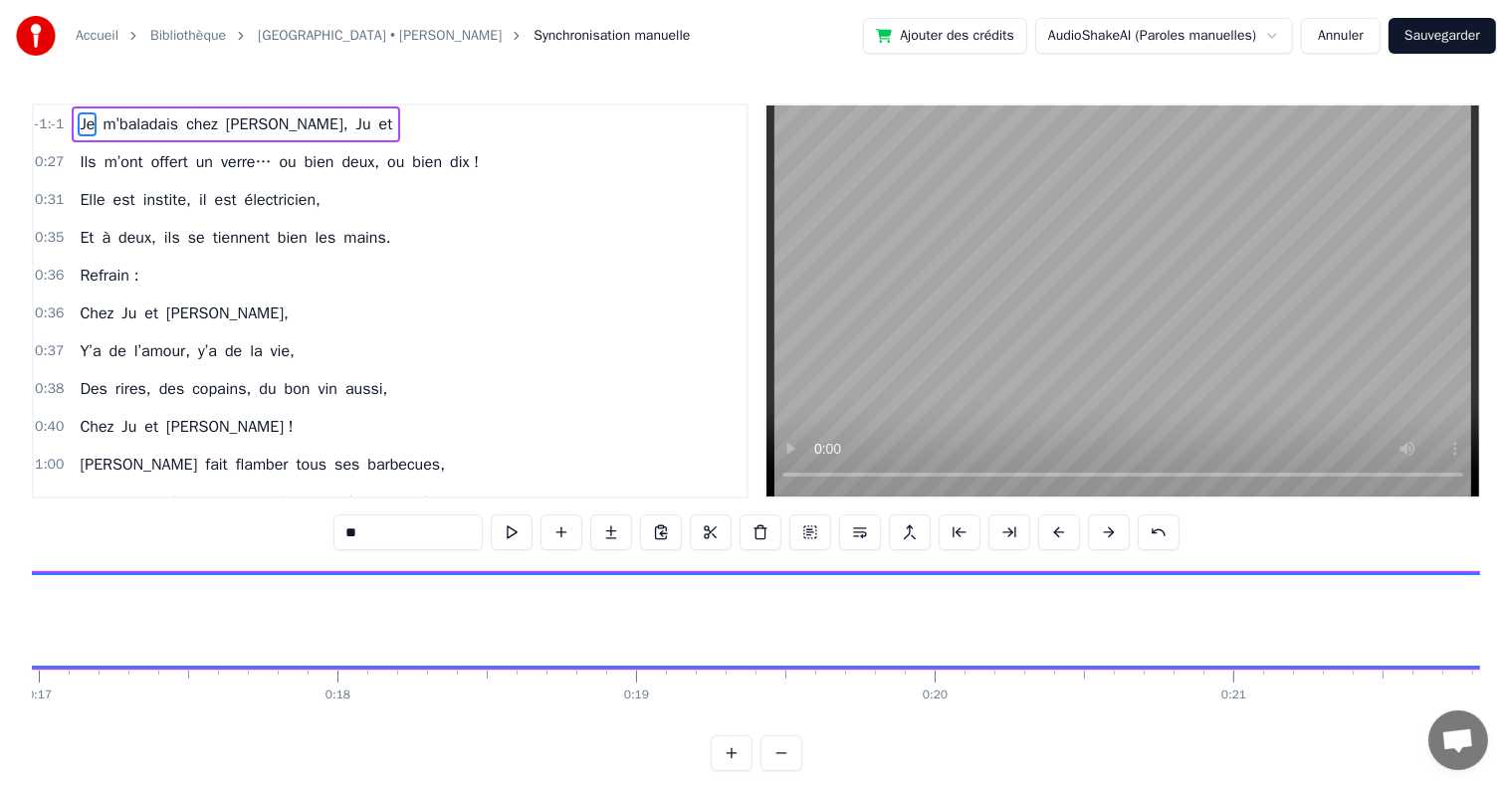 scroll, scrollTop: 0, scrollLeft: 6337, axis: horizontal 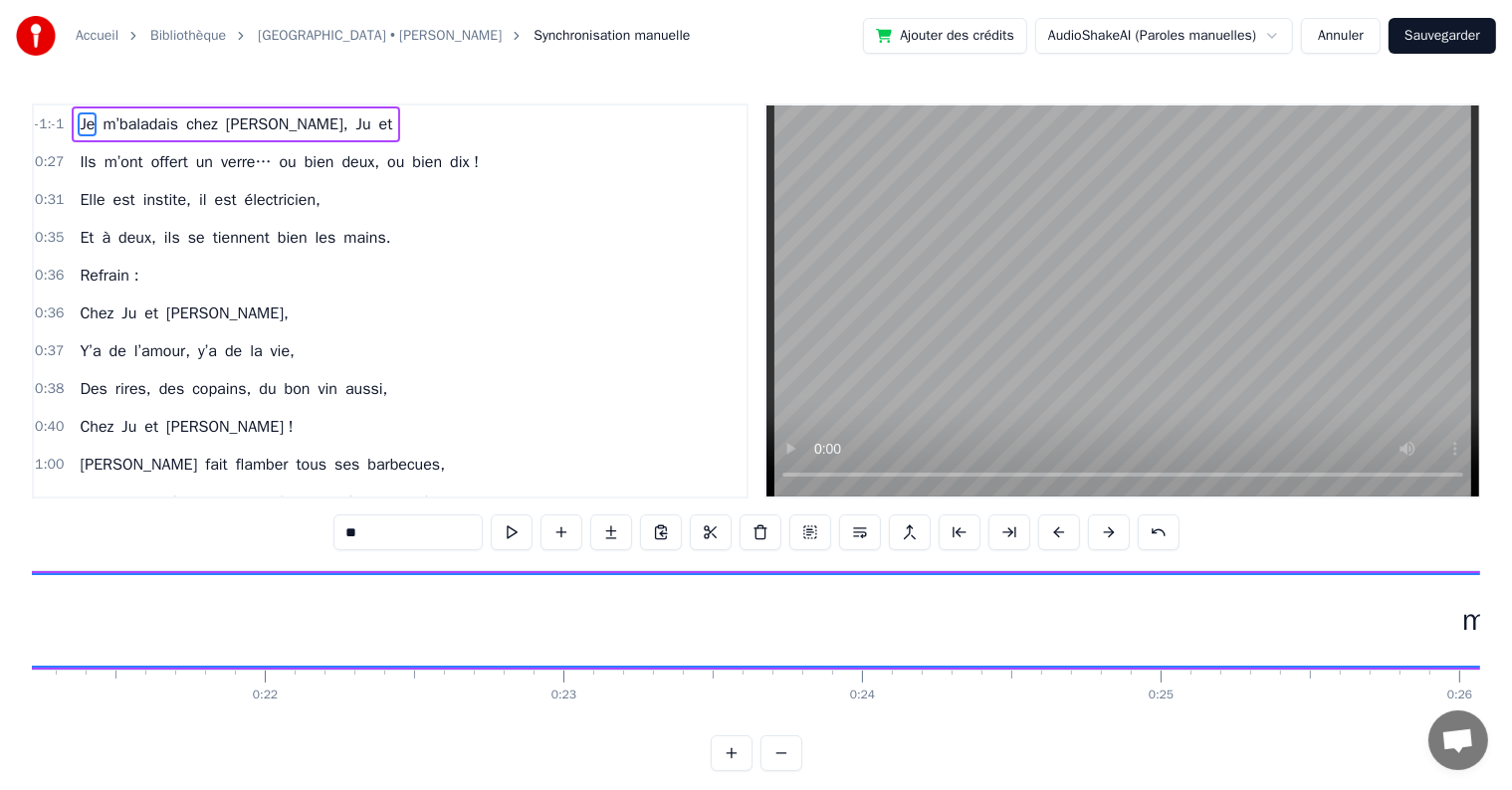 click on "Accueil [GEOGRAPHIC_DATA] • [PERSON_NAME] Synchronisation manuelle Ajouter des crédits AudioShakeAI (Paroles manuelles) Annuler Sauvegarder -1:-1 Je m’baladais chez [PERSON_NAME], Ju et 0:27 Ils m’ont offert un verre… ou bien deux, ou bien dix ! 0:31 Elle est instite, il est électricien, 0:35 Et à deux, ils se tiennent bien les mains. 0:36 Refrain : 0:36 Chez Ju et [PERSON_NAME], 0:37 Y’a de l’amour, y’a de la vie, 0:38 Des rires, des copains, du bon vin aussi, 0:40 Chez Ju et [PERSON_NAME] ! 1:00 [PERSON_NAME] fait flamber tous ses barbecues, 1:06 Avec trois stères de bois, faut pas être pressé du tout ! 1:10 [PERSON_NAME] range pendant qu’il plante un rosier, 1:12 Mais le soir, ils finissent enlacés. 1:13 Refrain : 1:13 [PERSON_NAME] et [PERSON_NAME], 1:14 Y’a Romane, y’a Gabin aussi, 1:15 Deux enfants qu’ils ont fait avec harmonie, 1:53 Chez Ju et [PERSON_NAME] ! 1:54 Ils voyagent souvent avec leurs valises, 1:58 Et leur maison, c’est leur grande entreprise. 2:02 Ils l’ont rénovée du sol au plafond, 2:03 0" at bounding box center [756, 385] 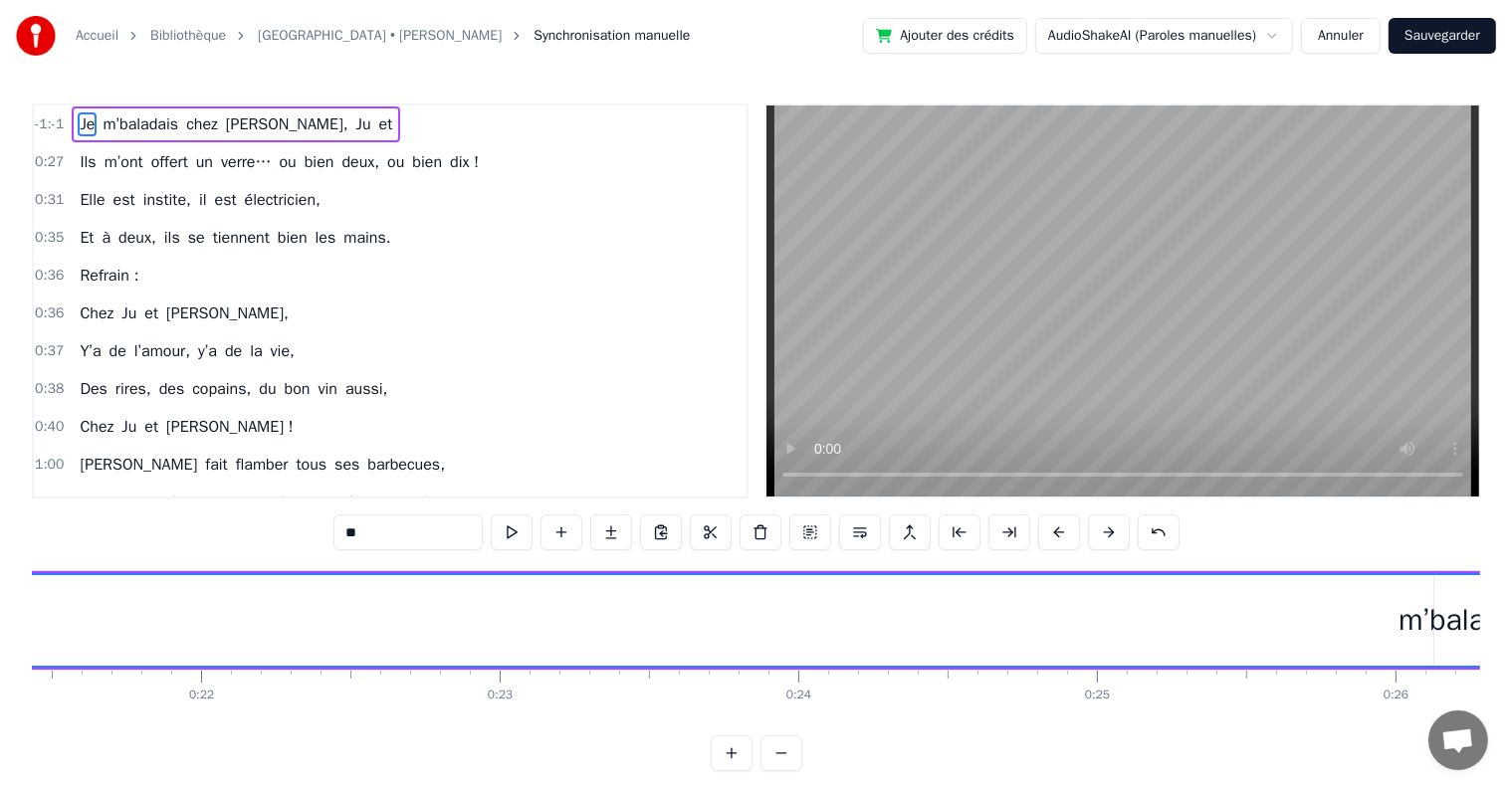 click on "Je" at bounding box center (-1950, 620) 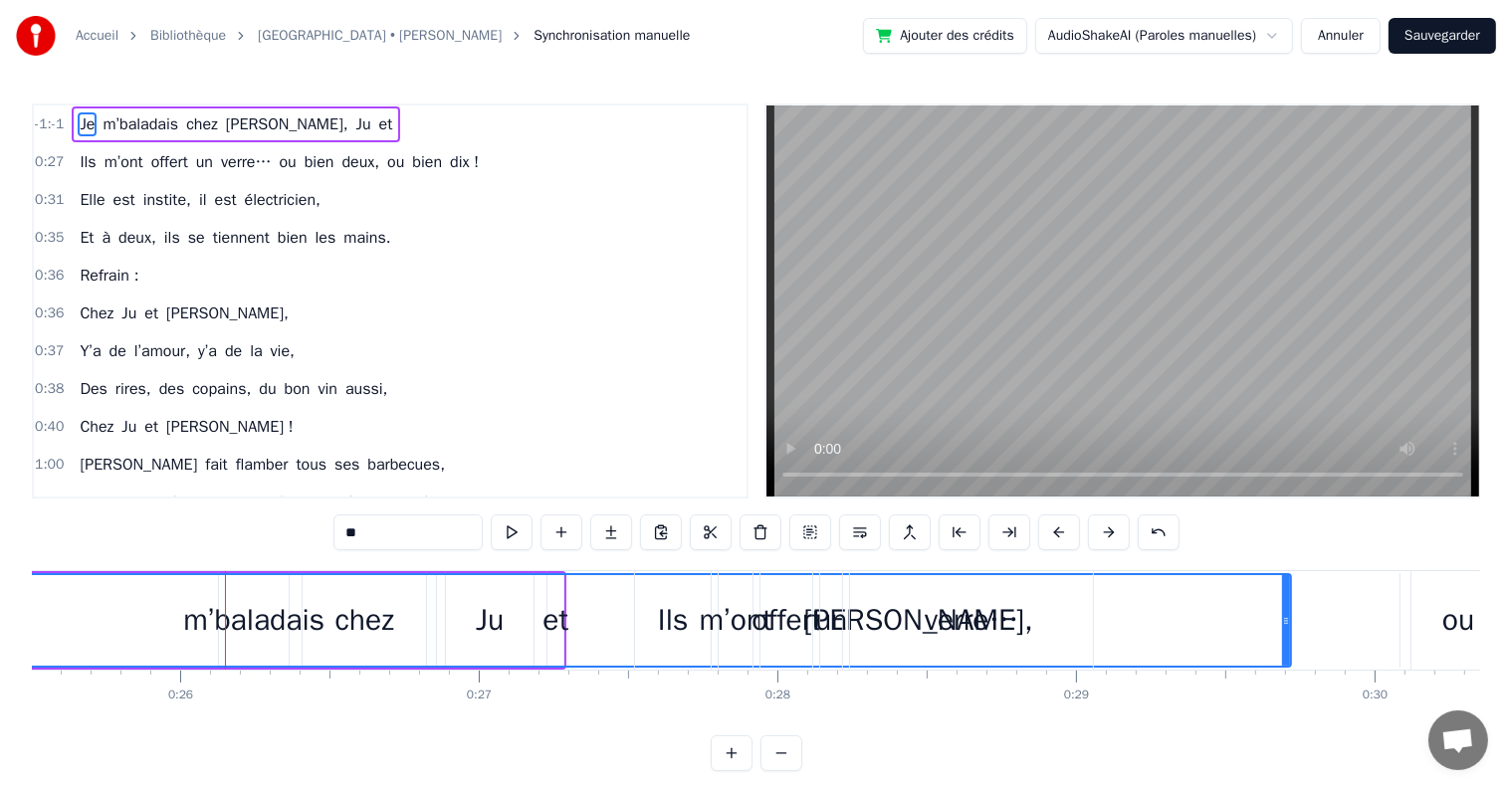 scroll, scrollTop: 0, scrollLeft: 7708, axis: horizontal 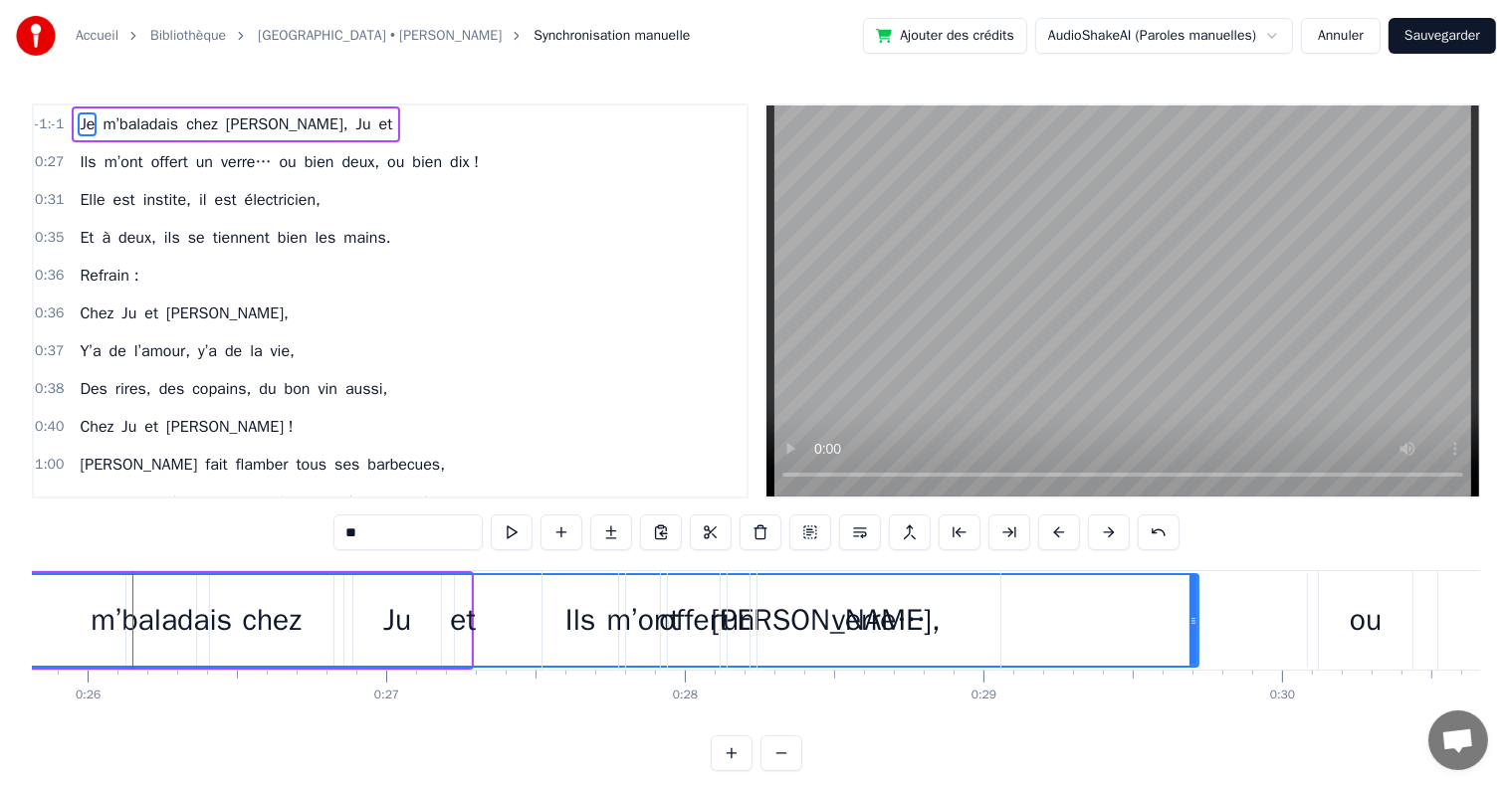 drag, startPoint x: 1191, startPoint y: 619, endPoint x: 1010, endPoint y: 619, distance: 181 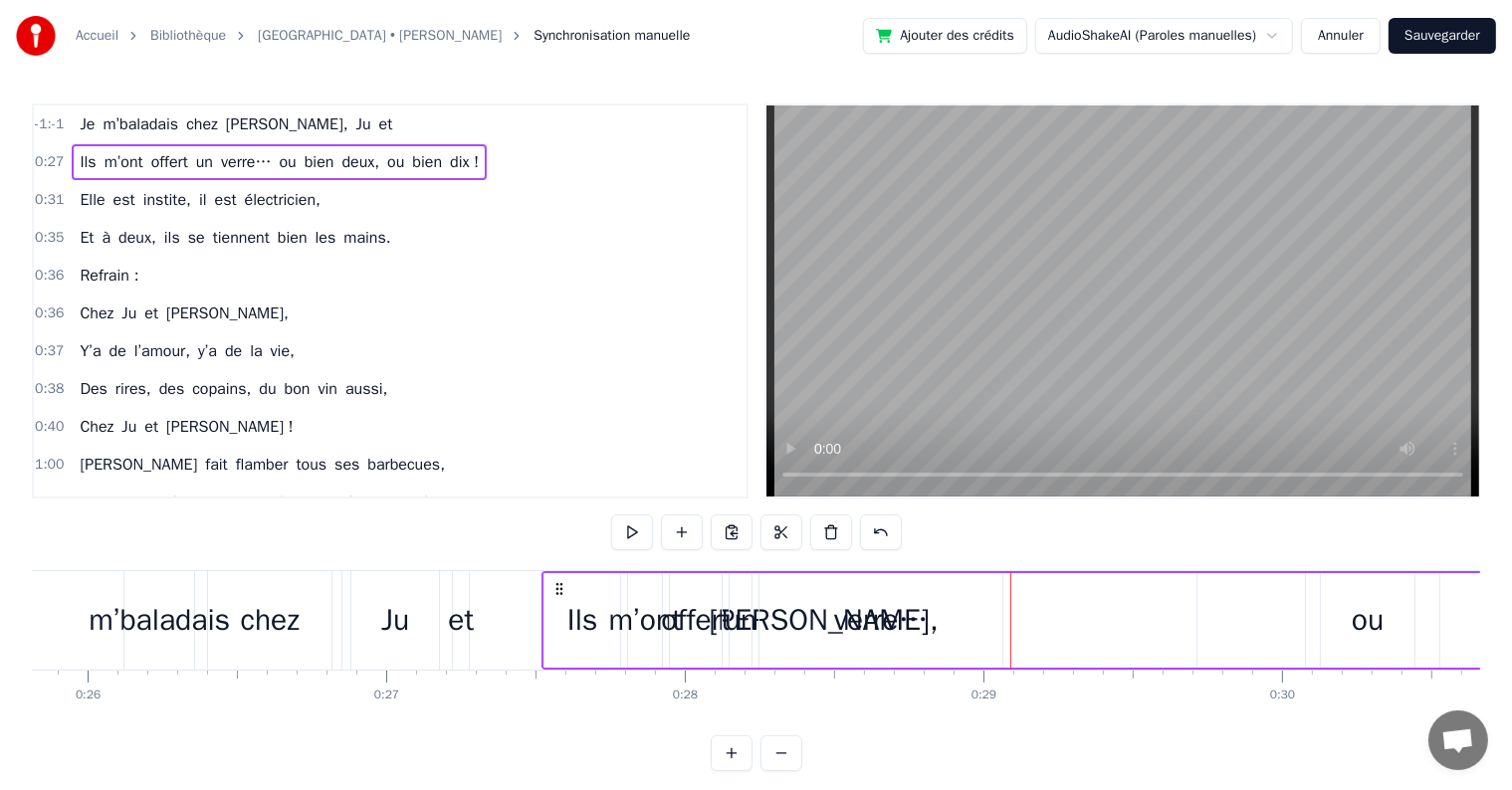 click on "électricien," at bounding box center [283, 200] 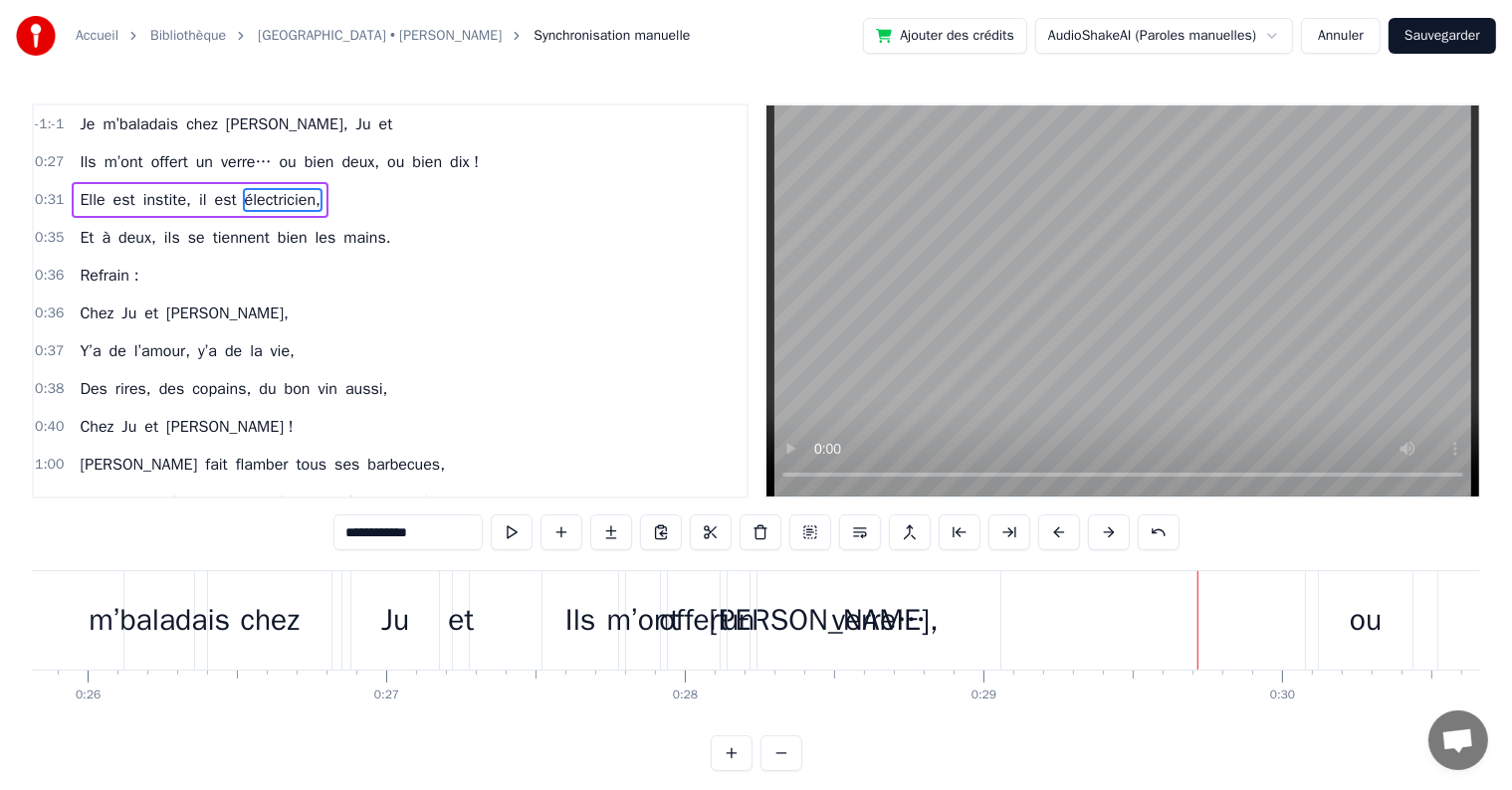 click on "chez" at bounding box center (202, 124) 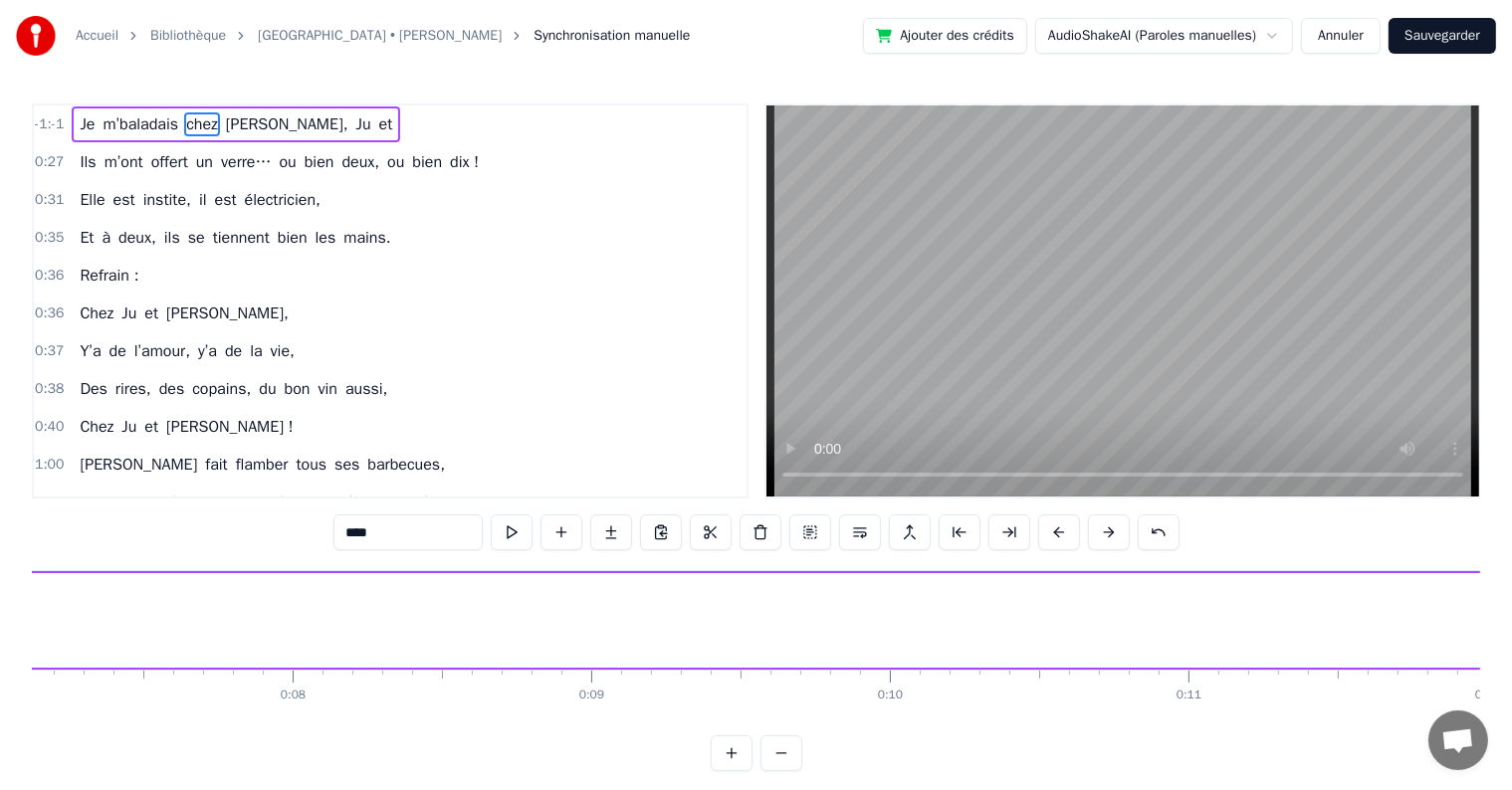 scroll, scrollTop: 0, scrollLeft: 0, axis: both 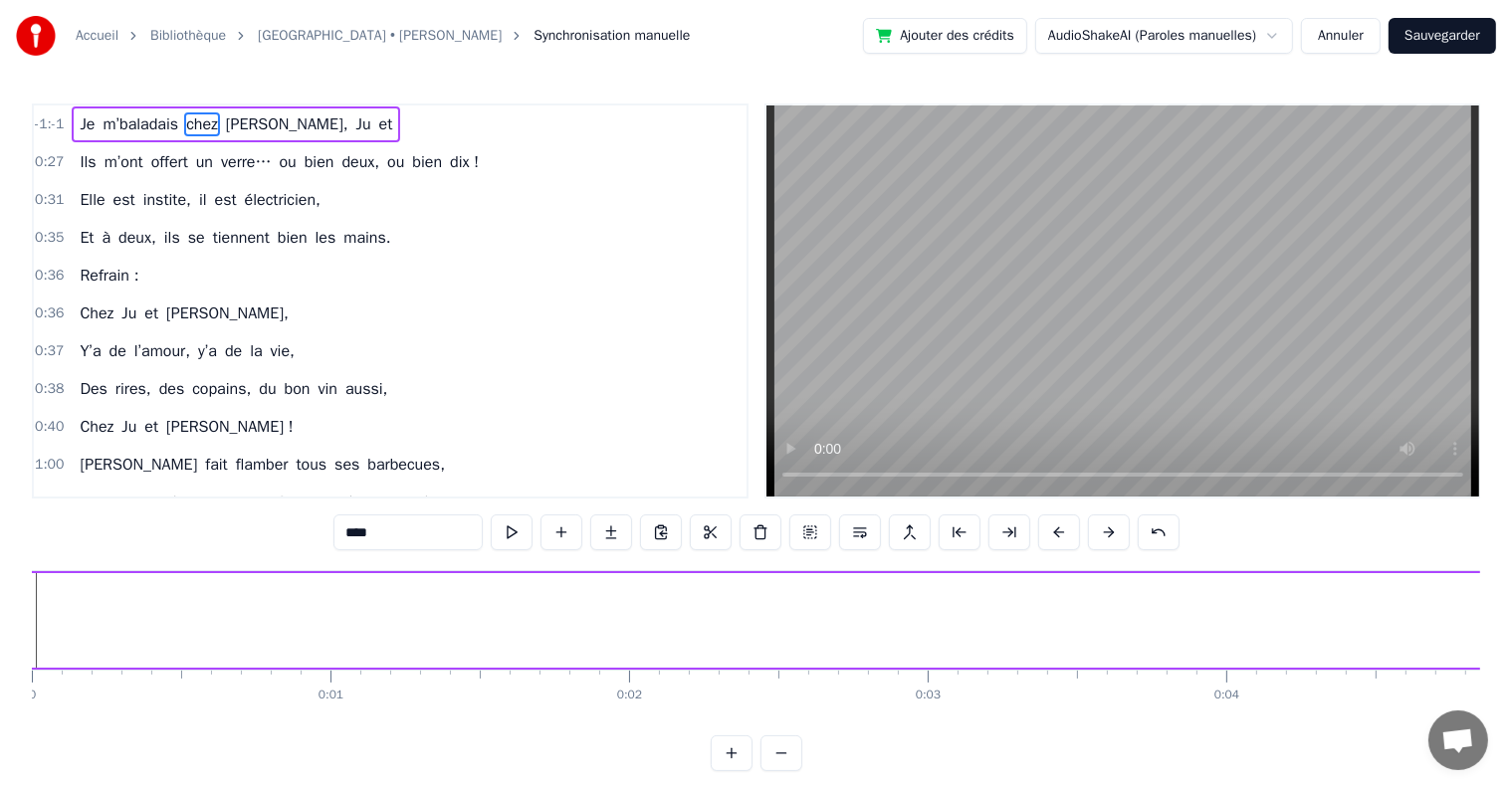 drag, startPoint x: 202, startPoint y: 114, endPoint x: 499, endPoint y: 633, distance: 597.9716 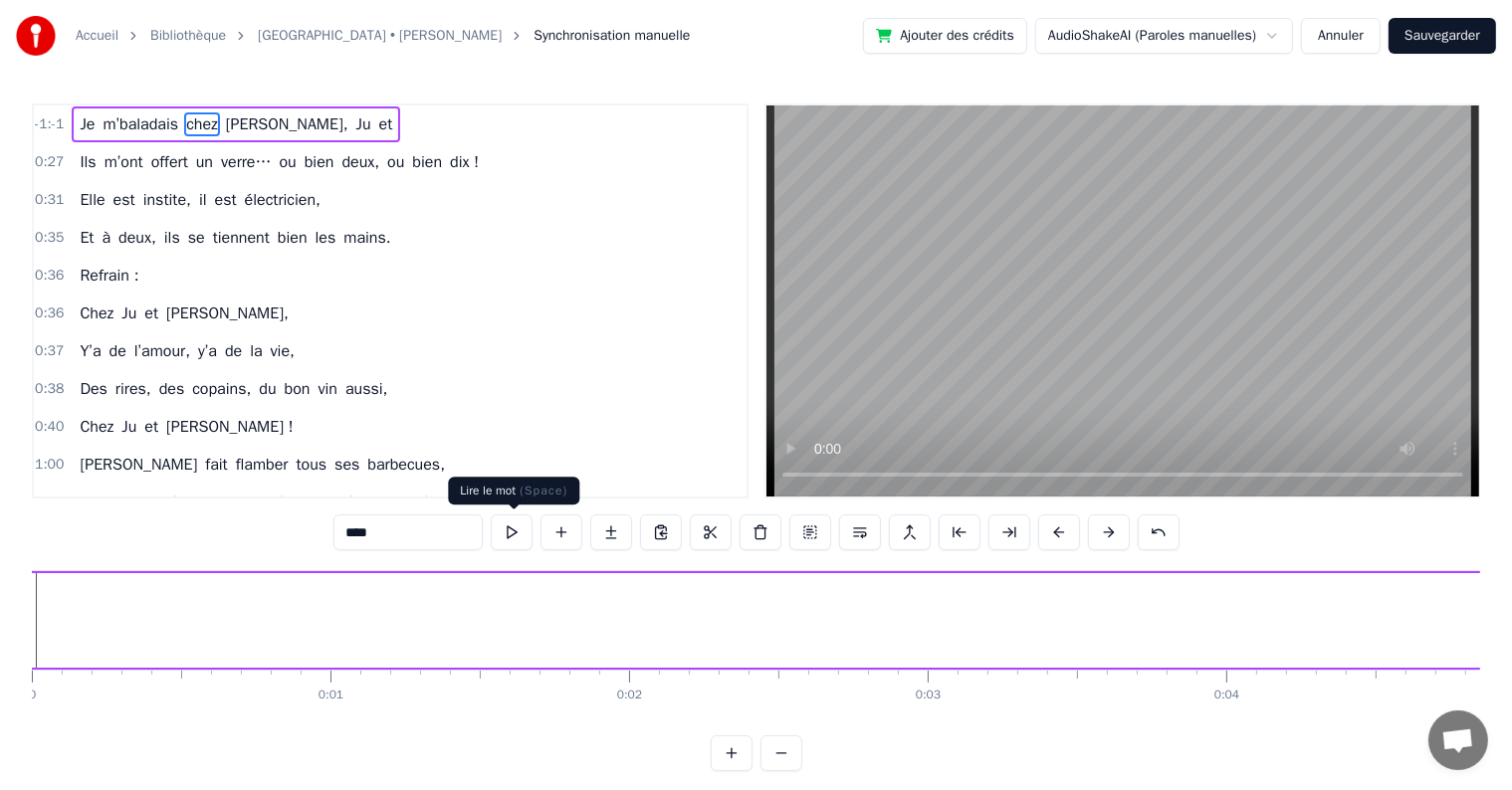 click at bounding box center (512, 532) 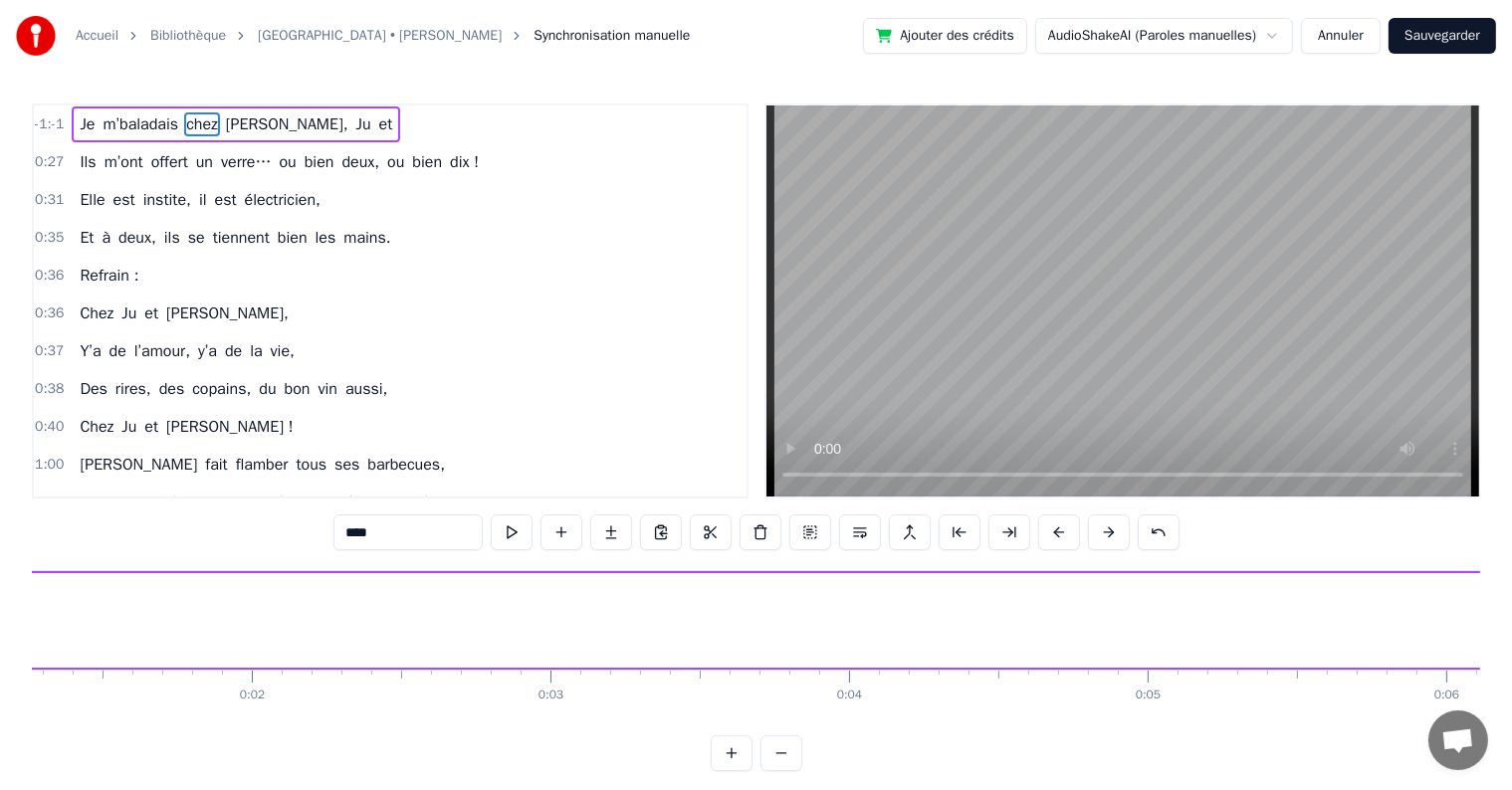 scroll, scrollTop: 0, scrollLeft: 0, axis: both 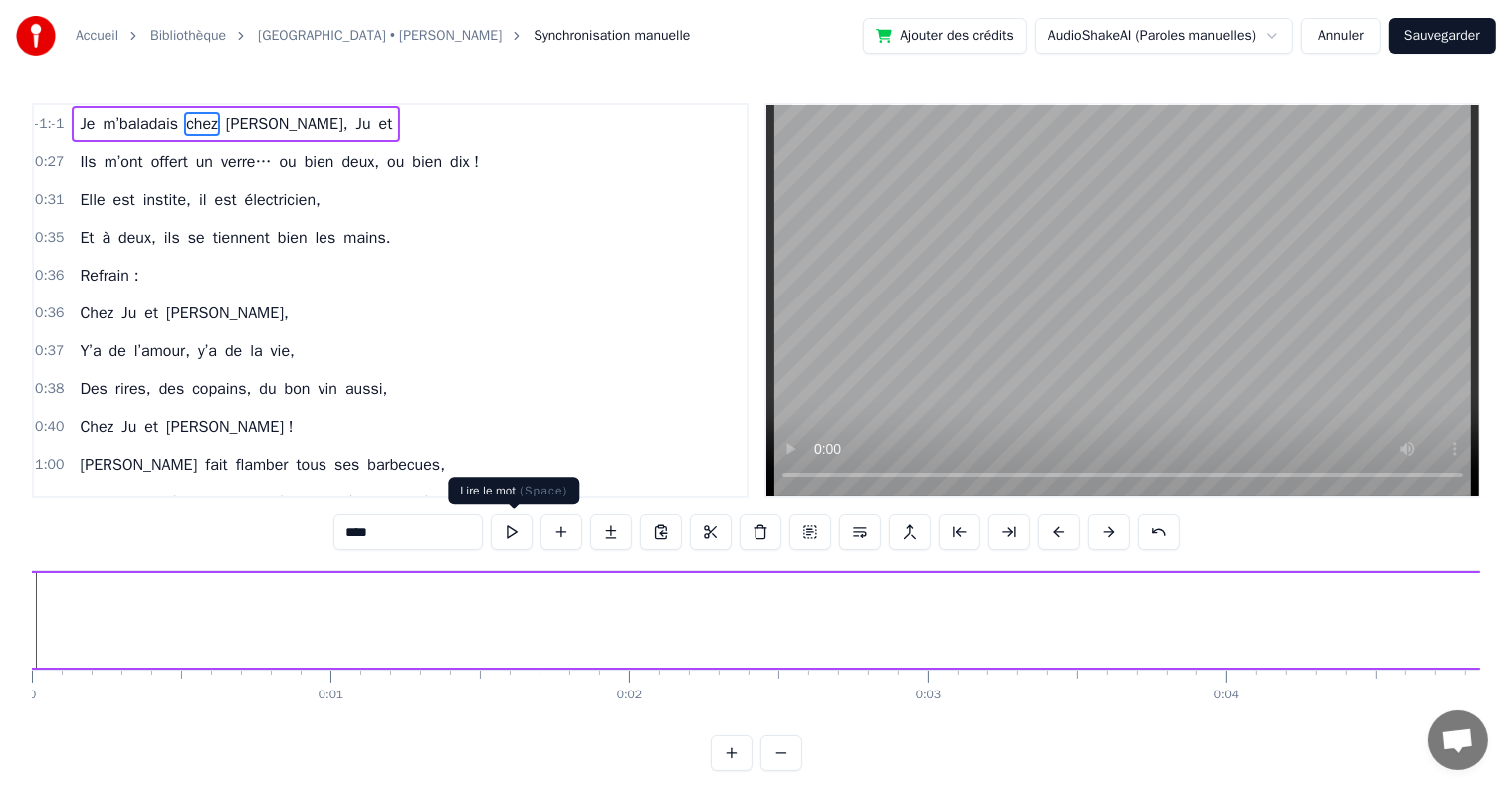 click at bounding box center [512, 532] 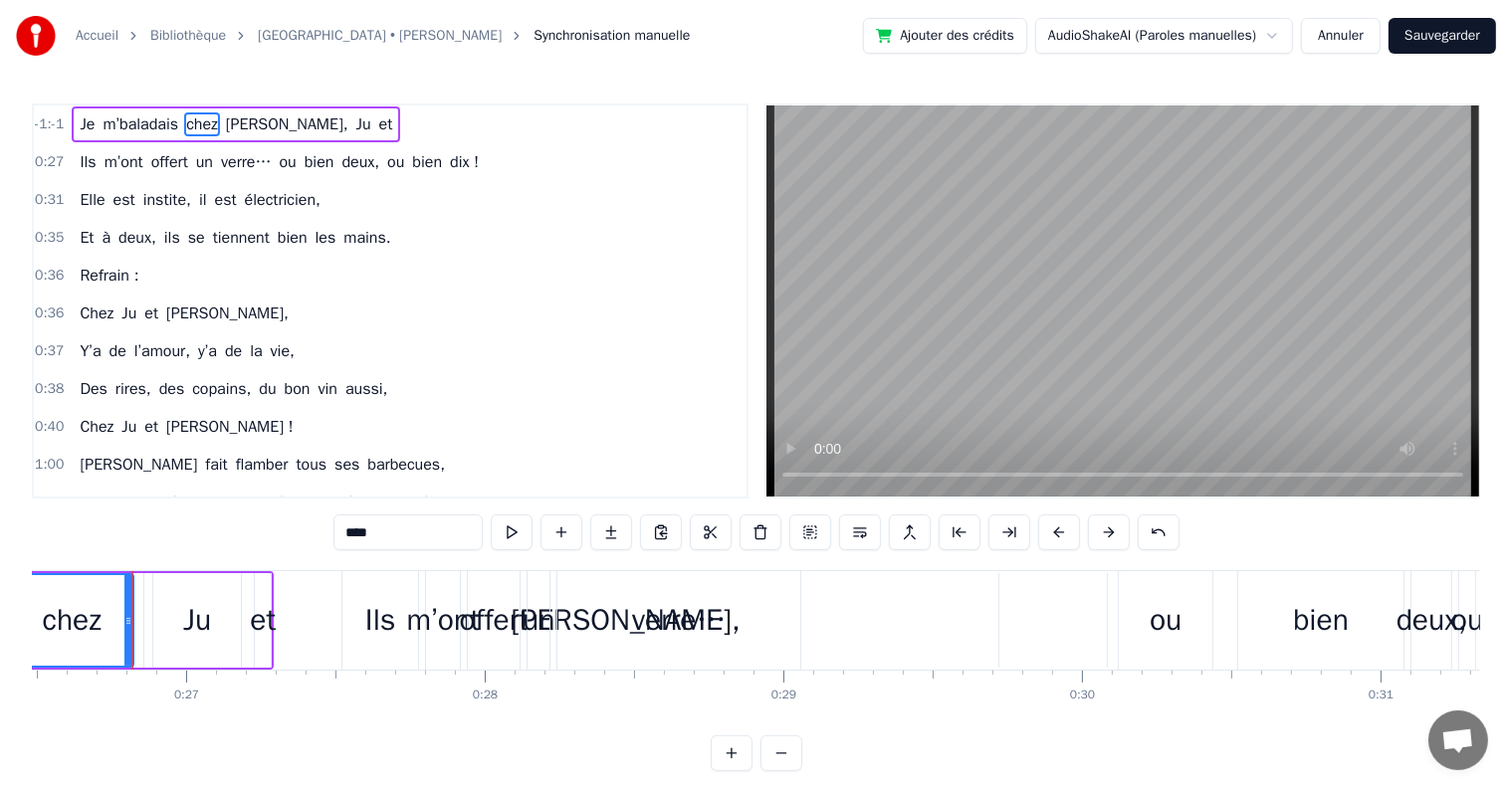 scroll, scrollTop: 0, scrollLeft: 7597, axis: horizontal 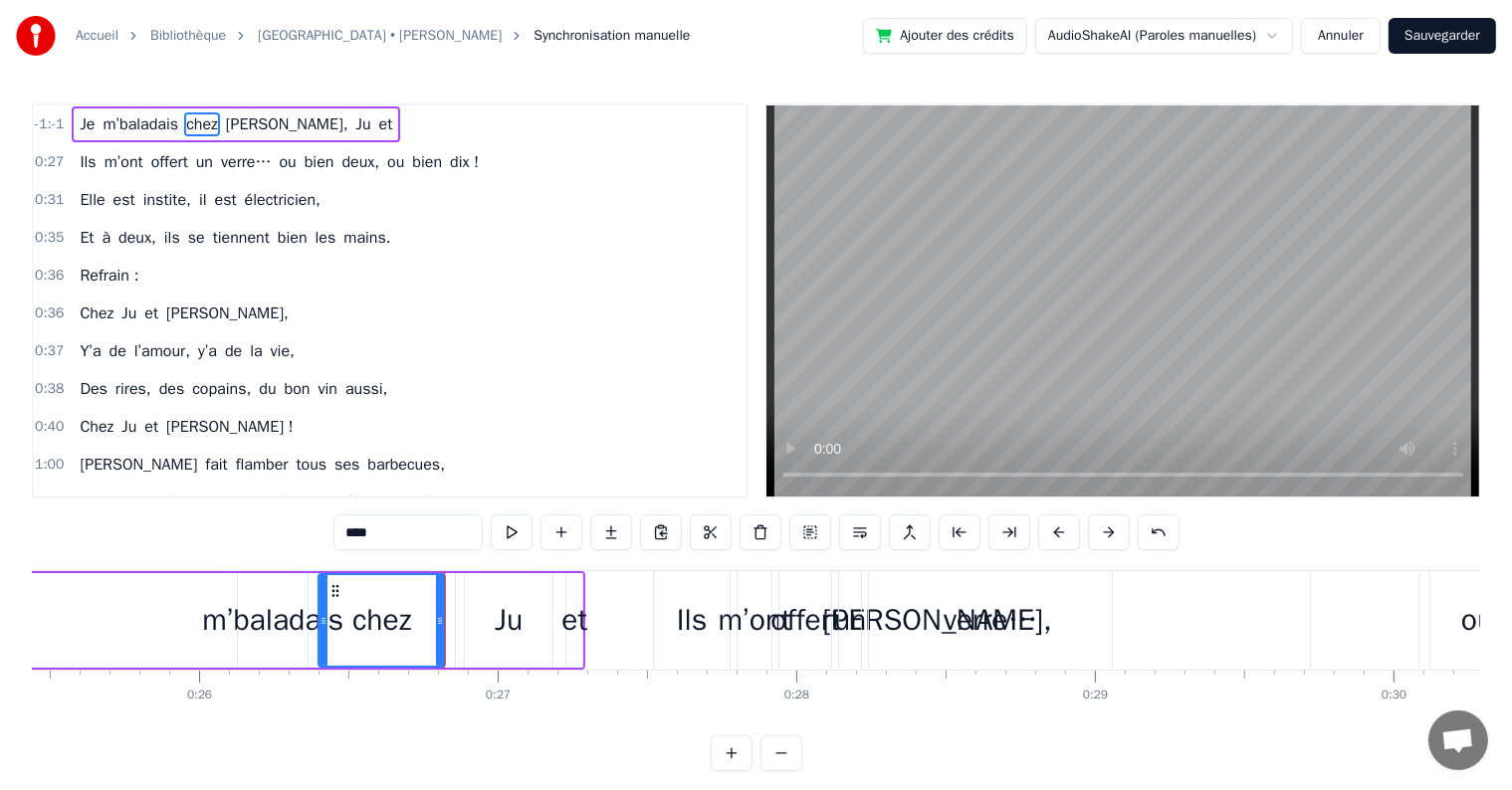 drag, startPoint x: 323, startPoint y: 615, endPoint x: 320, endPoint y: 640, distance: 25.179357 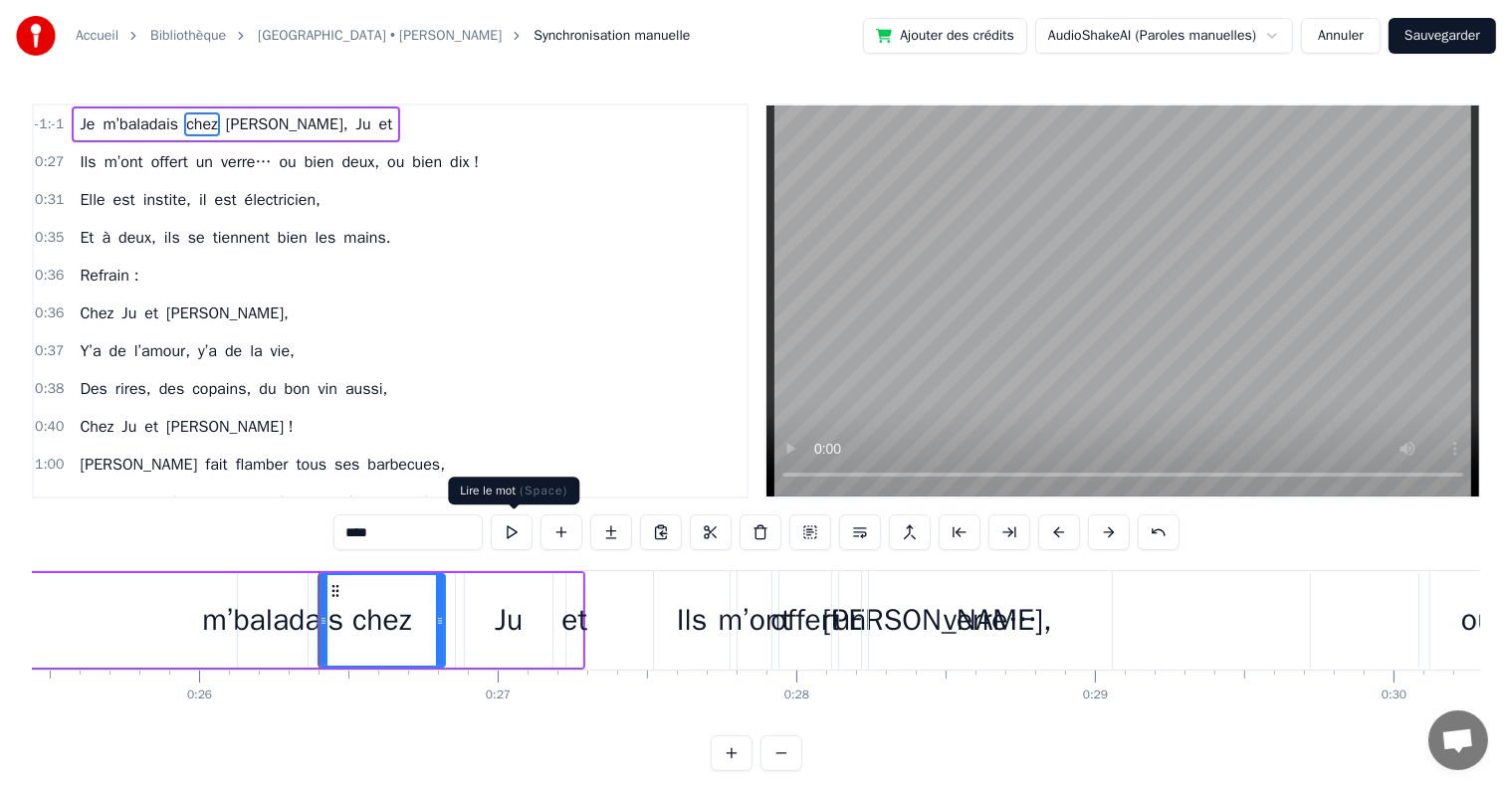 click at bounding box center [512, 532] 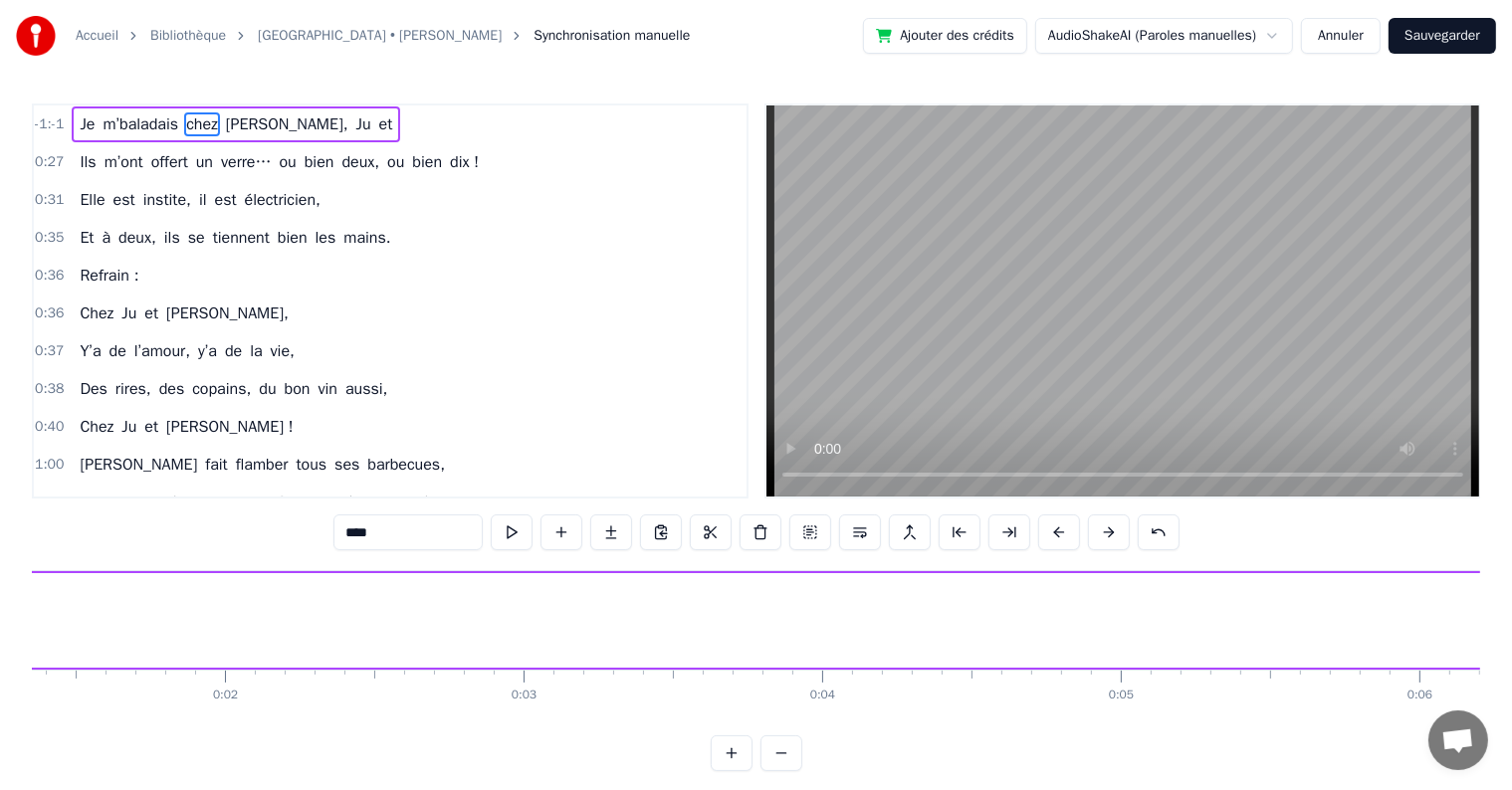scroll, scrollTop: 0, scrollLeft: 0, axis: both 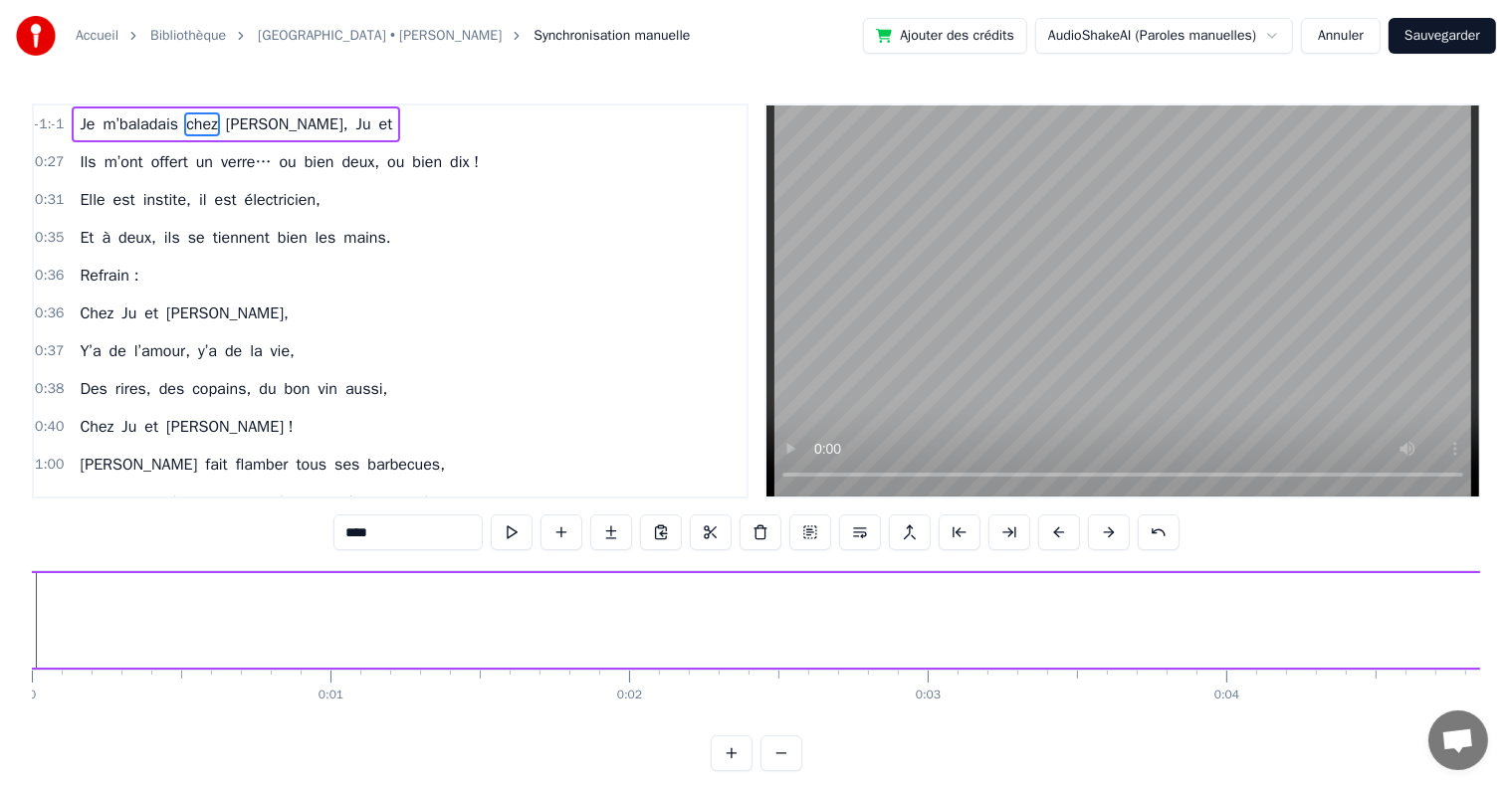 click on "Je" at bounding box center [4450, 620] 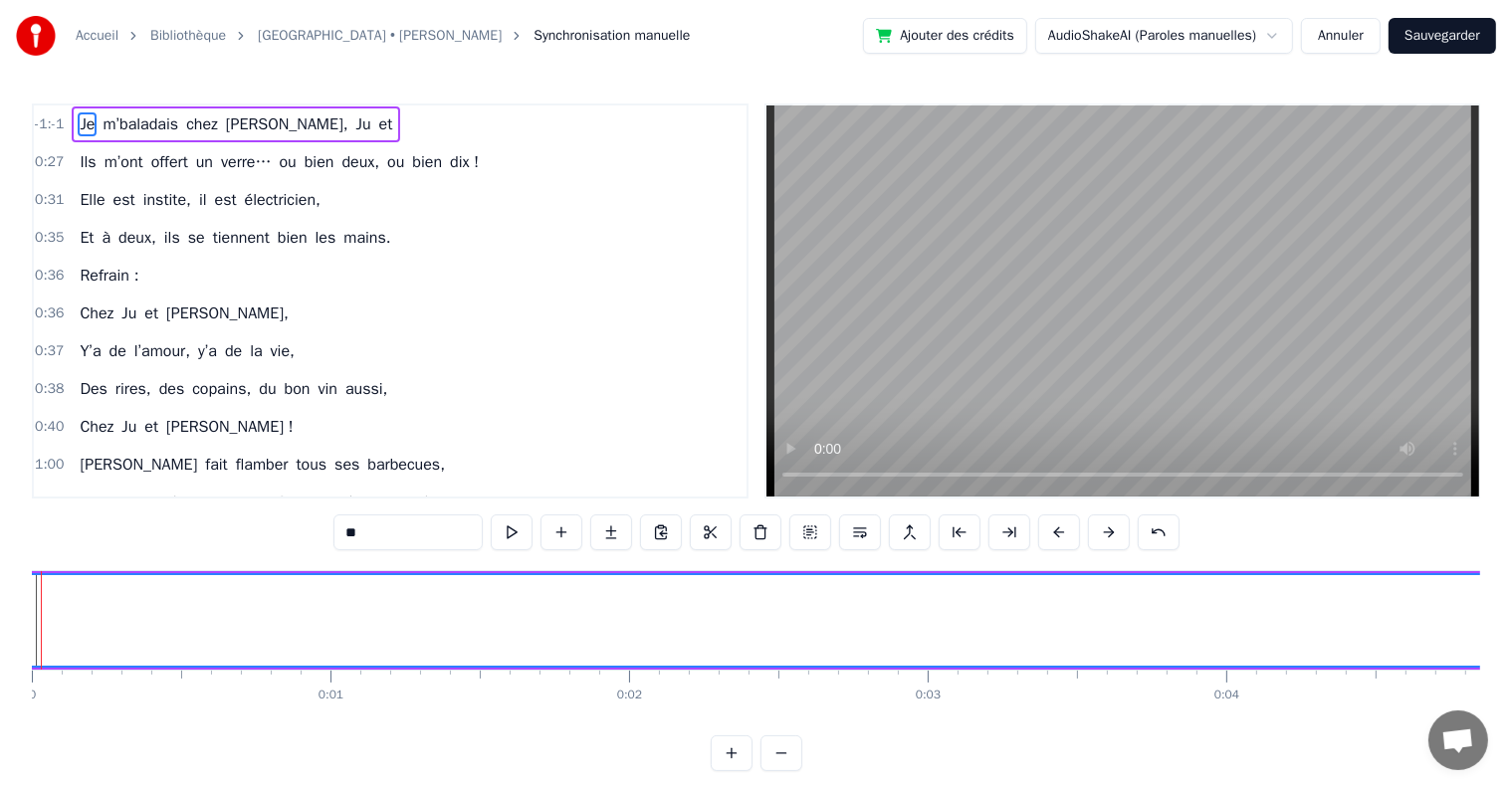 drag, startPoint x: 30, startPoint y: 626, endPoint x: 179, endPoint y: 629, distance: 149.03 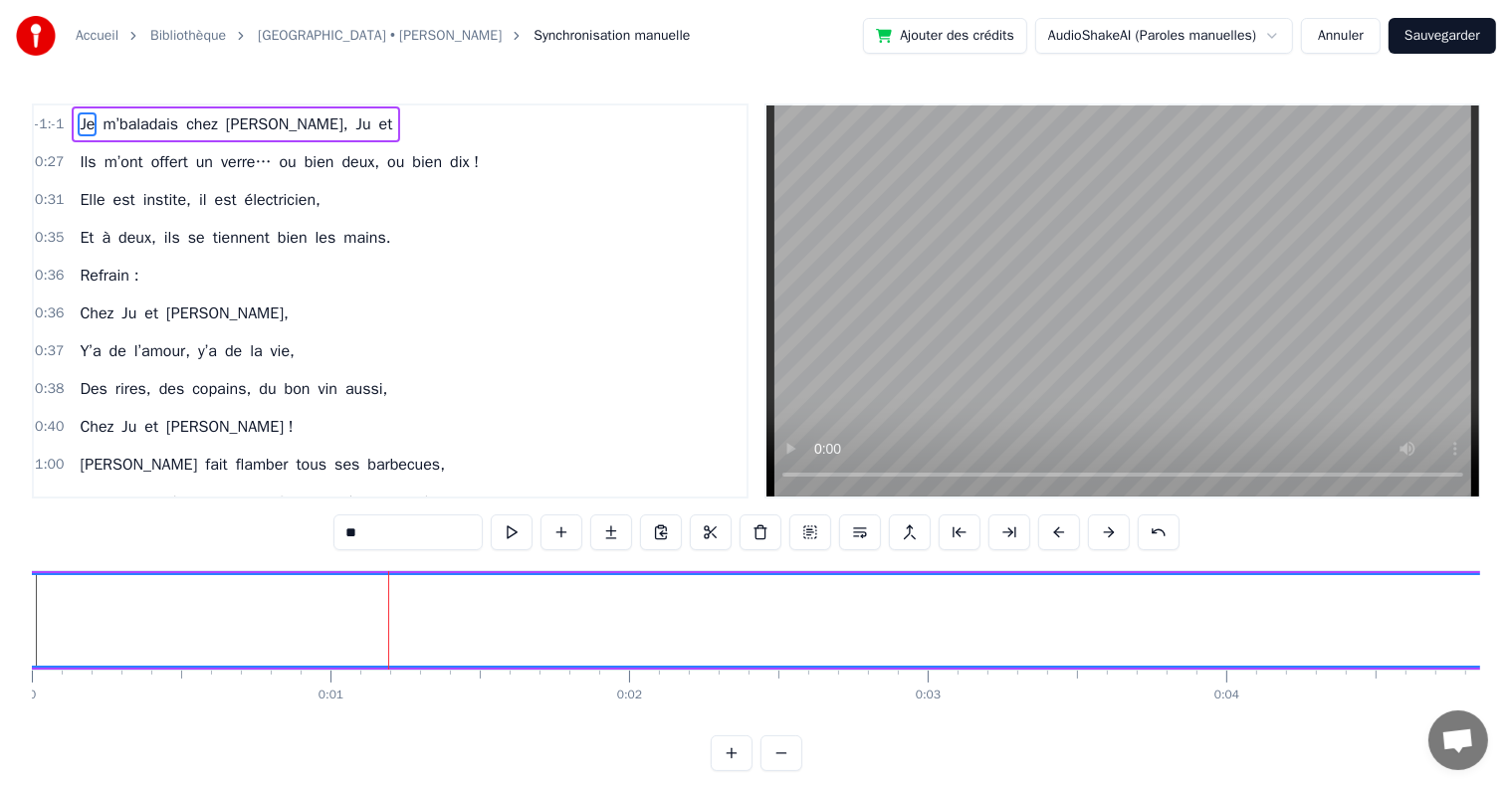 click on "0:27 Ils m’ont offert un verre… ou bien deux, ou bien dix !" at bounding box center (390, 162) 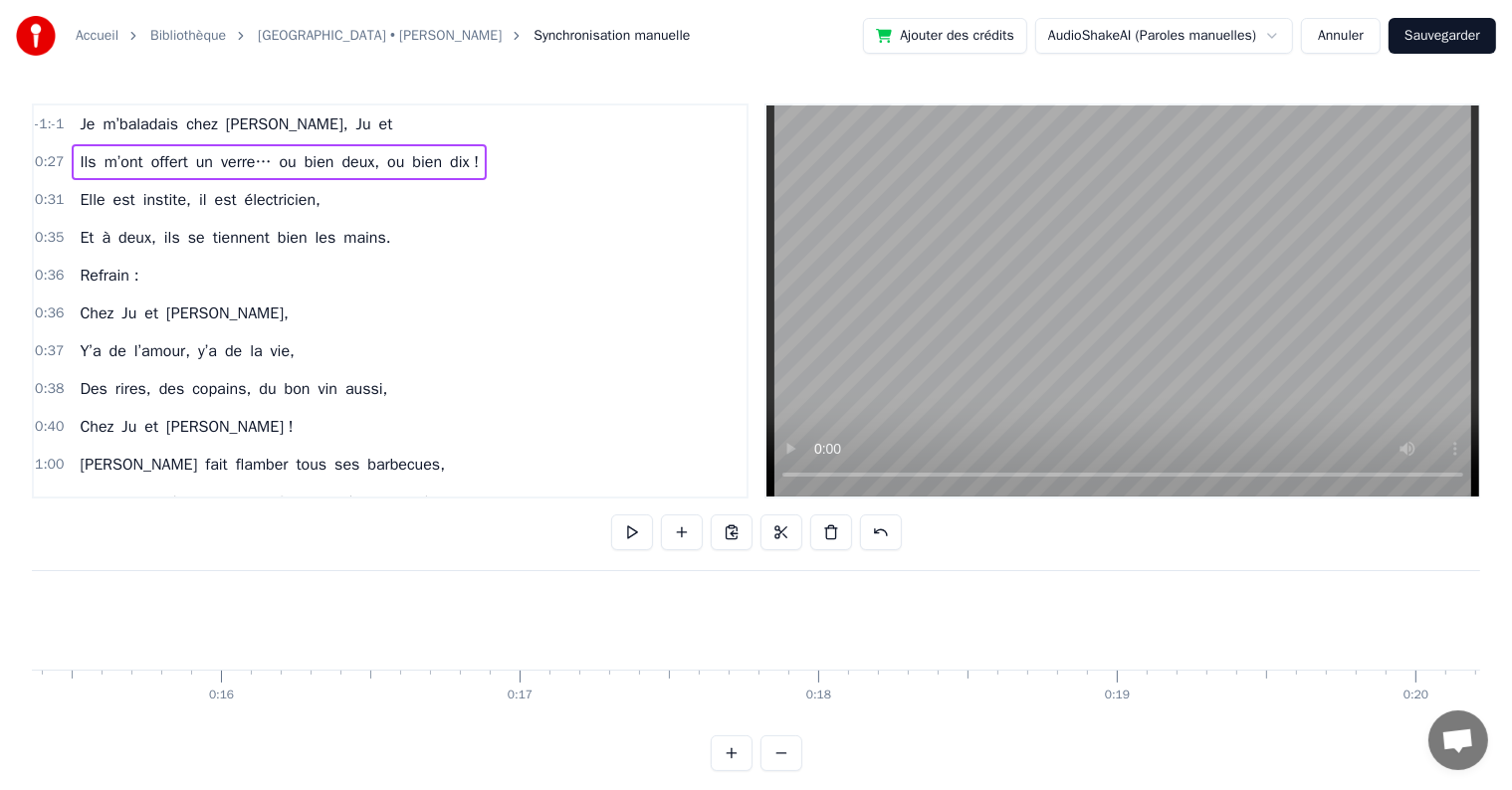 click on "chez" at bounding box center (202, 124) 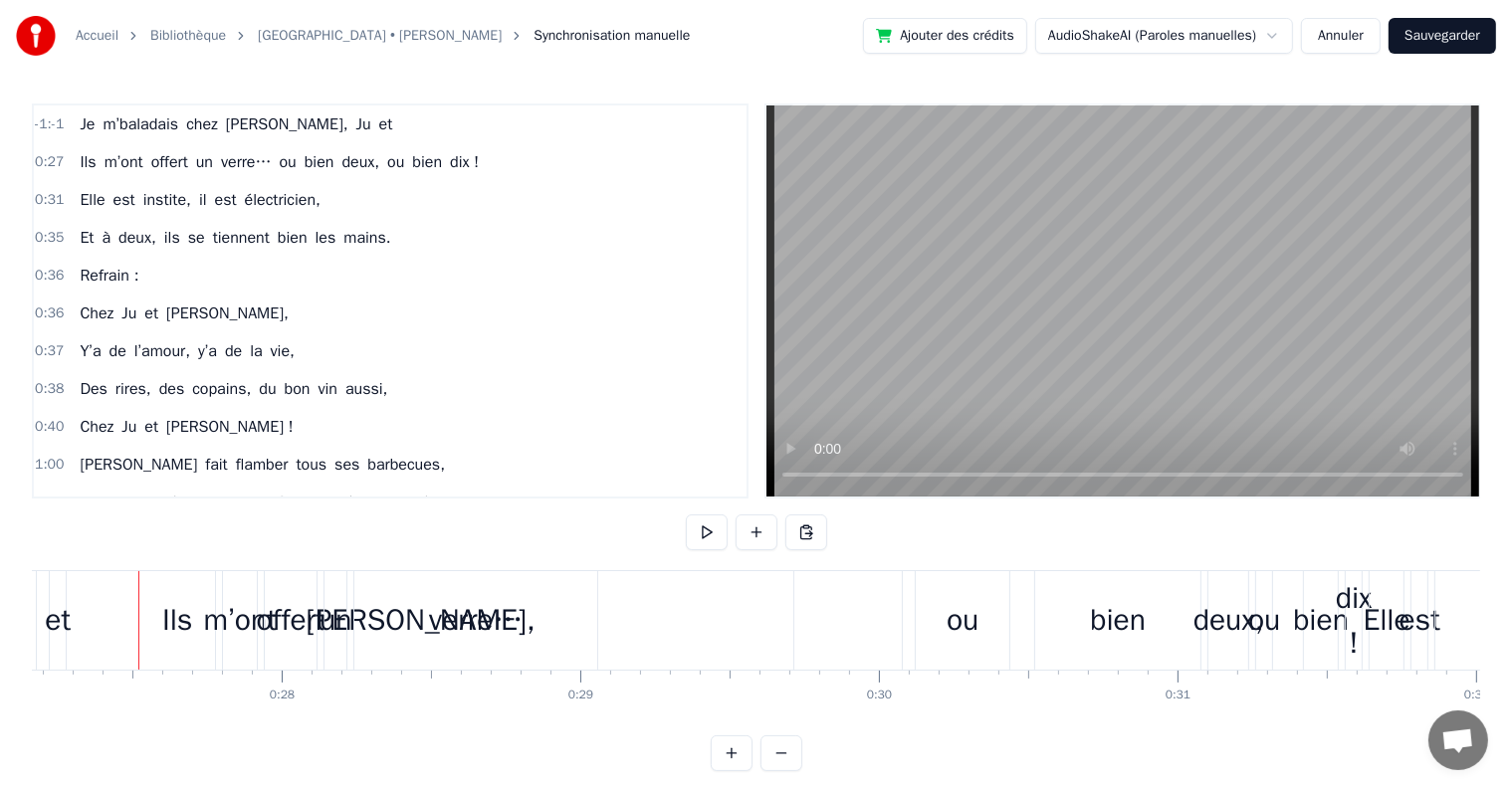 scroll, scrollTop: 0, scrollLeft: 8118, axis: horizontal 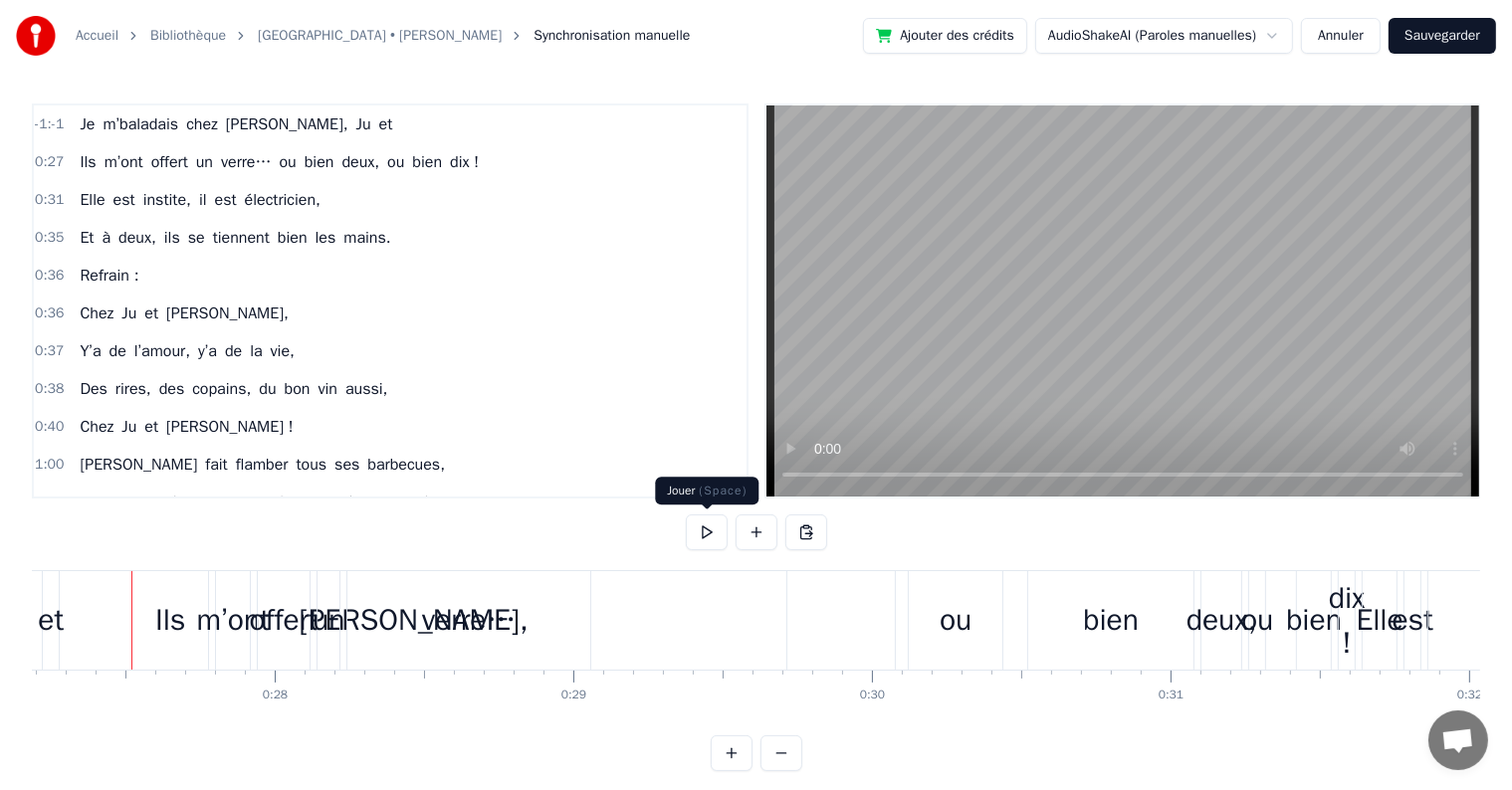 click at bounding box center [707, 532] 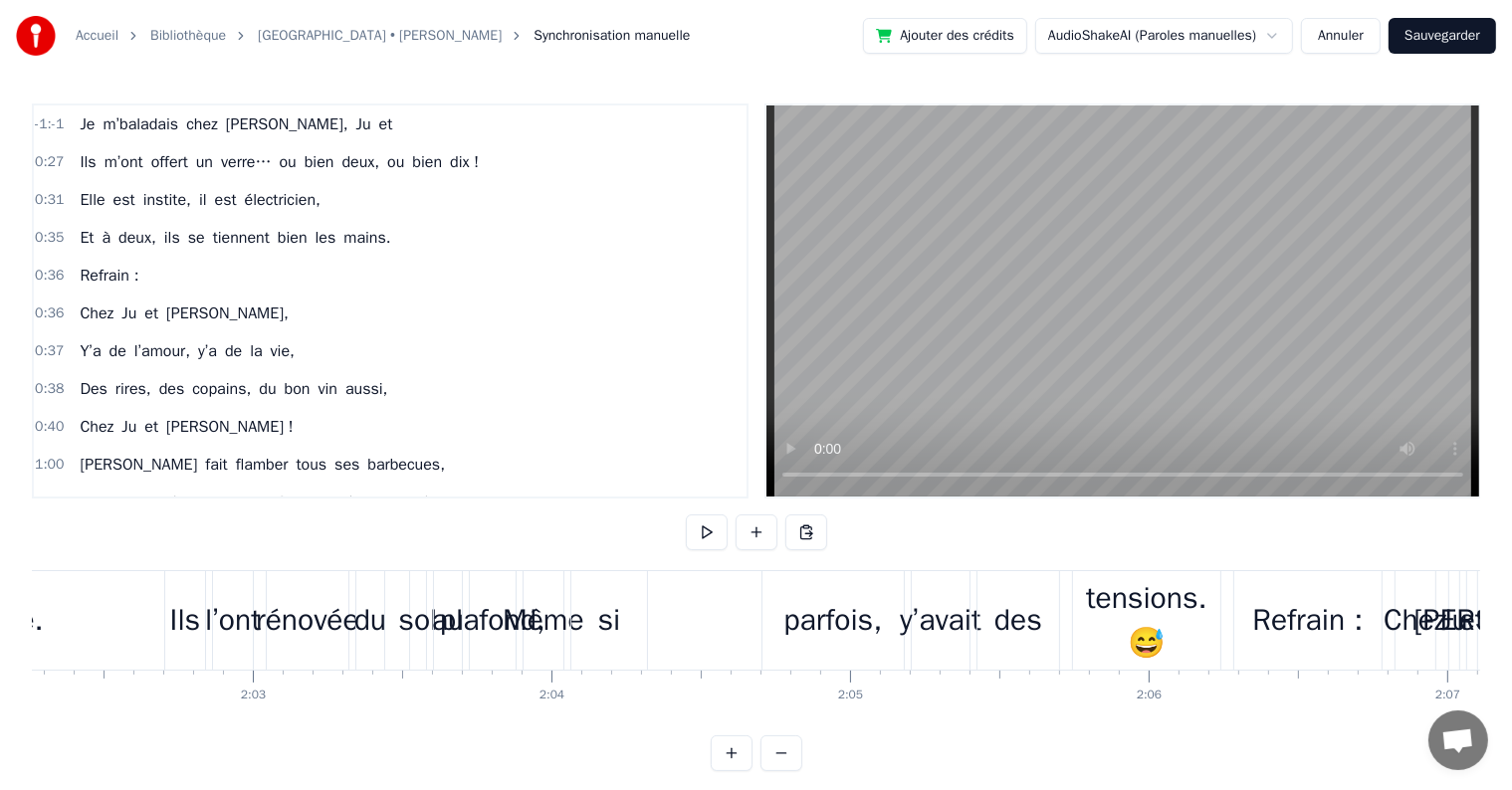 scroll, scrollTop: 0, scrollLeft: 35835, axis: horizontal 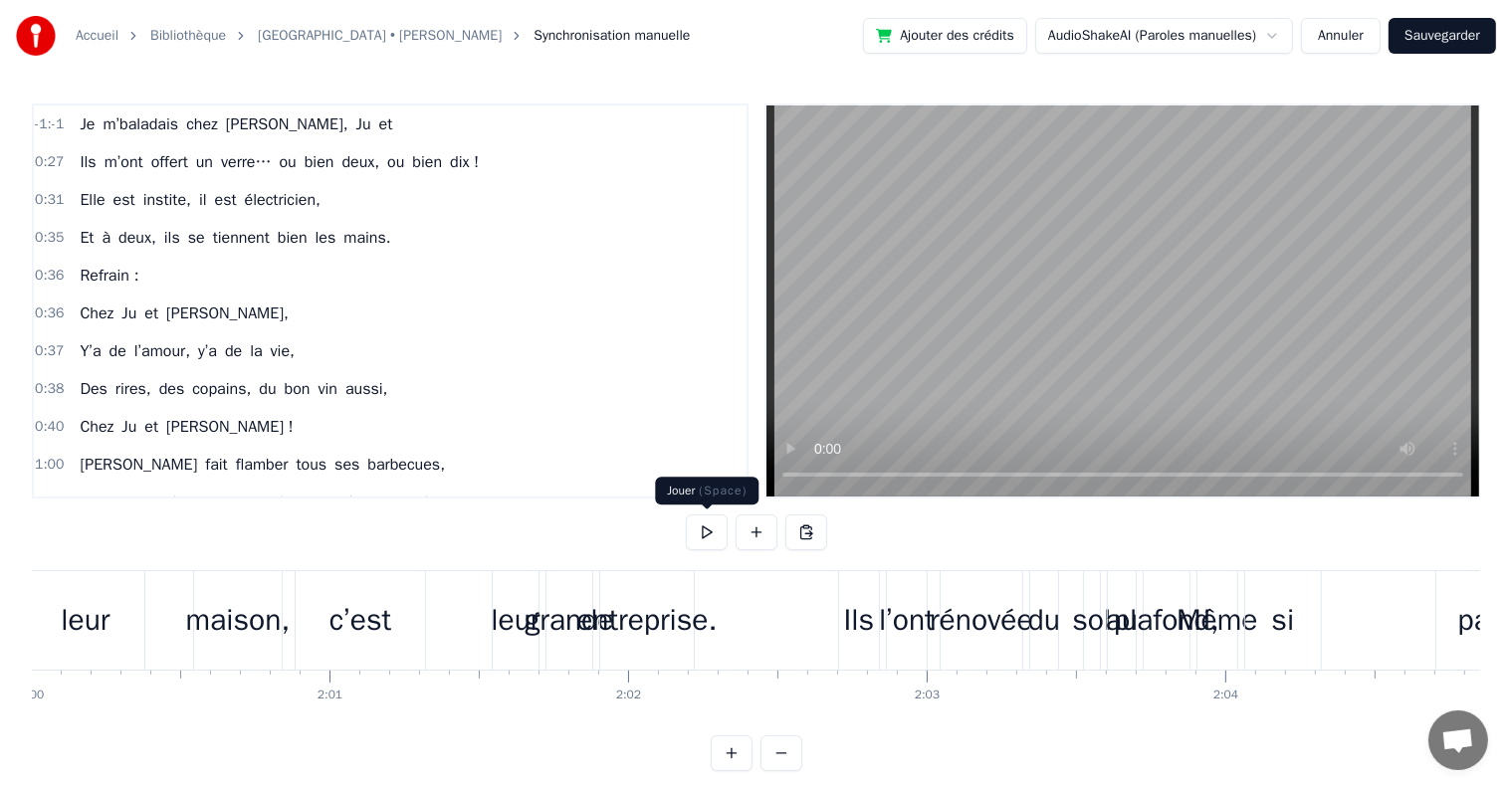 click at bounding box center (707, 532) 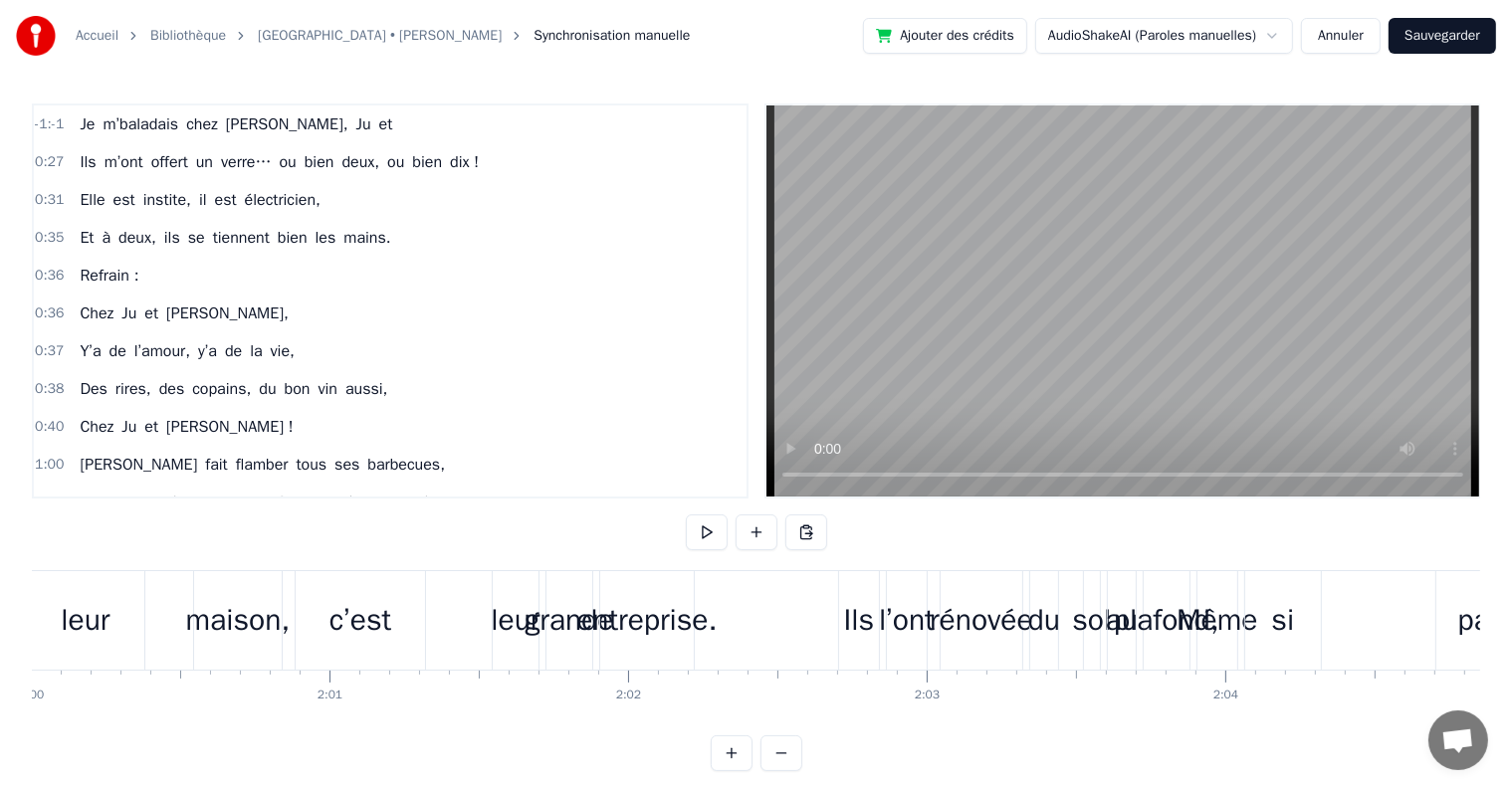 click at bounding box center [707, 532] 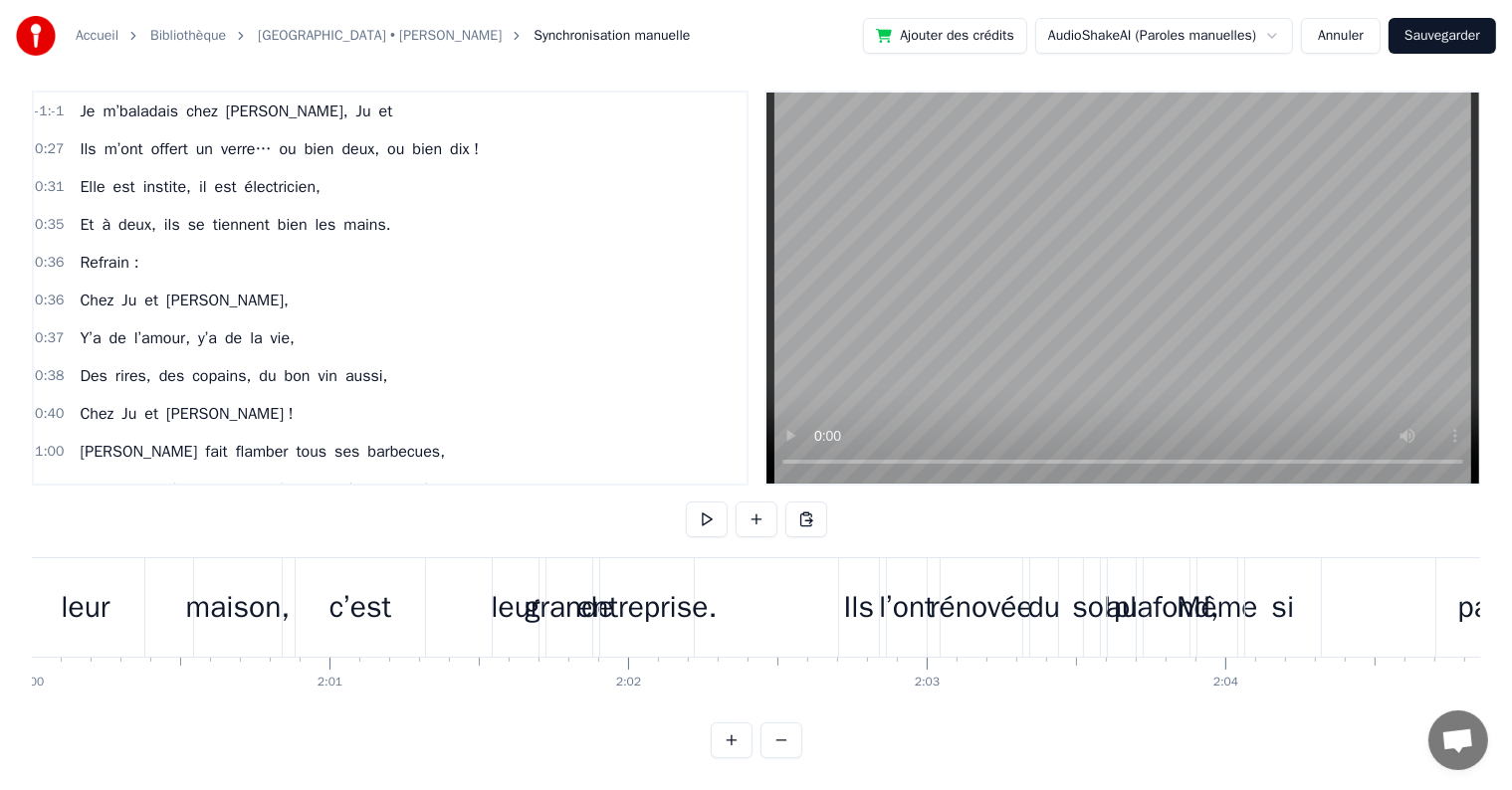 scroll, scrollTop: 0, scrollLeft: 0, axis: both 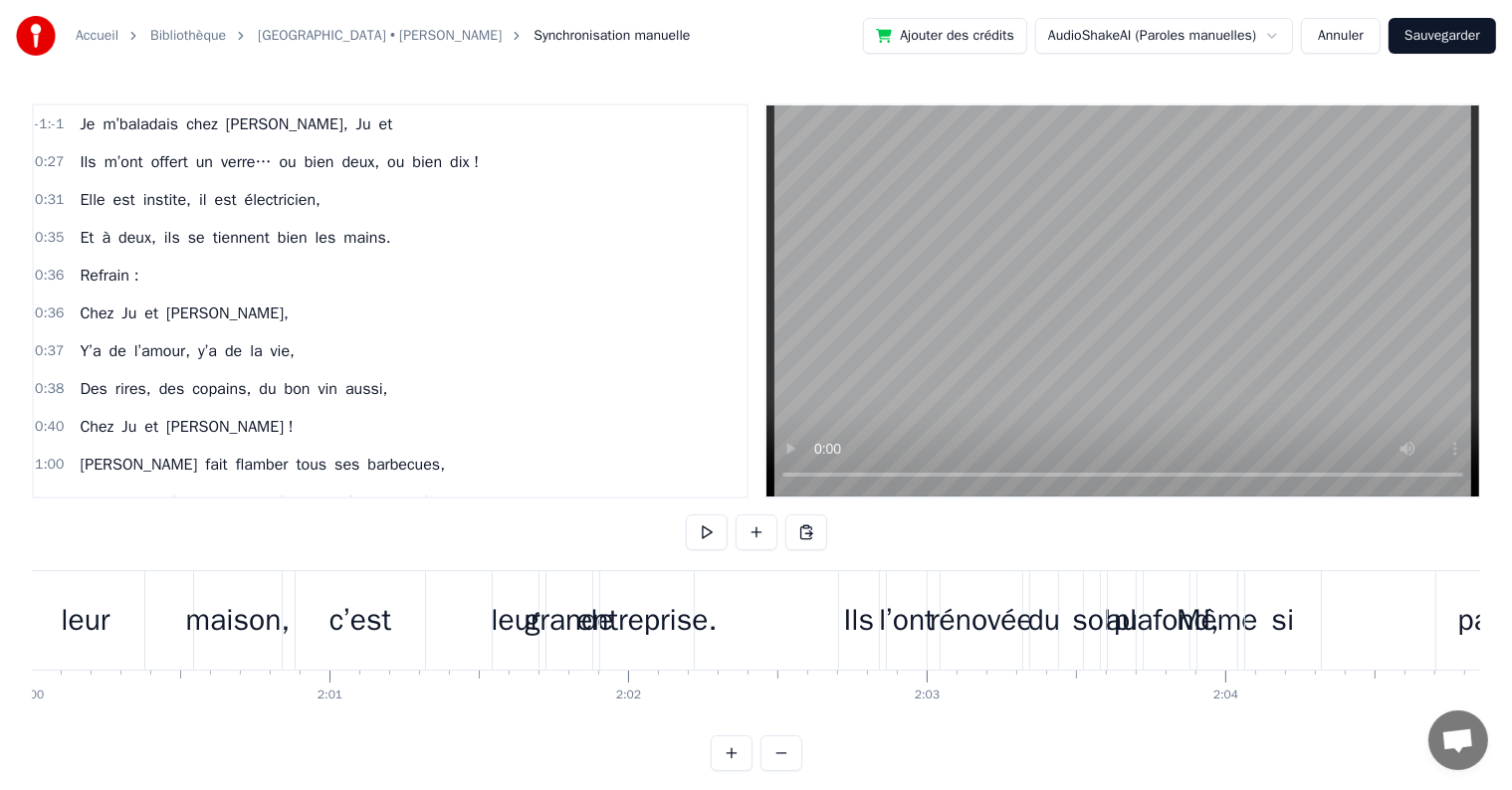 click on "chez" at bounding box center (202, 124) 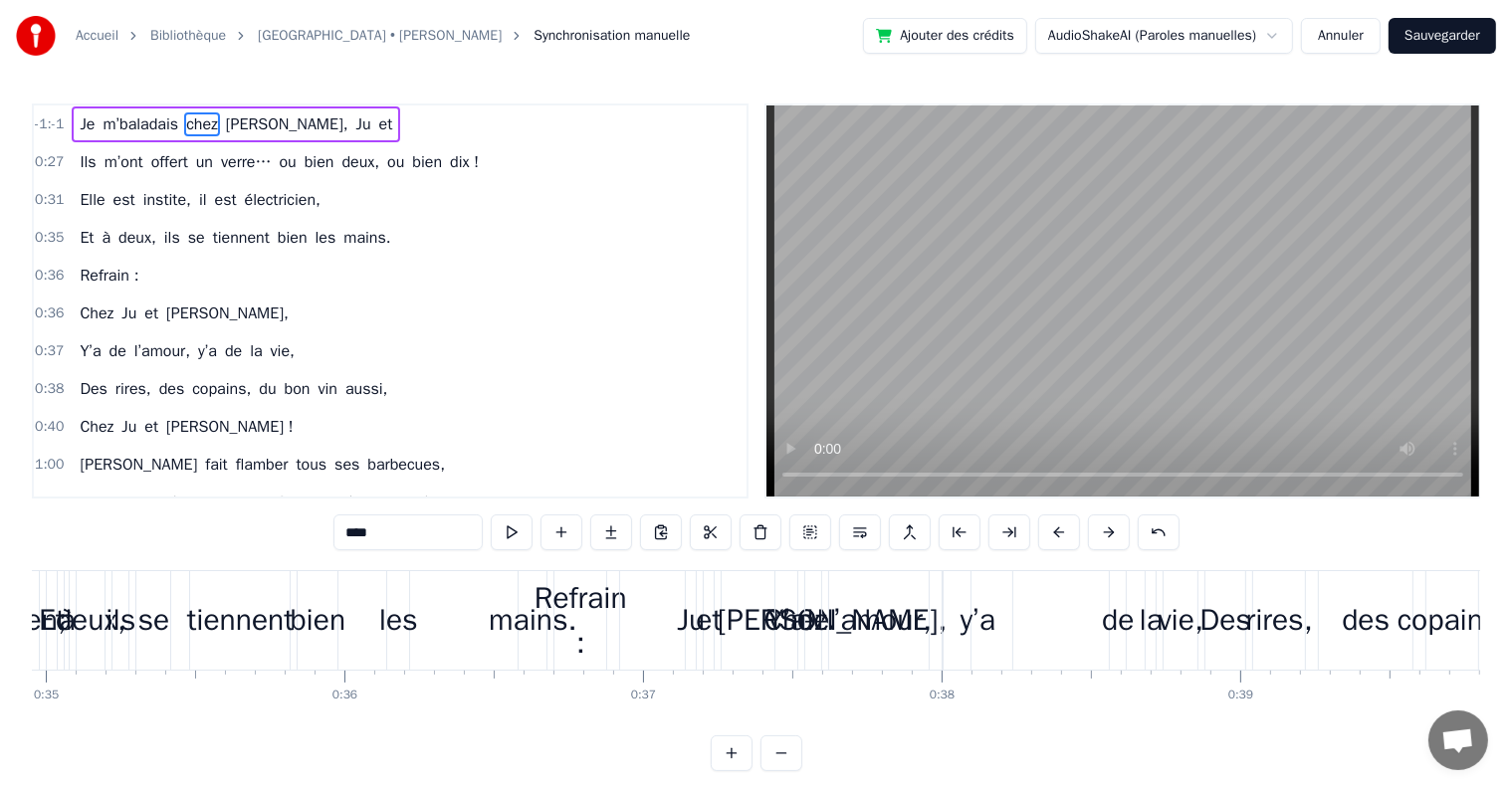scroll, scrollTop: 0, scrollLeft: 7780, axis: horizontal 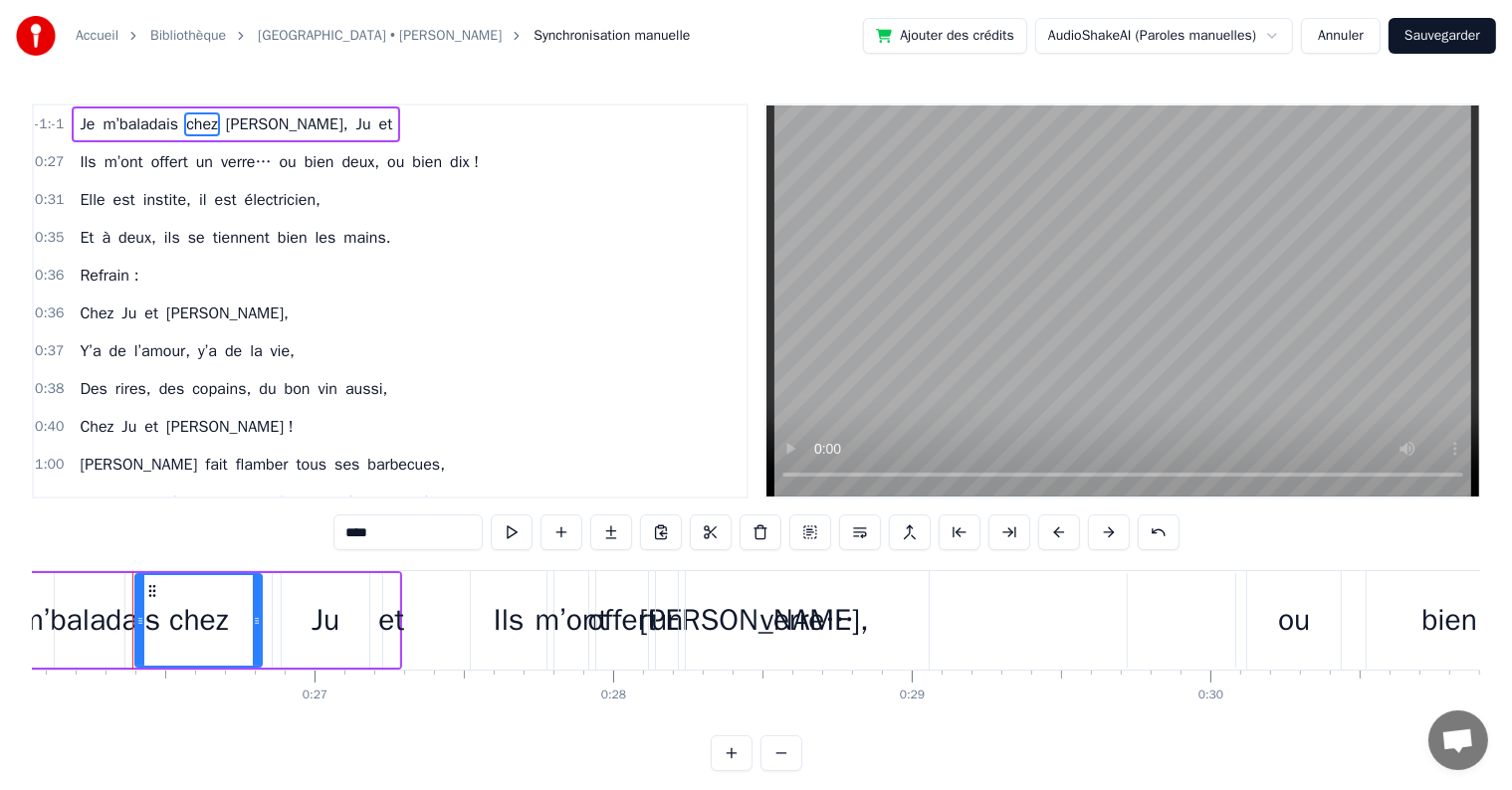 click on "[PERSON_NAME]," at bounding box center [287, 124] 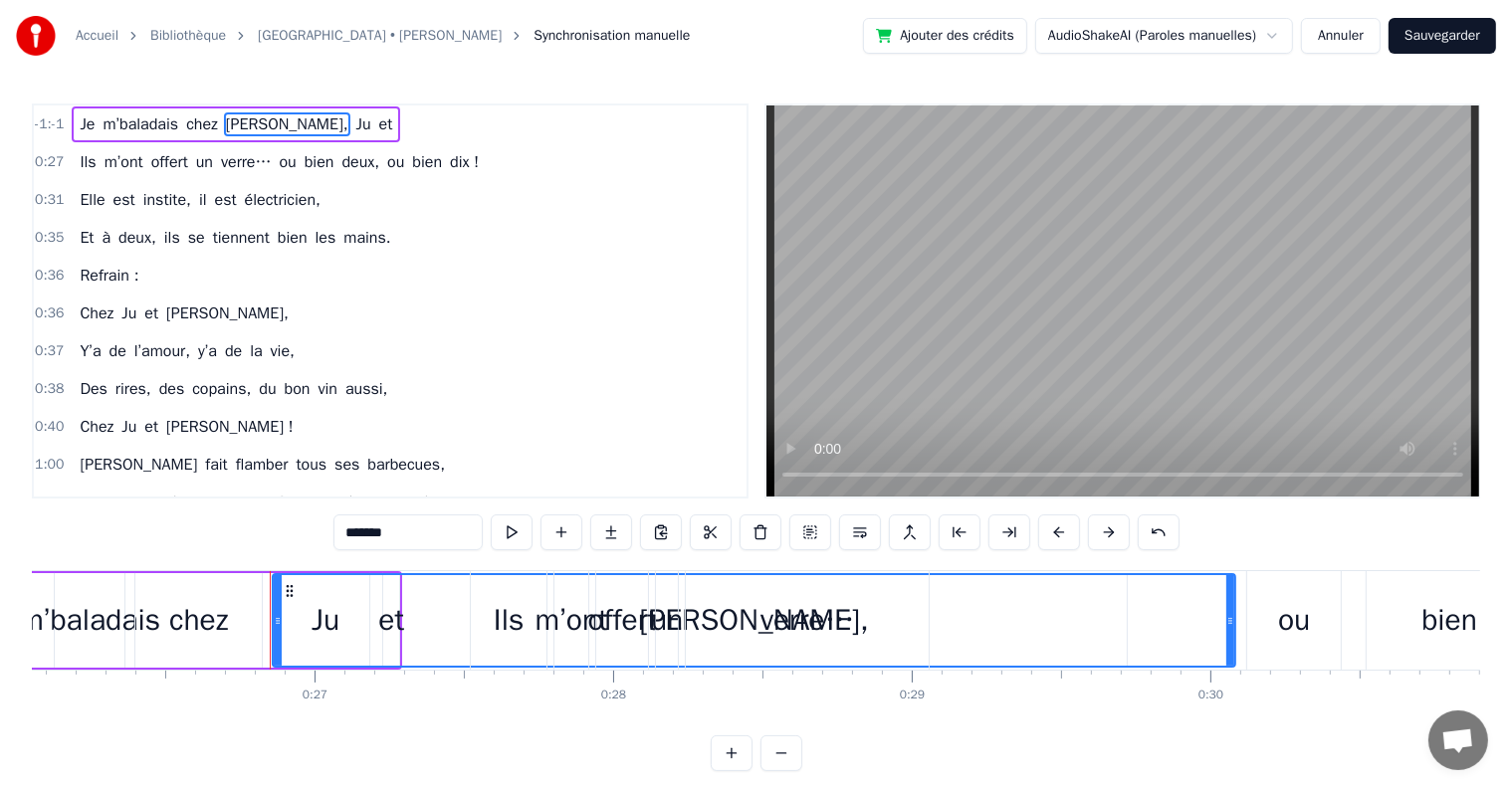 click on "Je" at bounding box center [87, 124] 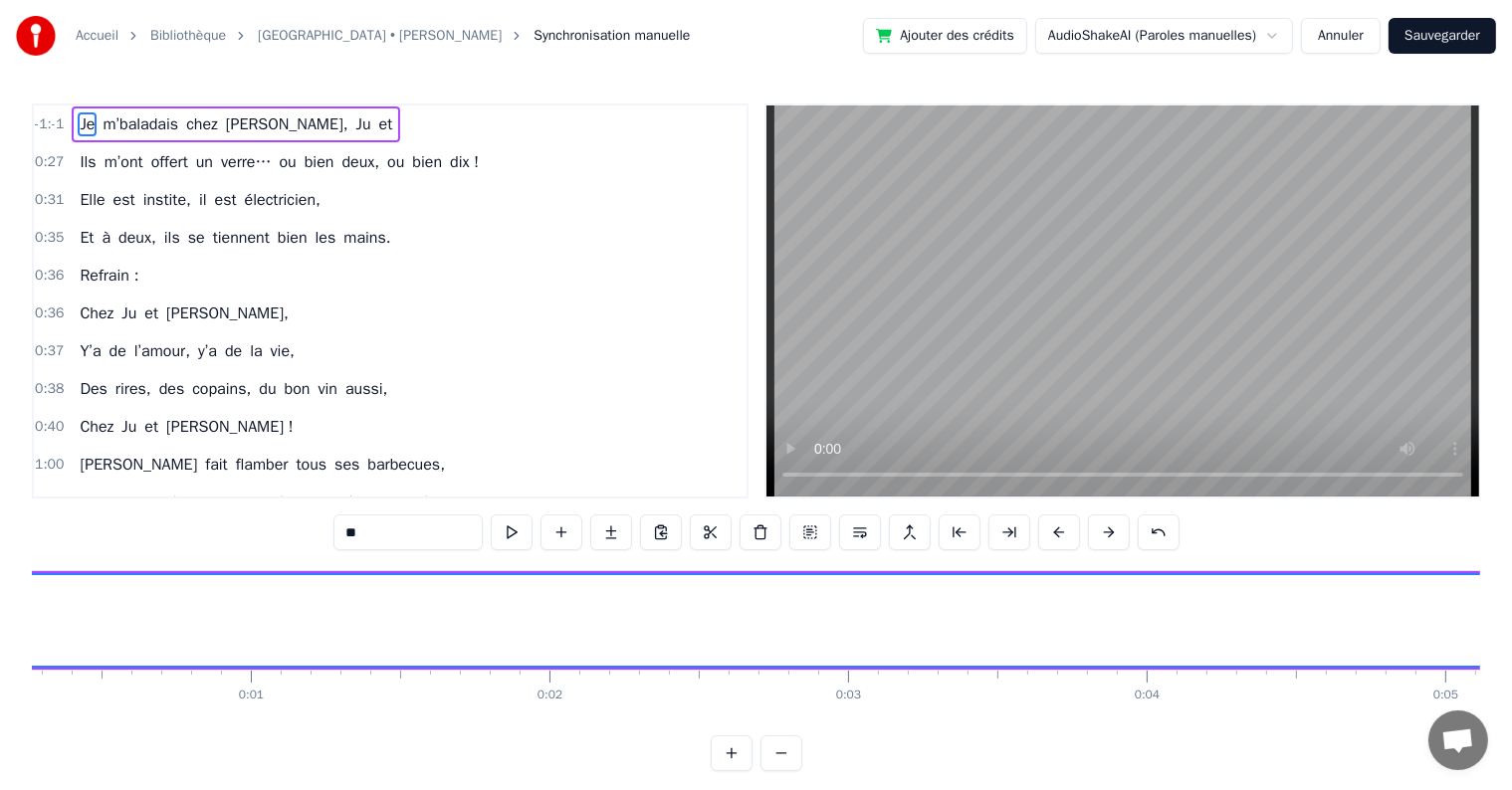 scroll, scrollTop: 0, scrollLeft: 0, axis: both 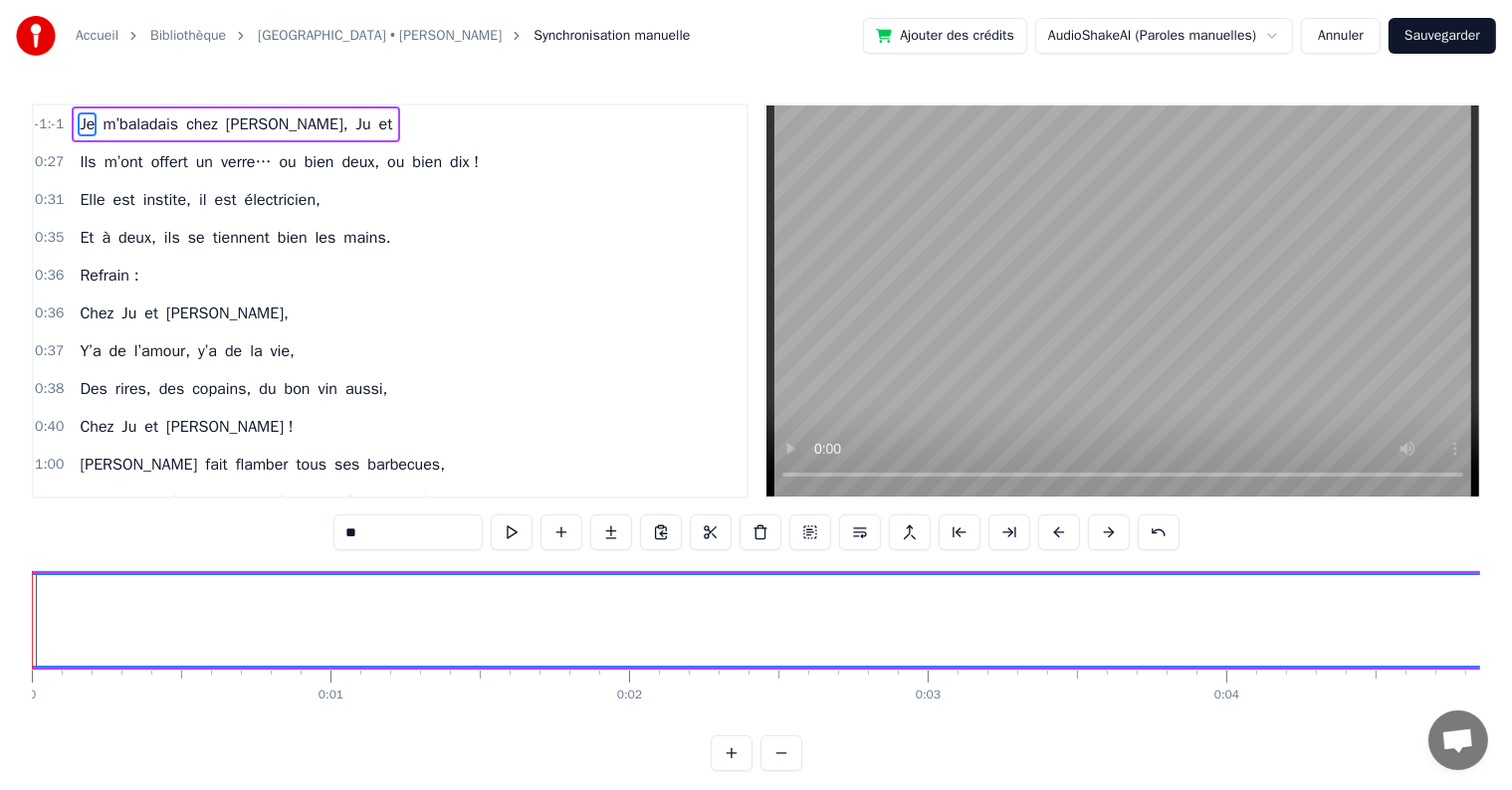 drag, startPoint x: 31, startPoint y: 603, endPoint x: 166, endPoint y: 585, distance: 136.195 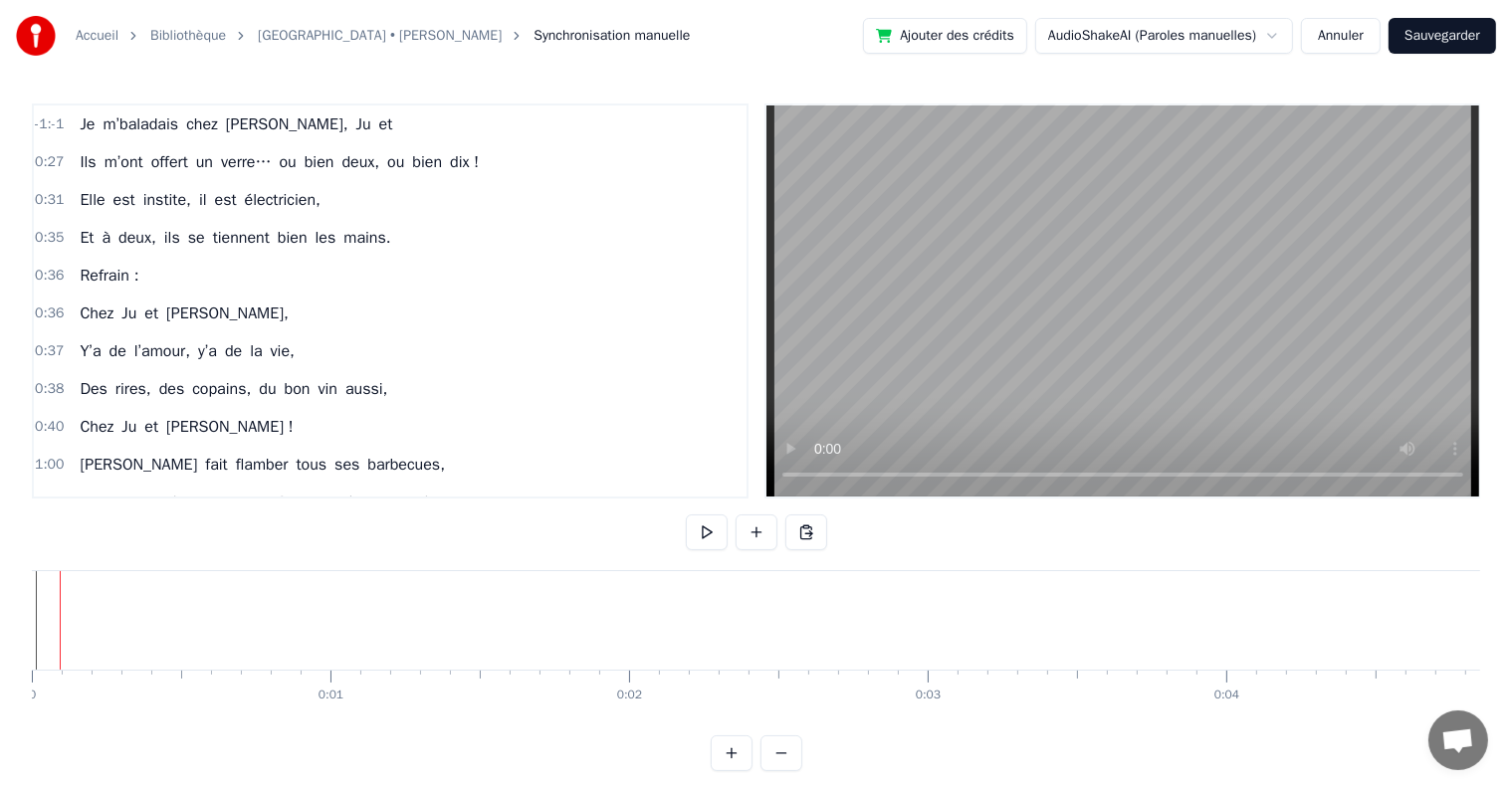 click on "Annuler" at bounding box center (1341, 36) 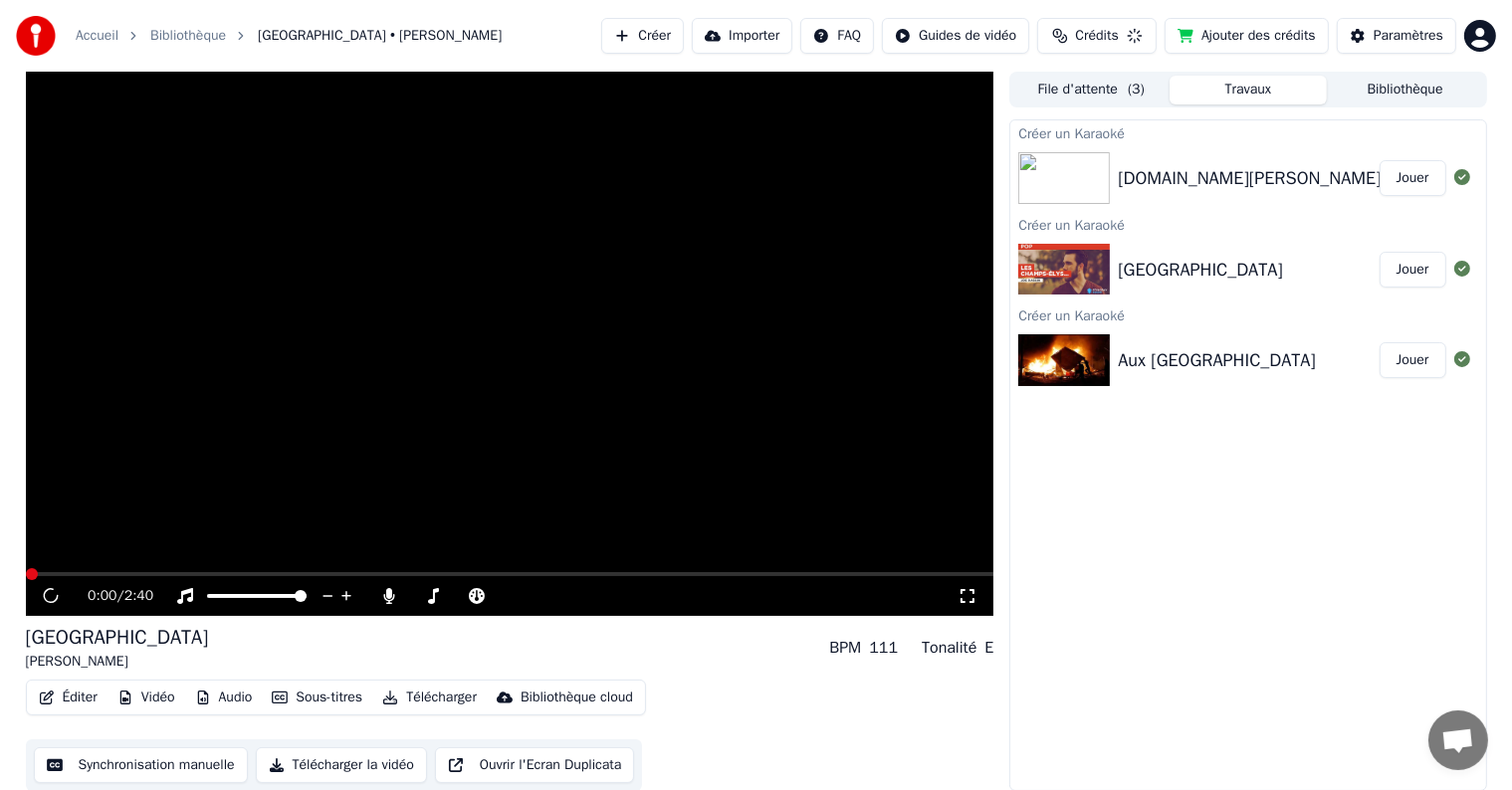 scroll, scrollTop: 0, scrollLeft: 0, axis: both 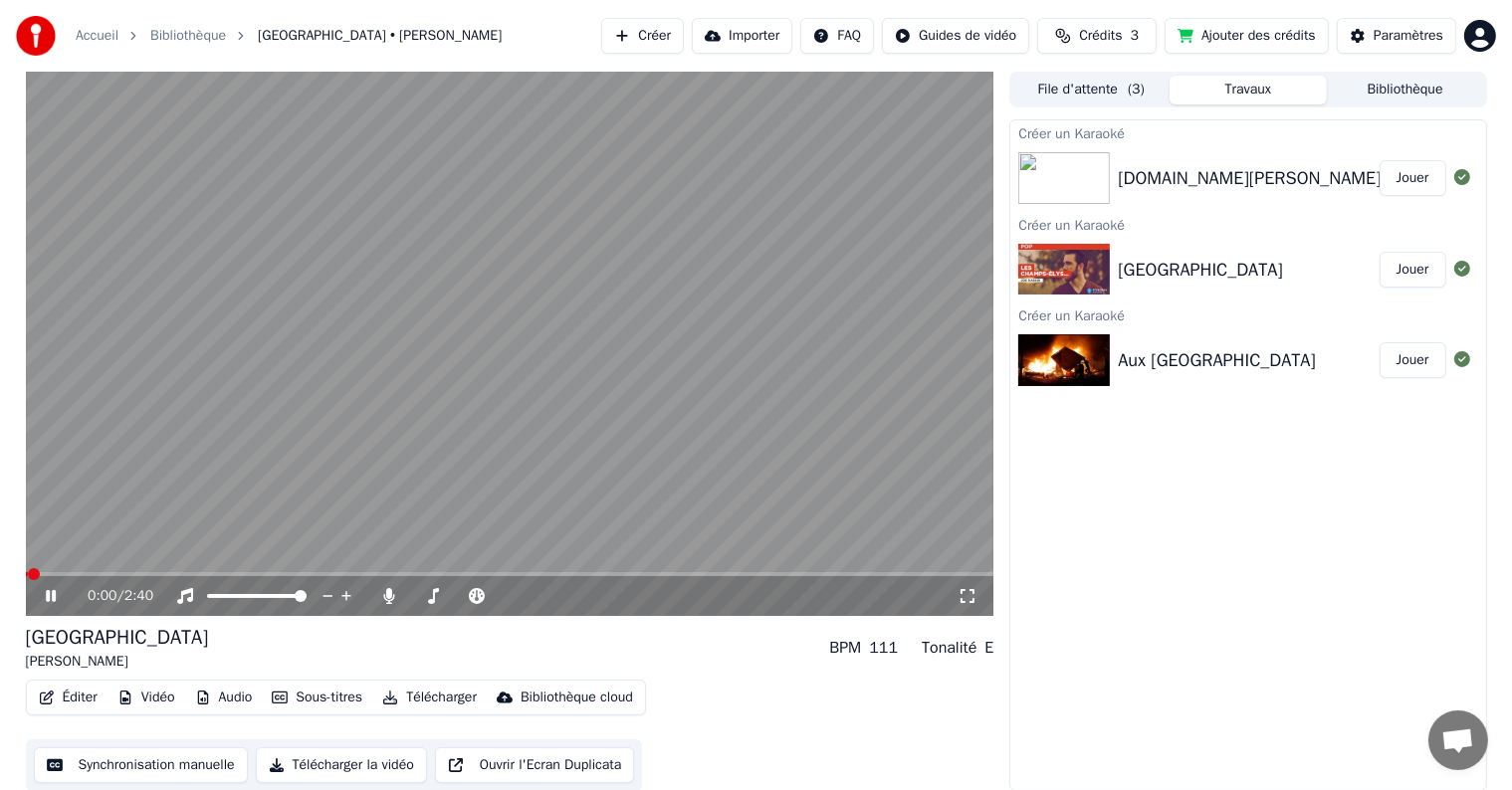 click on "Synchronisation manuelle" at bounding box center (140, 765) 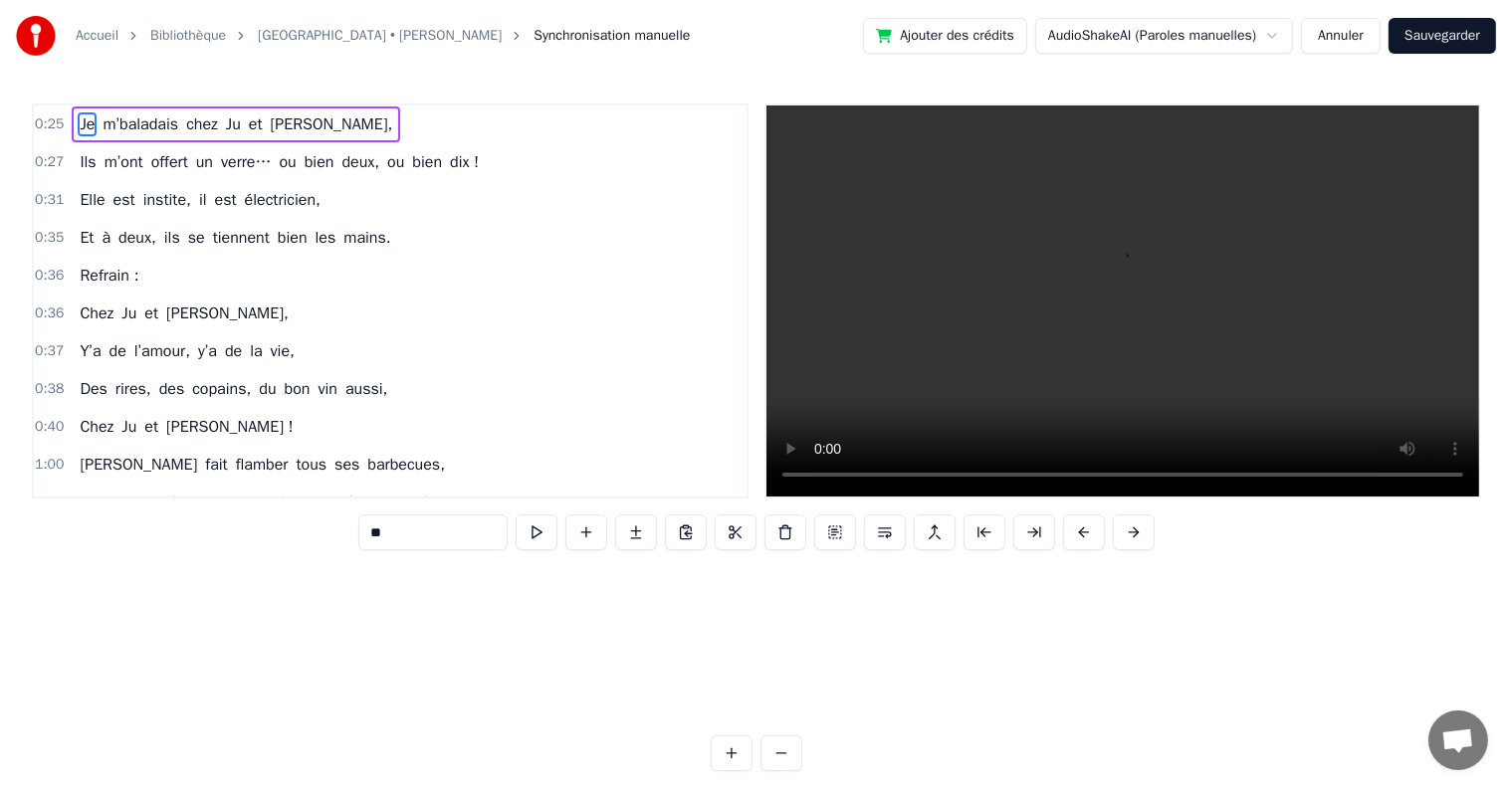 scroll, scrollTop: 0, scrollLeft: 0, axis: both 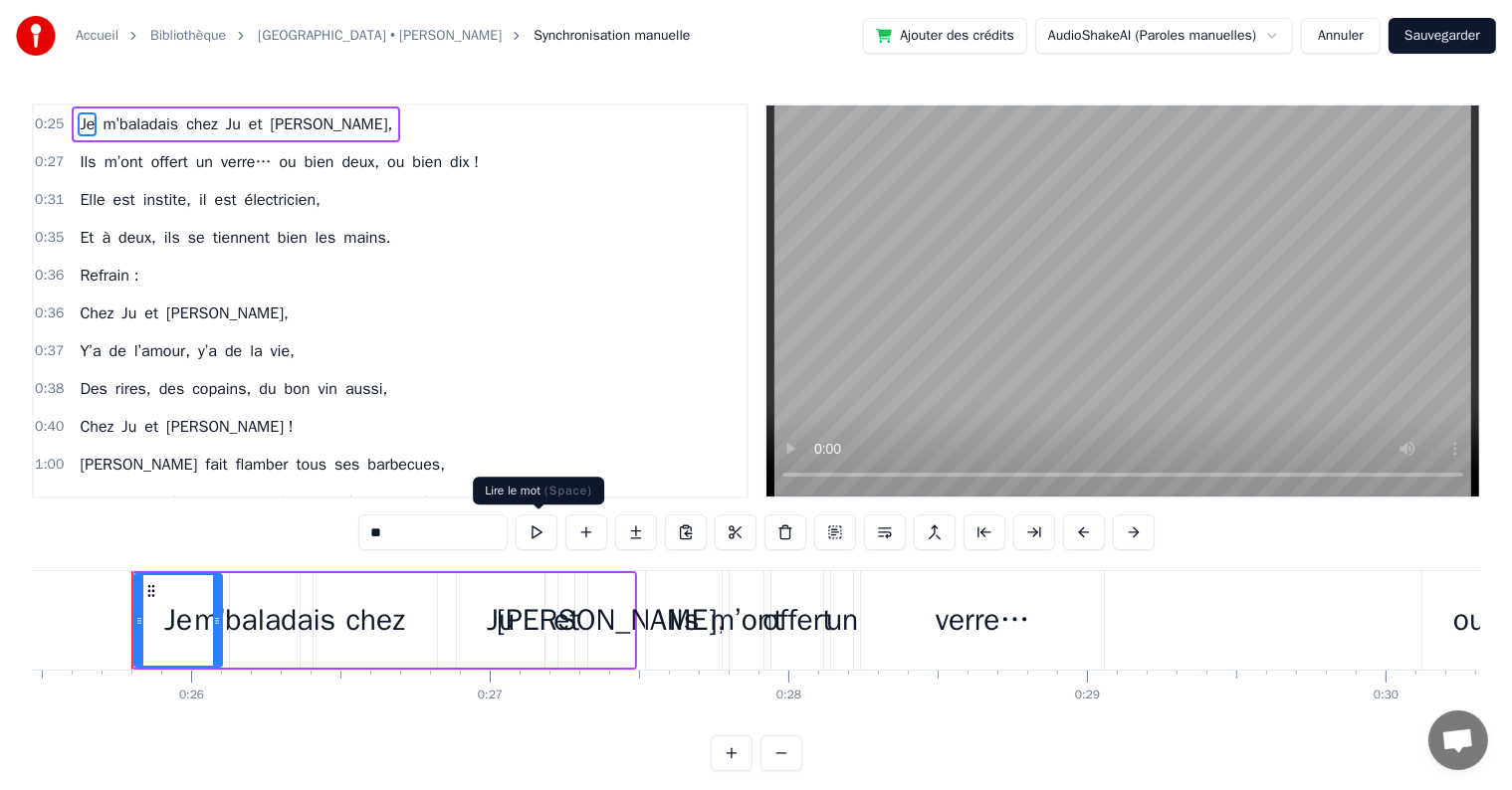 click at bounding box center [537, 532] 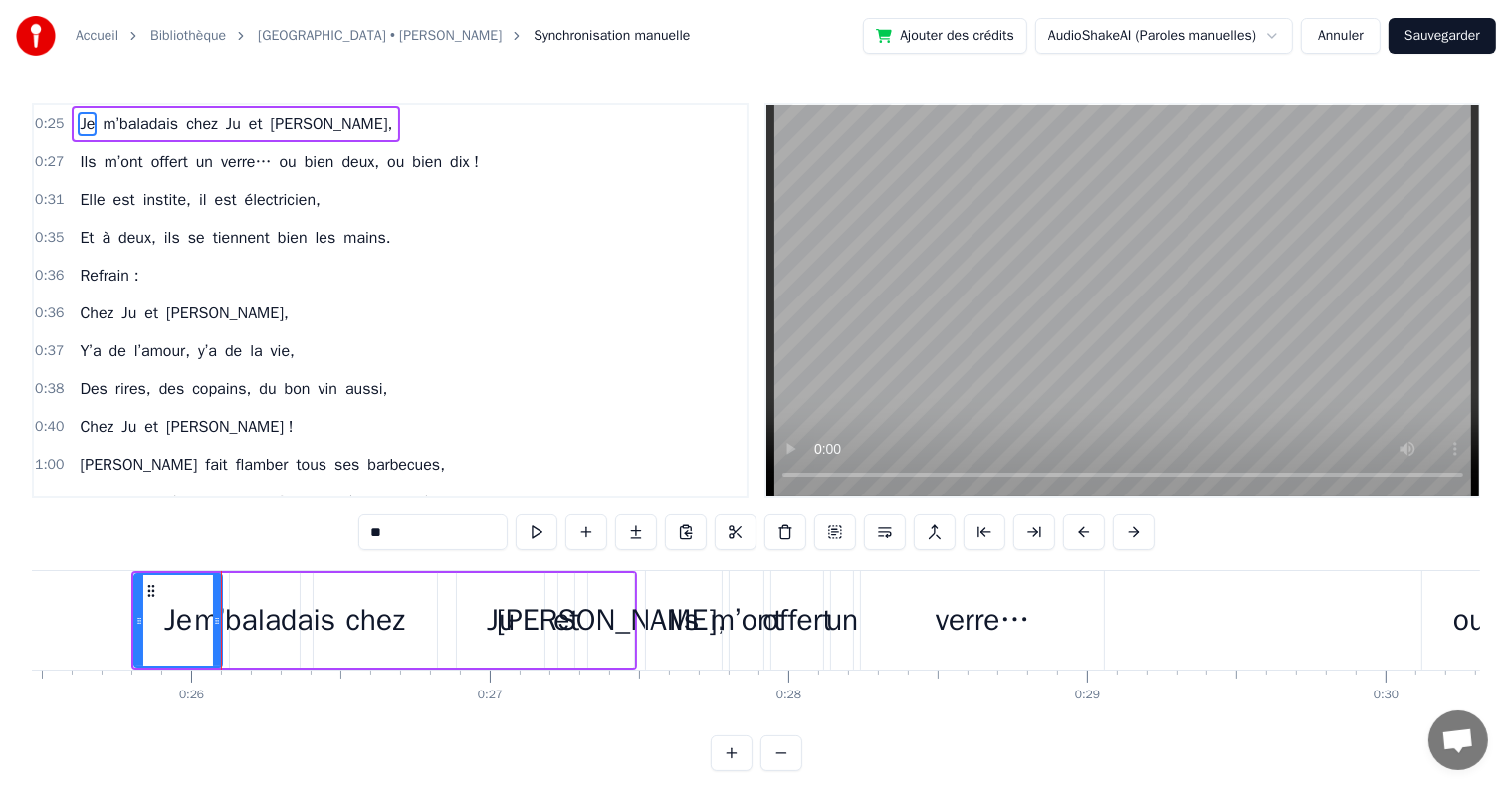 click at bounding box center (537, 532) 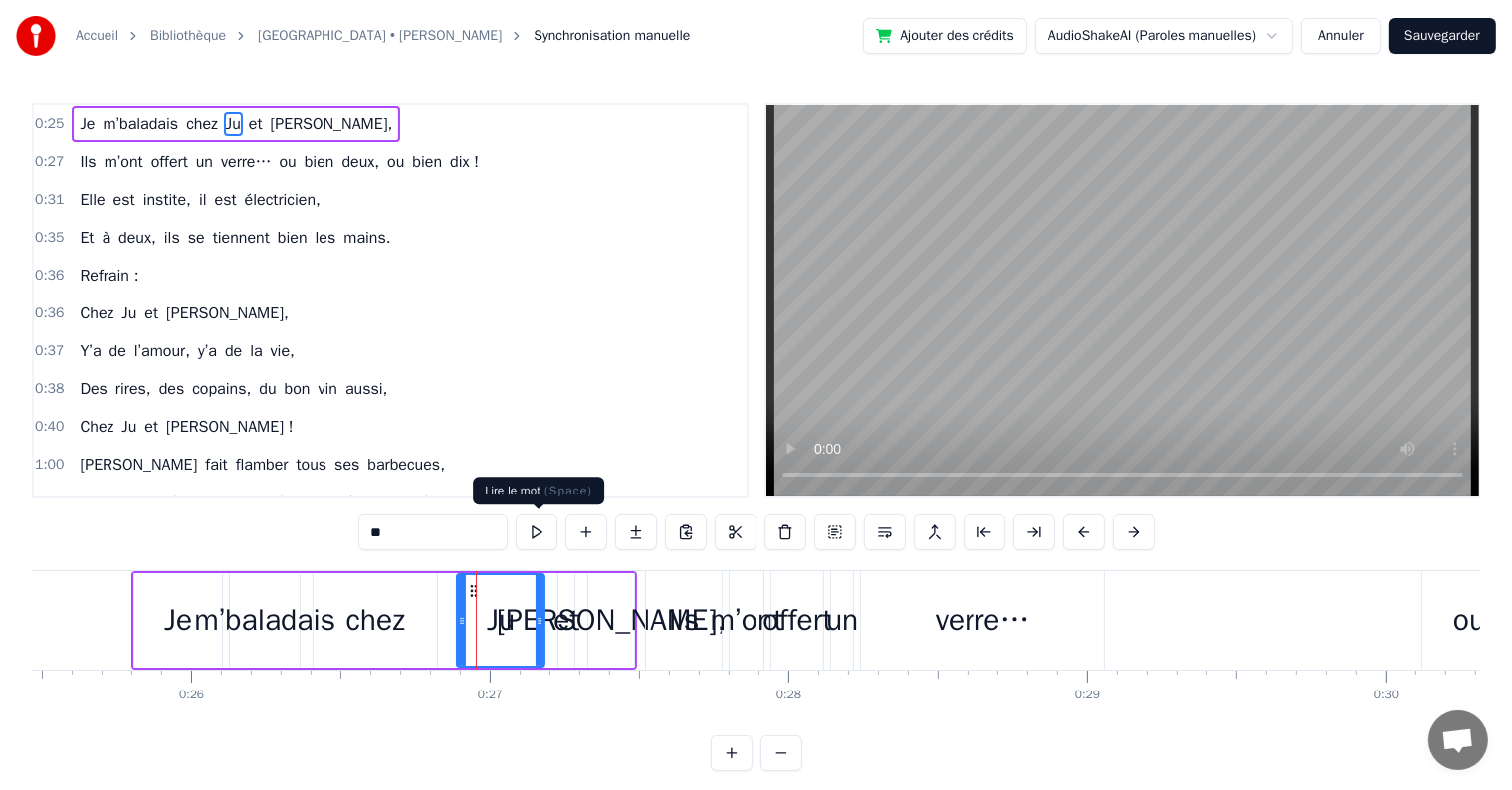 click at bounding box center [537, 532] 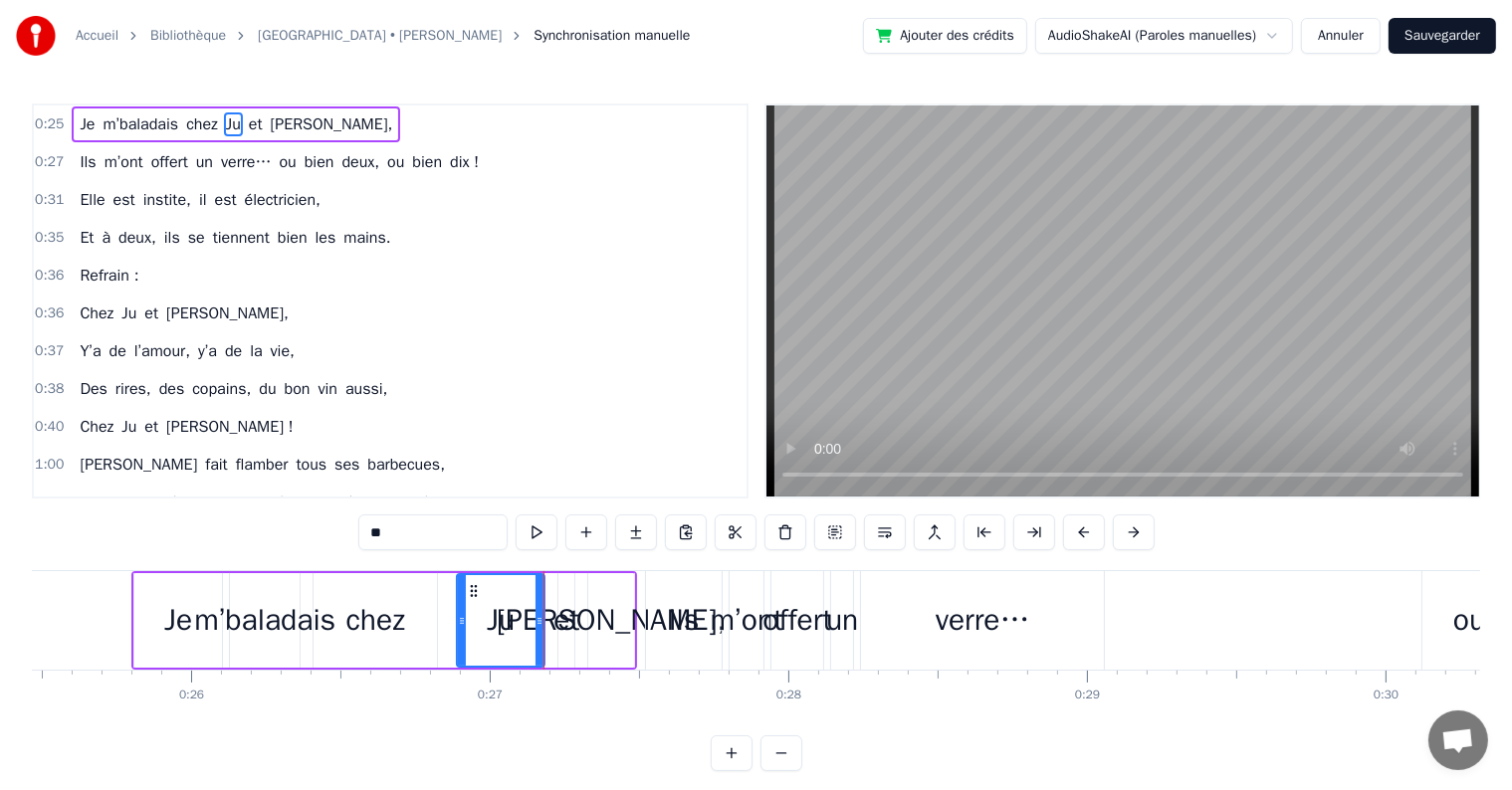 click at bounding box center [537, 532] 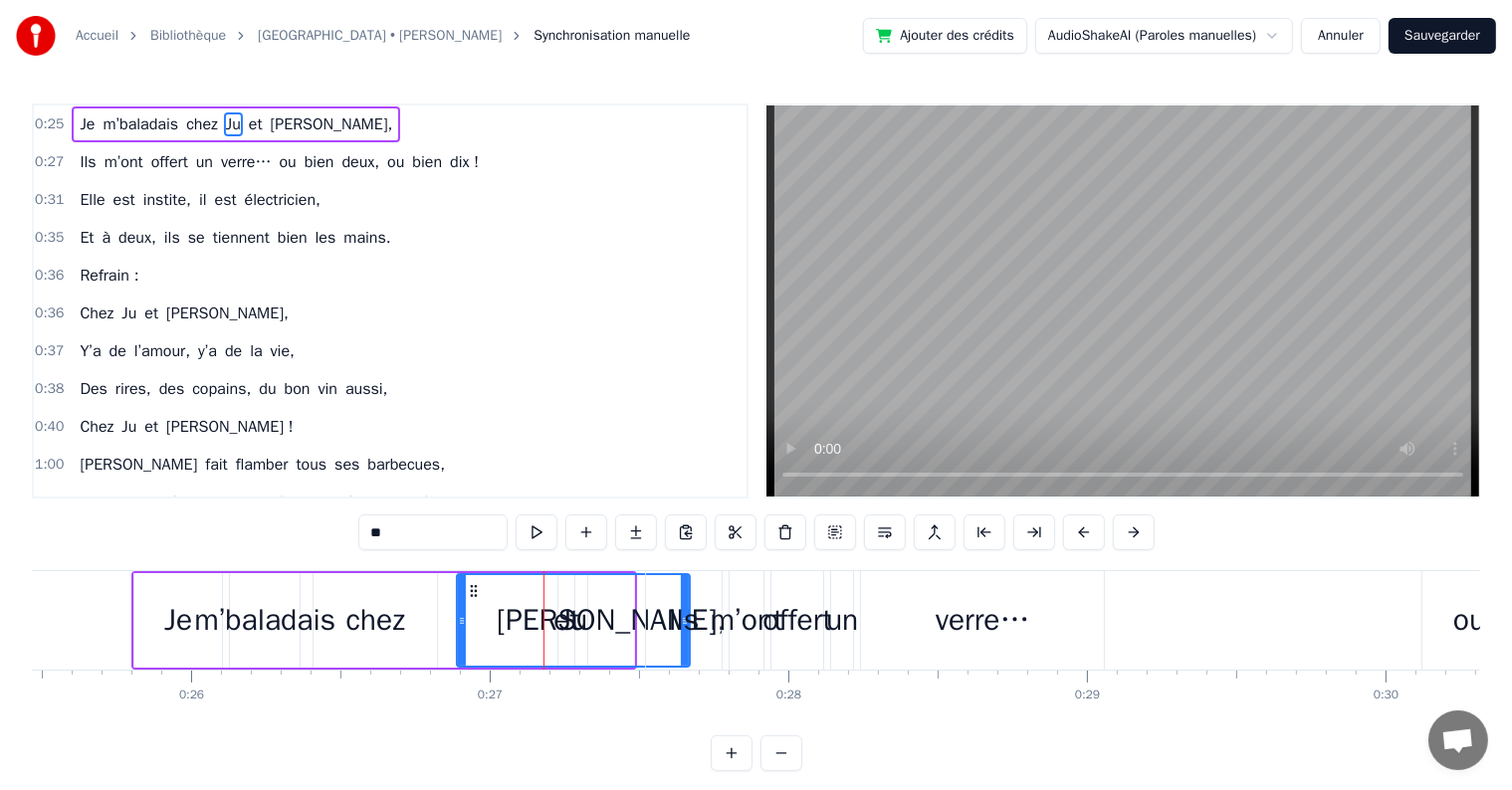 drag, startPoint x: 540, startPoint y: 624, endPoint x: 686, endPoint y: 622, distance: 146.0137 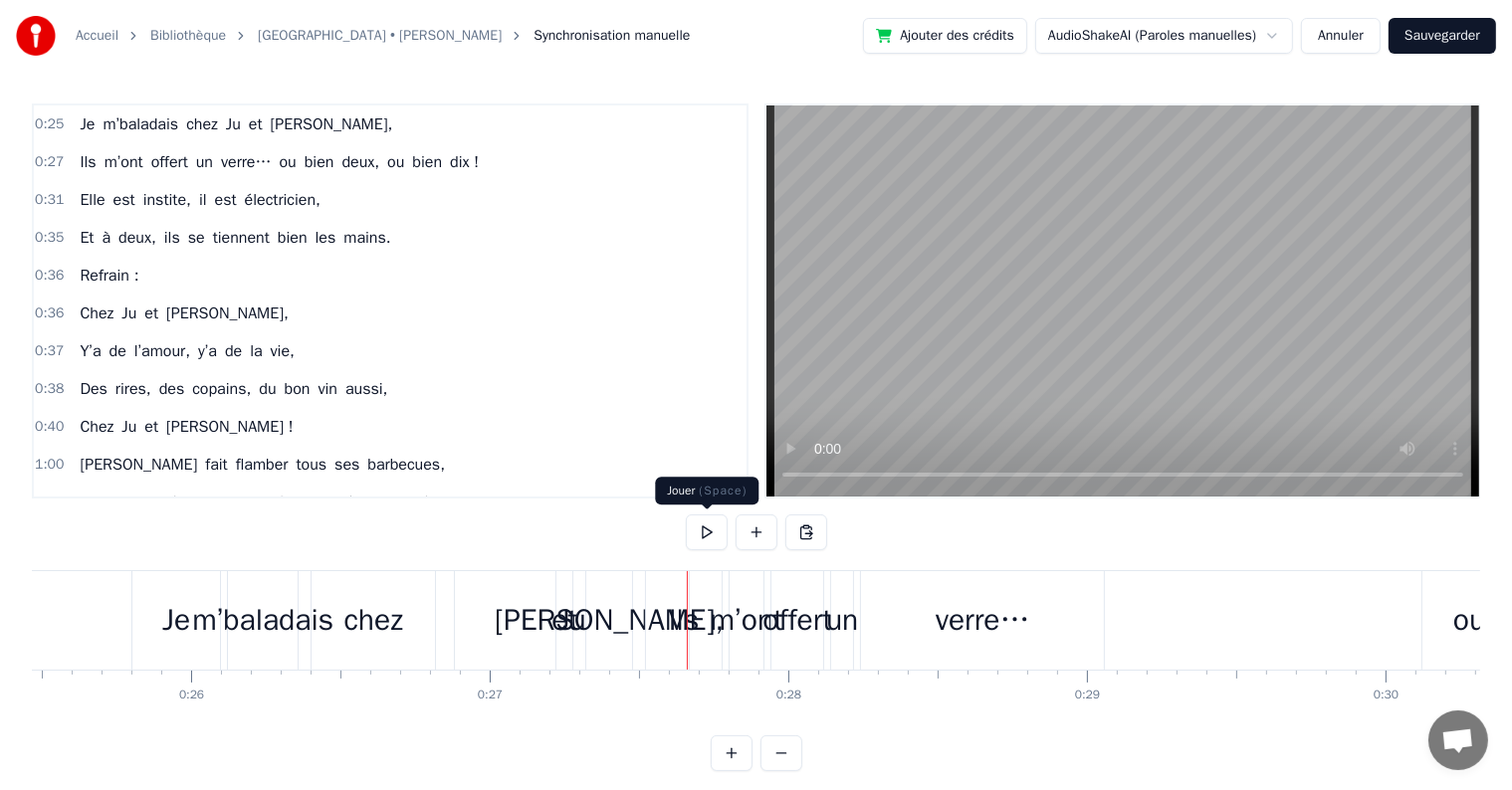 click at bounding box center (707, 532) 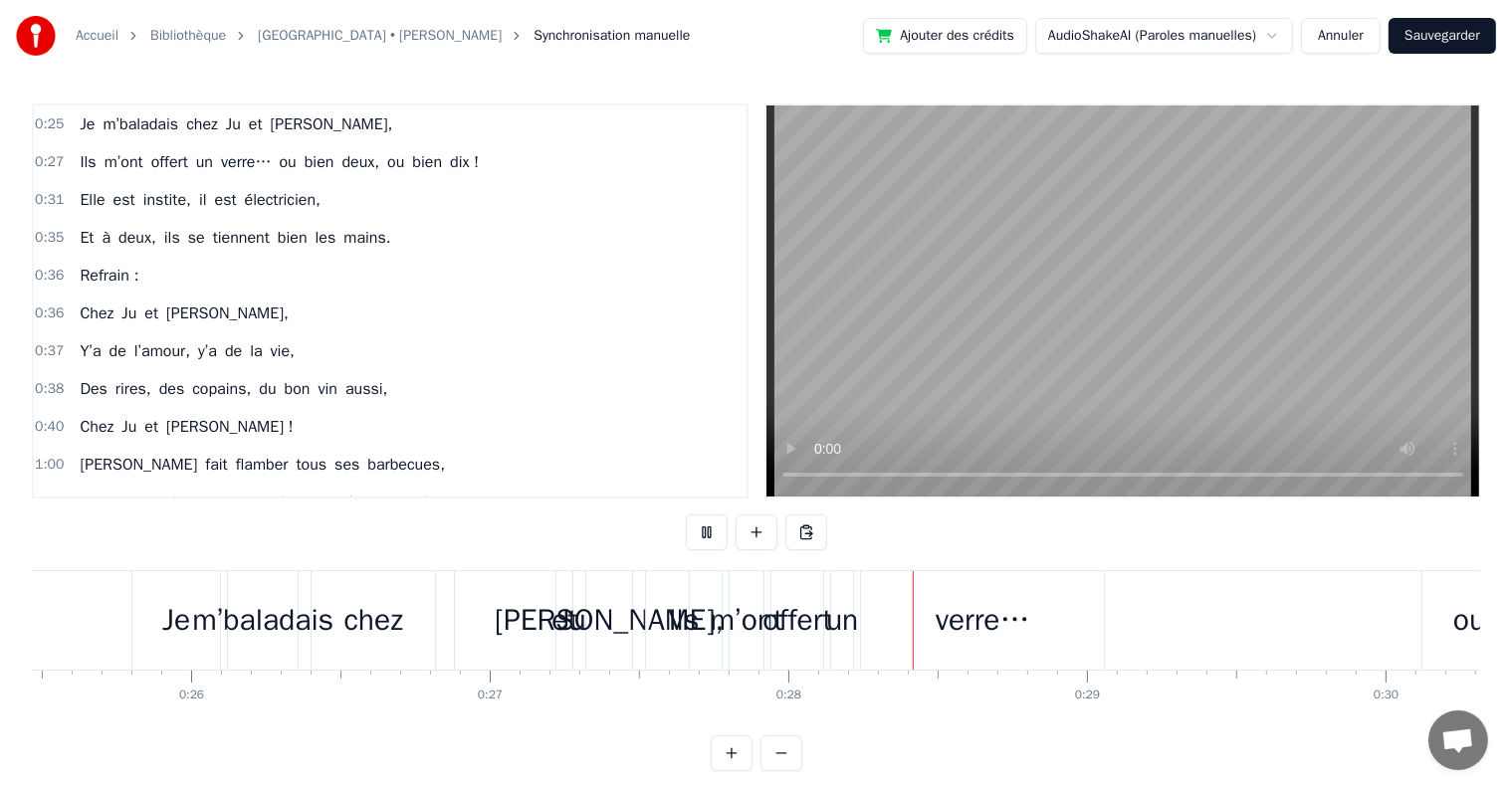 click at bounding box center (707, 532) 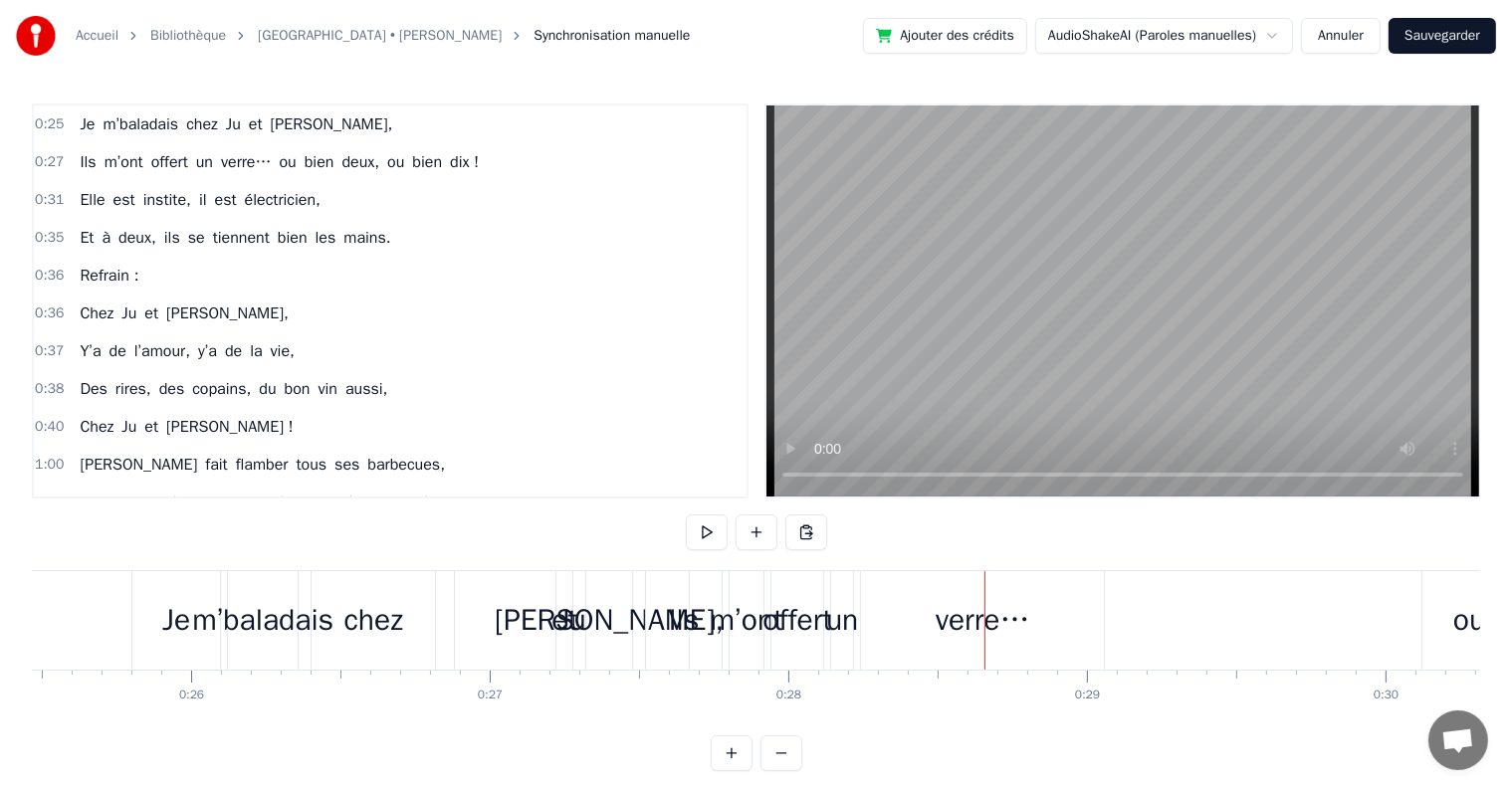 click on "[PERSON_NAME]," at bounding box center (609, 620) 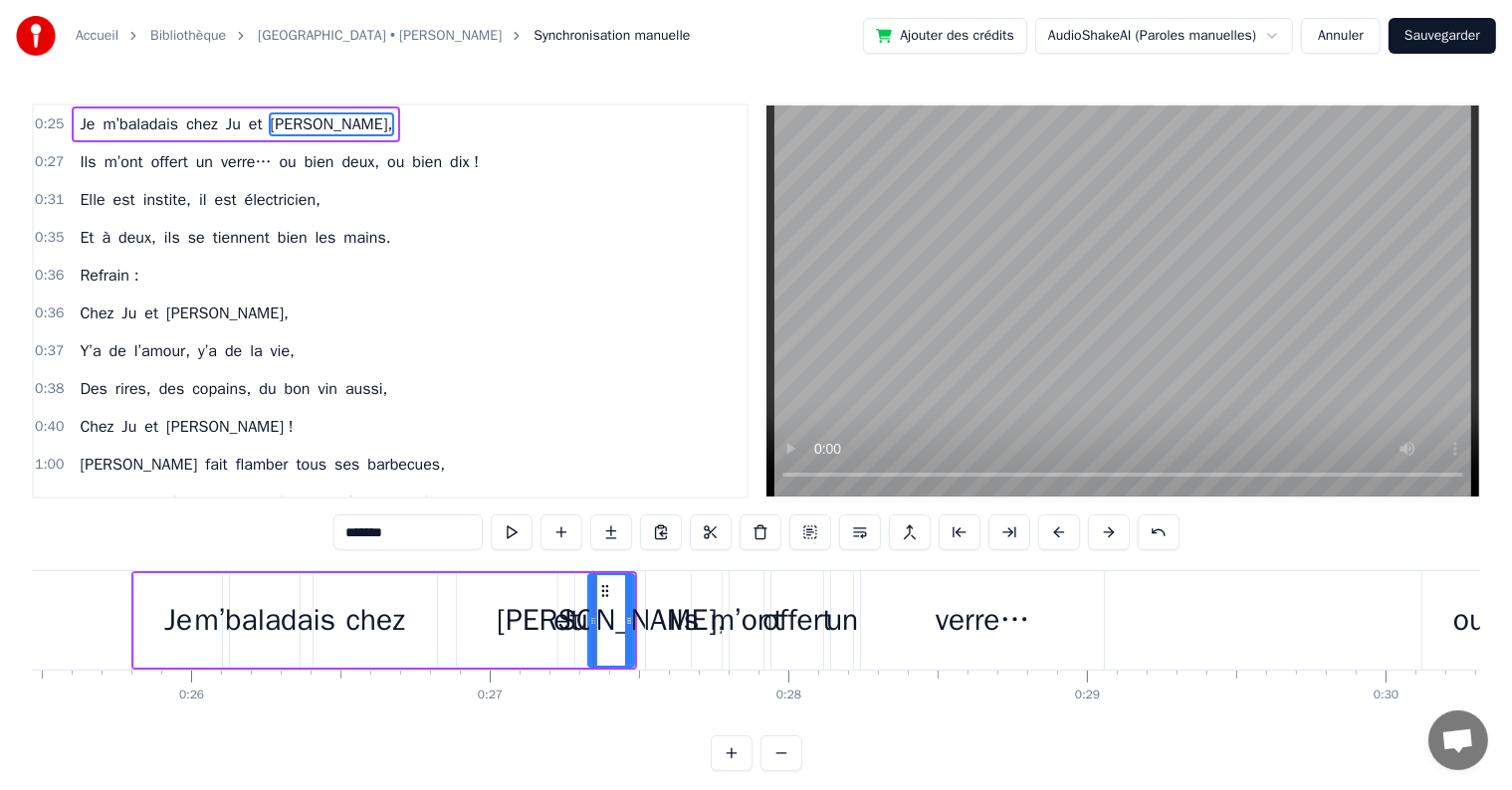 click on "[PERSON_NAME]," at bounding box center [611, 620] 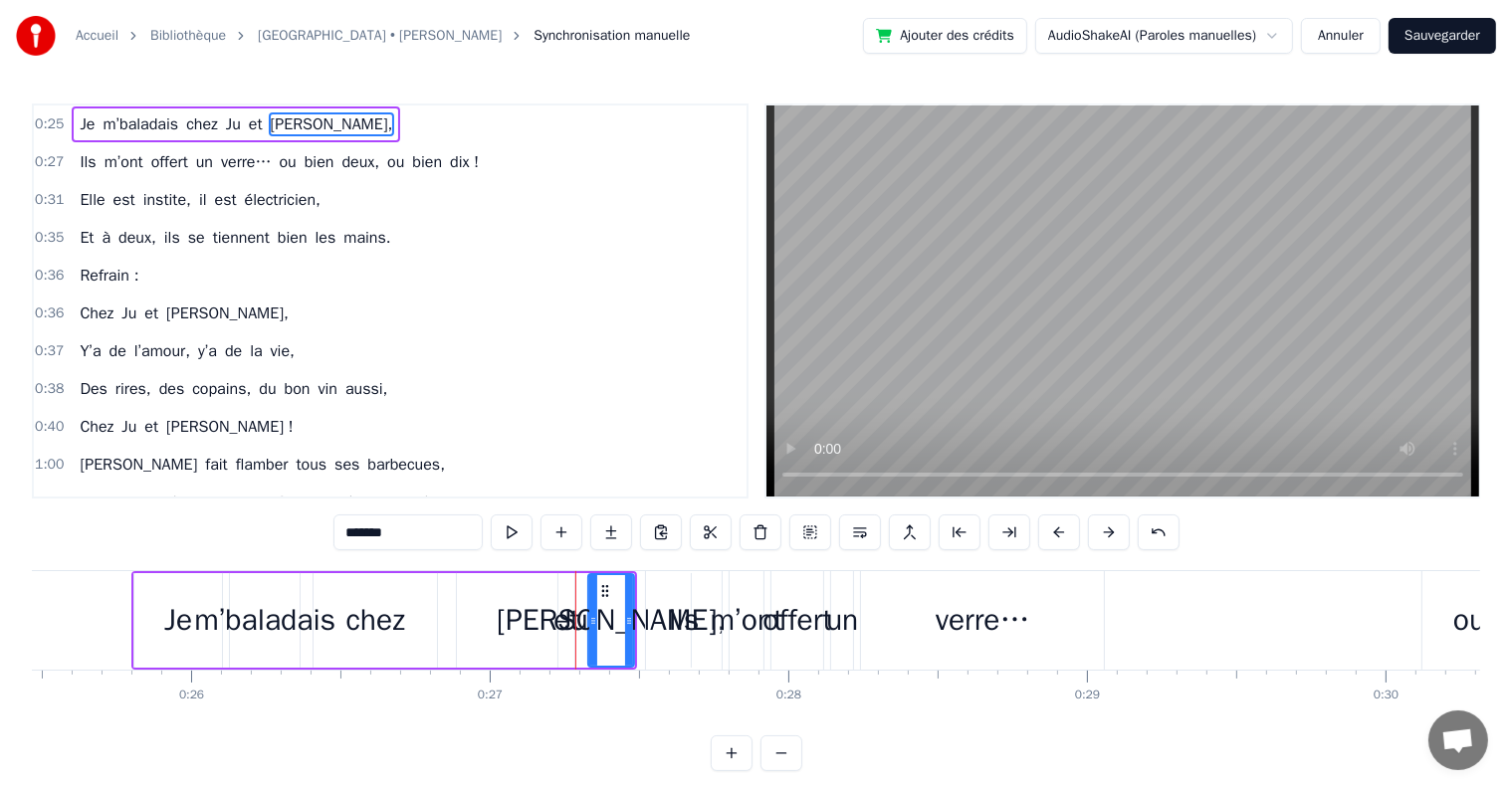 click on "un" at bounding box center (842, 620) 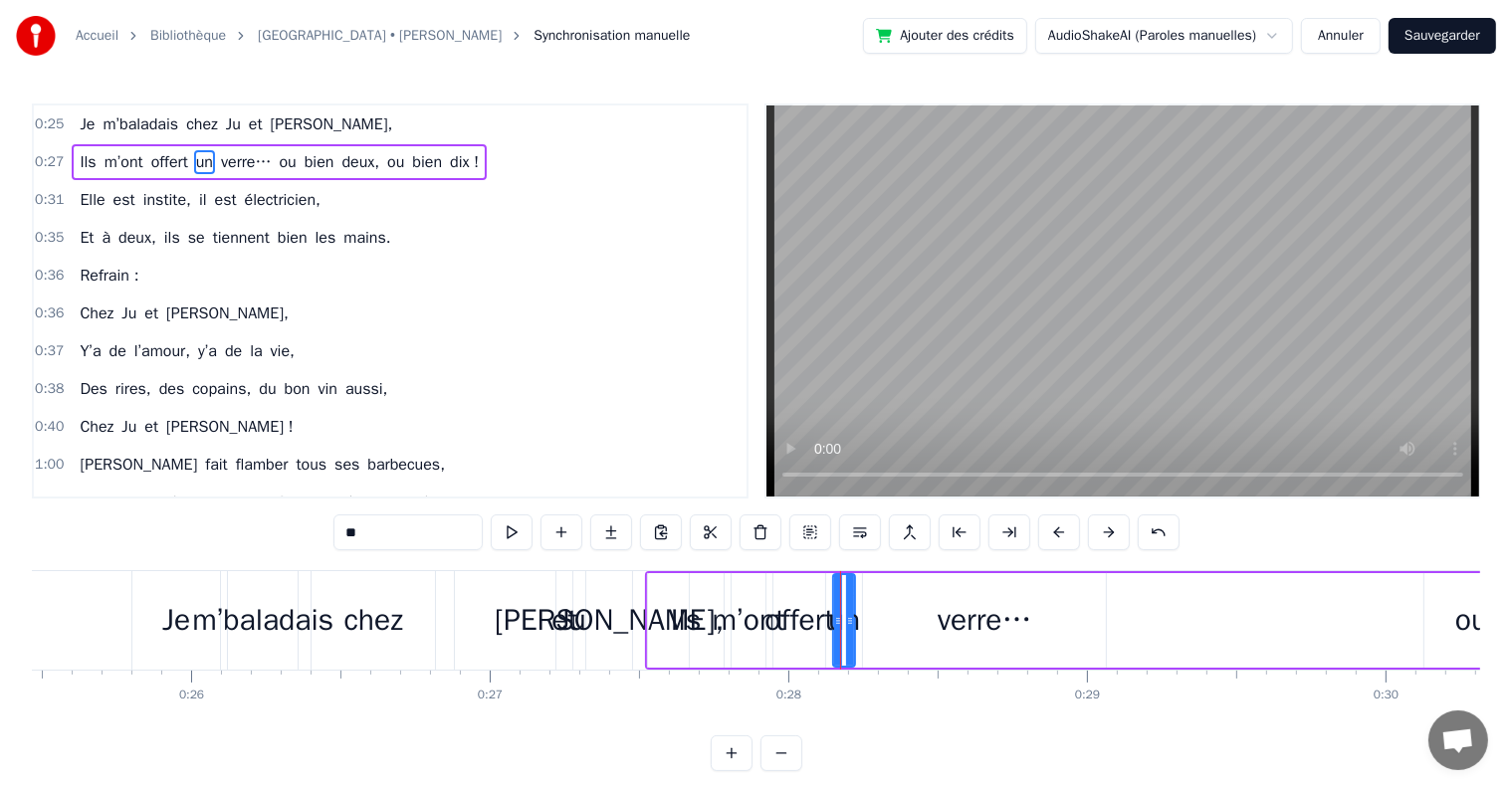 click on "verre…" at bounding box center (984, 620) 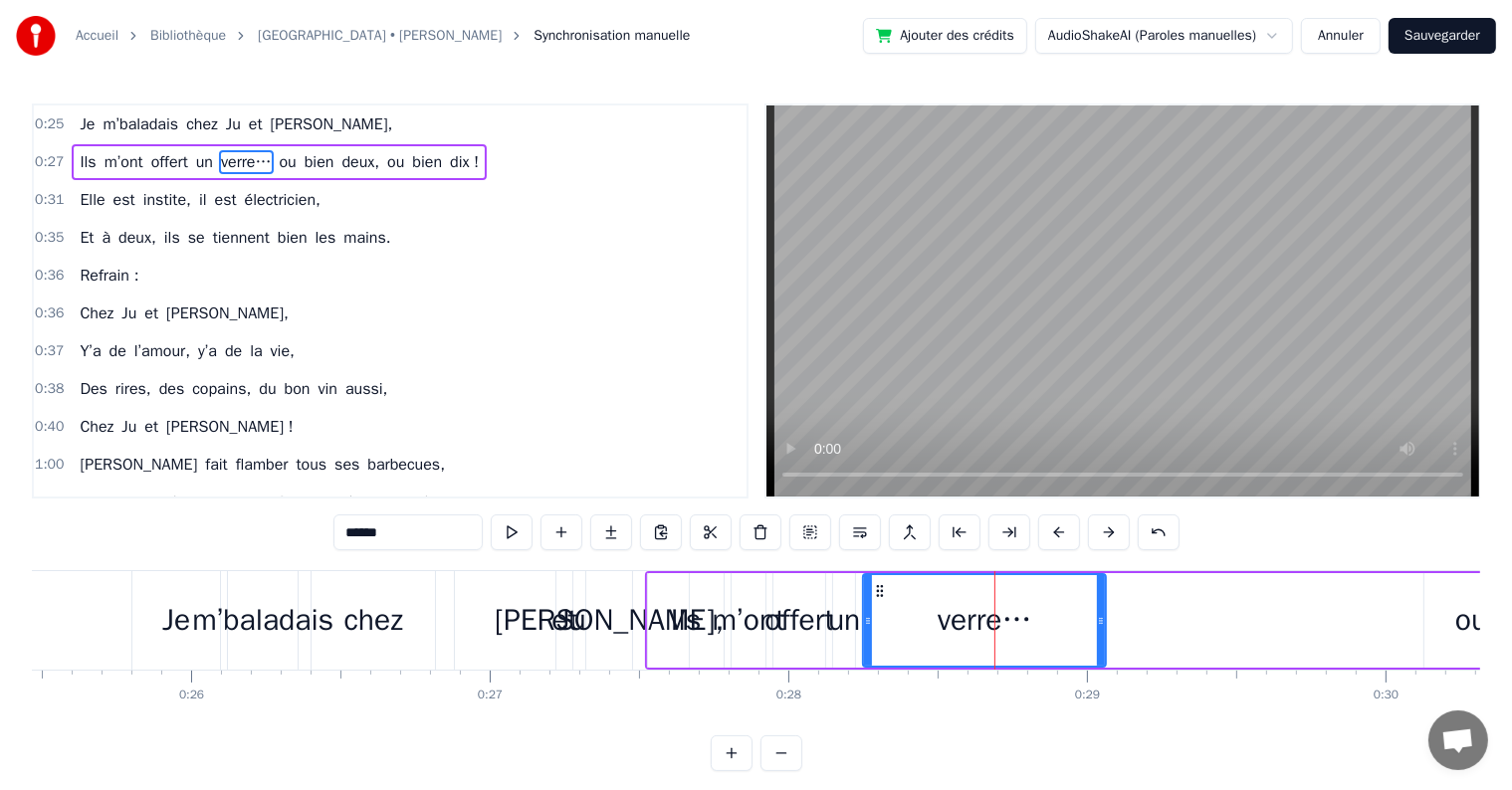 click on "Annuler" at bounding box center [1341, 36] 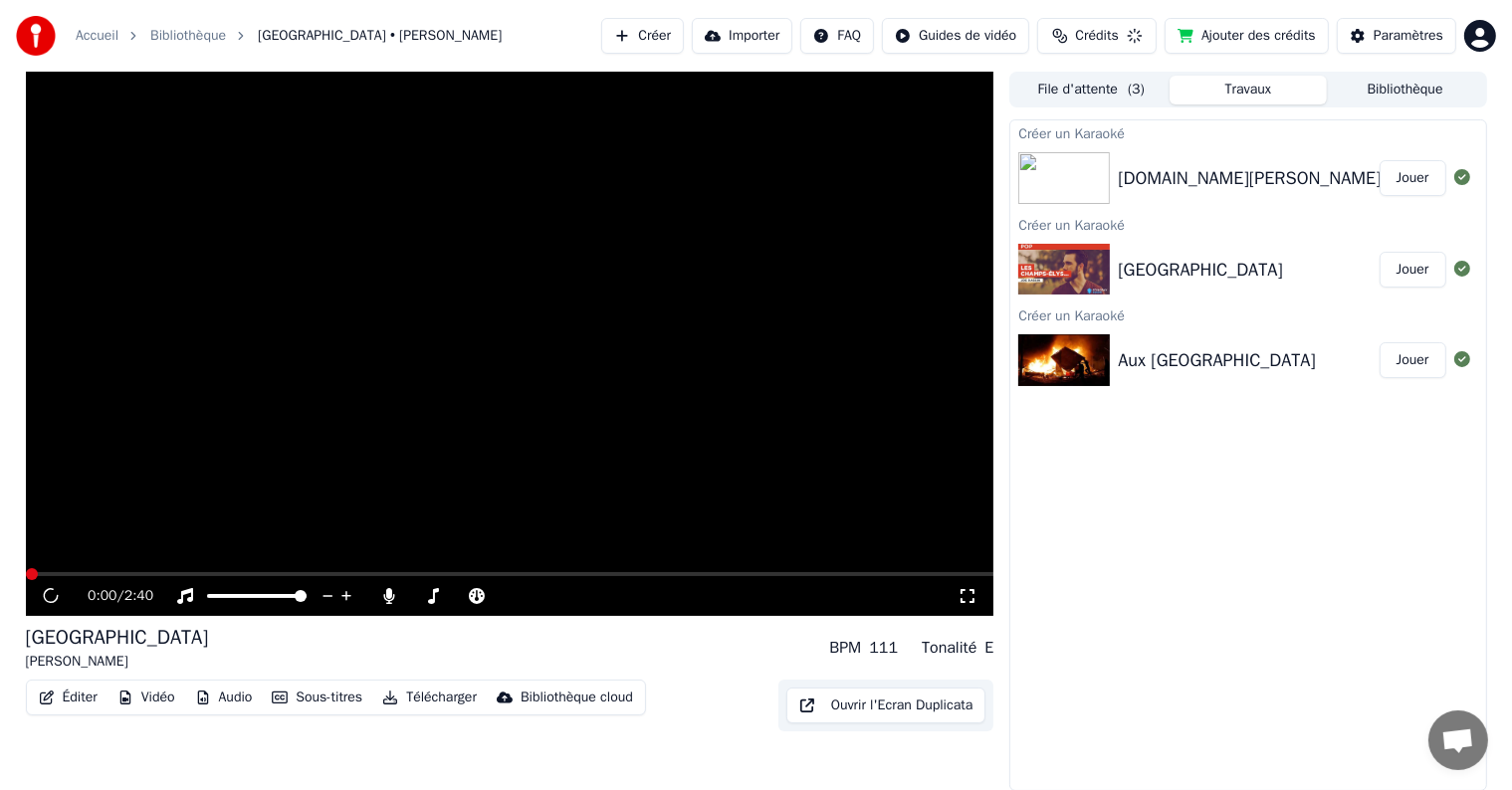 scroll, scrollTop: 0, scrollLeft: 0, axis: both 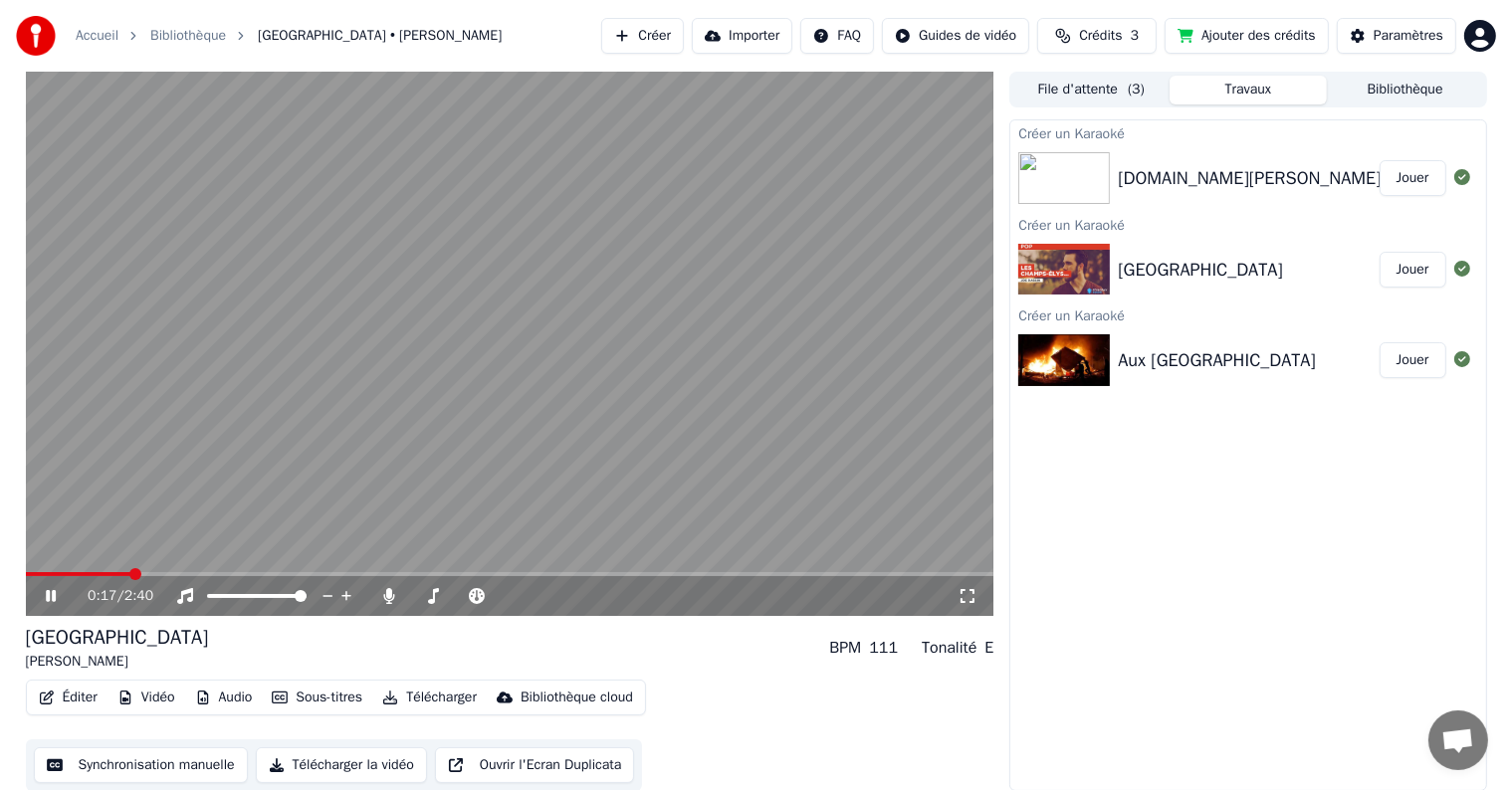 click 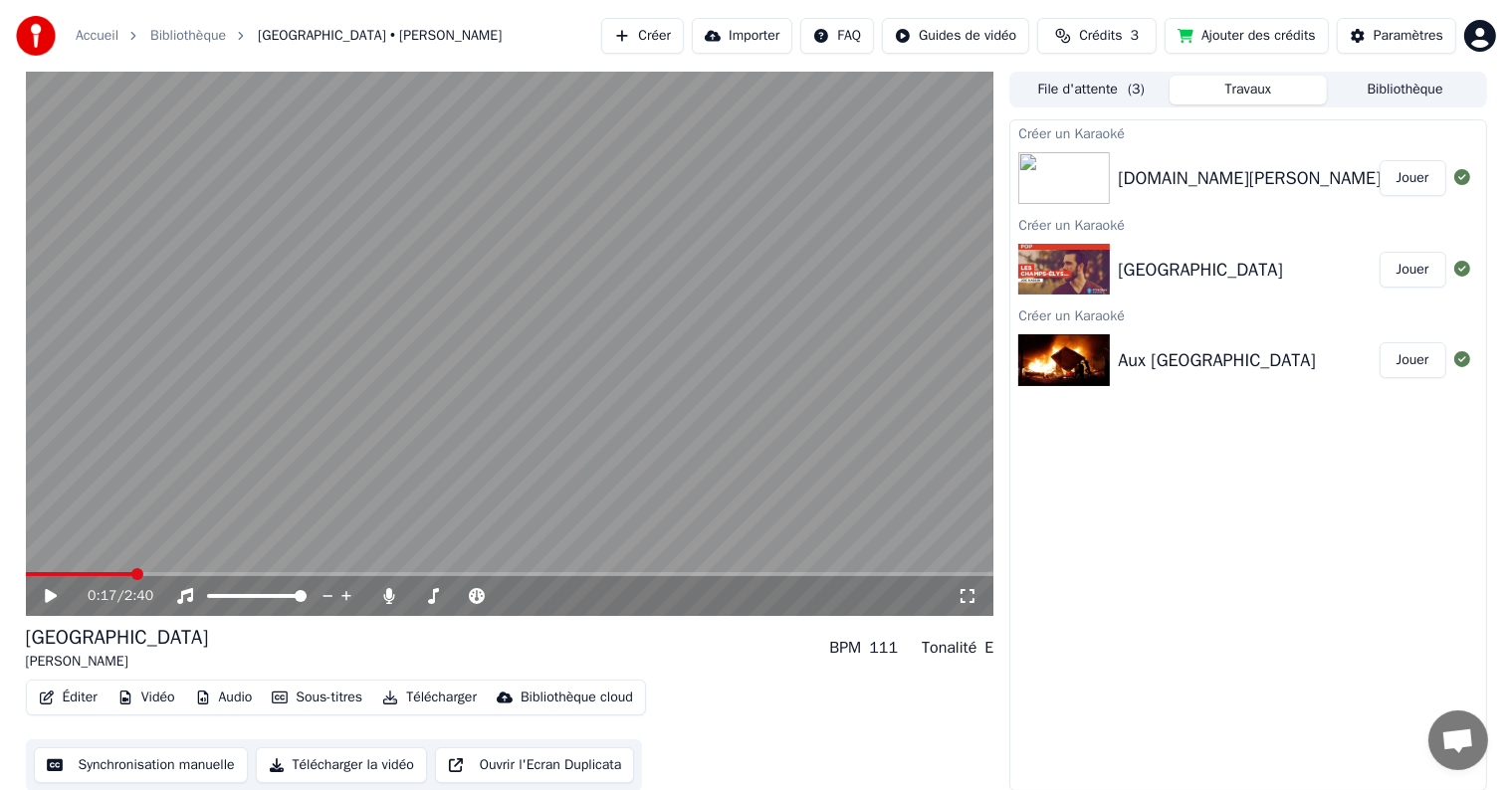 scroll, scrollTop: 1, scrollLeft: 0, axis: vertical 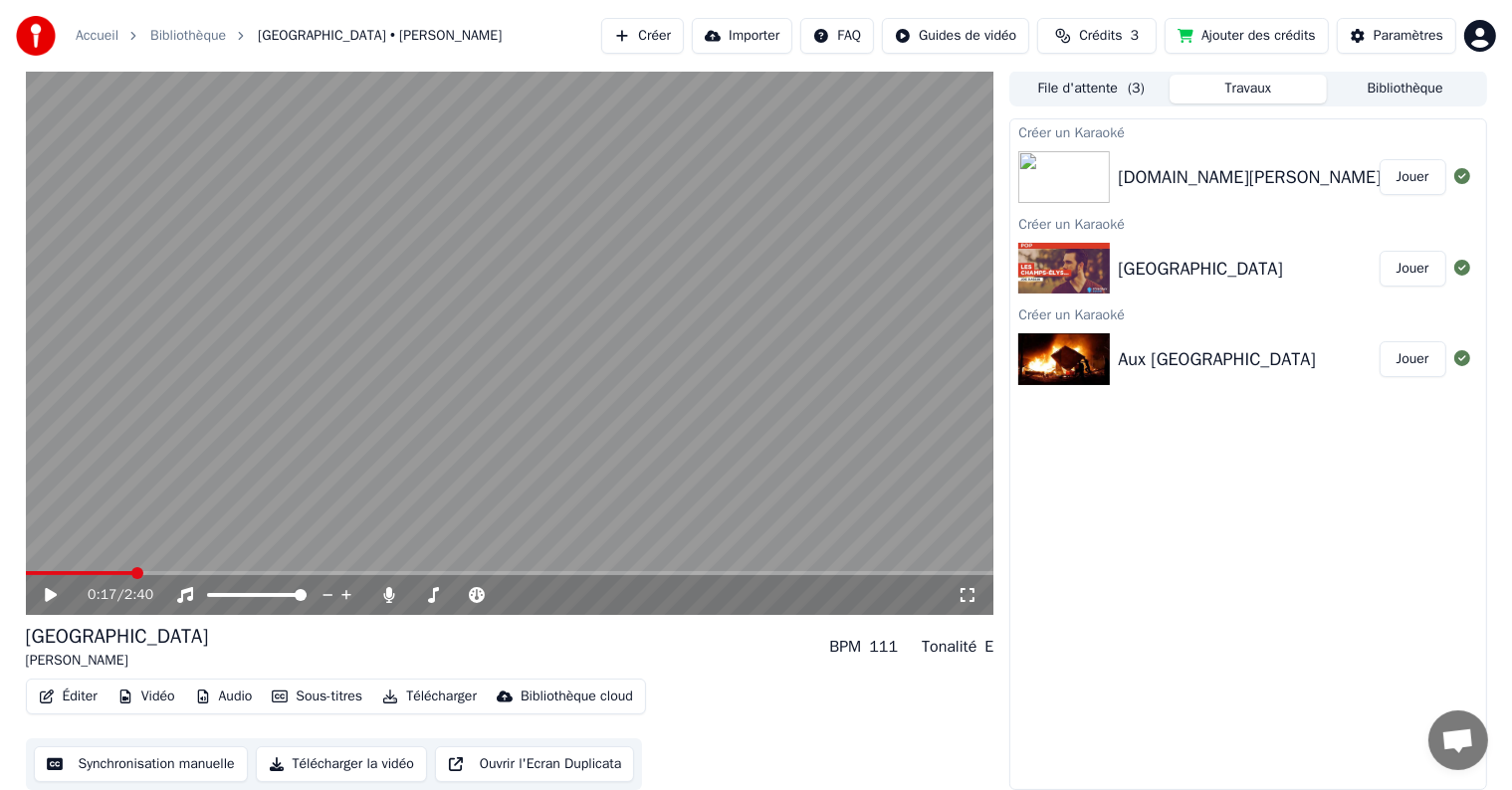 click on "Synchronisation manuelle" at bounding box center [140, 764] 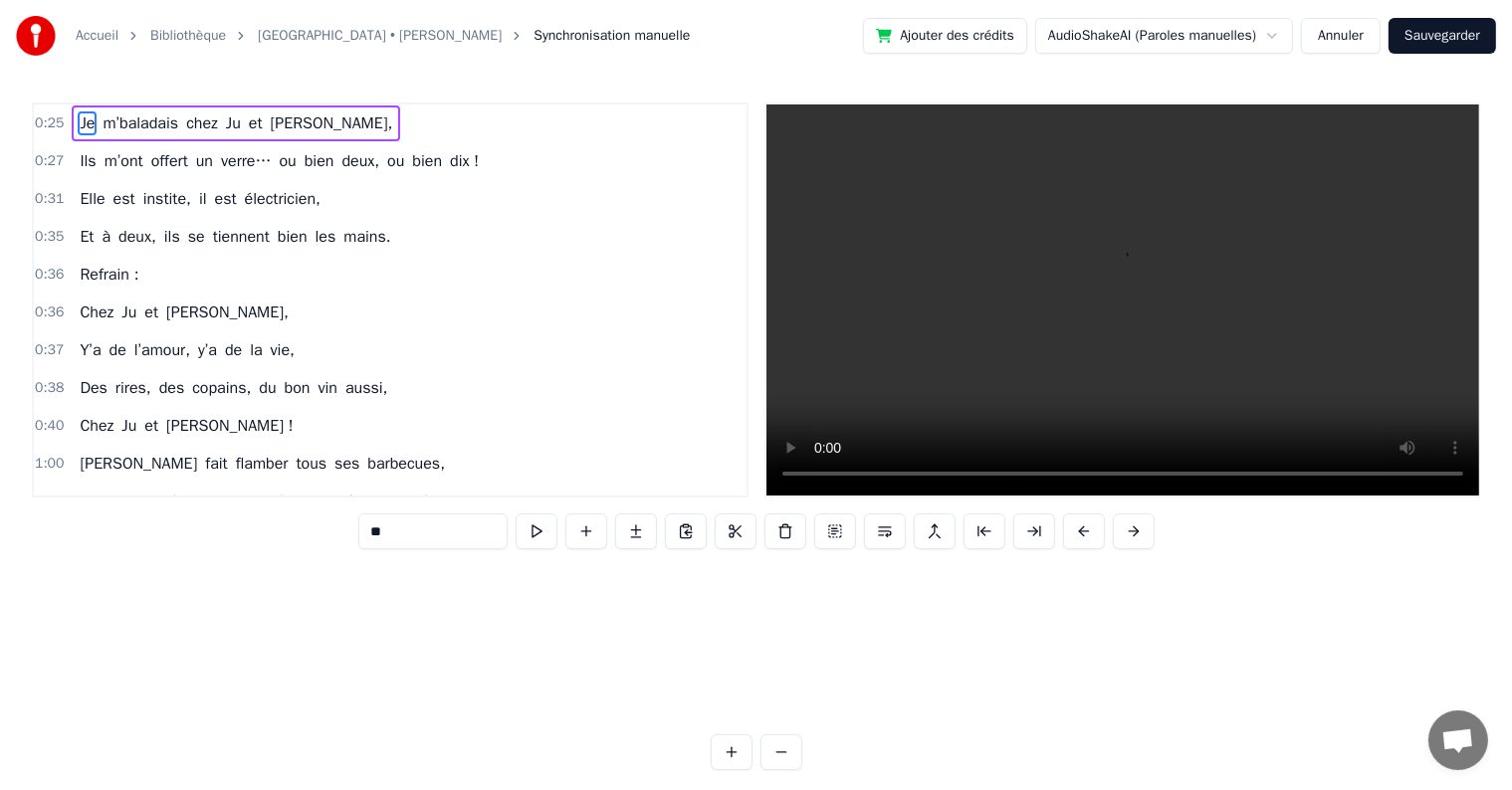 scroll, scrollTop: 0, scrollLeft: 0, axis: both 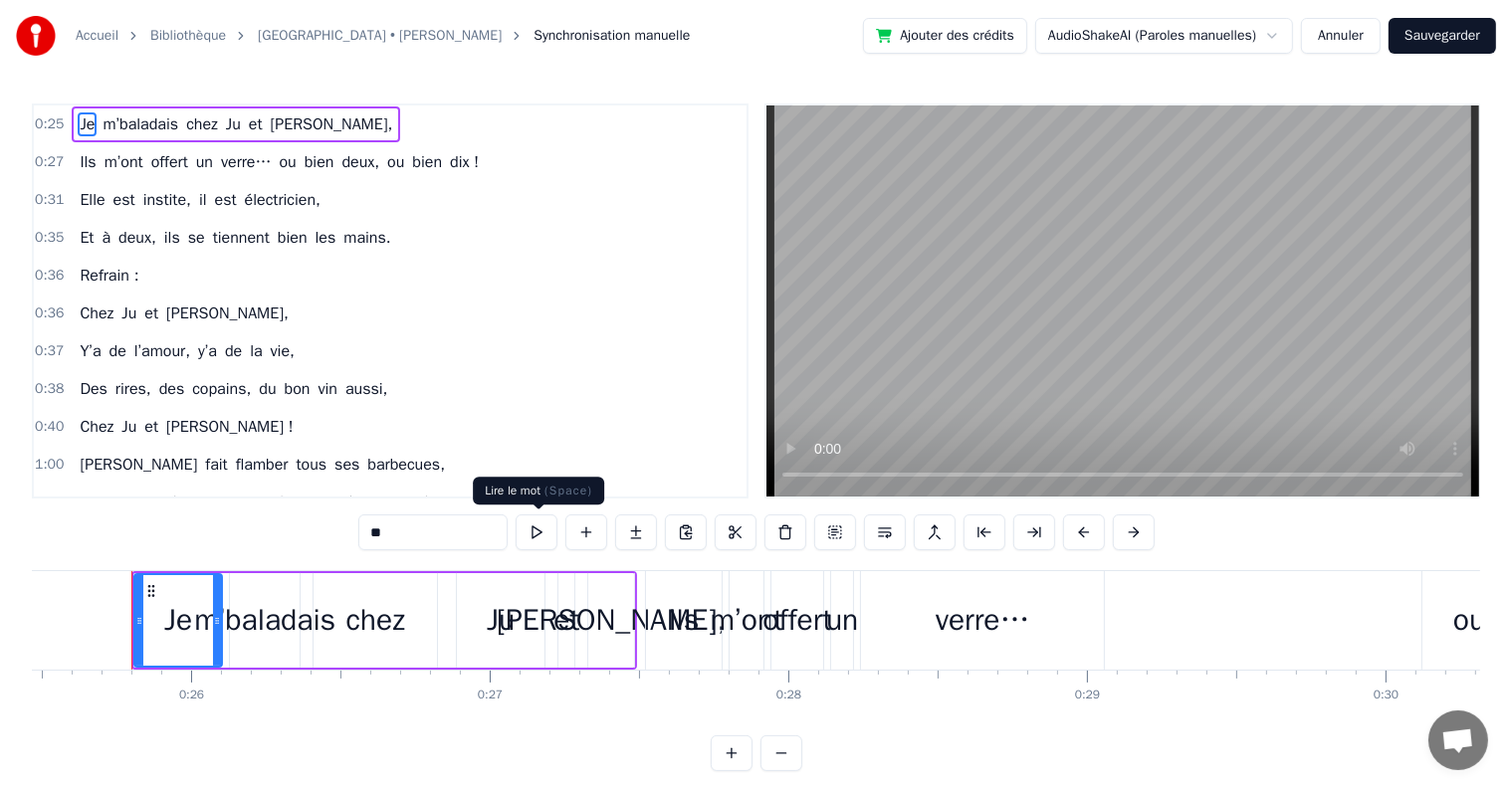 click at bounding box center (537, 532) 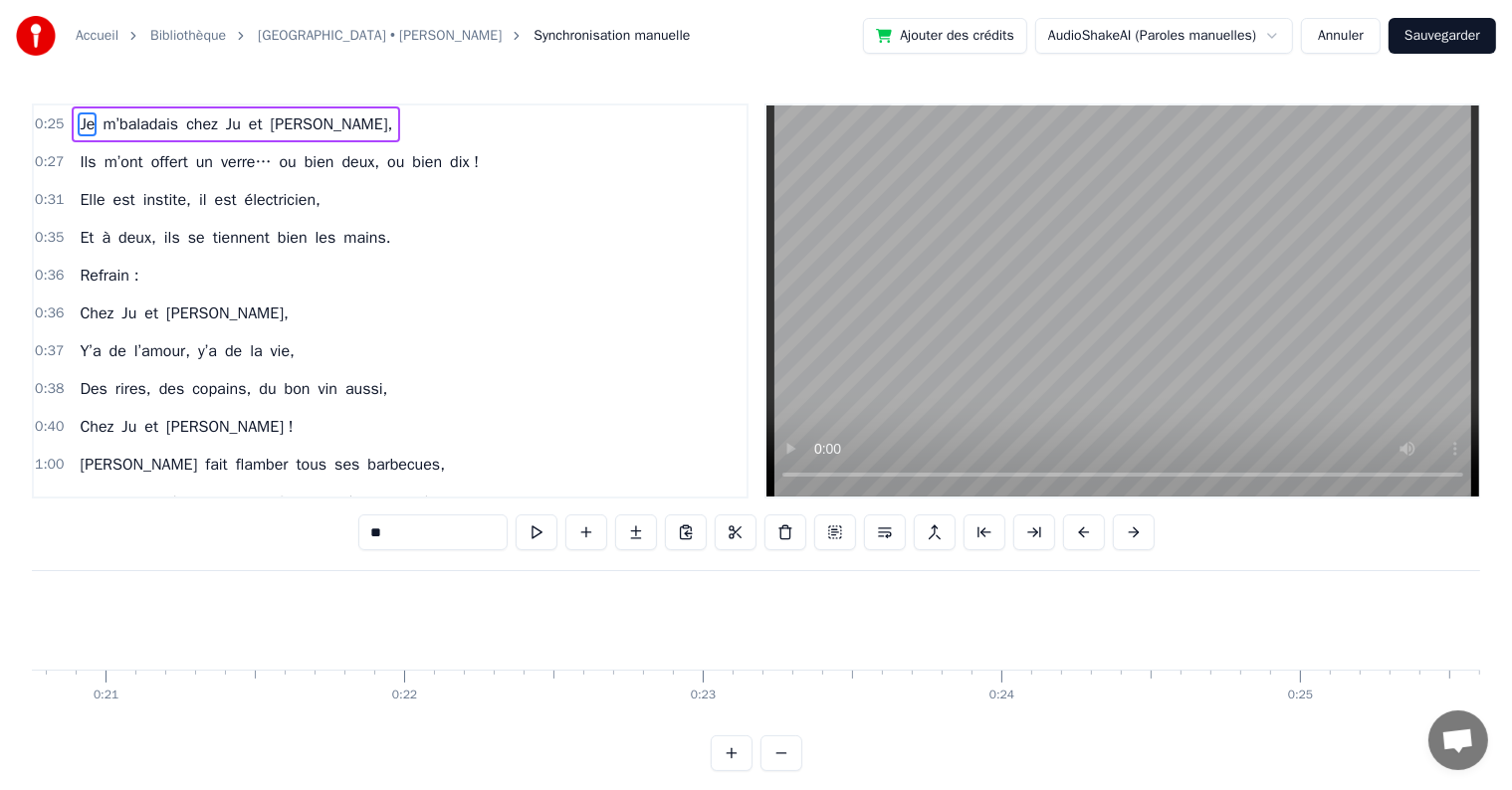 scroll, scrollTop: 0, scrollLeft: 6655, axis: horizontal 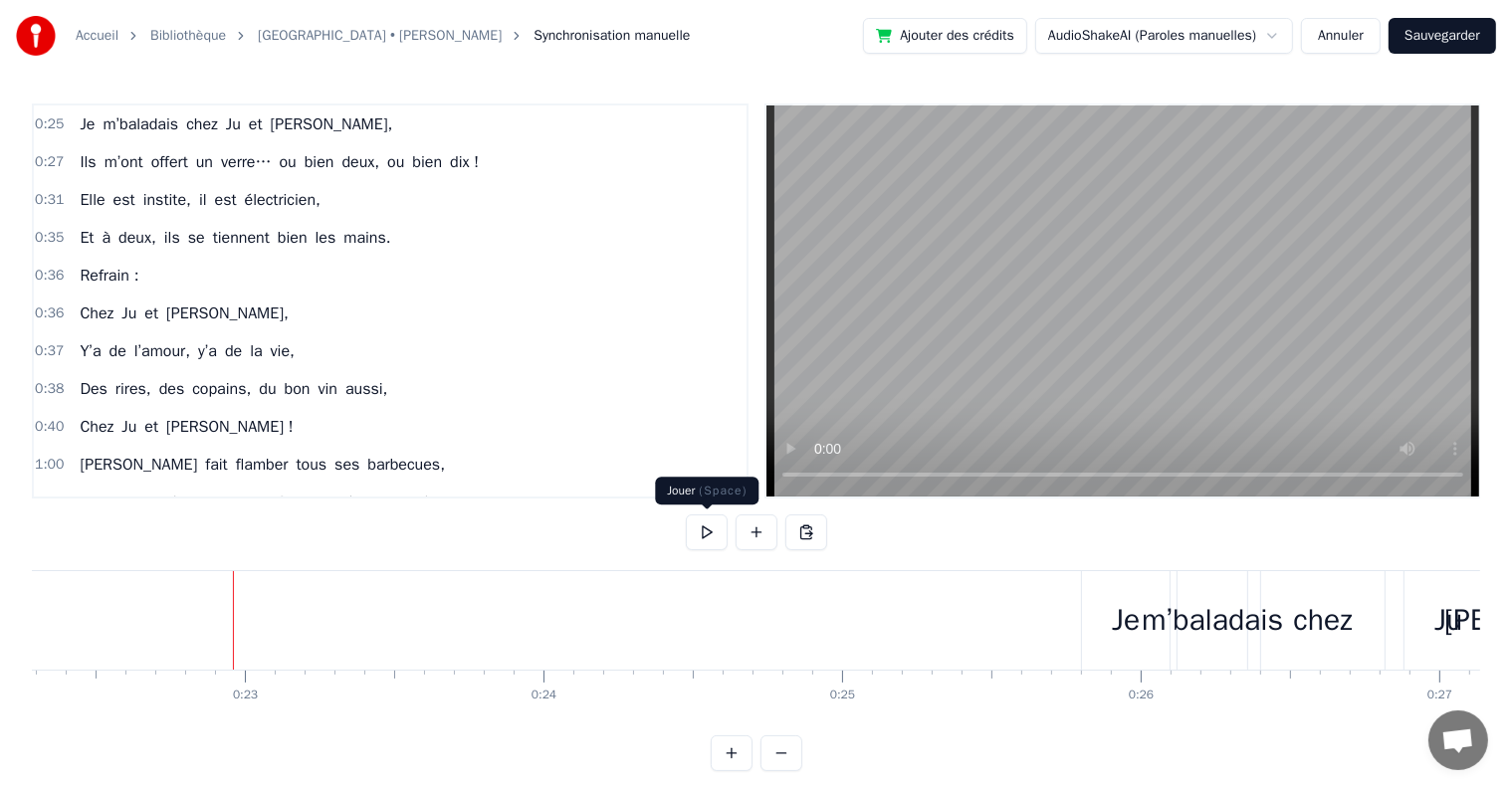 click at bounding box center (707, 532) 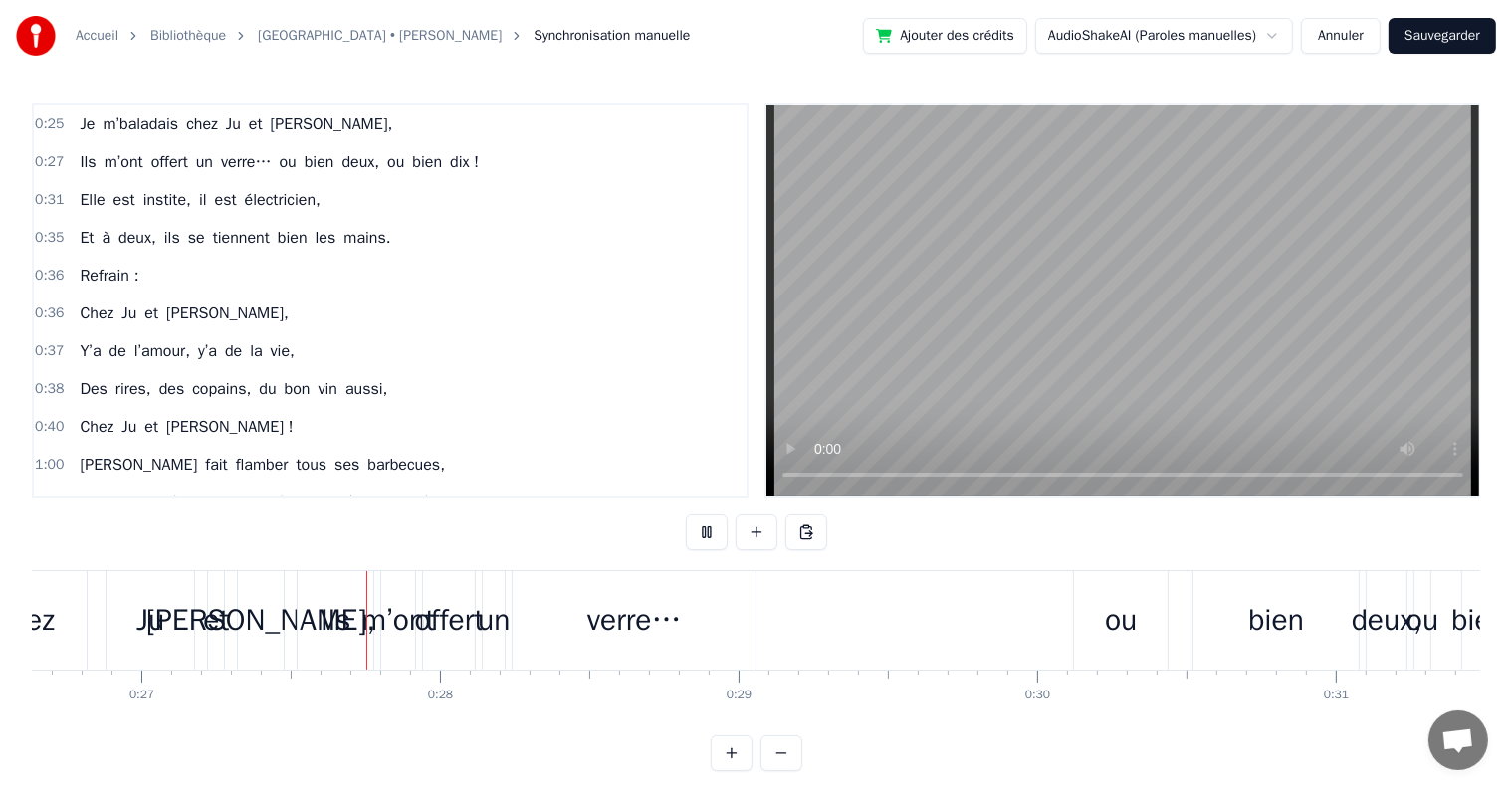 scroll, scrollTop: 0, scrollLeft: 7963, axis: horizontal 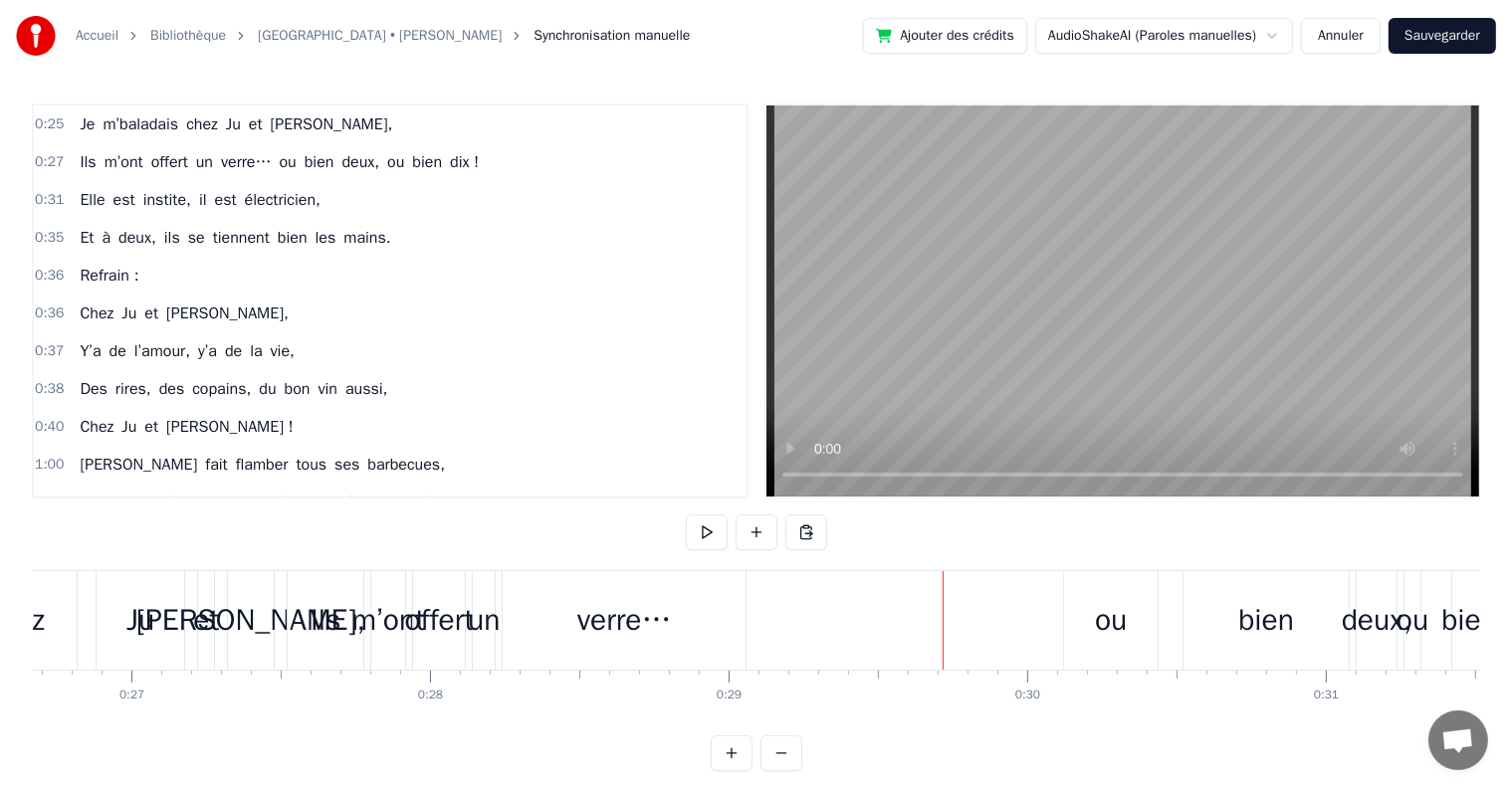 click at bounding box center [707, 532] 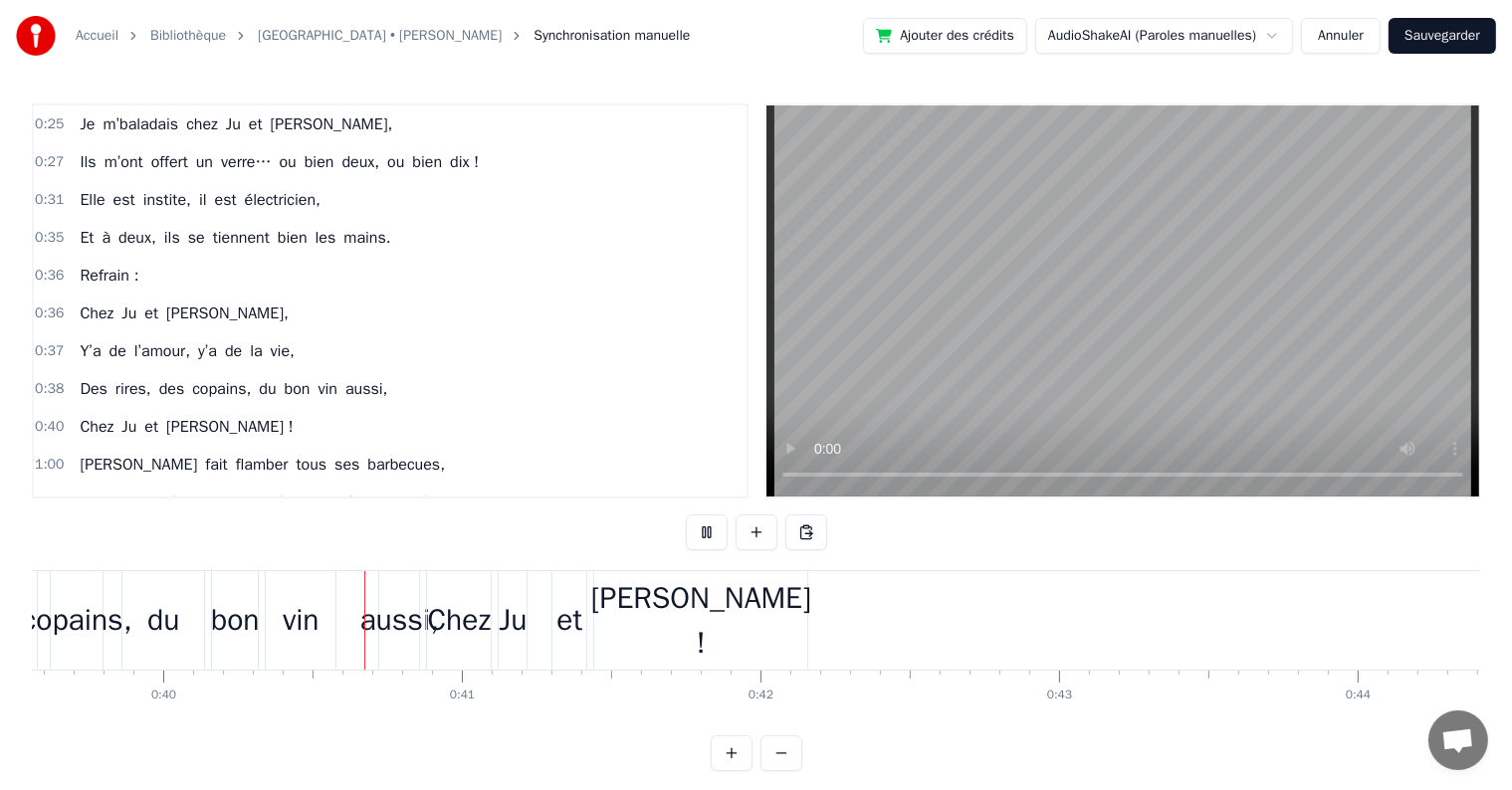 scroll, scrollTop: 0, scrollLeft: 11841, axis: horizontal 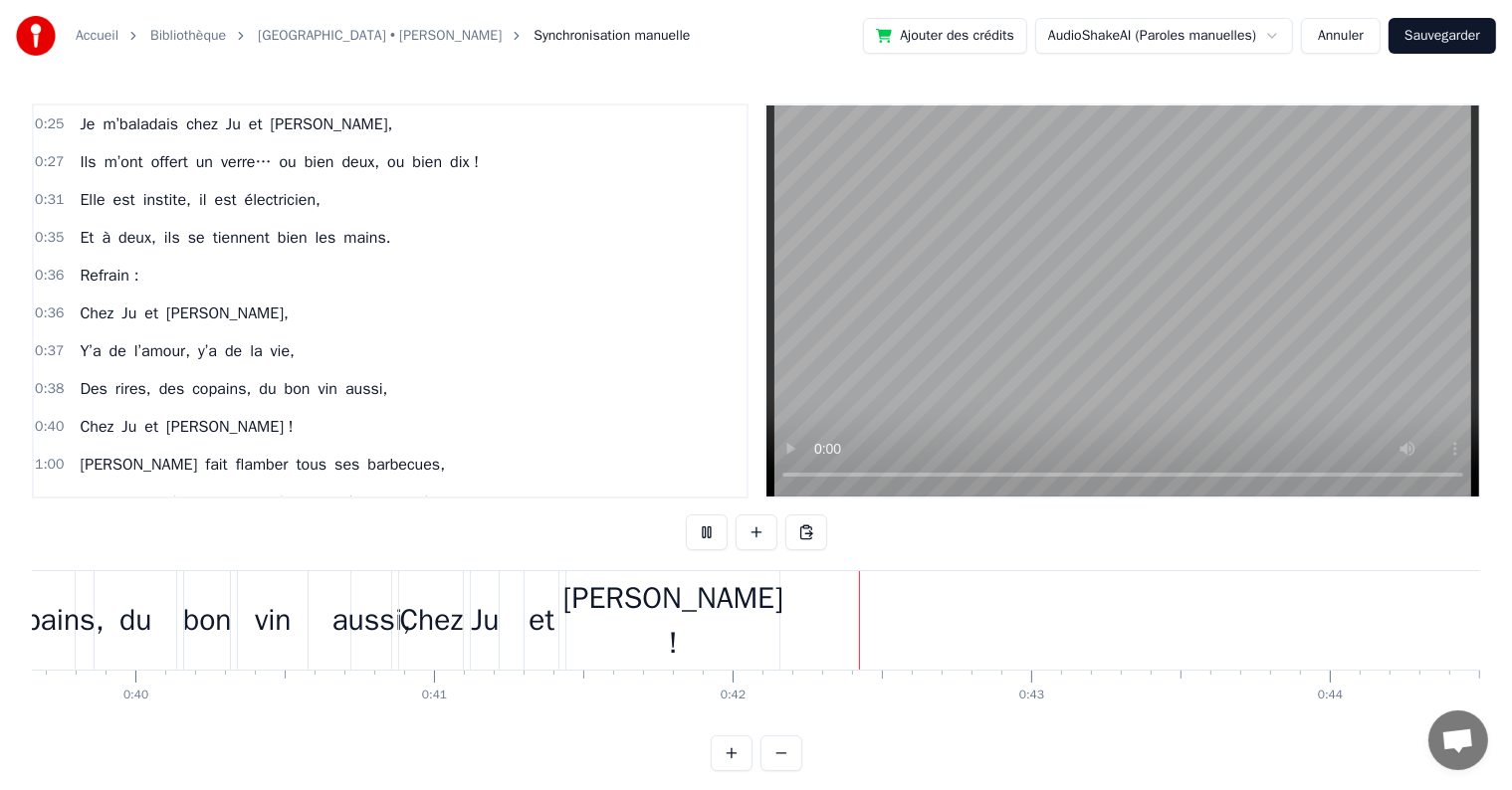 click at bounding box center [707, 532] 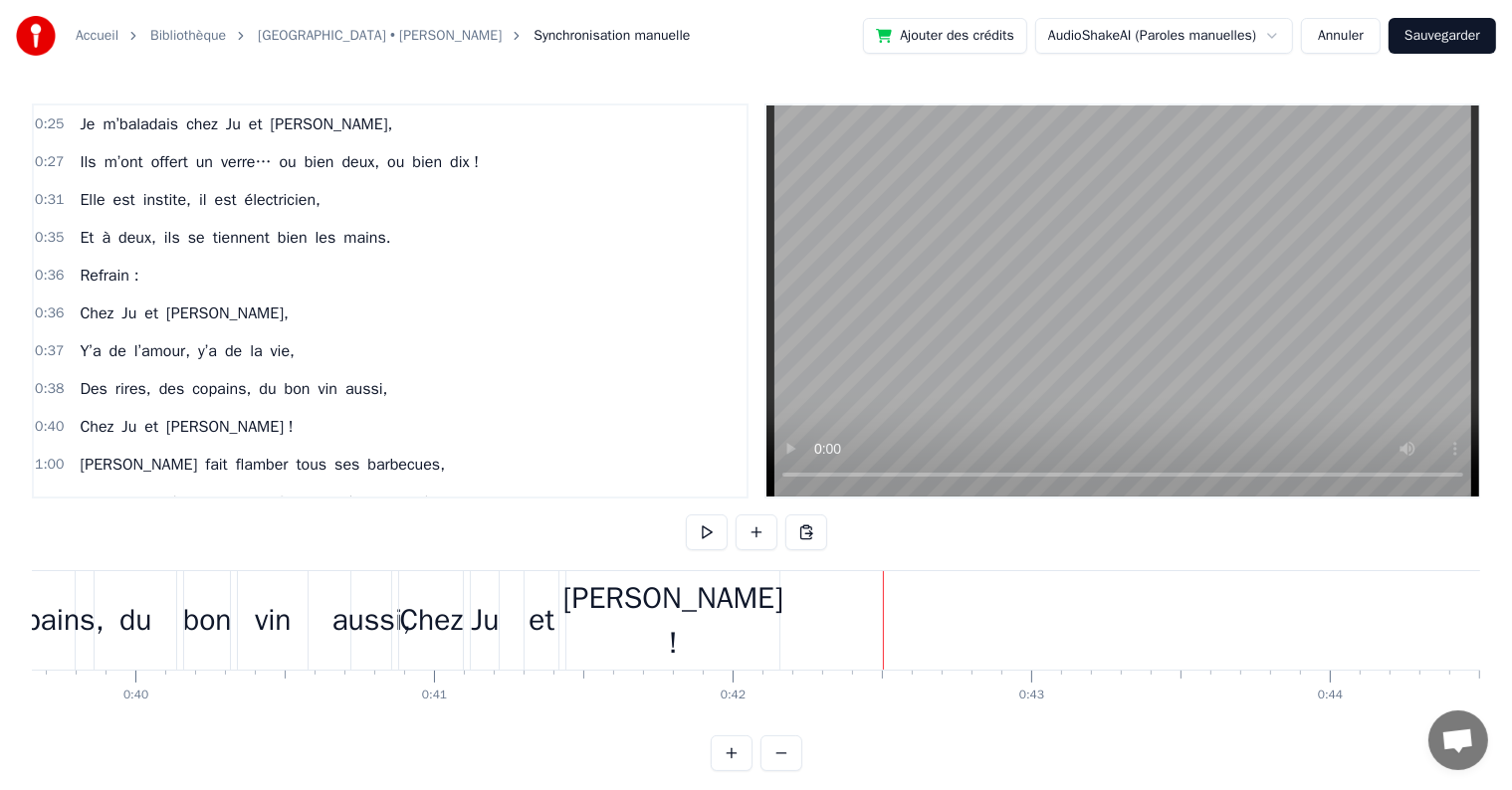 click on "Je" at bounding box center (87, 124) 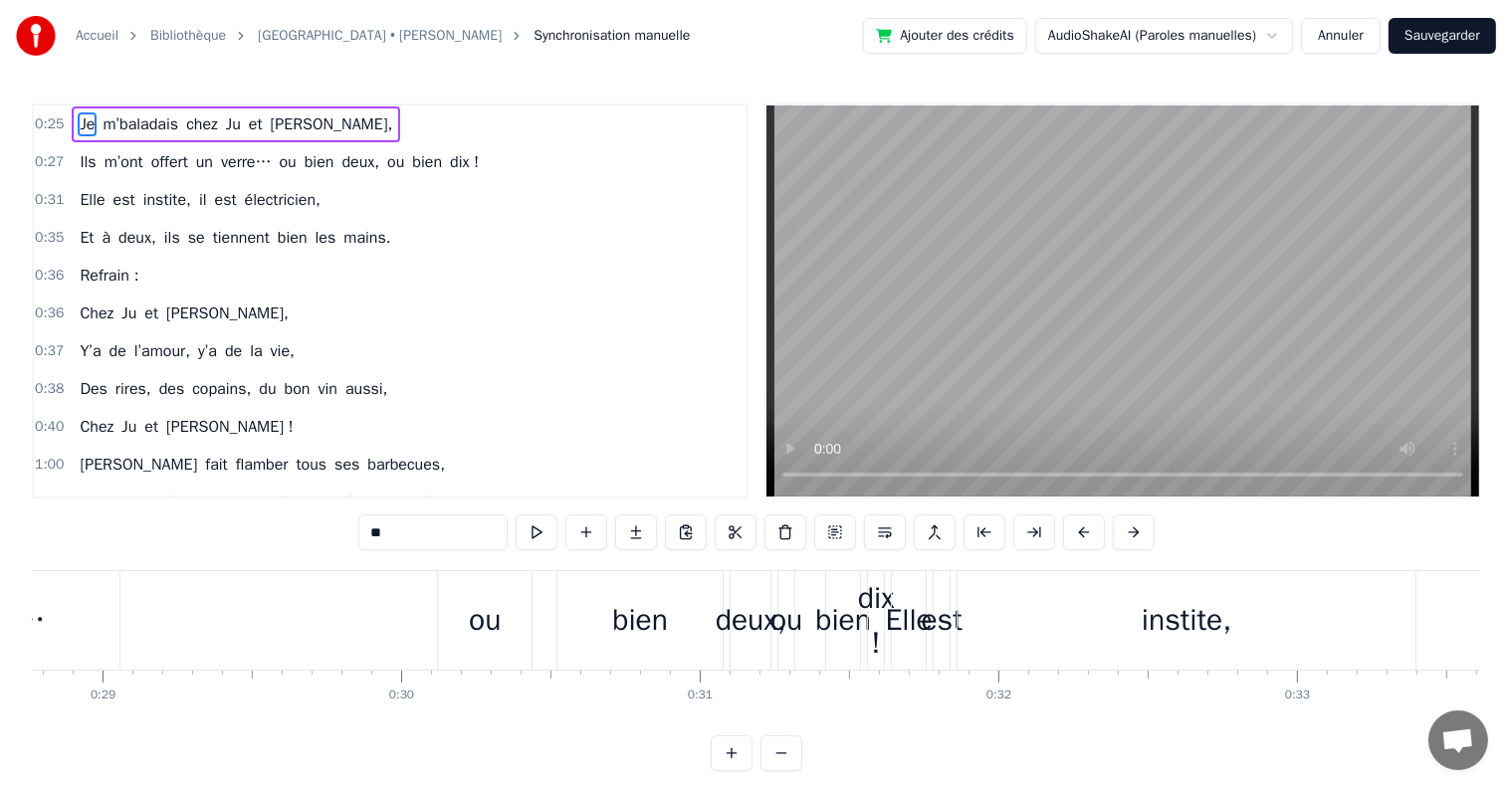 scroll, scrollTop: 0, scrollLeft: 7605, axis: horizontal 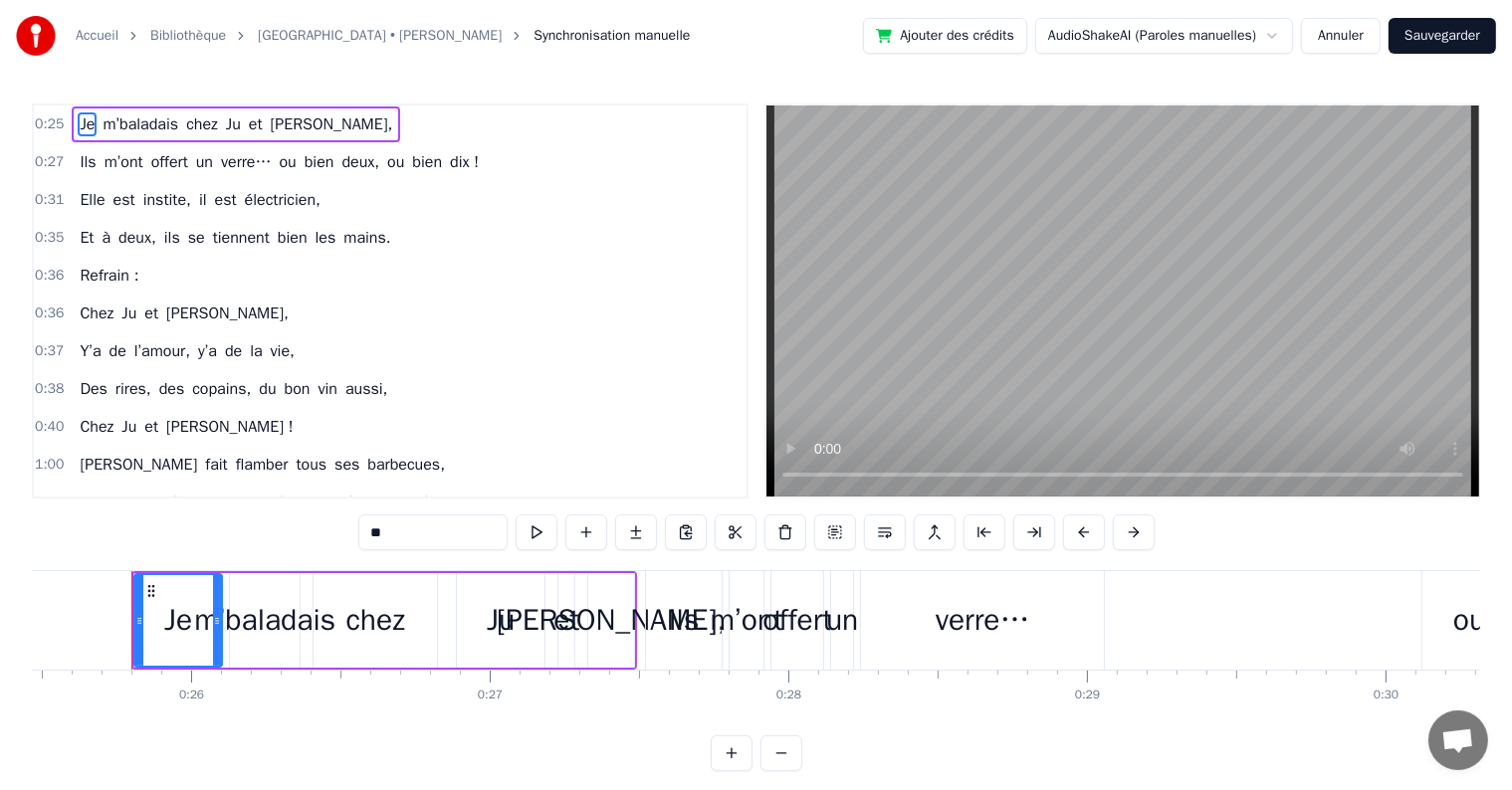 click 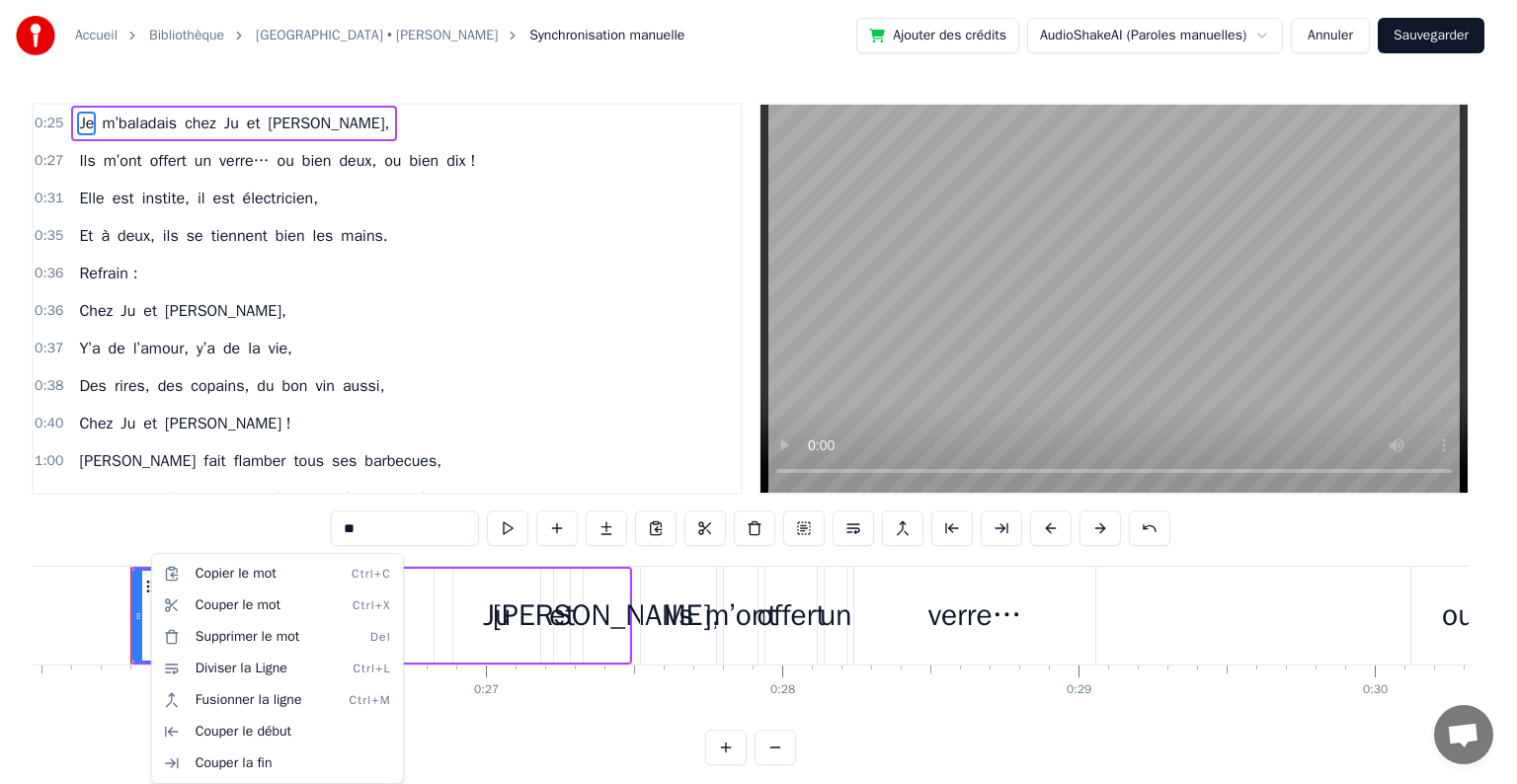 click on "Accueil [GEOGRAPHIC_DATA] • [PERSON_NAME] Synchronisation manuelle Ajouter des crédits AudioShakeAI (Paroles manuelles) Annuler Sauvegarder 0:25 Je m’baladais chez Ju et [PERSON_NAME], 0:27 Ils m’ont offert un verre… ou bien deux, ou bien dix ! 0:31 Elle est instite, il est électricien, 0:35 Et à deux, ils se tiennent bien les mains. 0:36 Refrain : 0:36 Chez Ju et [PERSON_NAME], 0:37 Y’a de l’amour, y’a de la vie, 0:38 Des rires, des copains, du bon vin aussi, 0:40 Chez Ju et [PERSON_NAME] ! 1:00 [PERSON_NAME] fait flamber tous ses barbecues, 1:06 Avec trois stères de bois, faut pas être pressé du tout ! 1:10 [PERSON_NAME] range pendant qu’il plante un rosier, 1:12 Mais le soir, ils finissent enlacés. 1:13 Refrain : 1:13 [PERSON_NAME] et [PERSON_NAME], 1:14 Y’a Romane, y’a Gabin aussi, 1:15 Deux enfants qu’ils ont fait avec harmonie, 1:53 Chez Ju et [PERSON_NAME] ! 1:54 Ils voyagent souvent avec leurs valises, 1:58 Et leur maison, c’est leur grande entreprise. 2:02 Ils l’ont rénovée du sol au plafond, 2:03 si" at bounding box center (758, 398) 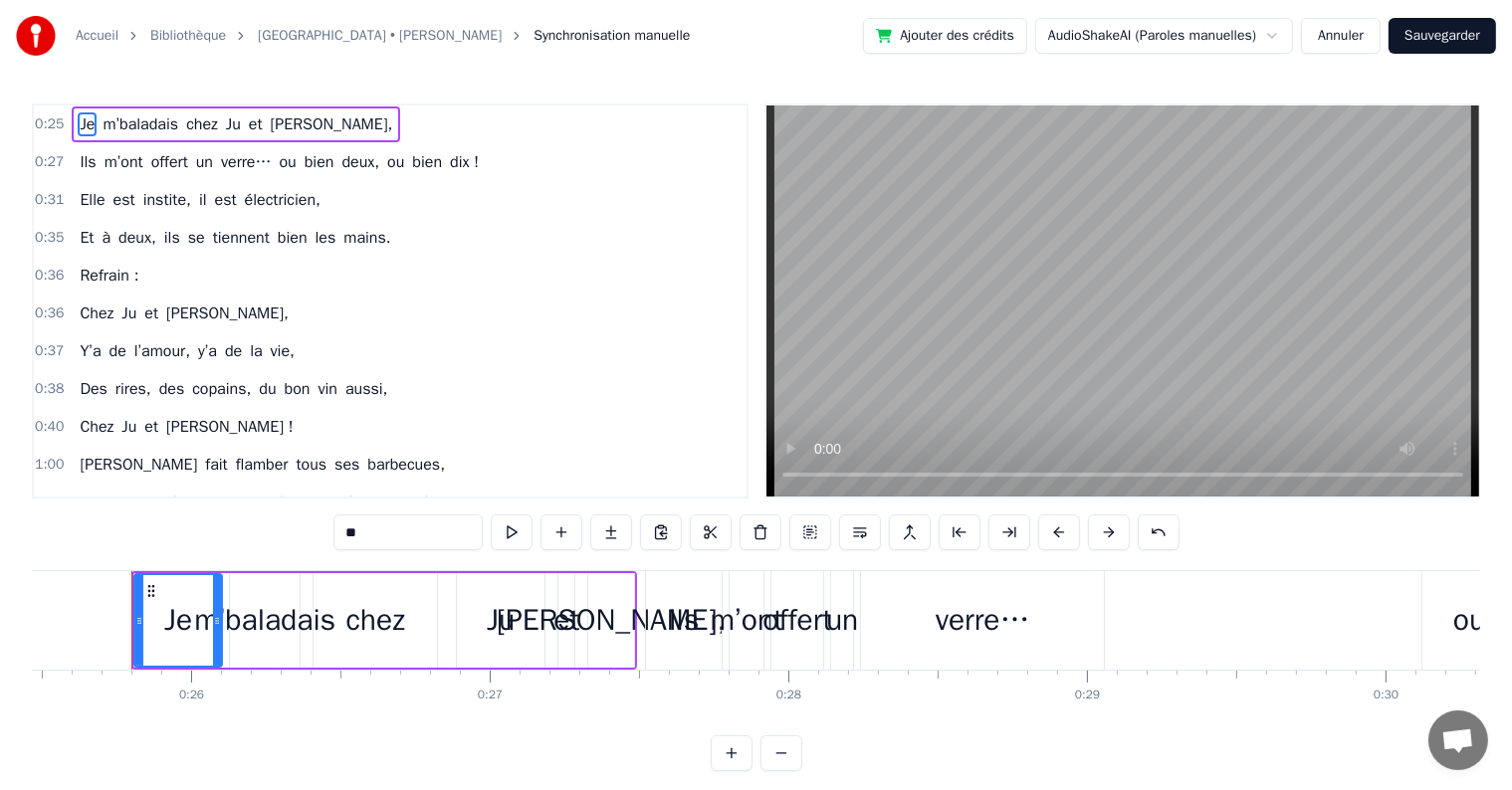 drag, startPoint x: 158, startPoint y: 617, endPoint x: 184, endPoint y: 617, distance: 26 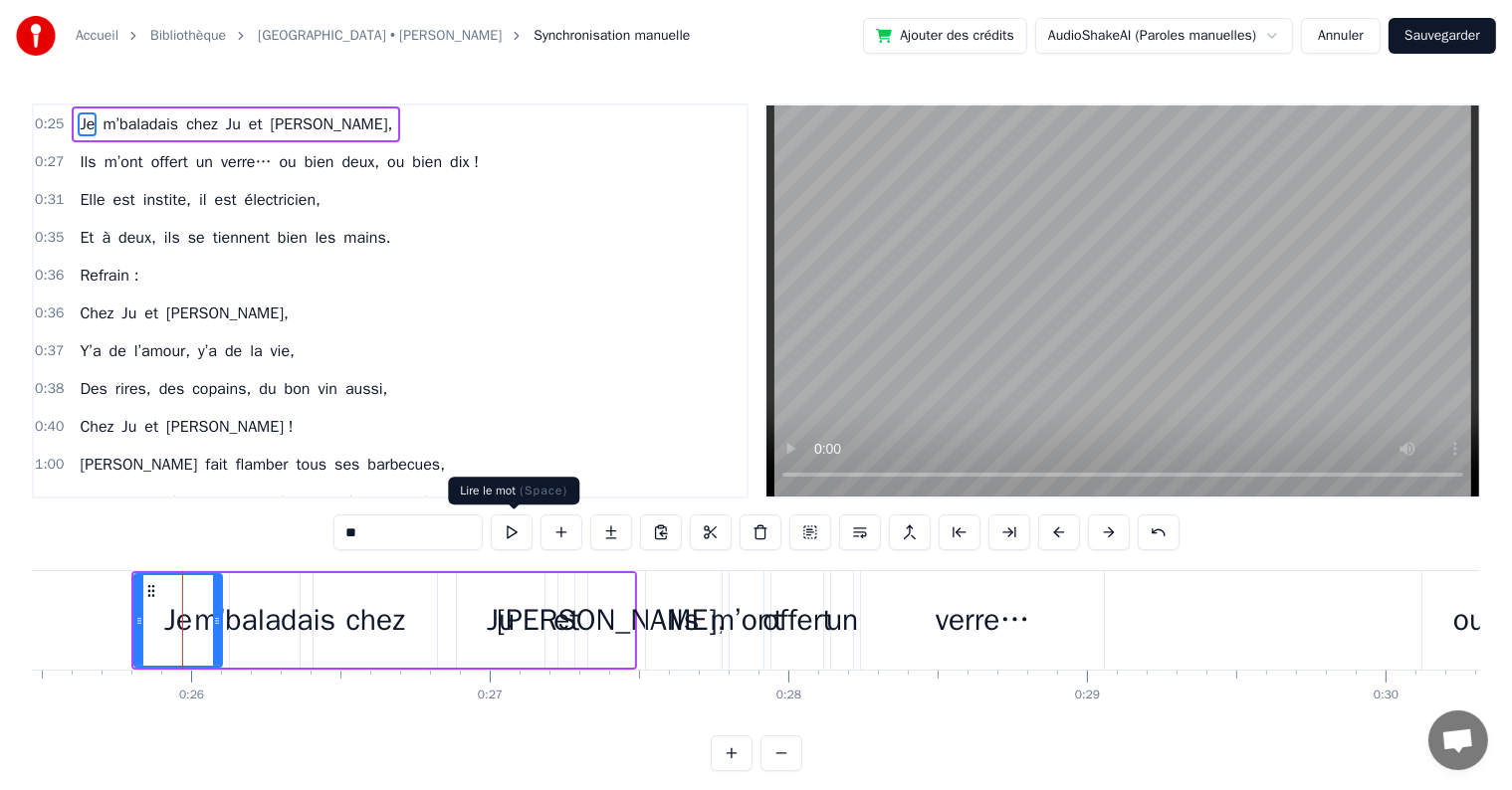 click at bounding box center [512, 532] 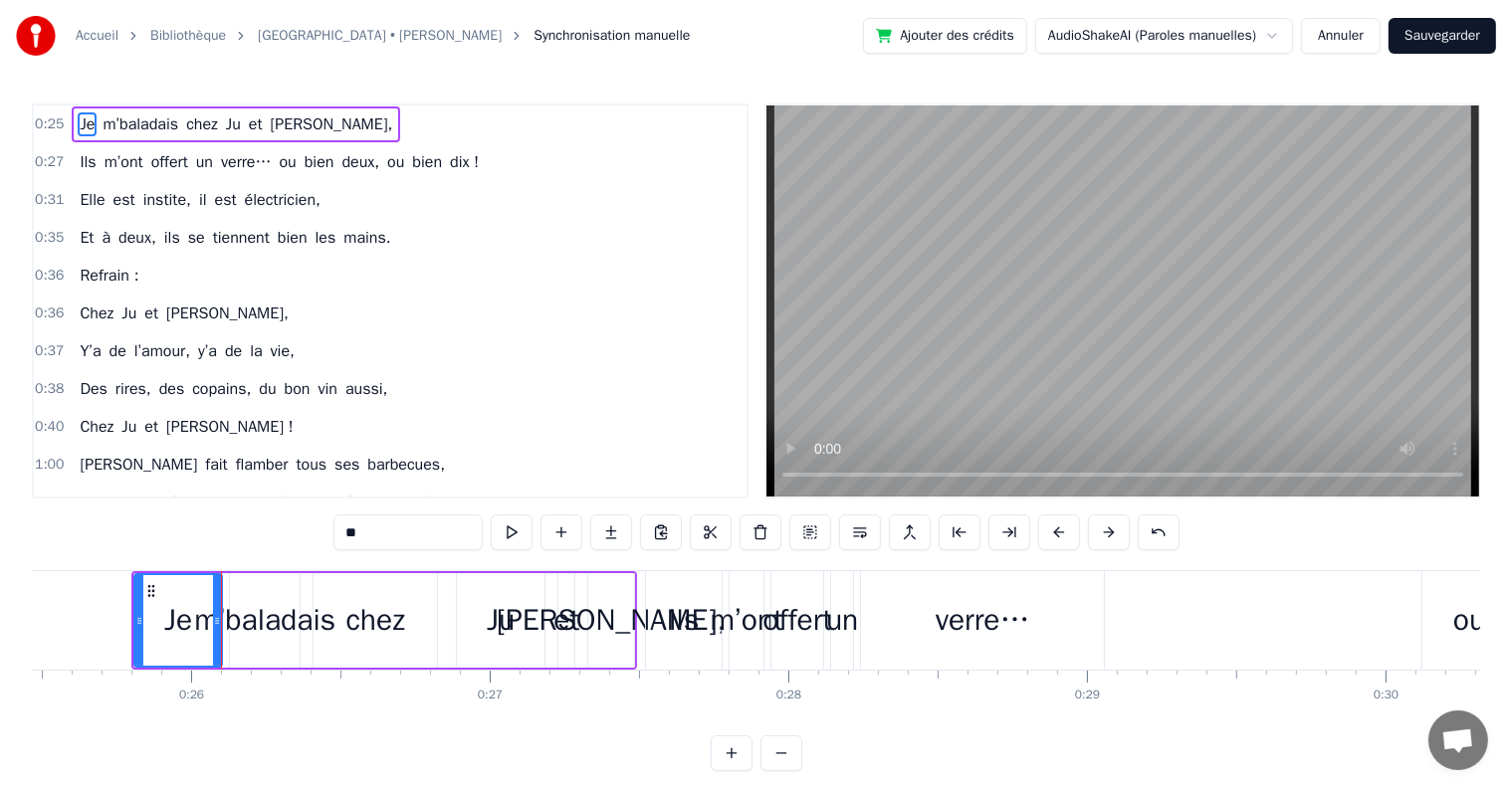 click at bounding box center (512, 532) 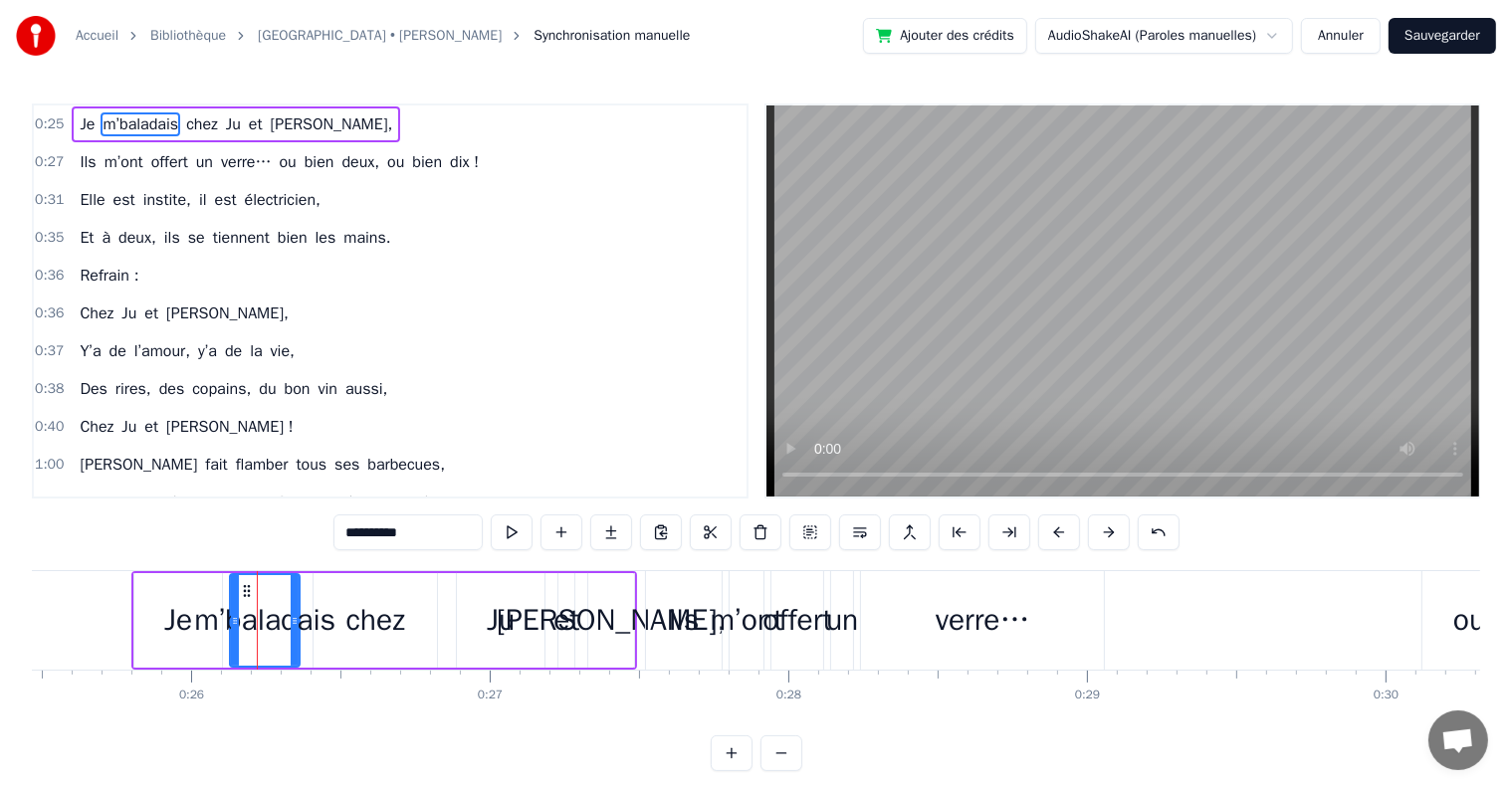click on "Je" at bounding box center (178, 620) 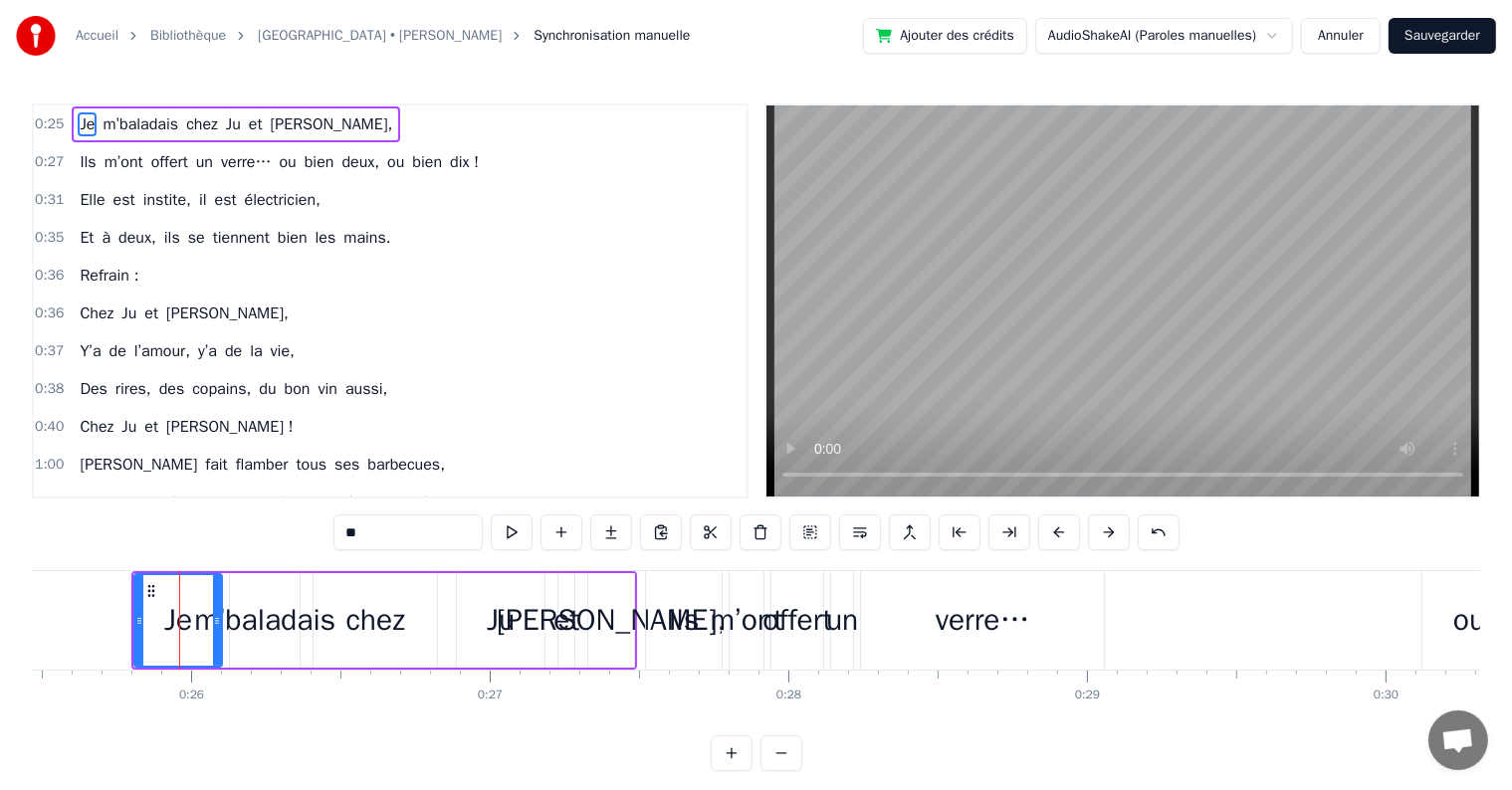 drag, startPoint x: 291, startPoint y: 718, endPoint x: 265, endPoint y: 728, distance: 27.856777 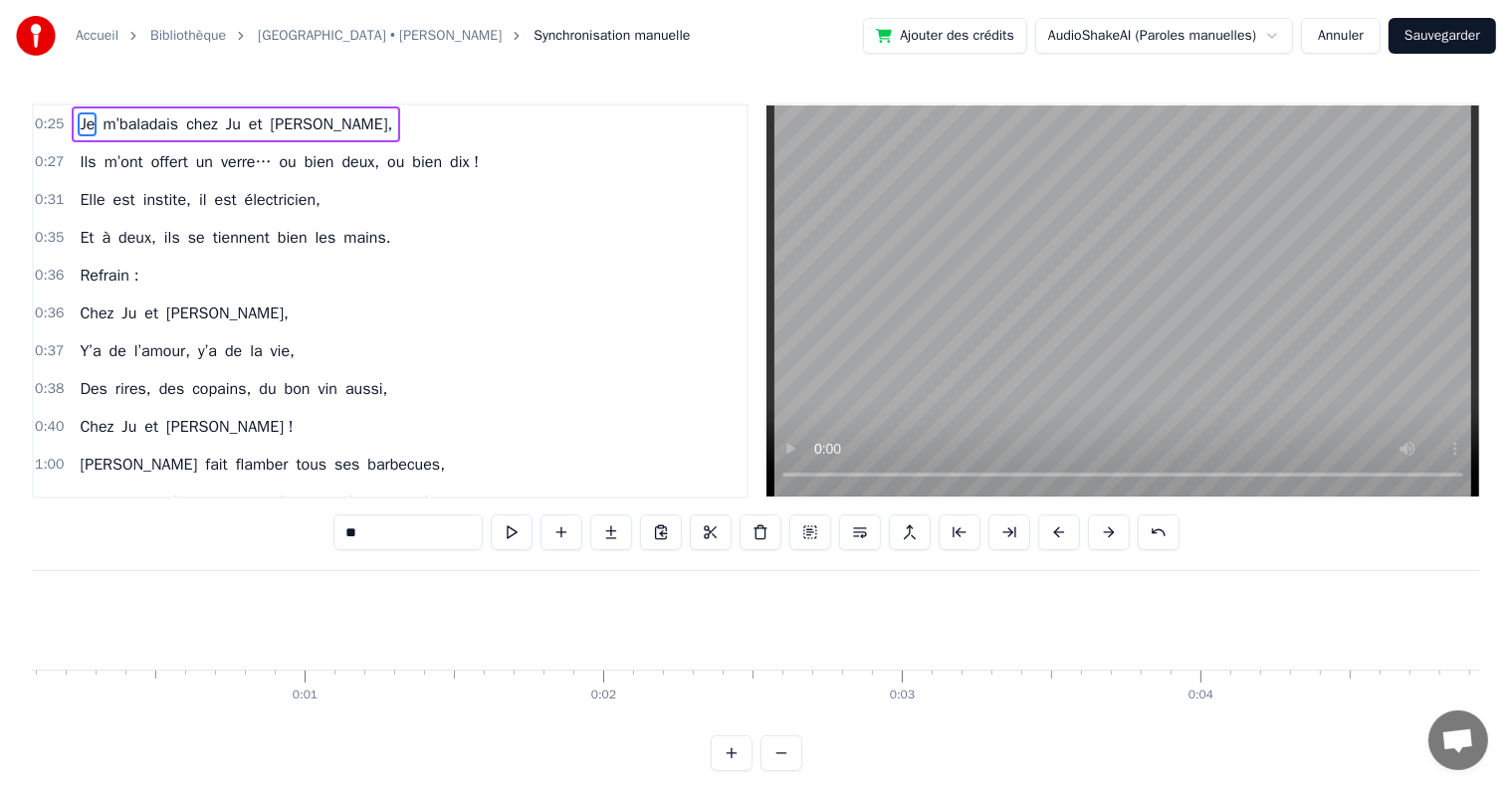 scroll, scrollTop: 0, scrollLeft: 0, axis: both 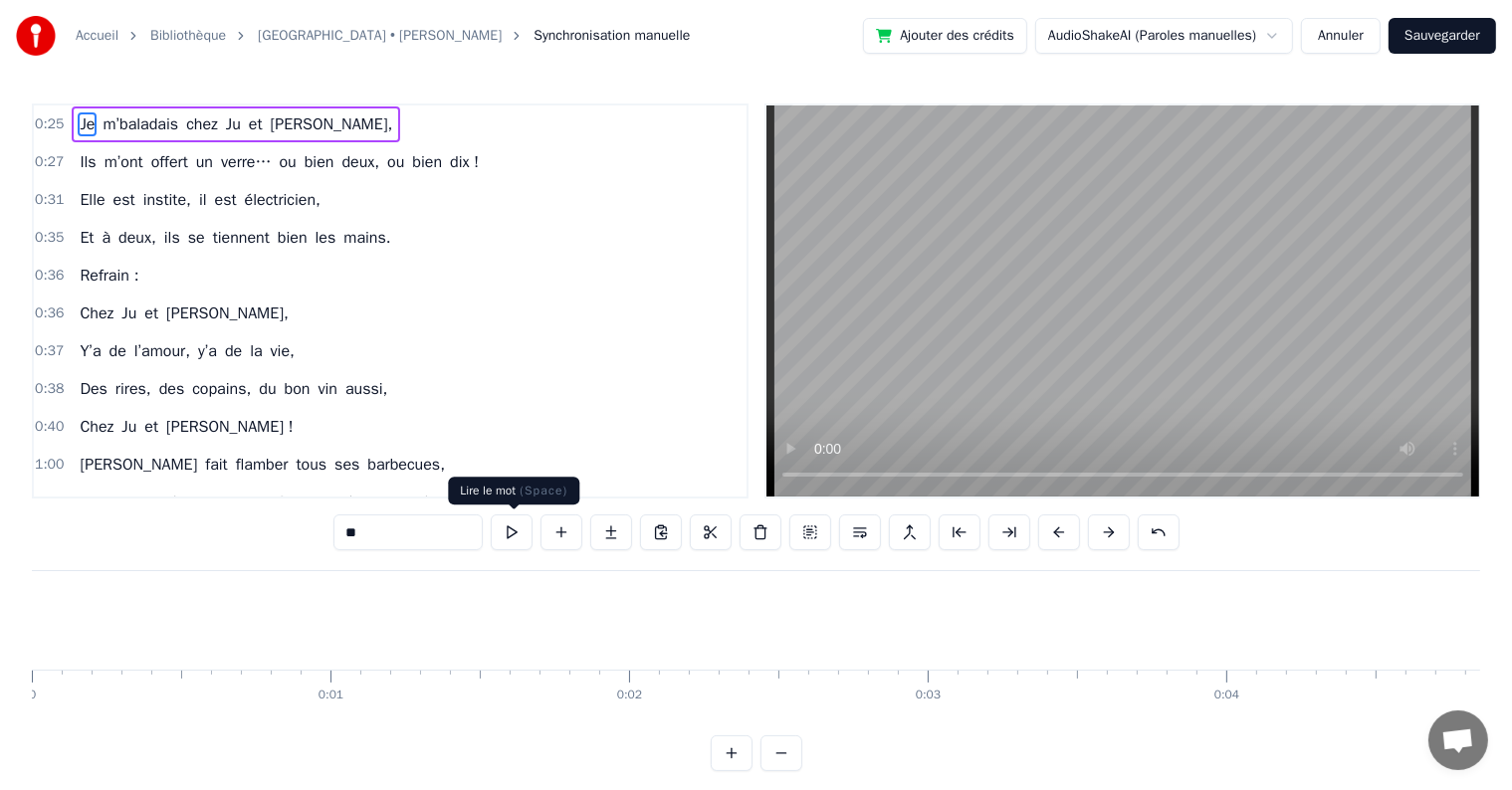 click at bounding box center (512, 532) 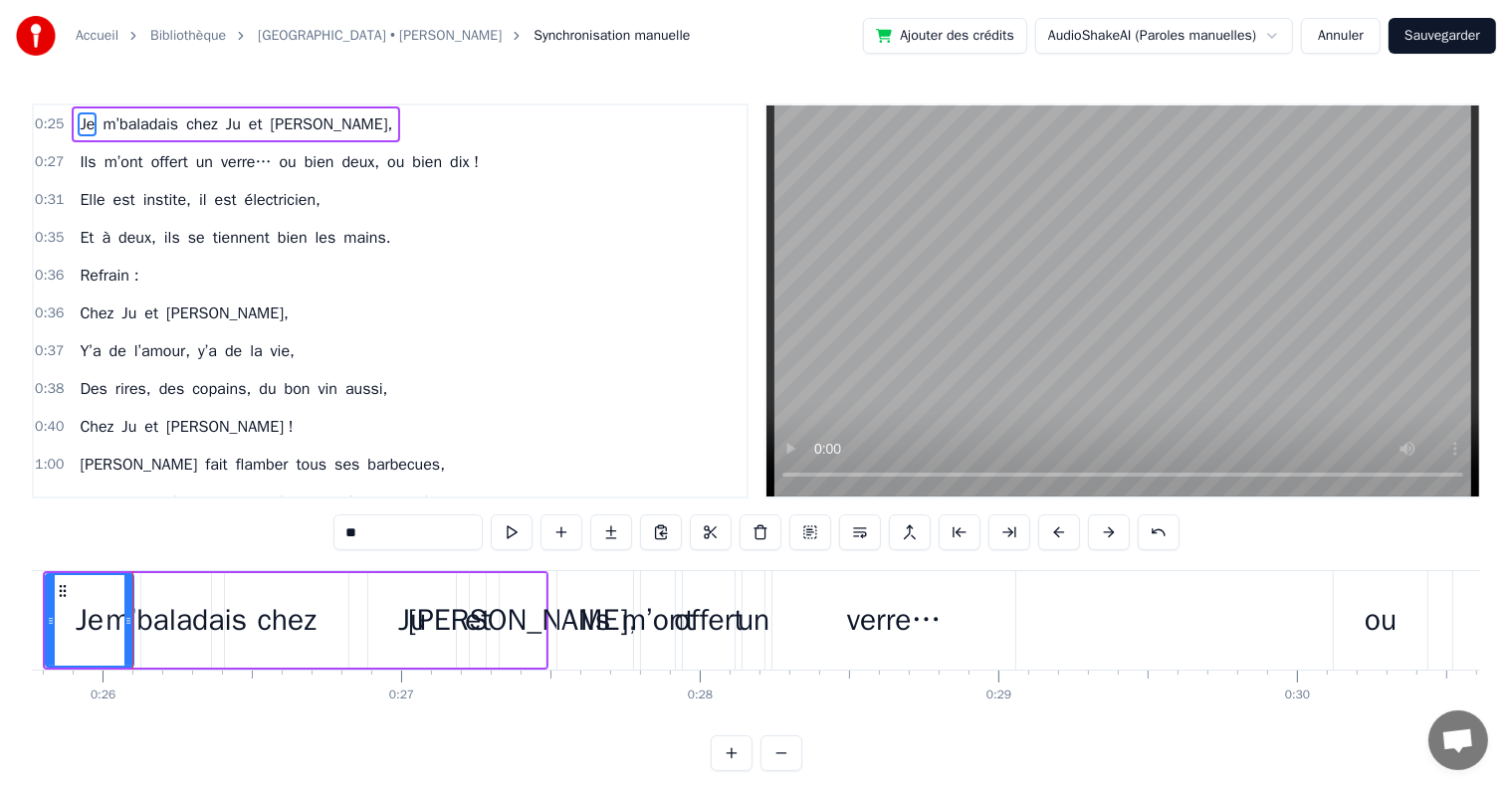 click at bounding box center [512, 532] 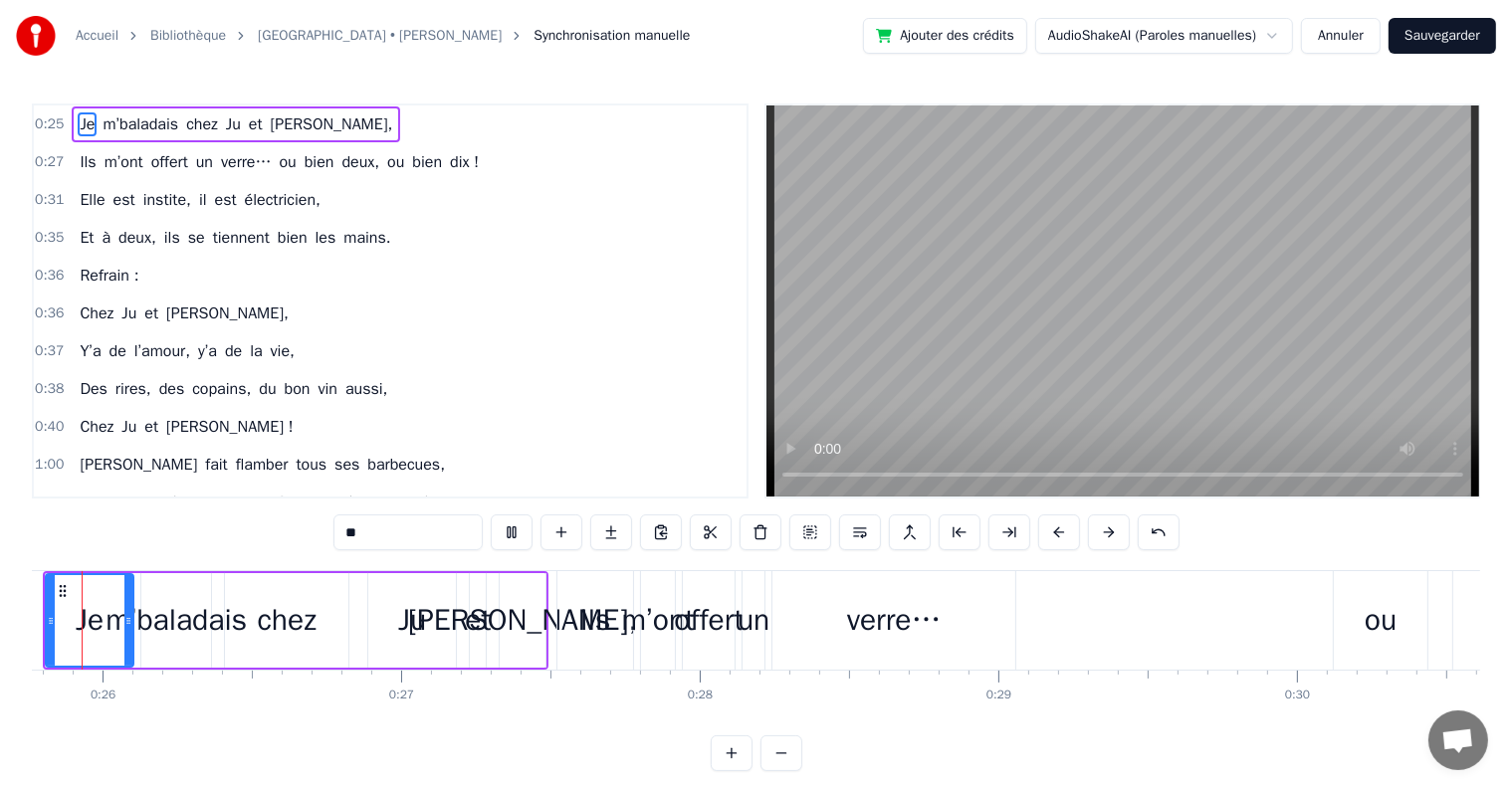 scroll, scrollTop: 0, scrollLeft: 7605, axis: horizontal 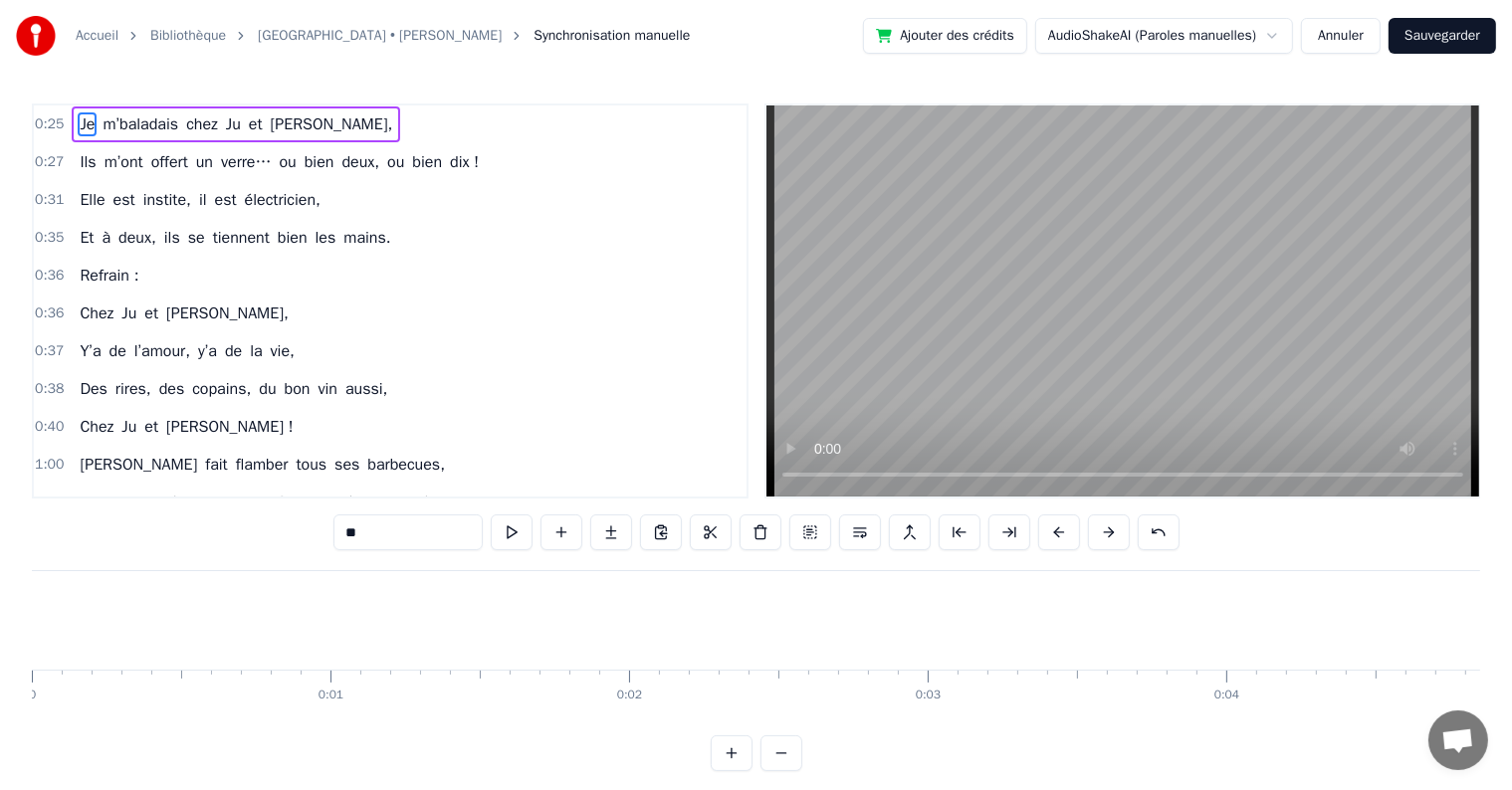 click at bounding box center [23968, 620] 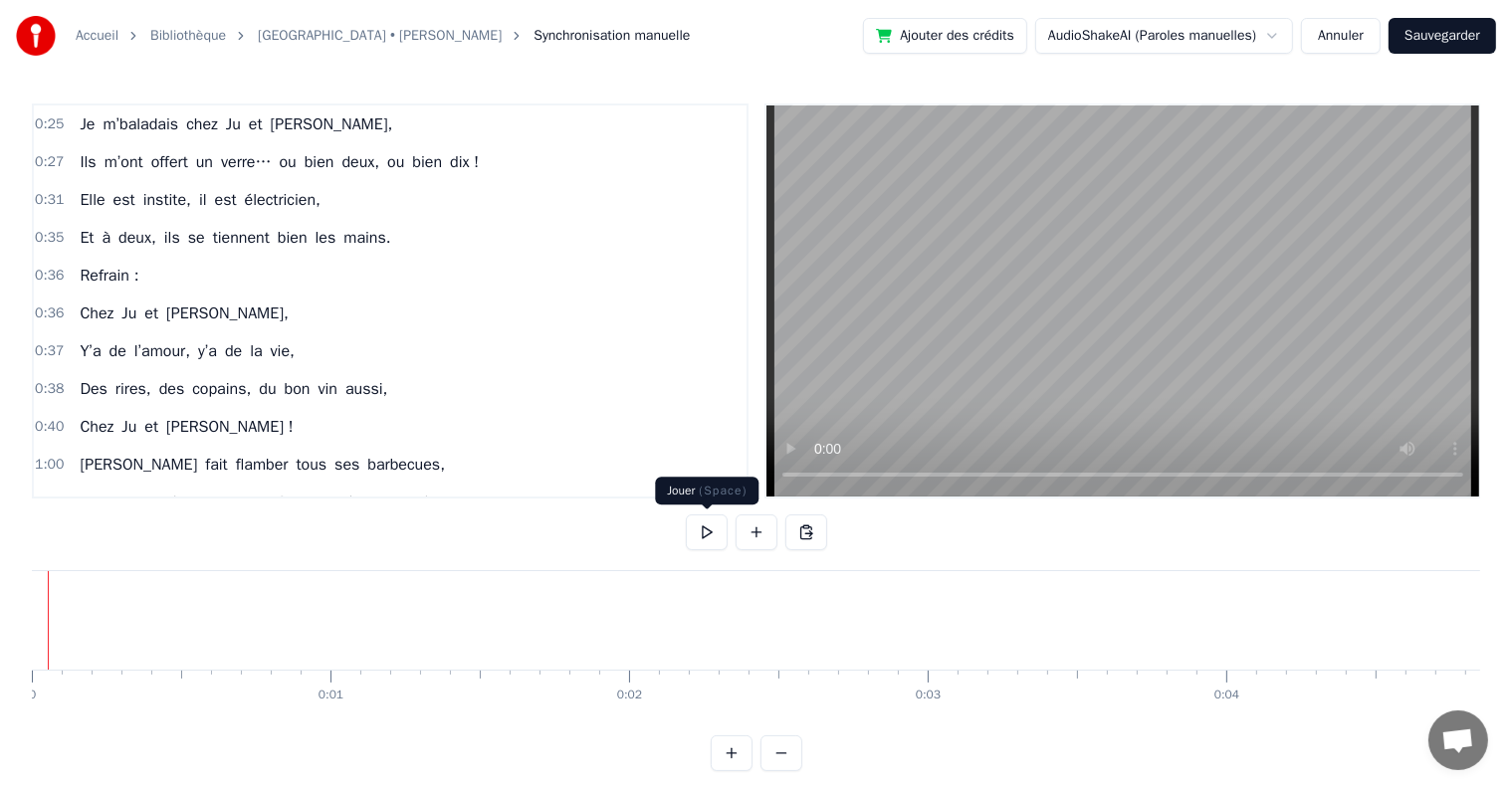 click at bounding box center [707, 532] 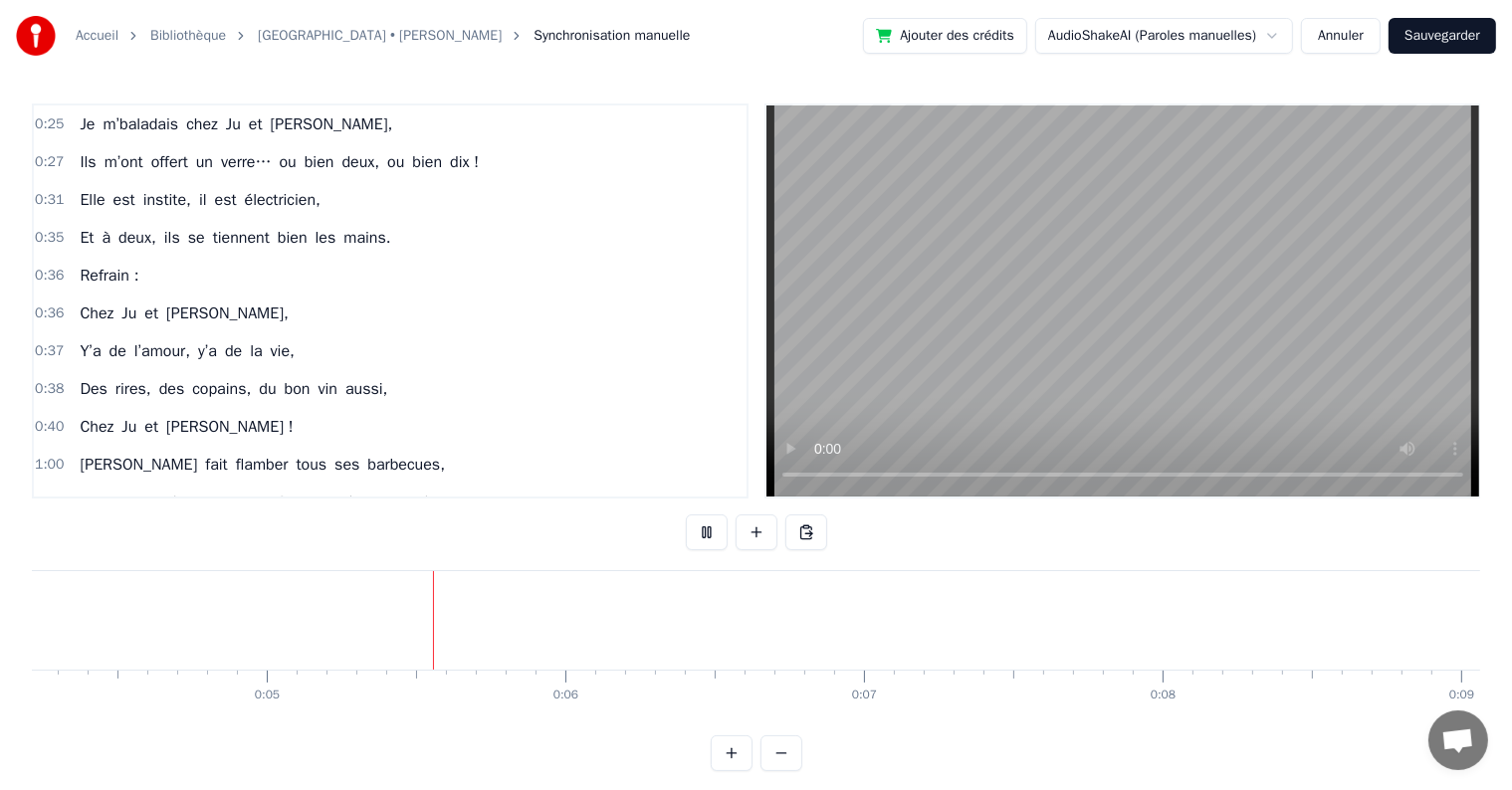scroll, scrollTop: 0, scrollLeft: 1338, axis: horizontal 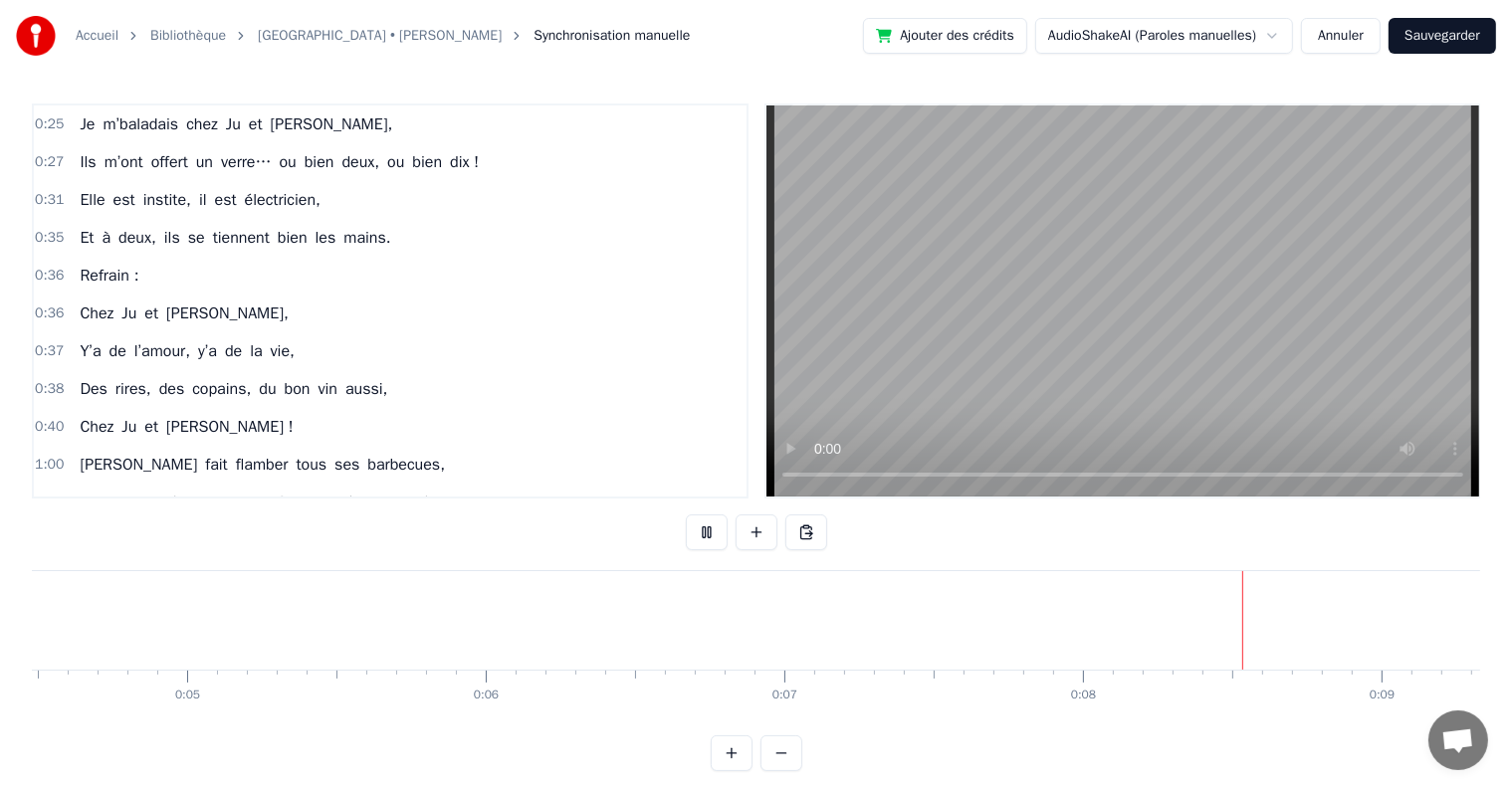 click at bounding box center (707, 532) 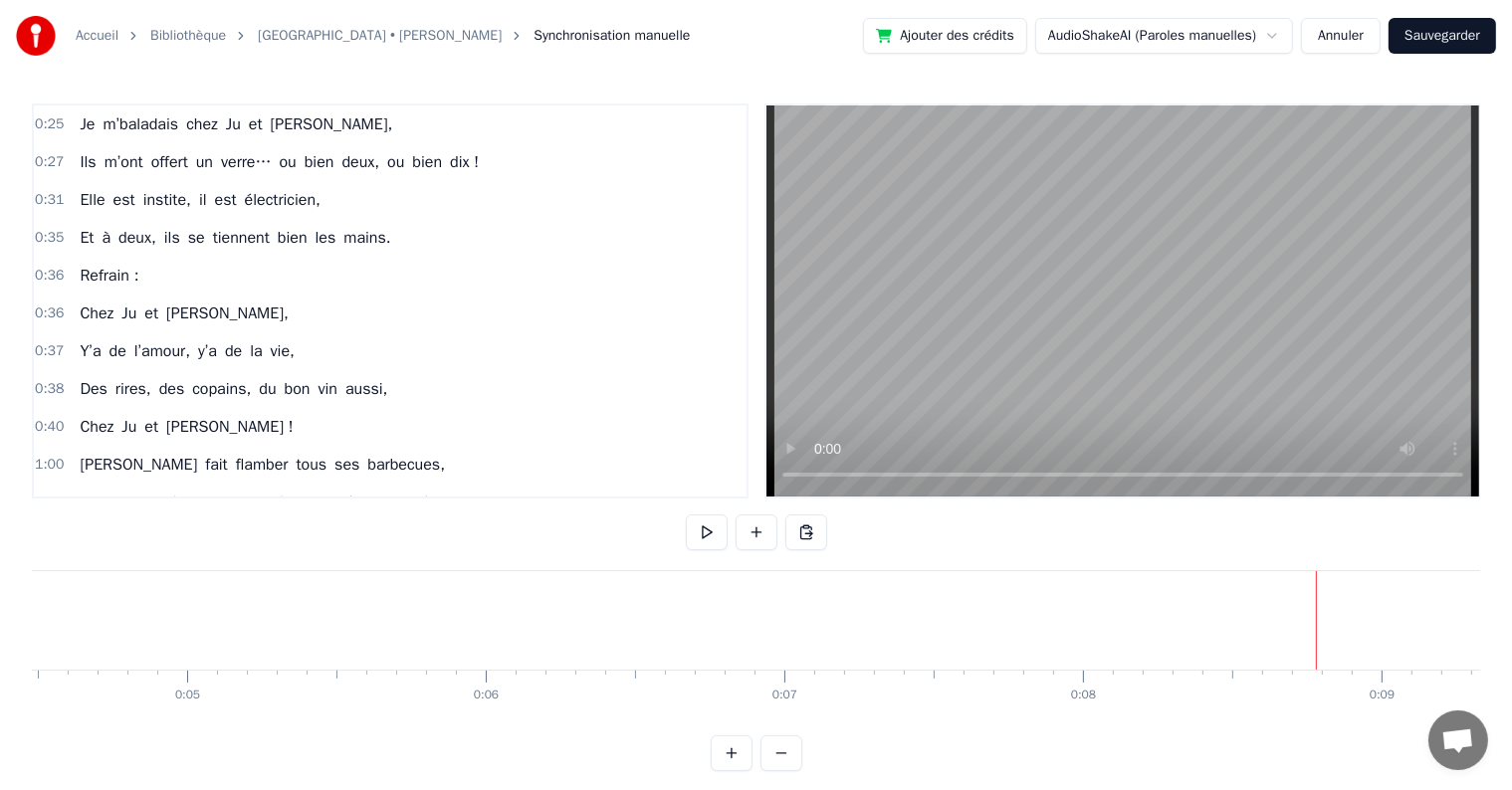 click on "0:25 Je m’baladais chez [PERSON_NAME] et [PERSON_NAME], 0:27 Ils m’ont offert un verre… ou bien deux, ou bien dix ! 0:31 Elle est instite, il est électricien, 0:35 Et à deux, ils se tiennent bien les mains. 0:36 Refrain : 0:36 Chez Ju et [PERSON_NAME], 0:37 Y’a de l’amour, y’a de la vie, 0:38 Des rires, des copains, du bon vin aussi, 0:40 Chez Ju et [PERSON_NAME] ! 1:00 [PERSON_NAME] fait flamber tous ses barbecues, 1:06 Avec trois stères de bois, faut pas être pressé du tout ! 1:10 [PERSON_NAME] range pendant qu’il plante un rosier, 1:12 Mais le soir, ils finissent enlacés. 1:13 Refrain : 1:13 [PERSON_NAME] et [PERSON_NAME], 1:14 Y’a Romane, y’a Gabin aussi, 1:15 Deux enfants qu’ils ont fait avec harmonie, 1:53 Chez Ju et [PERSON_NAME] ! 1:54 Ils voyagent souvent avec leurs valises, 1:58 Et leur maison, c’est leur grande entreprise. 2:02 Ils l’ont rénovée du sol au plafond, 2:03 Même si parfois, y’avait des tensions. 😅 2:06 Refrain : 2:06 Chez Ju et [PERSON_NAME], 2:07 C’est bien rangé, c’est bien fini, 2:09 Y’a d’l’amour, 0" at bounding box center (756, 437) 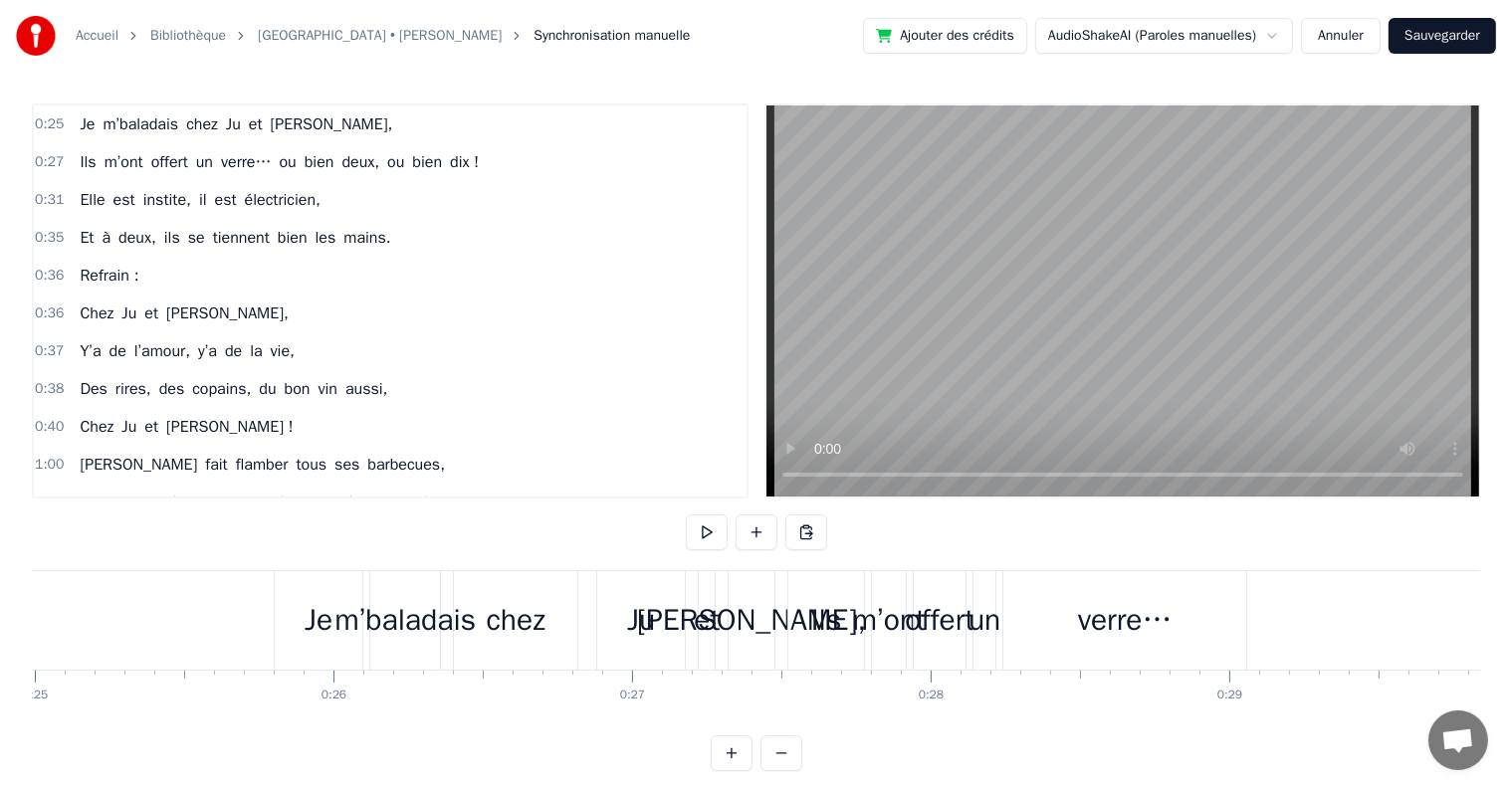 scroll, scrollTop: 0, scrollLeft: 7490, axis: horizontal 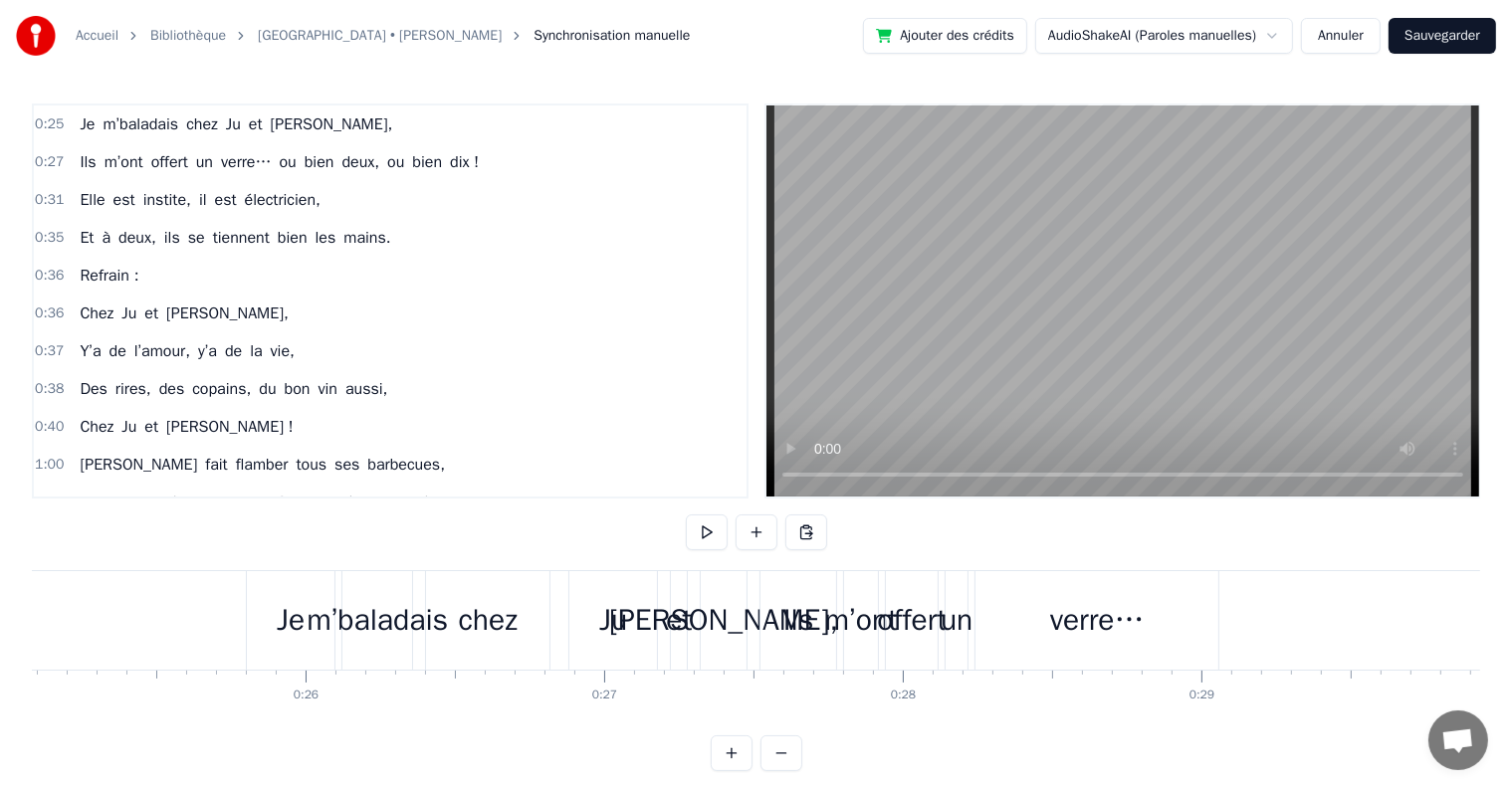 click on "Je" at bounding box center (291, 620) 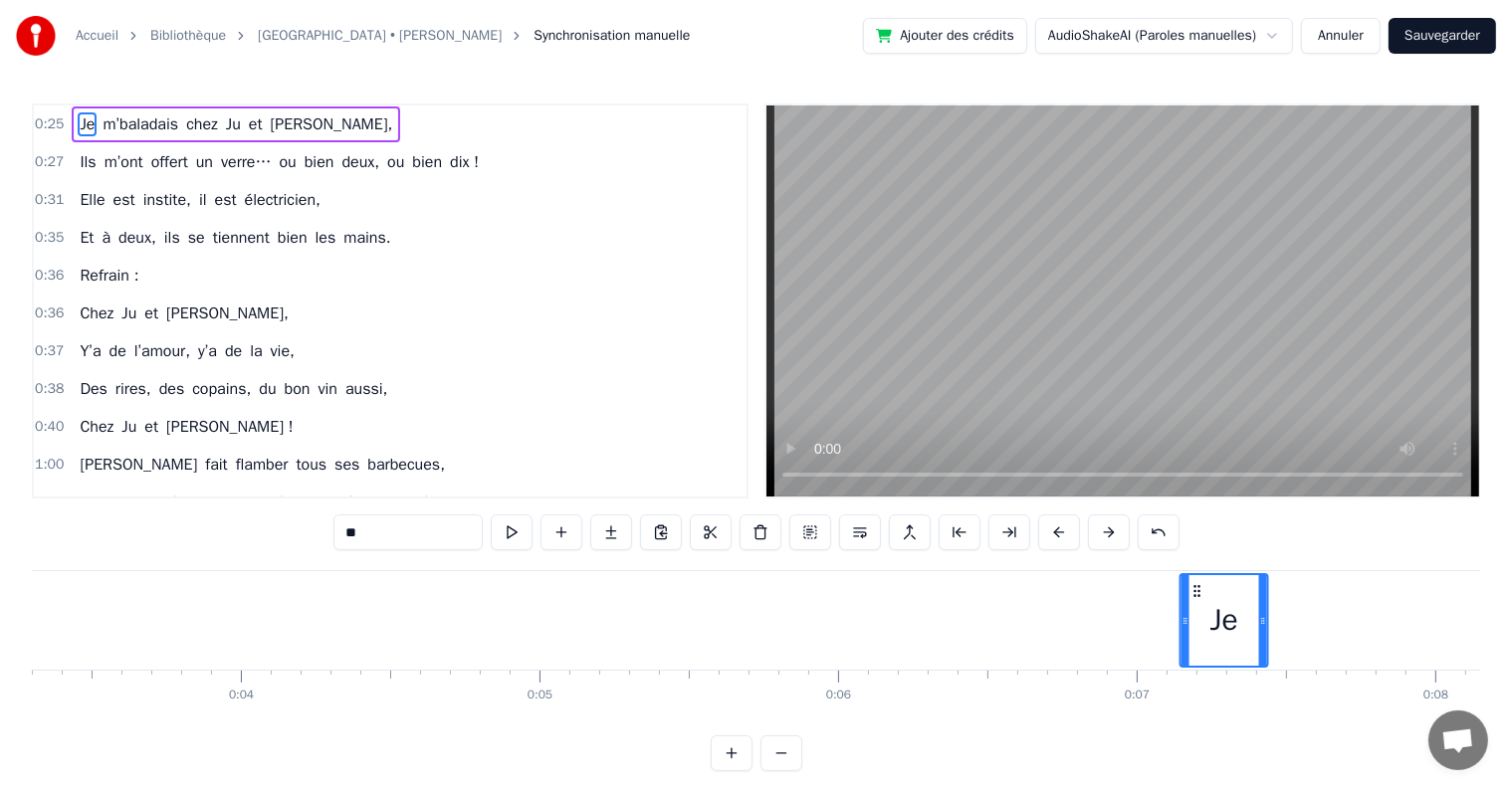scroll, scrollTop: 0, scrollLeft: 987, axis: horizontal 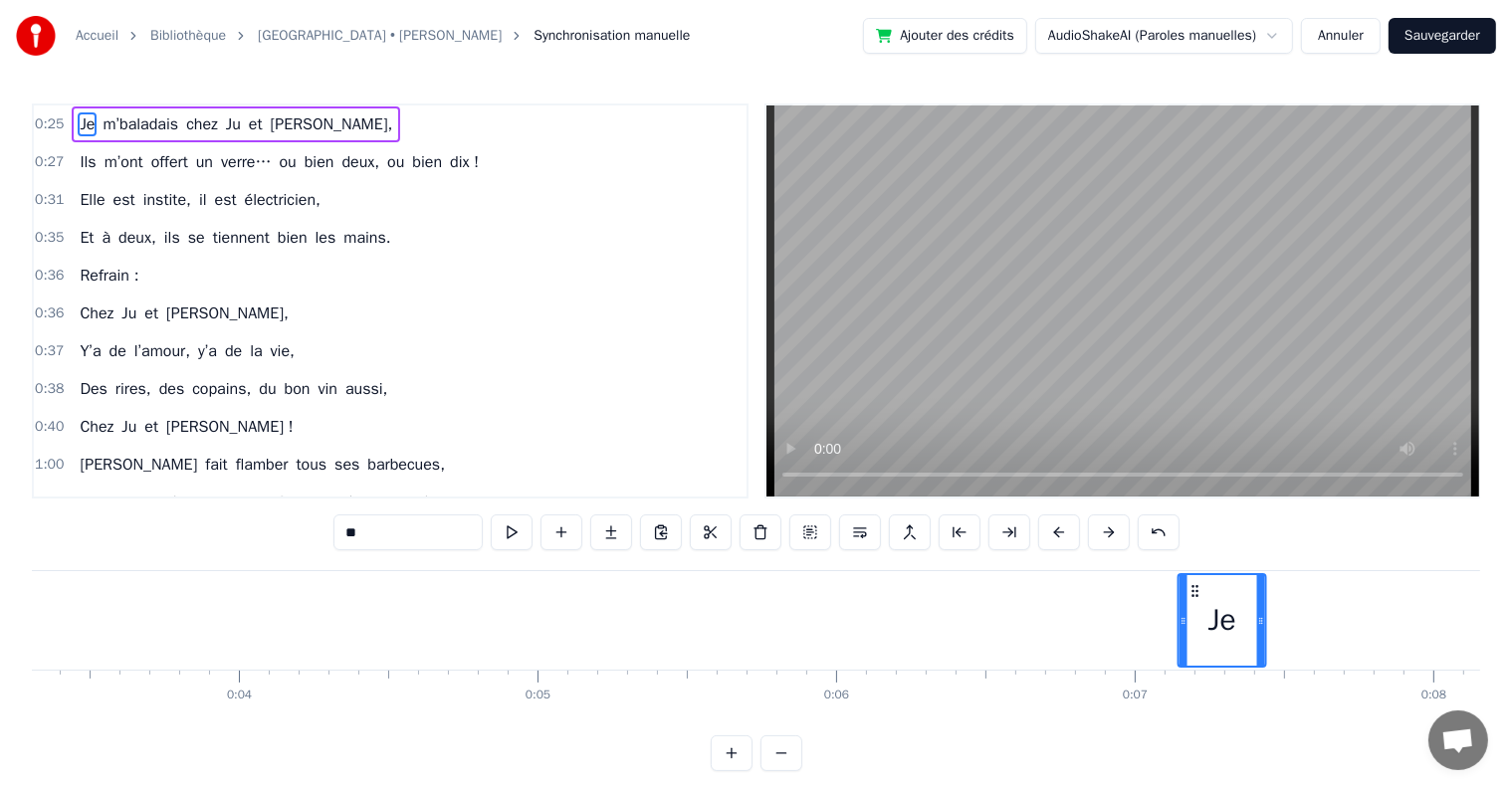 drag, startPoint x: 265, startPoint y: 586, endPoint x: 1158, endPoint y: 581, distance: 893.014 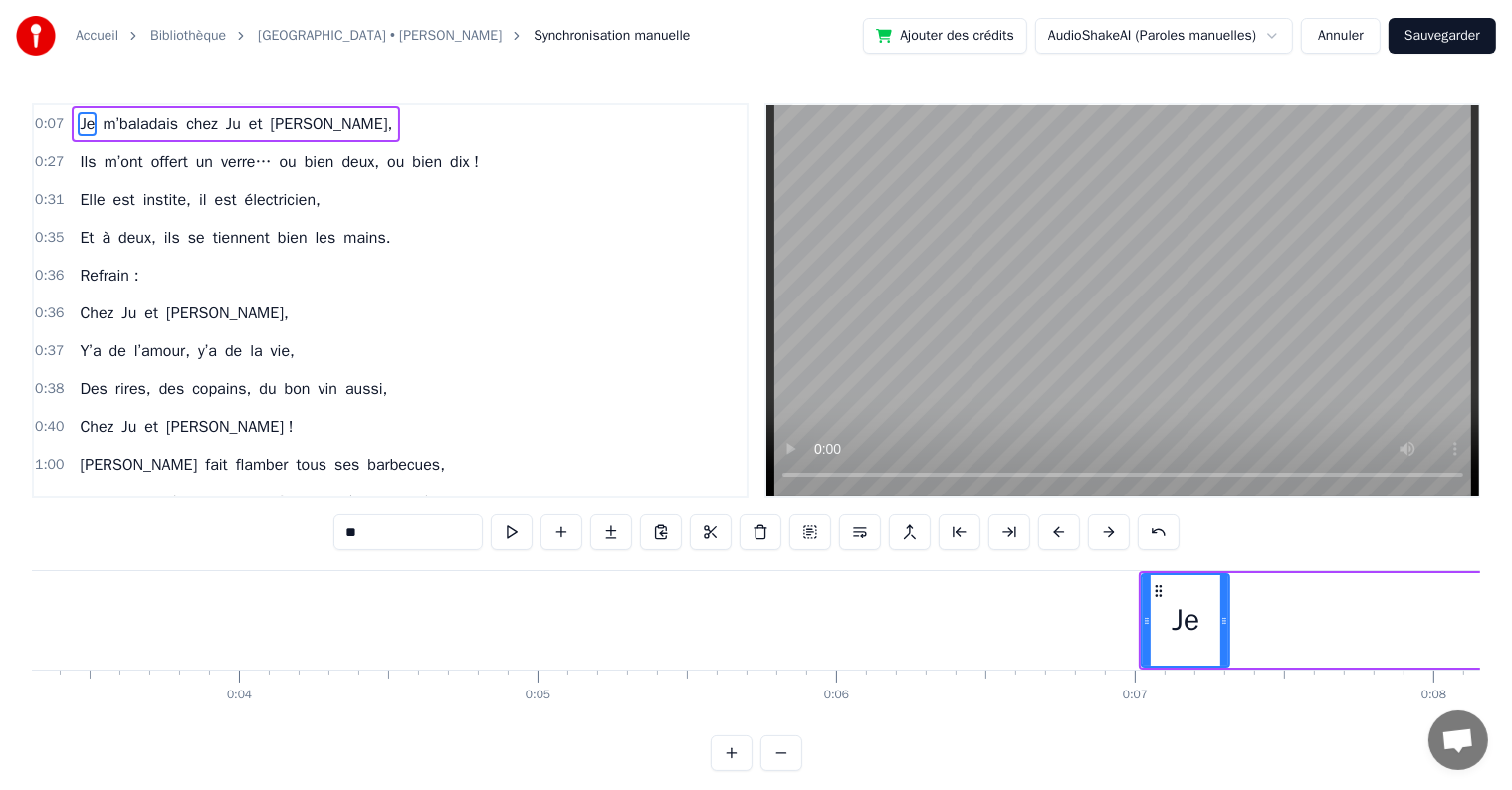 scroll, scrollTop: 0, scrollLeft: 1320, axis: horizontal 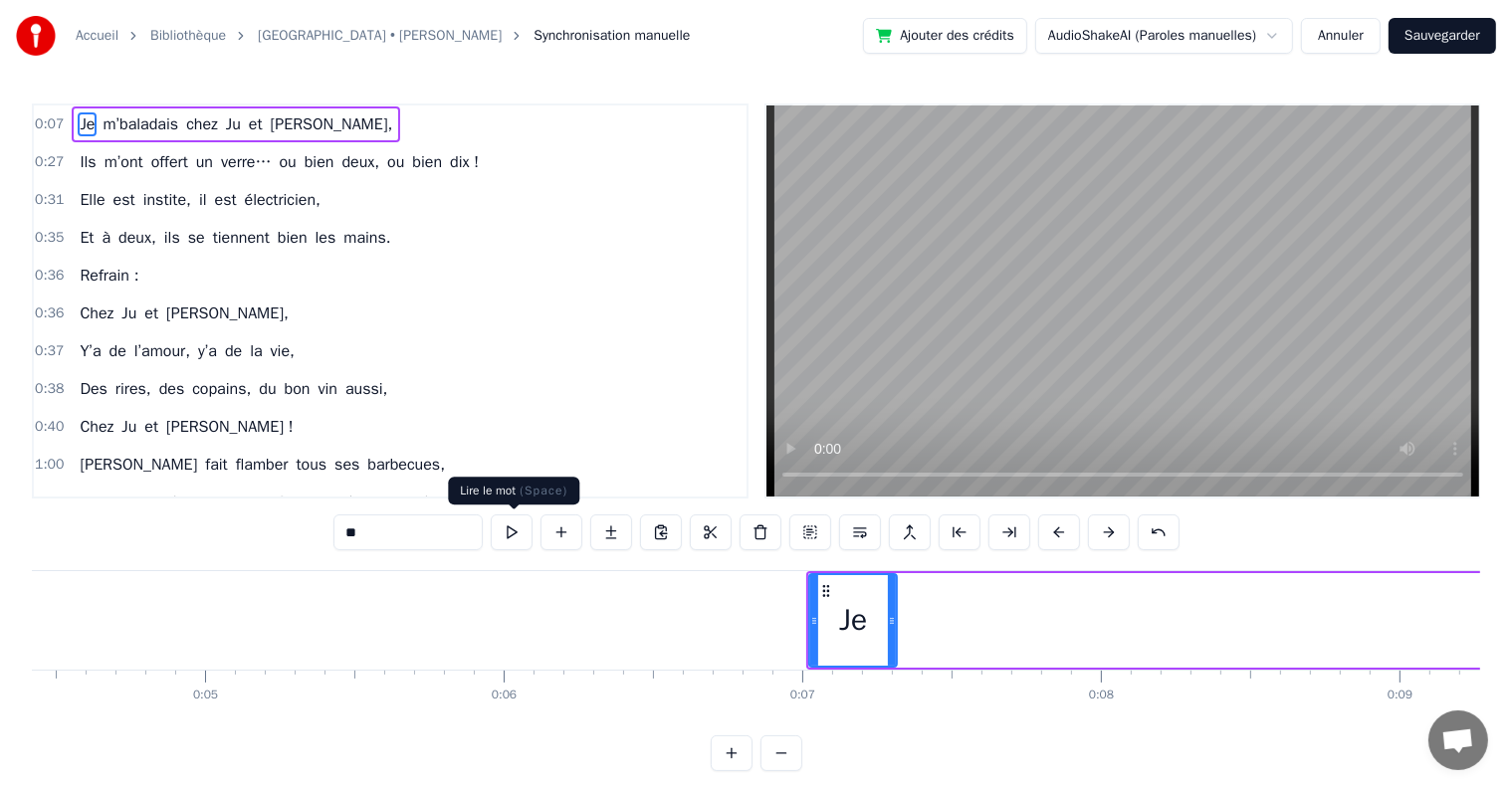 click at bounding box center (512, 532) 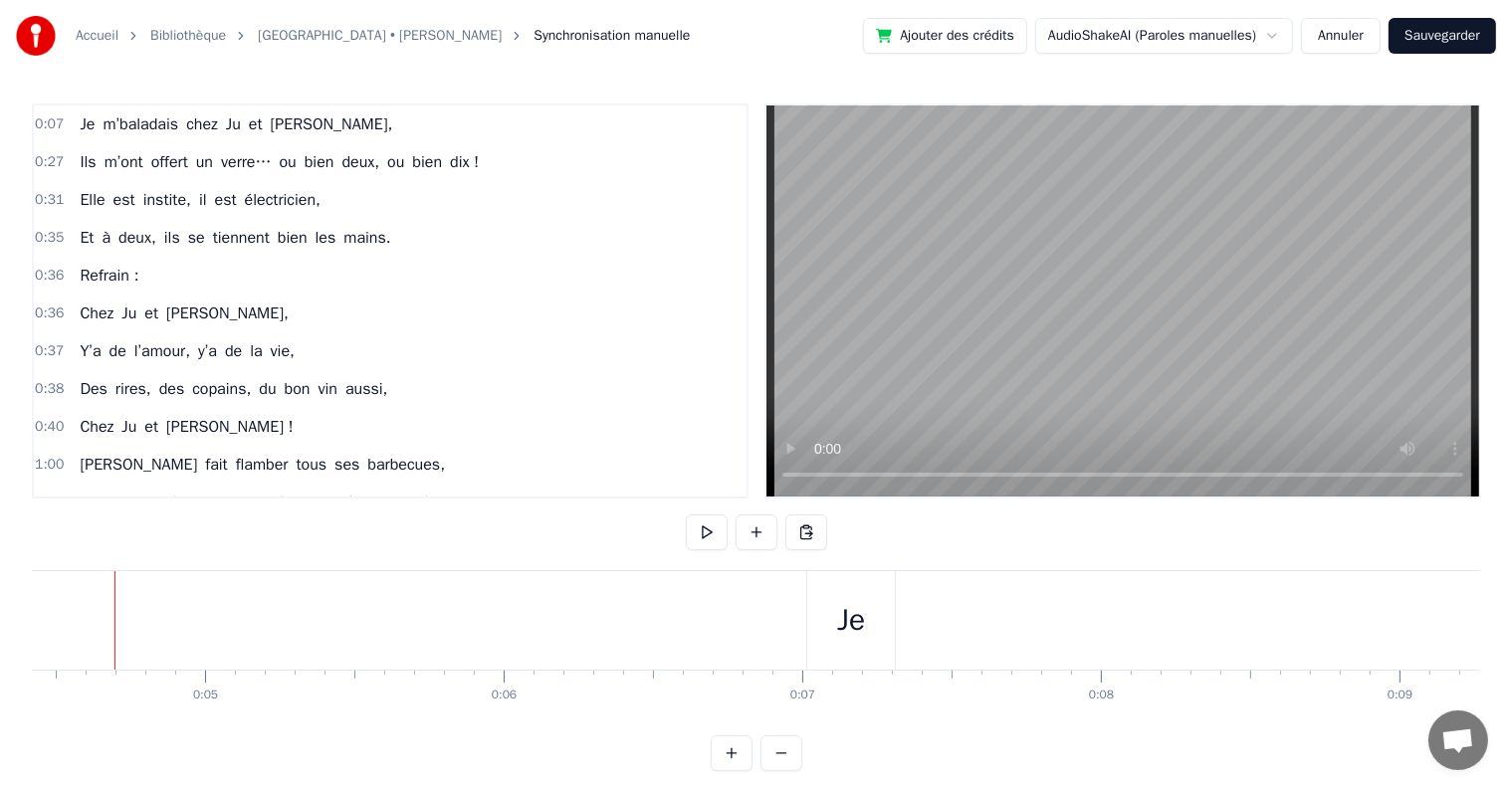 scroll, scrollTop: 0, scrollLeft: 1302, axis: horizontal 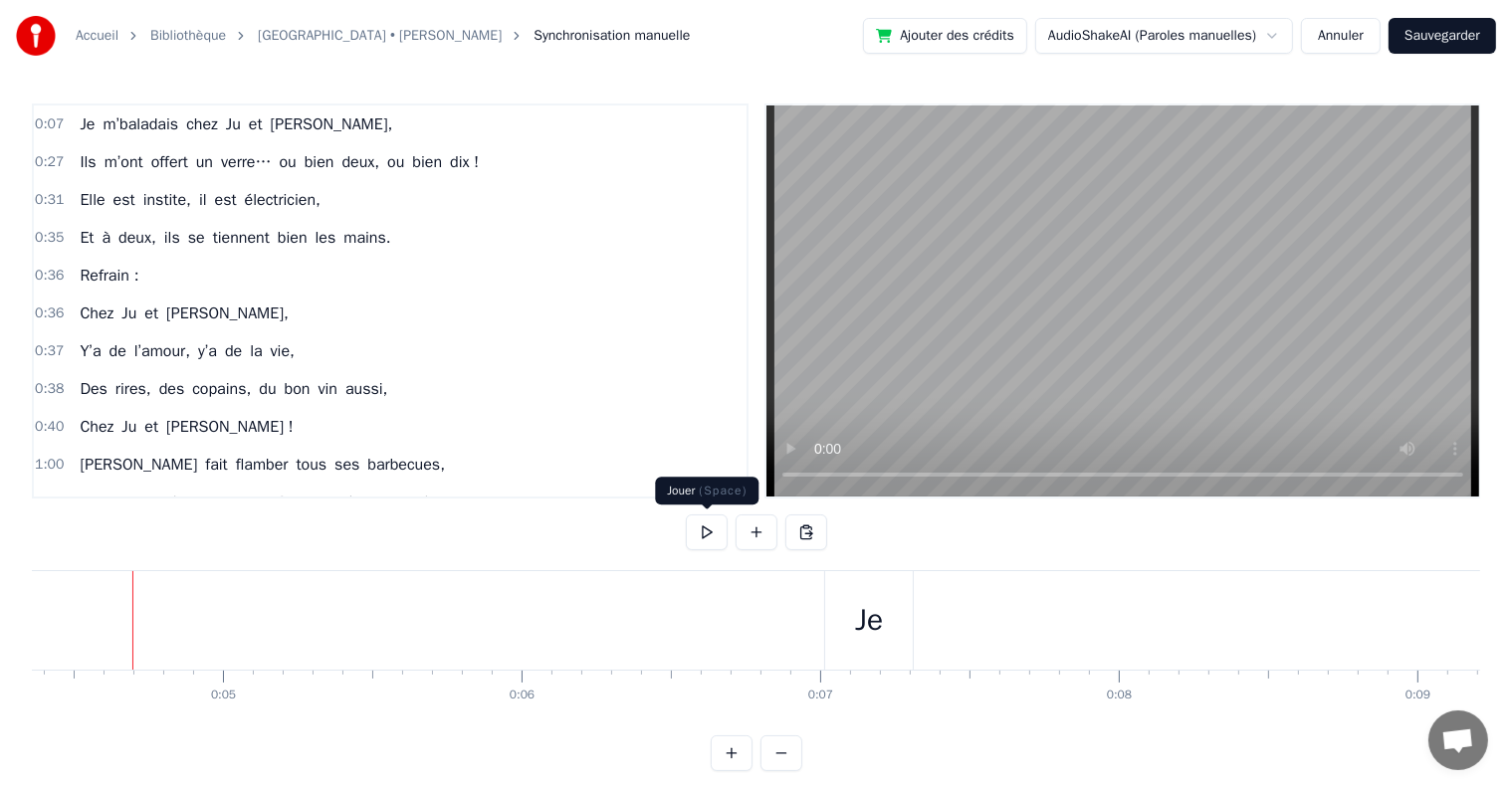 click at bounding box center [707, 532] 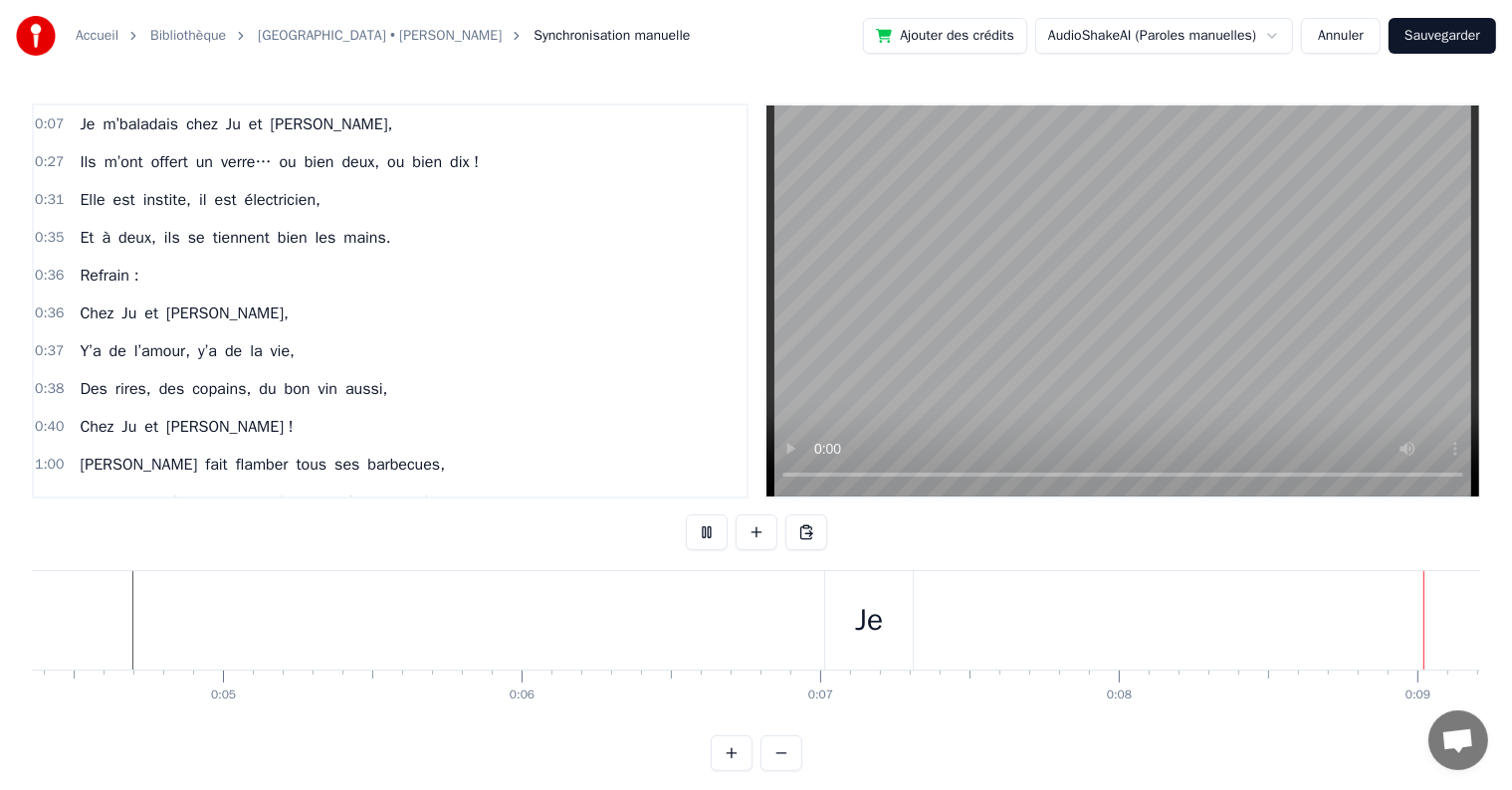click at bounding box center (707, 532) 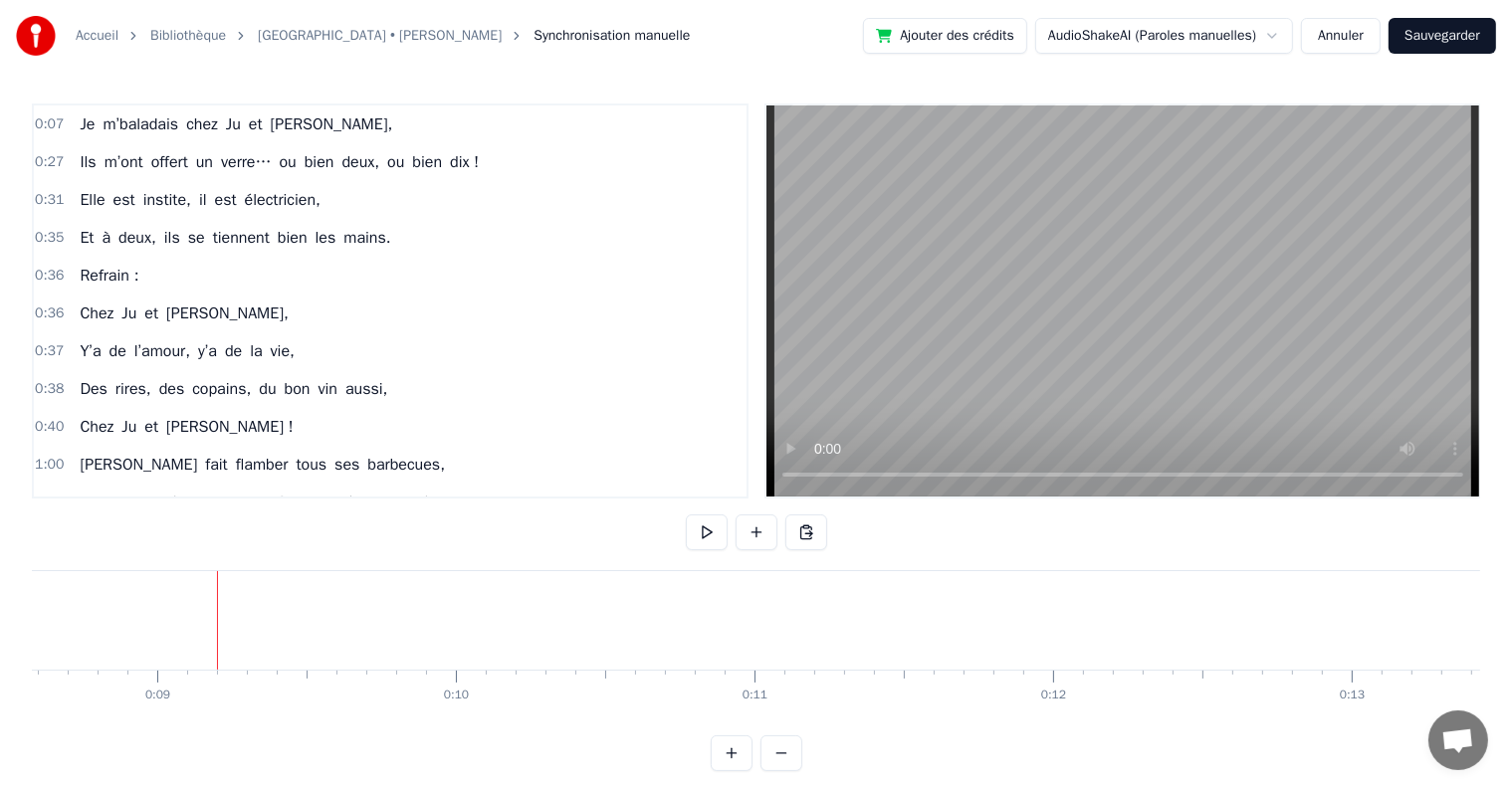 scroll, scrollTop: 0, scrollLeft: 2647, axis: horizontal 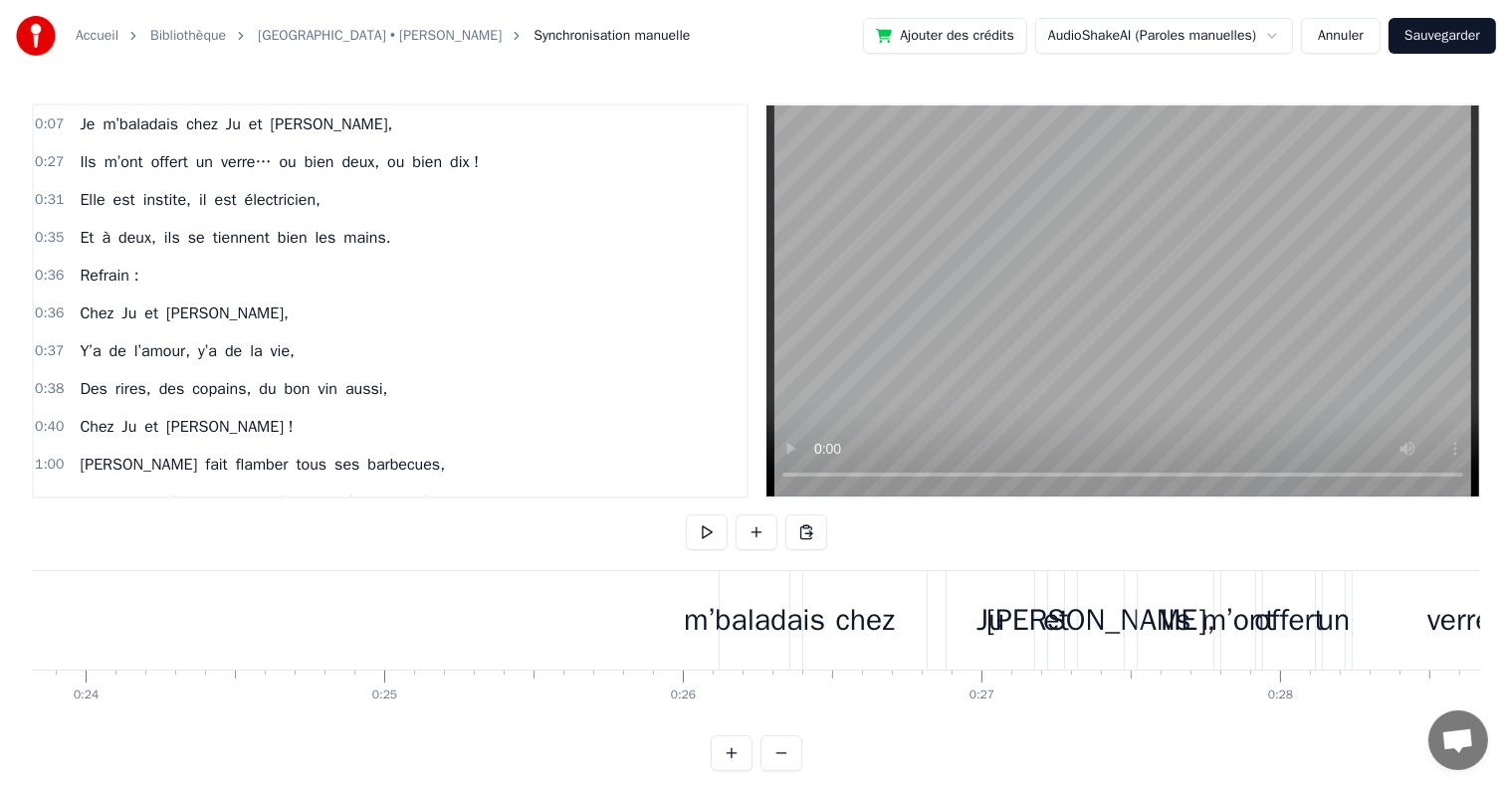 click on "Je m’baladais chez Ju et [PERSON_NAME]," at bounding box center (-1929, 620) 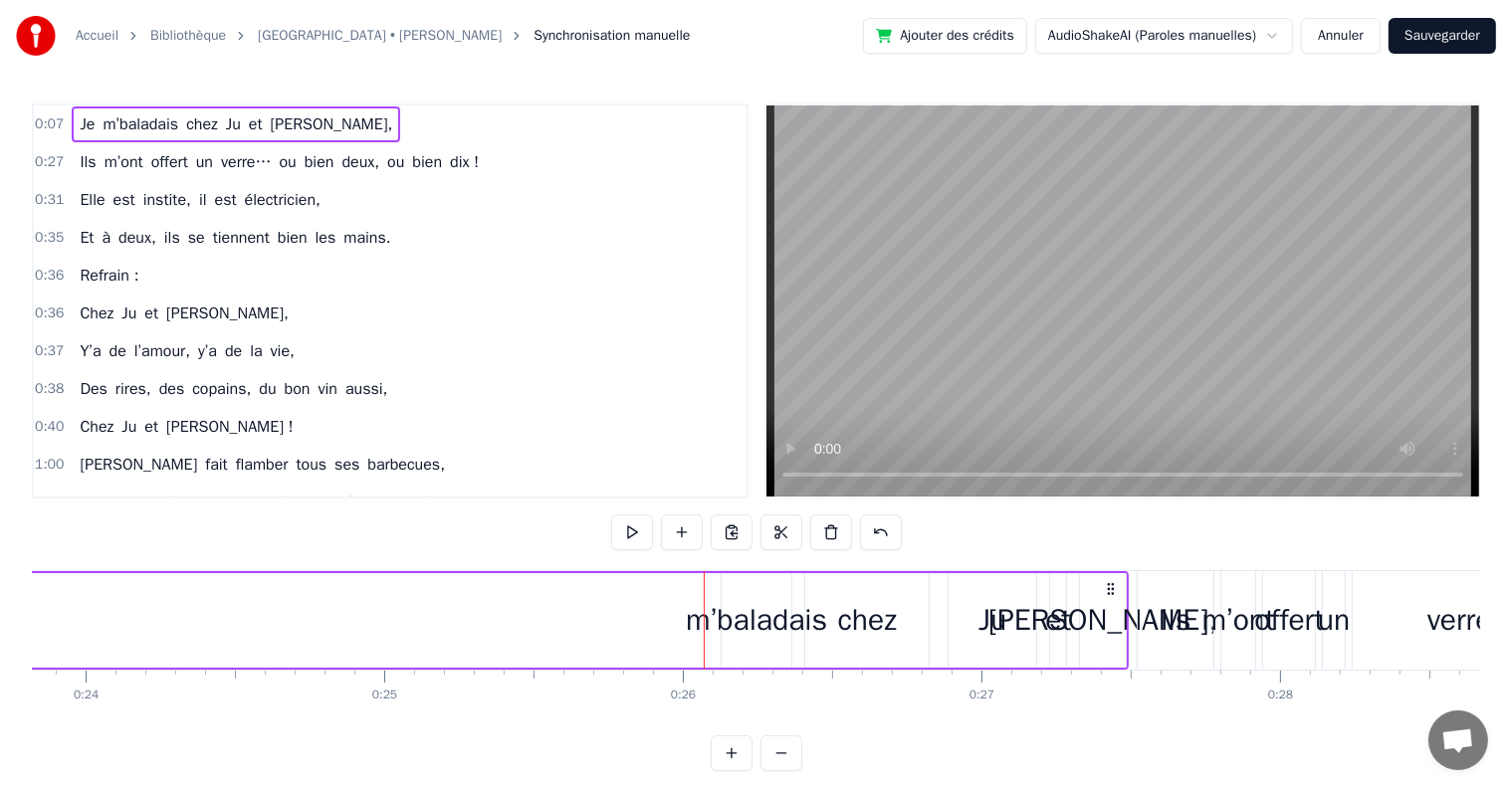 click on "Je m’baladais chez Ju et [PERSON_NAME]," at bounding box center [-1929, 620] 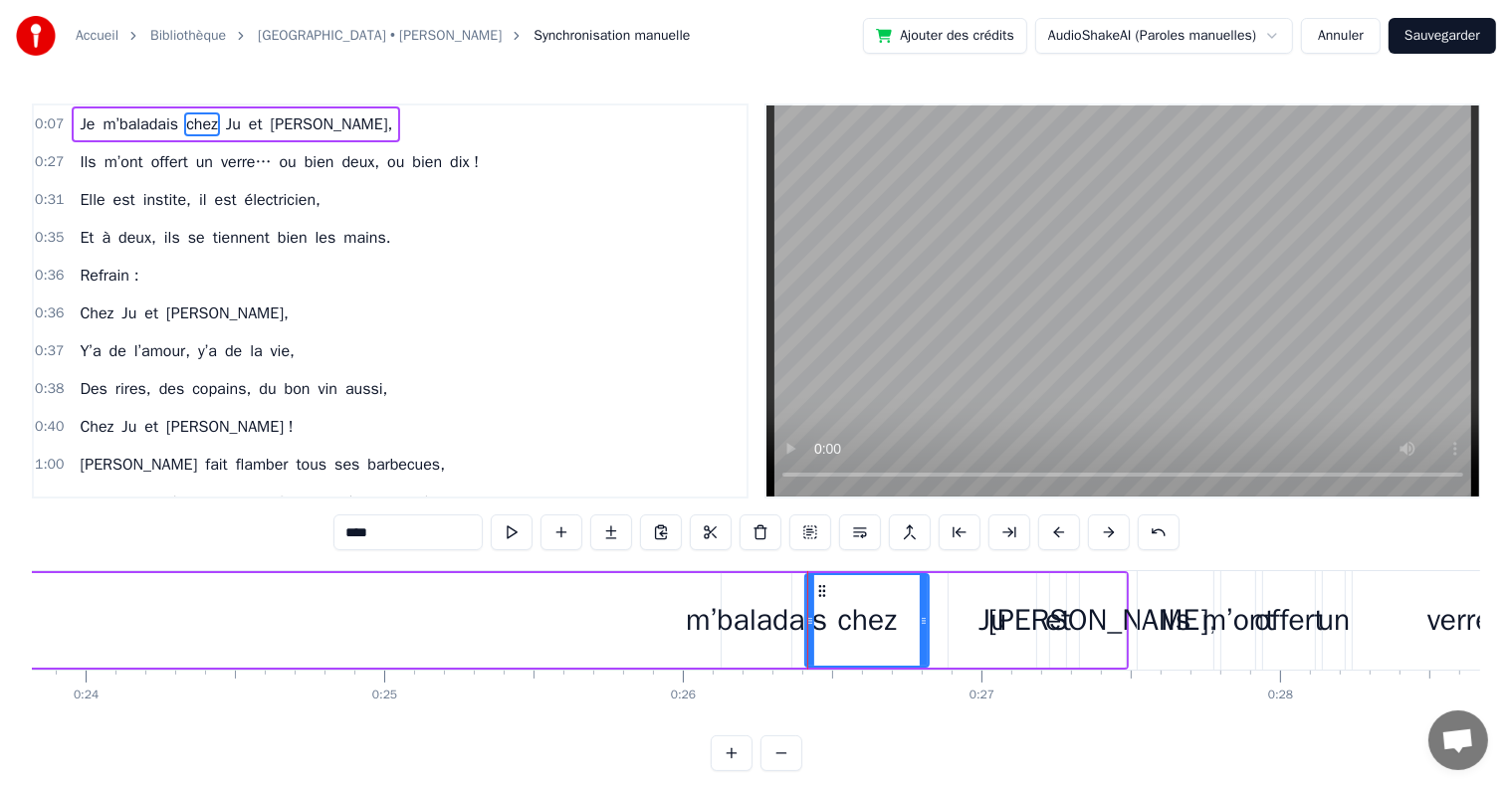 click on "m’baladais" at bounding box center (756, 620) 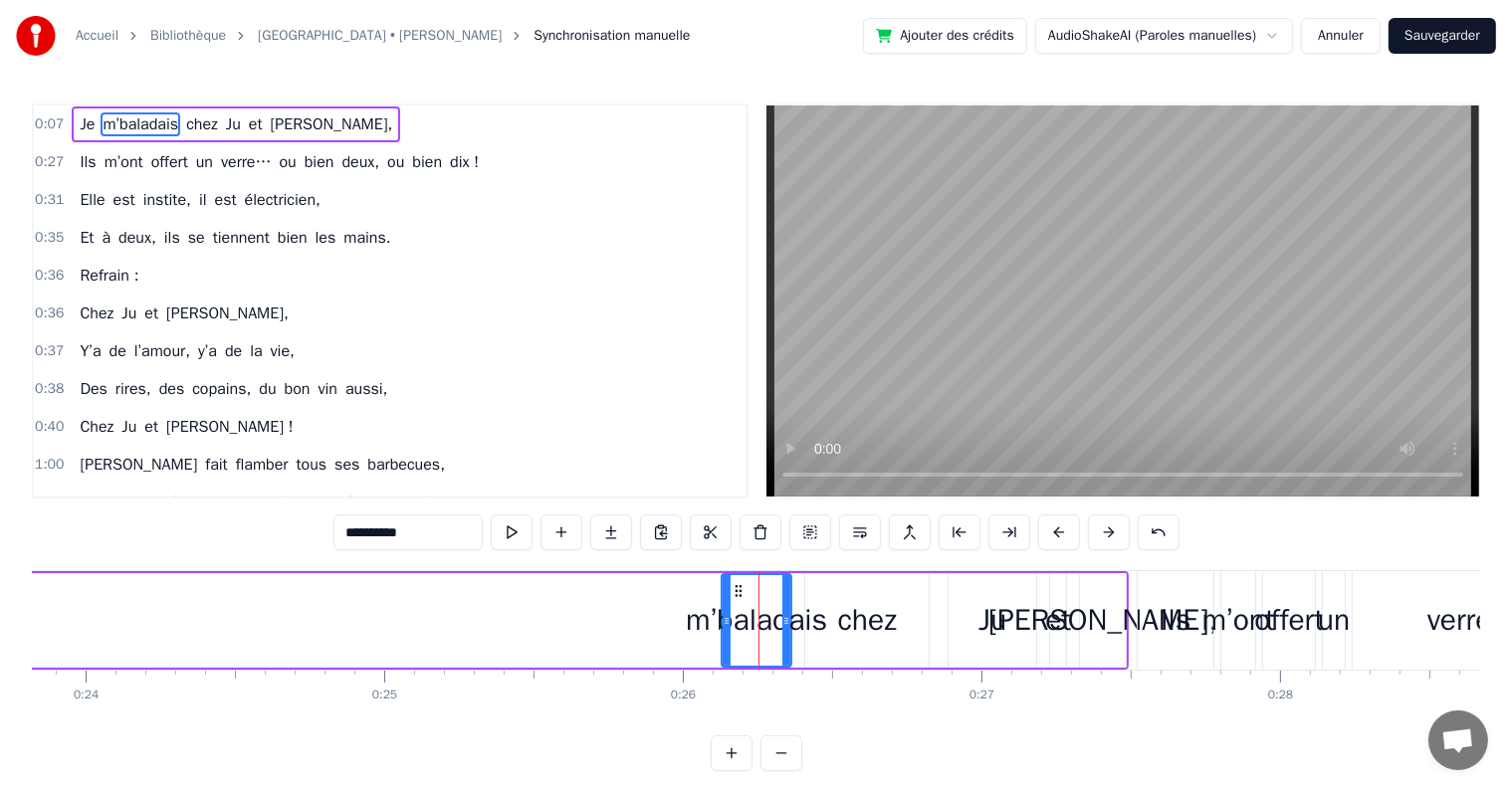 click on "m’baladais" at bounding box center (756, 620) 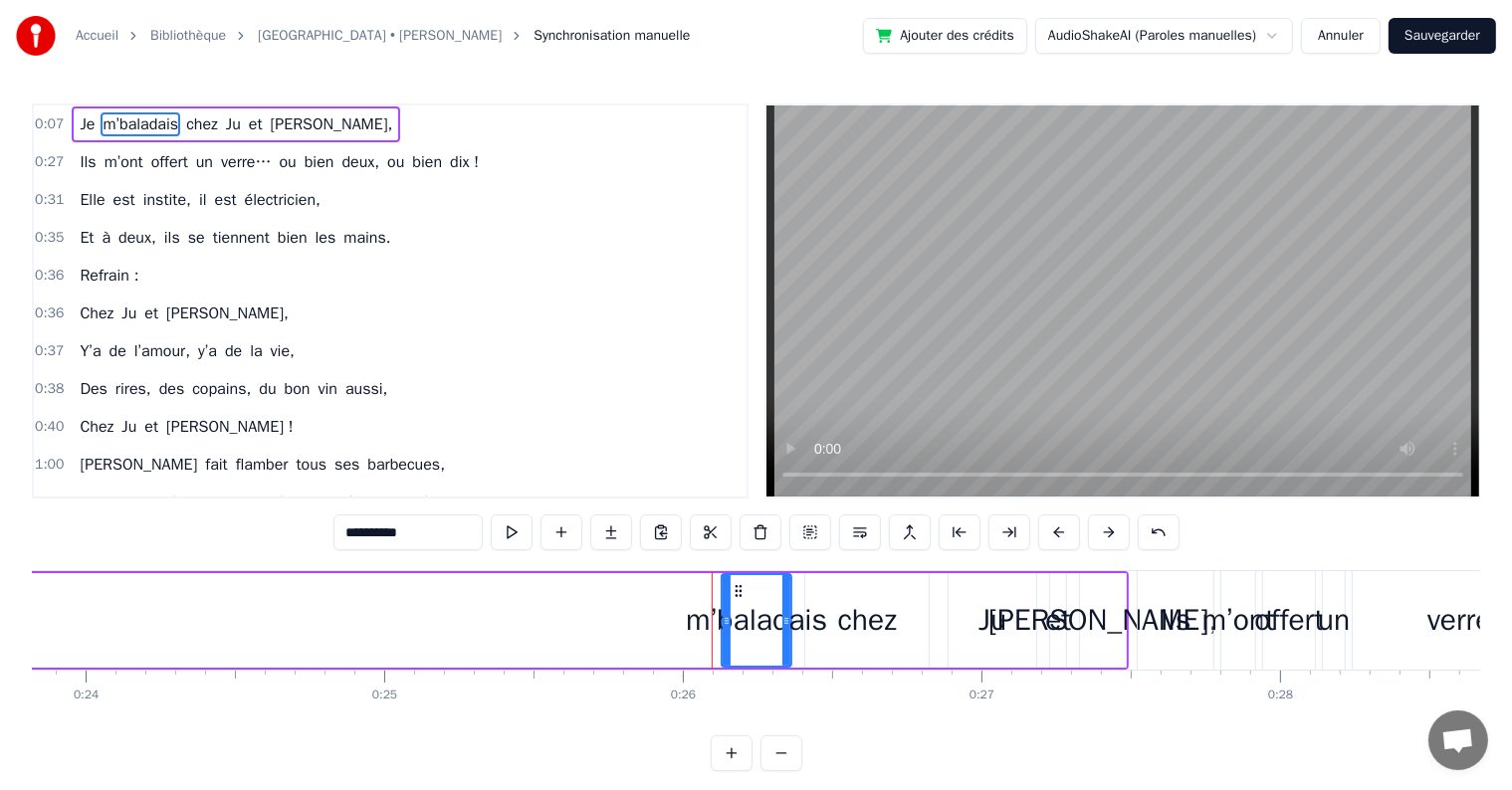 click on "Je m’baladais chez Ju et [PERSON_NAME]," at bounding box center (-1929, 620) 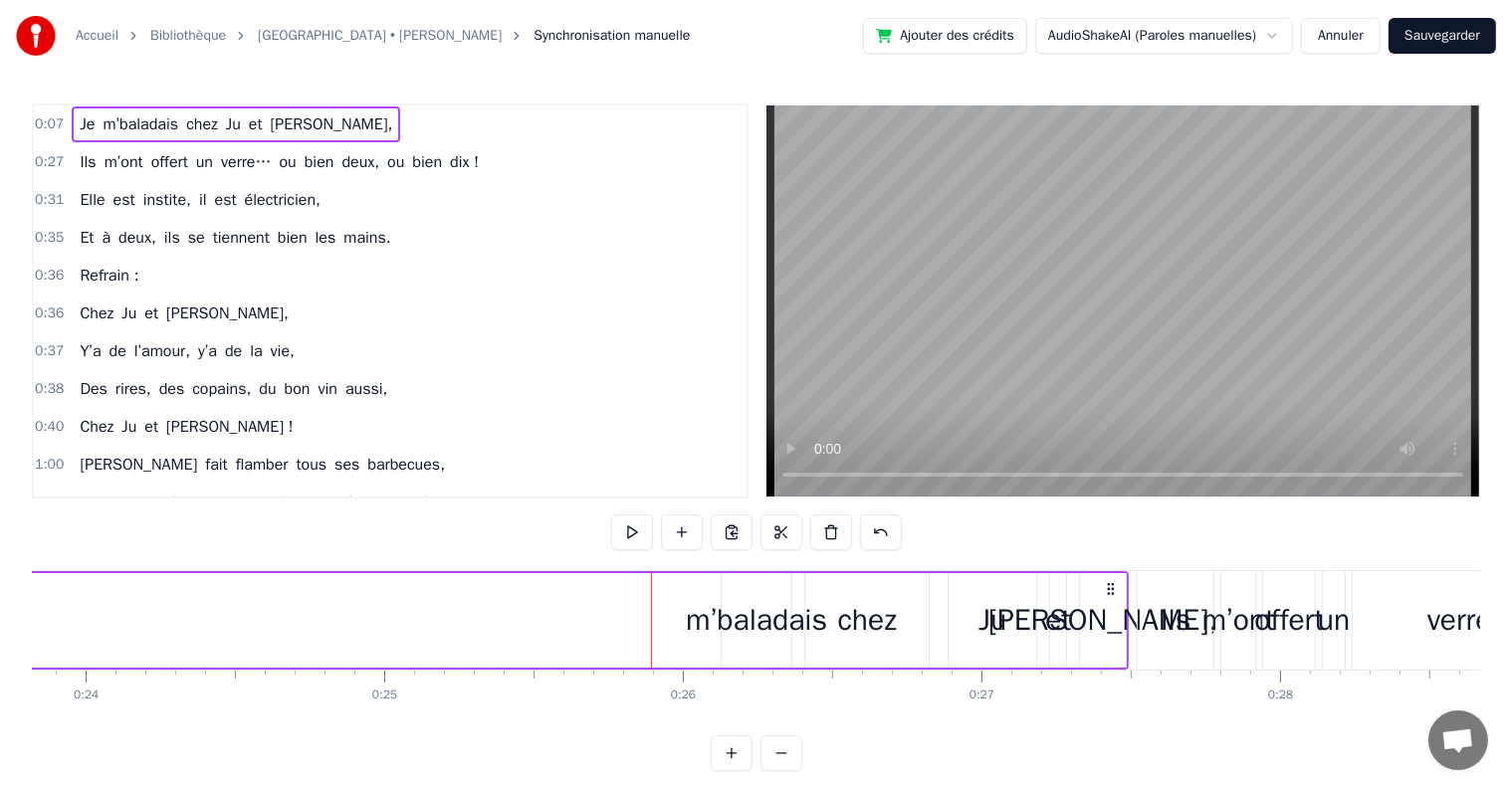 click on "m’baladais" at bounding box center [756, 620] 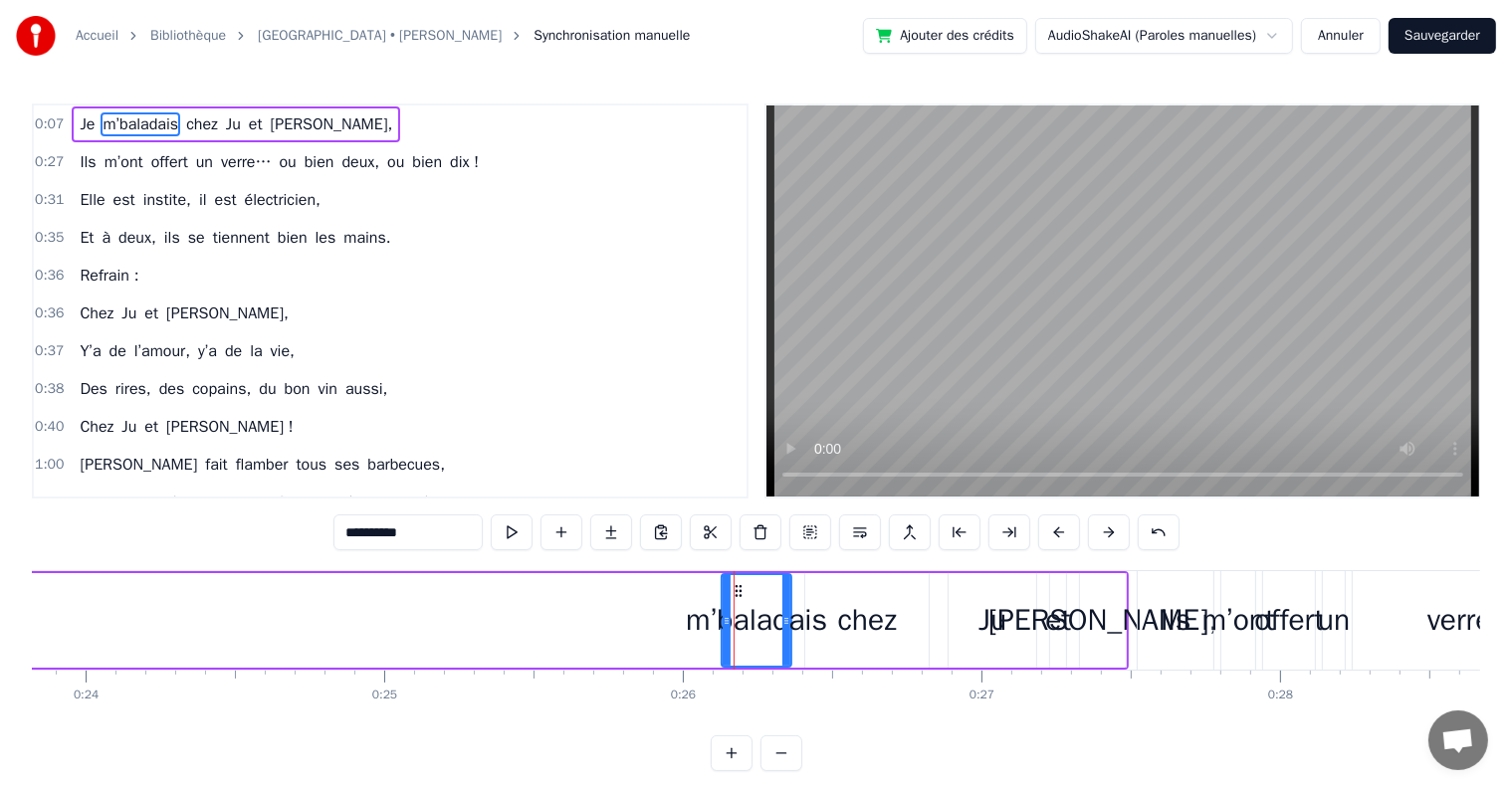 click on "m’baladais" at bounding box center (756, 620) 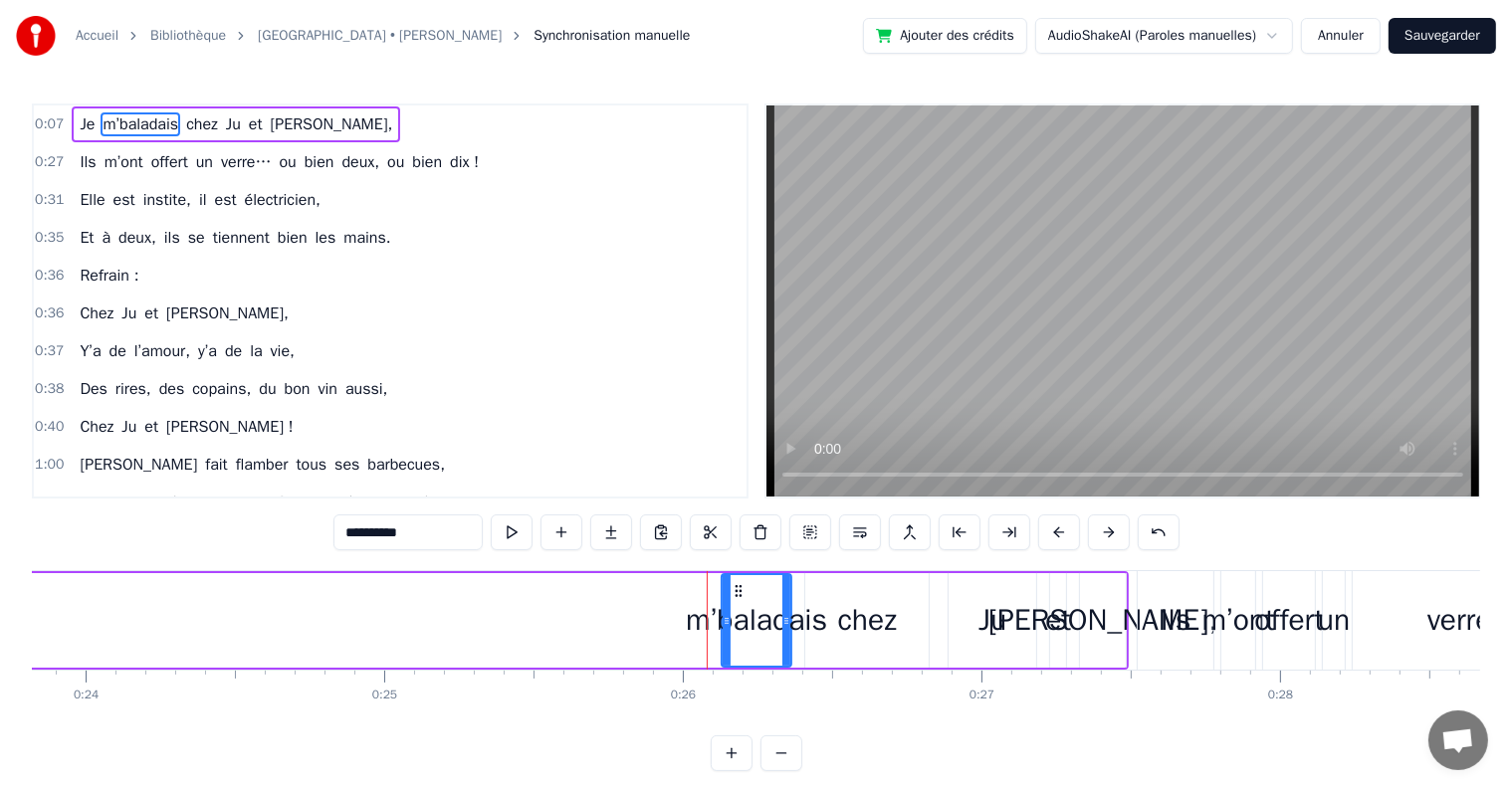 click on "m’baladais" at bounding box center [756, 620] 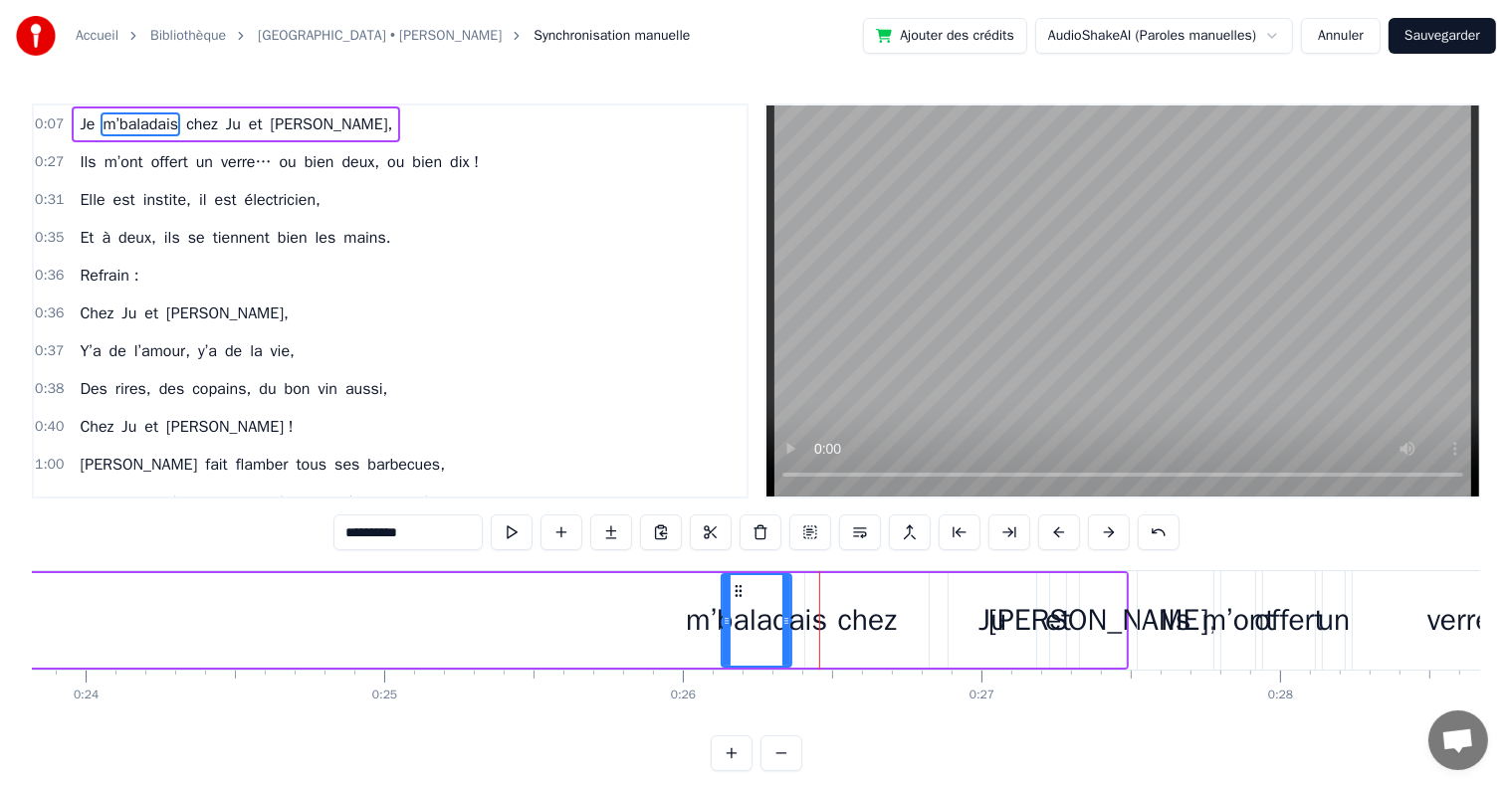 click on "chez" at bounding box center (867, 620) 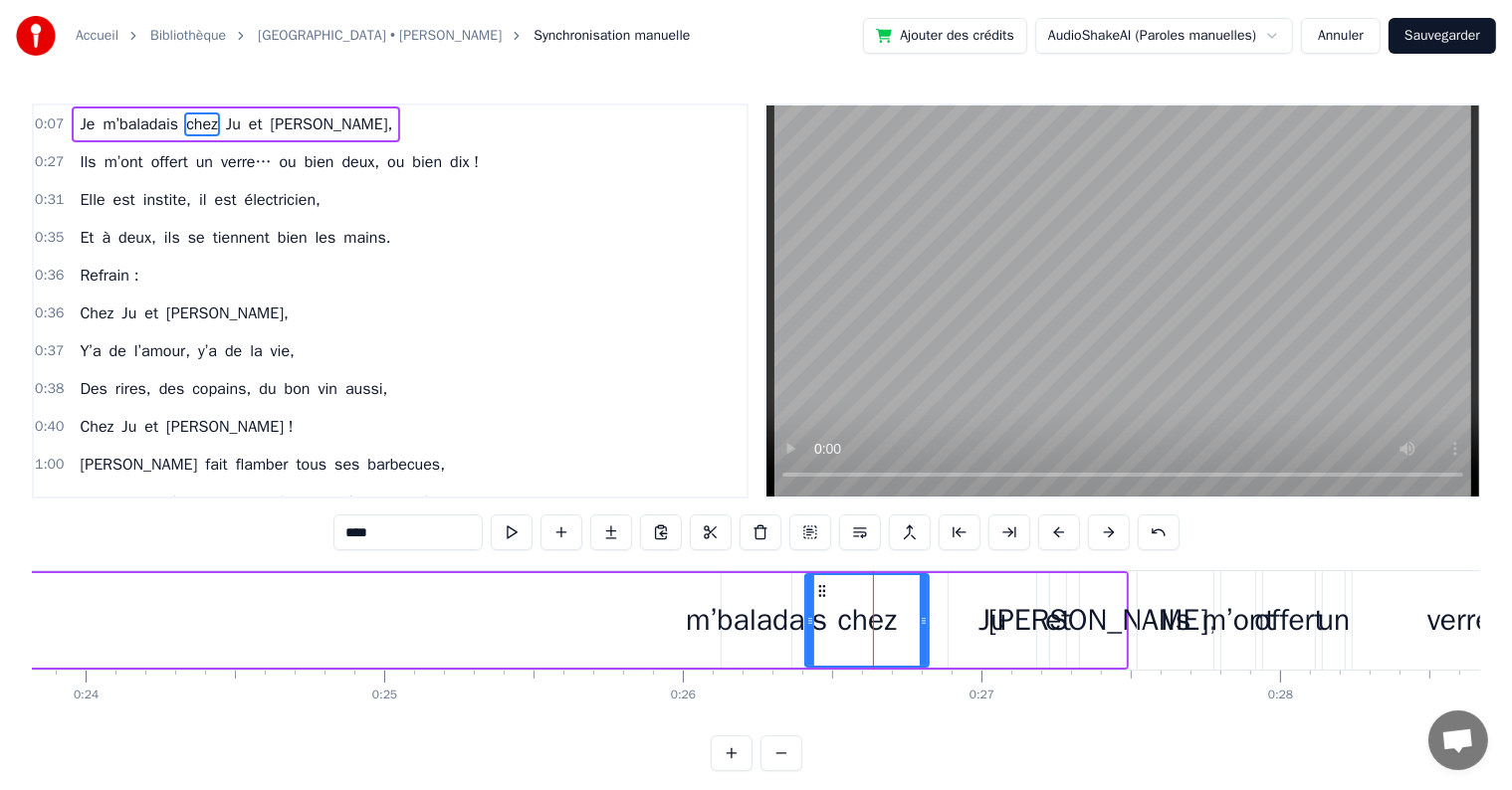 click on "chez" at bounding box center [867, 620] 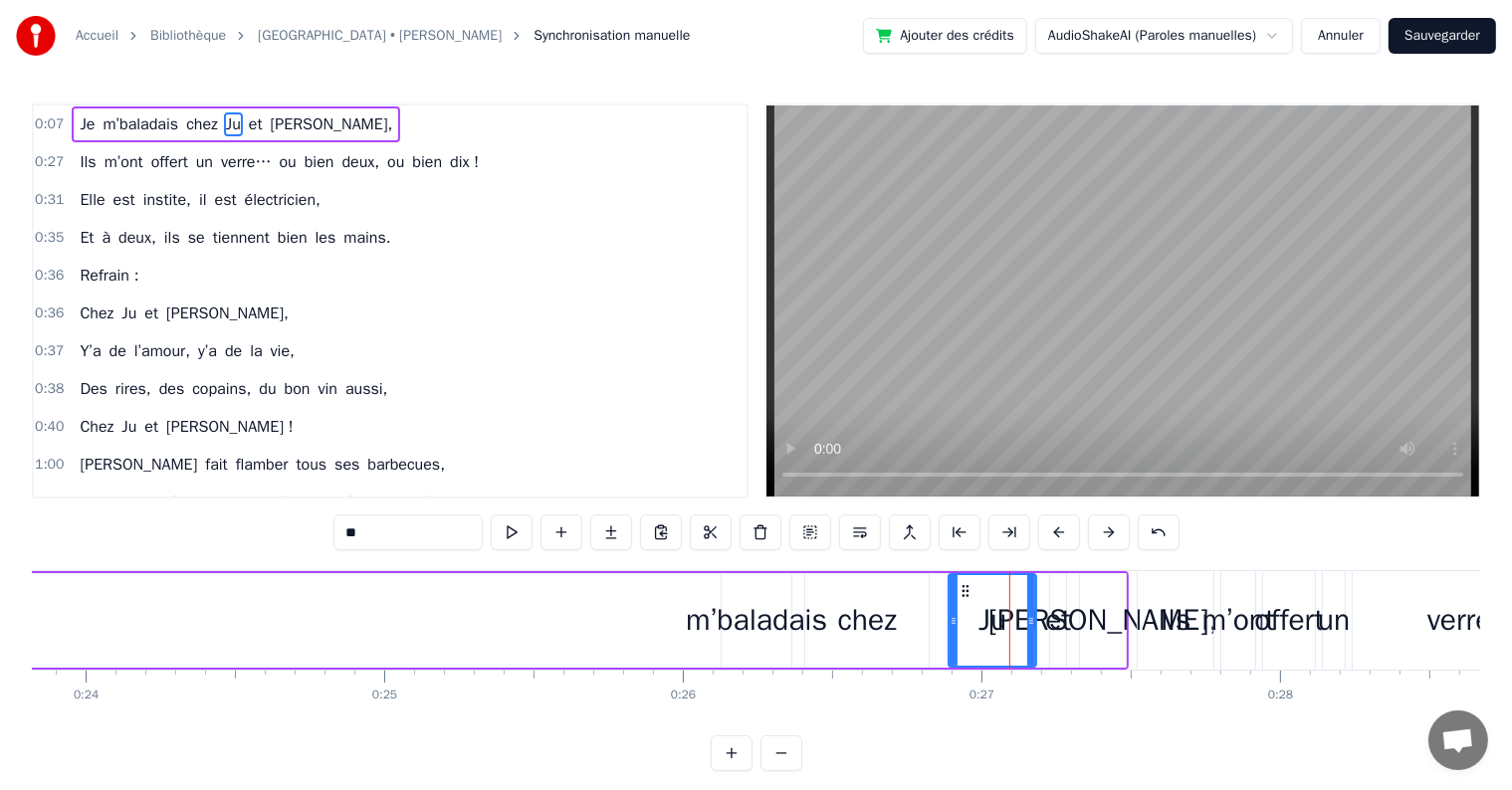 click on "[PERSON_NAME]," at bounding box center [1103, 620] 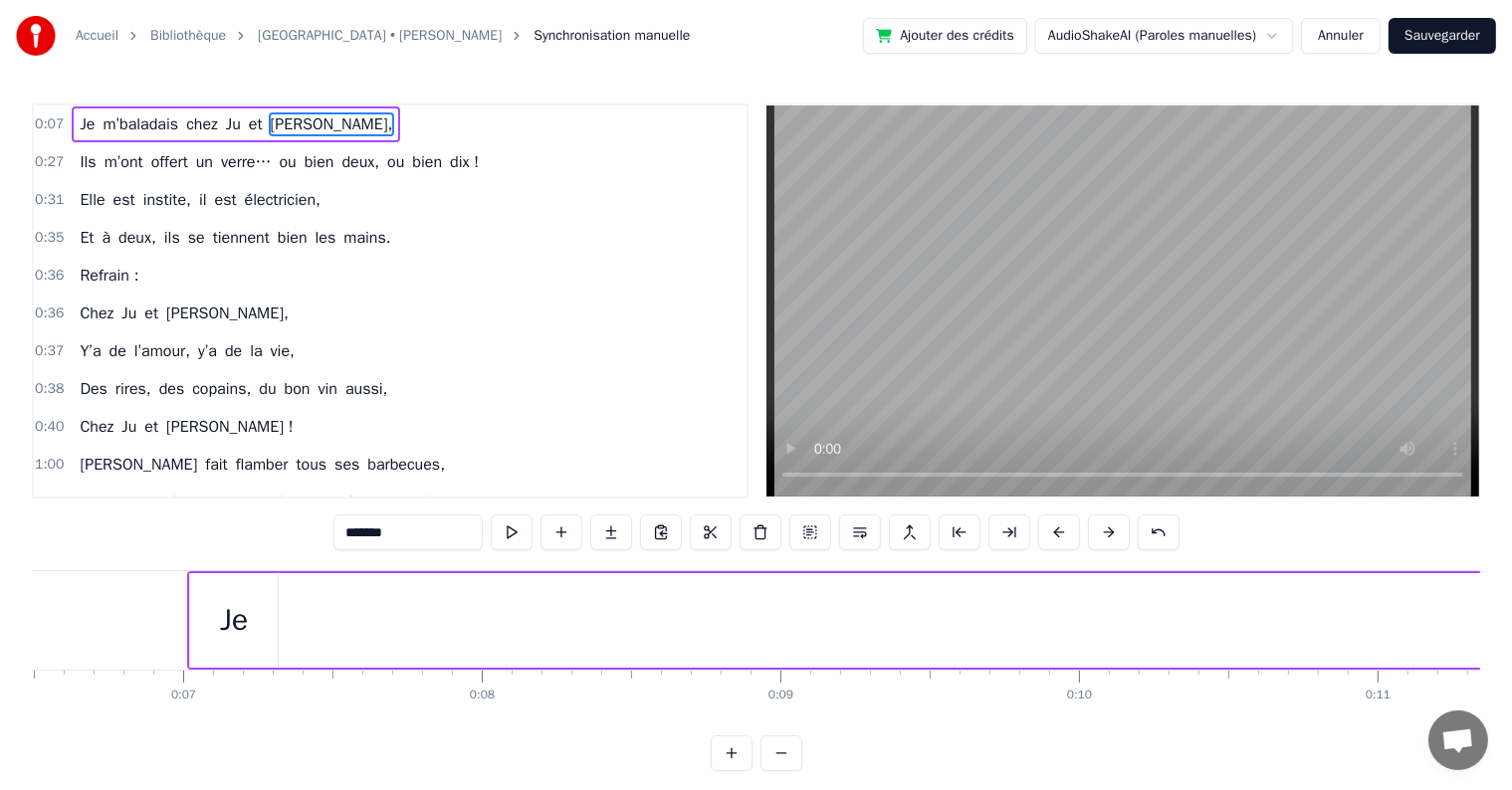 scroll, scrollTop: 0, scrollLeft: 0, axis: both 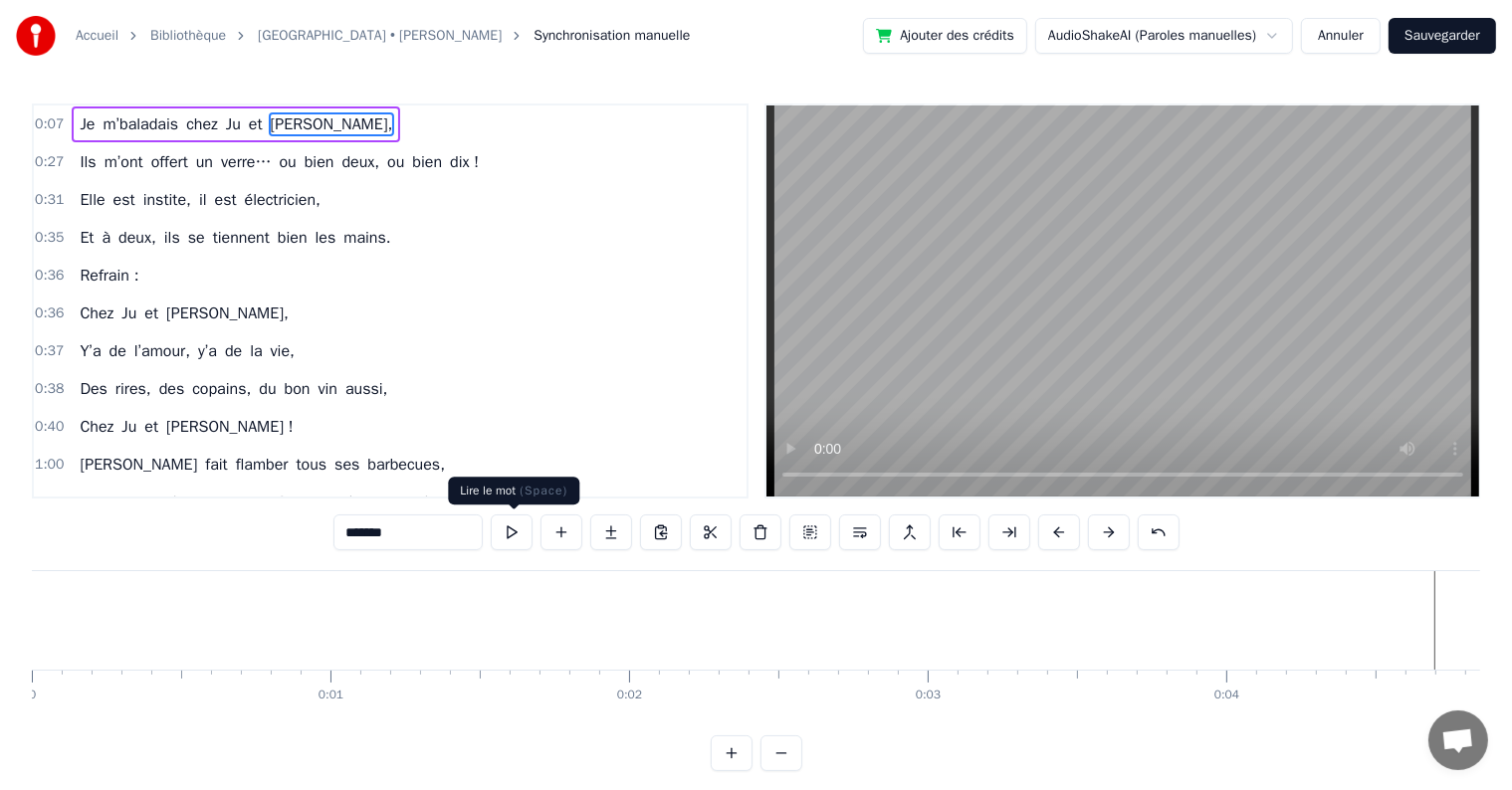 click at bounding box center (512, 532) 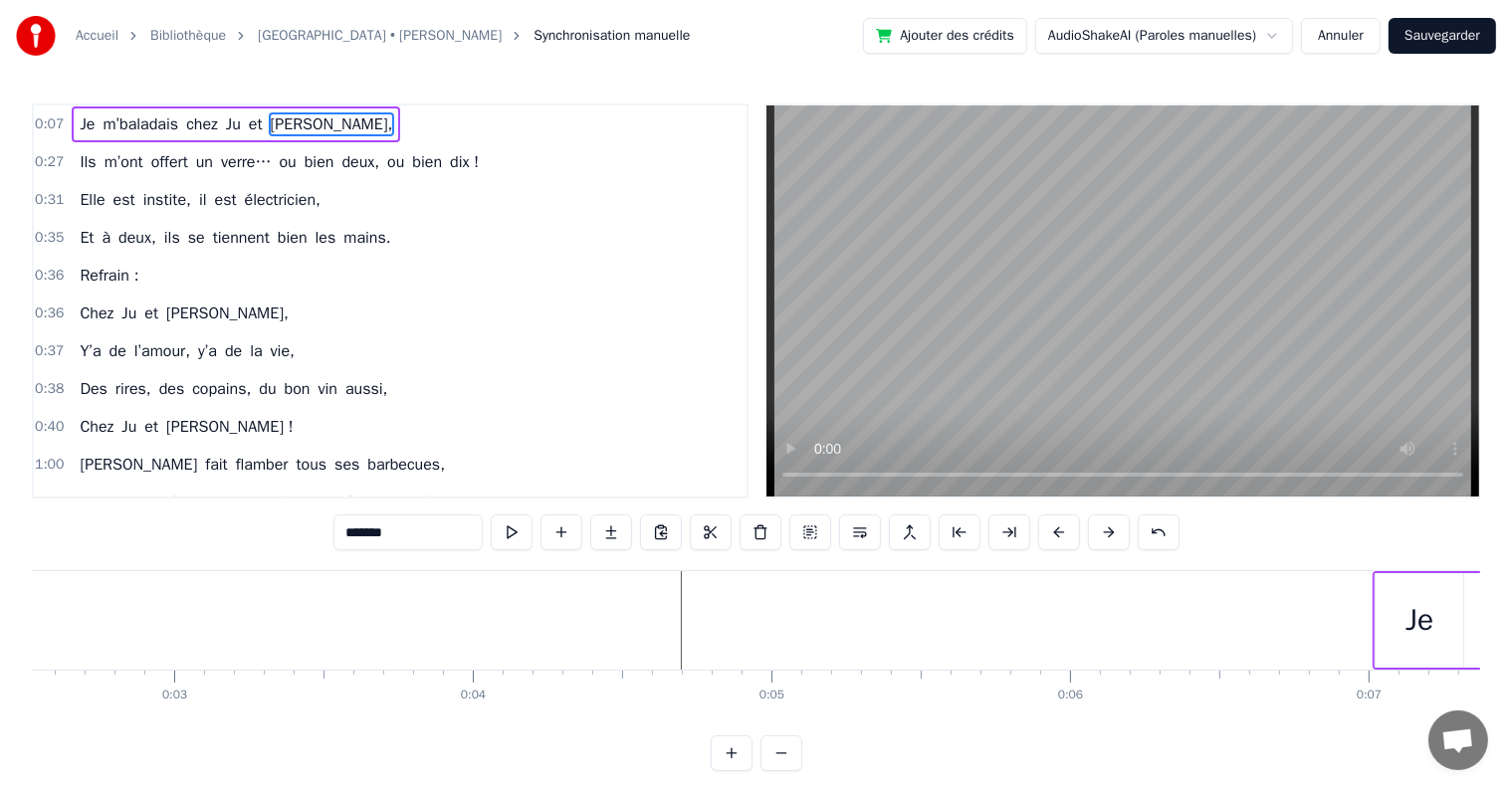 scroll, scrollTop: 0, scrollLeft: 0, axis: both 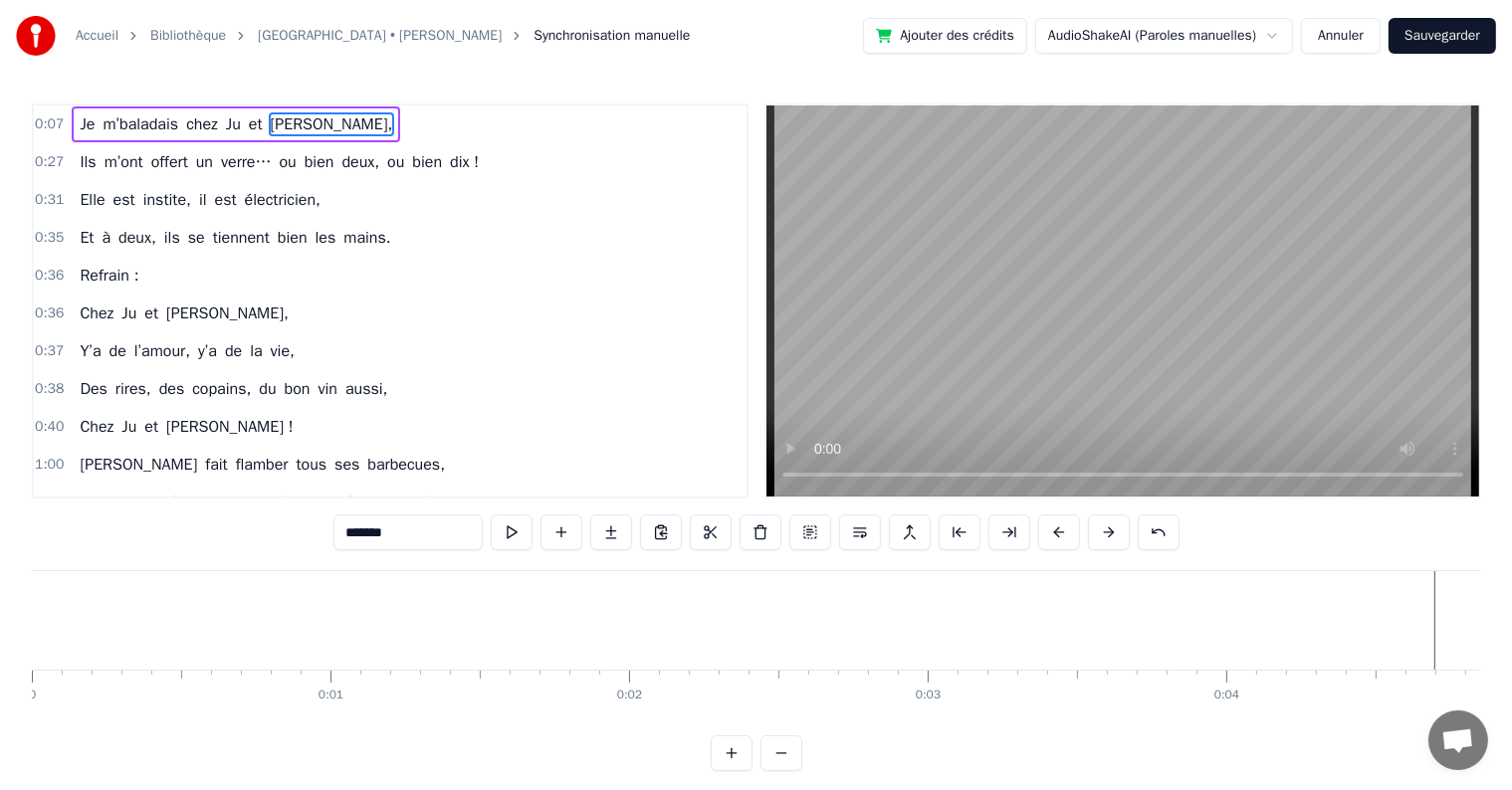 click at bounding box center (23968, 620) 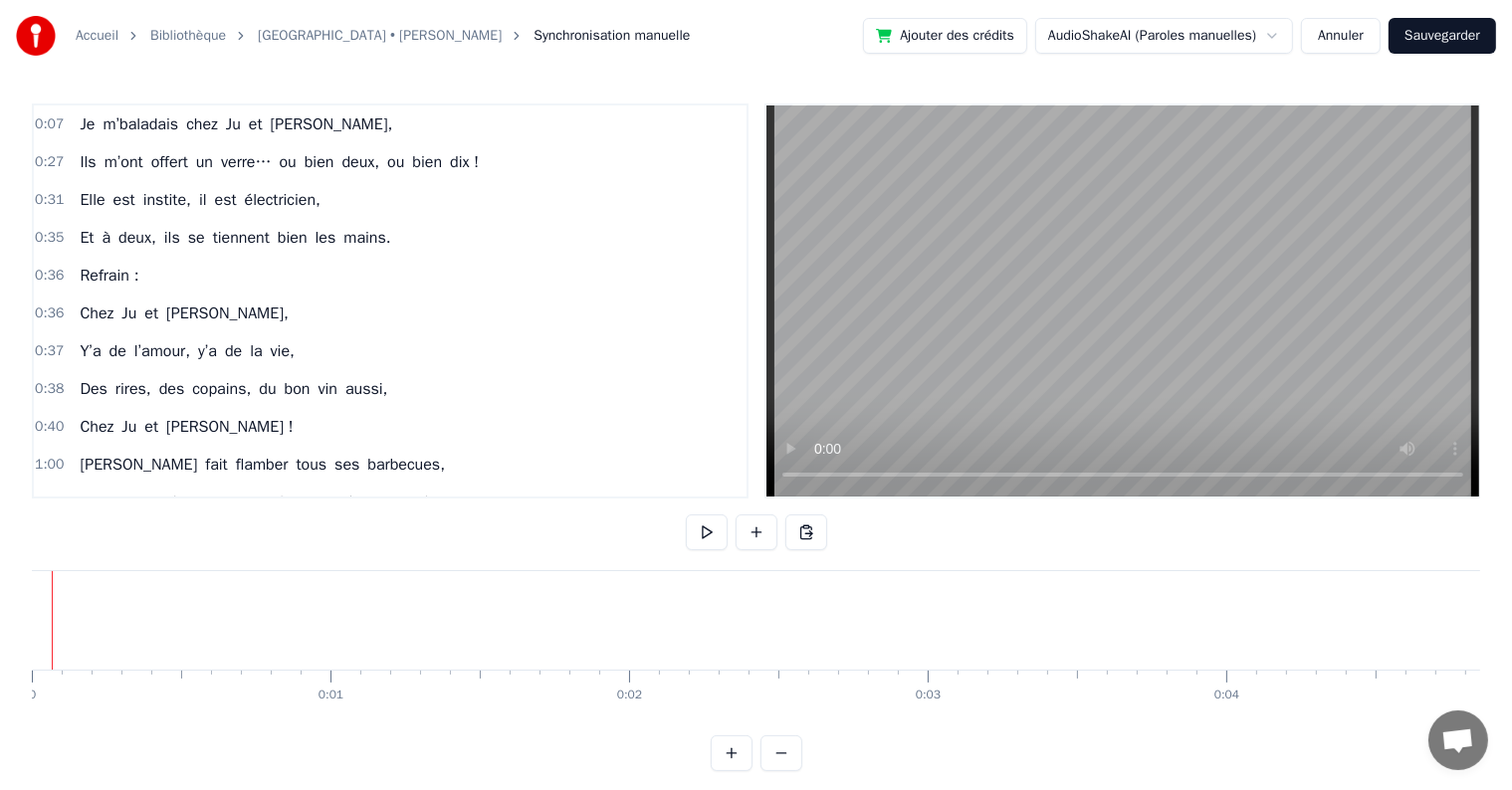 click on "Annuler" at bounding box center (1341, 36) 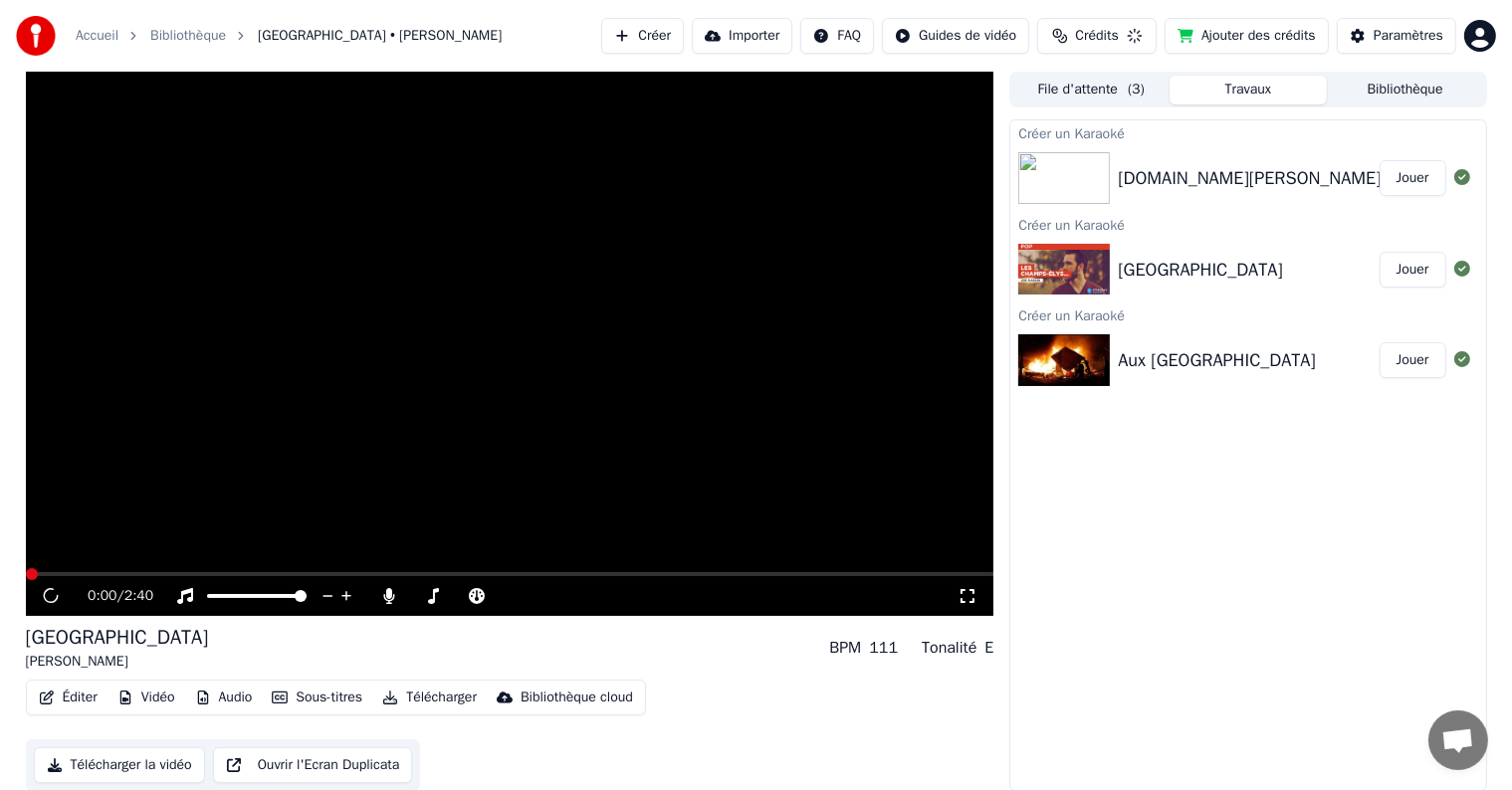 scroll, scrollTop: 0, scrollLeft: 0, axis: both 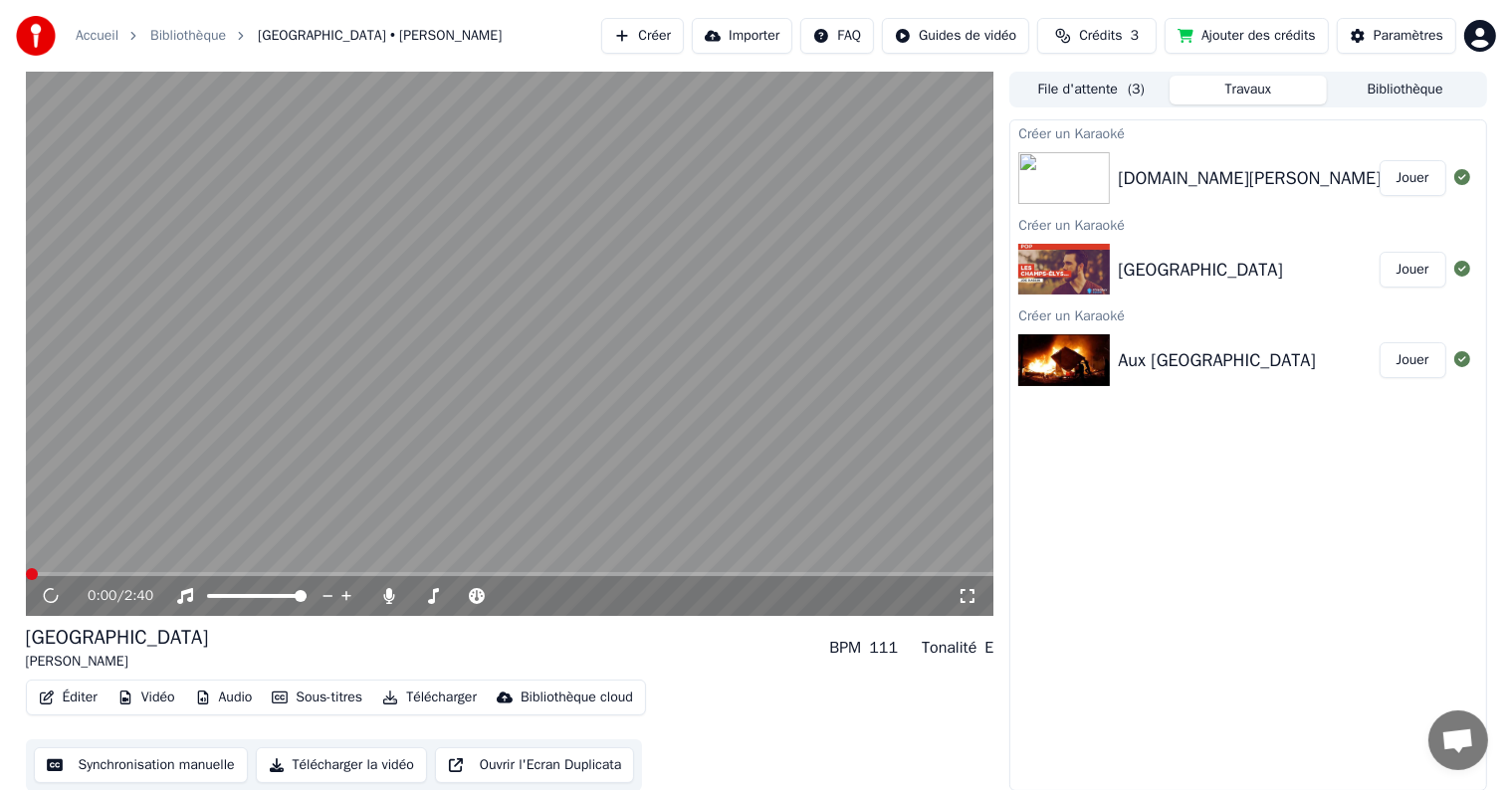 click on "Synchronisation manuelle" at bounding box center [140, 765] 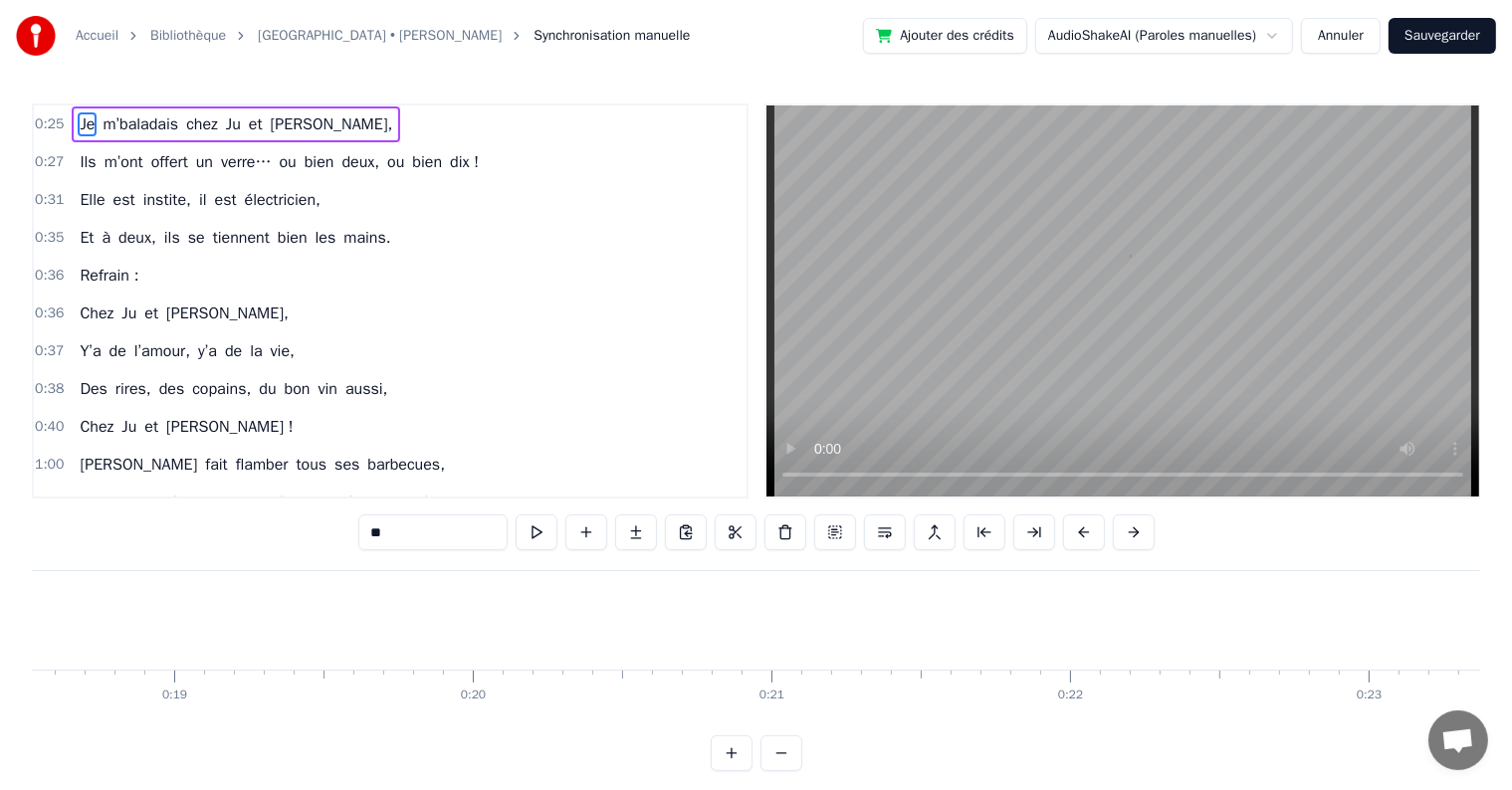 scroll, scrollTop: 0, scrollLeft: 7605, axis: horizontal 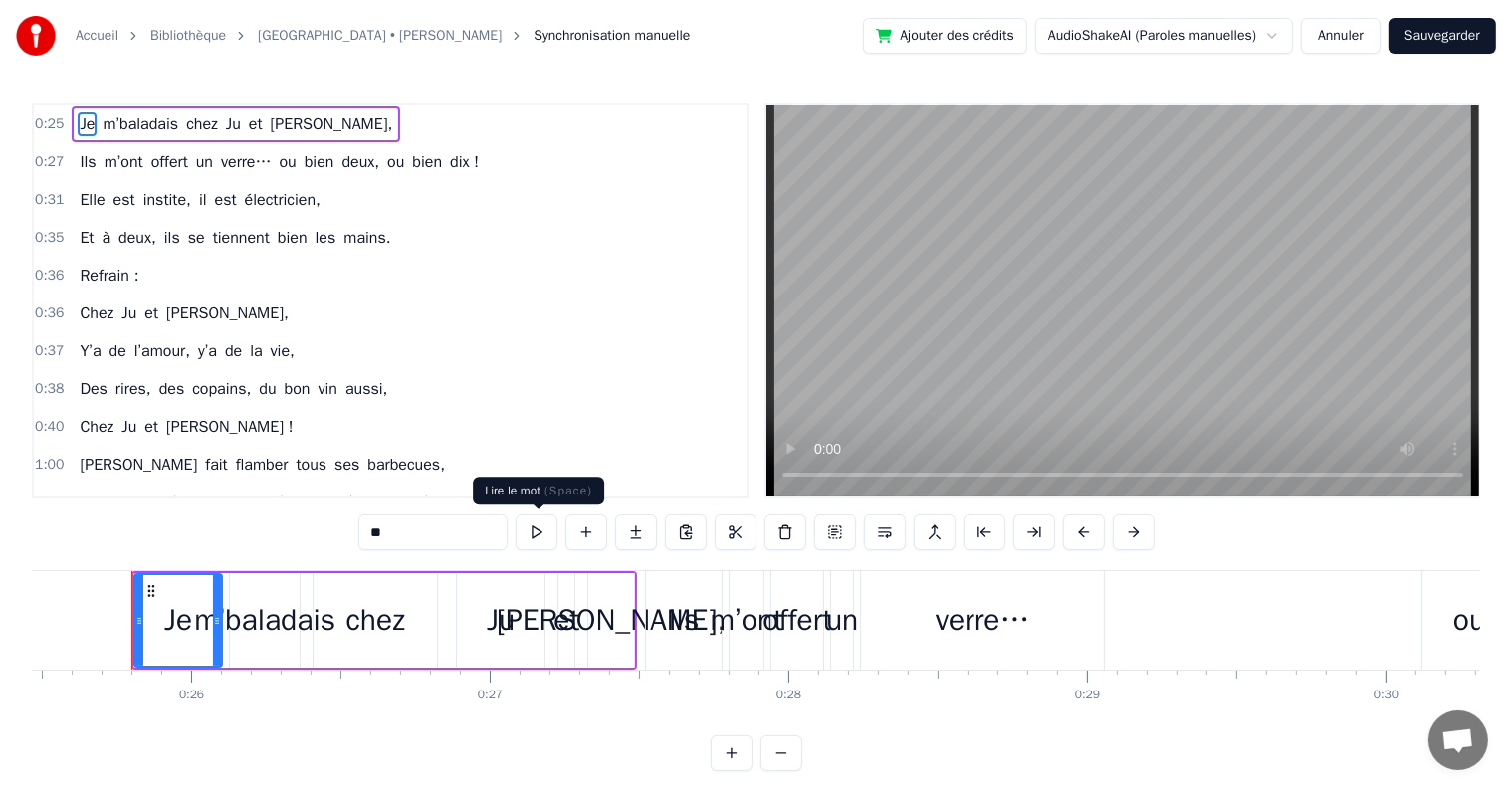 click at bounding box center (537, 532) 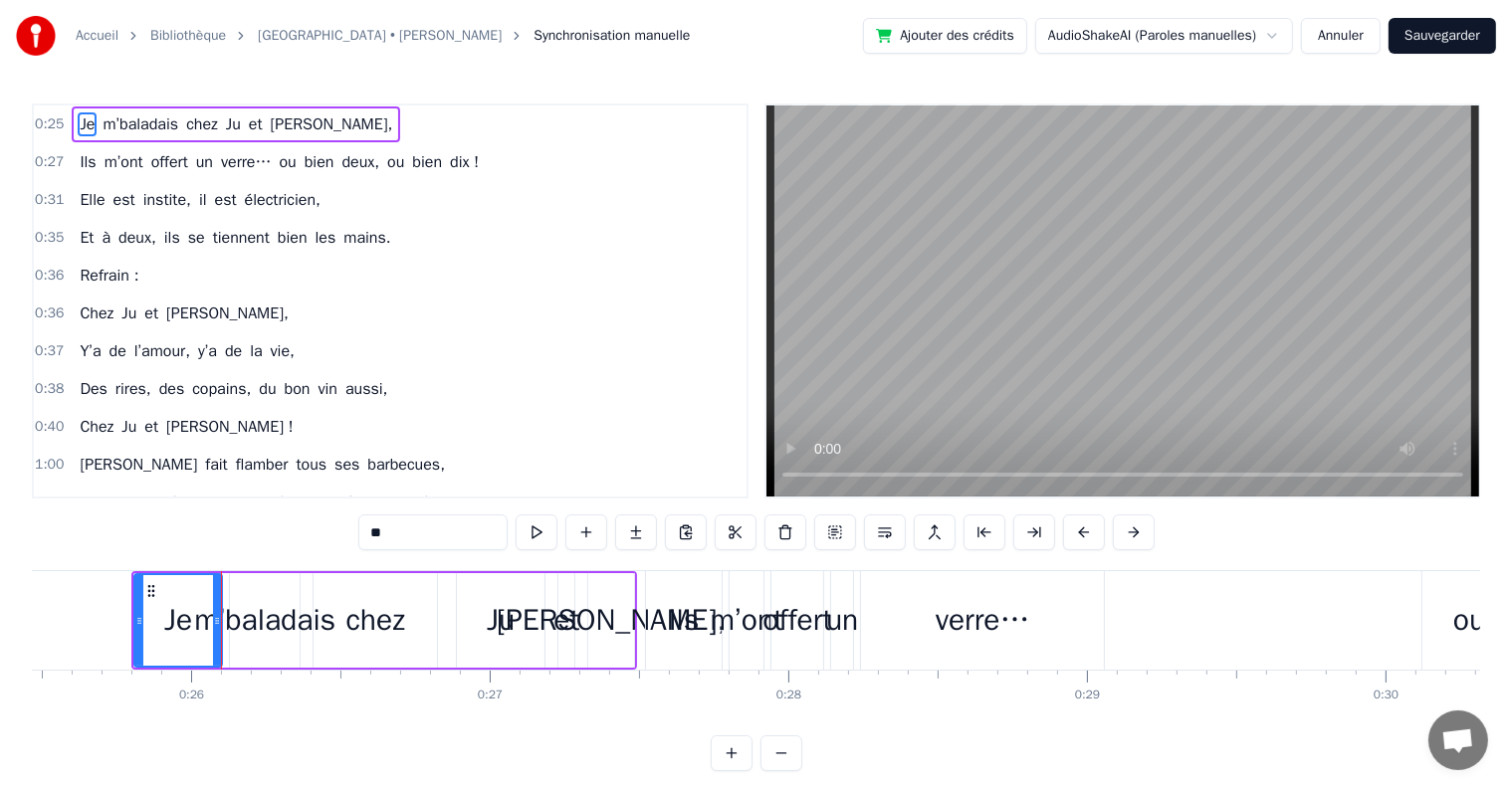 click at bounding box center (537, 532) 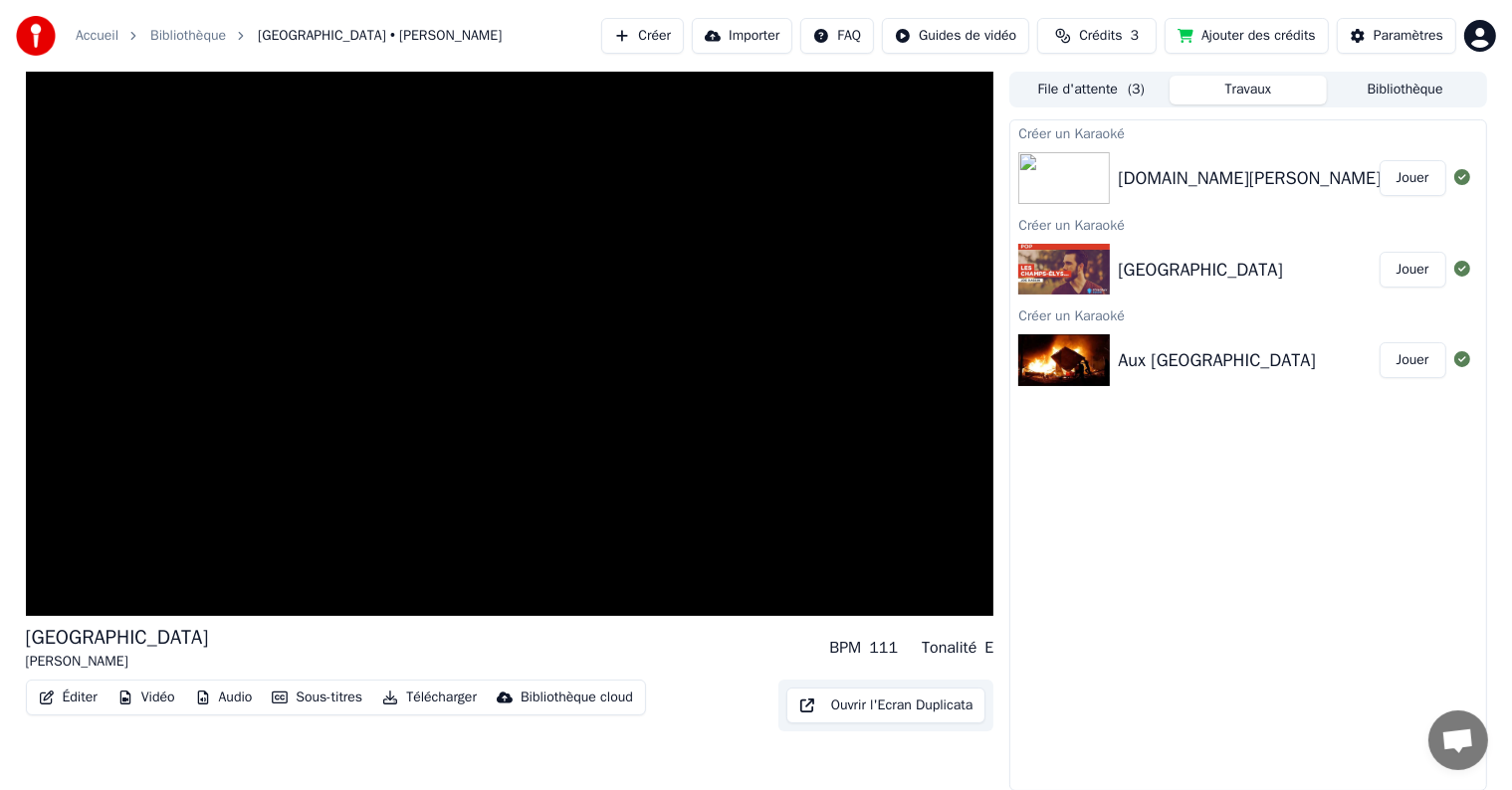 scroll, scrollTop: 0, scrollLeft: 0, axis: both 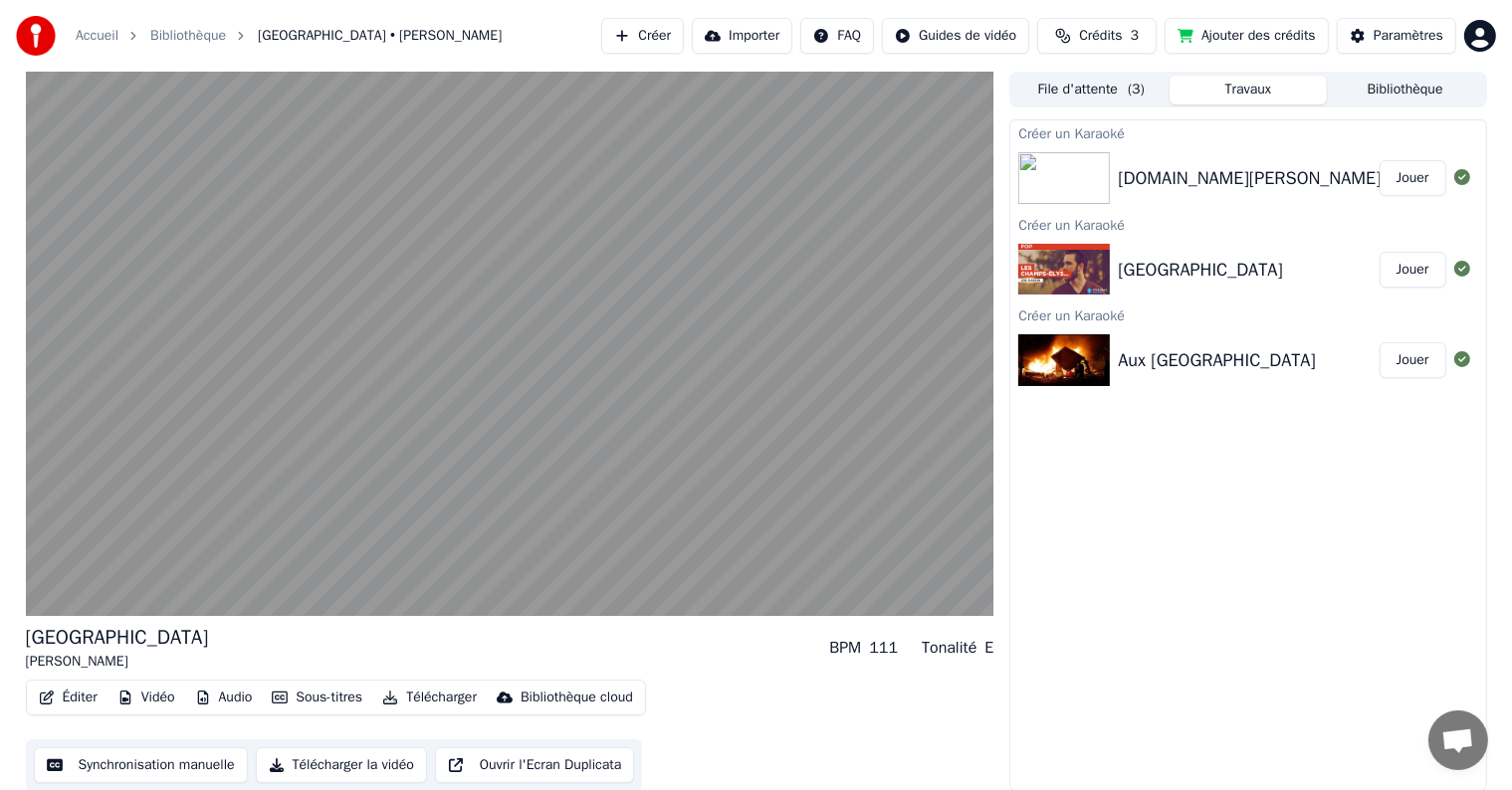 click on "Jouer" at bounding box center [1412, 178] 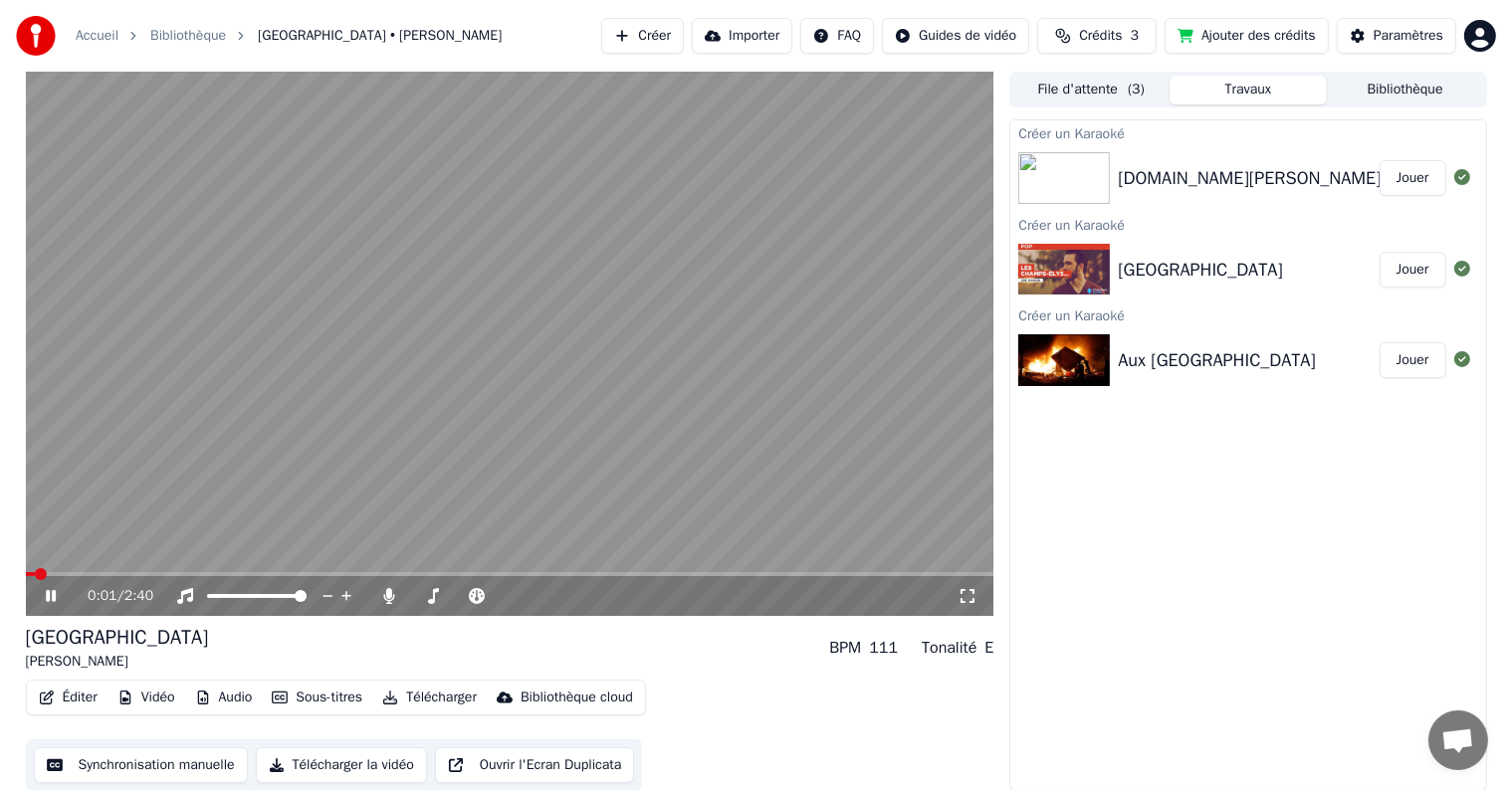 click at bounding box center [510, 343] 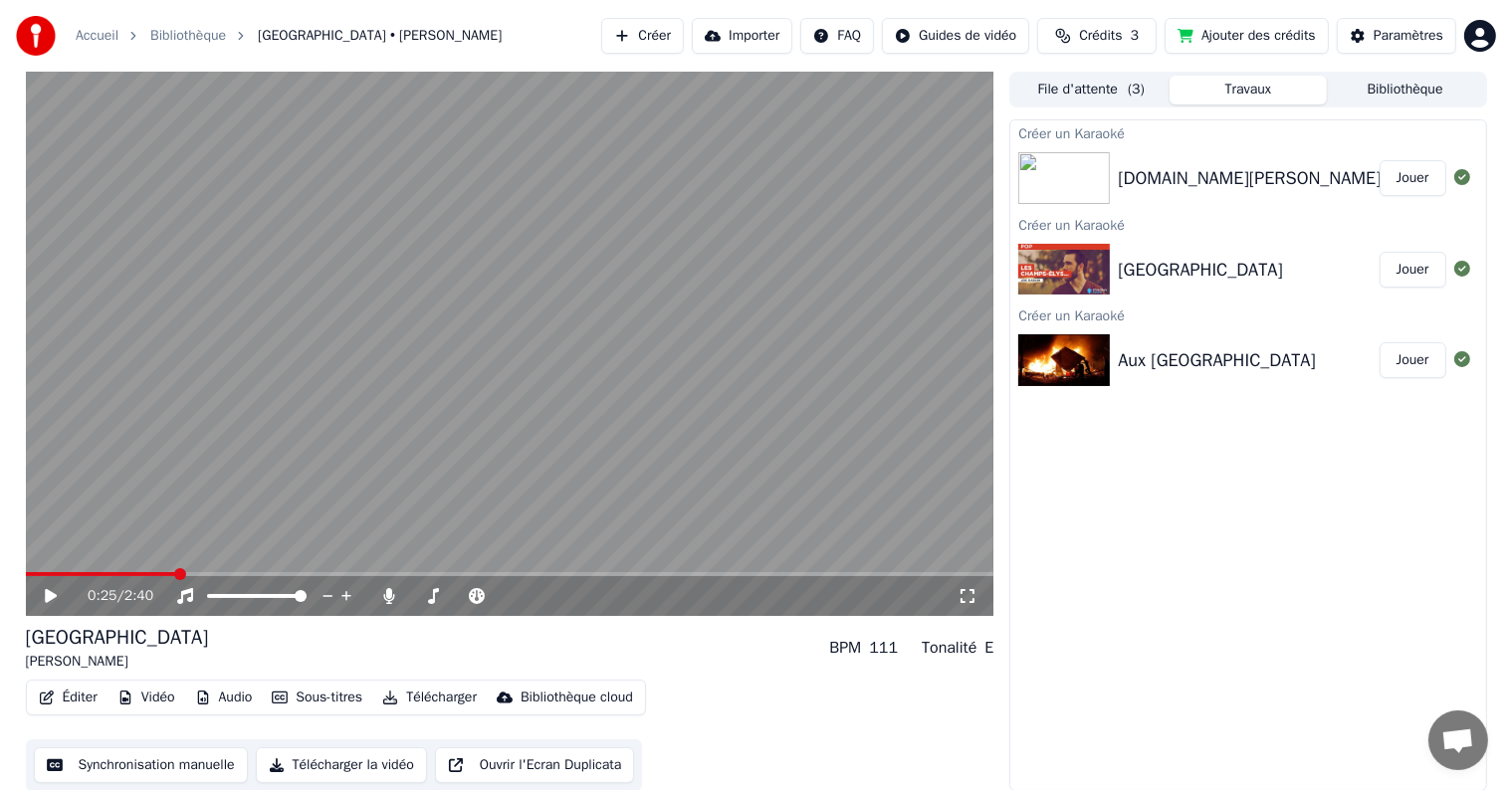 click at bounding box center (510, 574) 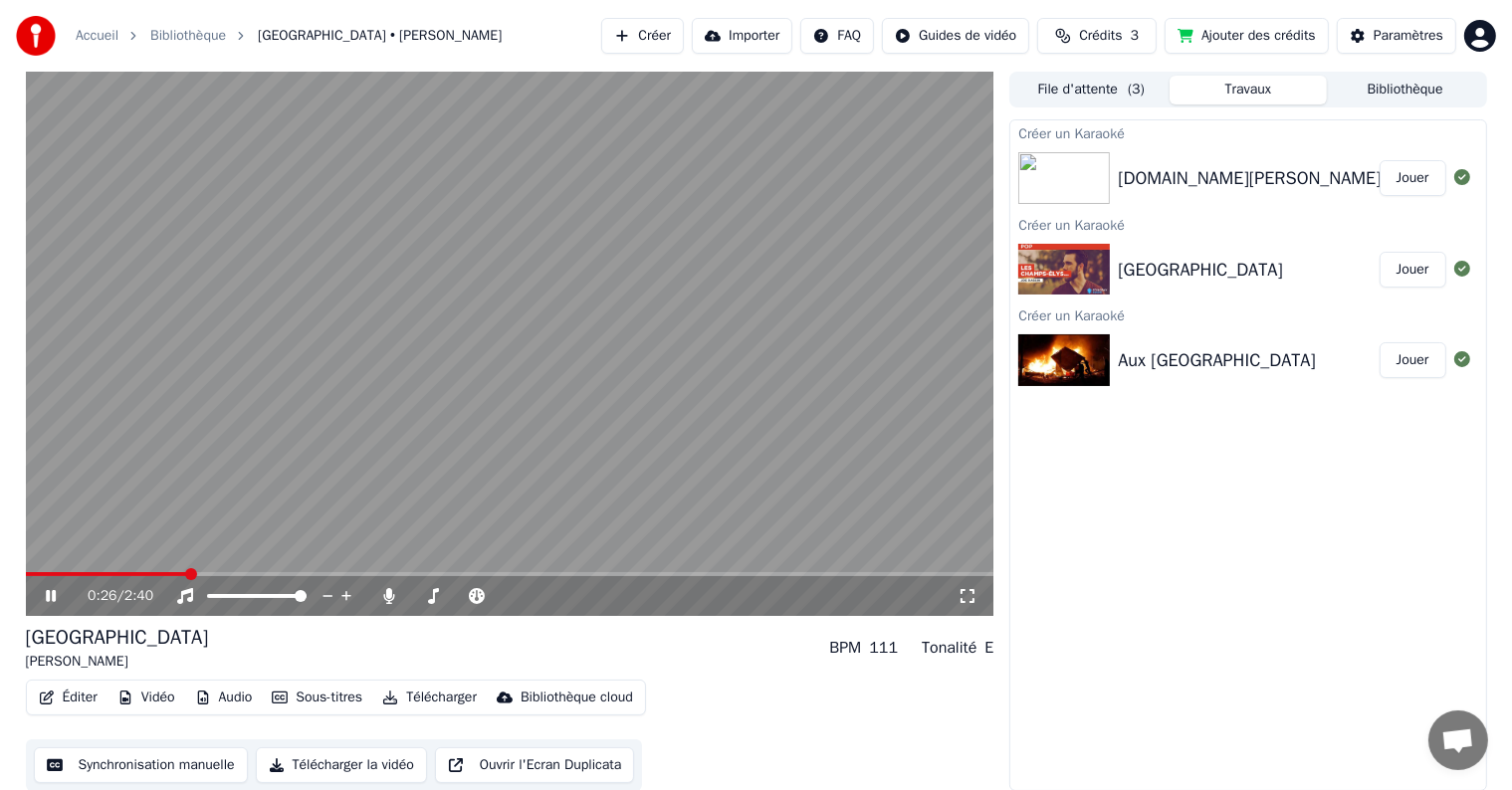 click 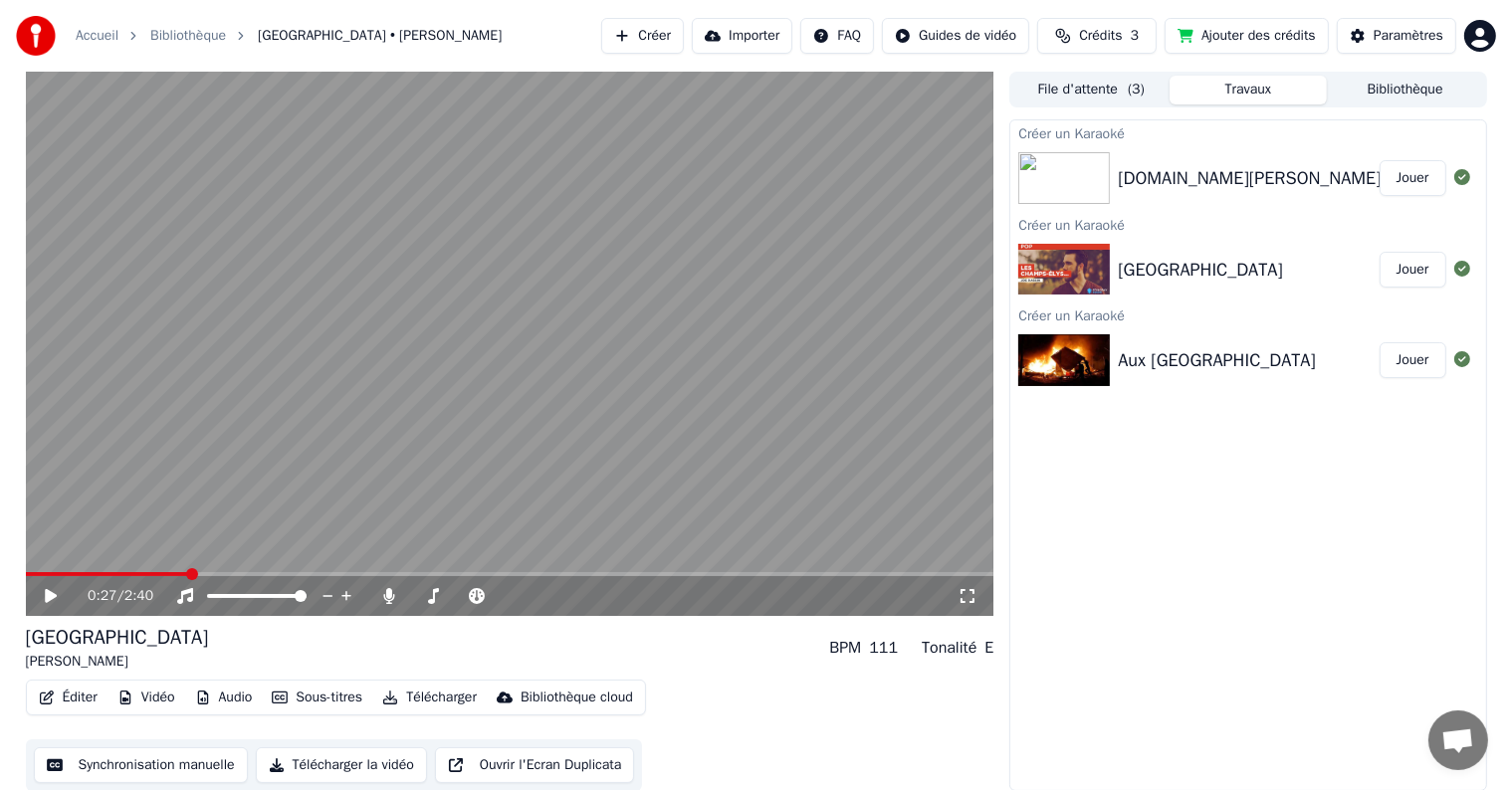 click on "Jouer" at bounding box center (1412, 270) 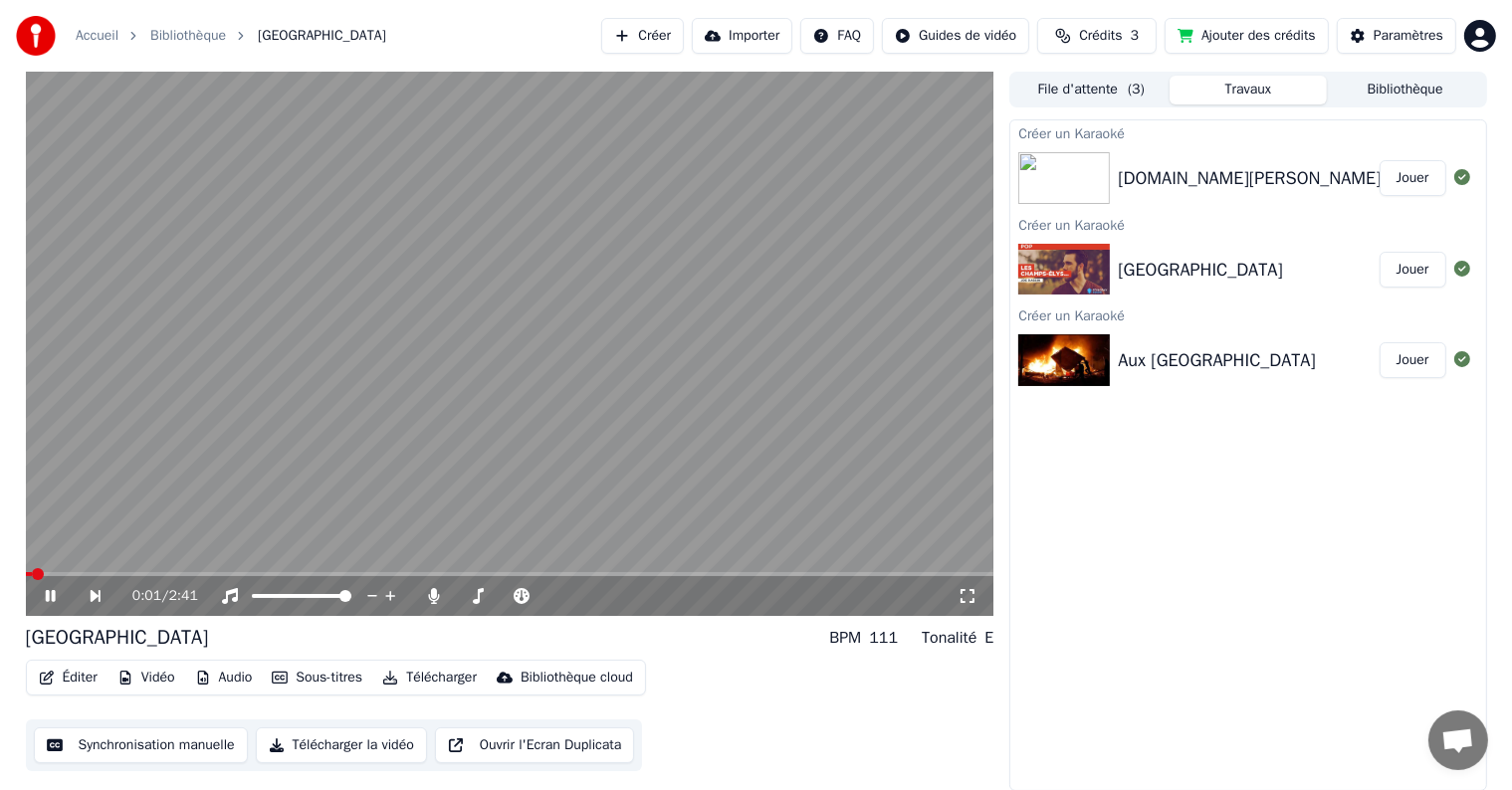 click on "0:01  /  2:41" at bounding box center (510, 596) 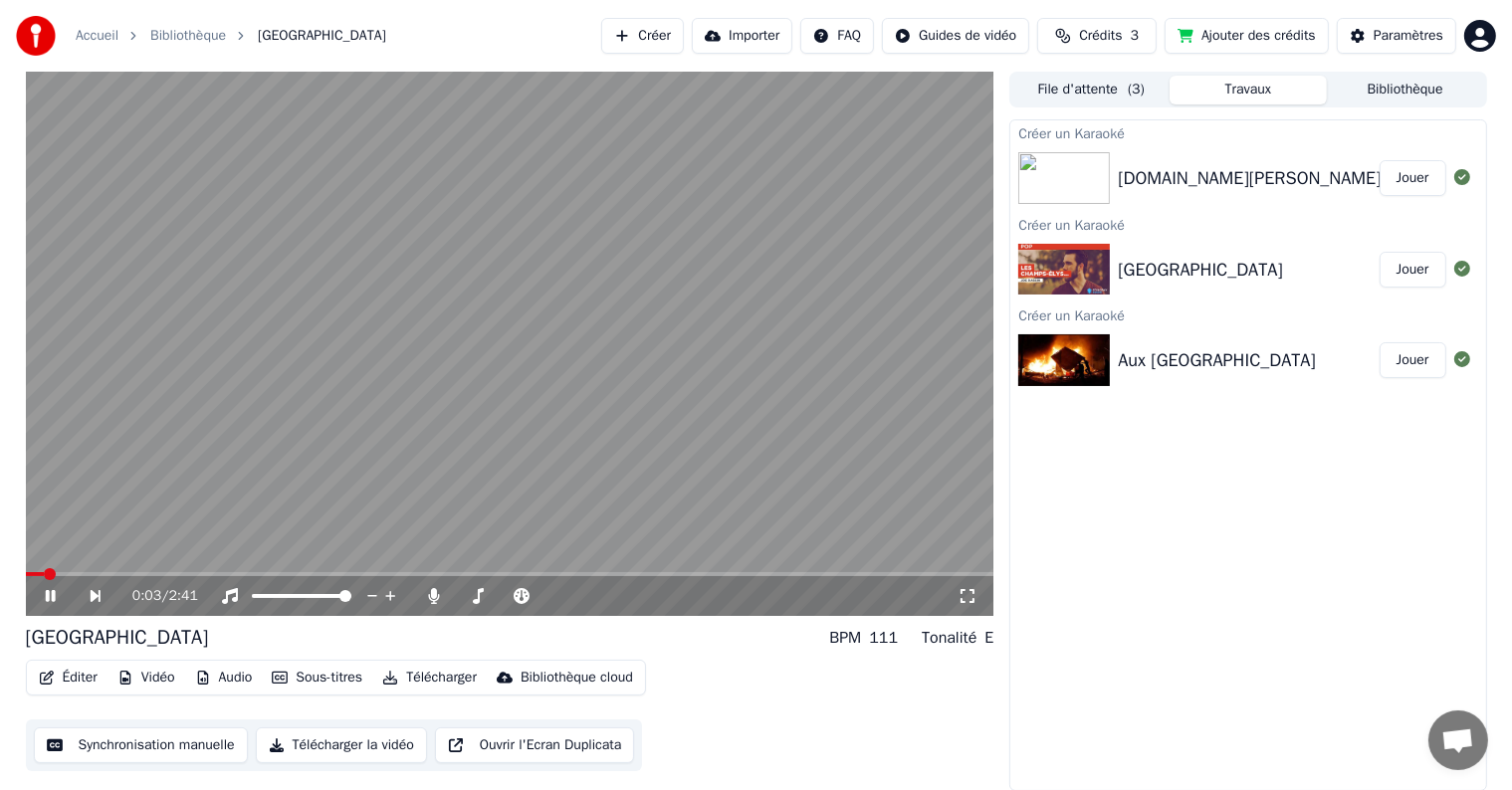click at bounding box center (510, 574) 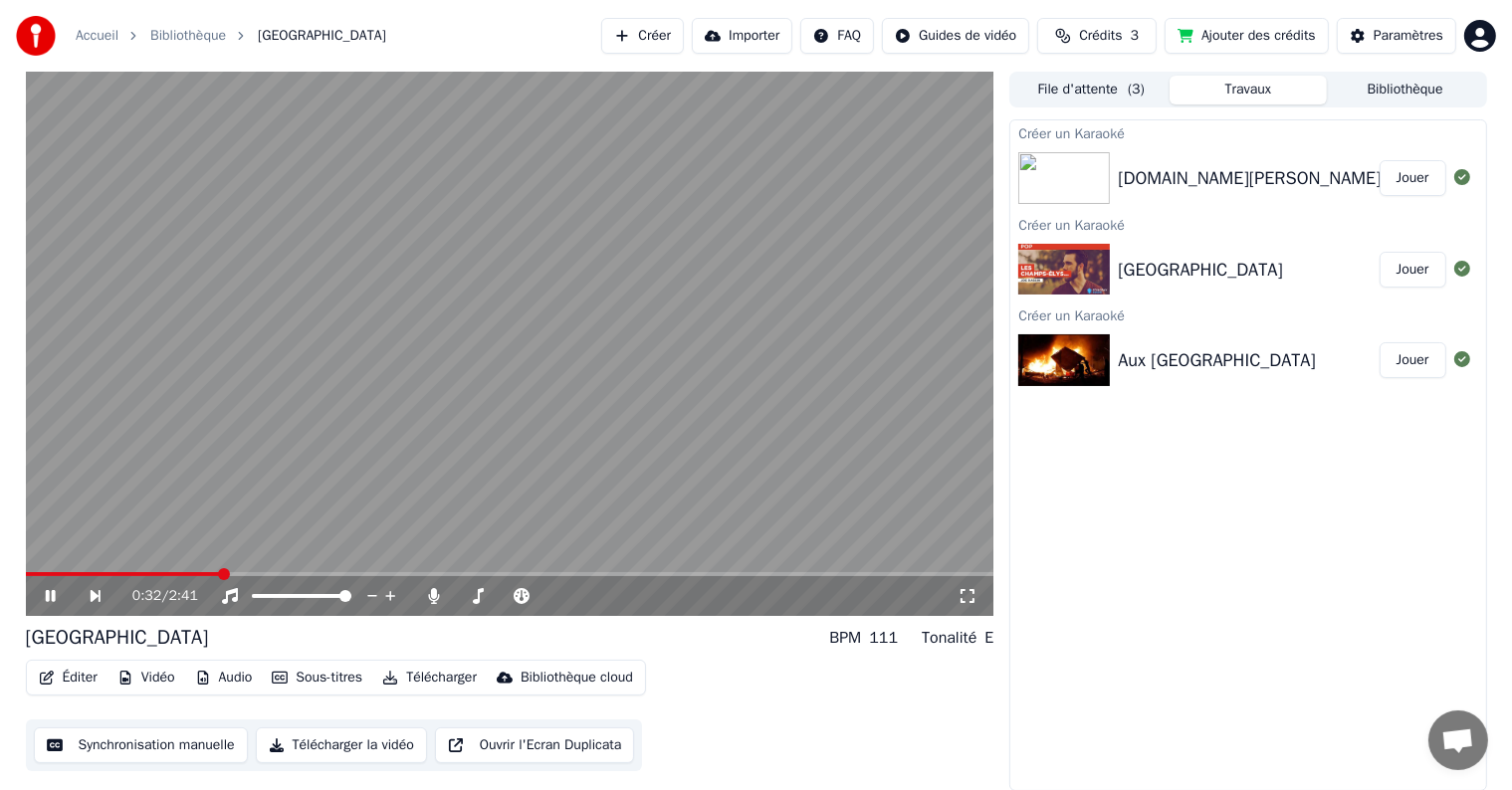 click 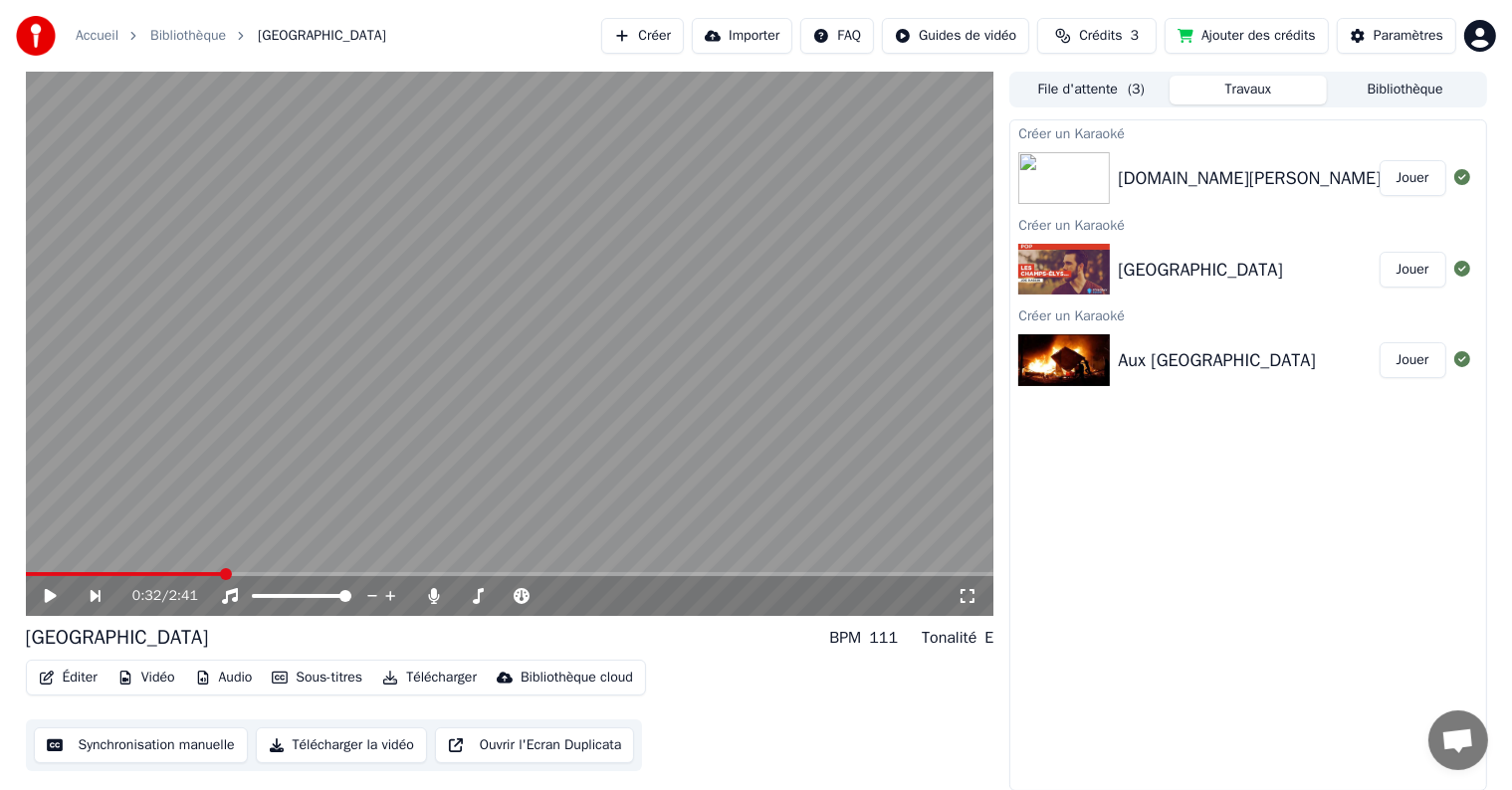 click on "Jouer" at bounding box center [1412, 360] 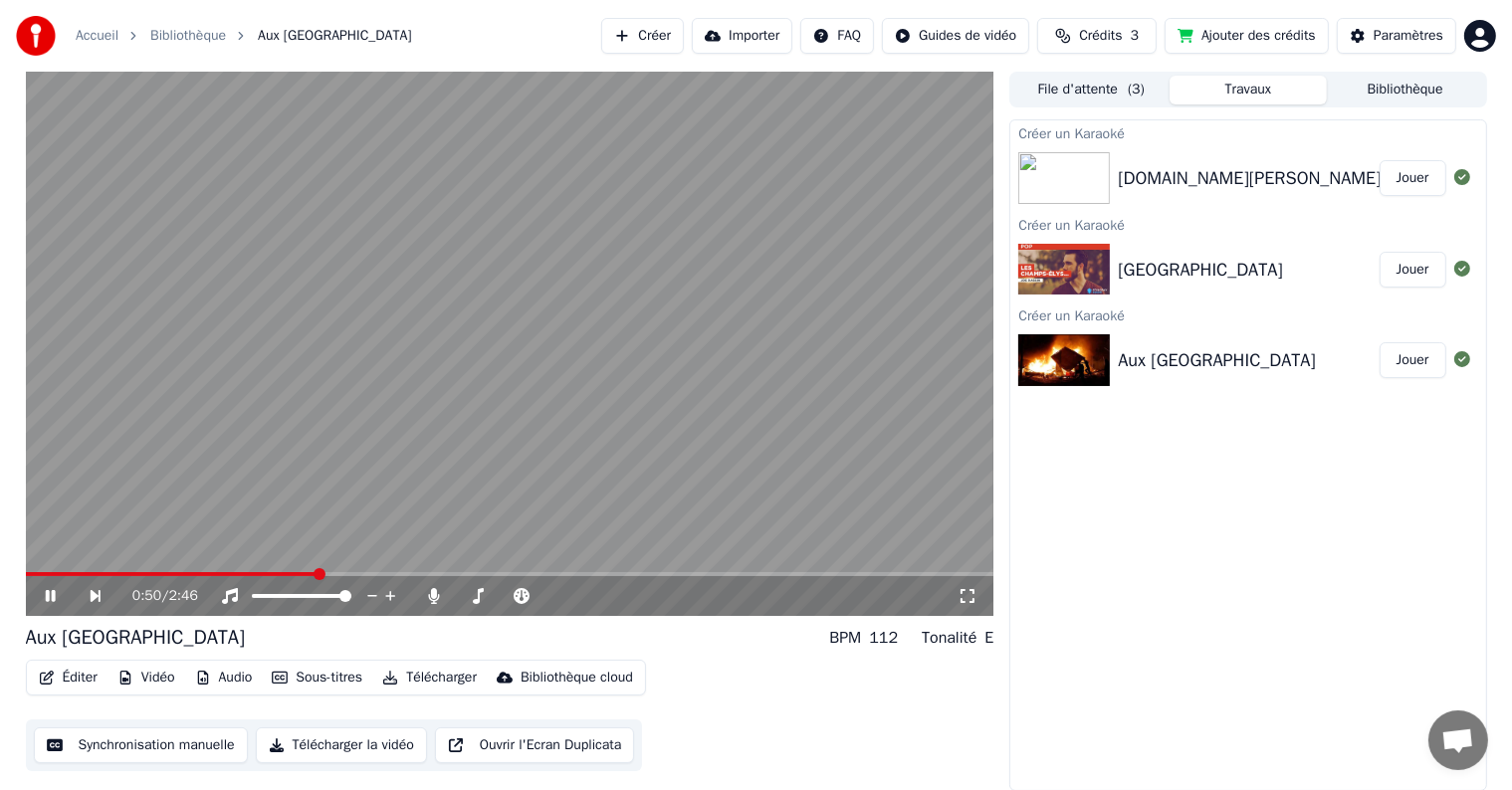 click at bounding box center [510, 574] 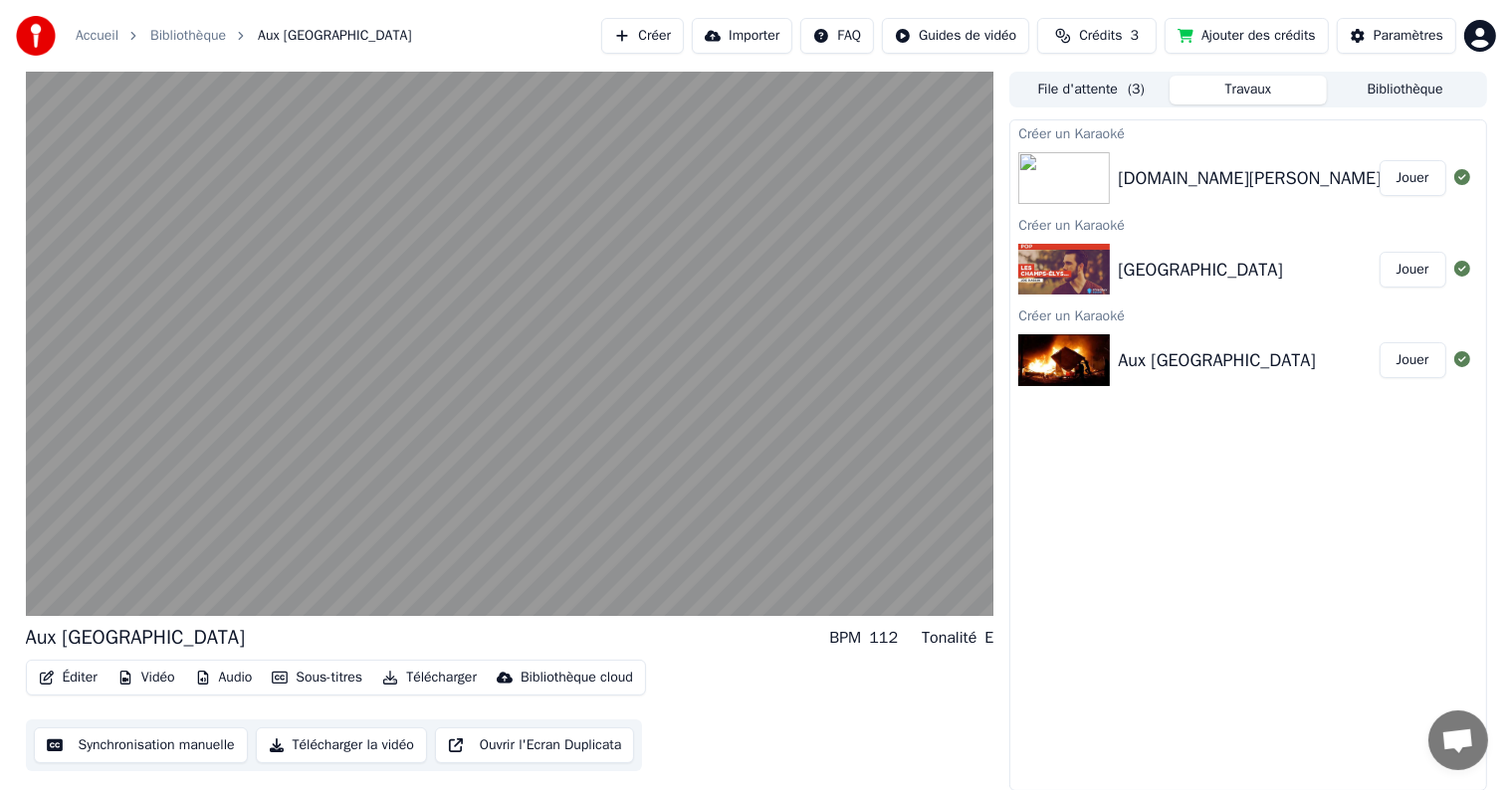 click on "Synchronisation manuelle" at bounding box center (140, 745) 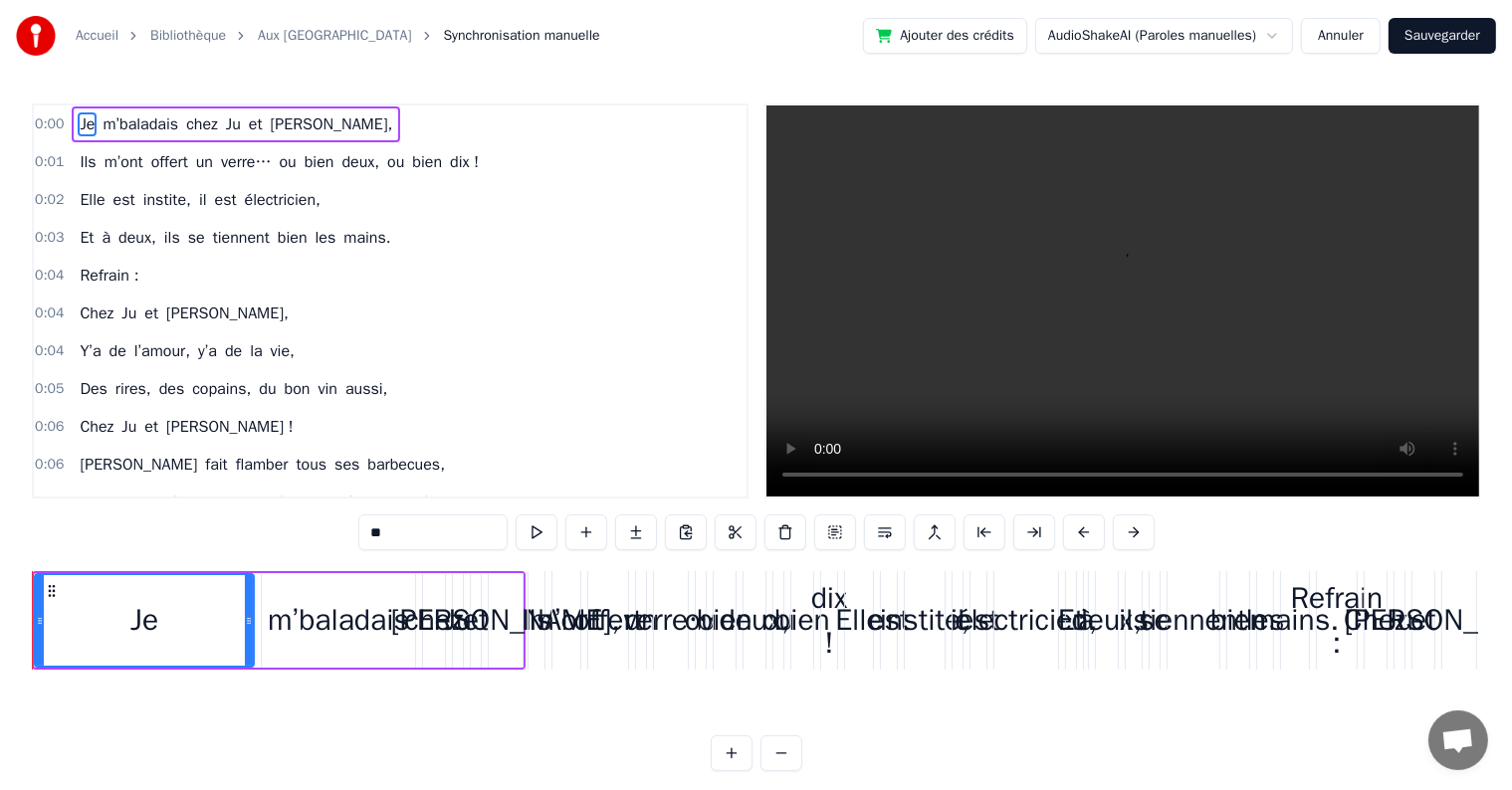 scroll, scrollTop: 0, scrollLeft: 0, axis: both 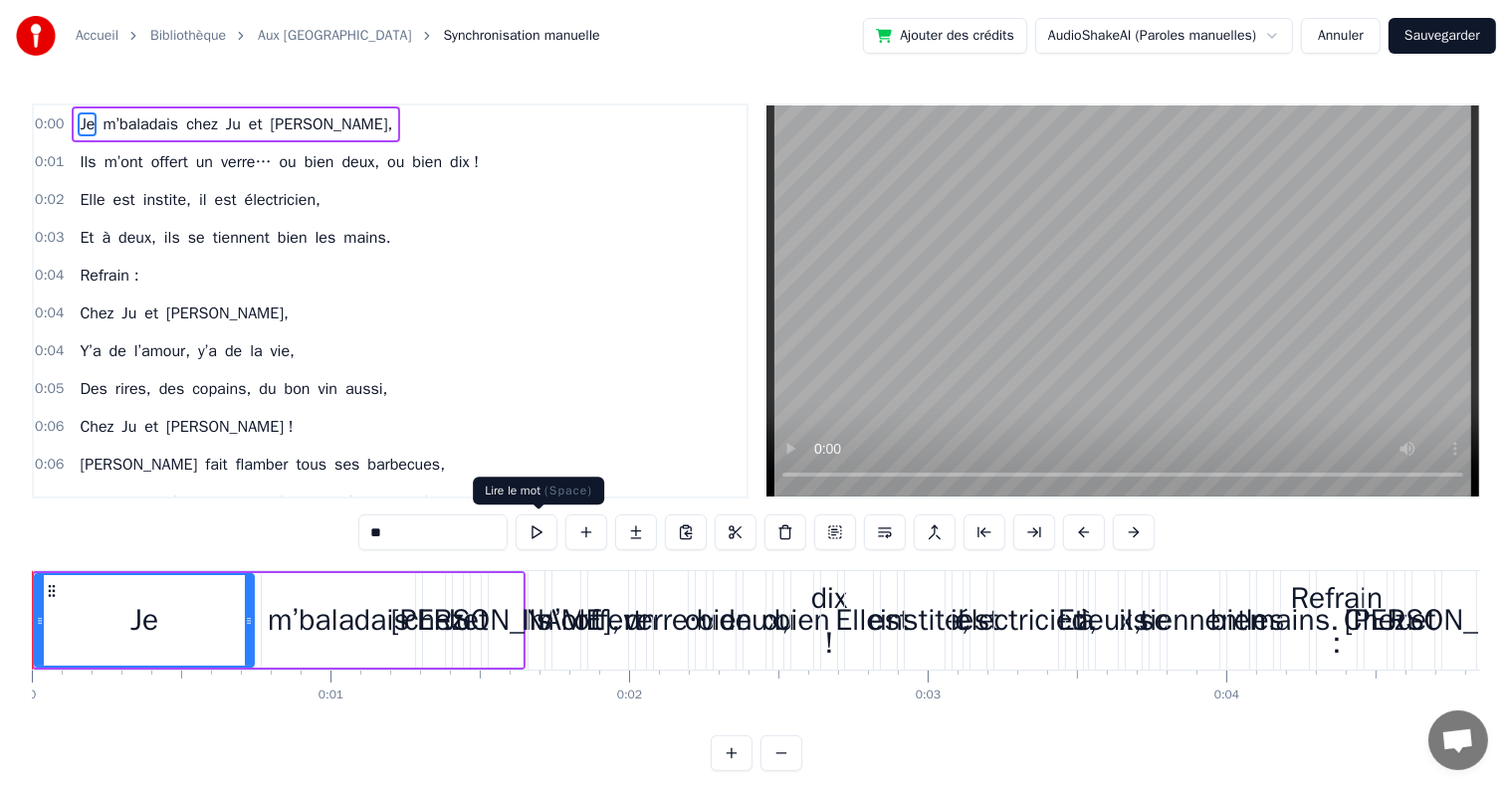 click at bounding box center (537, 532) 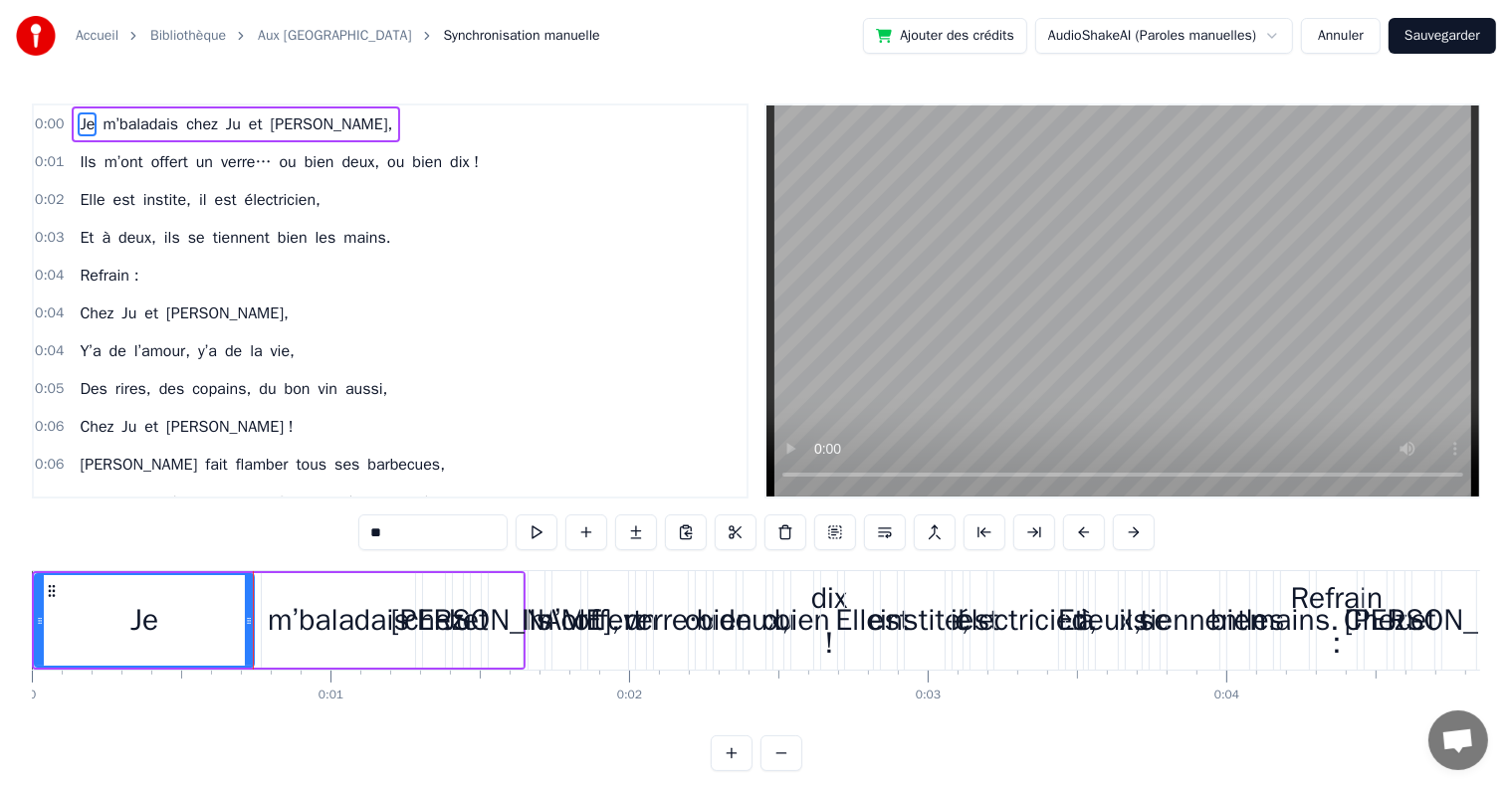 click at bounding box center (537, 532) 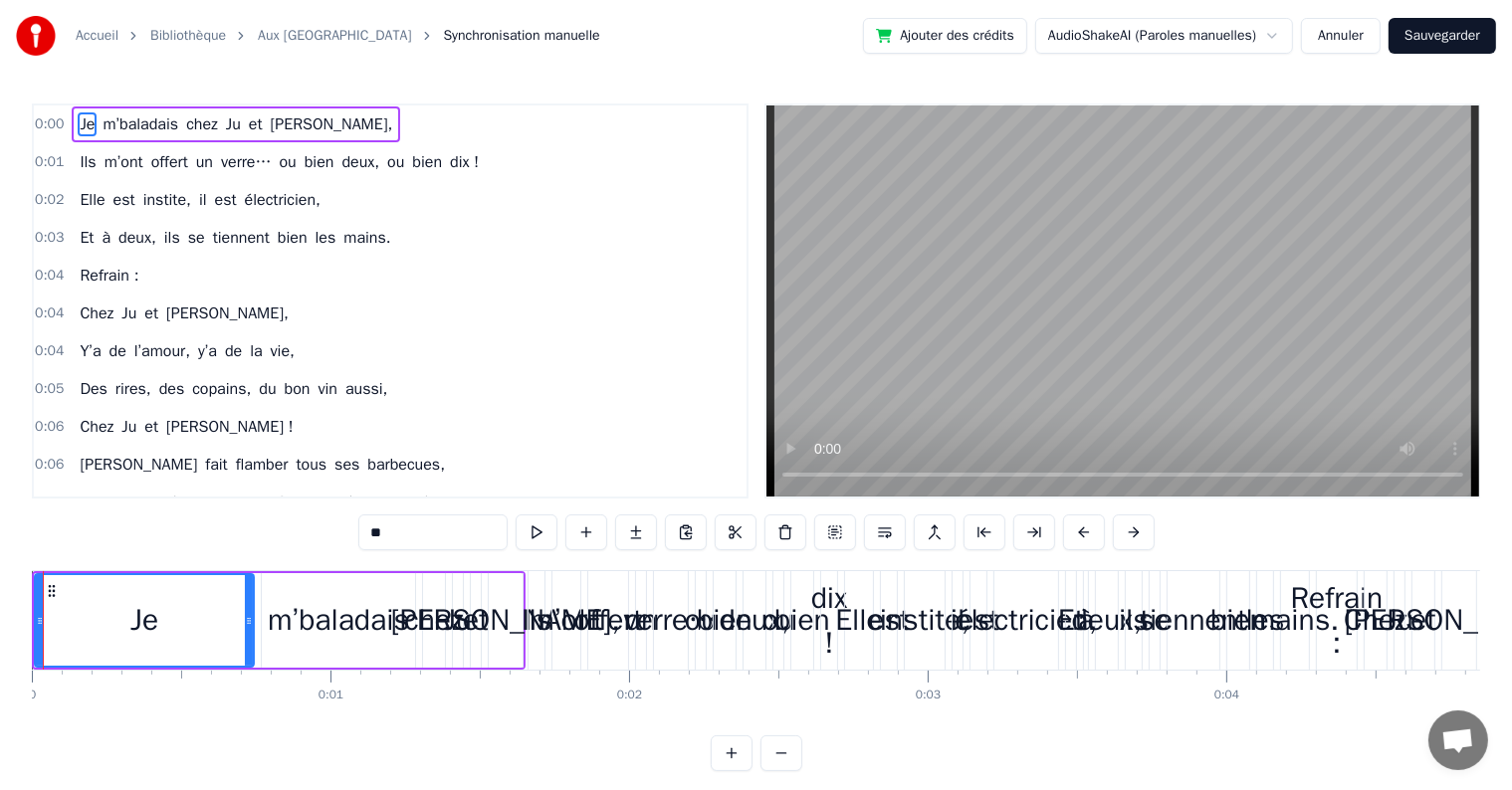 click on "Je" at bounding box center [144, 620] 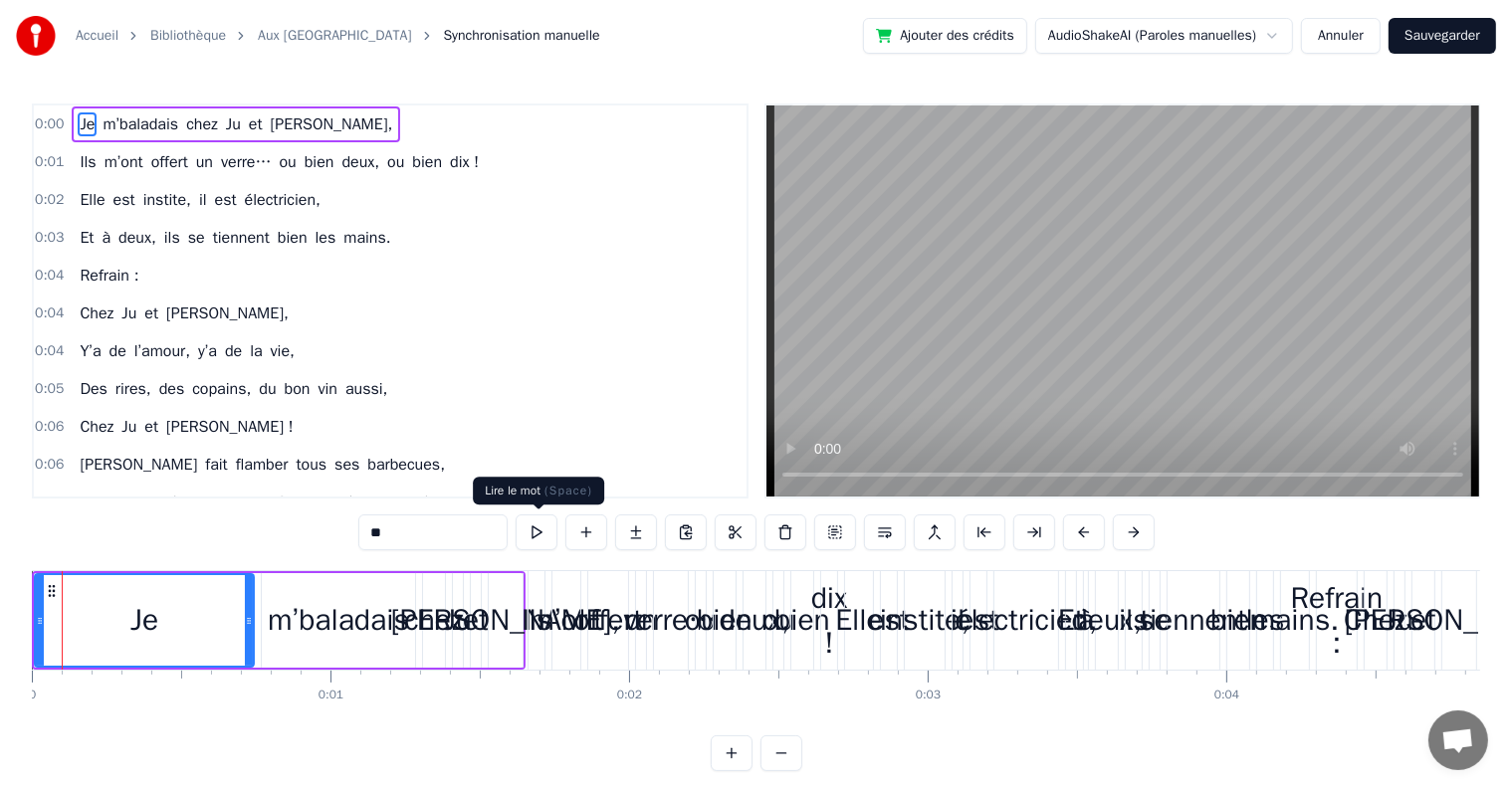 click at bounding box center [537, 532] 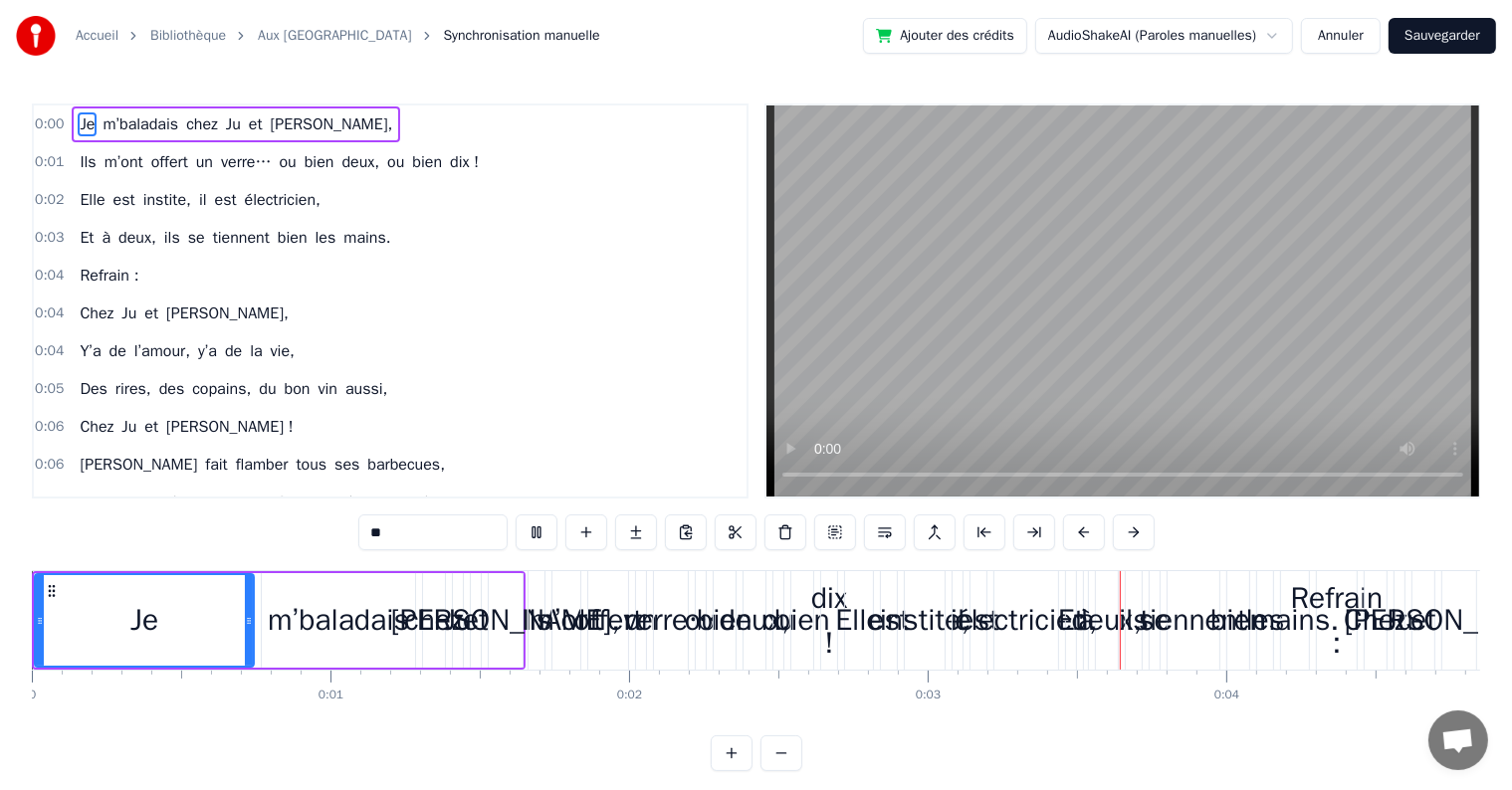 click at bounding box center [537, 532] 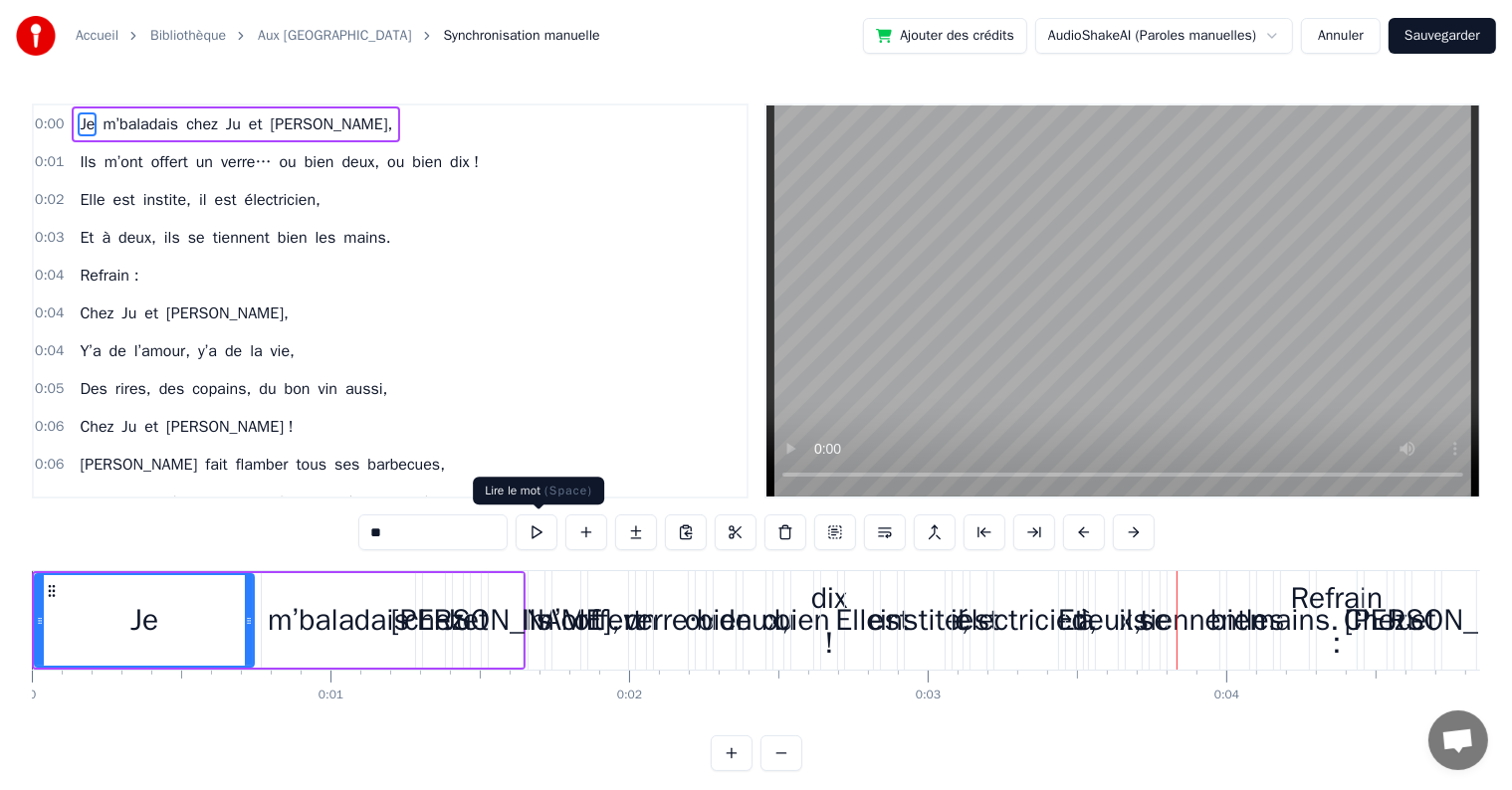 click at bounding box center [537, 532] 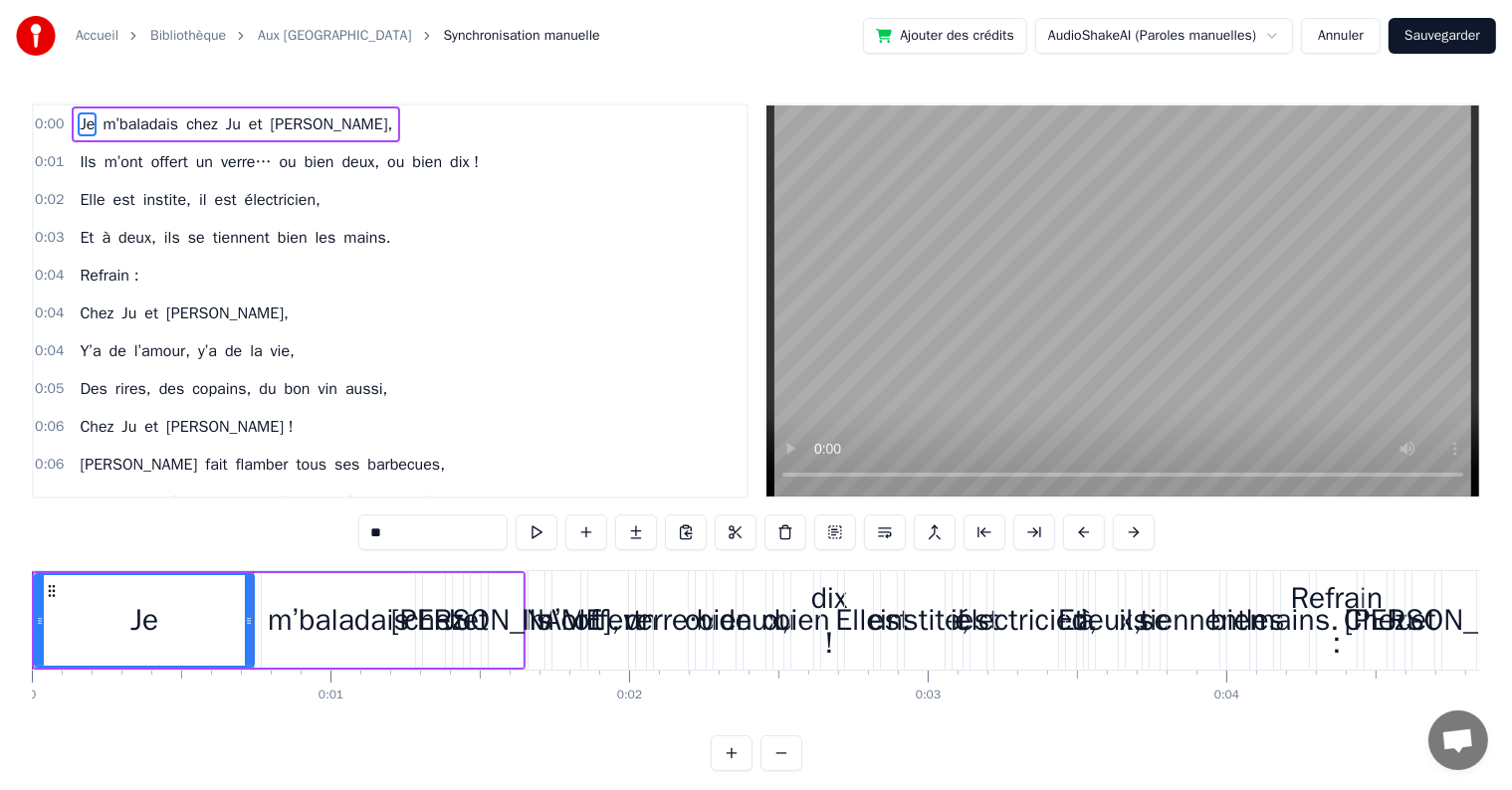 click on "chez" at bounding box center (202, 124) 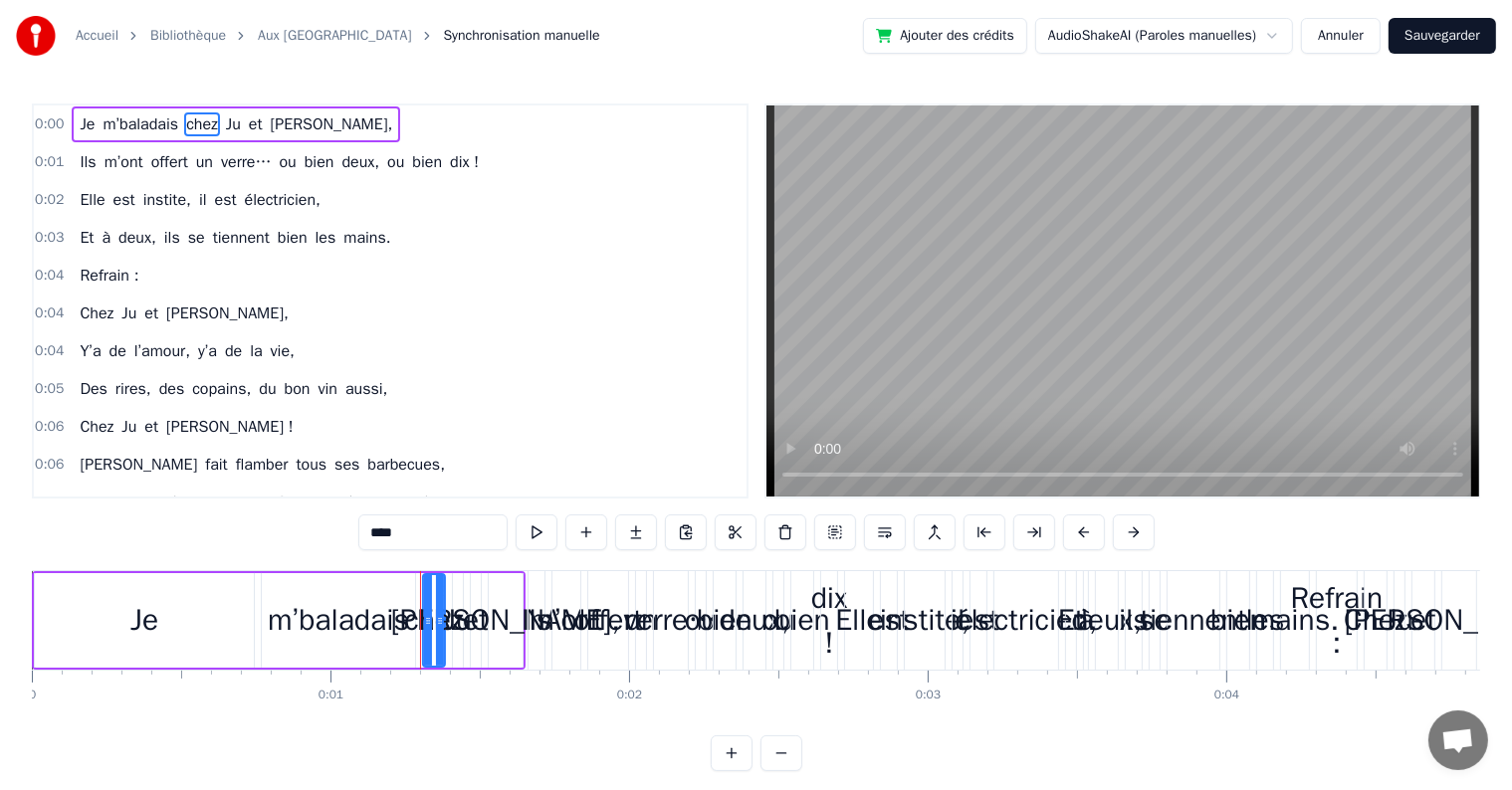 click on "Je" at bounding box center [87, 124] 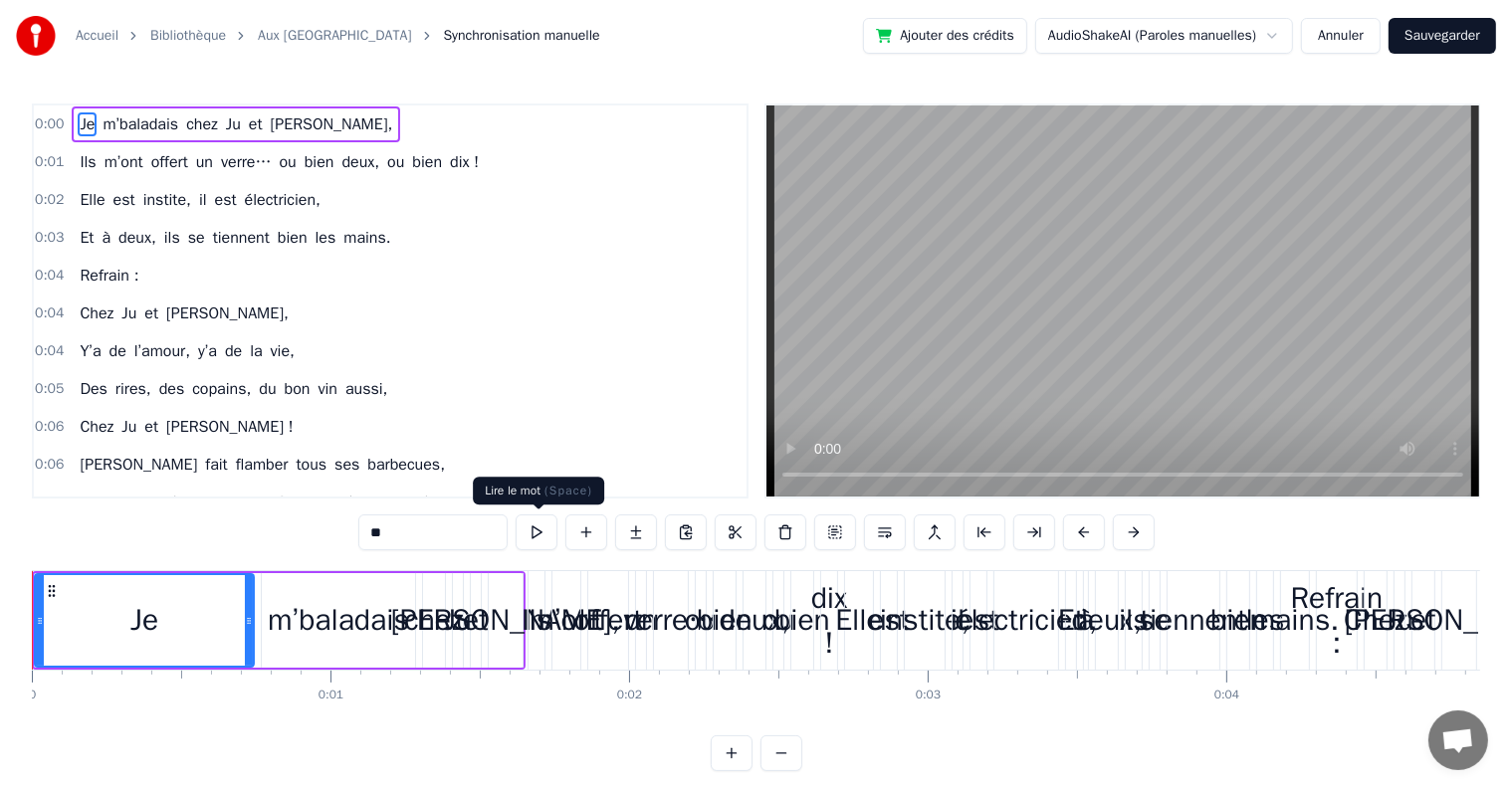 click at bounding box center [537, 532] 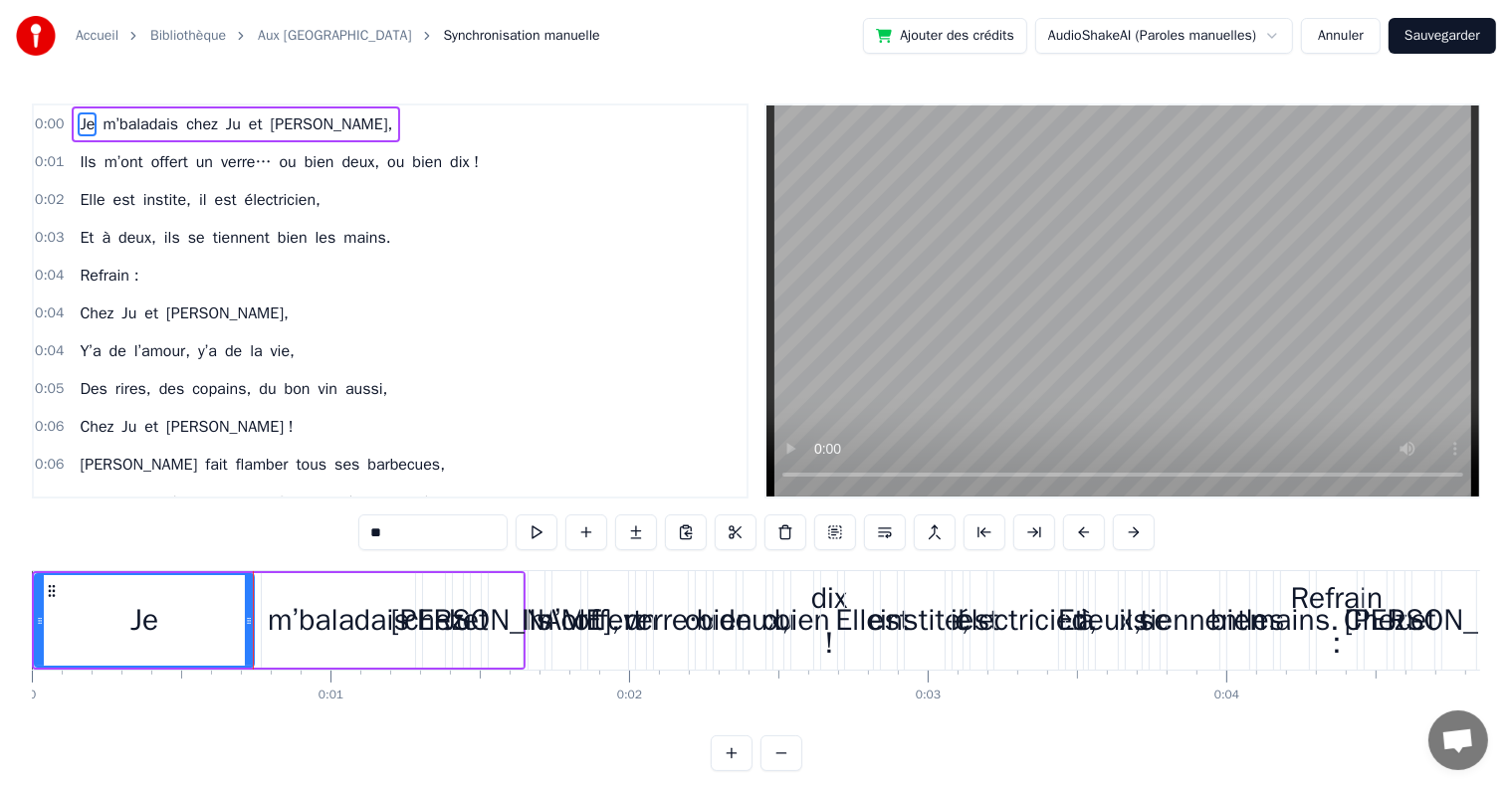 click on "0:00" at bounding box center [49, 124] 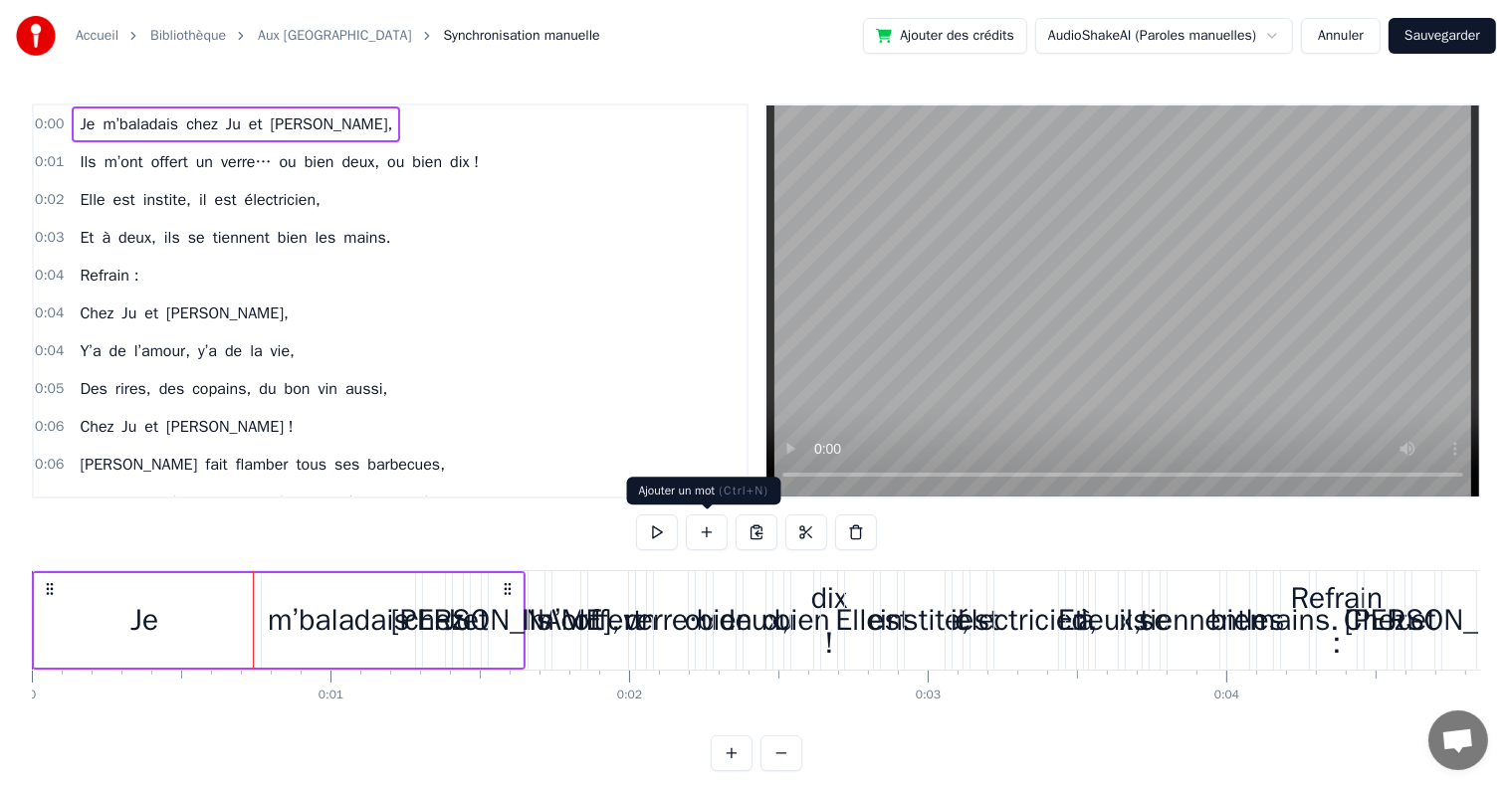 click at bounding box center (707, 532) 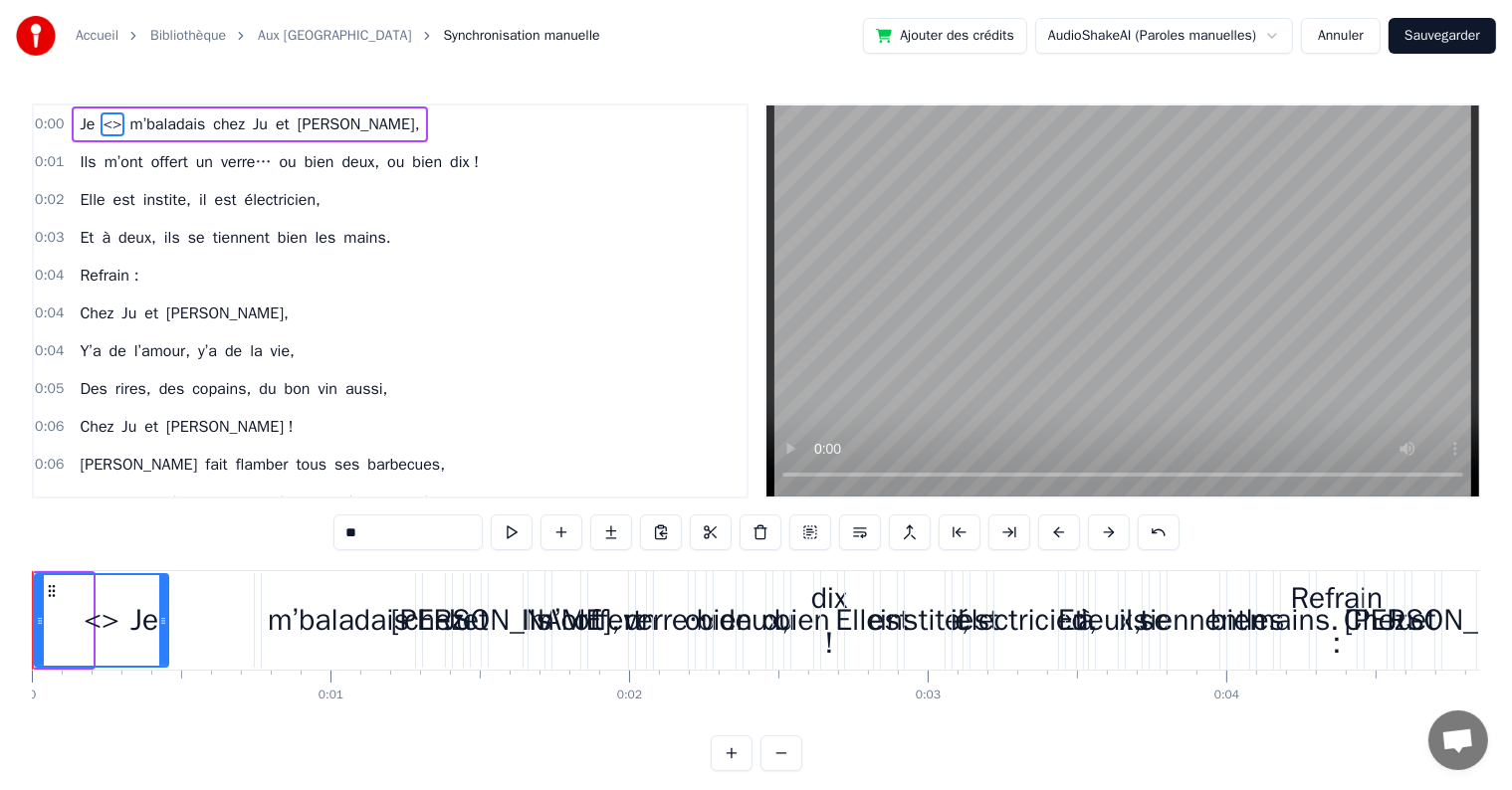 drag, startPoint x: 88, startPoint y: 620, endPoint x: 163, endPoint y: 625, distance: 75.1665 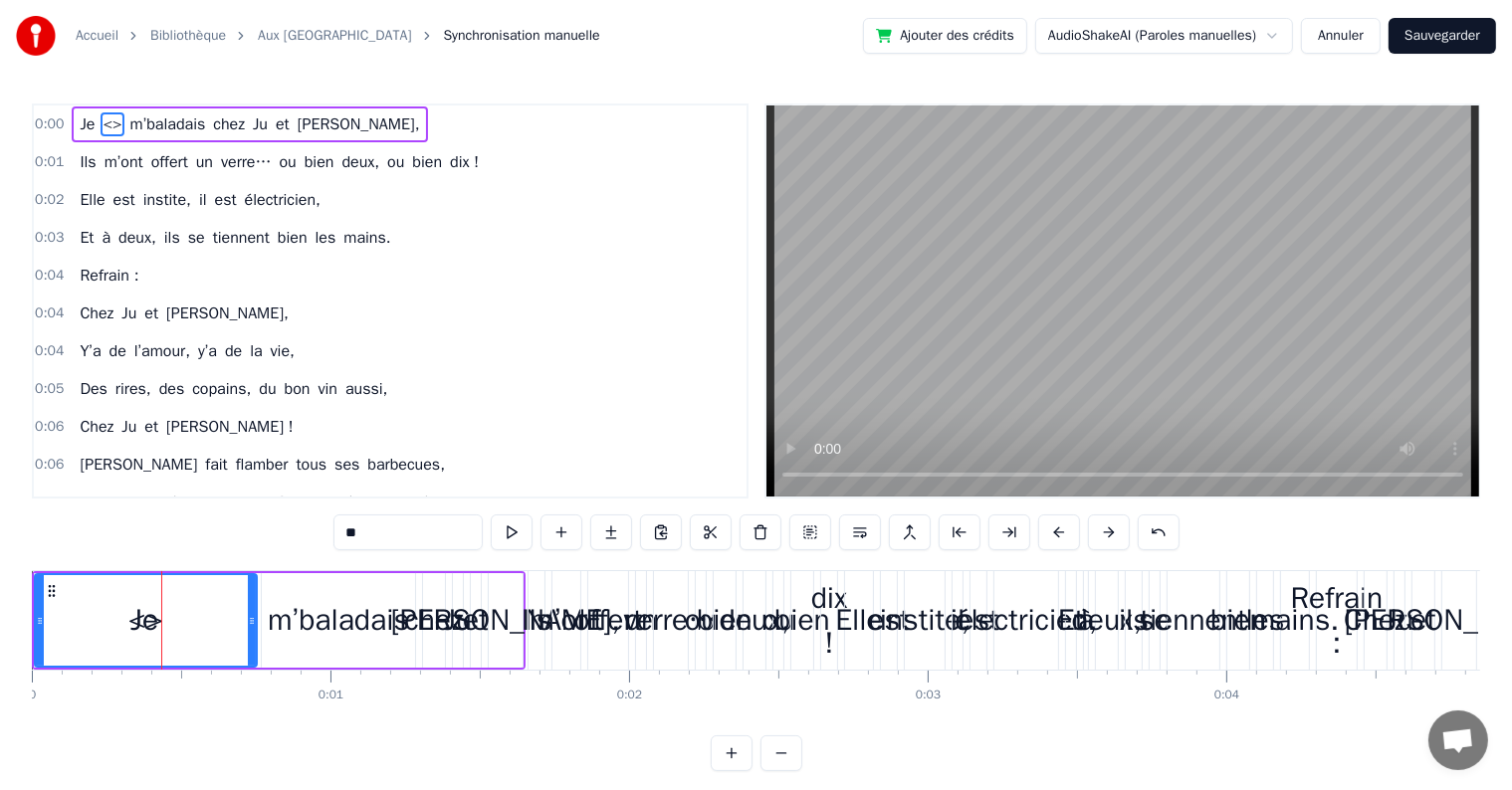 drag, startPoint x: 163, startPoint y: 625, endPoint x: 255, endPoint y: 625, distance: 92 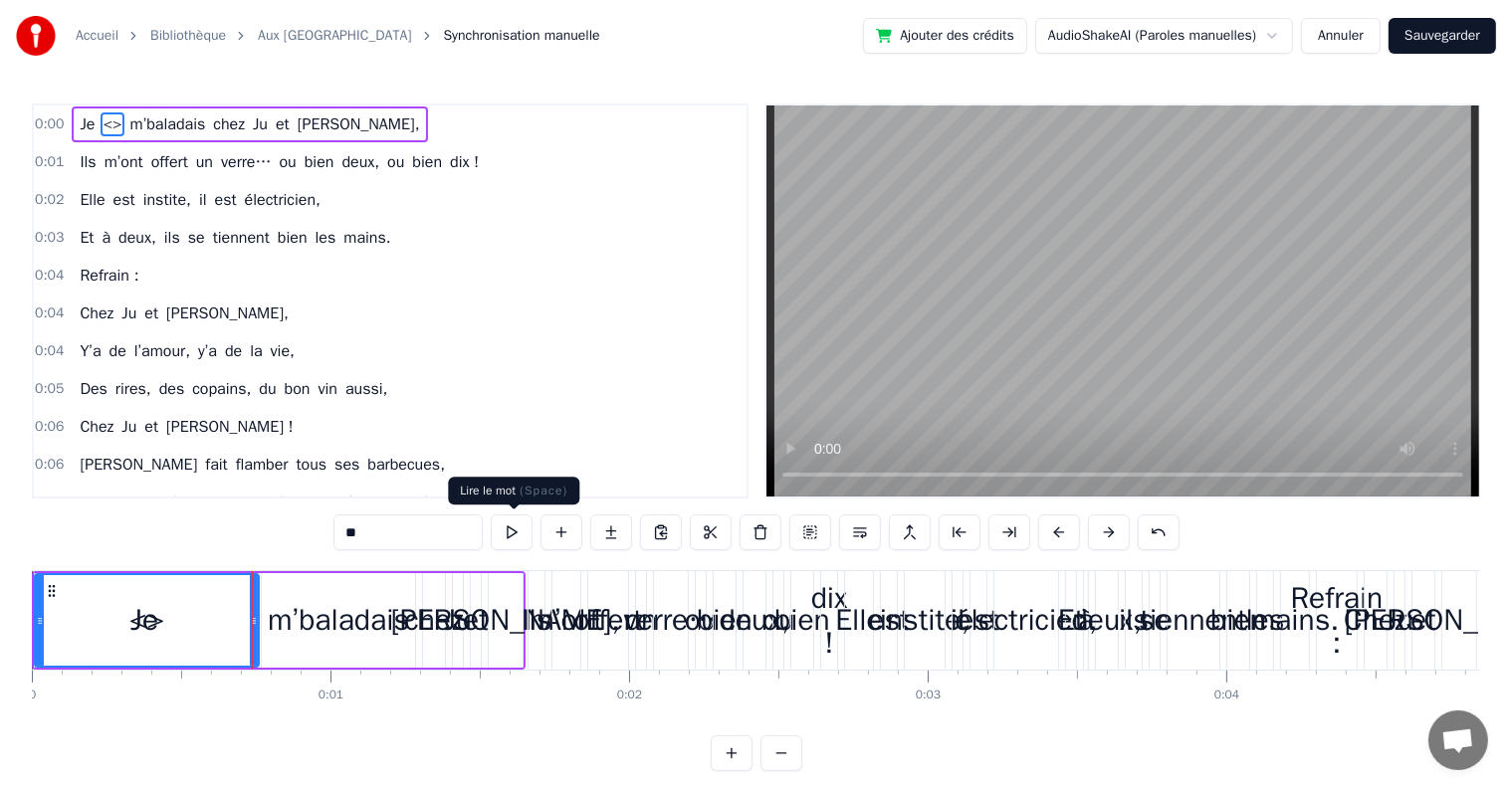 click at bounding box center (512, 532) 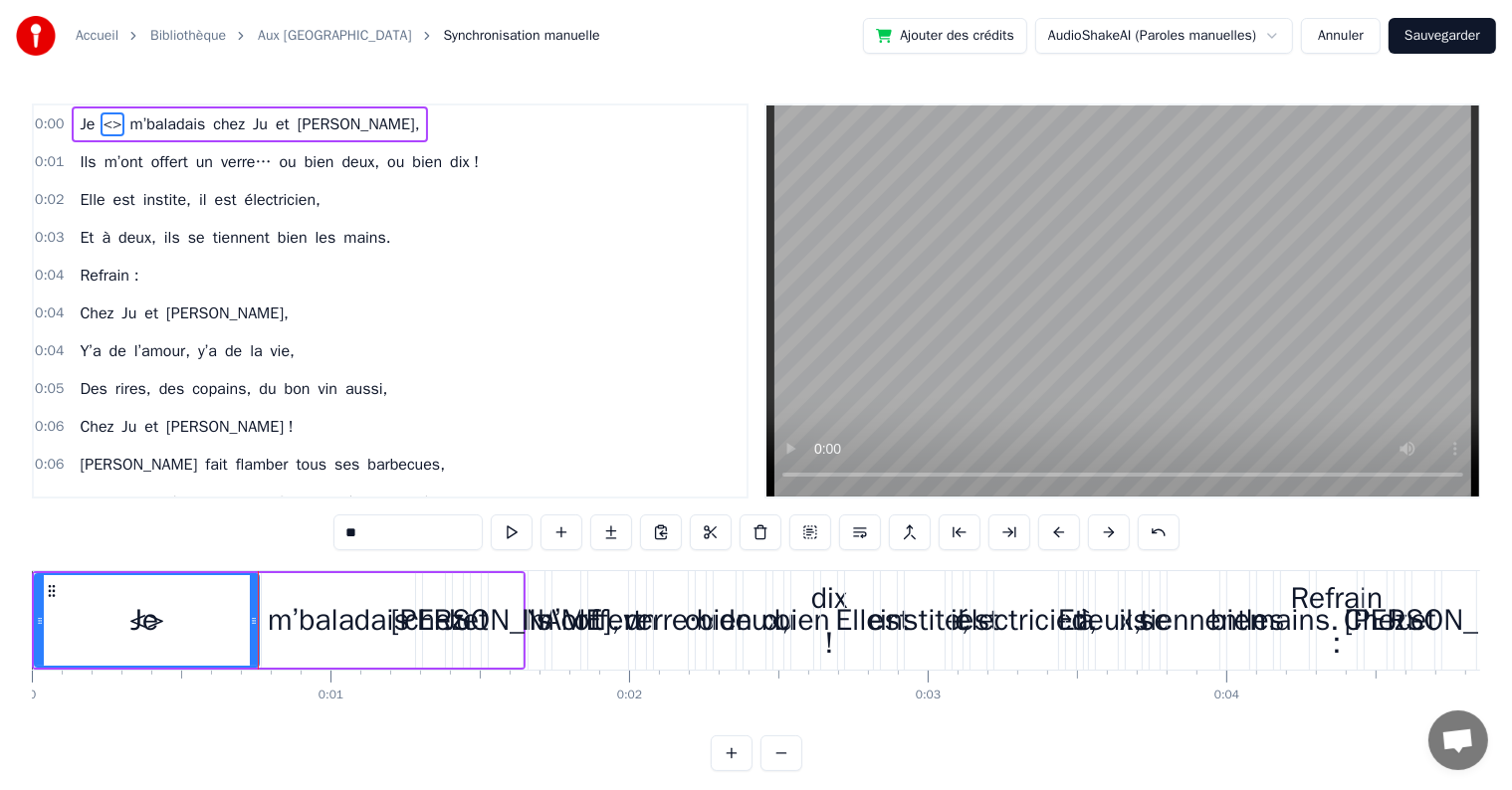 click on "Annuler" at bounding box center (1341, 36) 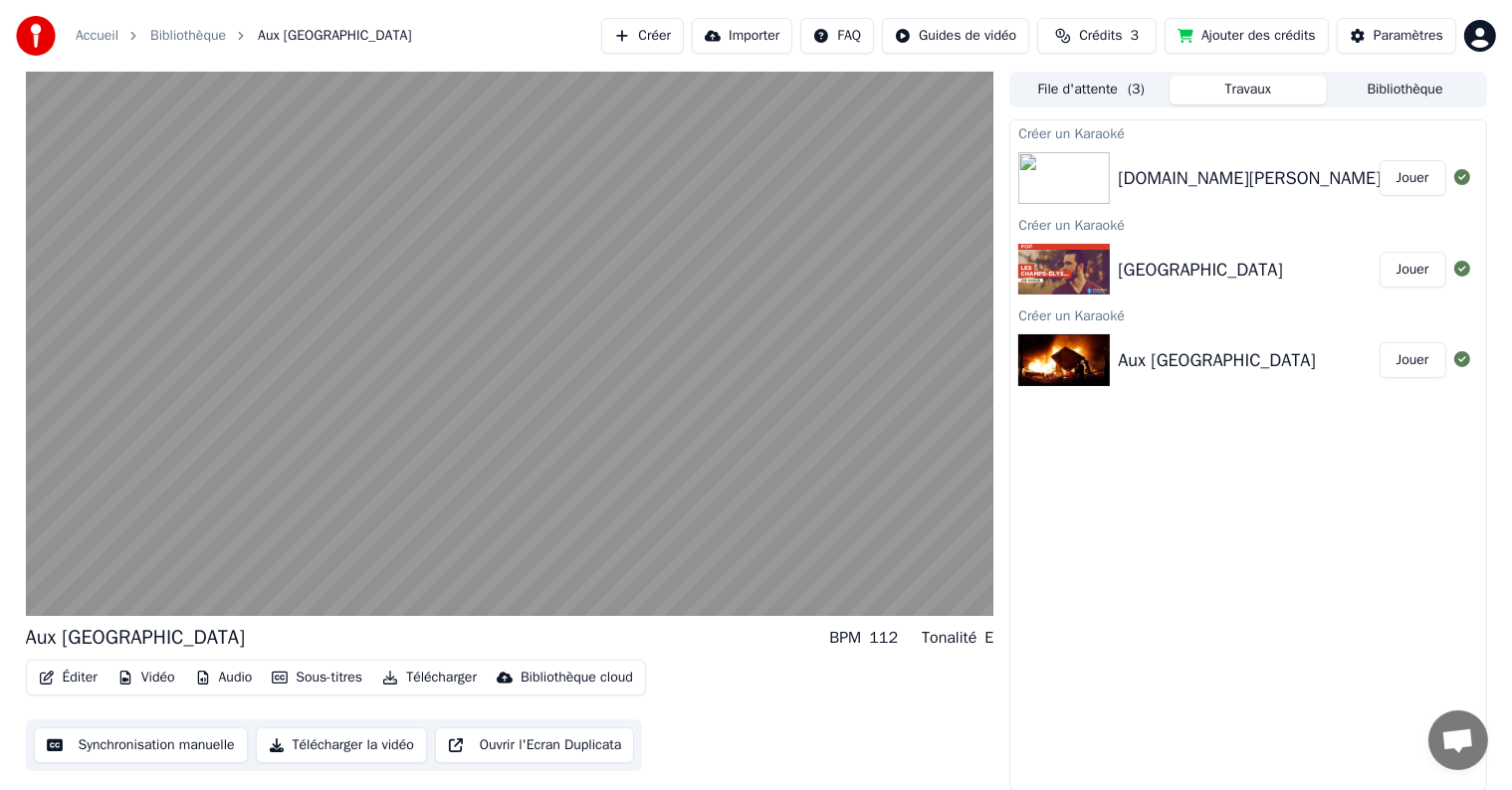 click on "Synchronisation manuelle" at bounding box center [140, 745] 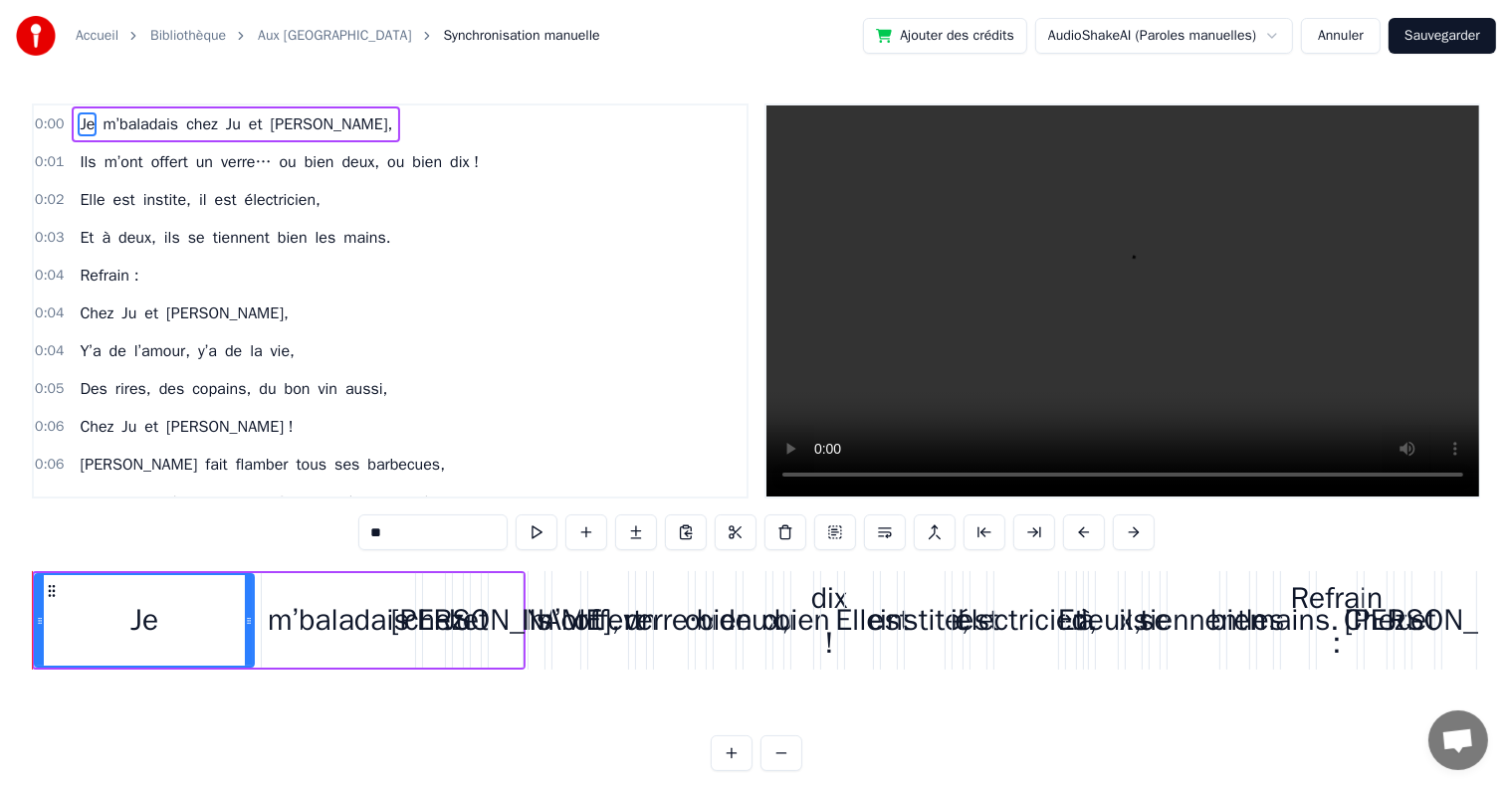 scroll, scrollTop: 0, scrollLeft: 0, axis: both 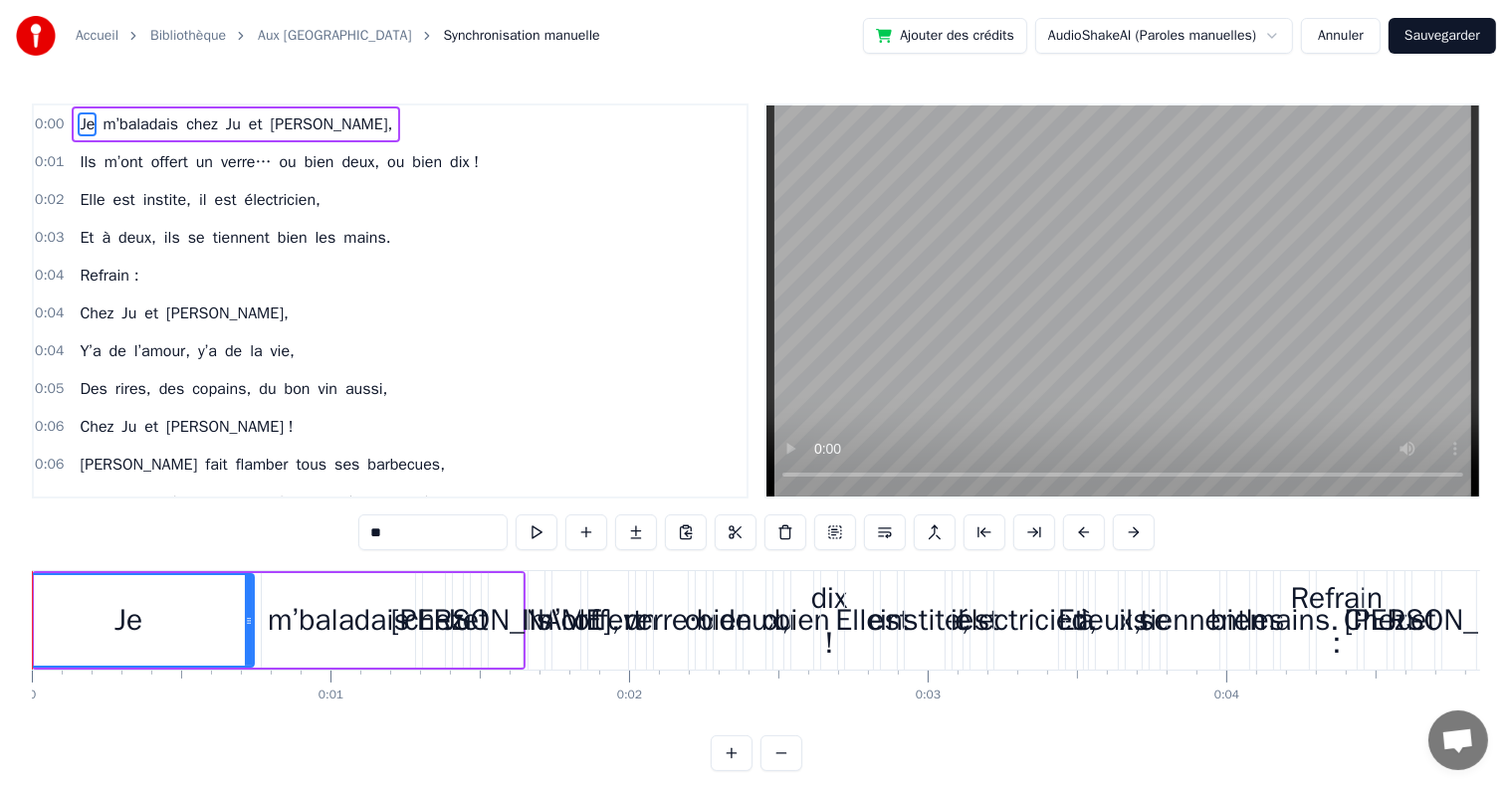 drag, startPoint x: 36, startPoint y: 624, endPoint x: 0, endPoint y: 619, distance: 36.345564 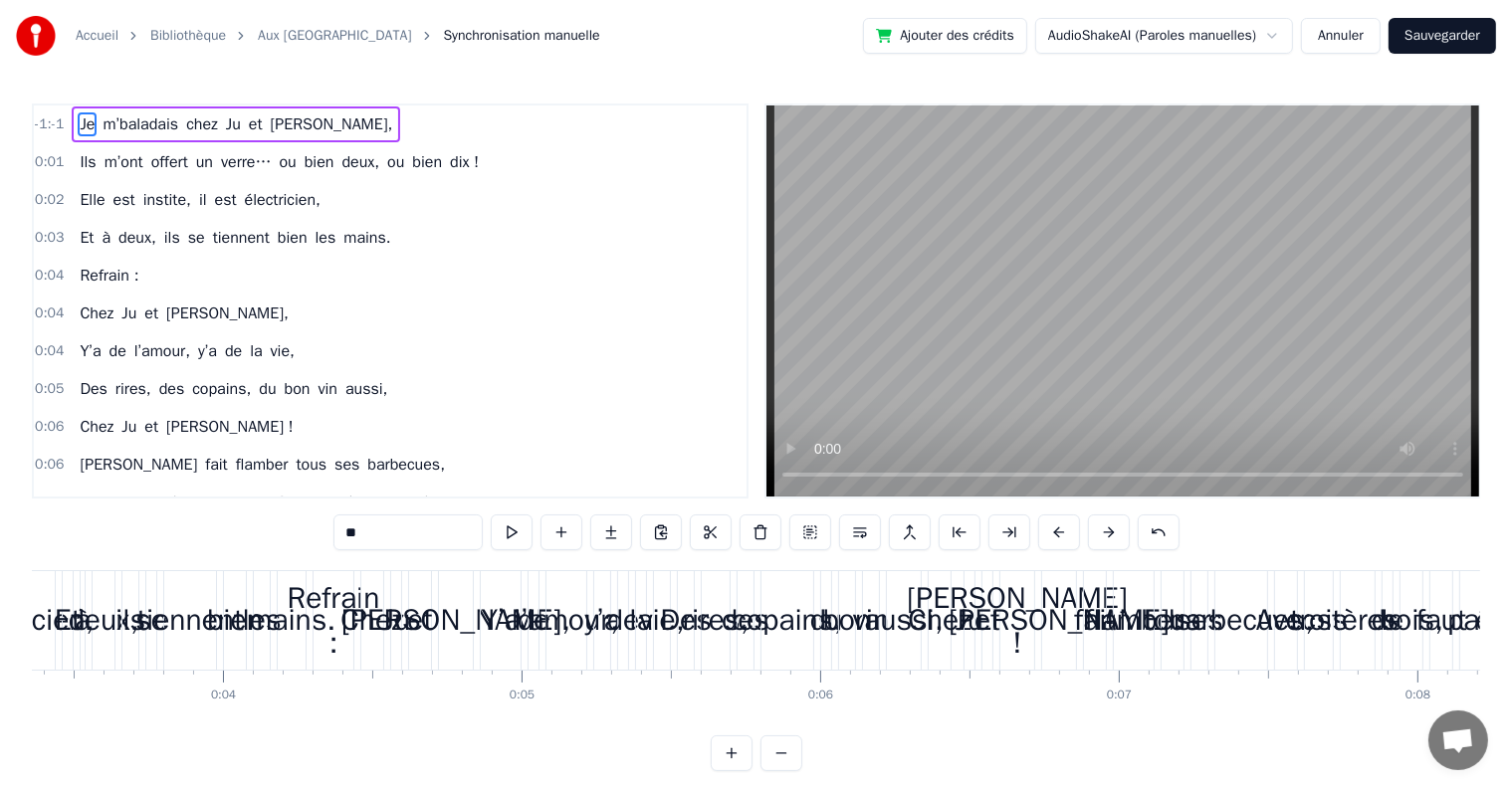 scroll, scrollTop: 0, scrollLeft: 0, axis: both 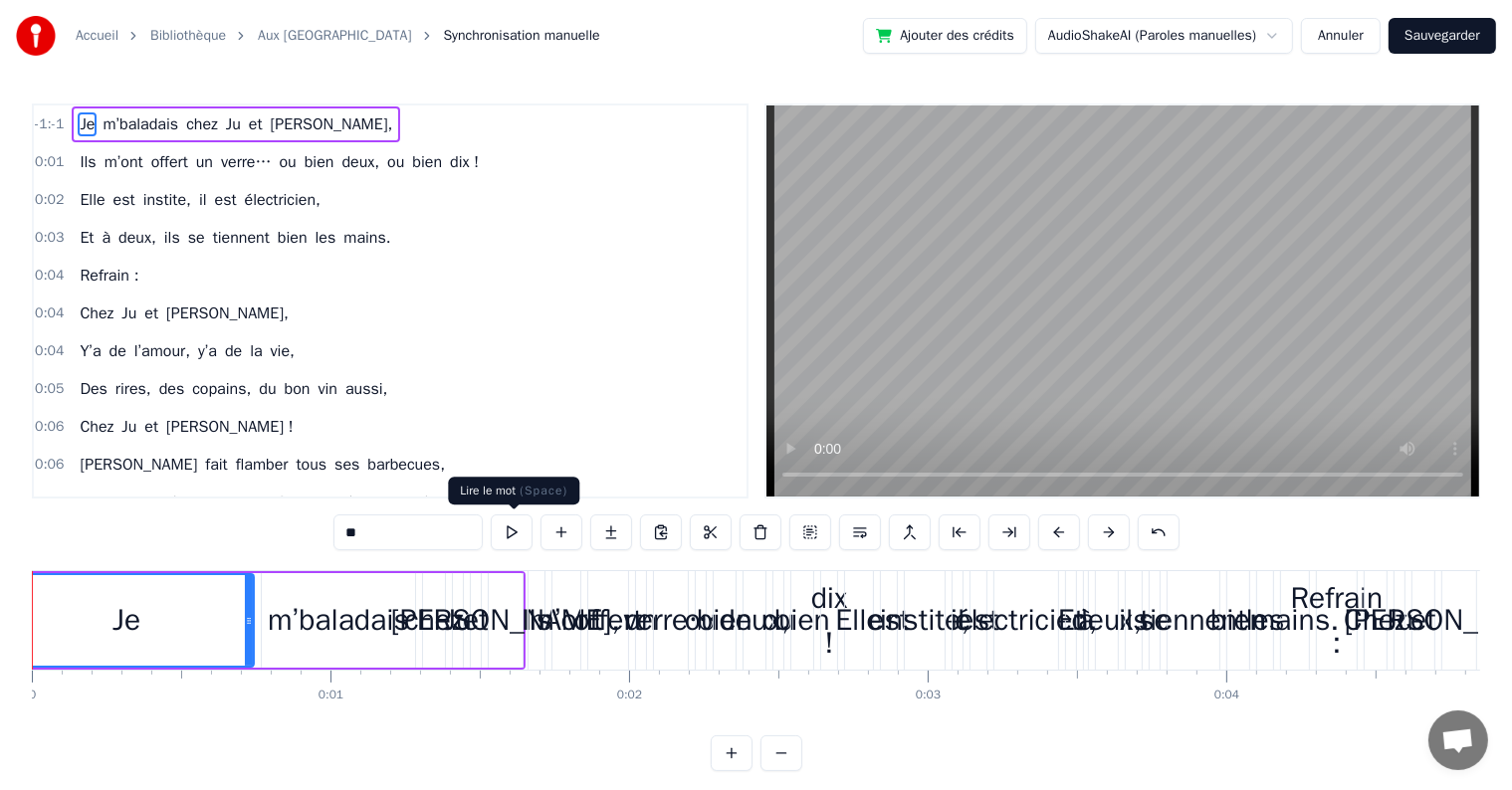 click at bounding box center (512, 532) 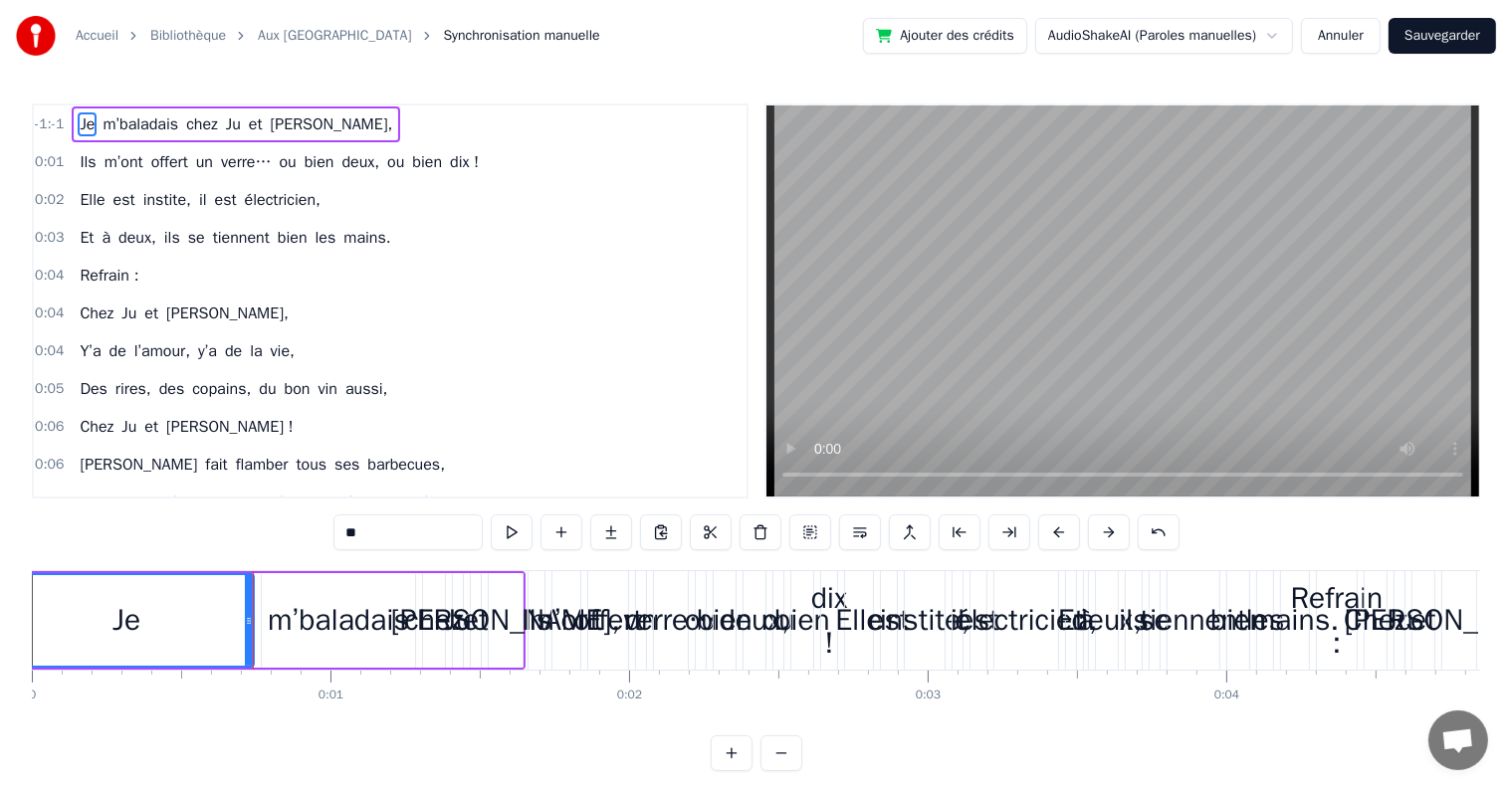 click on "Je" at bounding box center [126, 620] 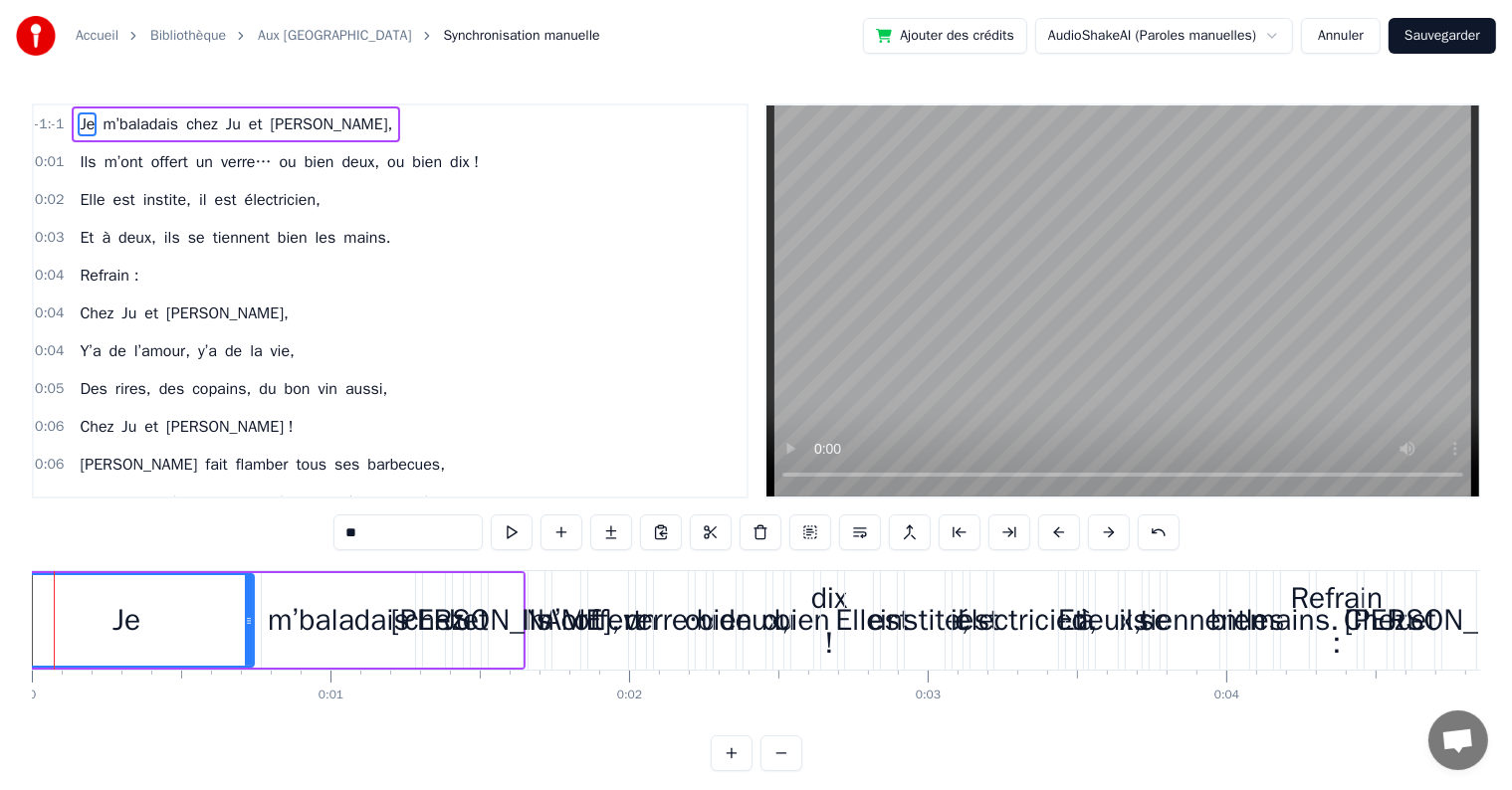 click at bounding box center [512, 532] 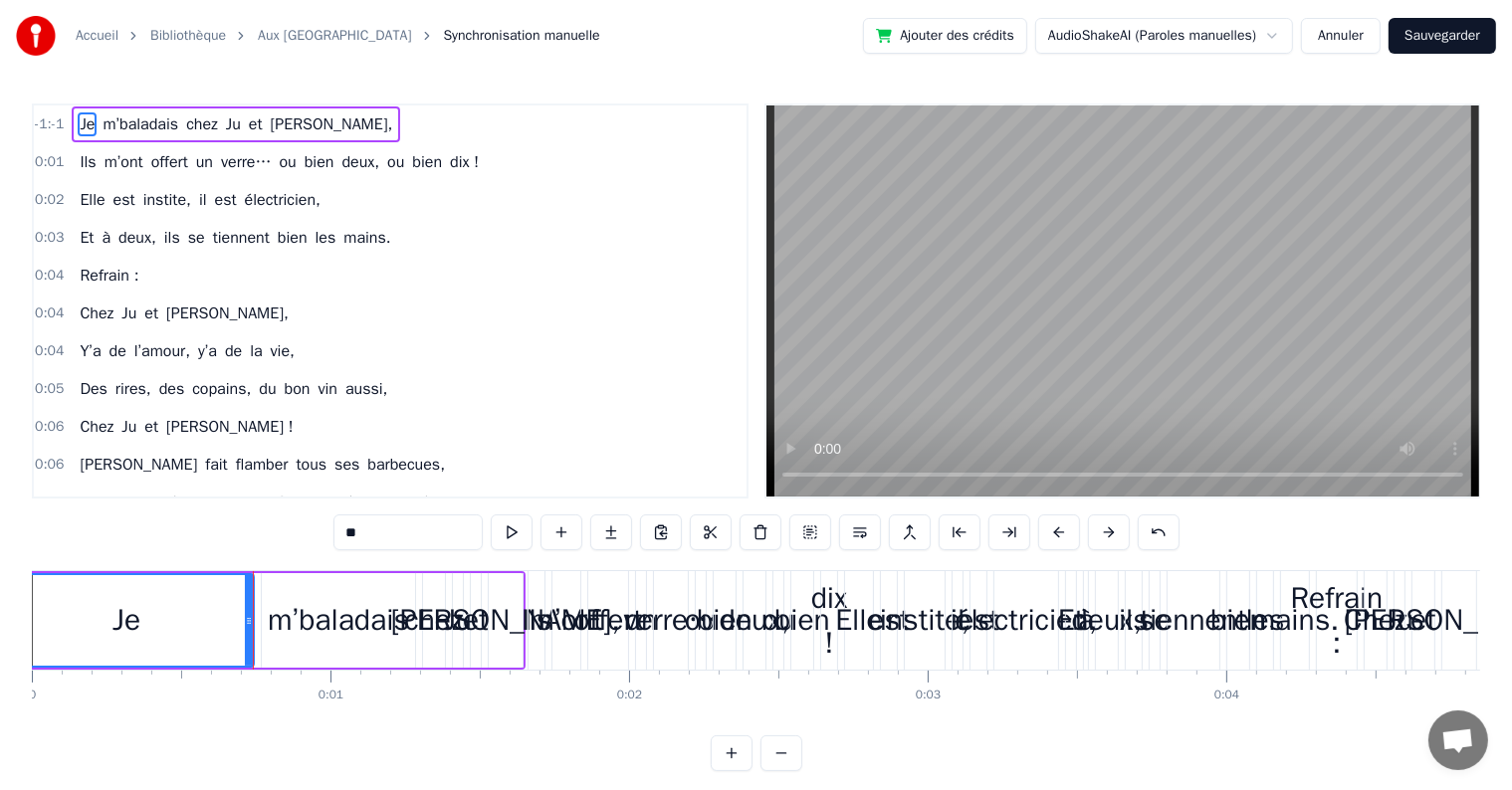 click at bounding box center (512, 532) 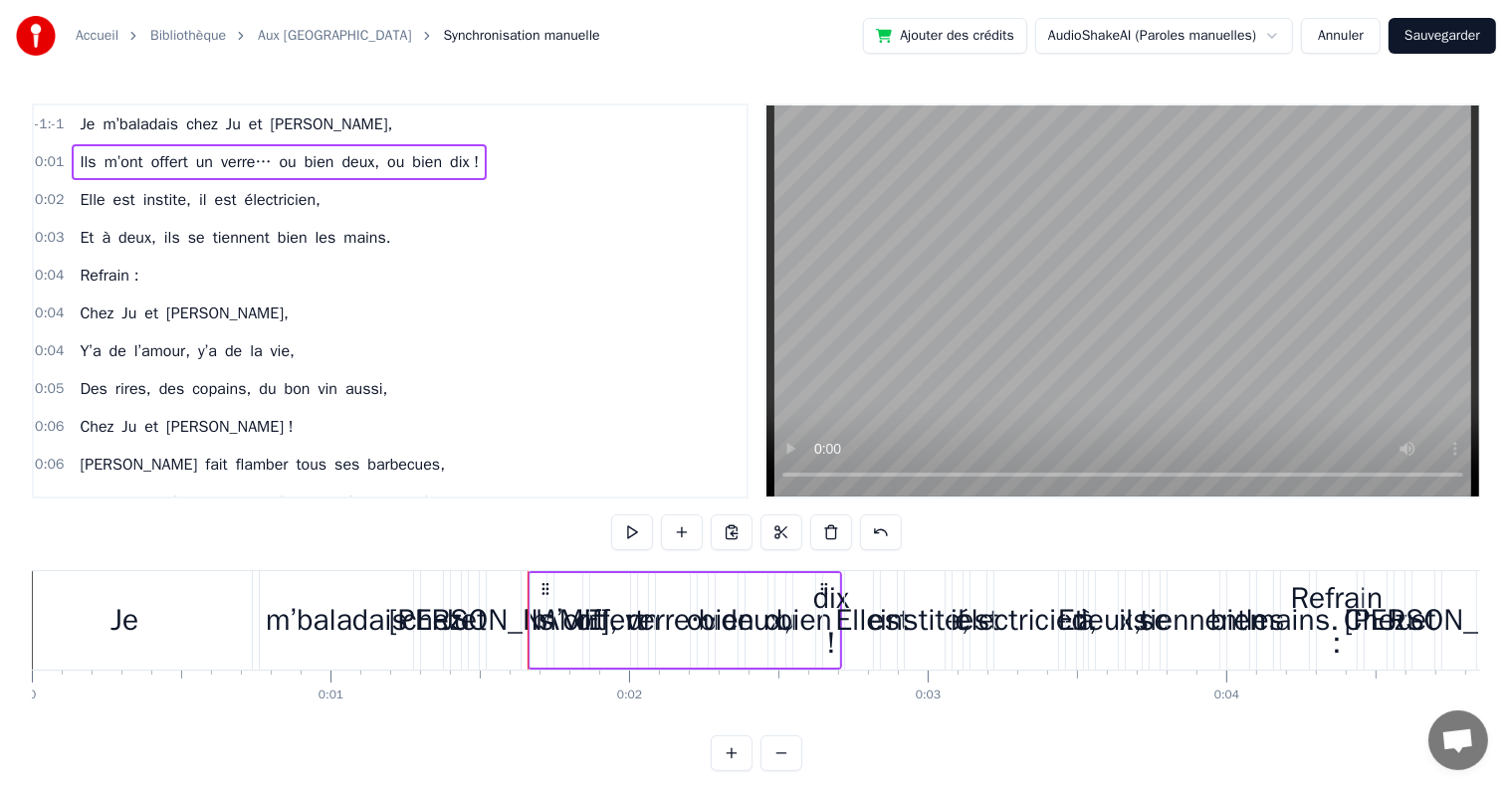 click on "-1:-1 Je m’baladais chez Ju et [PERSON_NAME]," at bounding box center (390, 124) 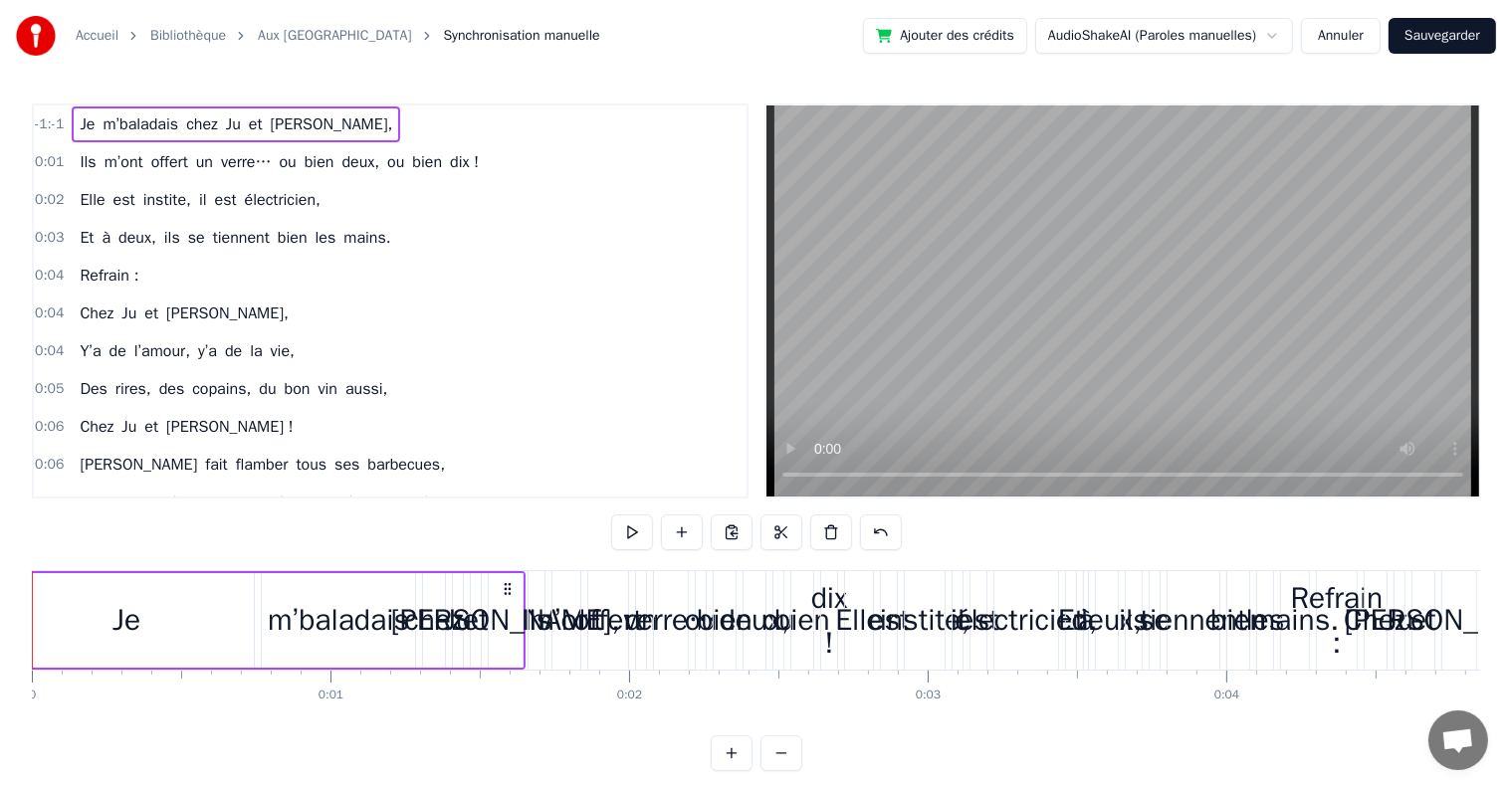 click on "0:01" at bounding box center (49, 162) 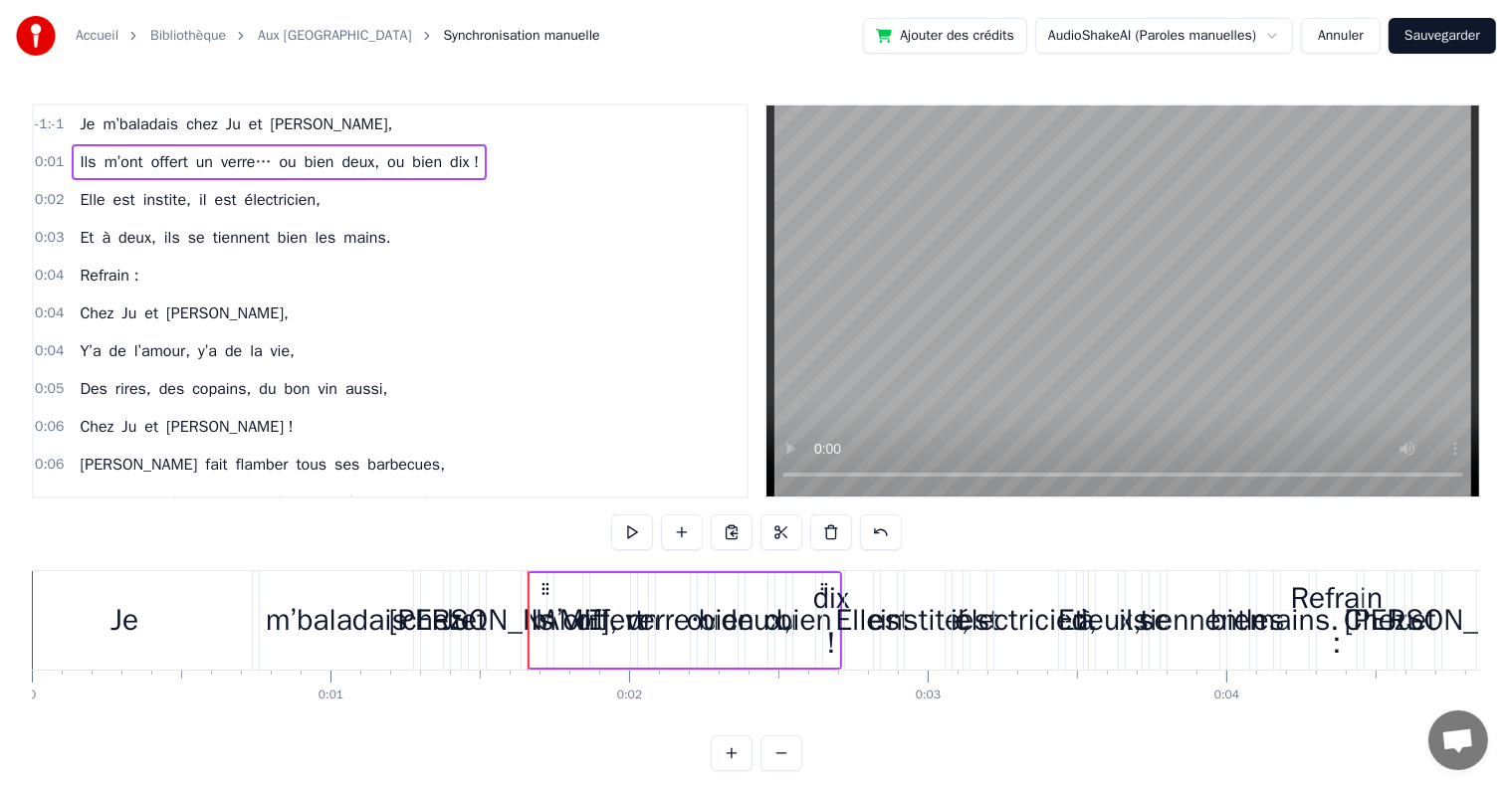 click on "0:02" at bounding box center [49, 200] 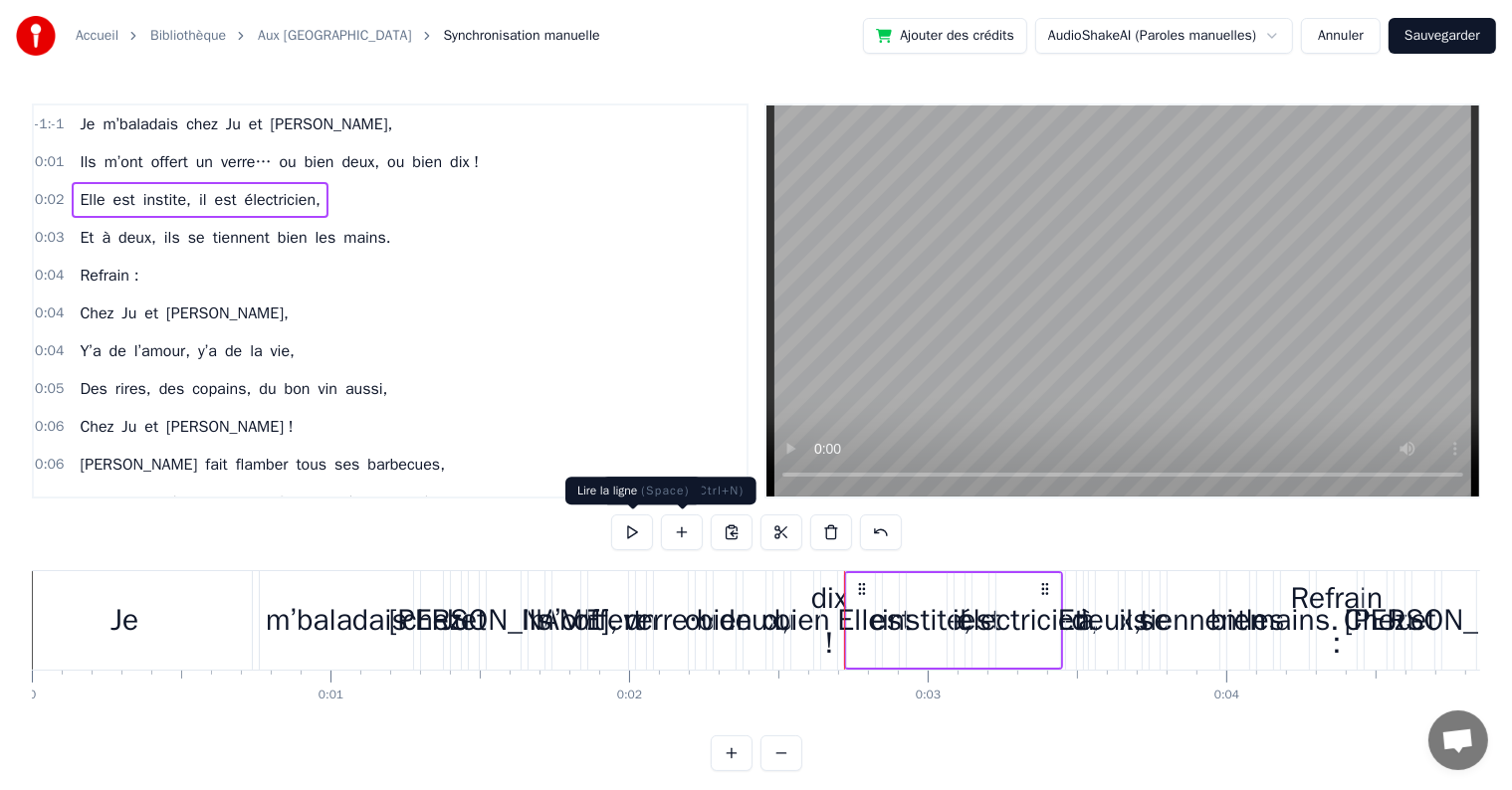 click at bounding box center (632, 532) 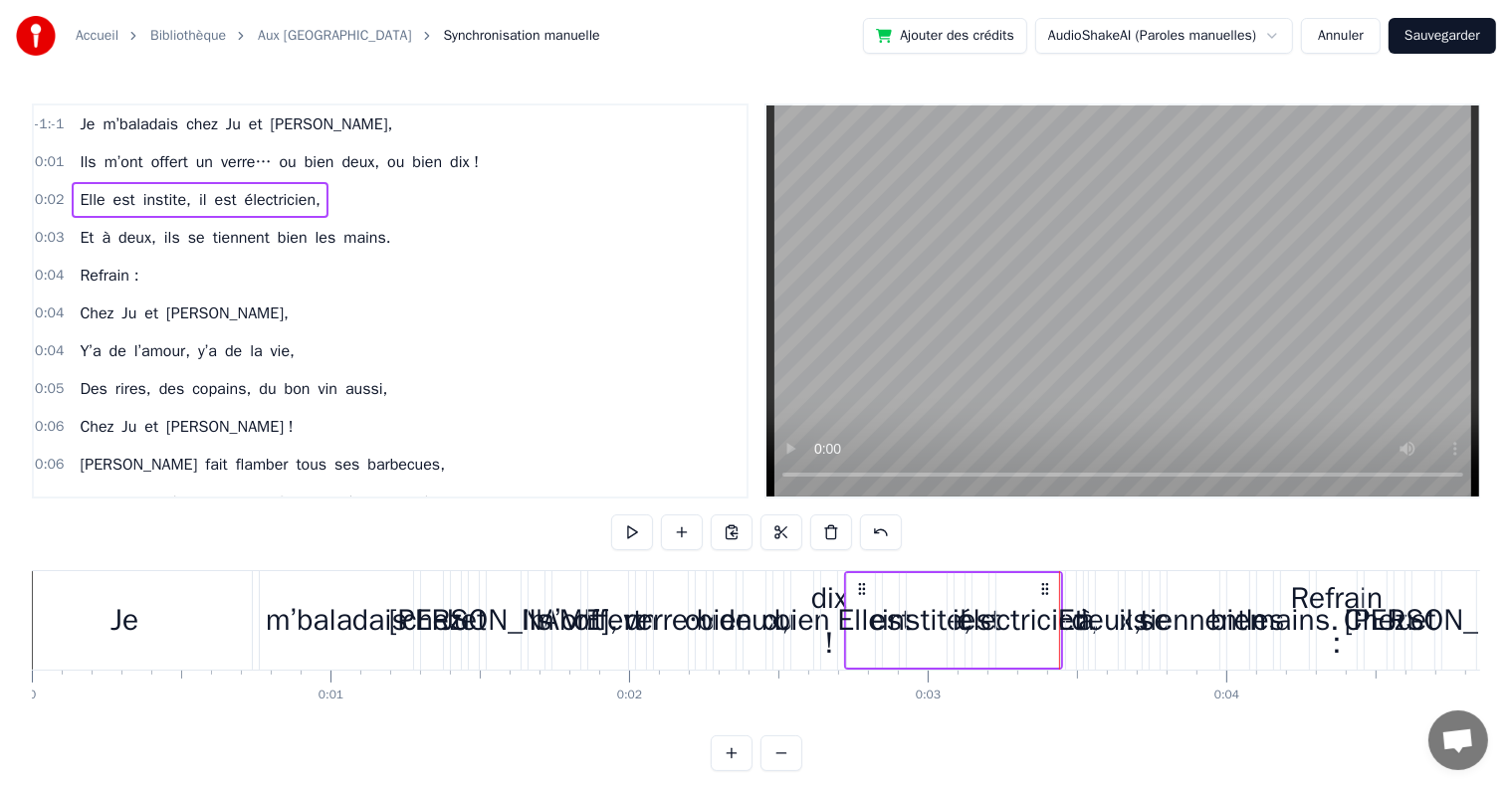 click on "Je" at bounding box center (124, 620) 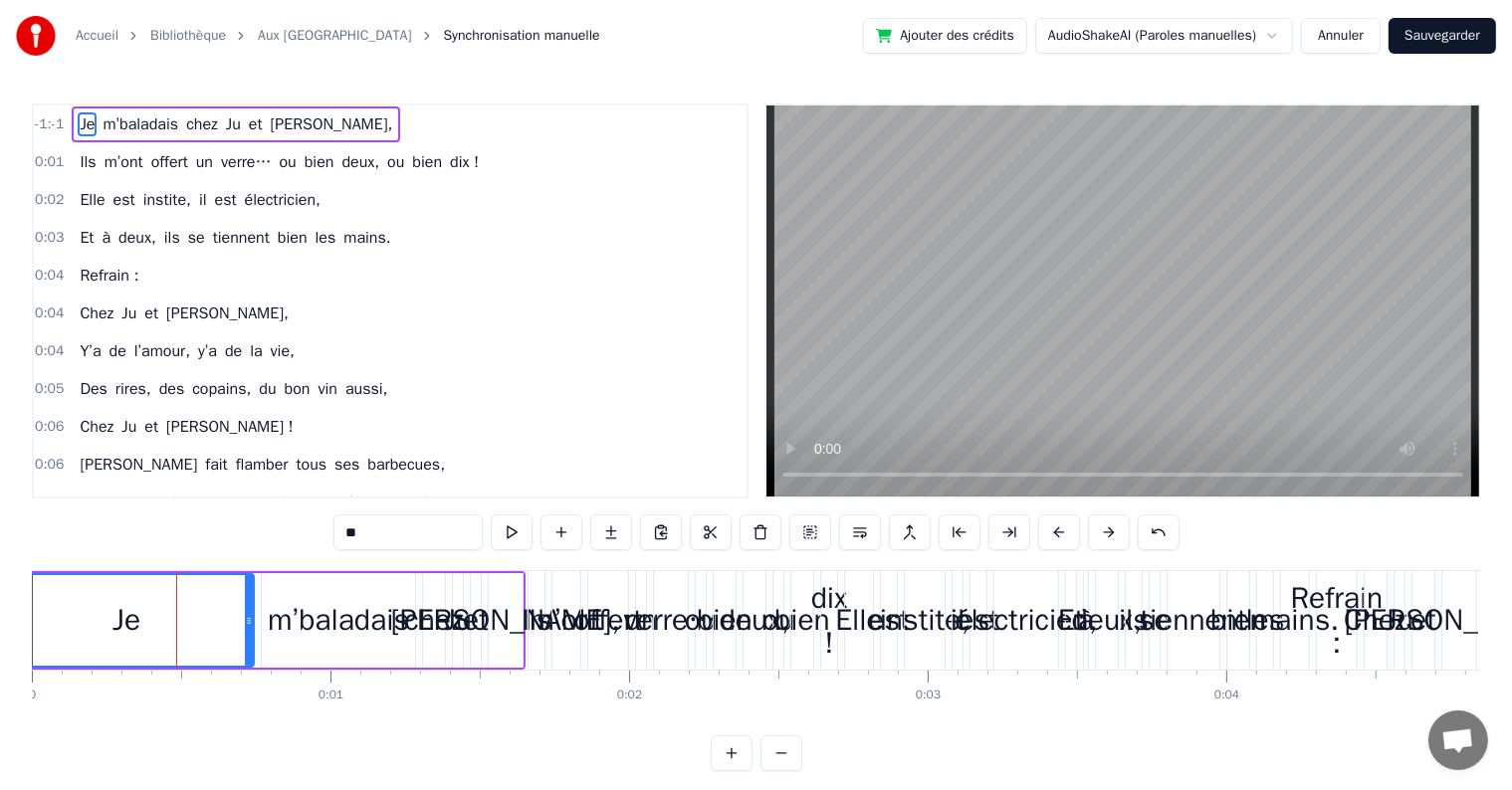 click on "m’baladais" at bounding box center (338, 620) 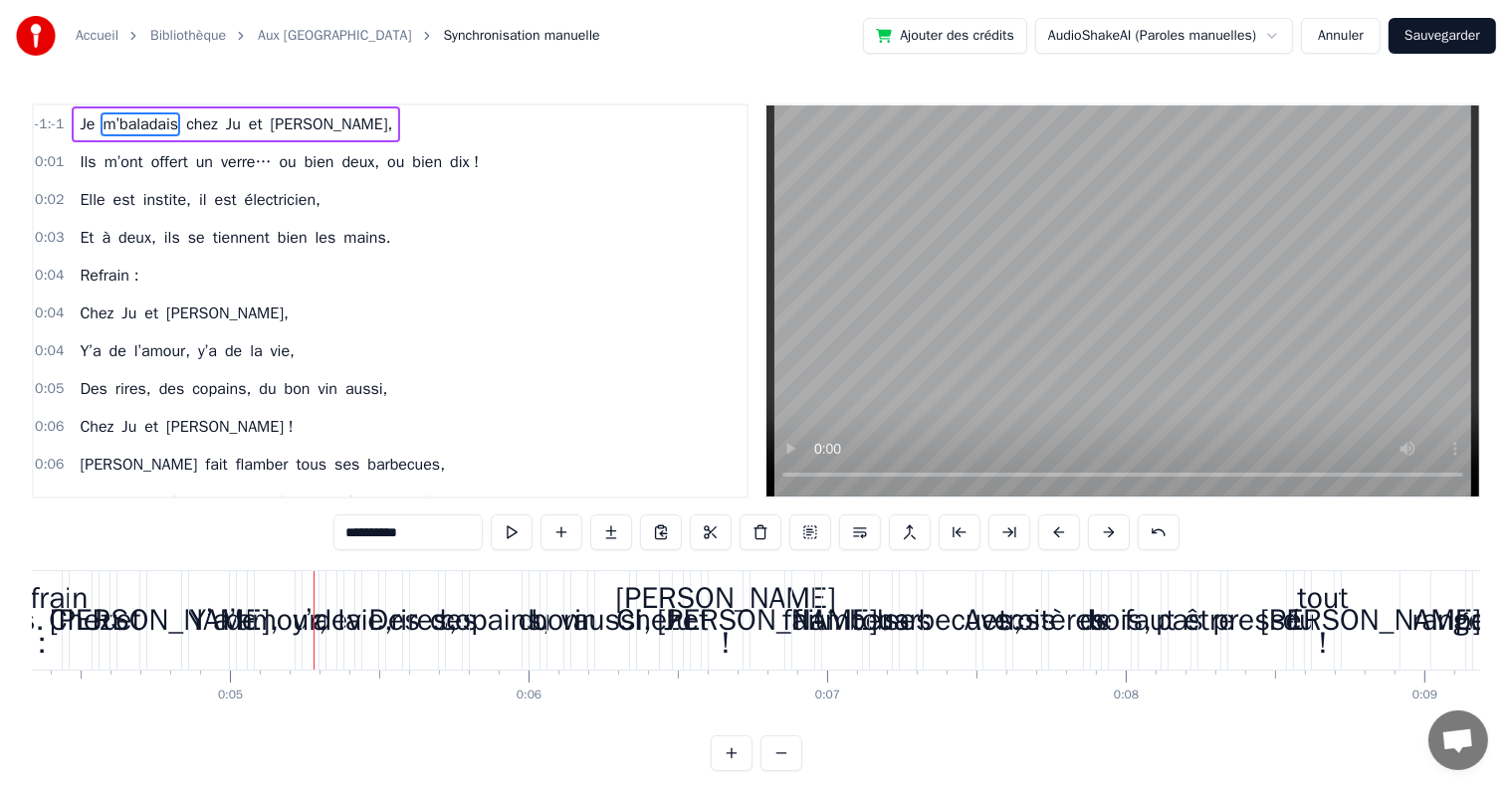 scroll, scrollTop: 0, scrollLeft: 1317, axis: horizontal 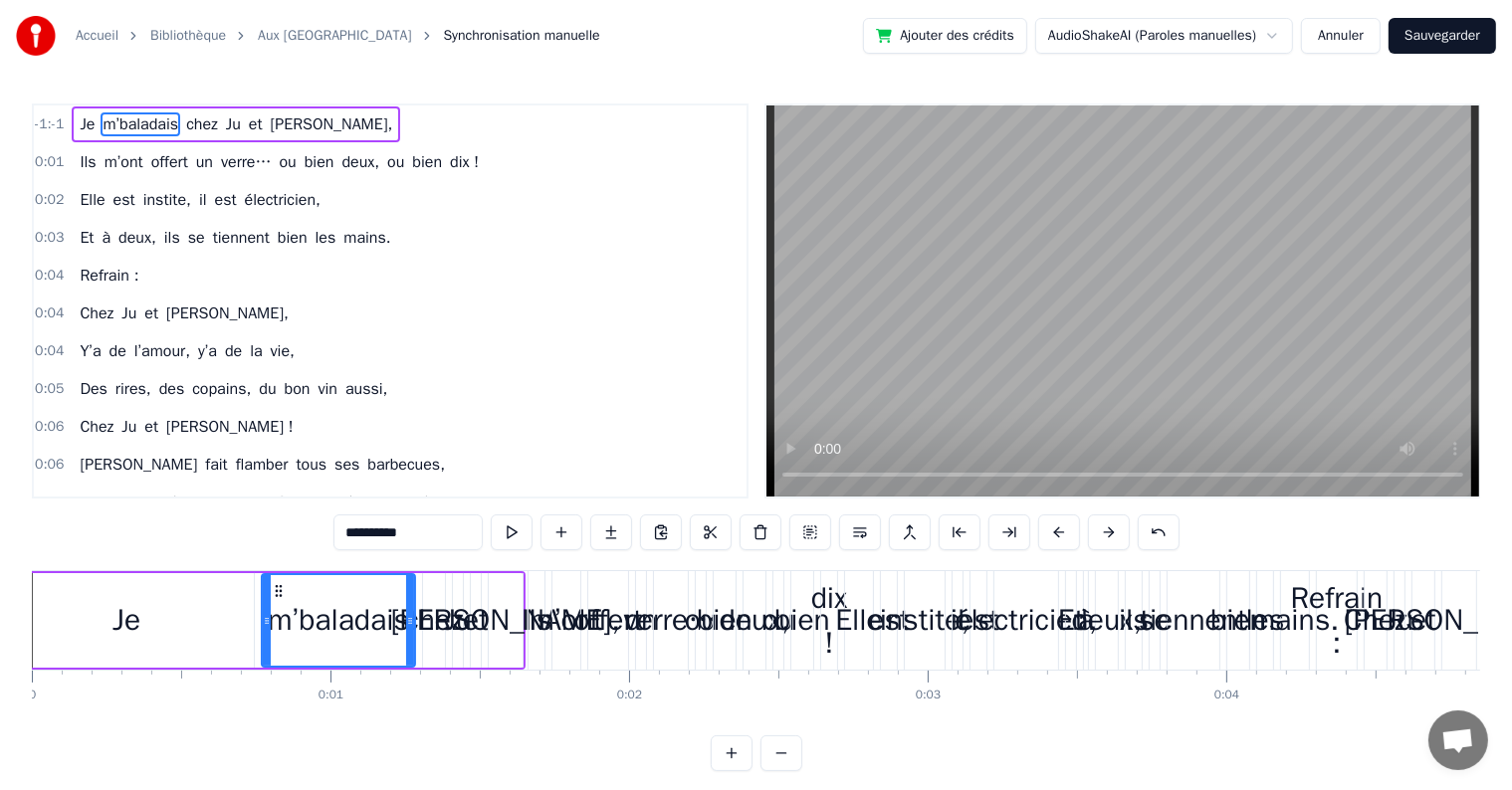click on "Je" at bounding box center [126, 620] 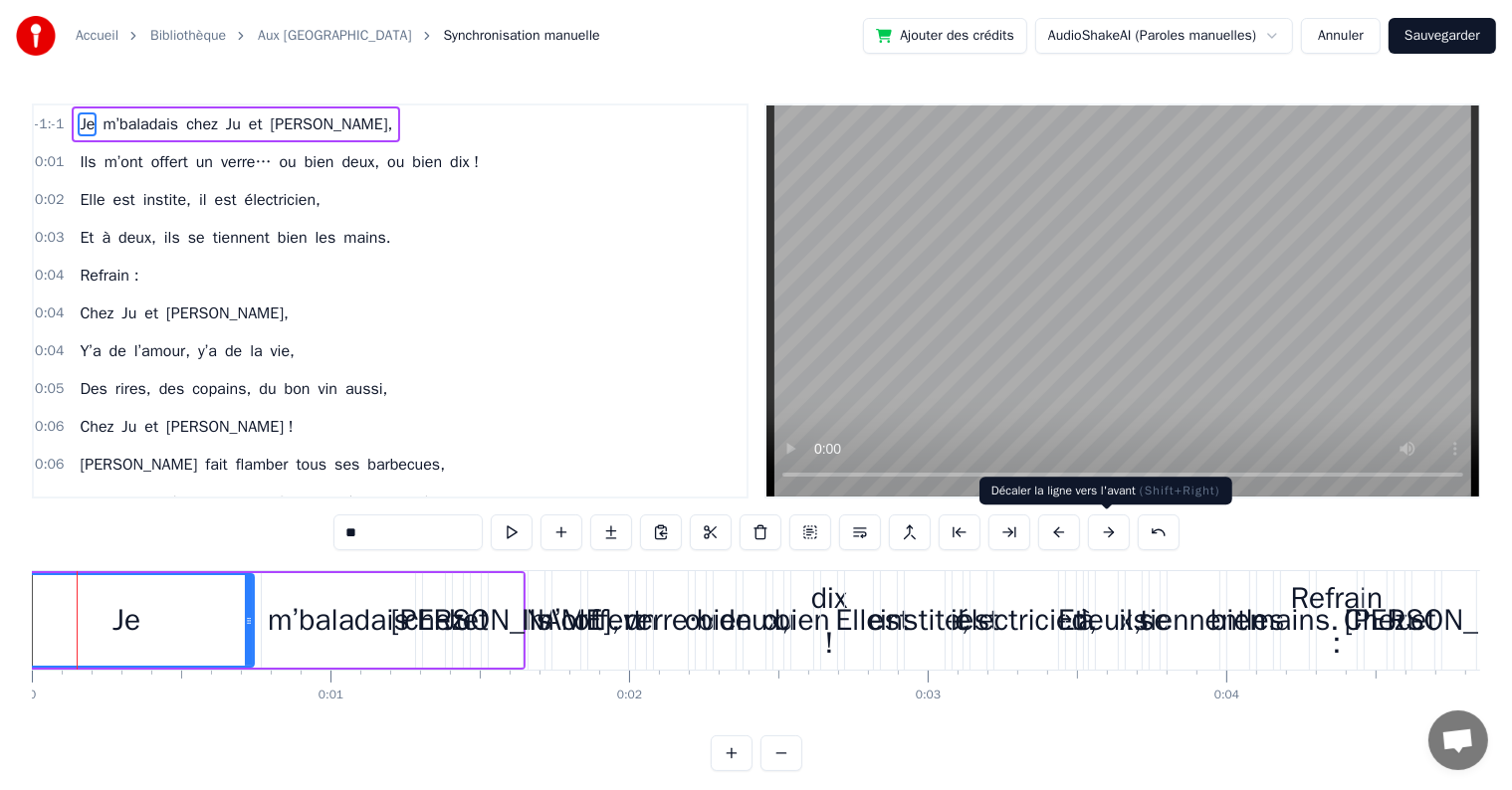 click at bounding box center (1109, 532) 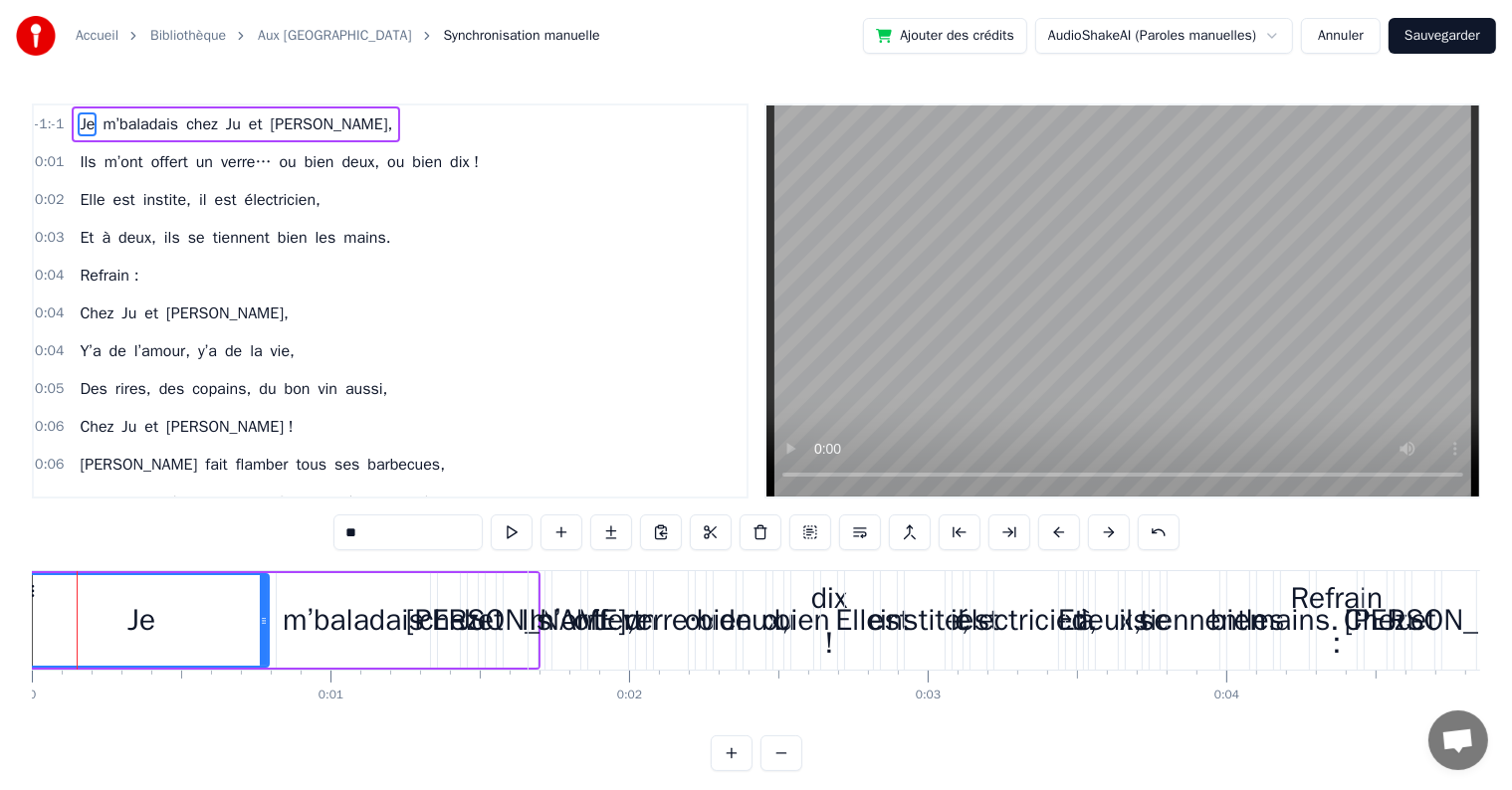 click at bounding box center (1109, 532) 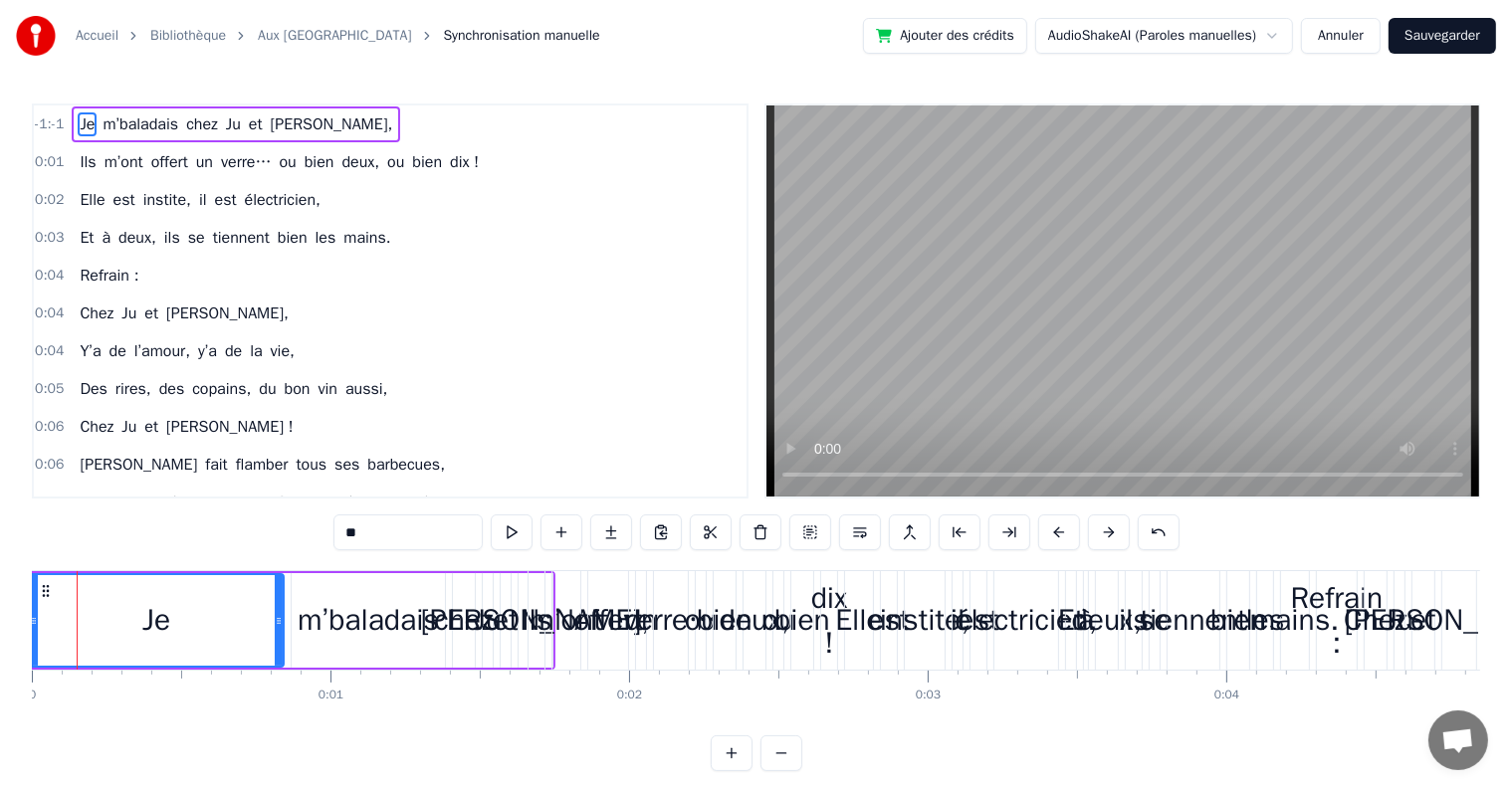 click at bounding box center [1109, 532] 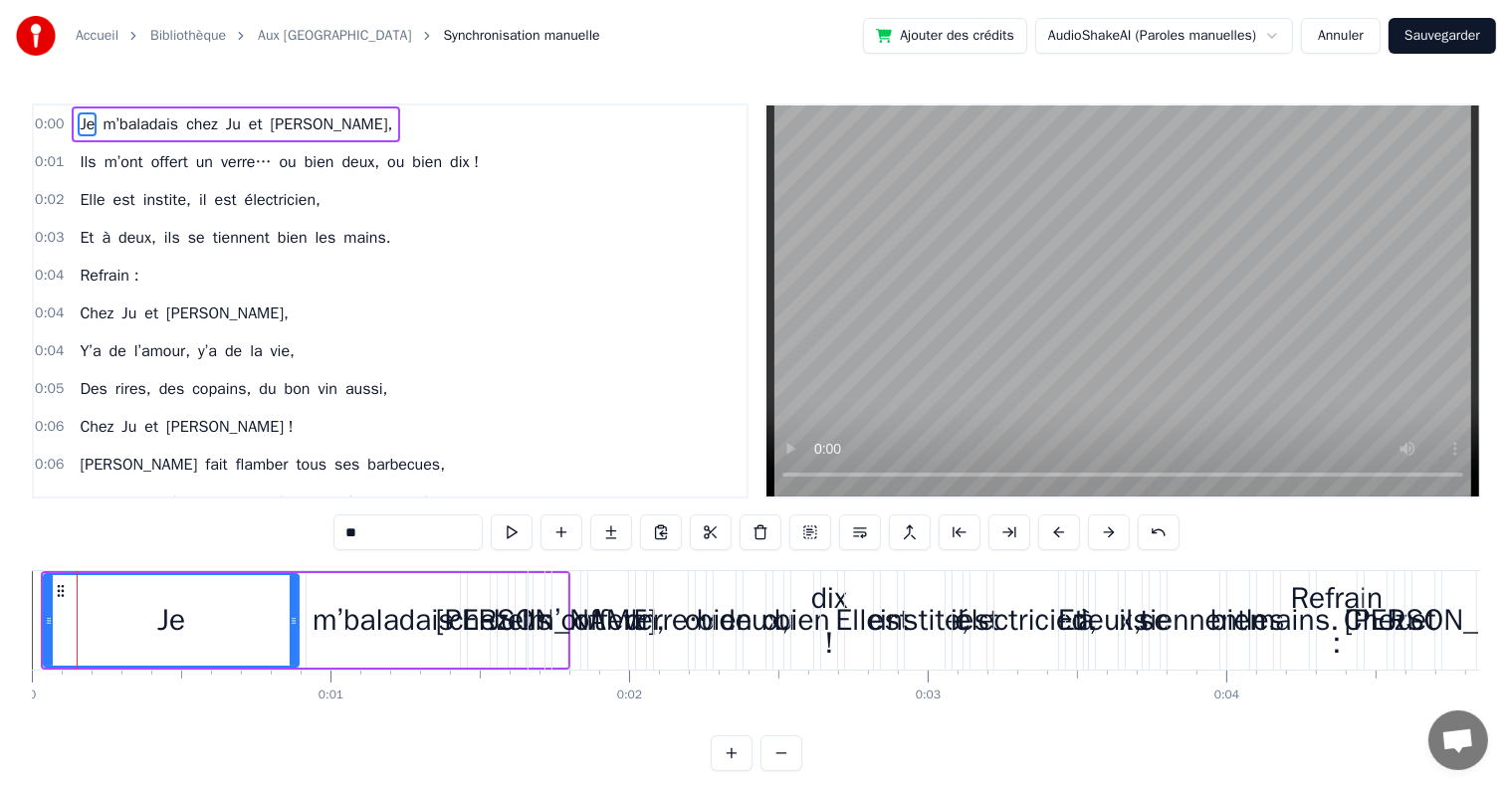click at bounding box center (1109, 532) 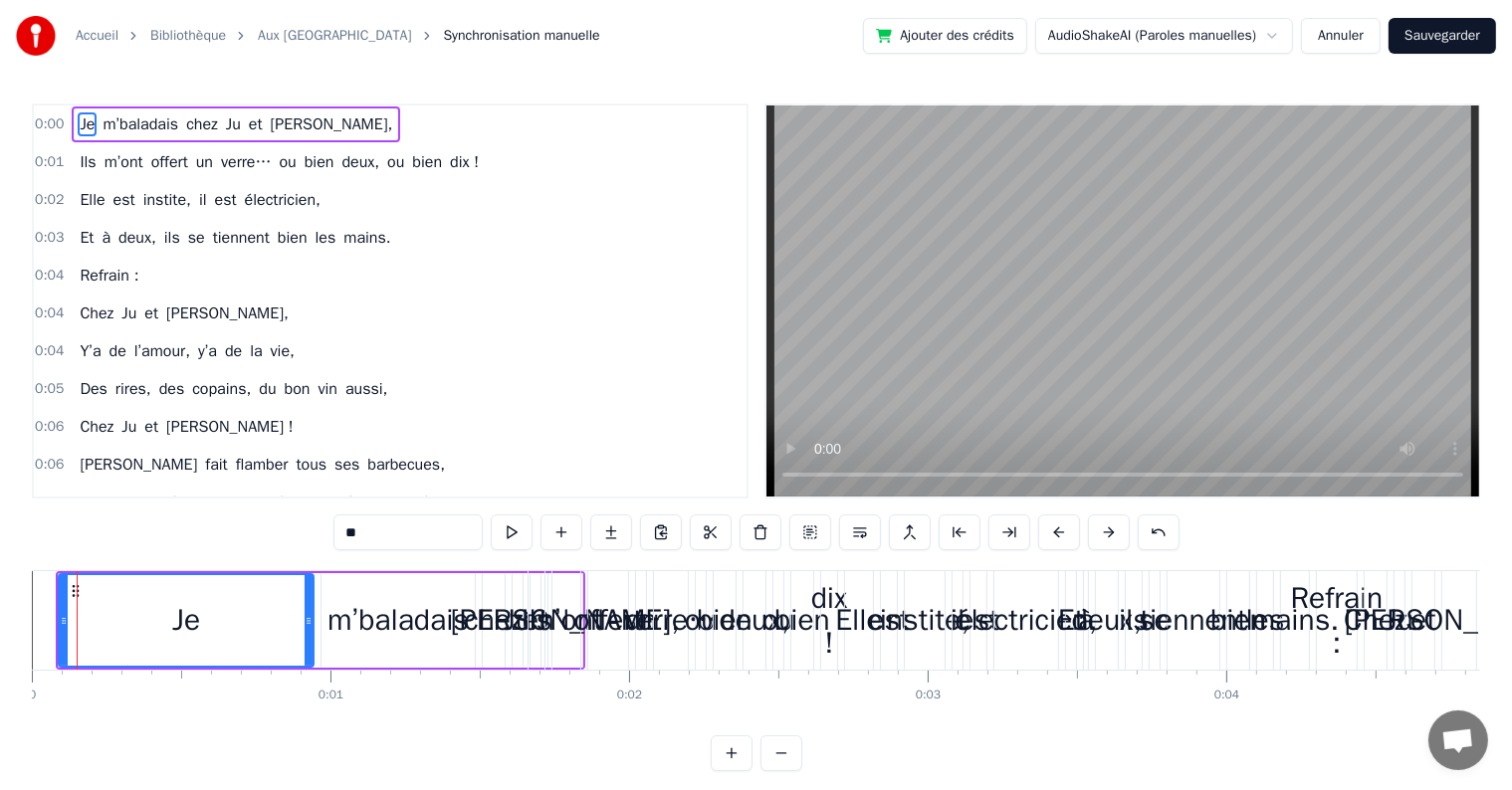 click on "Annuler" at bounding box center [1341, 36] 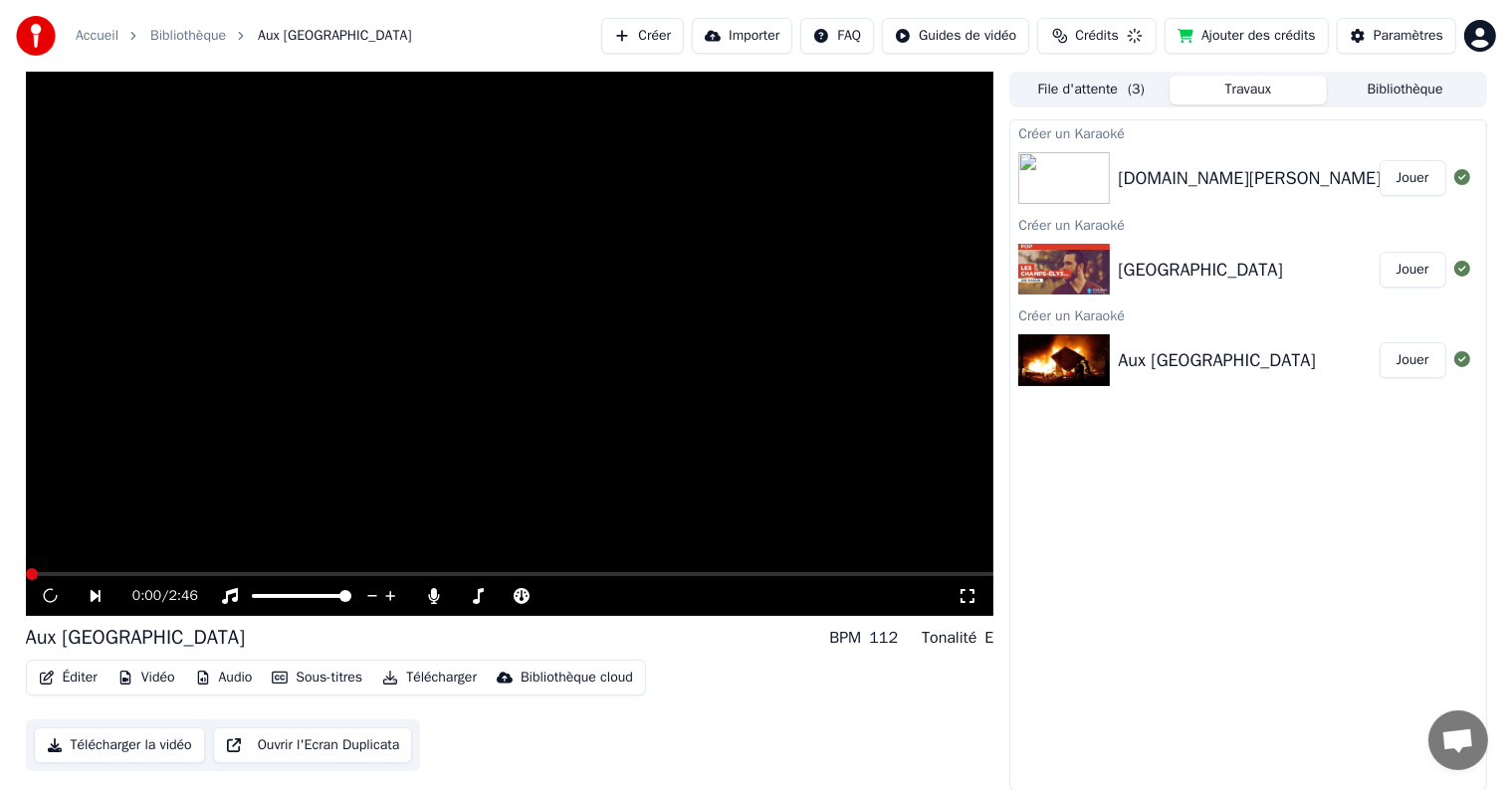 scroll, scrollTop: 0, scrollLeft: 0, axis: both 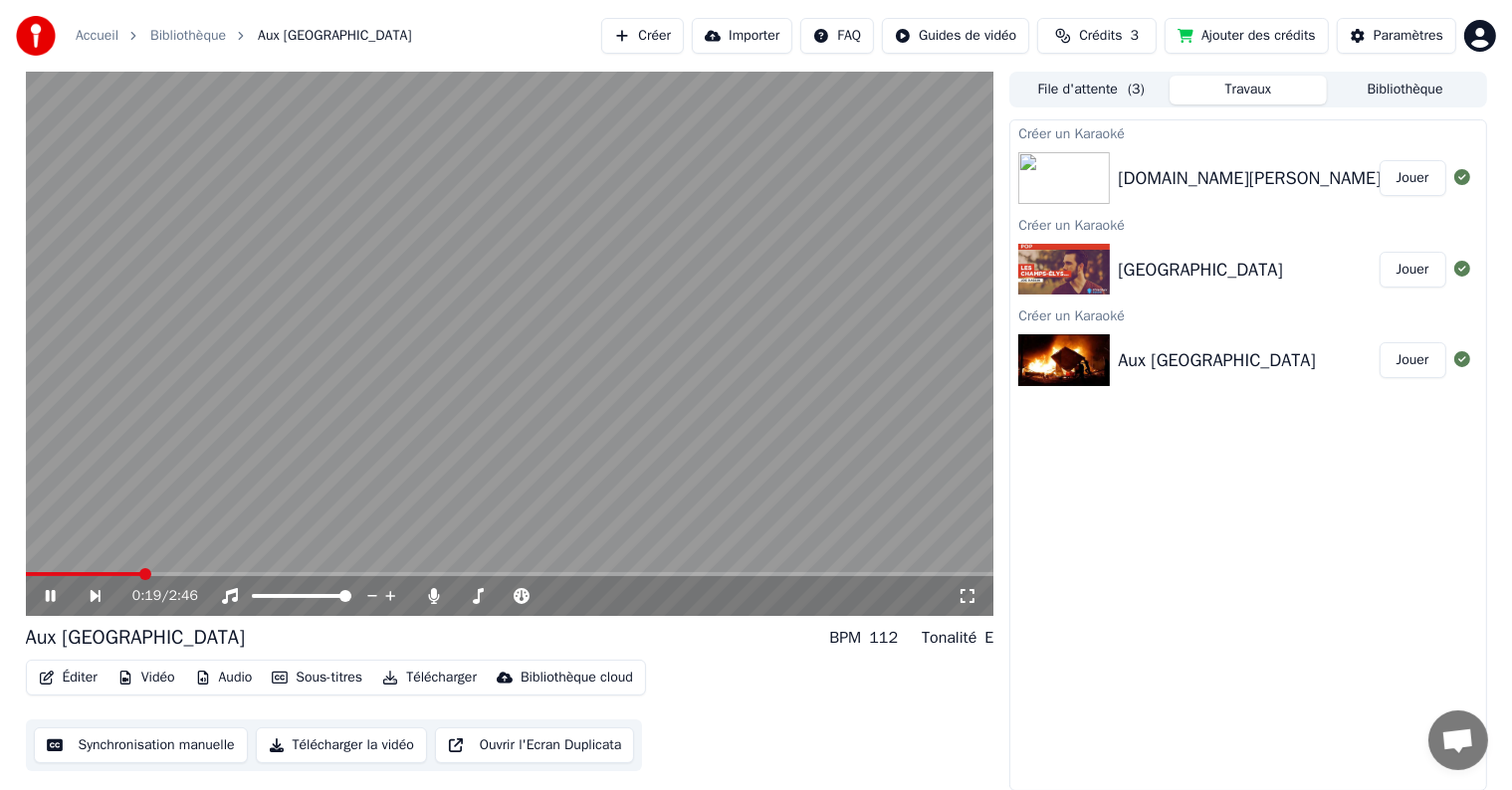 click on "Synchronisation manuelle" at bounding box center [140, 745] 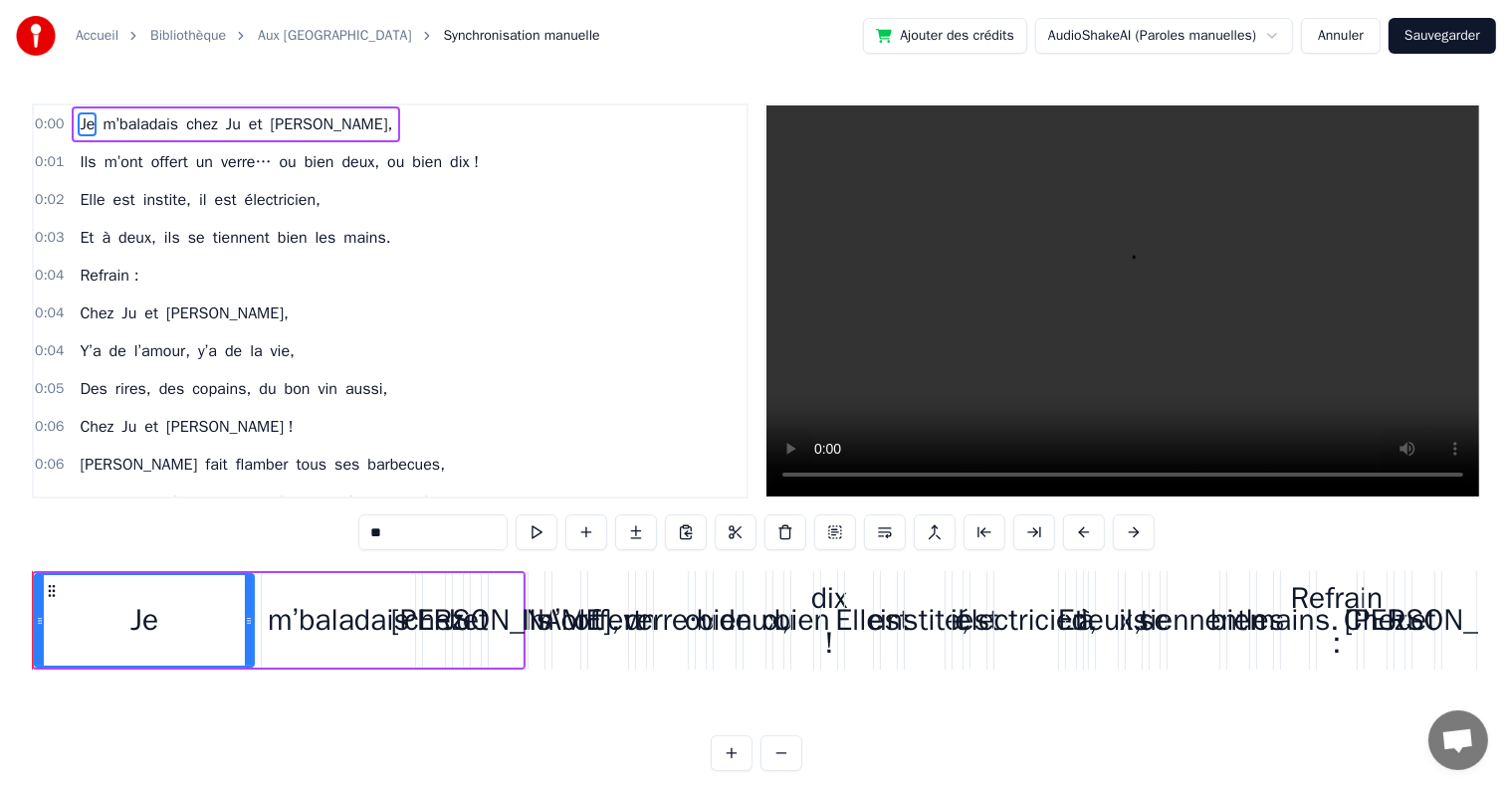 scroll, scrollTop: 0, scrollLeft: 0, axis: both 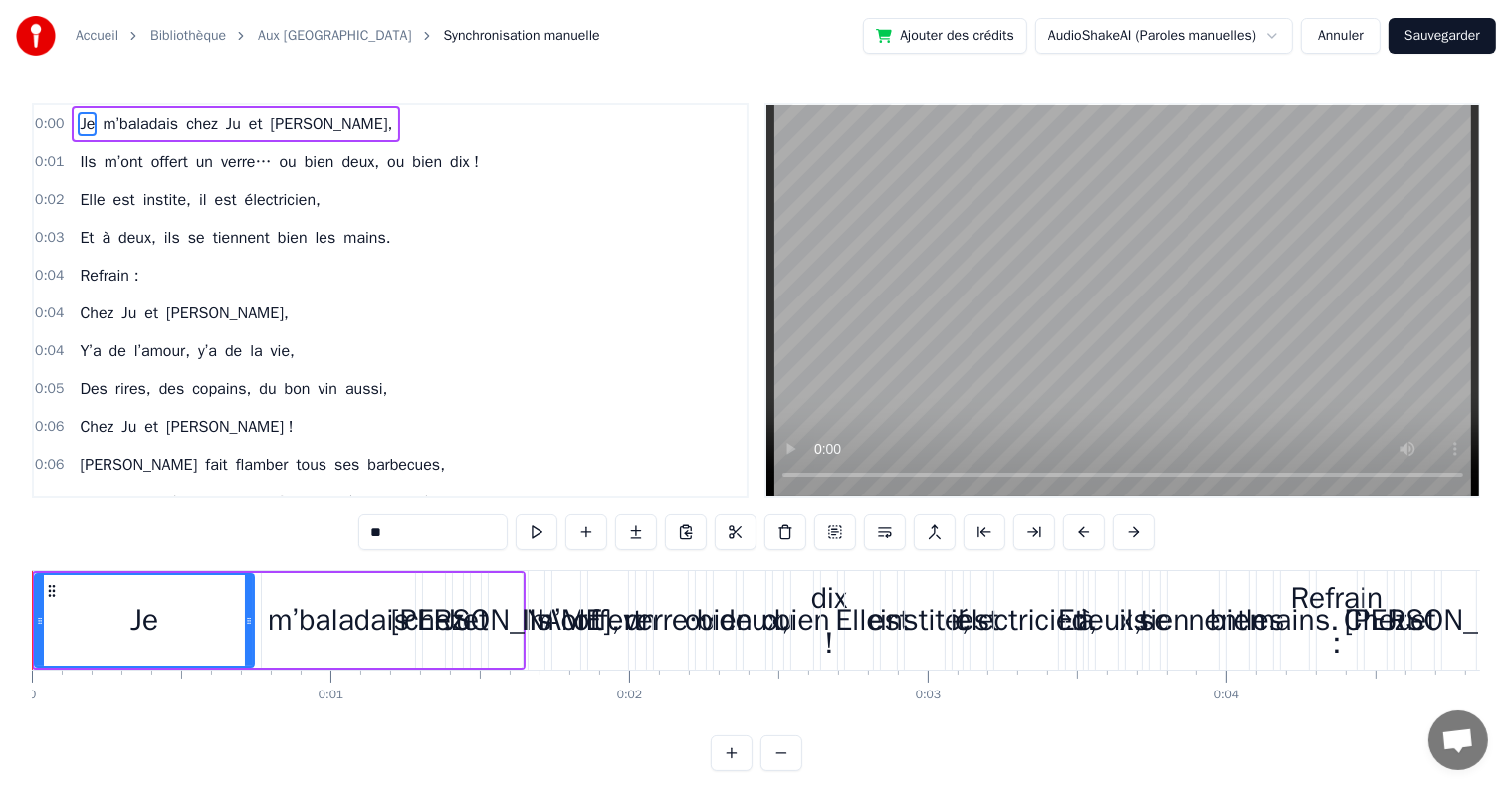 click at bounding box center [537, 532] 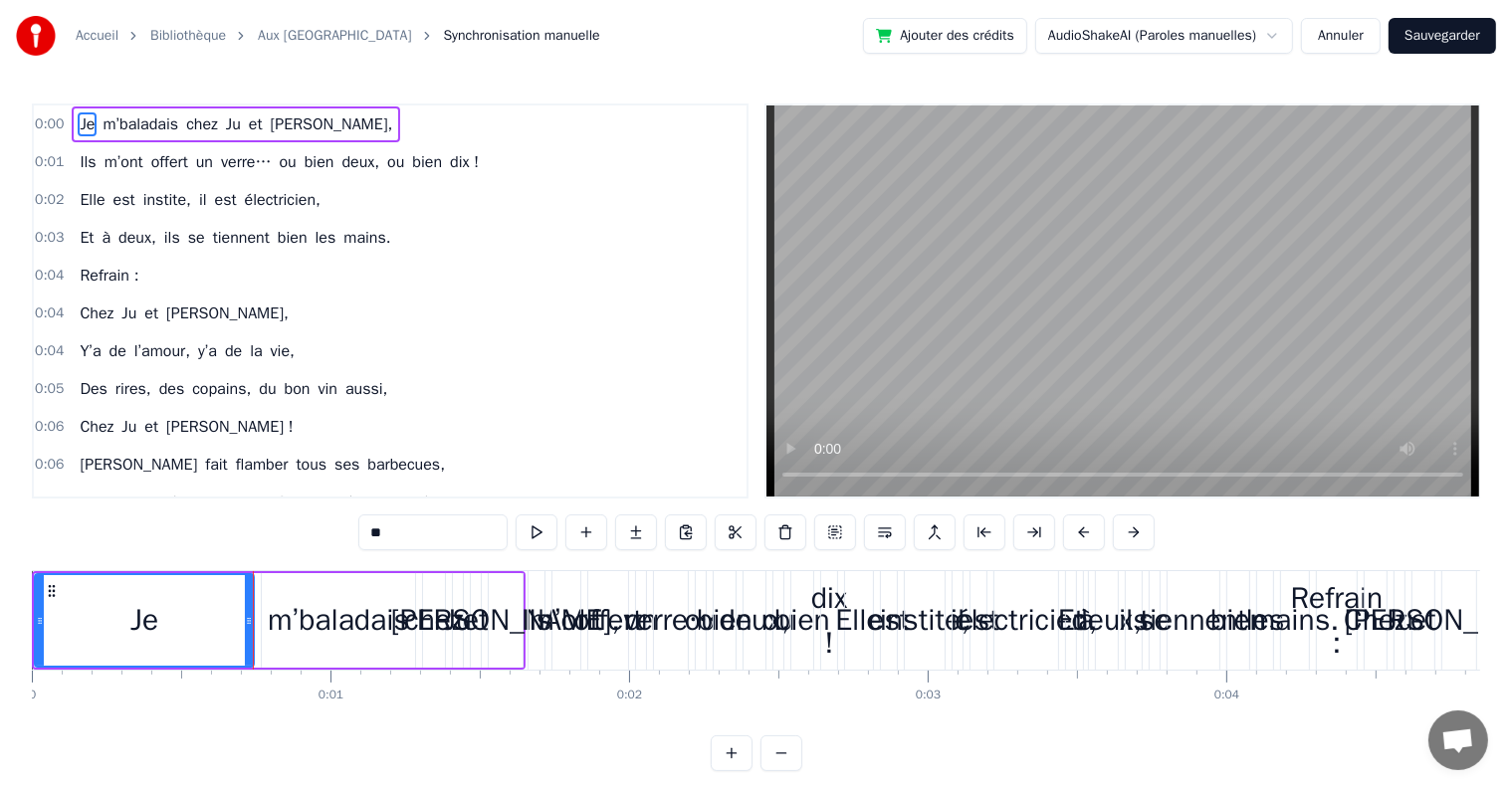 click at bounding box center [537, 532] 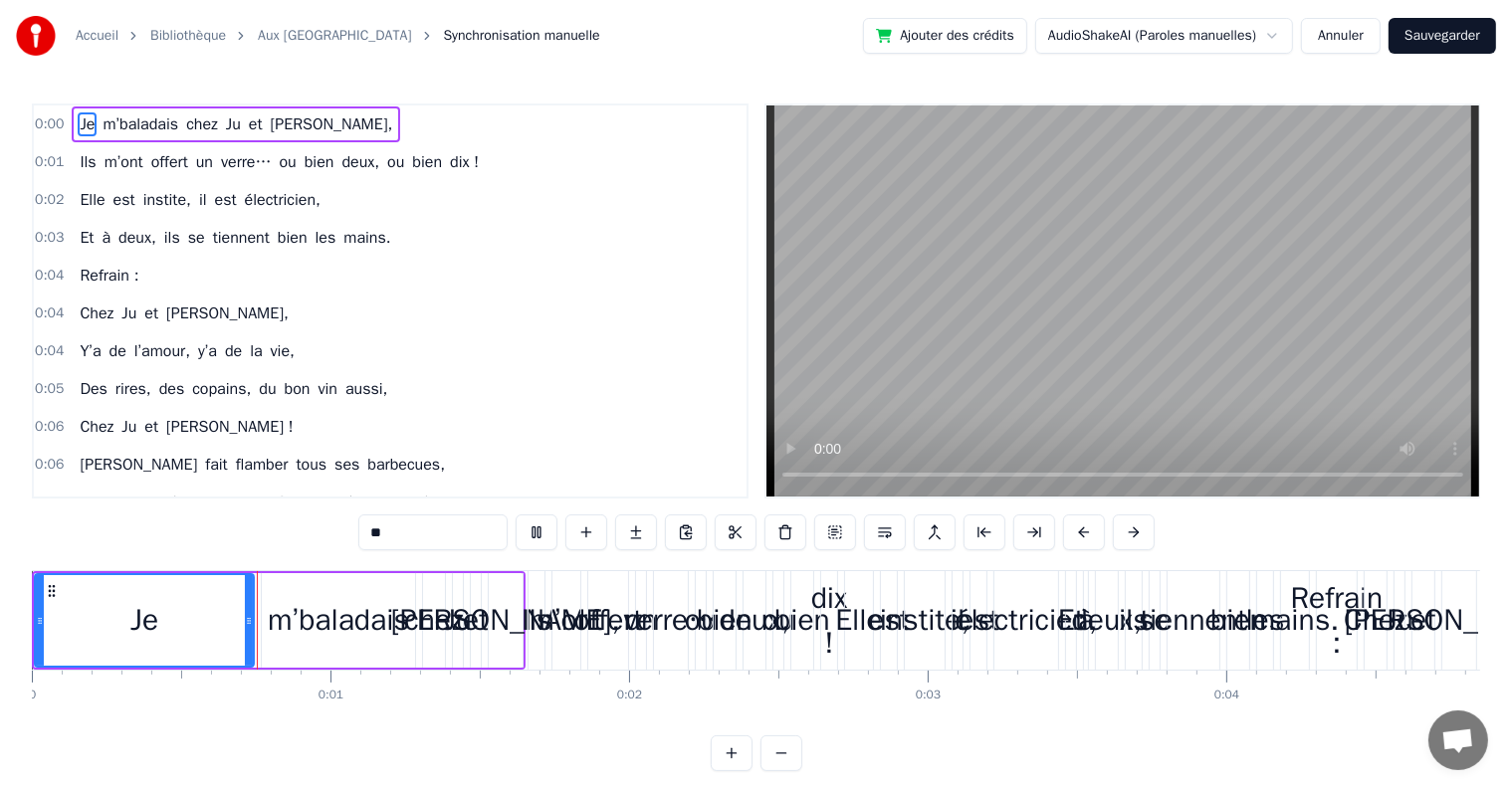 click at bounding box center (537, 532) 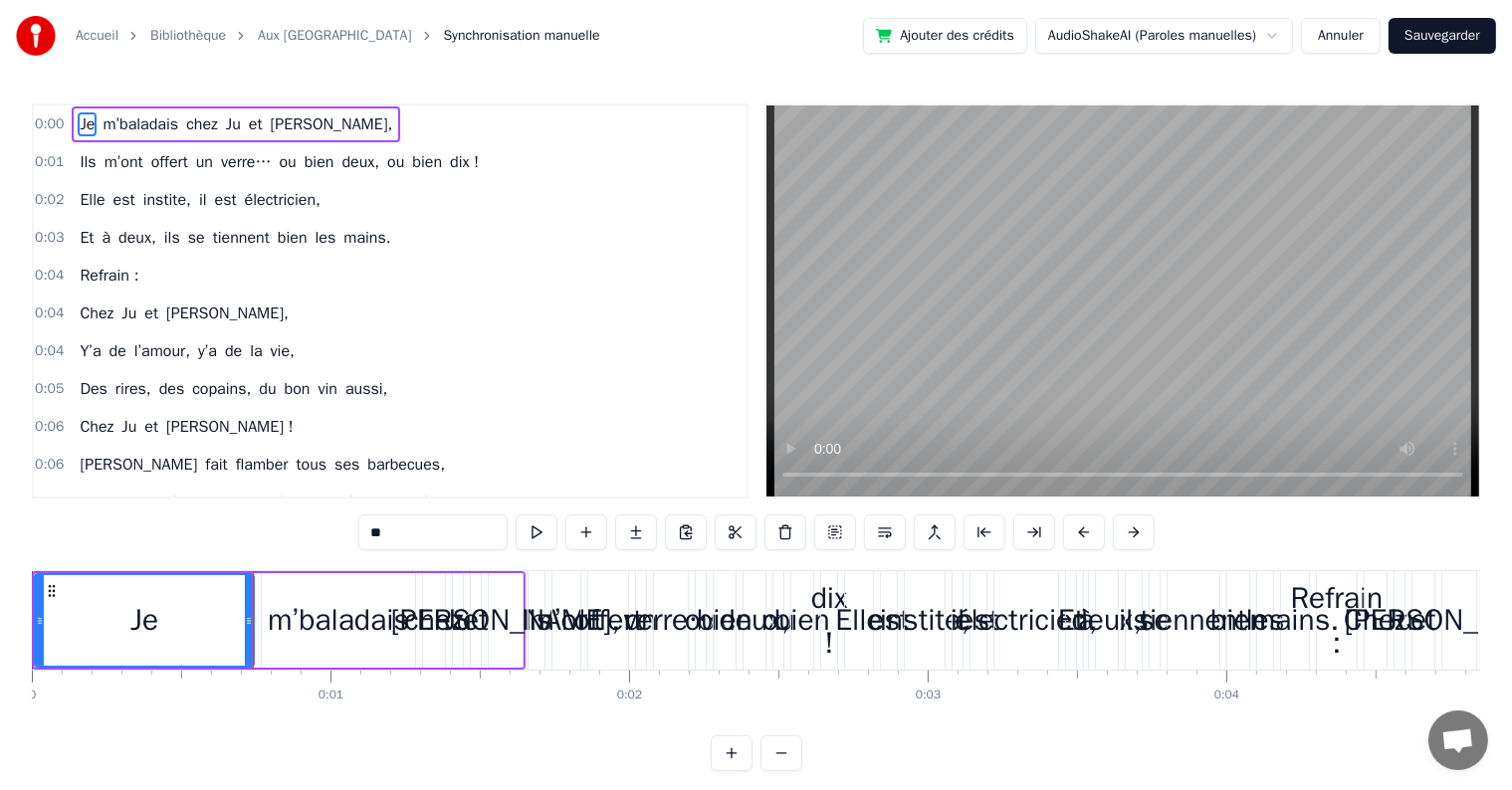 click on "Je m’baladais chez Ju et [PERSON_NAME]," at bounding box center [236, 124] 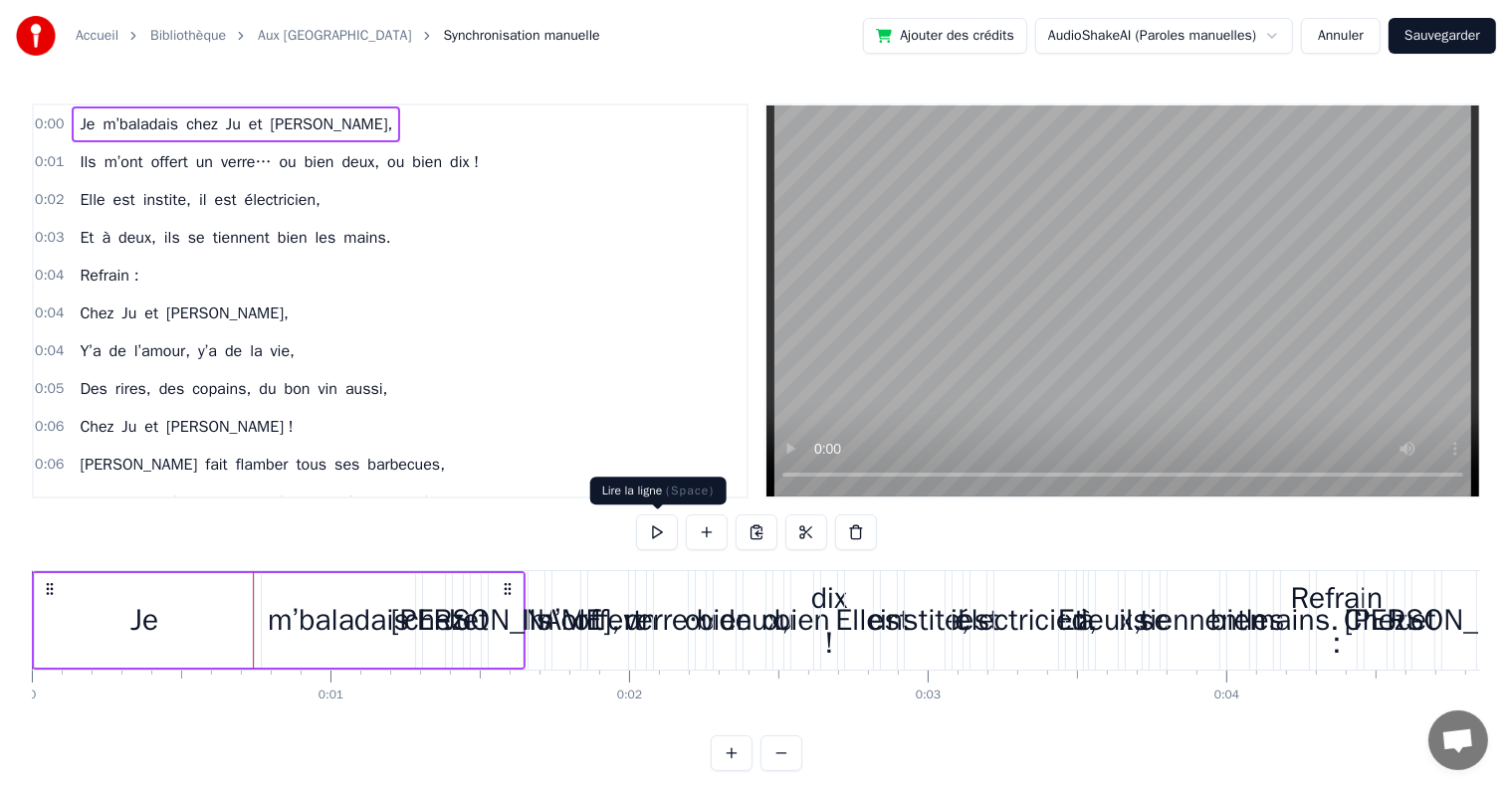 click at bounding box center [657, 532] 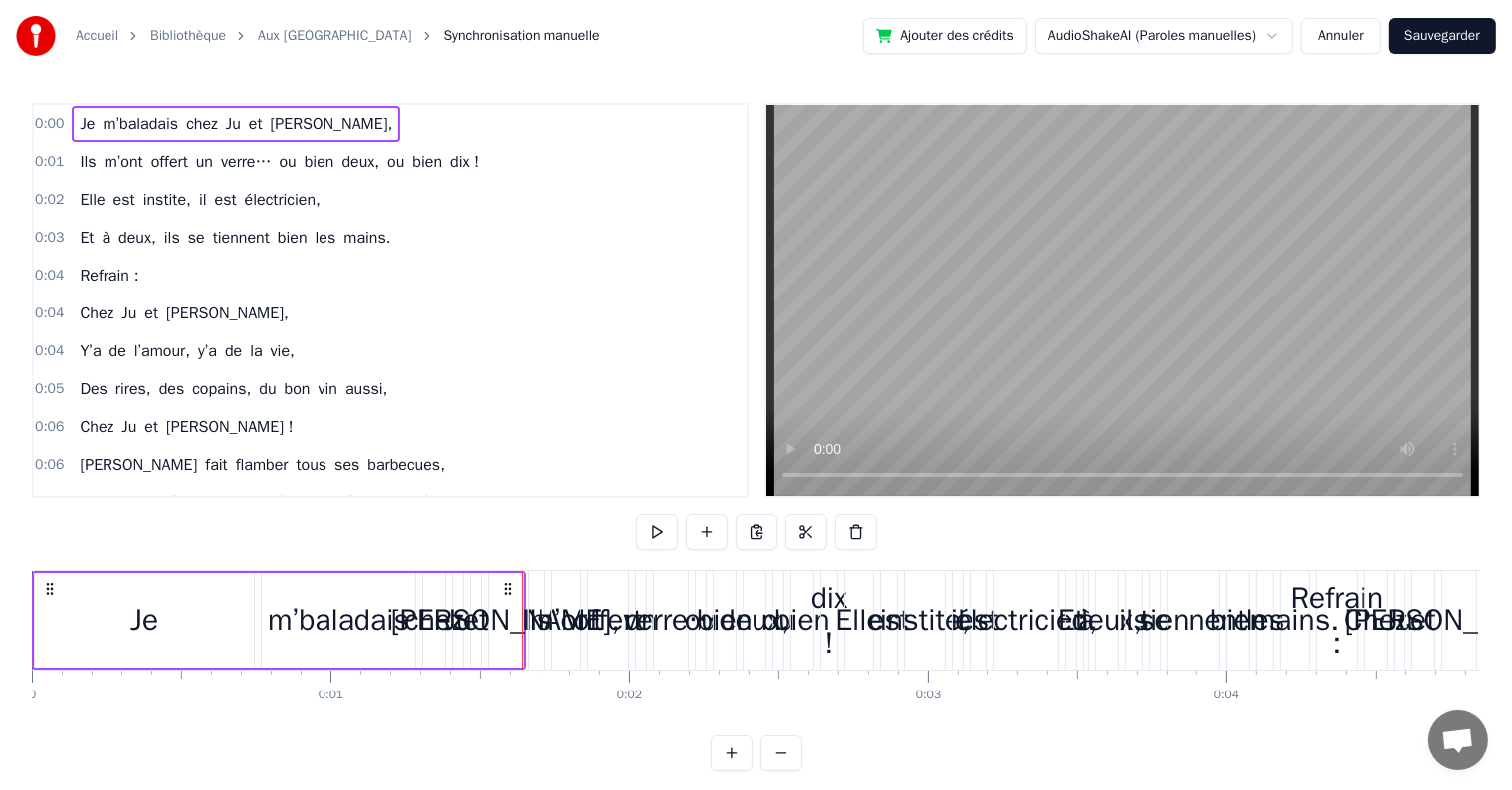 click at bounding box center [657, 532] 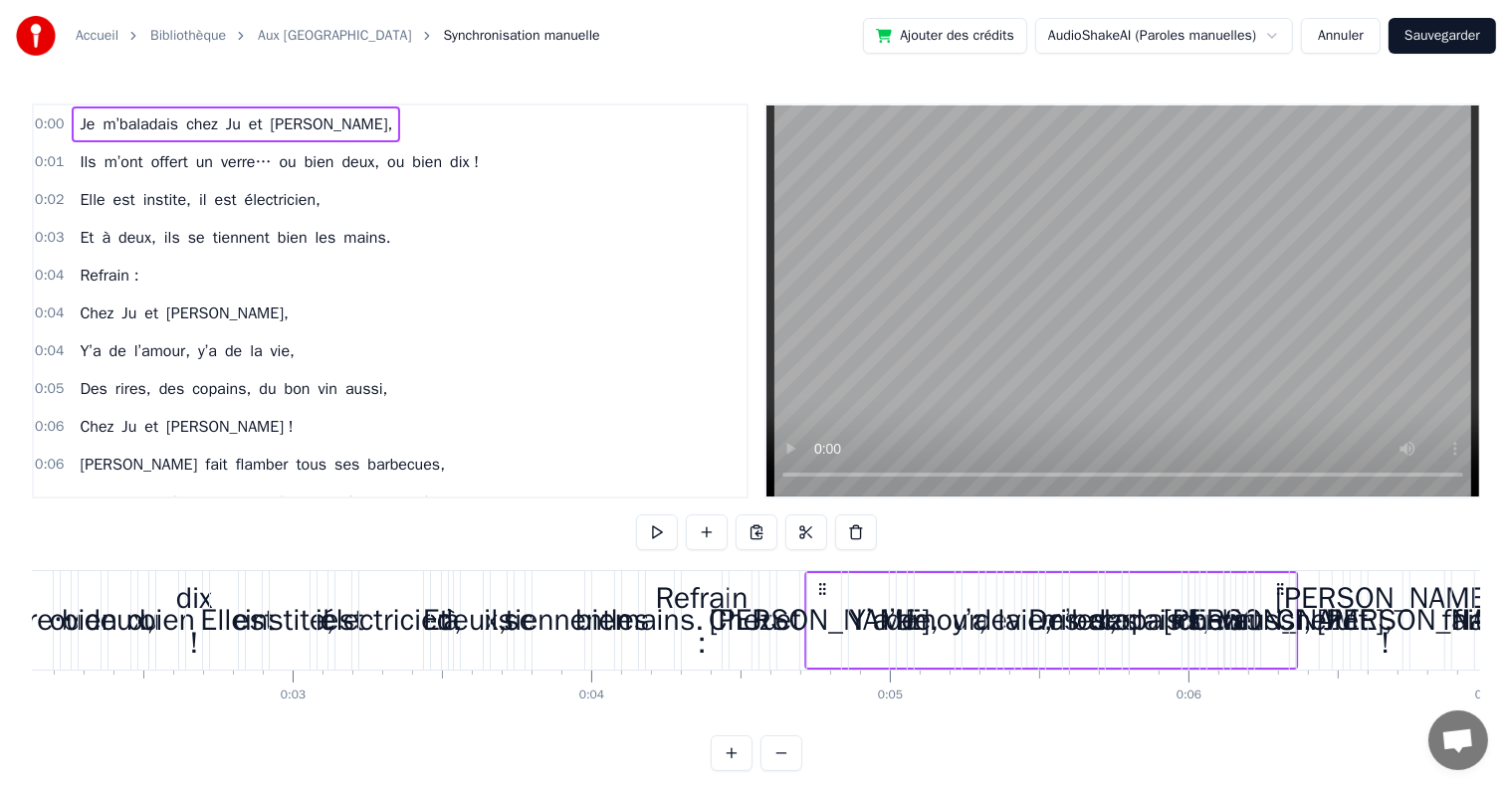 drag, startPoint x: 514, startPoint y: 590, endPoint x: 1294, endPoint y: 604, distance: 780.126 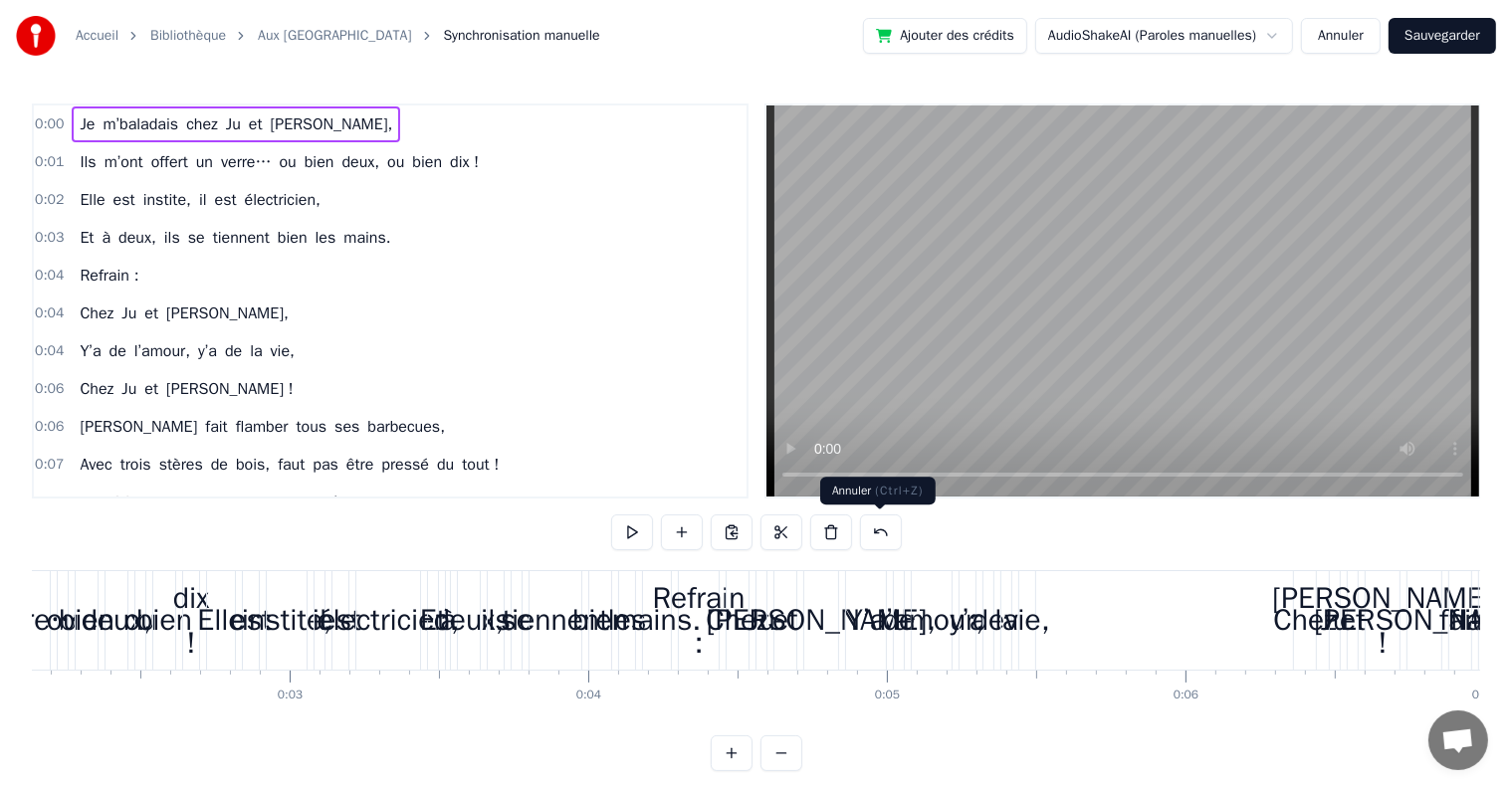 click at bounding box center (881, 532) 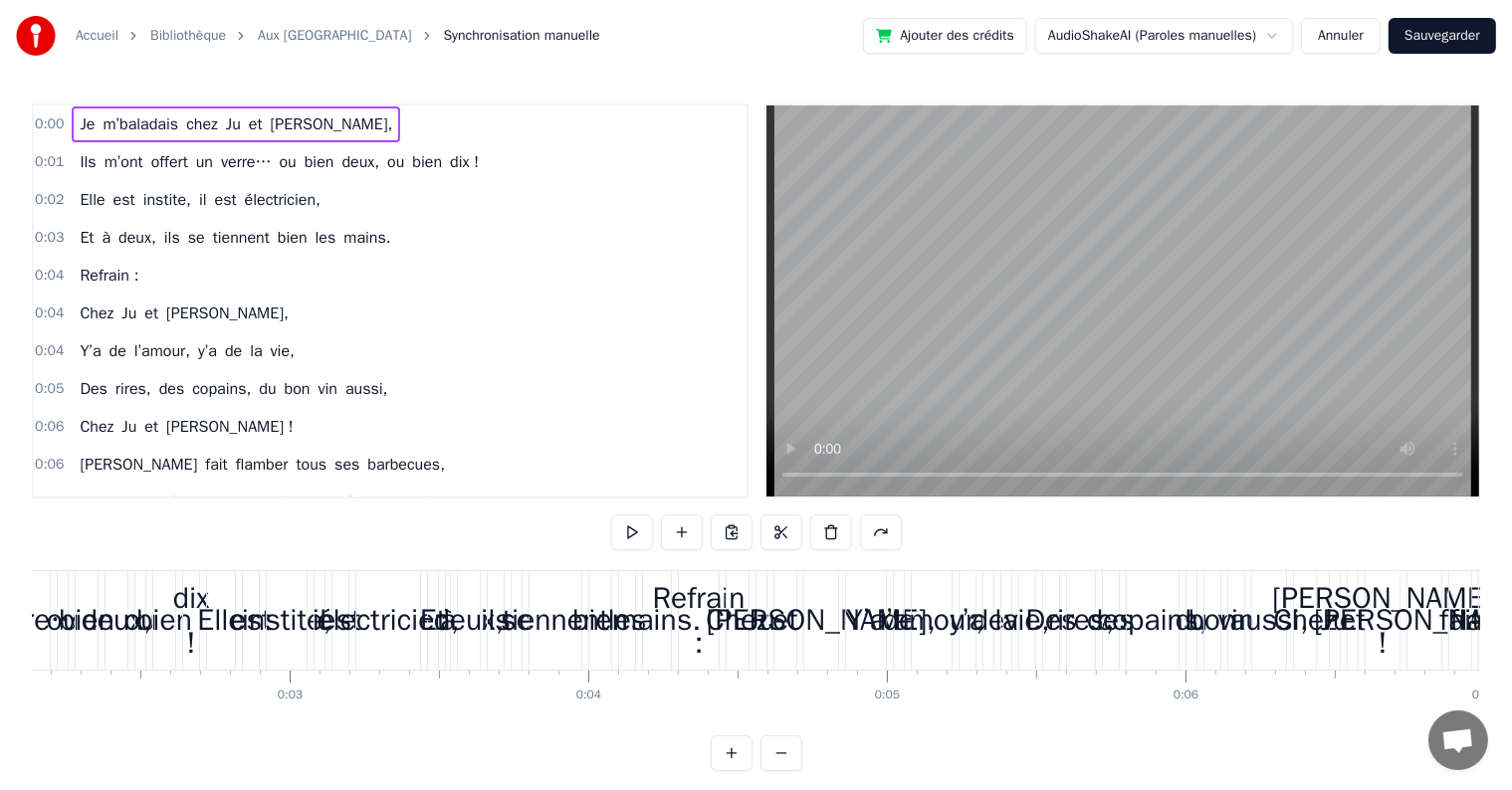click at bounding box center [881, 532] 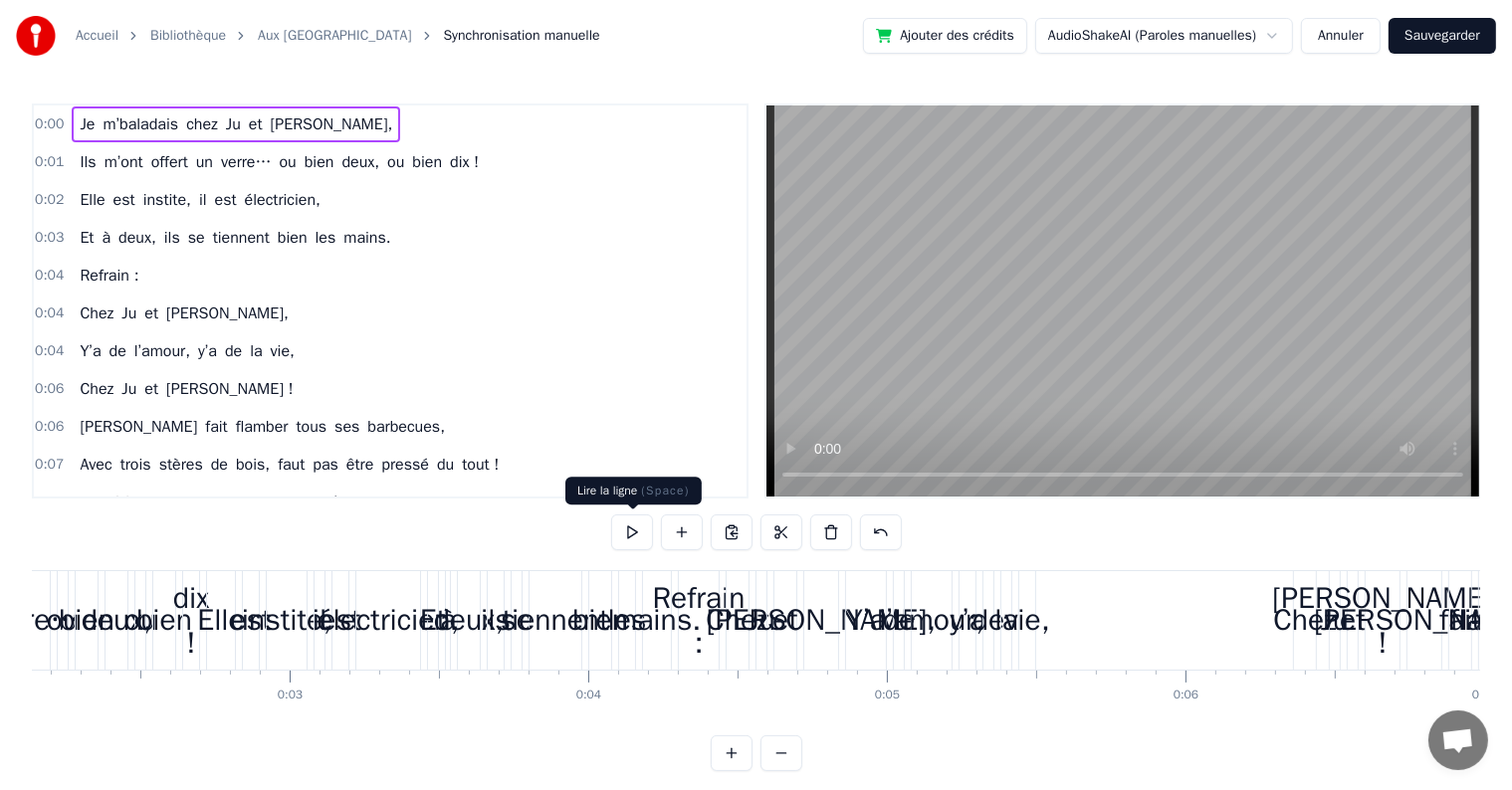 click at bounding box center [632, 532] 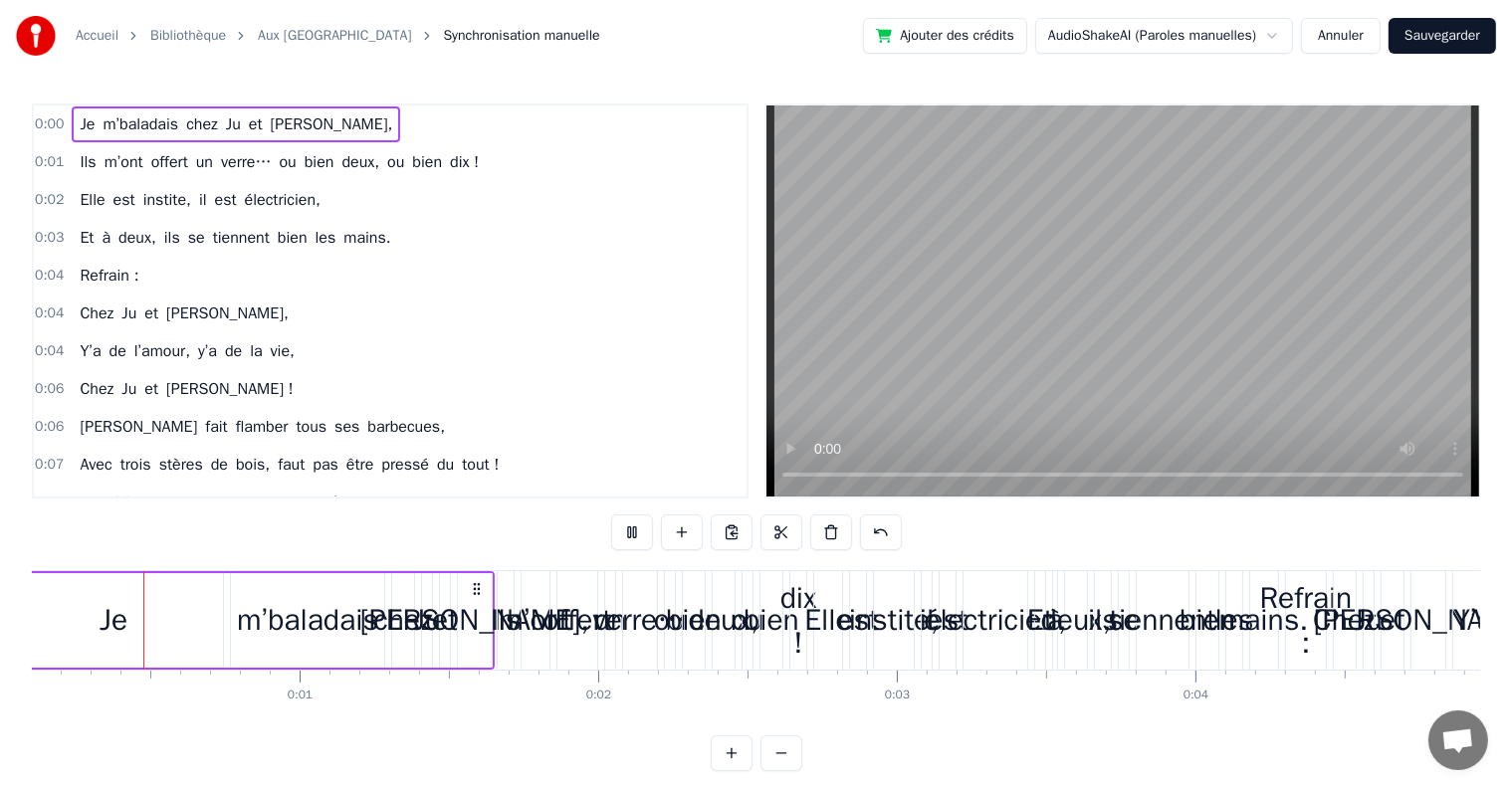 scroll, scrollTop: 0, scrollLeft: 12, axis: horizontal 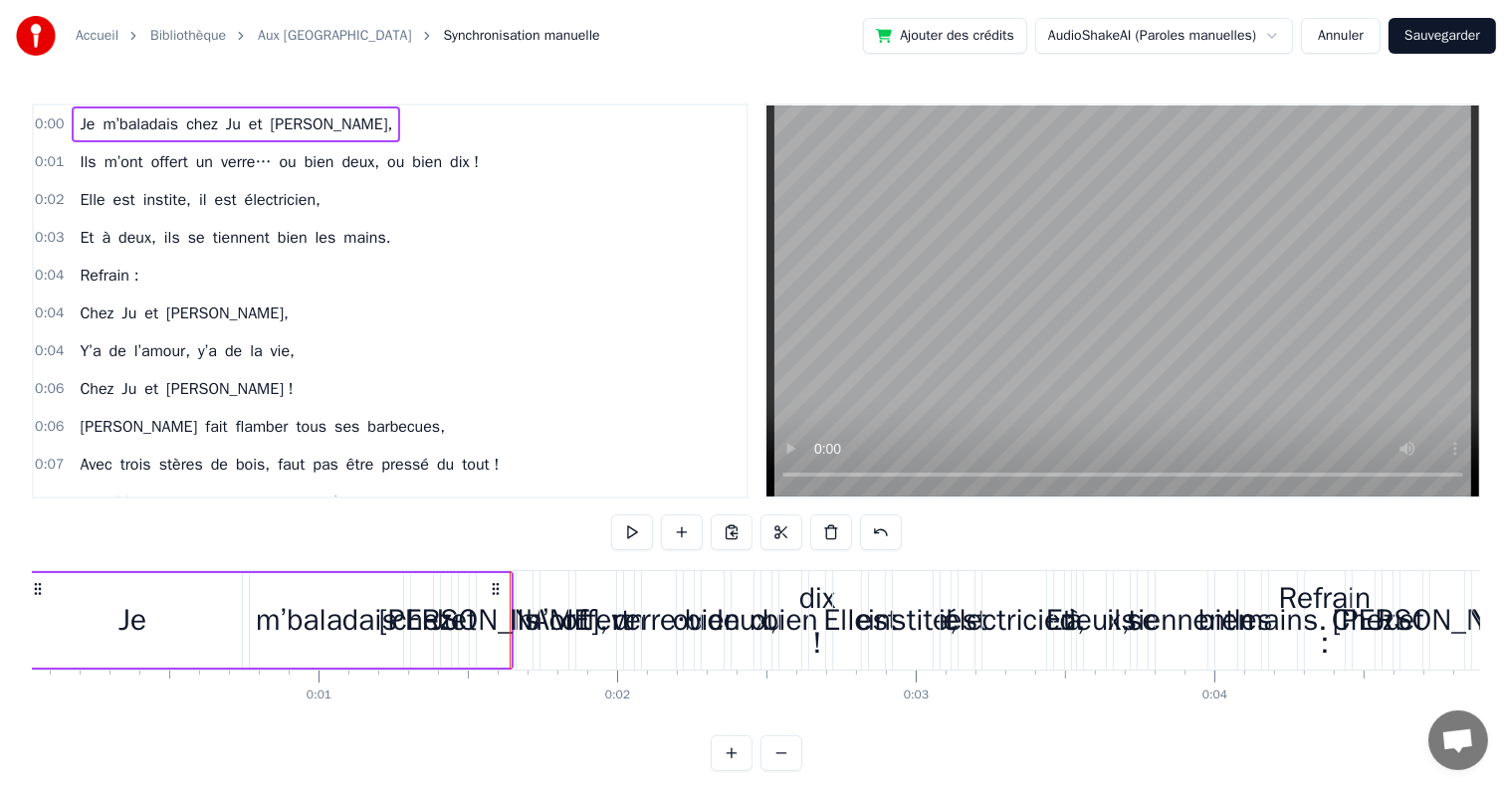 click on "0:00 Je m’baladais chez [PERSON_NAME] et [PERSON_NAME], 0:01 Ils m’ont offert un verre… ou bien deux, ou bien dix ! 0:02 Elle est instite, il est électricien, 0:03 Et à deux, ils se tiennent bien les mains. 0:04 Refrain : 0:04 [PERSON_NAME] et [PERSON_NAME], 0:04 Y’a de l’amour, y’a de la vie, 0:06 Chez Ju et [PERSON_NAME] ! 0:06 [PERSON_NAME] fait flamber tous ses barbecues, 0:07 Avec trois stères de bois, faut pas être pressé du tout ! 0:08 [PERSON_NAME] range pendant qu’il plante un rosier, 0:09 Mais le soir, ils finissent enlacés. 0:10 Des rires, des copains, du bon vin aussi, 0:10 Refrain : 0:10 Chez Ju et [PERSON_NAME], 0:11 Y’a Romane, y’a Gabin aussi, 0:12 Deux enfants qu’ils ont fait avec harmonie, 0:15 Chez Ju et [PERSON_NAME] ! 0:15 Ils voyagent souvent avec leurs valises, 0:17 Et leur maison, c’est leur grande entreprise. 0:18 Ils l’ont rénovée du sol au plafond, 0:19 Même si parfois, y’avait des tensions. 😅 0:20 Refrain : 0:20 [PERSON_NAME] et [PERSON_NAME], 0:21 C’est bien rangé, c’est bien fini, 0:23 Y’a d’l’amour, 0" at bounding box center [756, 437] 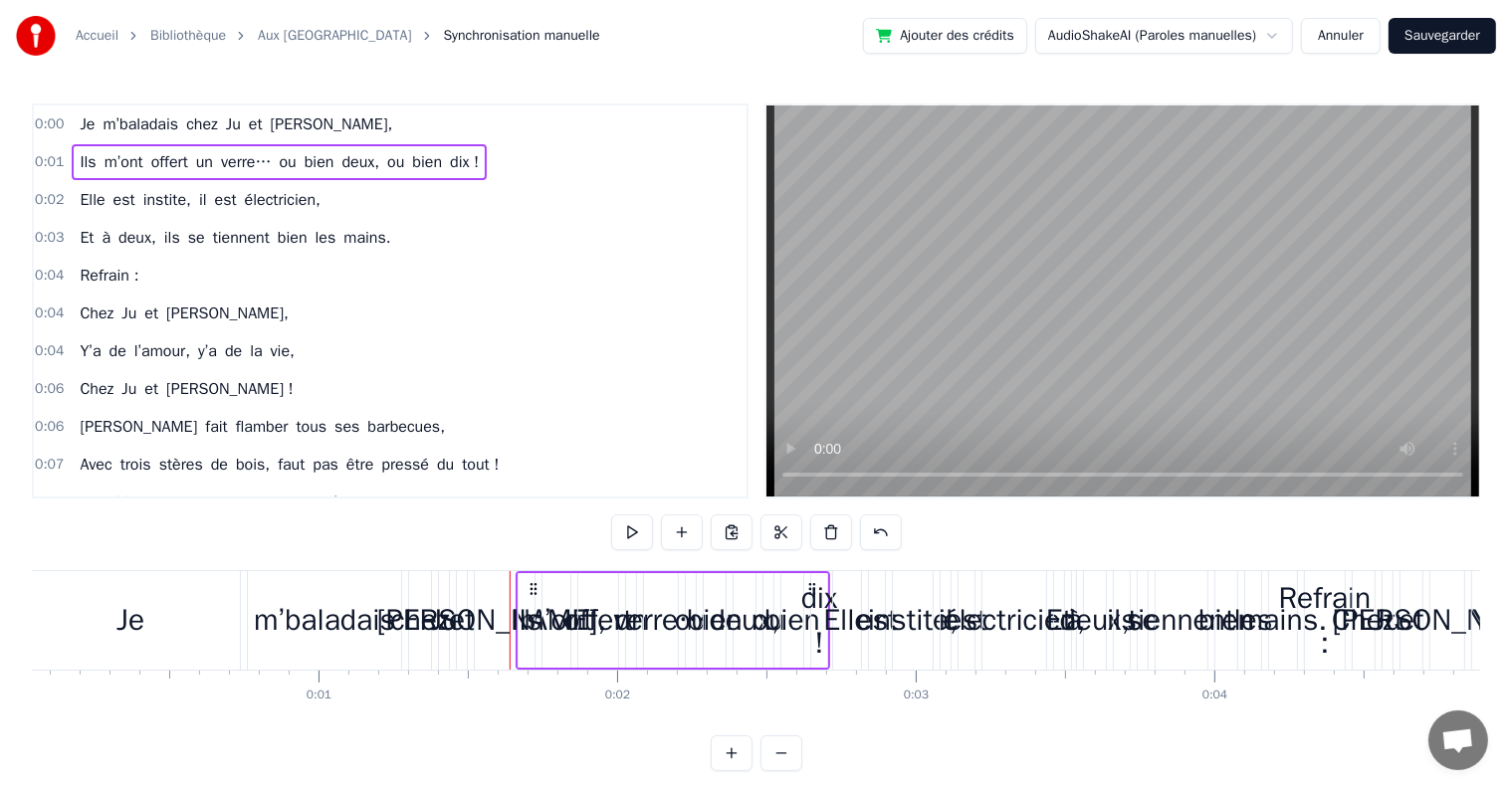 click on "est" at bounding box center (967, 620) 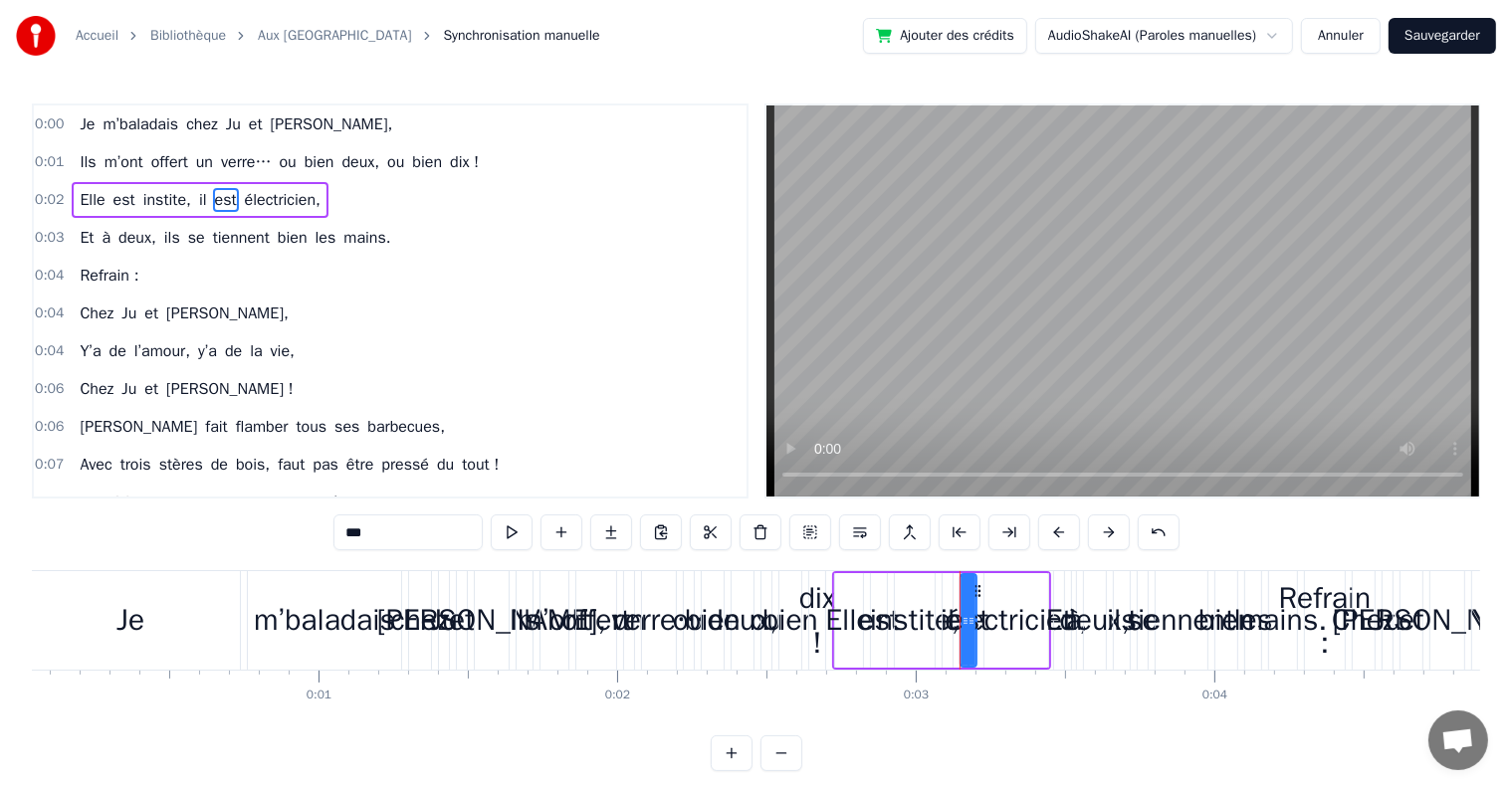 click on "m’baladais" at bounding box center [324, 620] 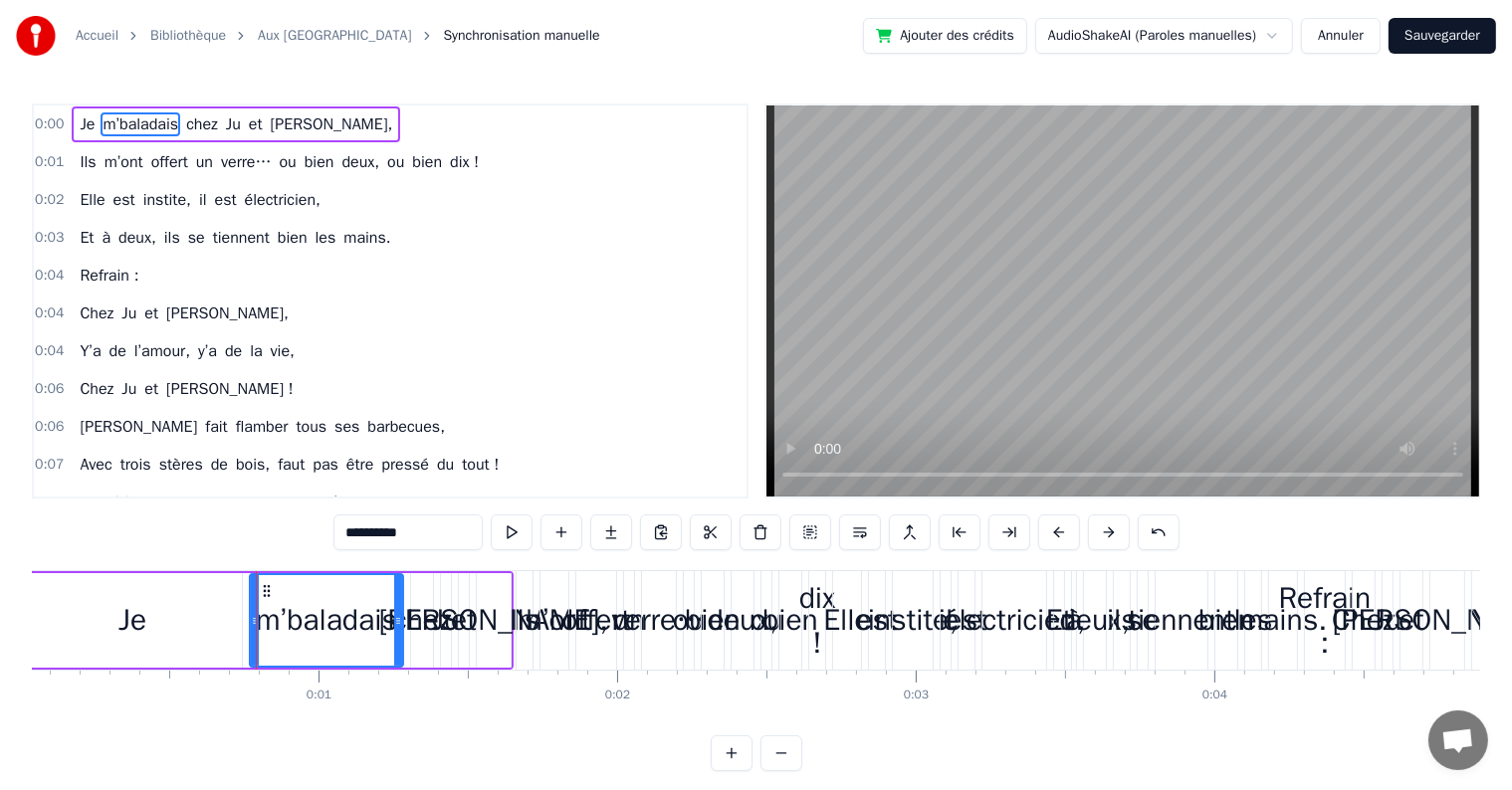 click on "0:00 Je m’baladais chez [PERSON_NAME] et [PERSON_NAME], 0:01 Ils m’ont offert un verre… ou bien deux, ou bien dix ! 0:02 Elle est instite, il est électricien, 0:03 Et à deux, ils se tiennent bien les mains. 0:04 Refrain : 0:04 [PERSON_NAME] et [PERSON_NAME], 0:04 Y’a de l’amour, y’a de la vie, 0:06 Chez Ju et [PERSON_NAME] ! 0:06 [PERSON_NAME] fait flamber tous ses barbecues, 0:07 Avec trois stères de bois, faut pas être pressé du tout ! 0:08 [PERSON_NAME] range pendant qu’il plante un rosier, 0:09 Mais le soir, ils finissent enlacés. 0:10 Des rires, des copains, du bon vin aussi, 0:10 Refrain : 0:10 Chez Ju et [PERSON_NAME], 0:11 Y’a Romane, y’a Gabin aussi, 0:12 Deux enfants qu’ils ont fait avec harmonie, 0:15 Chez Ju et [PERSON_NAME] ! 0:15 Ils voyagent souvent avec leurs valises, 0:17 Et leur maison, c’est leur grande entreprise. 0:18 Ils l’ont rénovée du sol au plafond, 0:19 Même si parfois, y’avait des tensions. 😅 0:20 Refrain : 0:20 [PERSON_NAME] et [PERSON_NAME], 0:21 C’est bien rangé, c’est bien fini, 0:23 Y’a d’l’amour, 0" at bounding box center (756, 437) 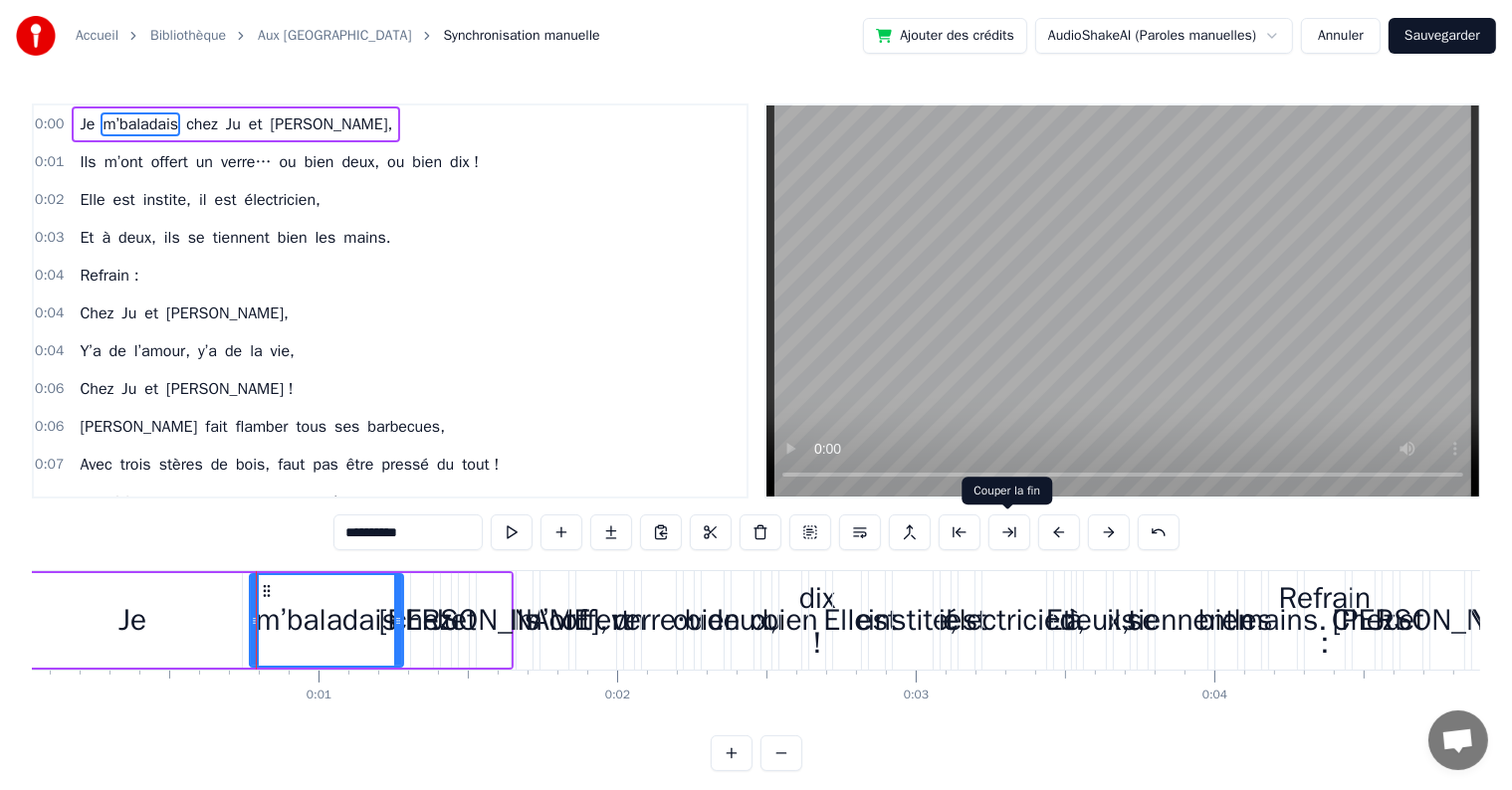 click at bounding box center [1009, 532] 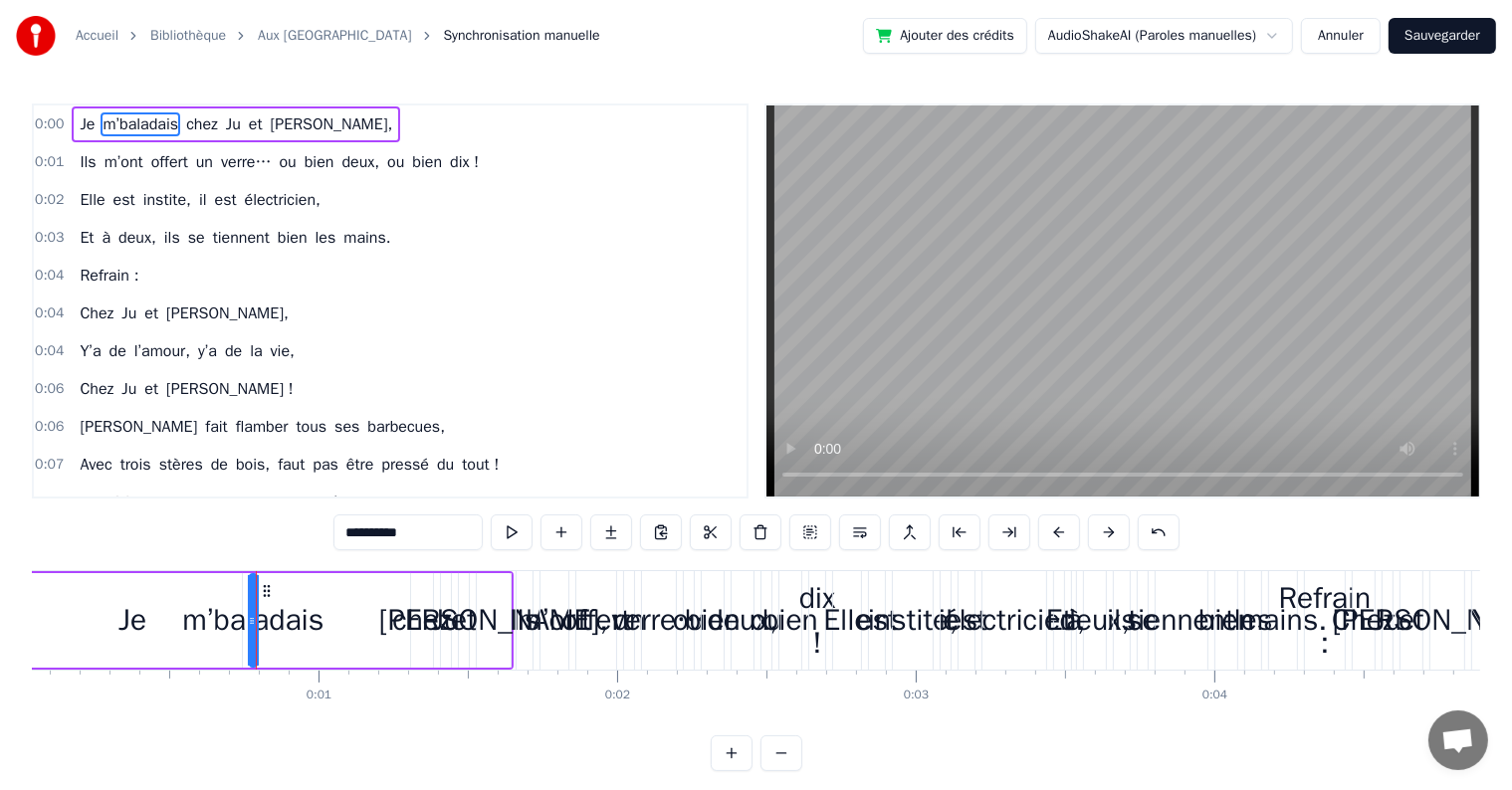click at bounding box center (1009, 532) 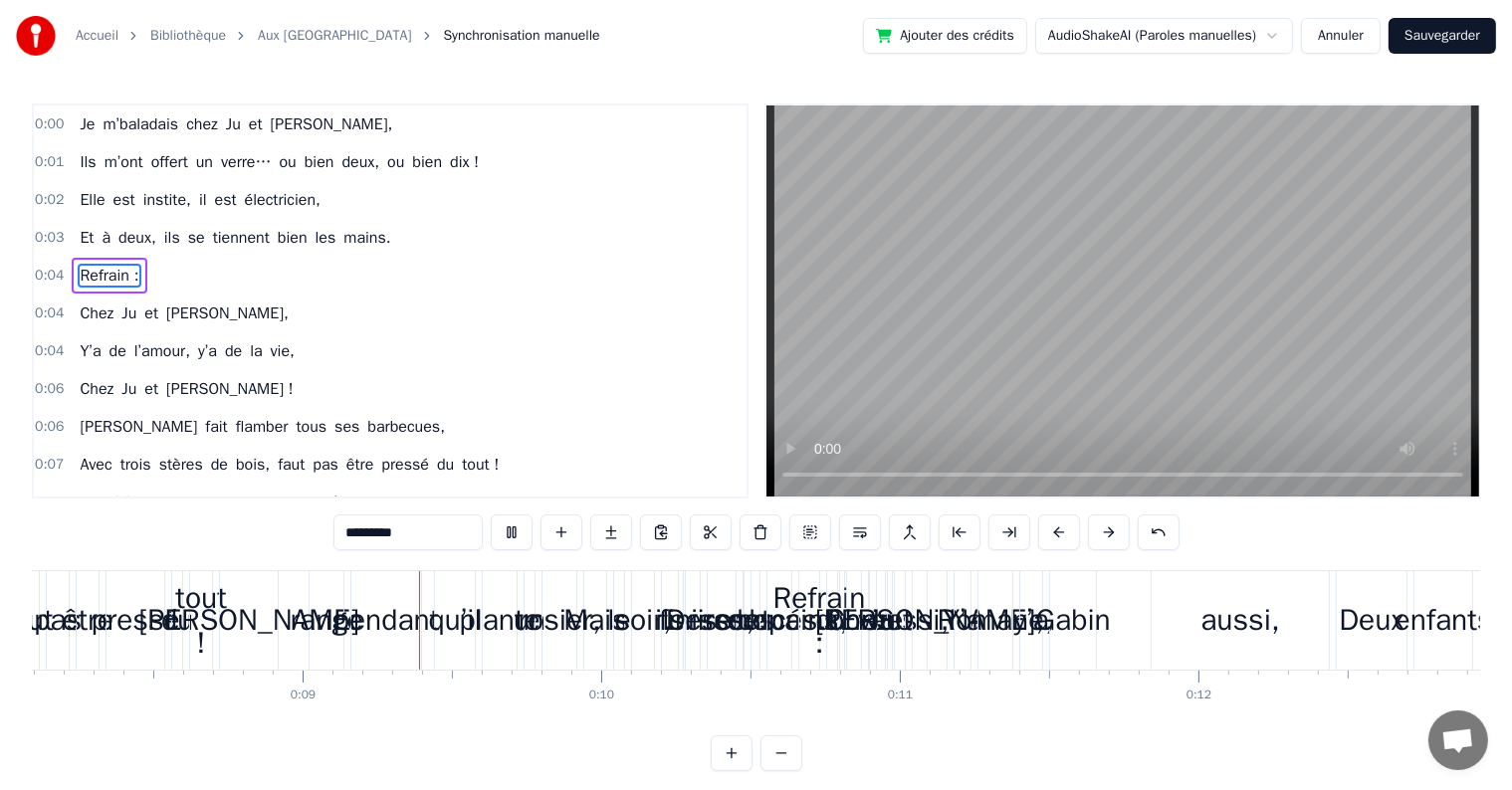 scroll, scrollTop: 0, scrollLeft: 2555, axis: horizontal 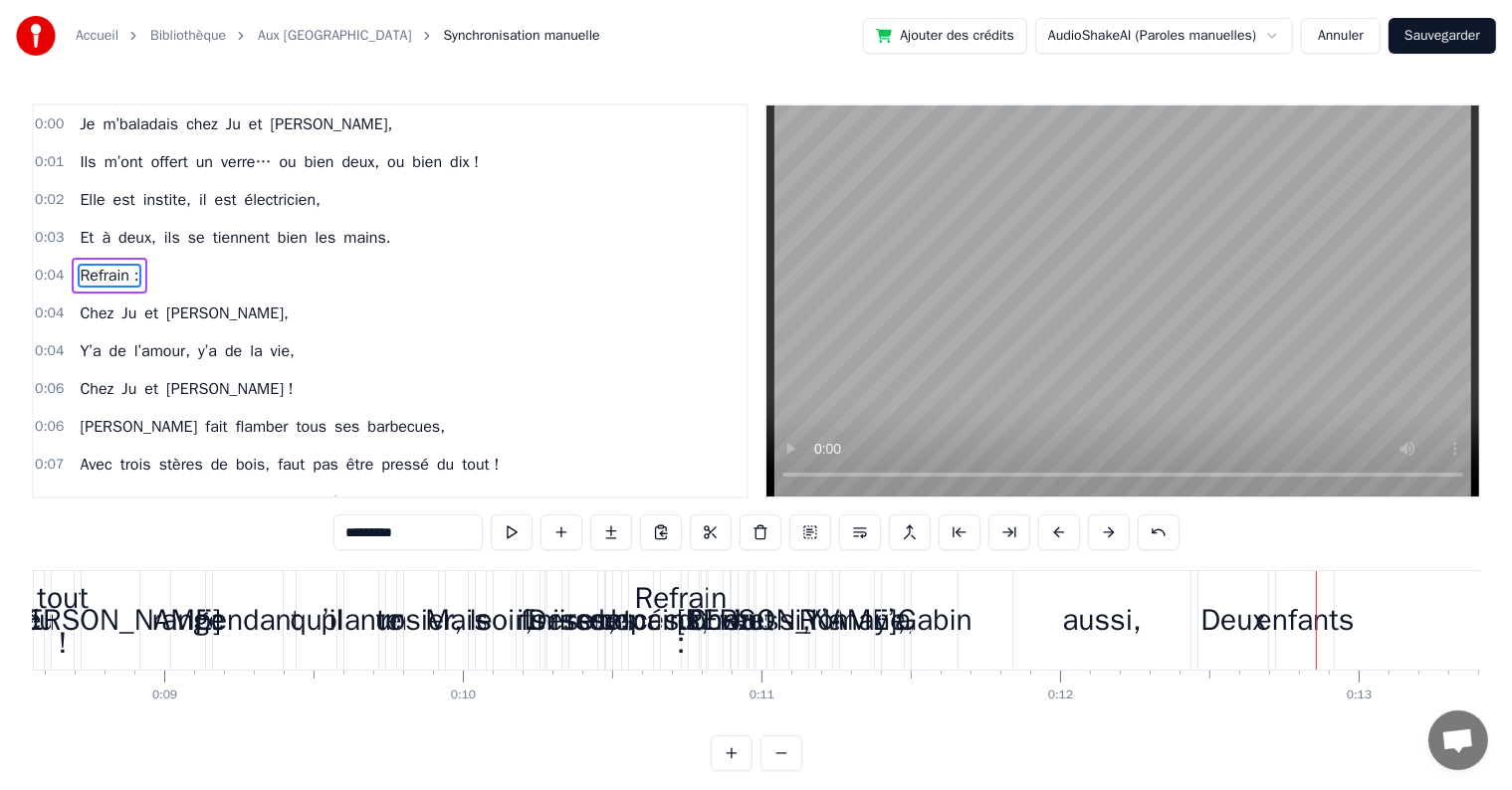 drag, startPoint x: 638, startPoint y: 578, endPoint x: 1206, endPoint y: 611, distance: 568.9578 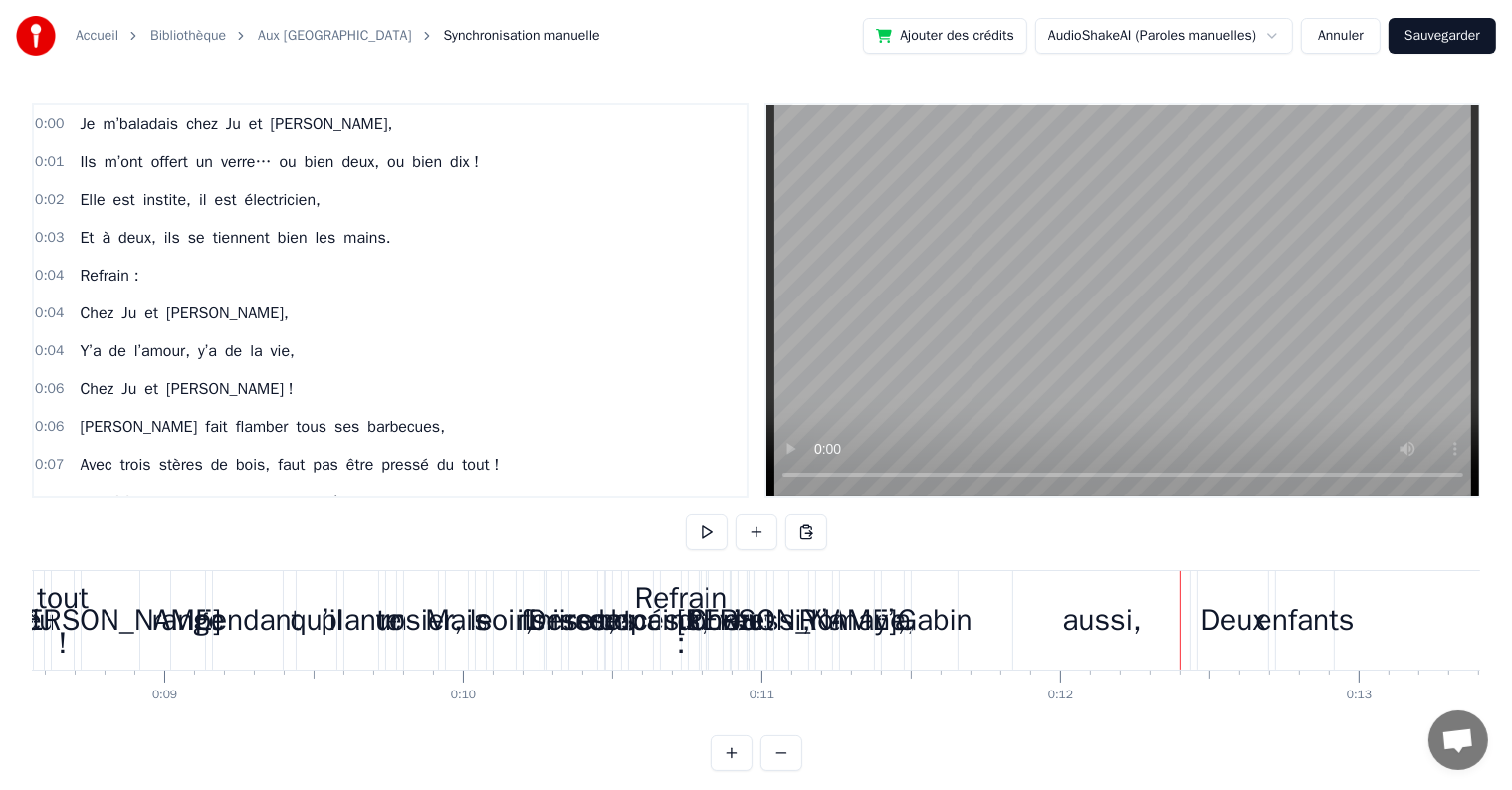 click on "Deux" at bounding box center (1233, 620) 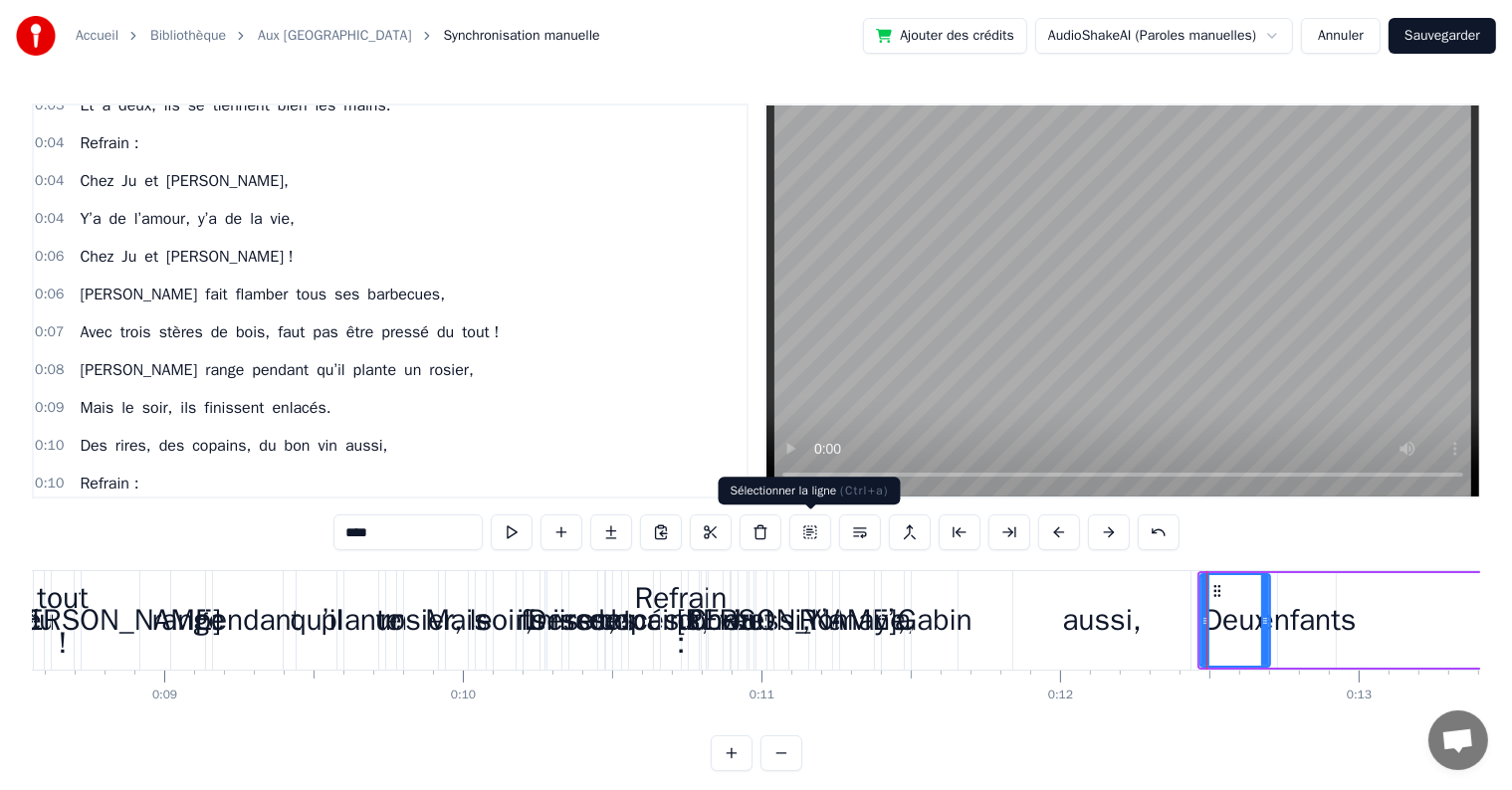 scroll, scrollTop: 408, scrollLeft: 0, axis: vertical 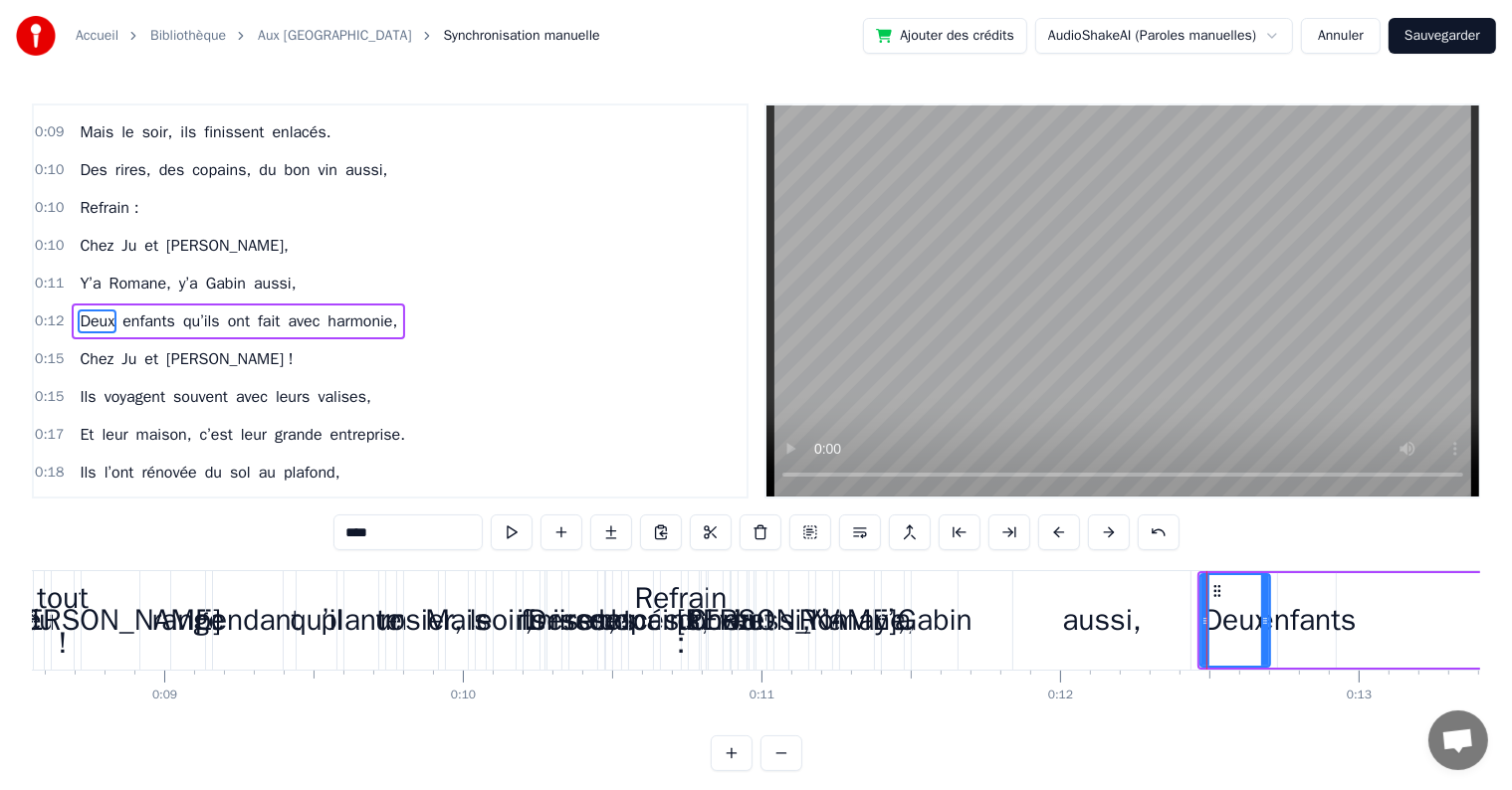 click on "ils" at bounding box center (188, 132) 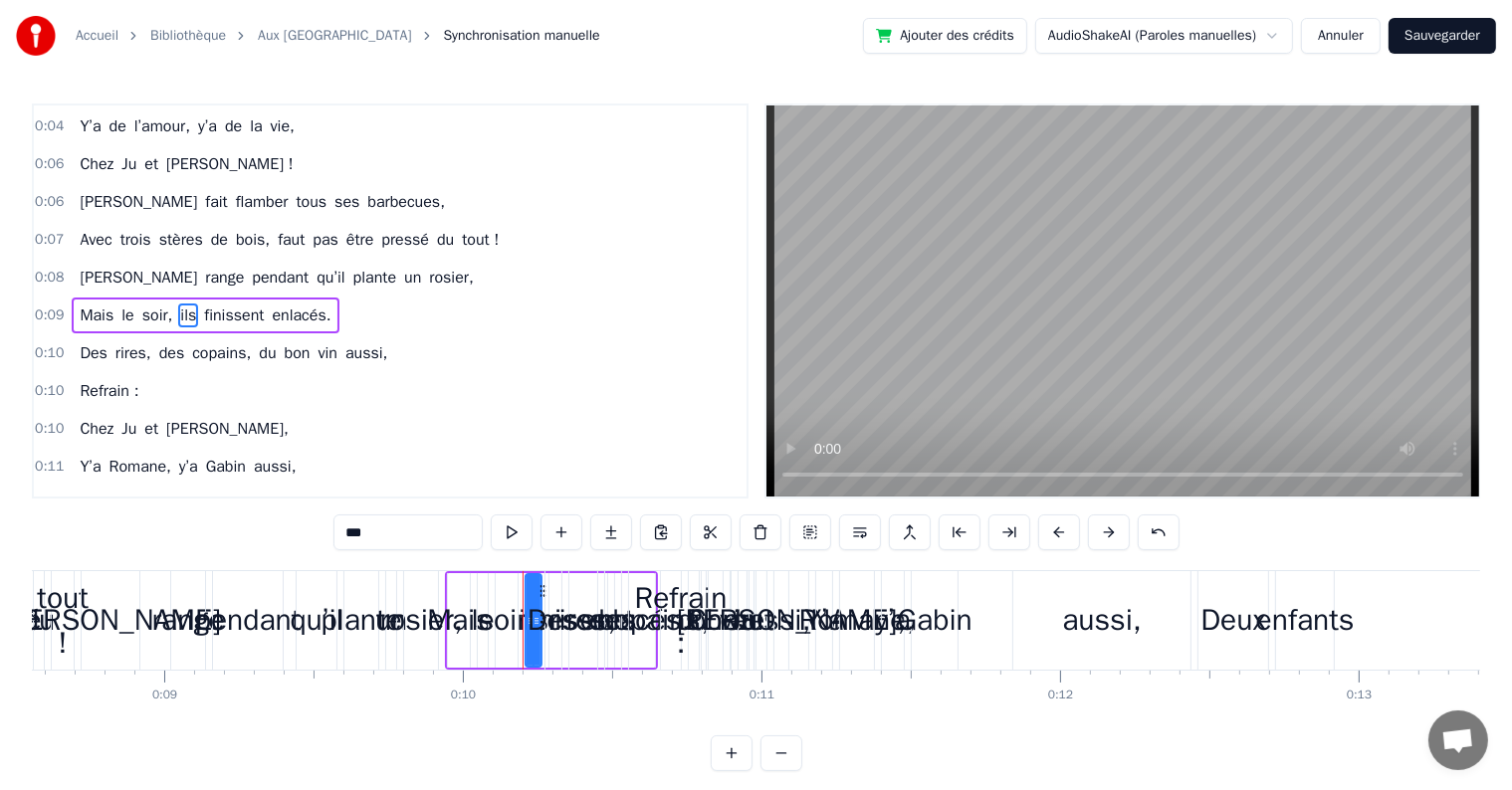 scroll, scrollTop: 0, scrollLeft: 0, axis: both 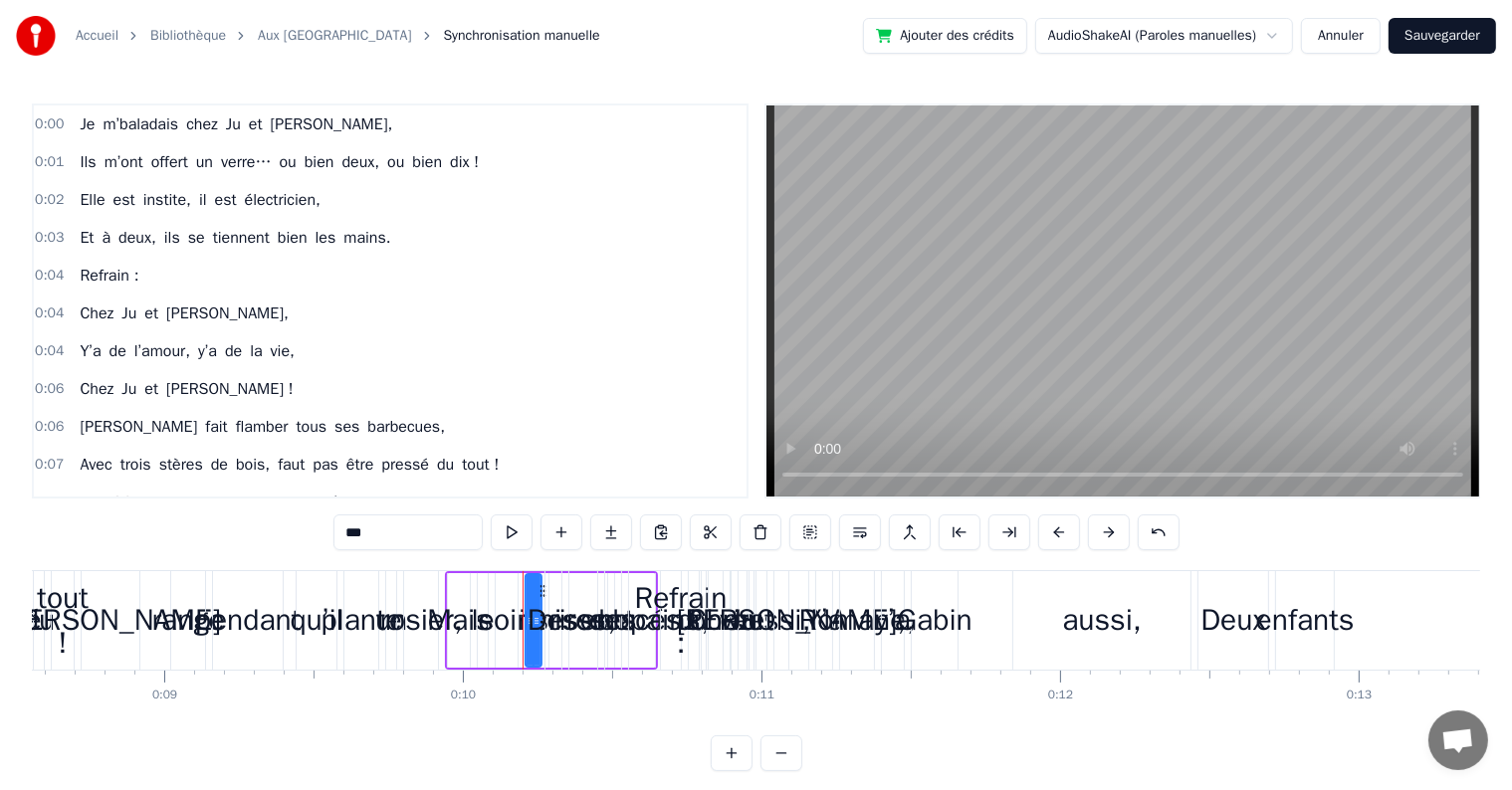 click on "0:00" at bounding box center (49, 124) 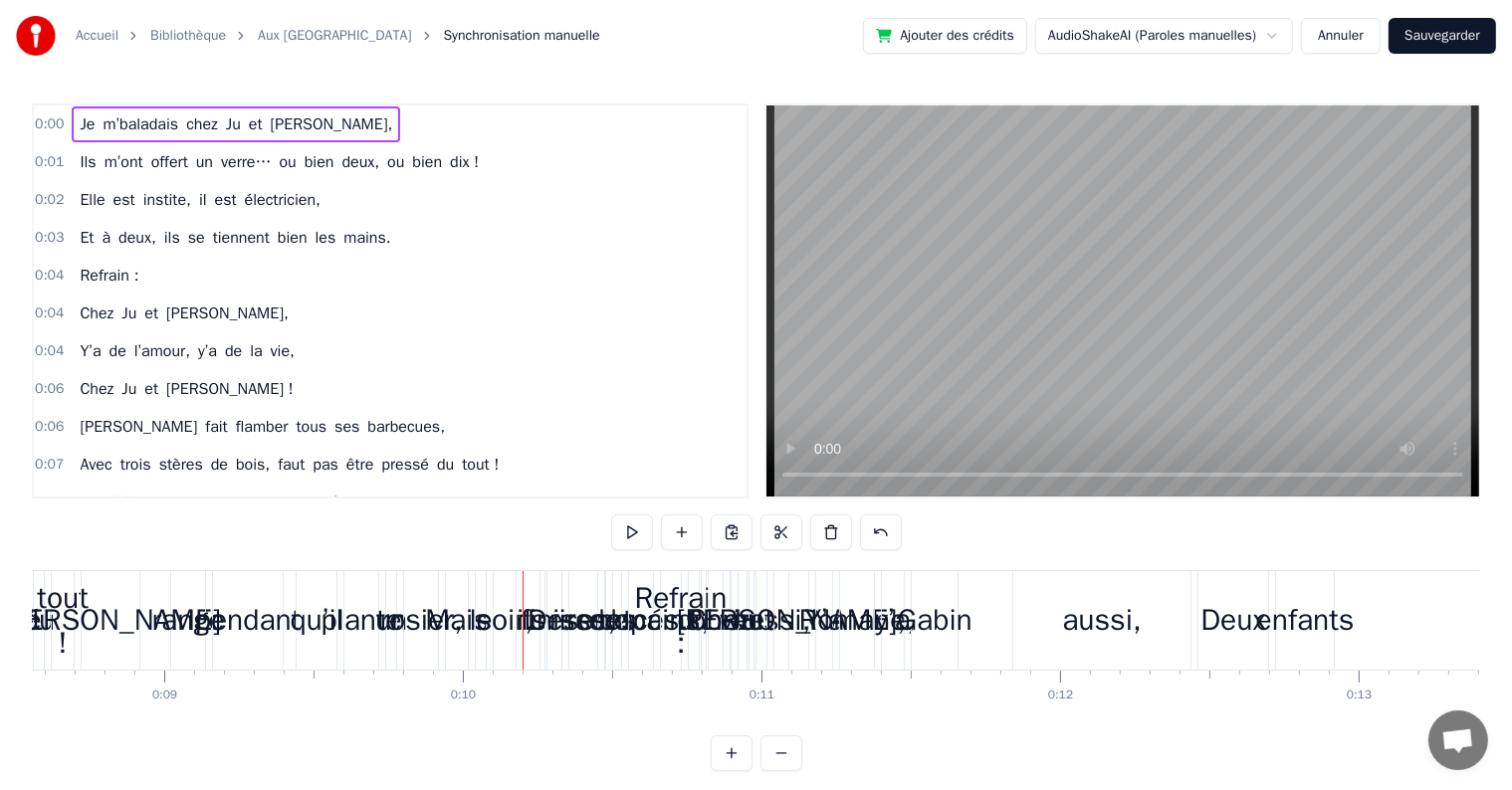click on "m’baladais" at bounding box center (140, 124) 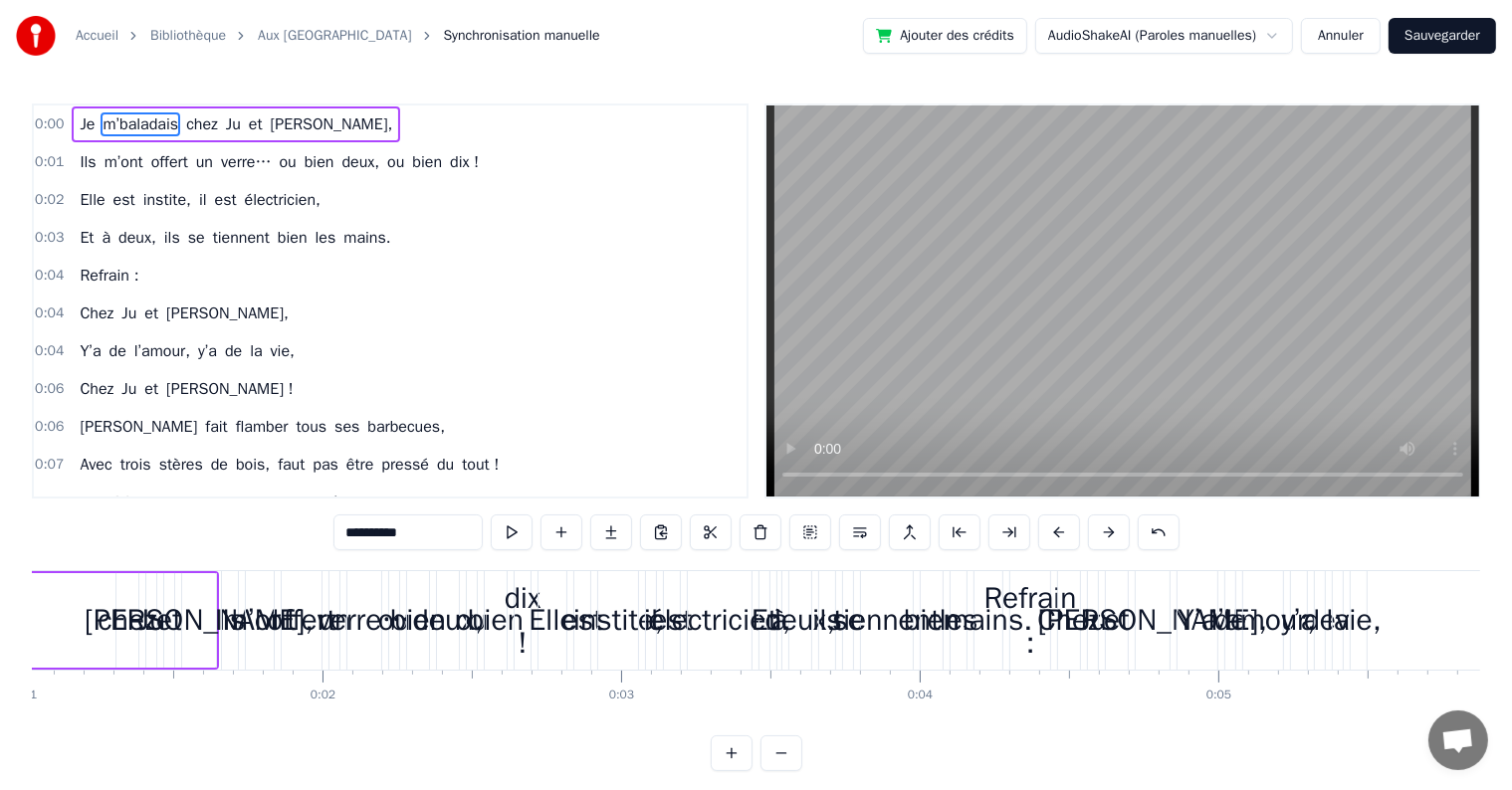 scroll, scrollTop: 0, scrollLeft: 127, axis: horizontal 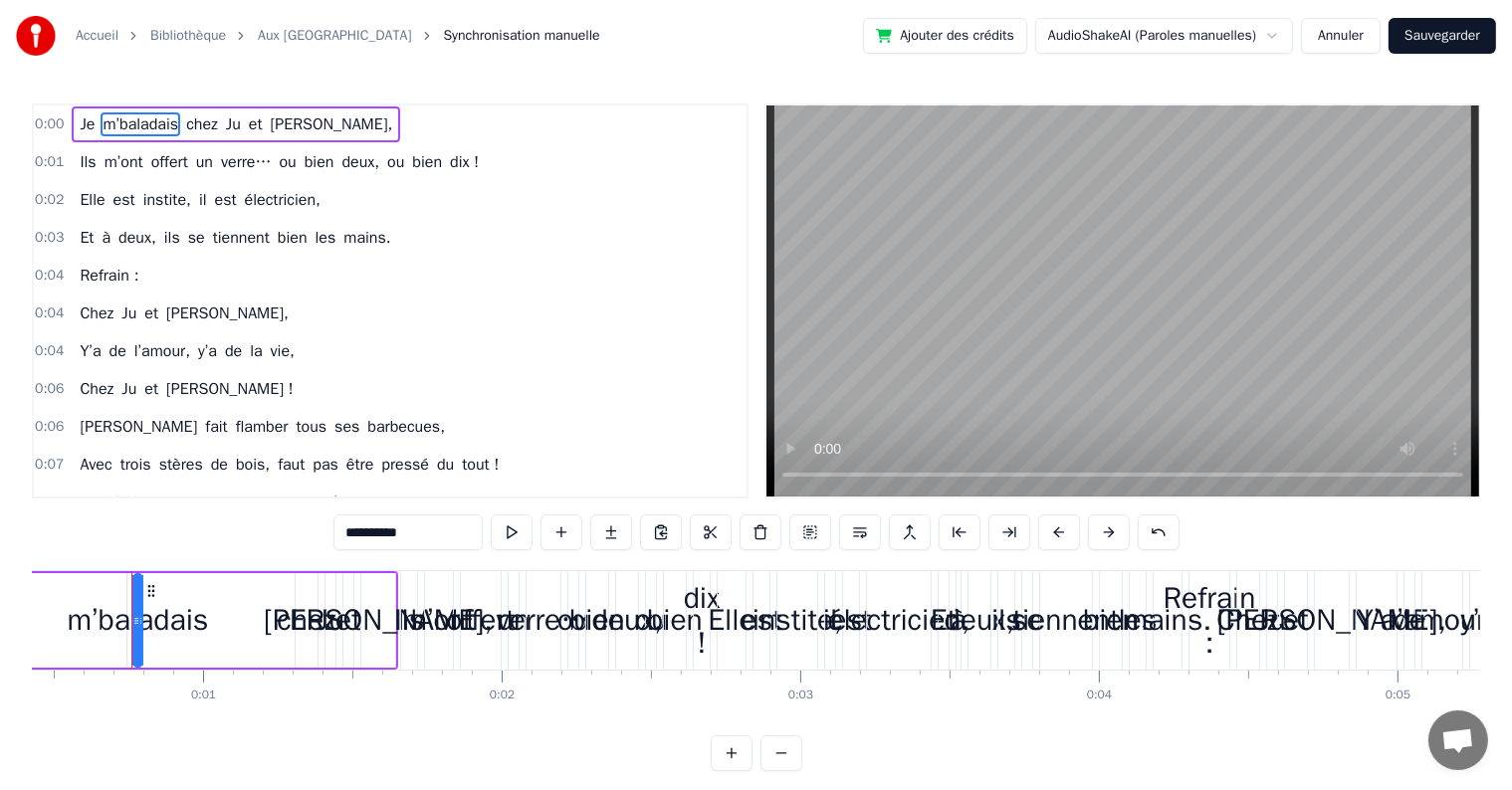 click on "Je" at bounding box center [87, 124] 